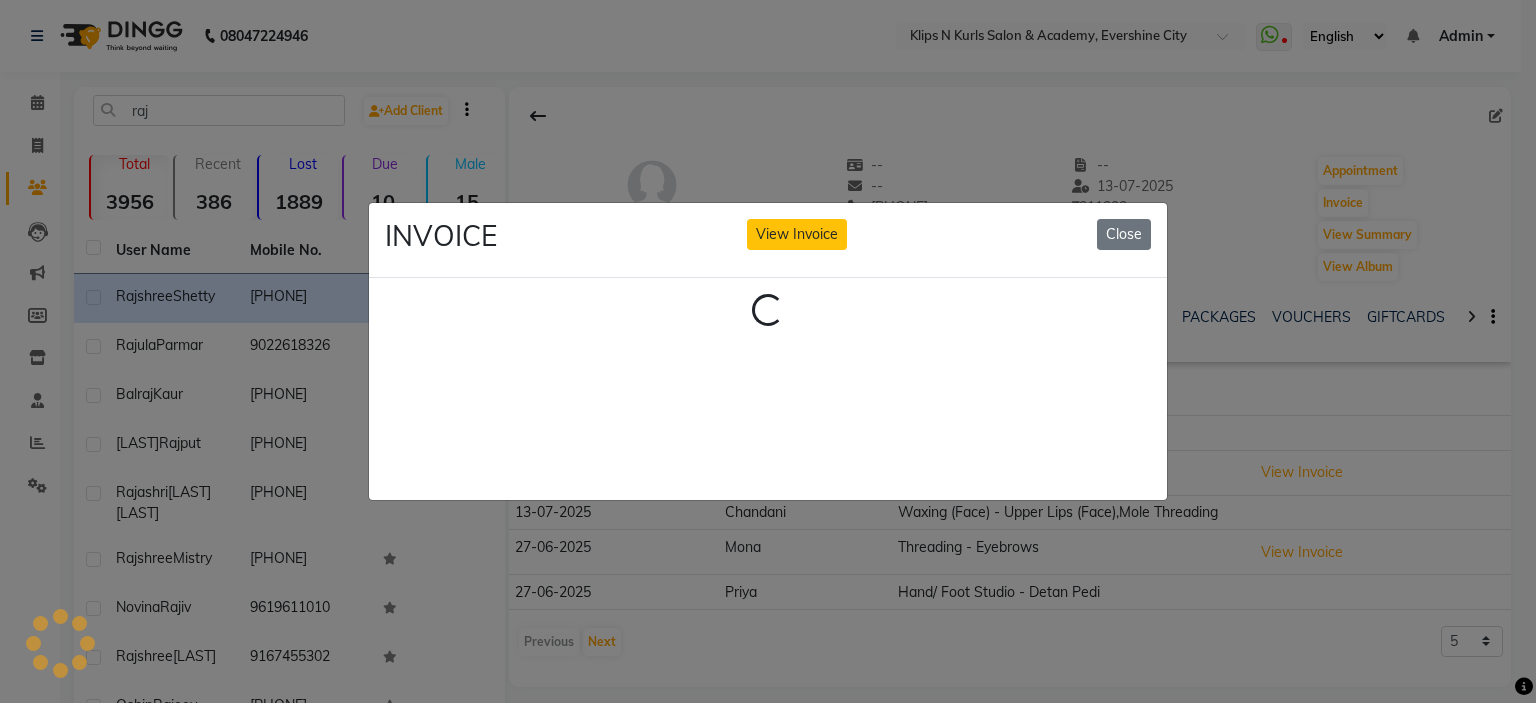 scroll, scrollTop: 0, scrollLeft: 0, axis: both 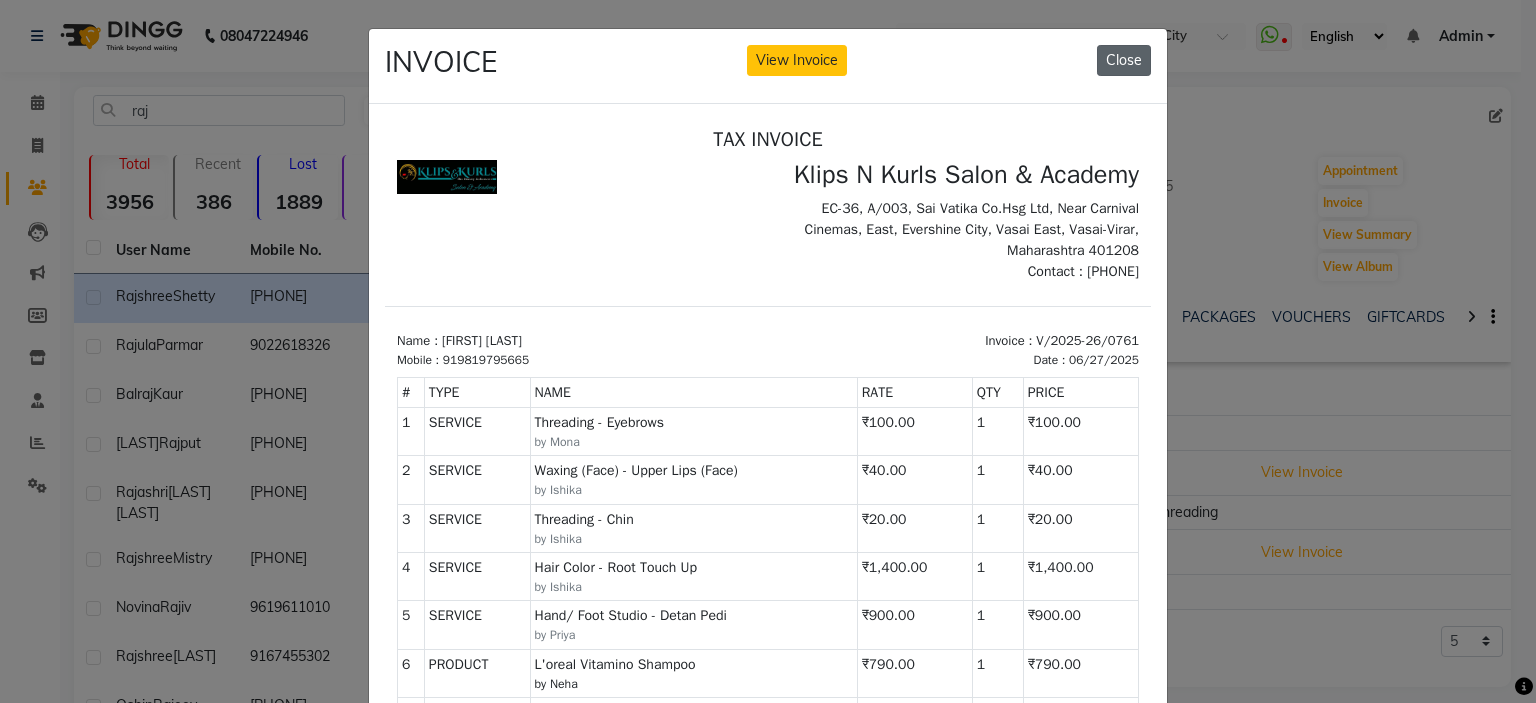 click on "Close" 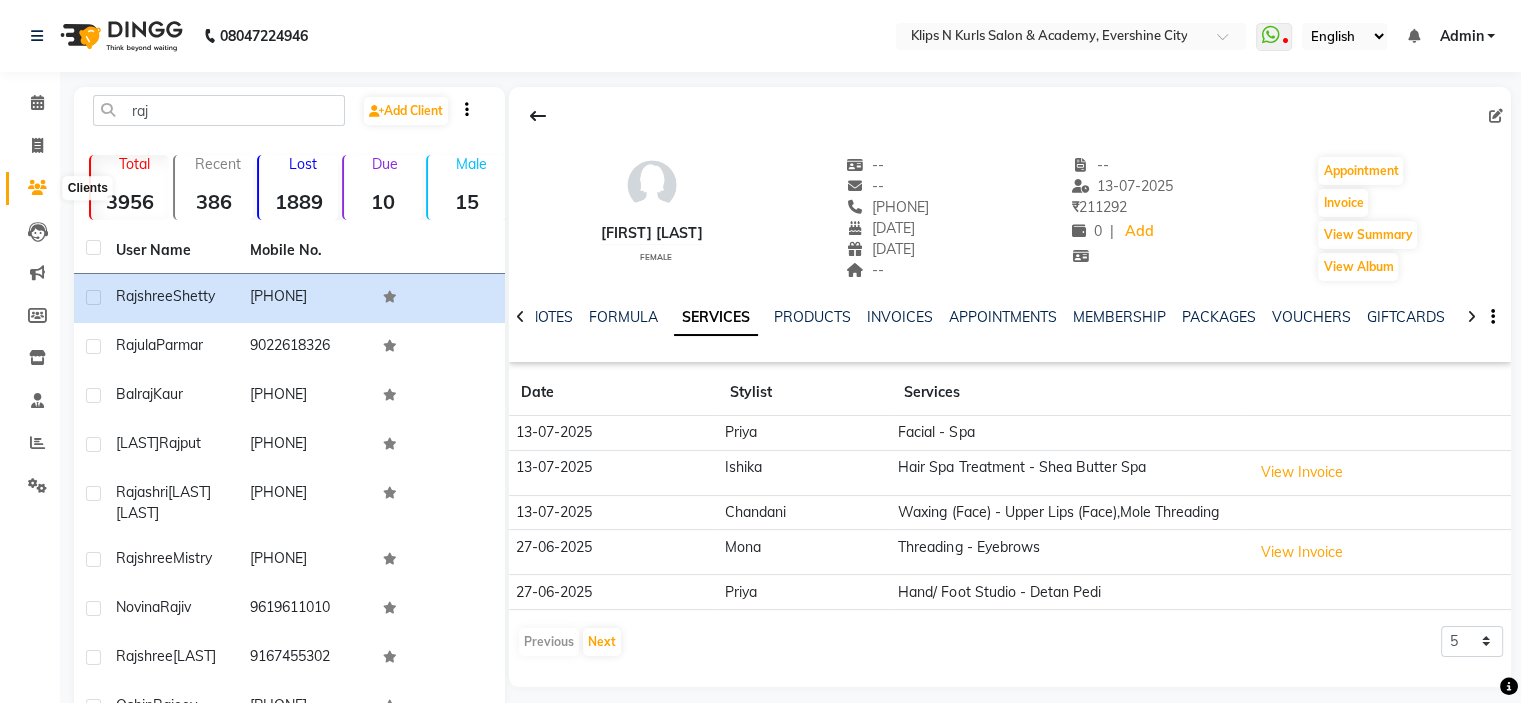 click 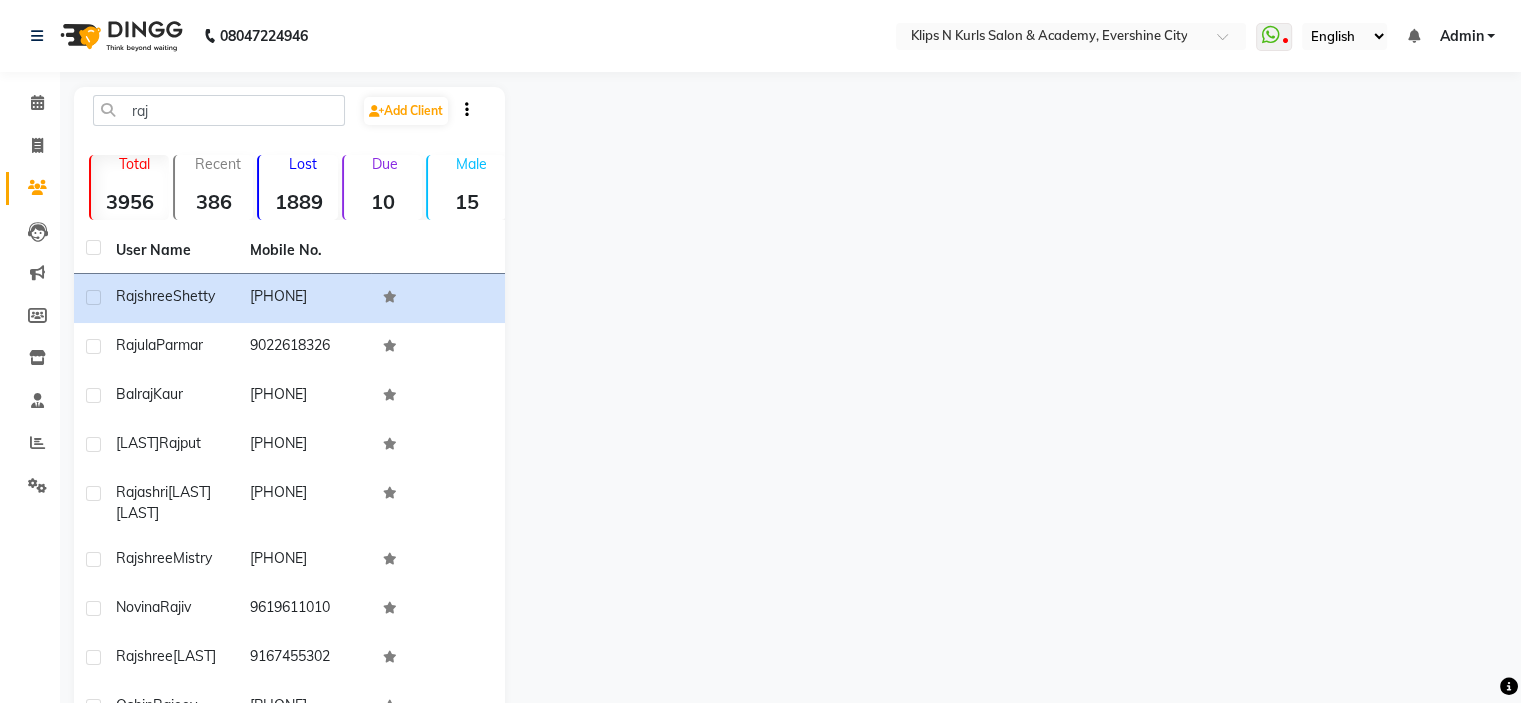 click 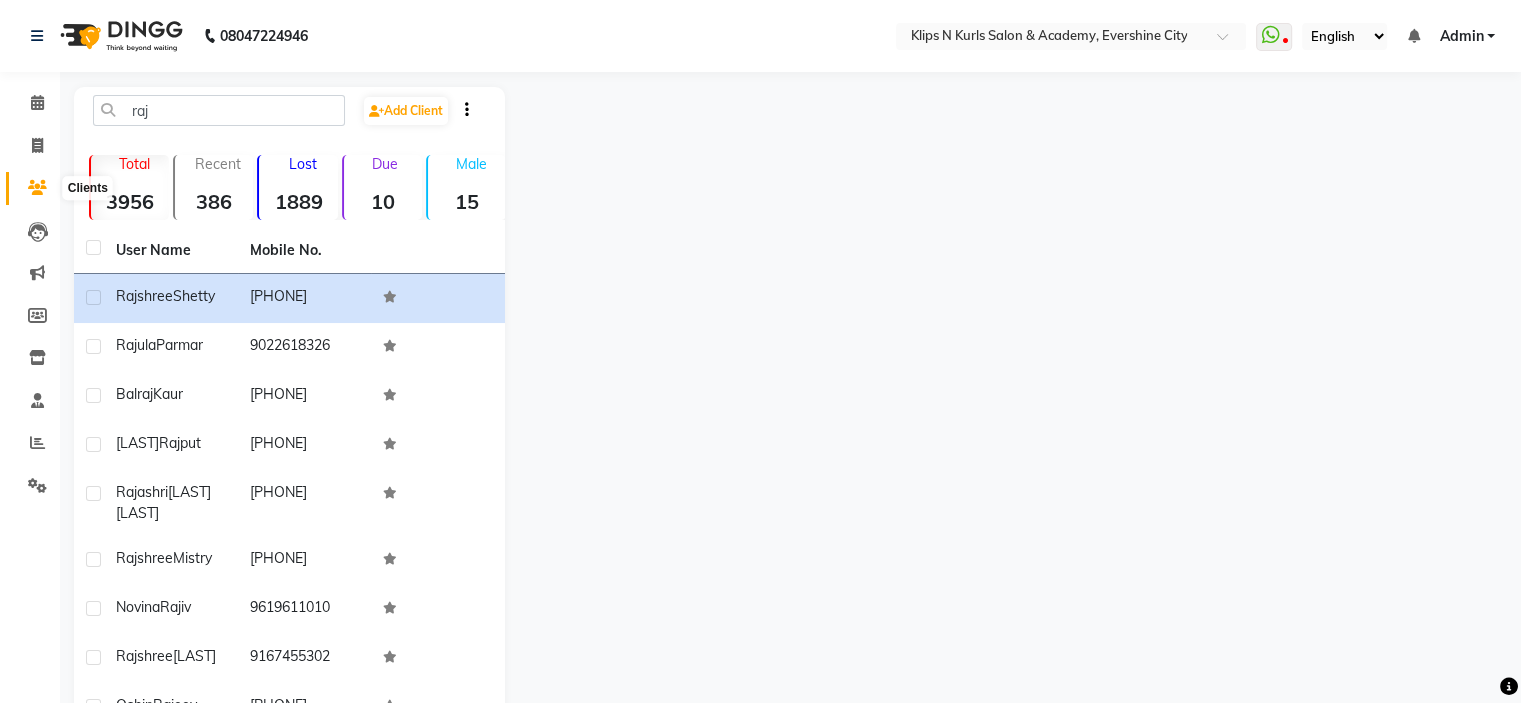 click 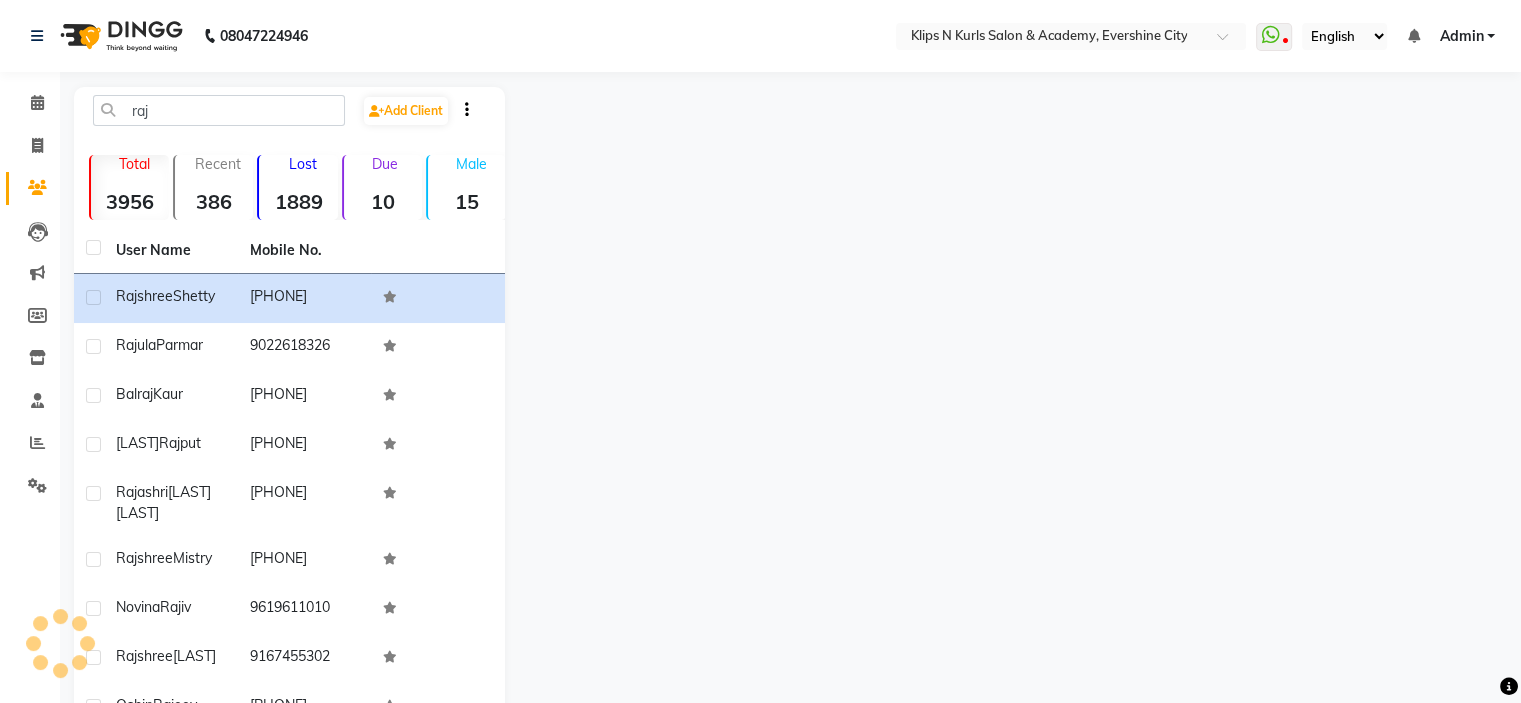 click 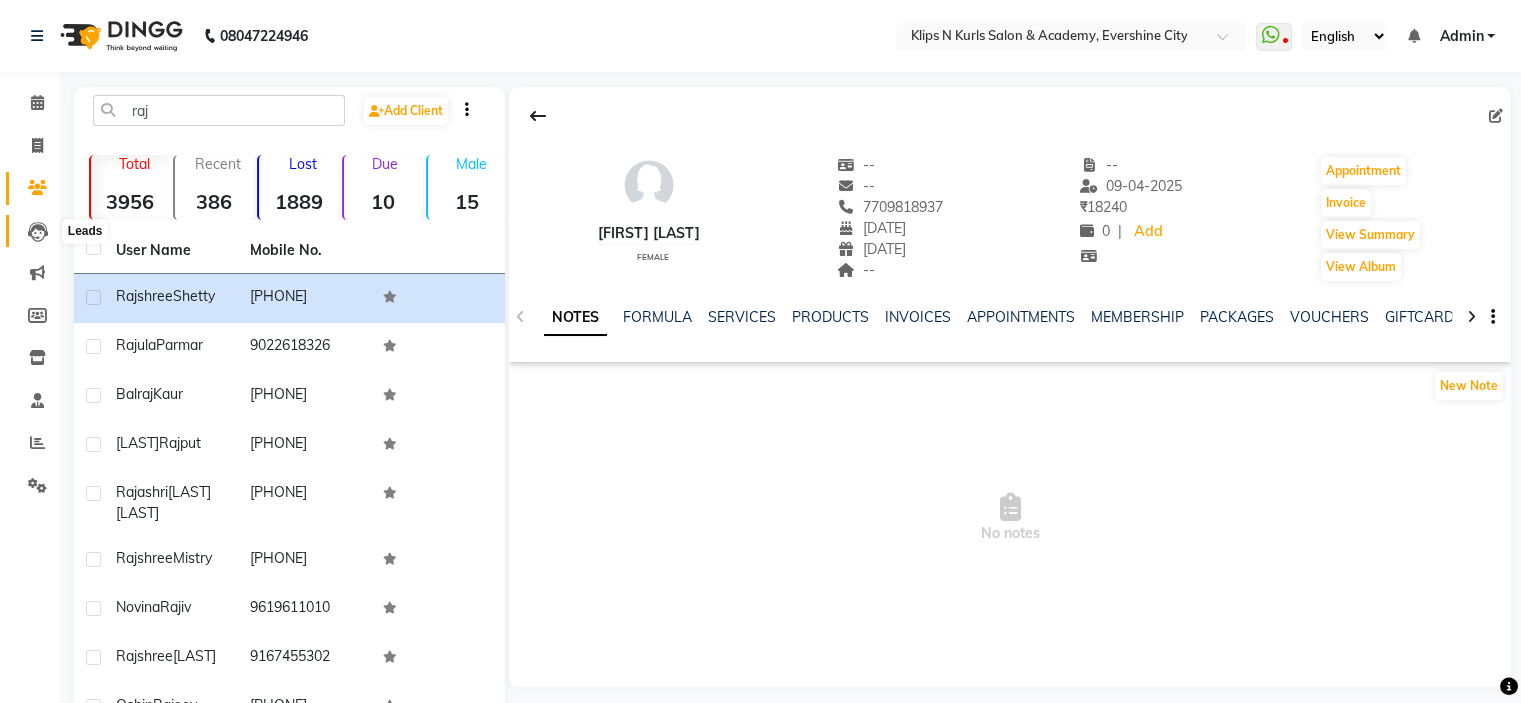 click 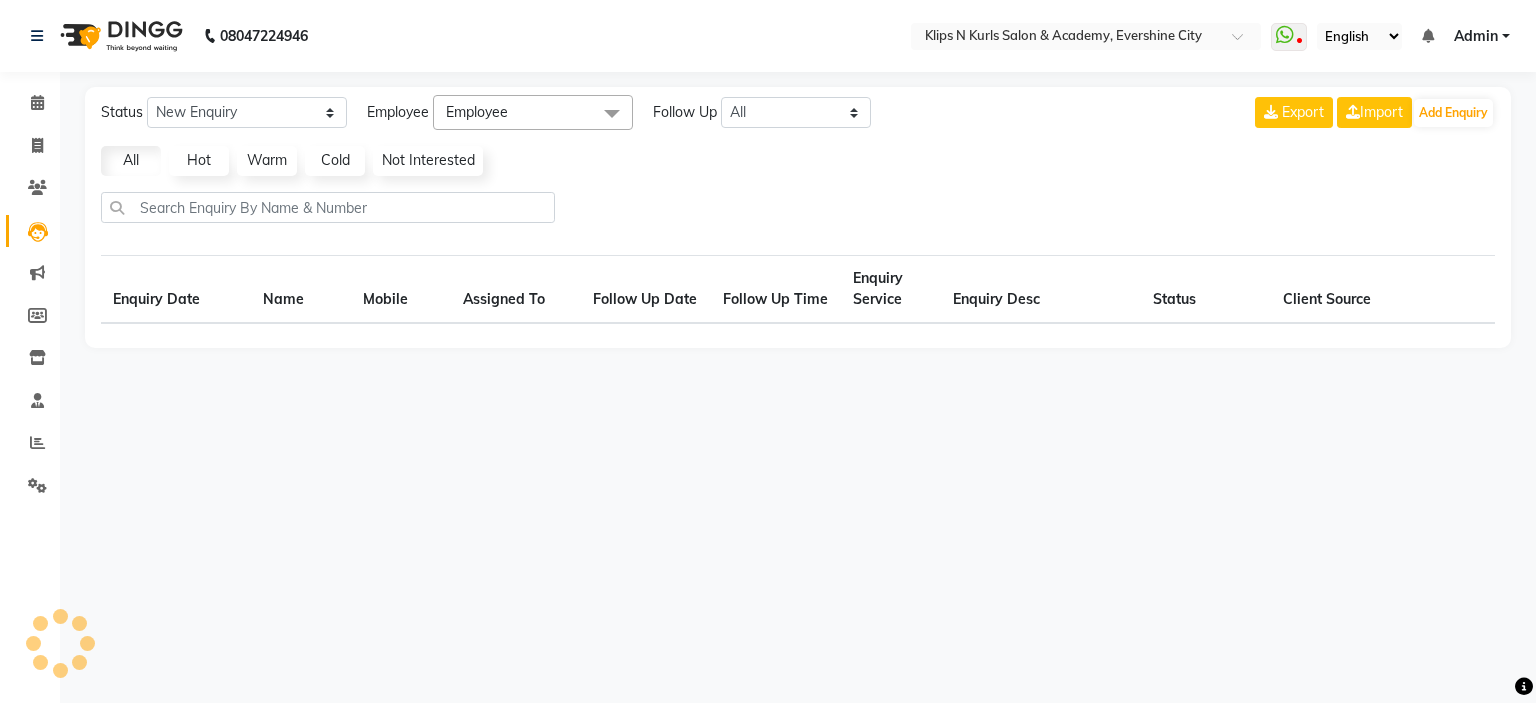 select on "10" 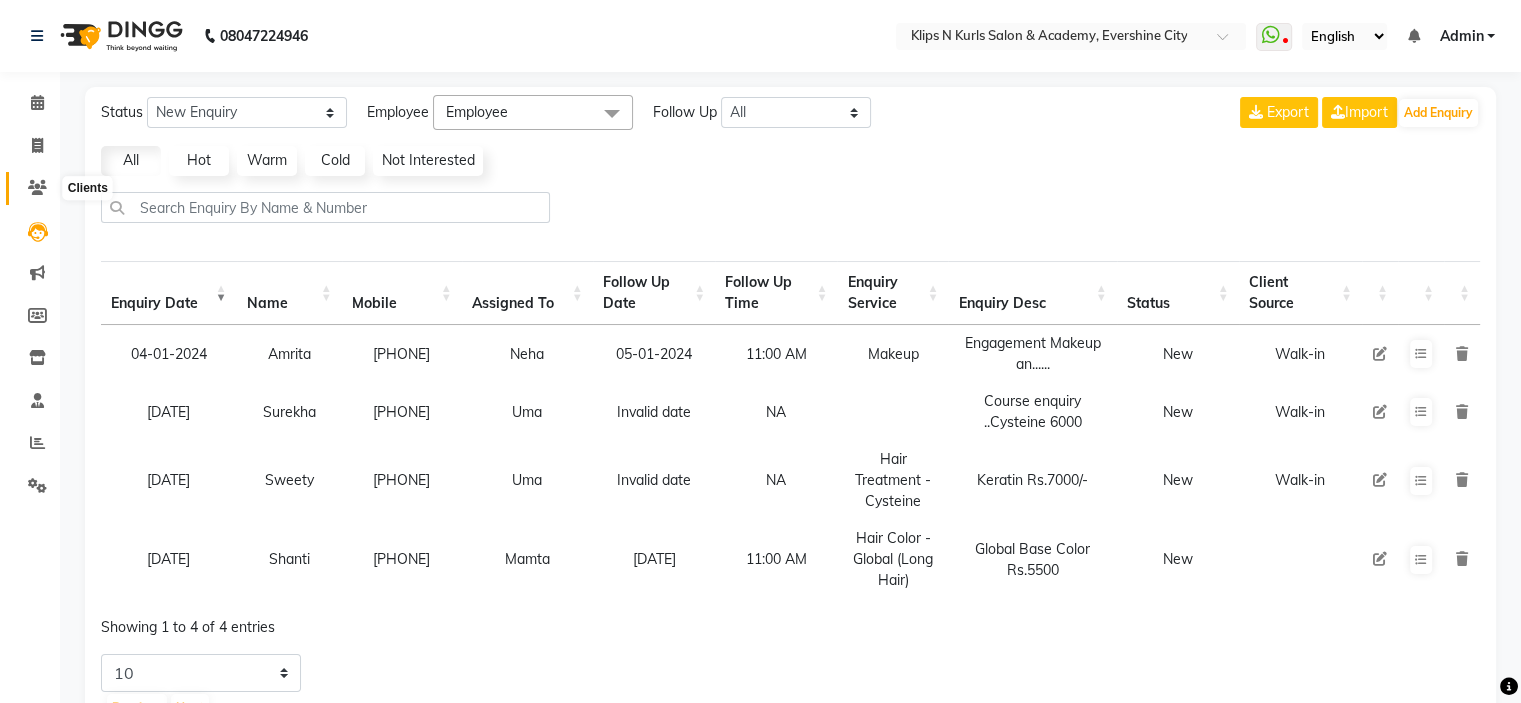 click 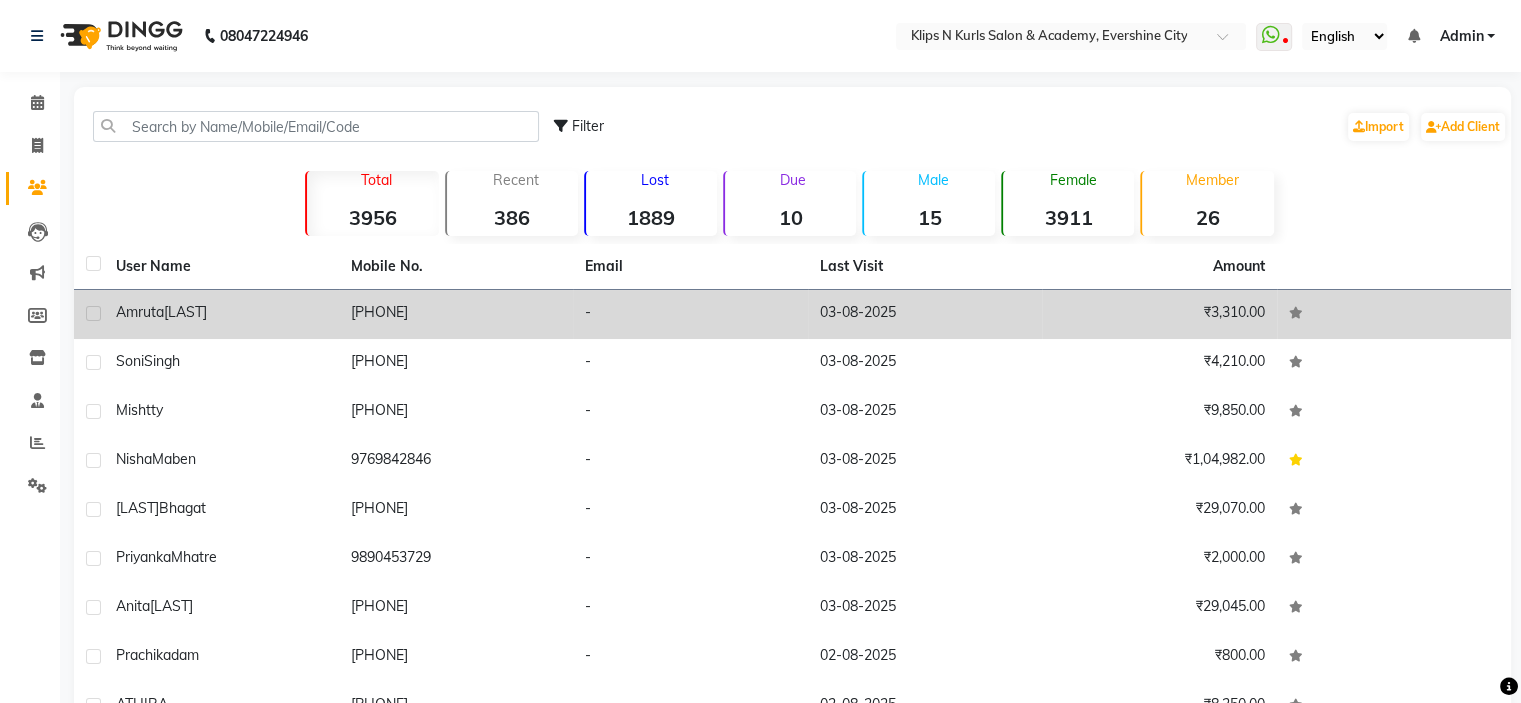 click on "Amruta  Lohana" 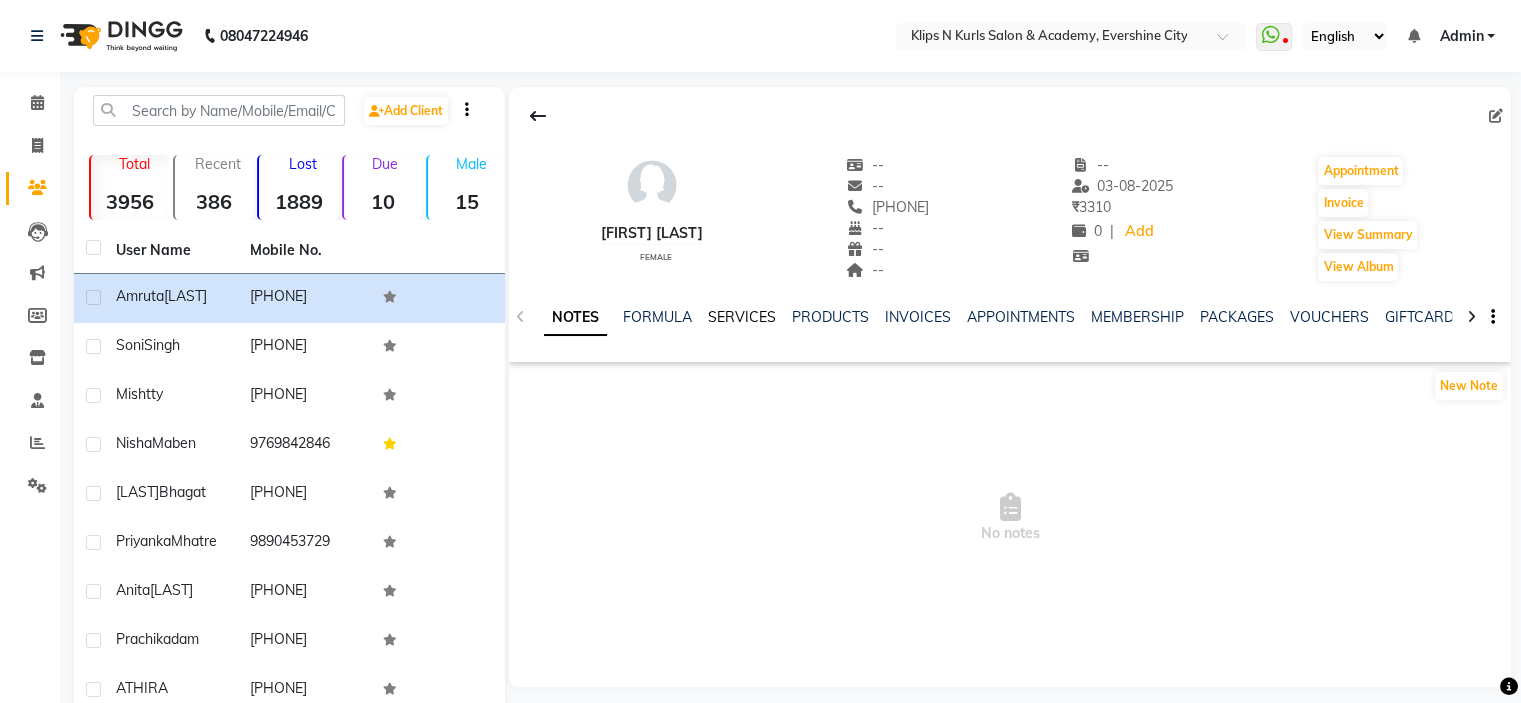 click on "SERVICES" 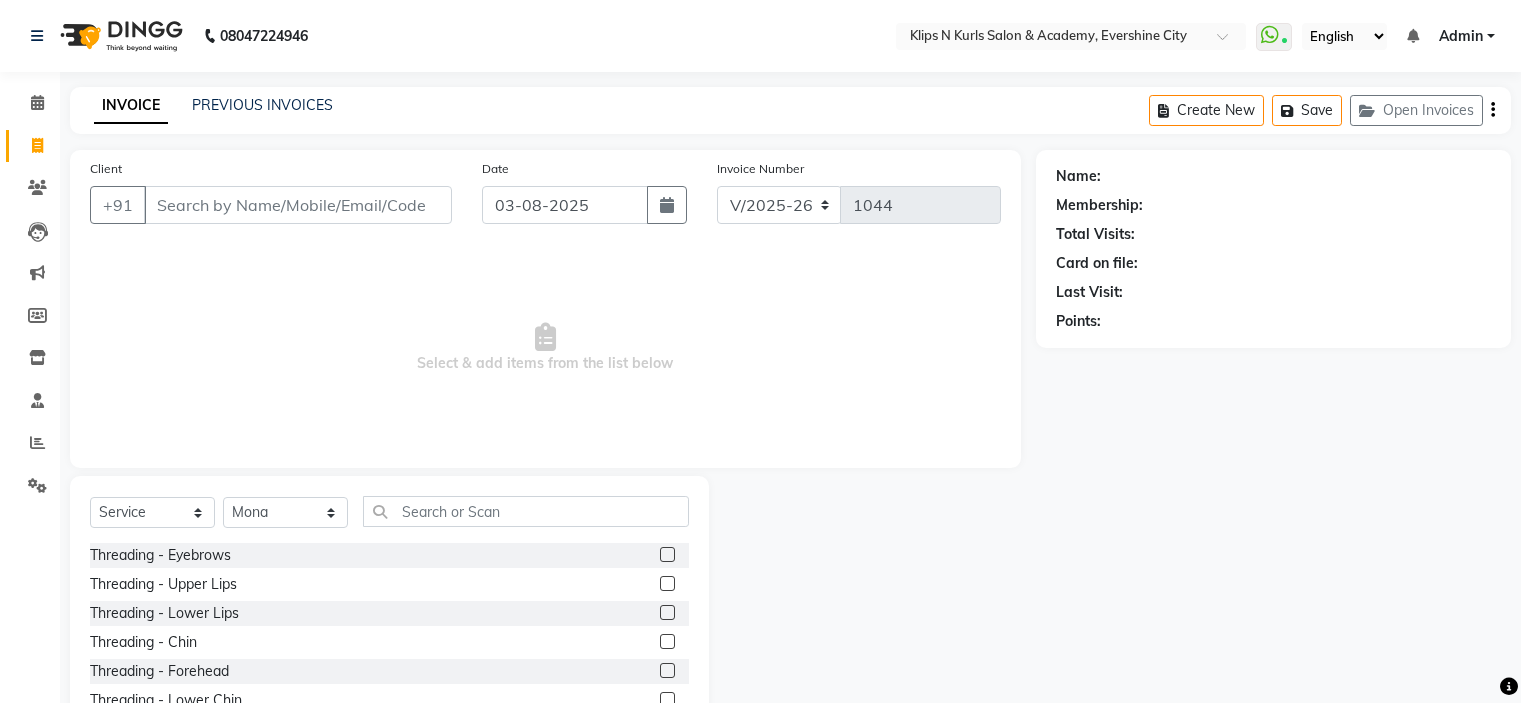 select on "124" 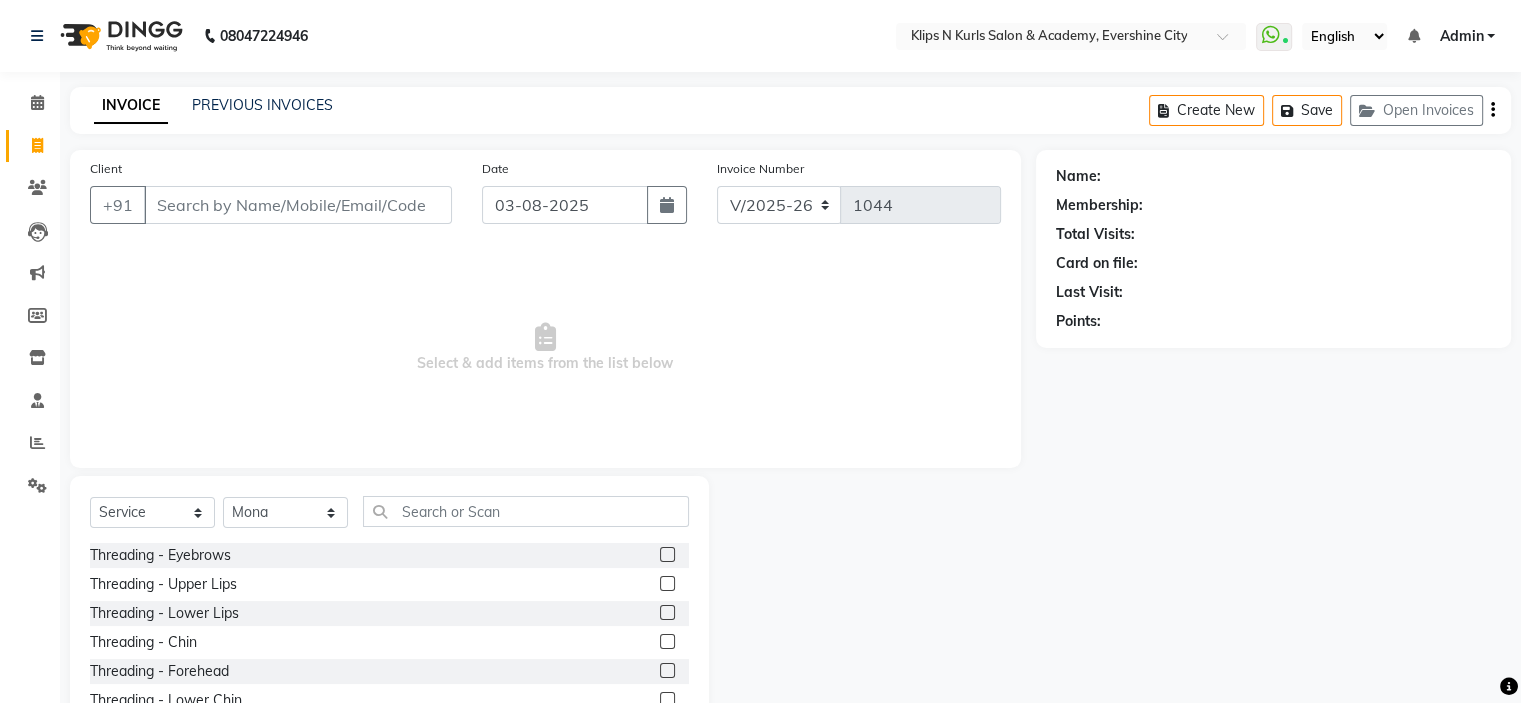 scroll, scrollTop: 0, scrollLeft: 0, axis: both 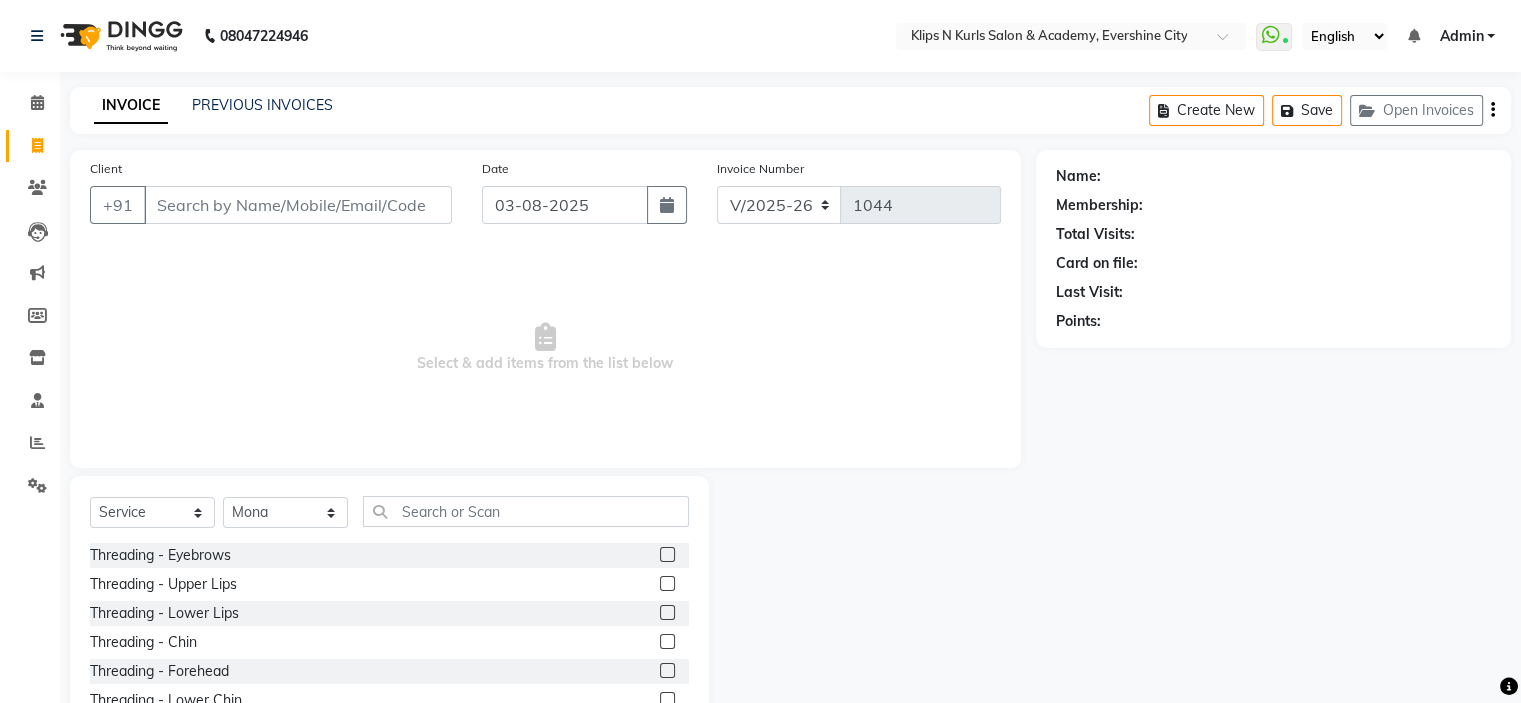 click on "Client" at bounding box center [298, 205] 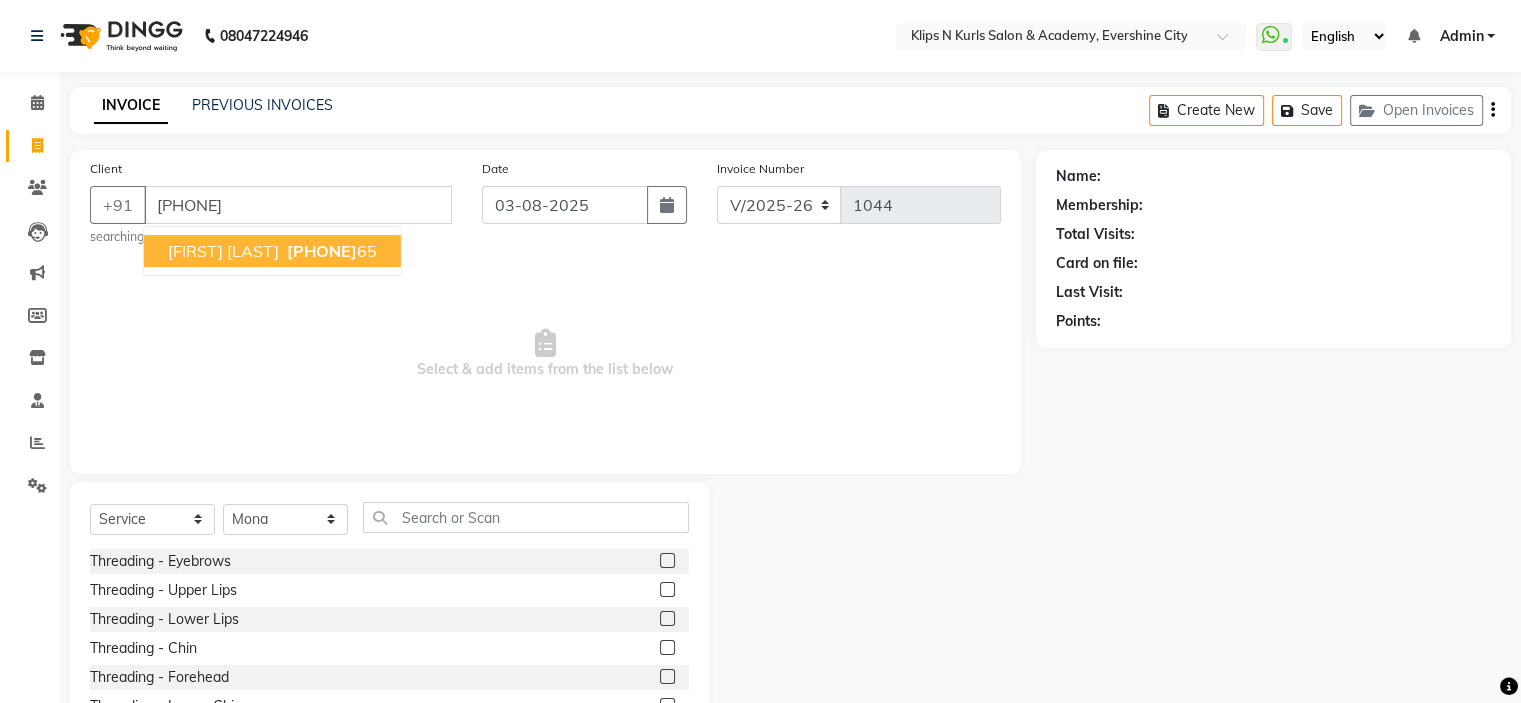 type on "[PHONE]" 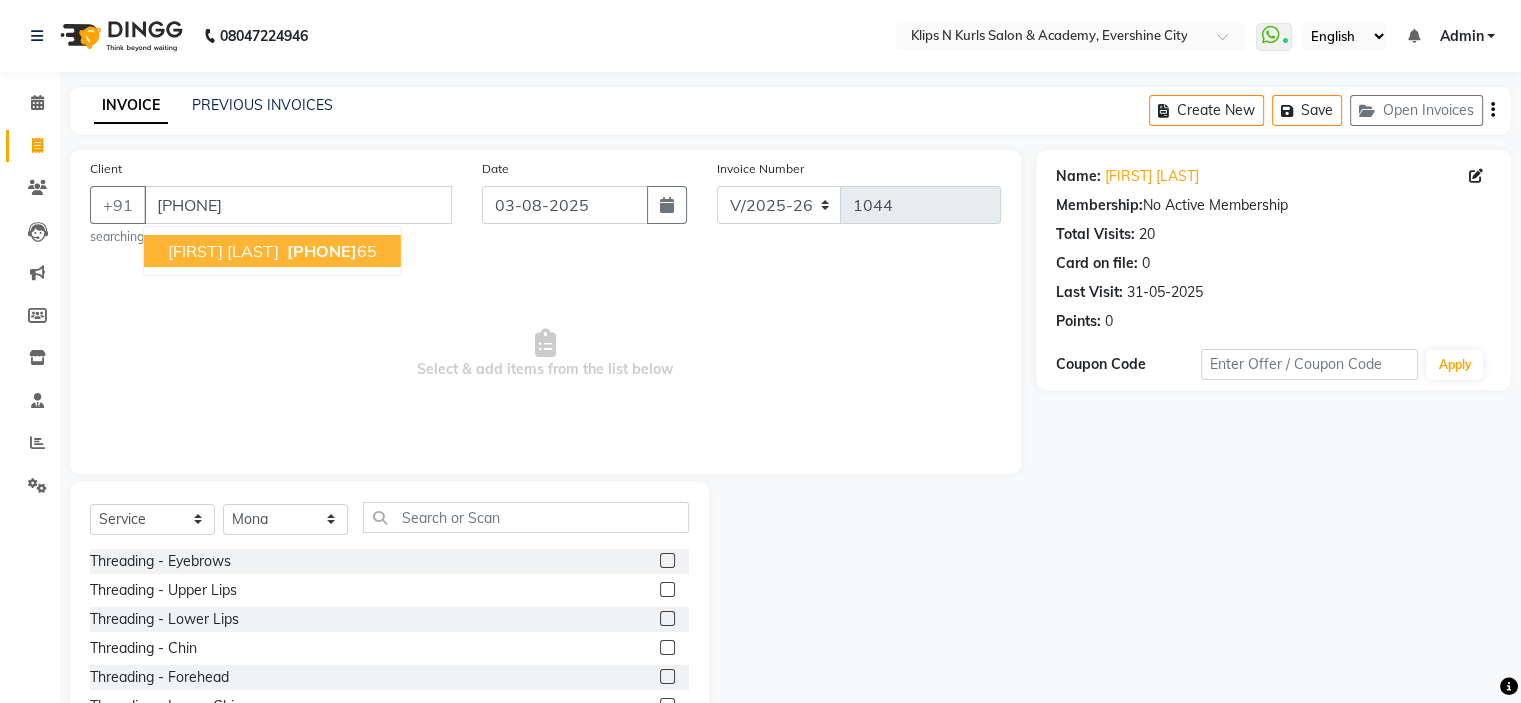 click on "Amruta Lohana   95032009 65" at bounding box center [272, 251] 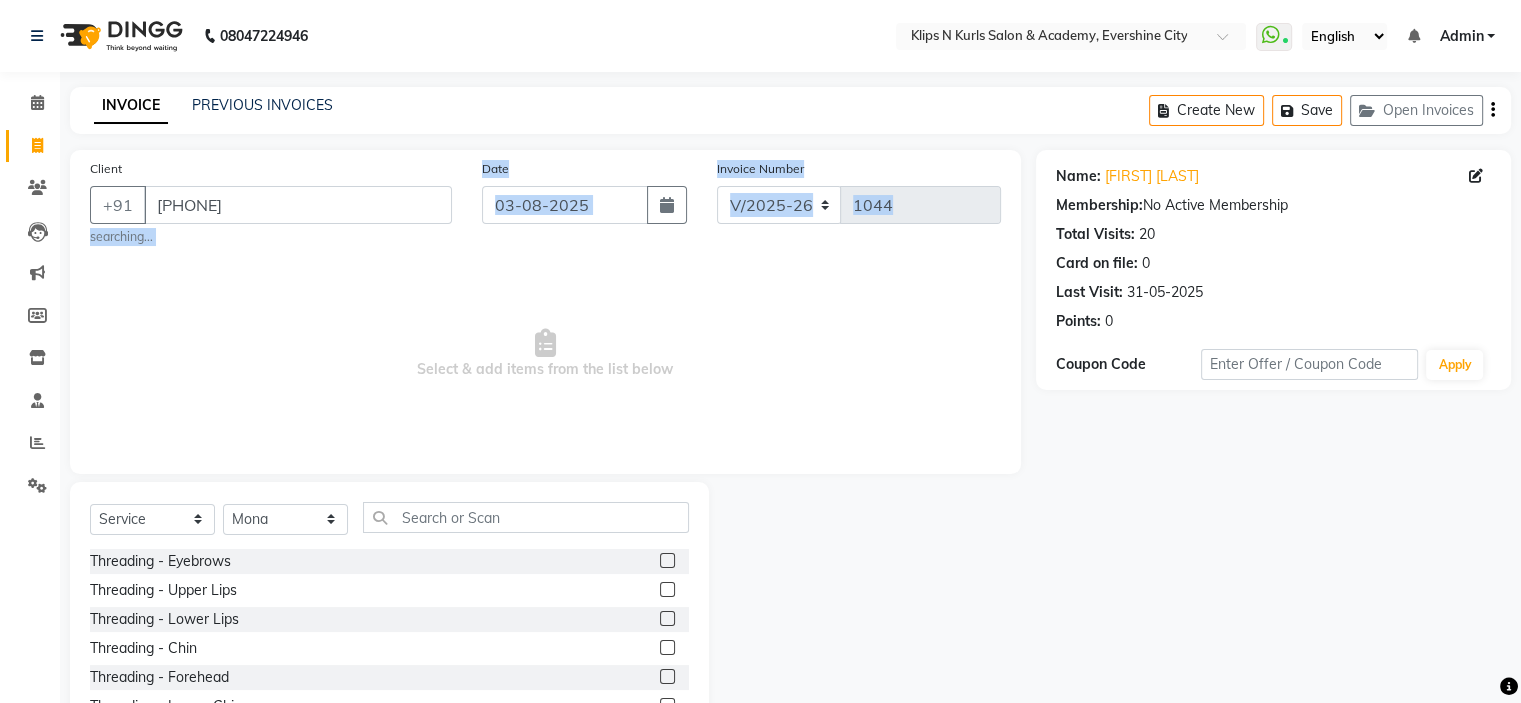 drag, startPoint x: 246, startPoint y: 263, endPoint x: 62, endPoint y: 230, distance: 186.93582 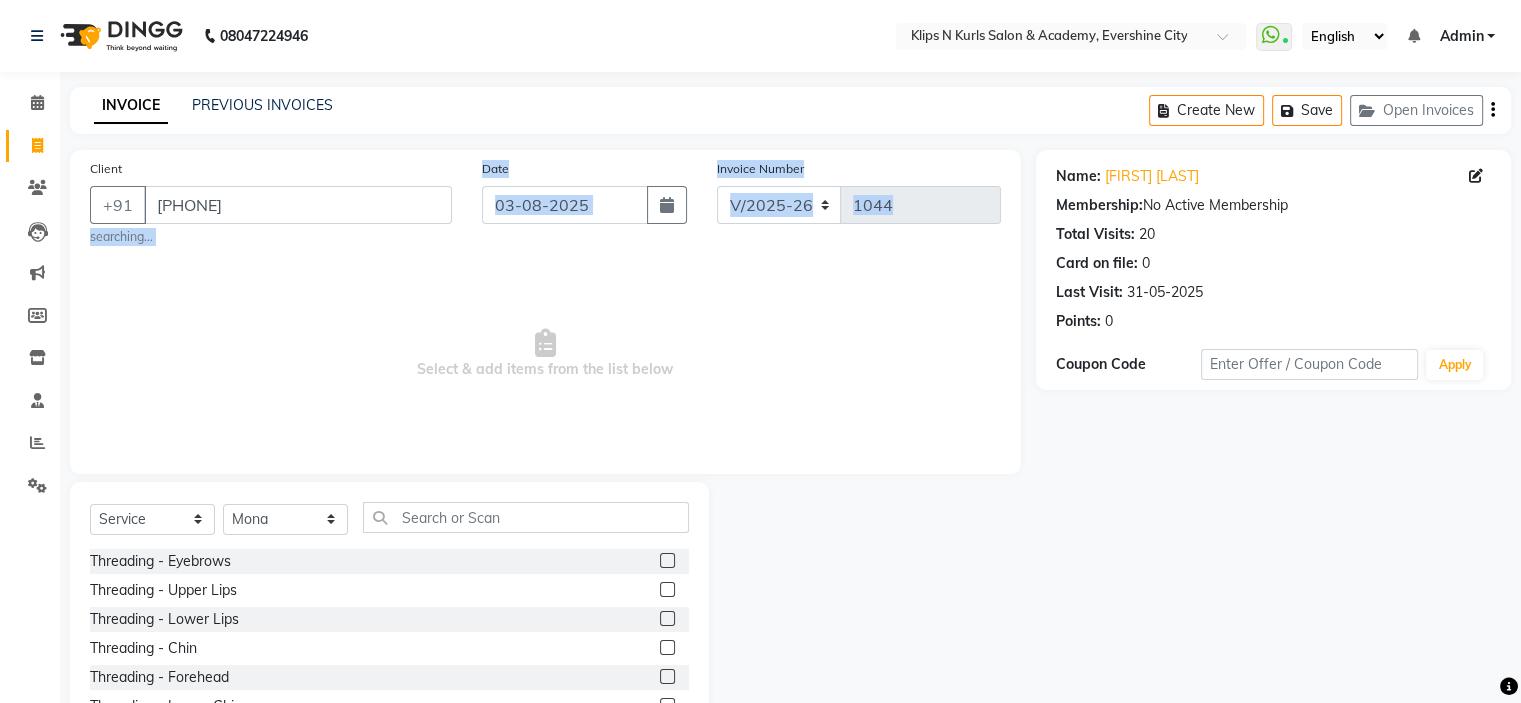 click on "Select & add items from the list below" at bounding box center [545, 354] 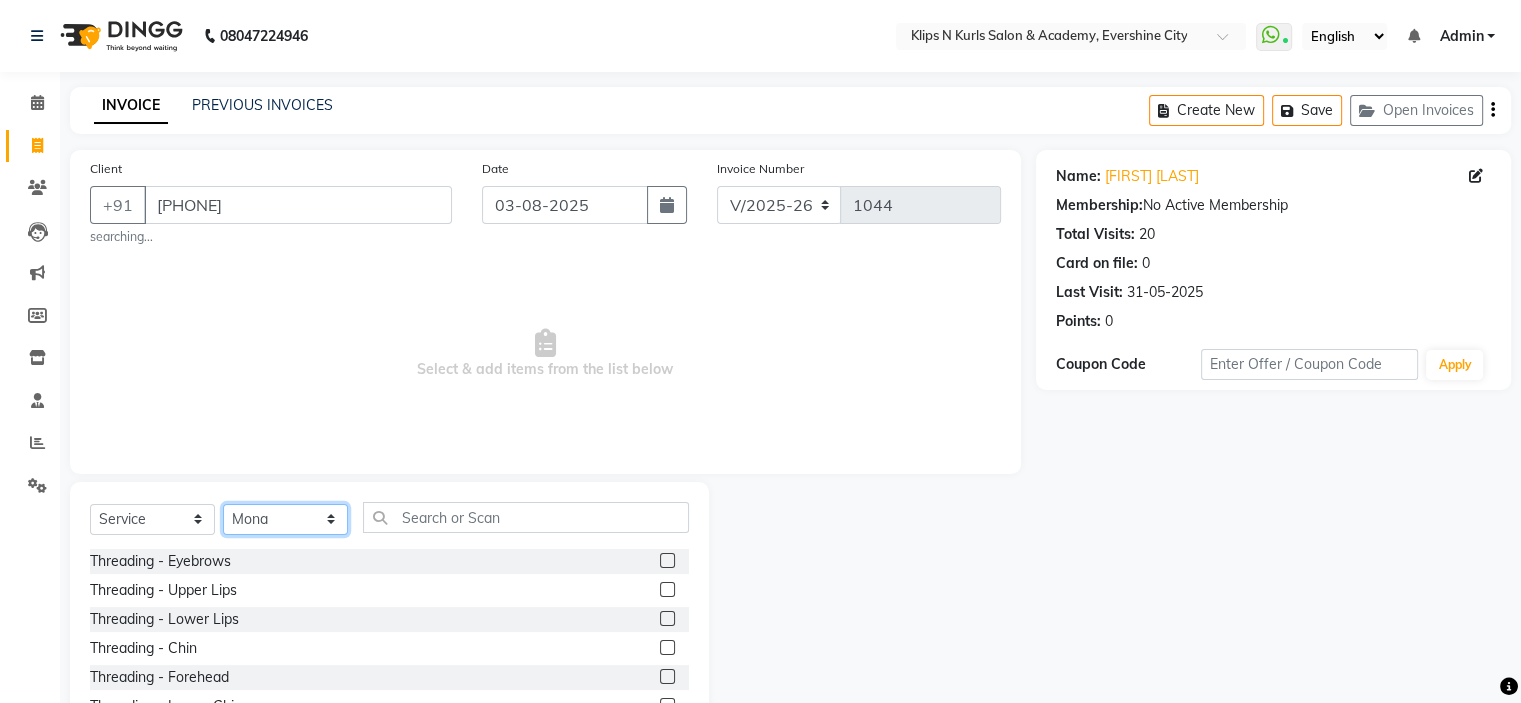click on "Select Stylist Chandani Front Desk Ishika  Mona Neha Pooja Priya Smitha" 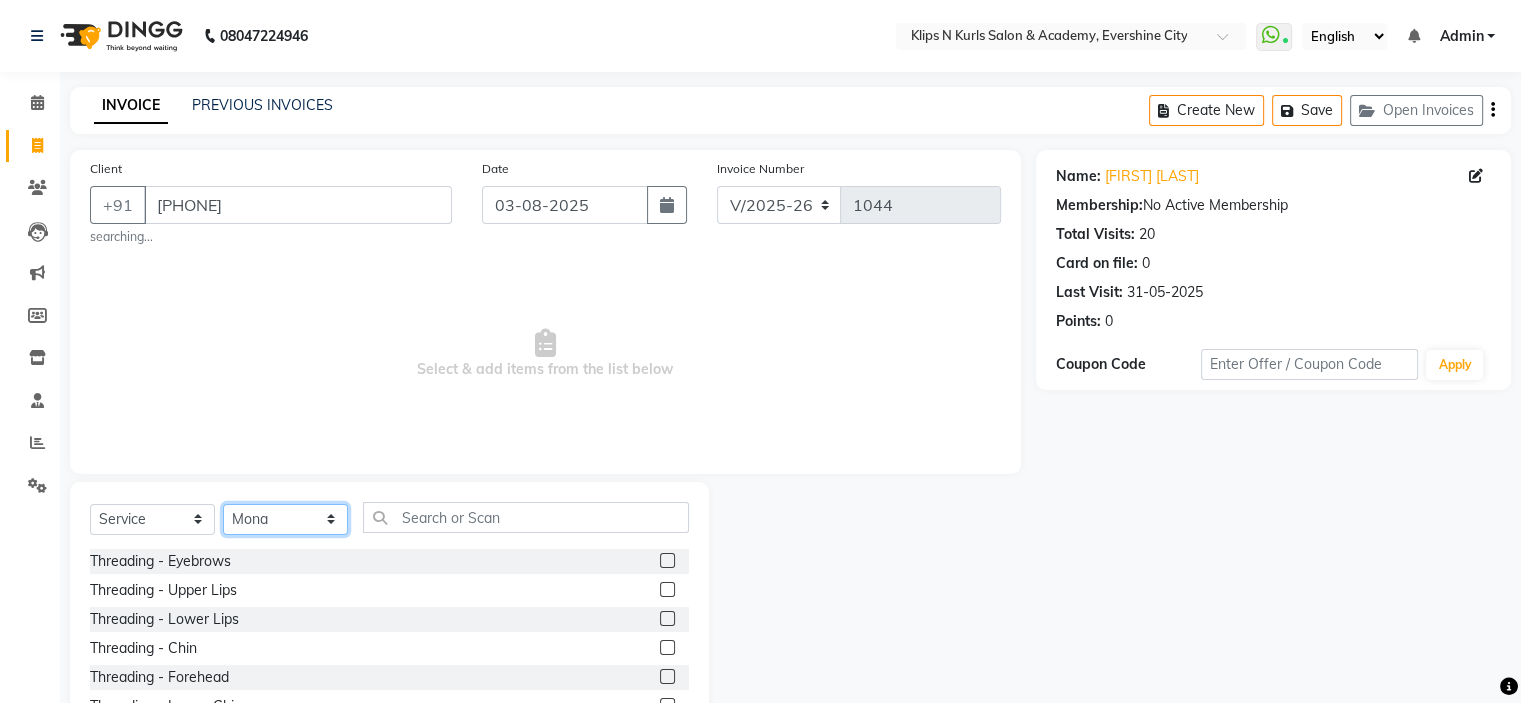 select on "86065" 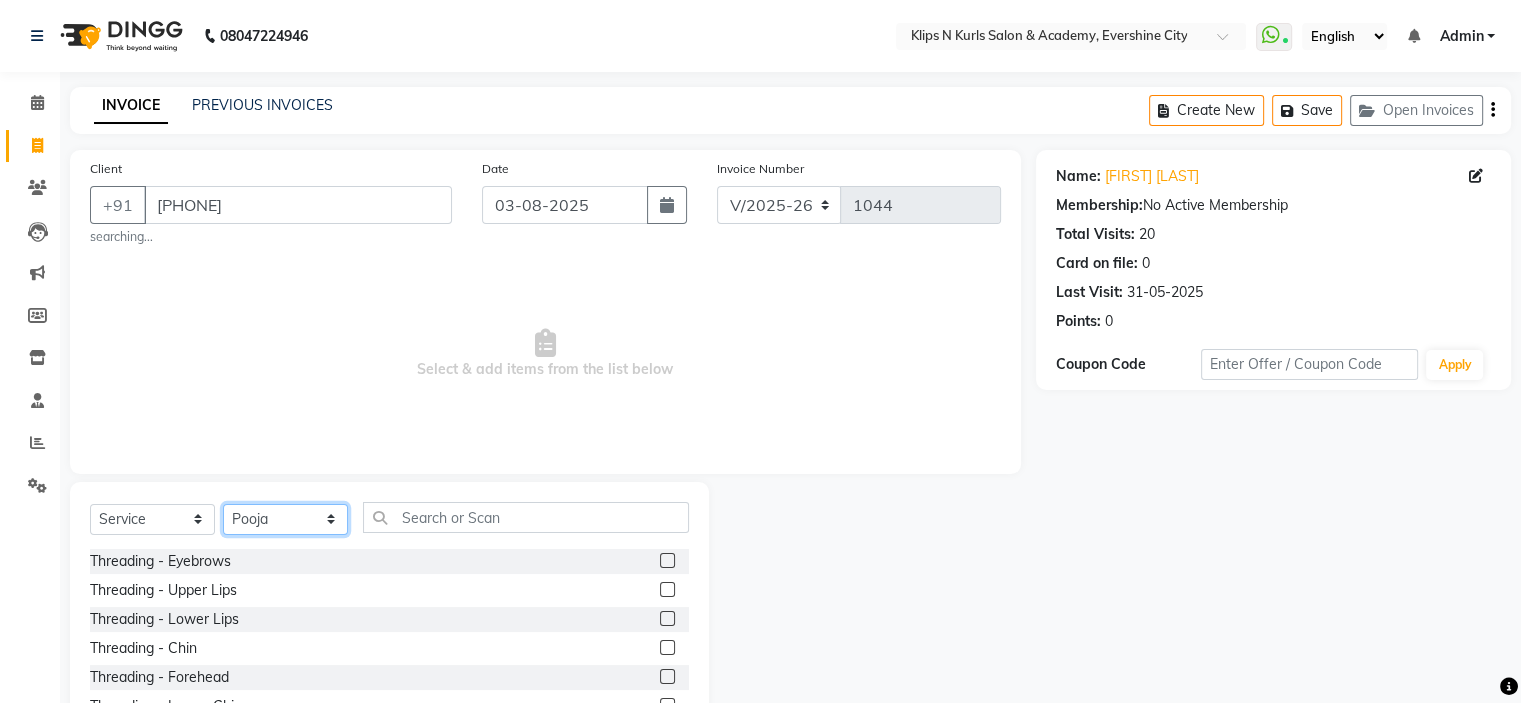 click on "Select Stylist Chandani Front Desk Ishika  Mona Neha Pooja Priya Smitha" 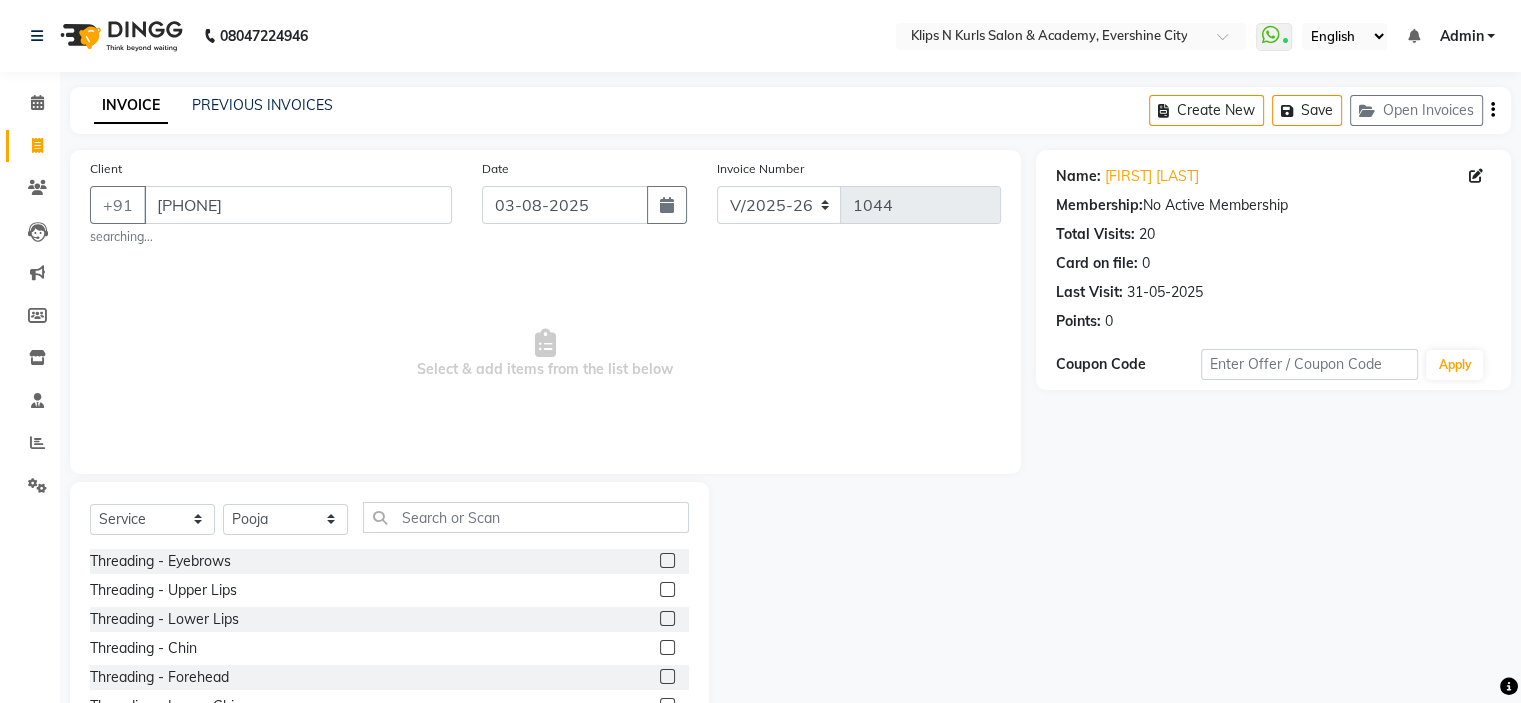click 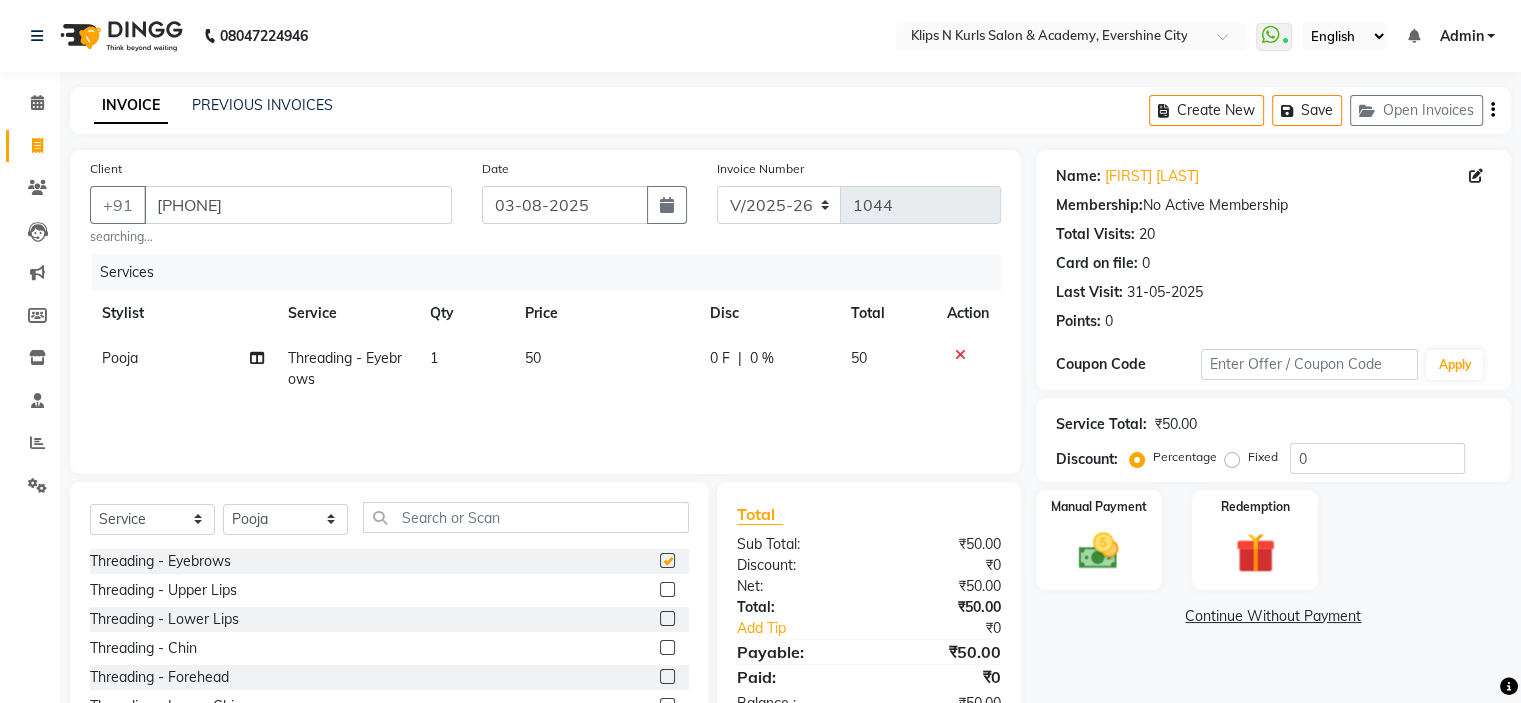 checkbox on "false" 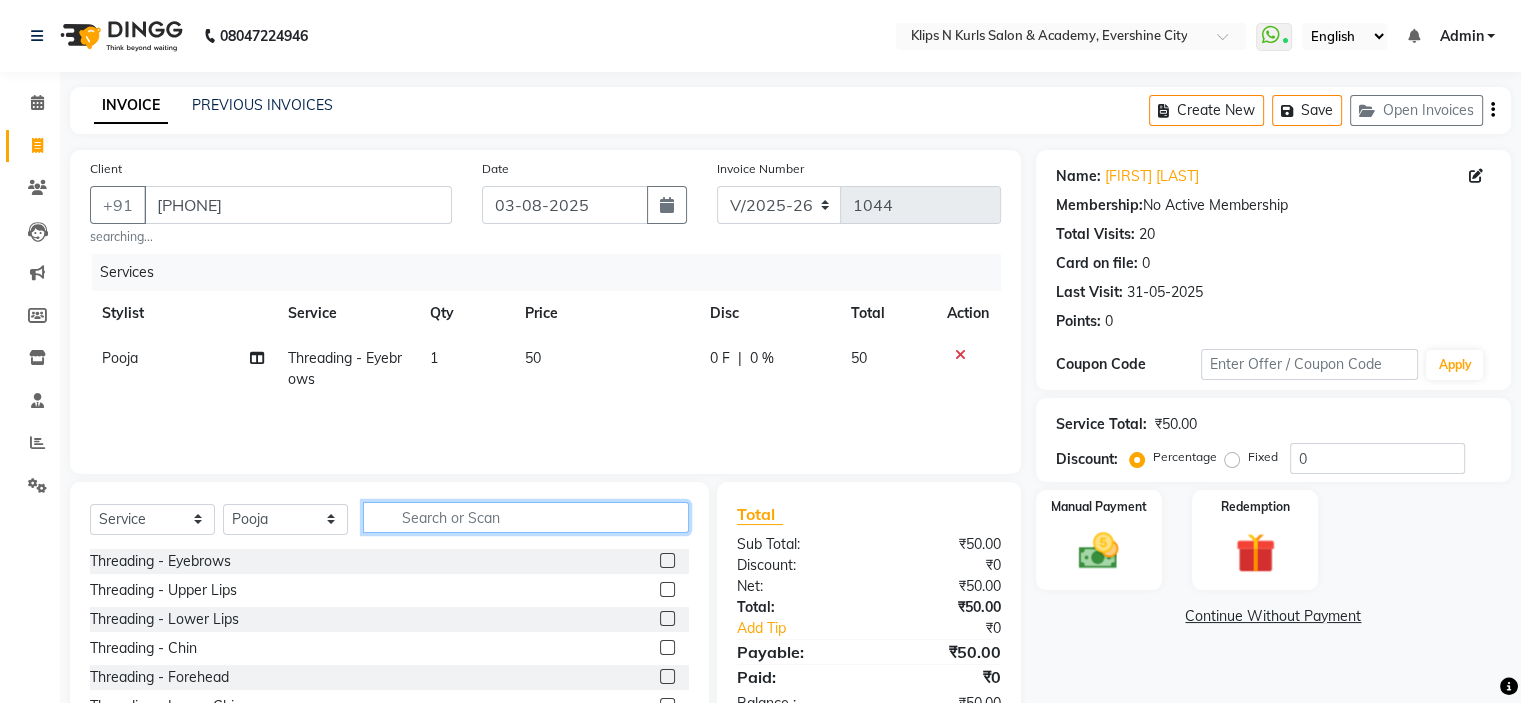 click 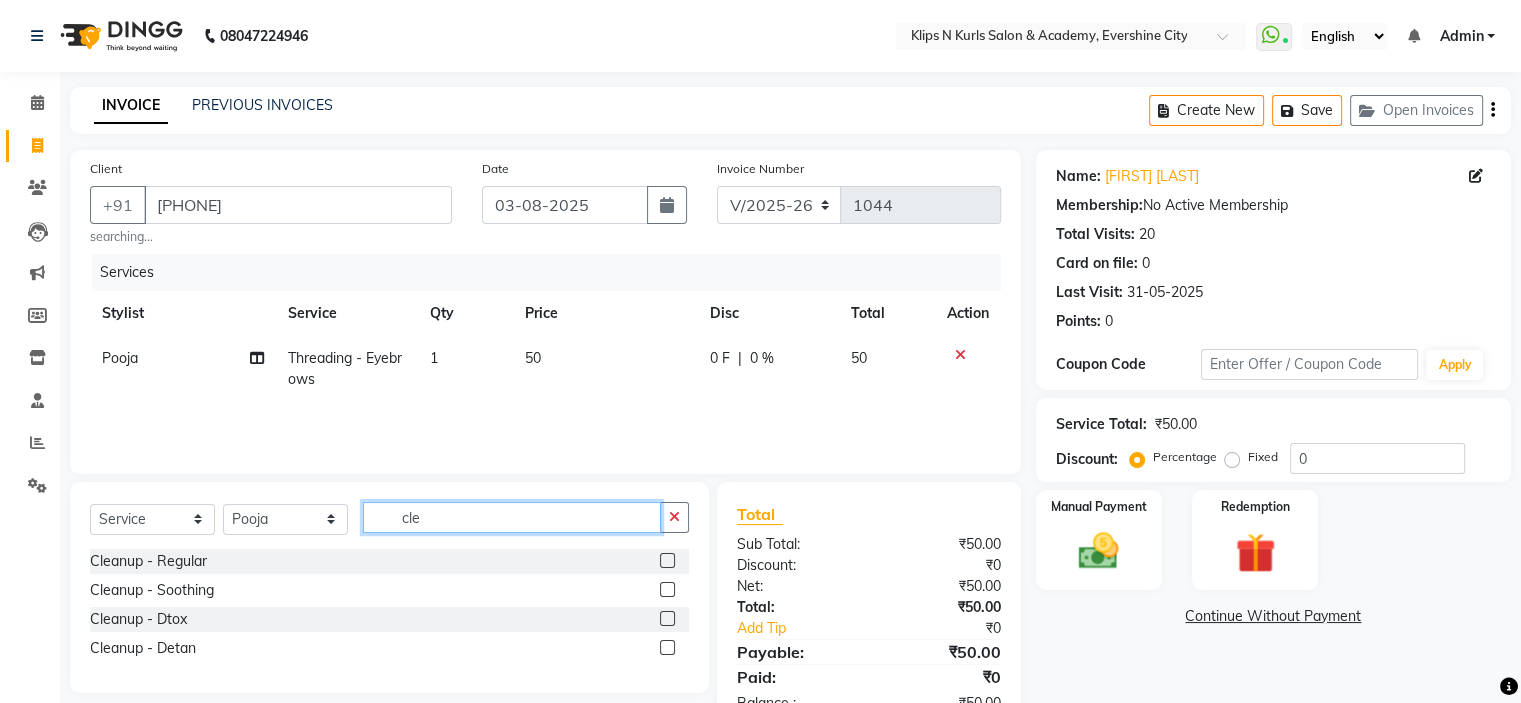 type on "cle" 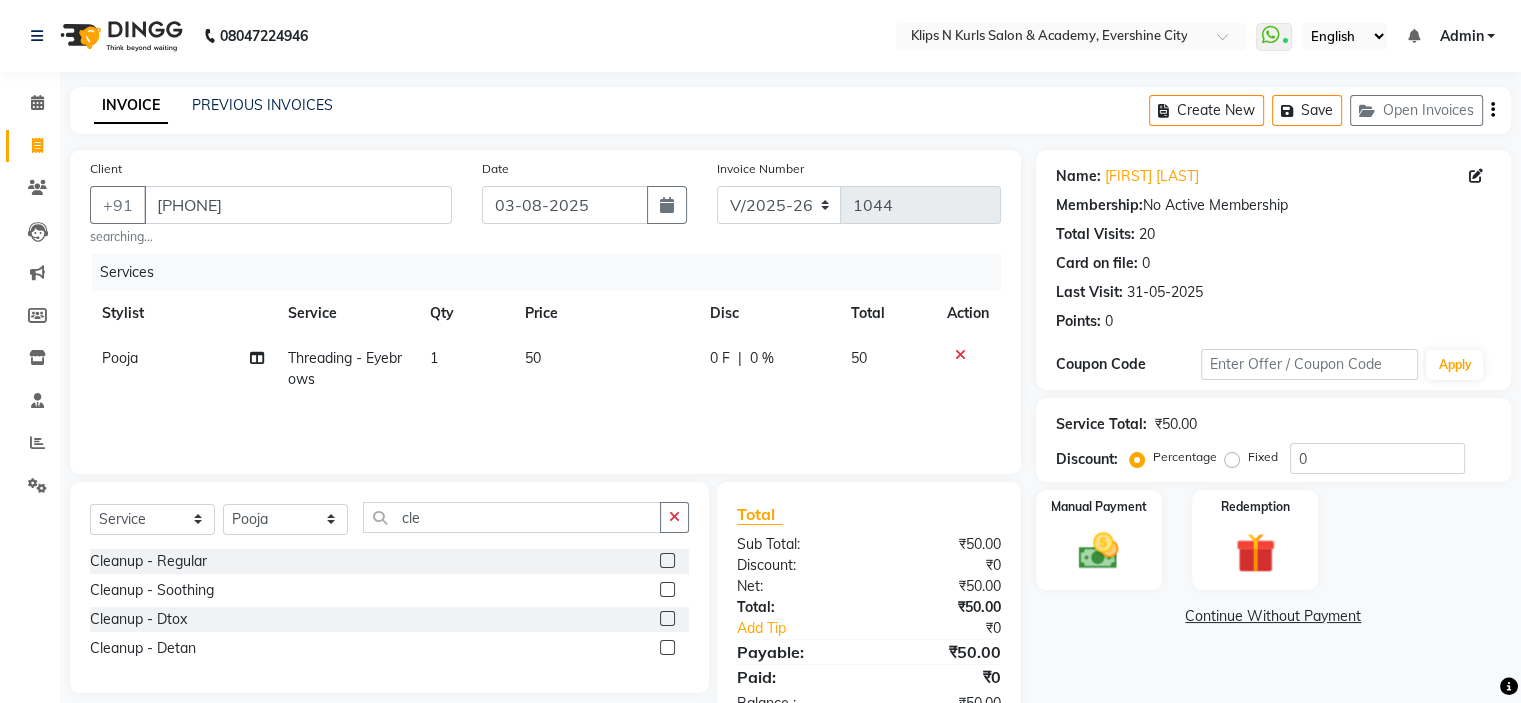 click 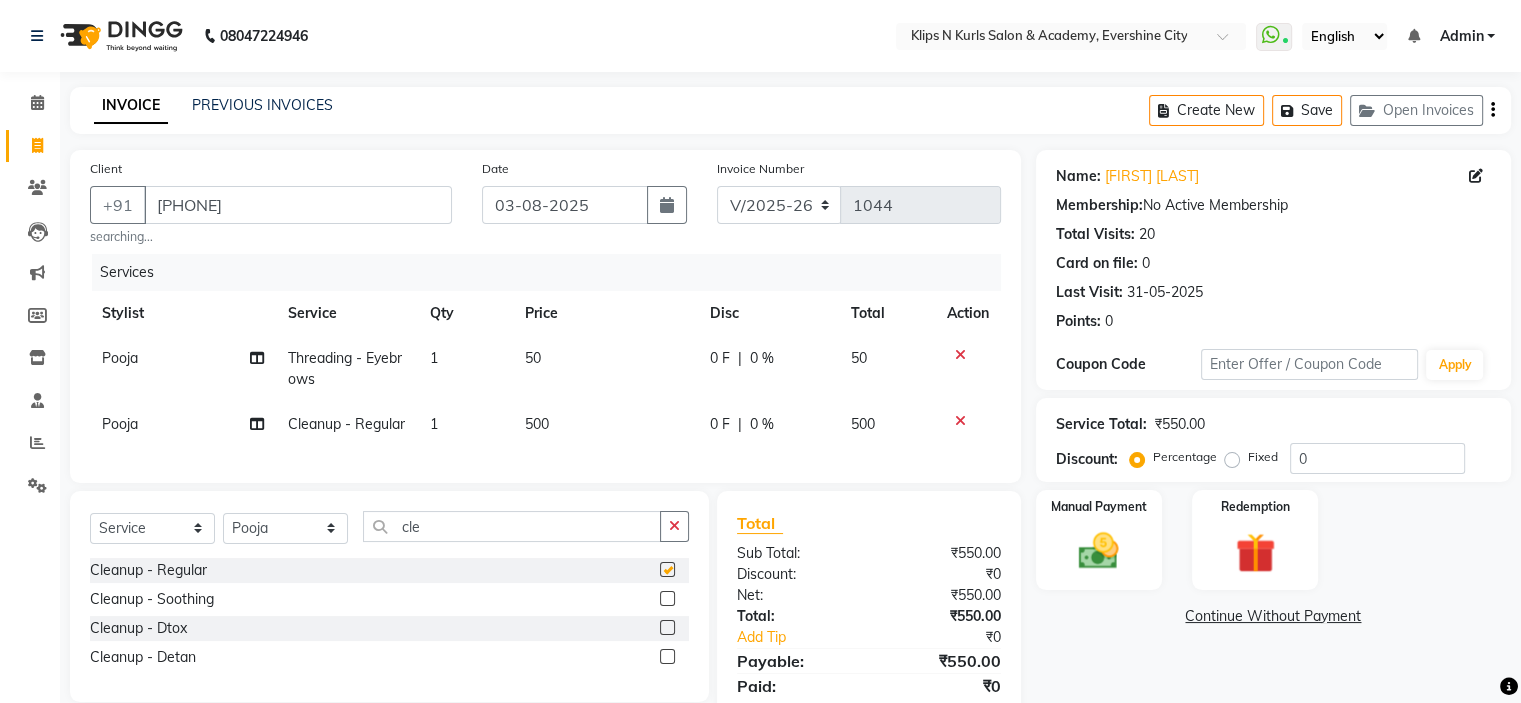 checkbox on "false" 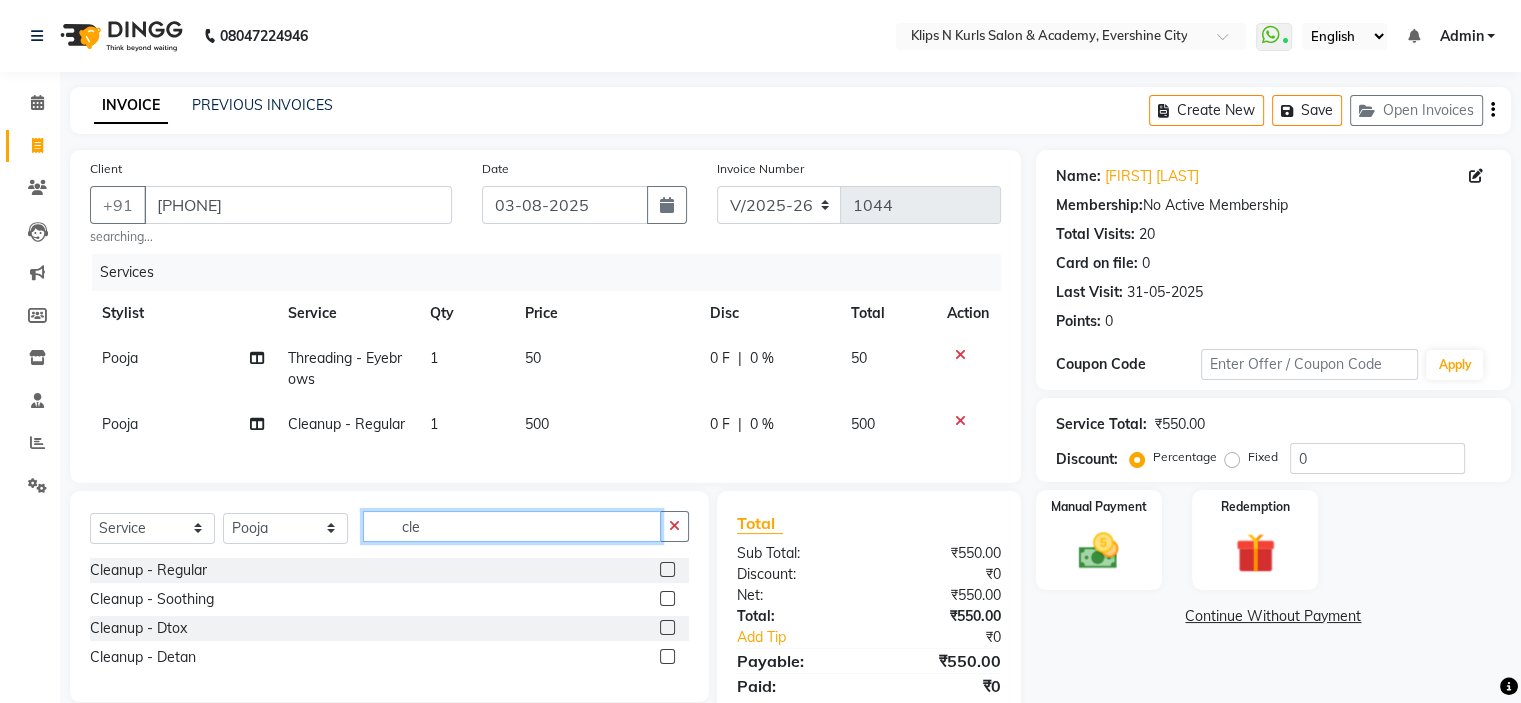 click on "cle" 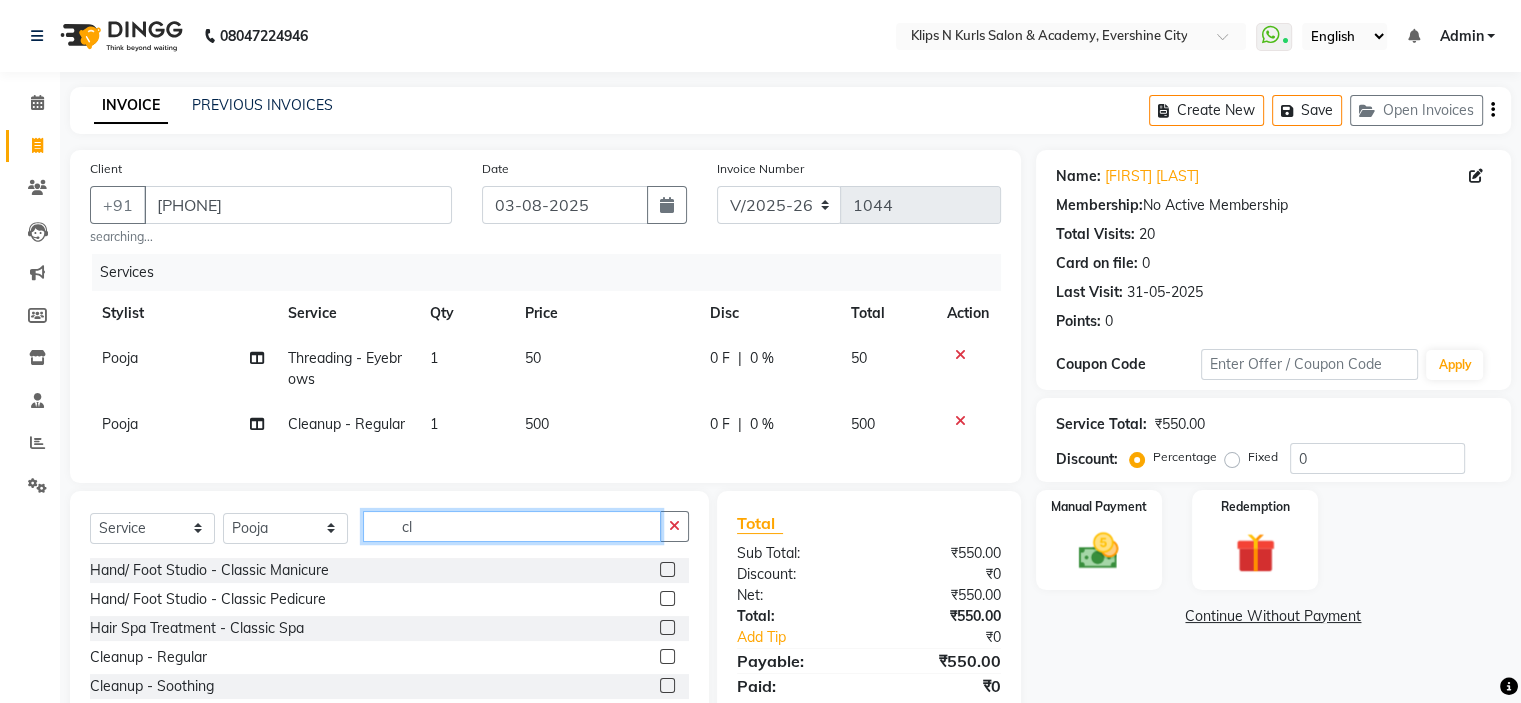 type on "c" 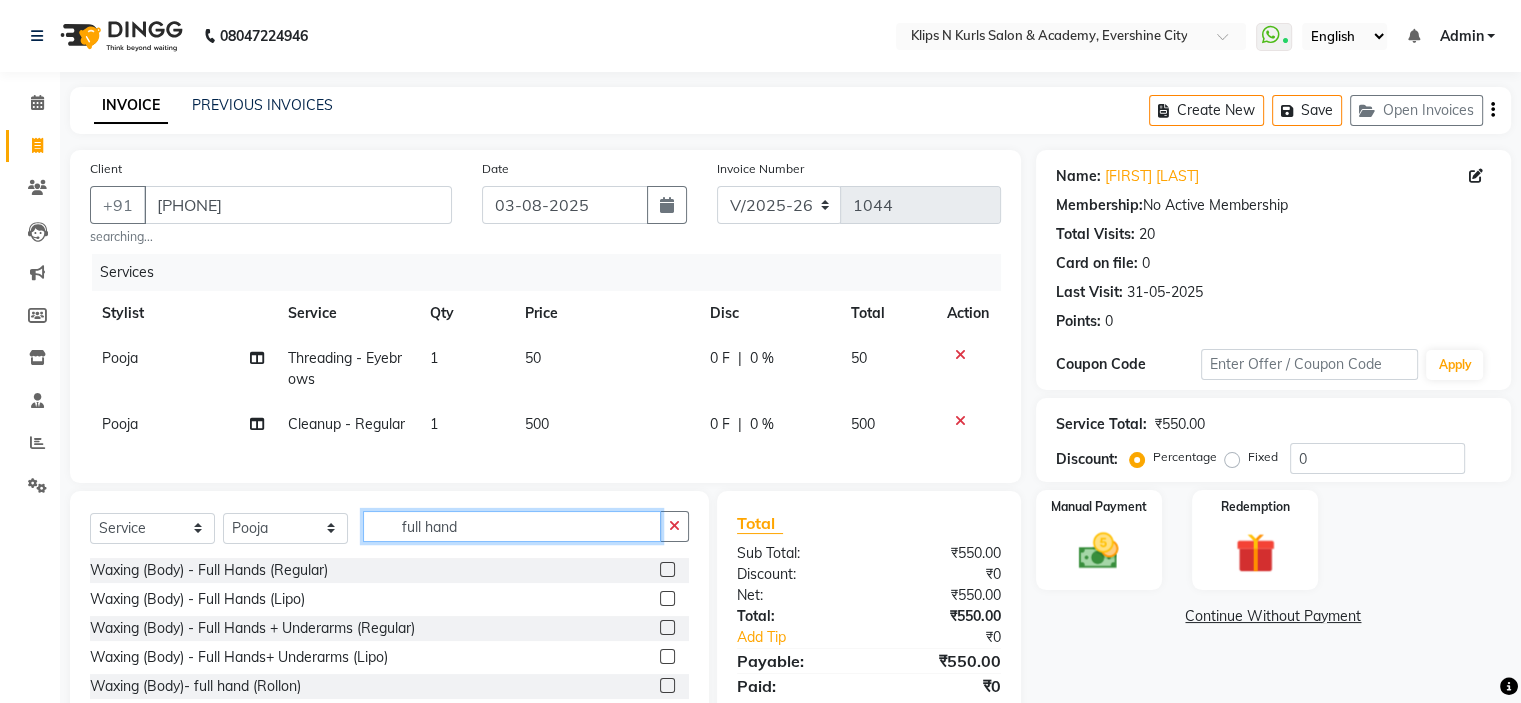 type on "full hand" 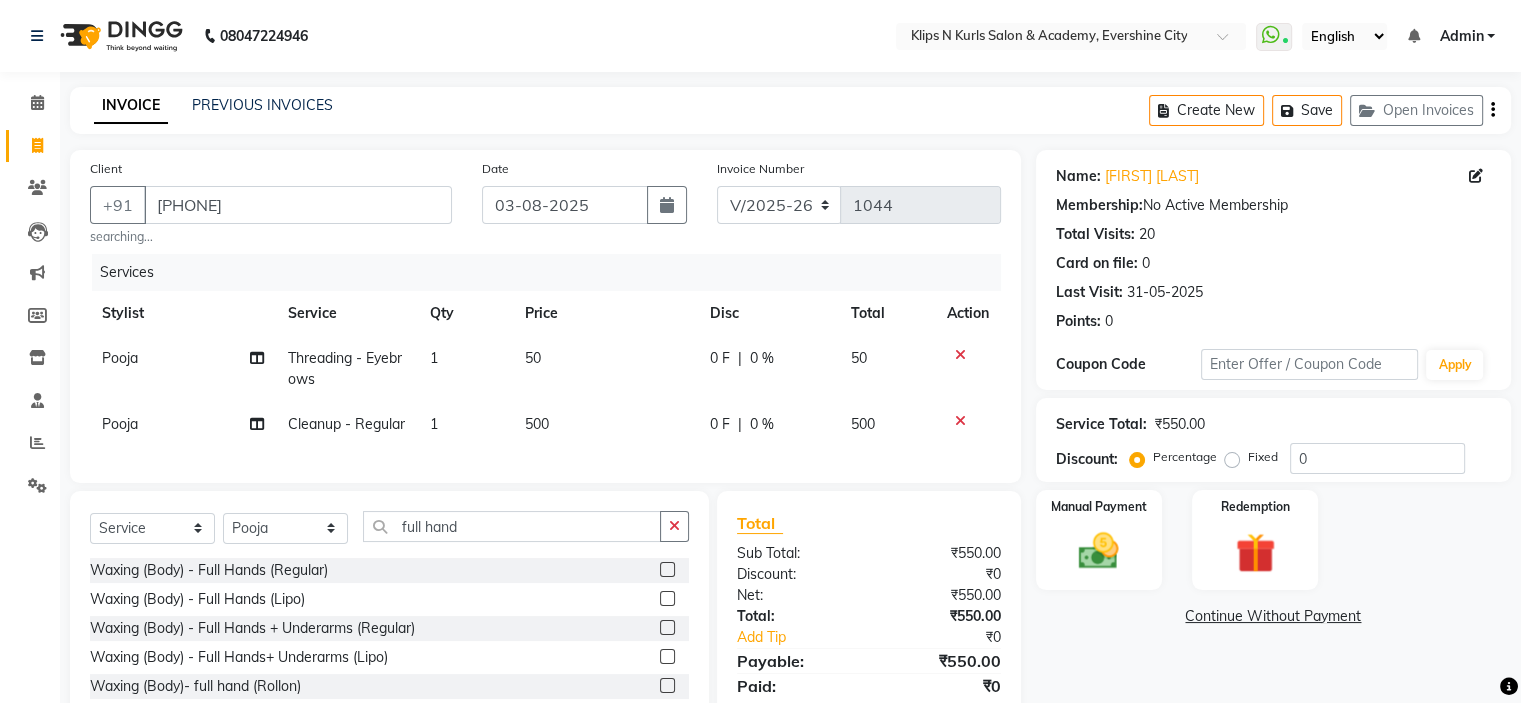click 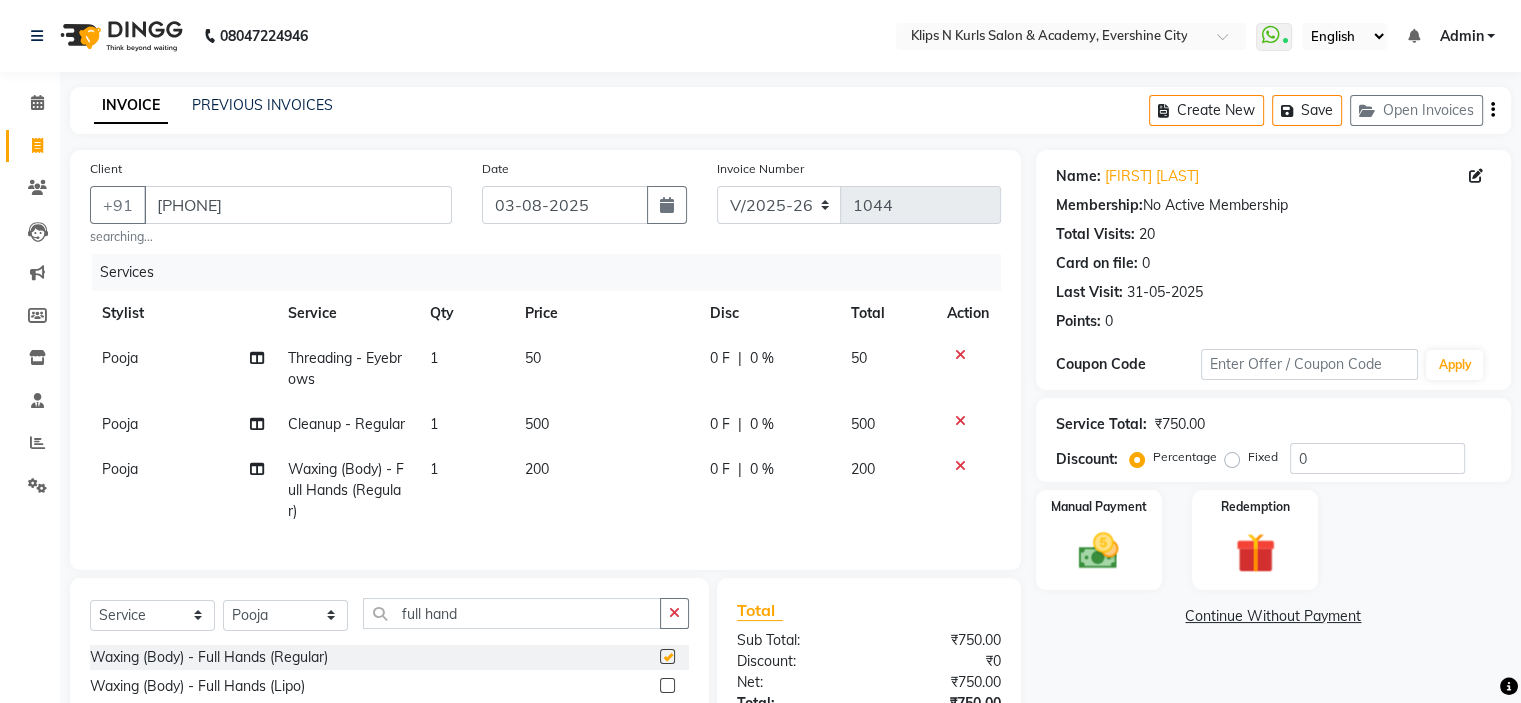 checkbox on "false" 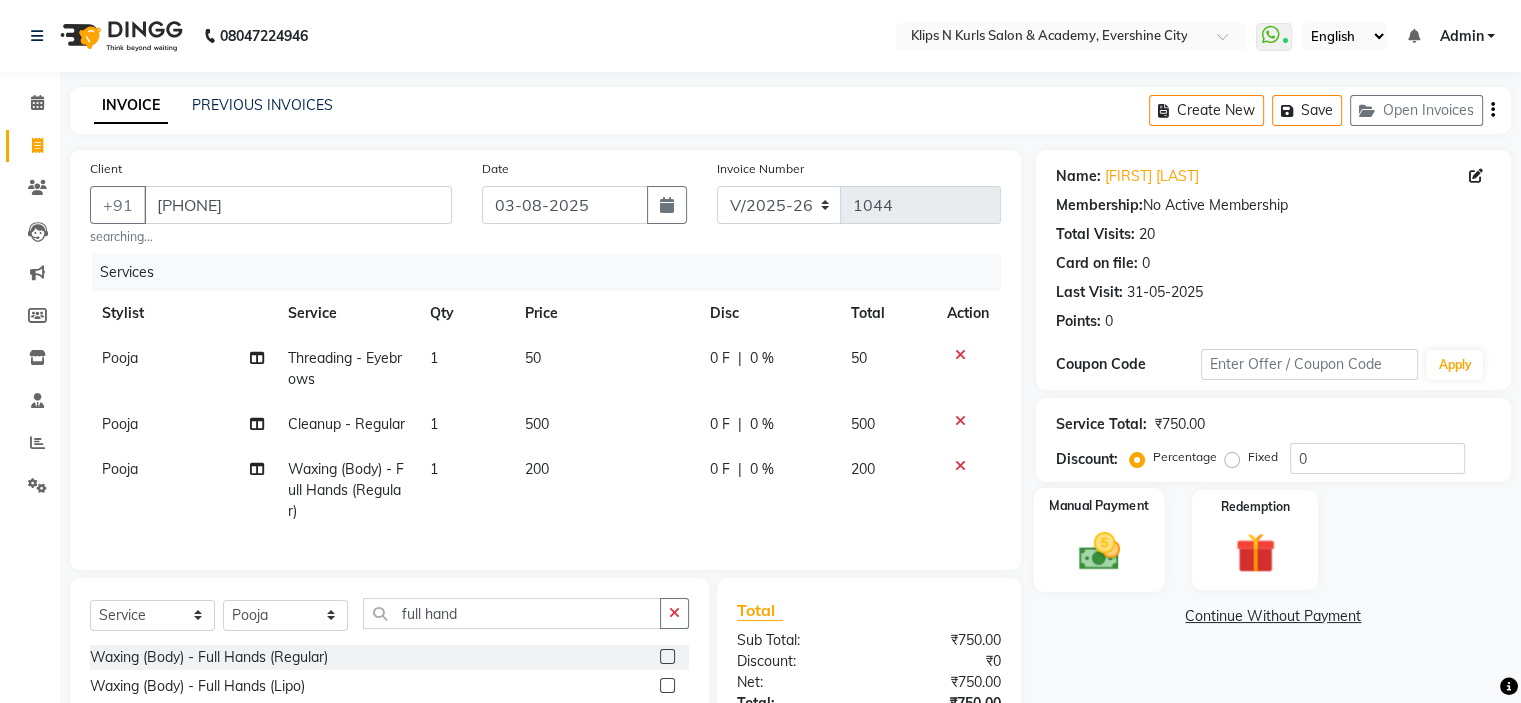 click on "Manual Payment" 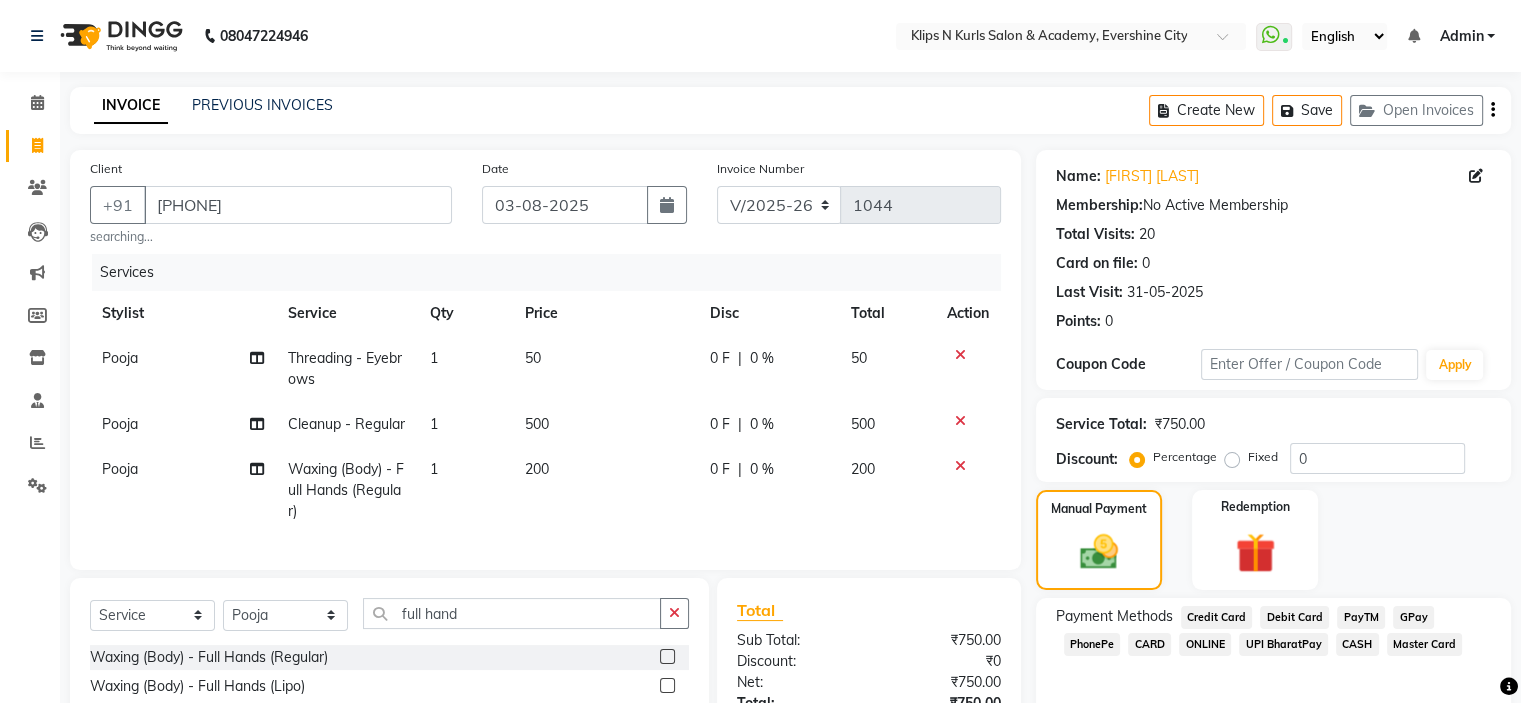 click on "GPay" 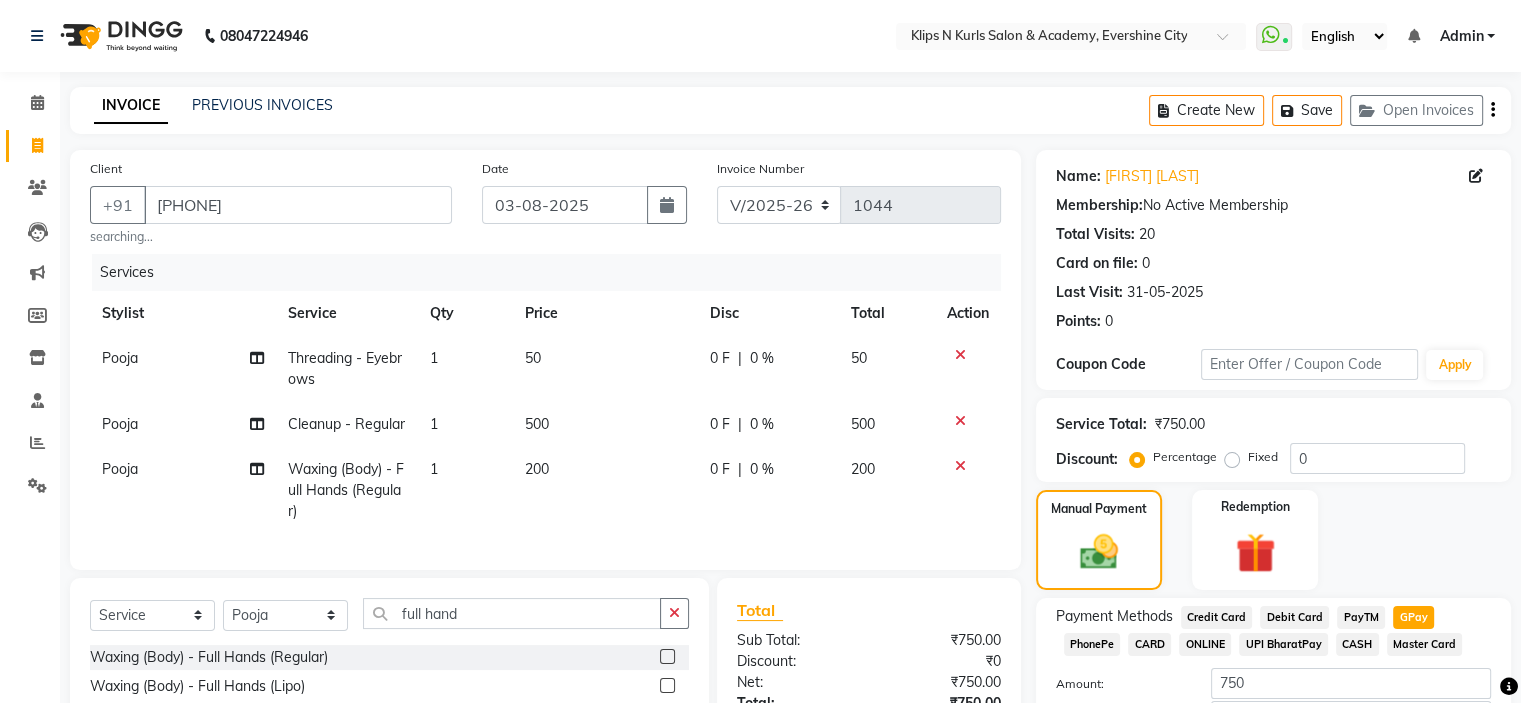 scroll, scrollTop: 216, scrollLeft: 0, axis: vertical 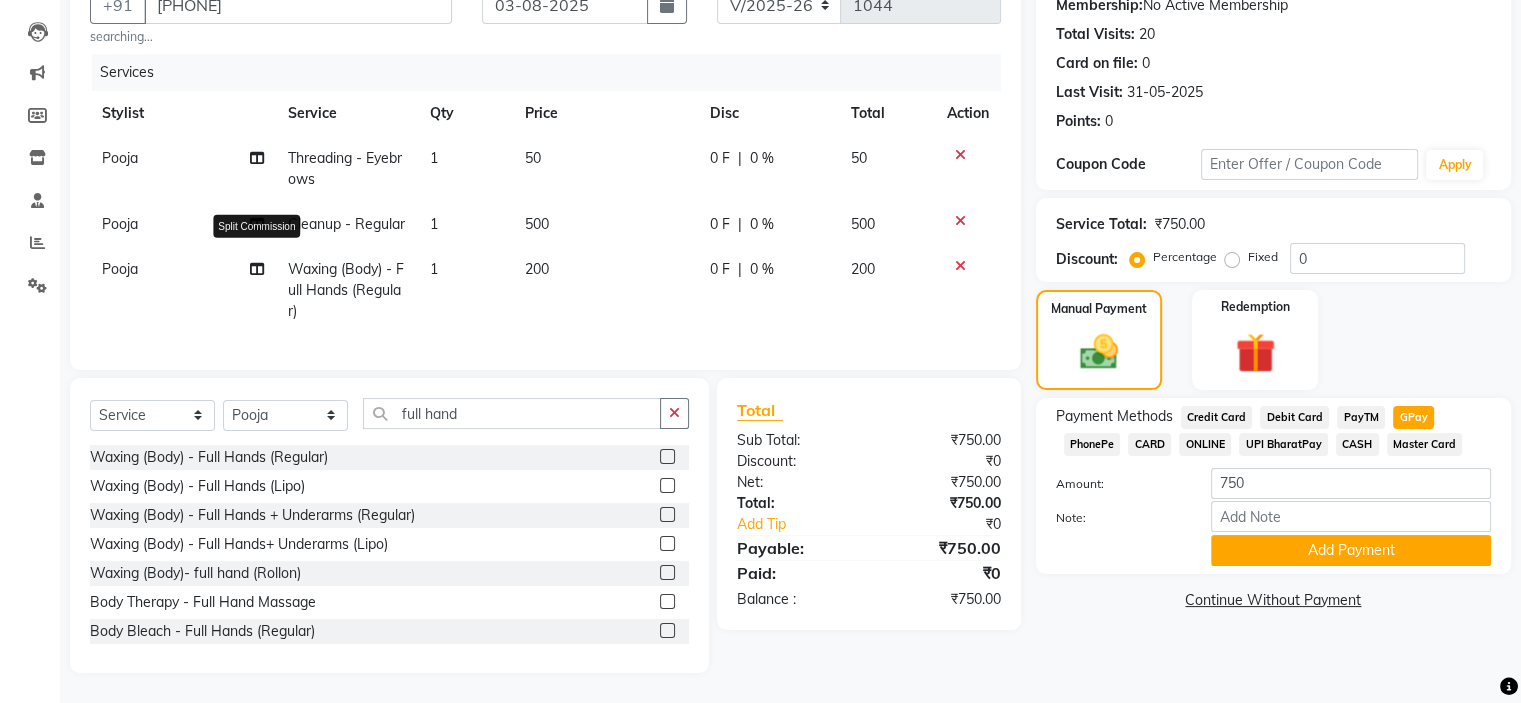 click 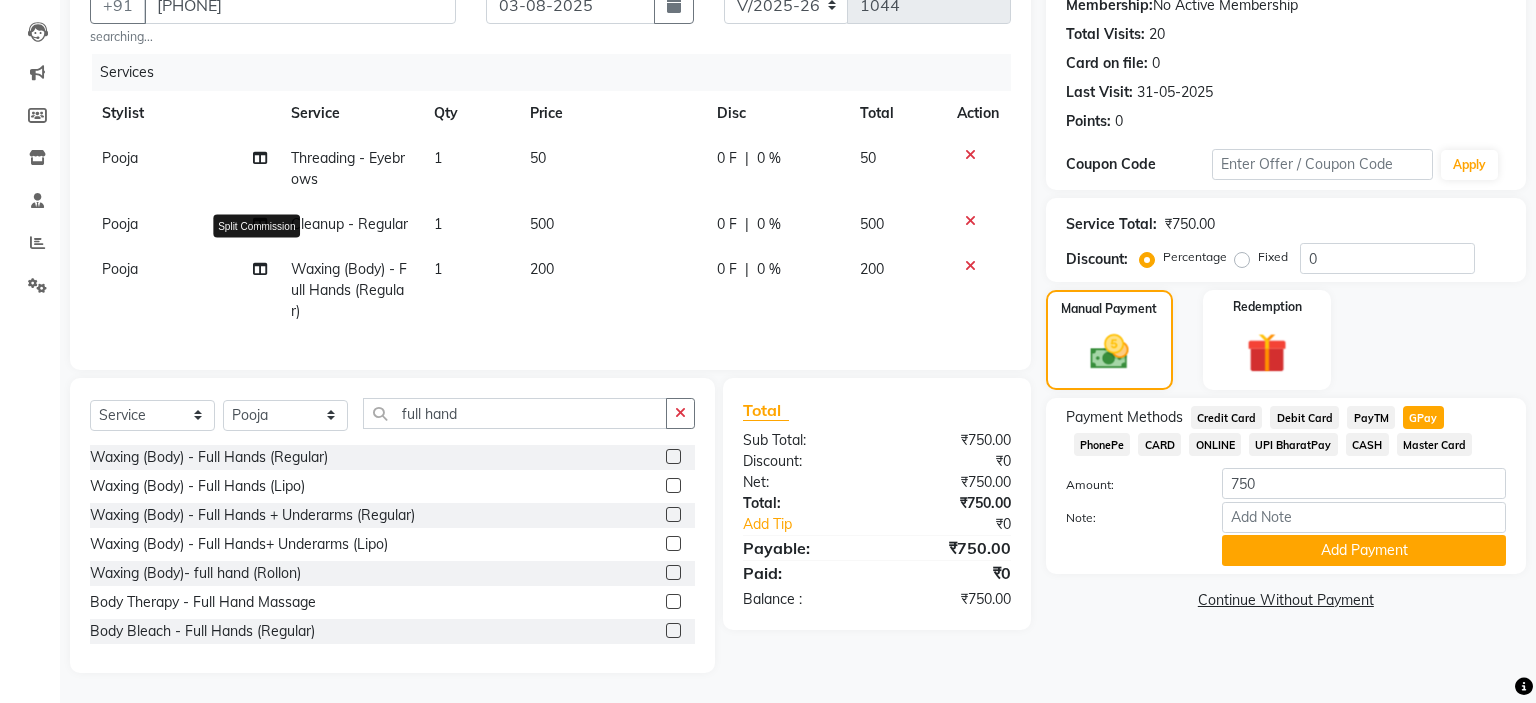 select on "86065" 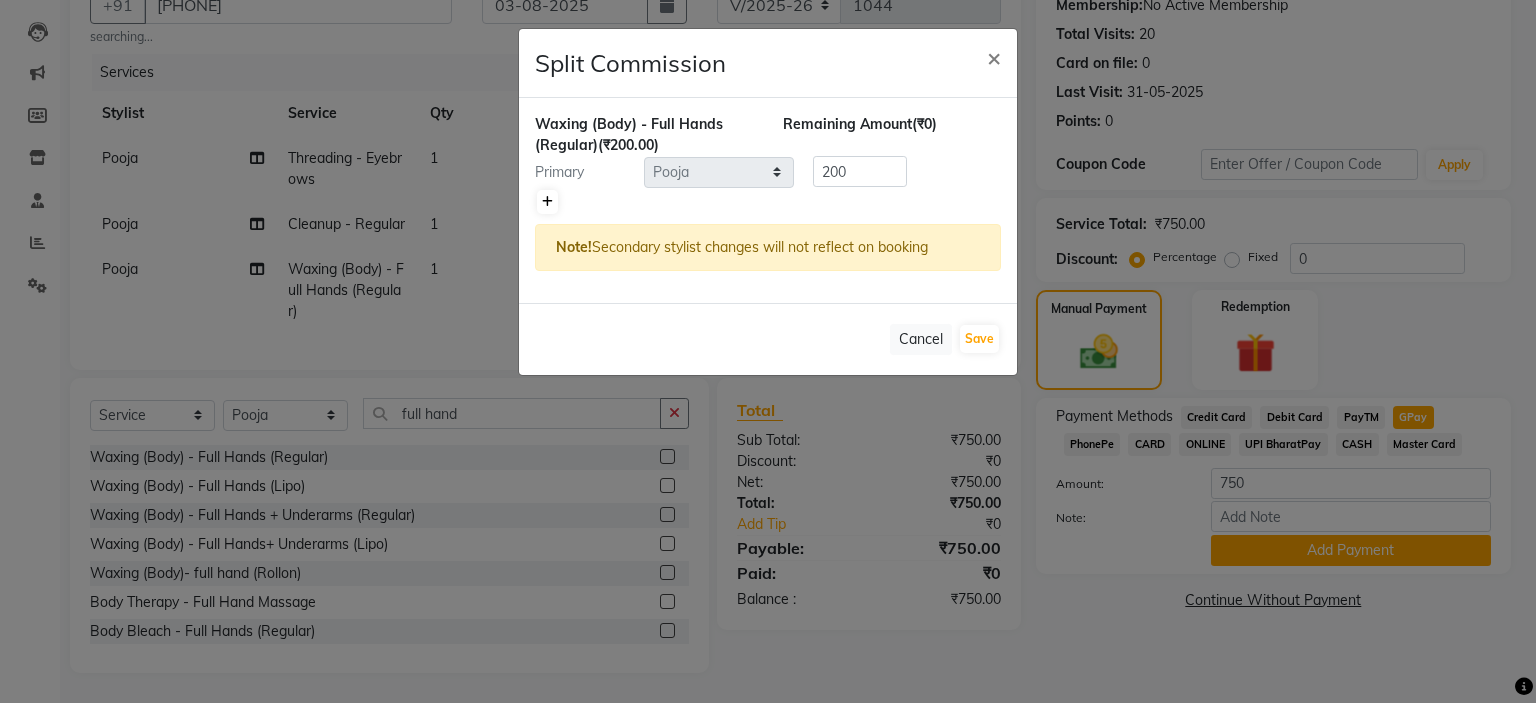 click 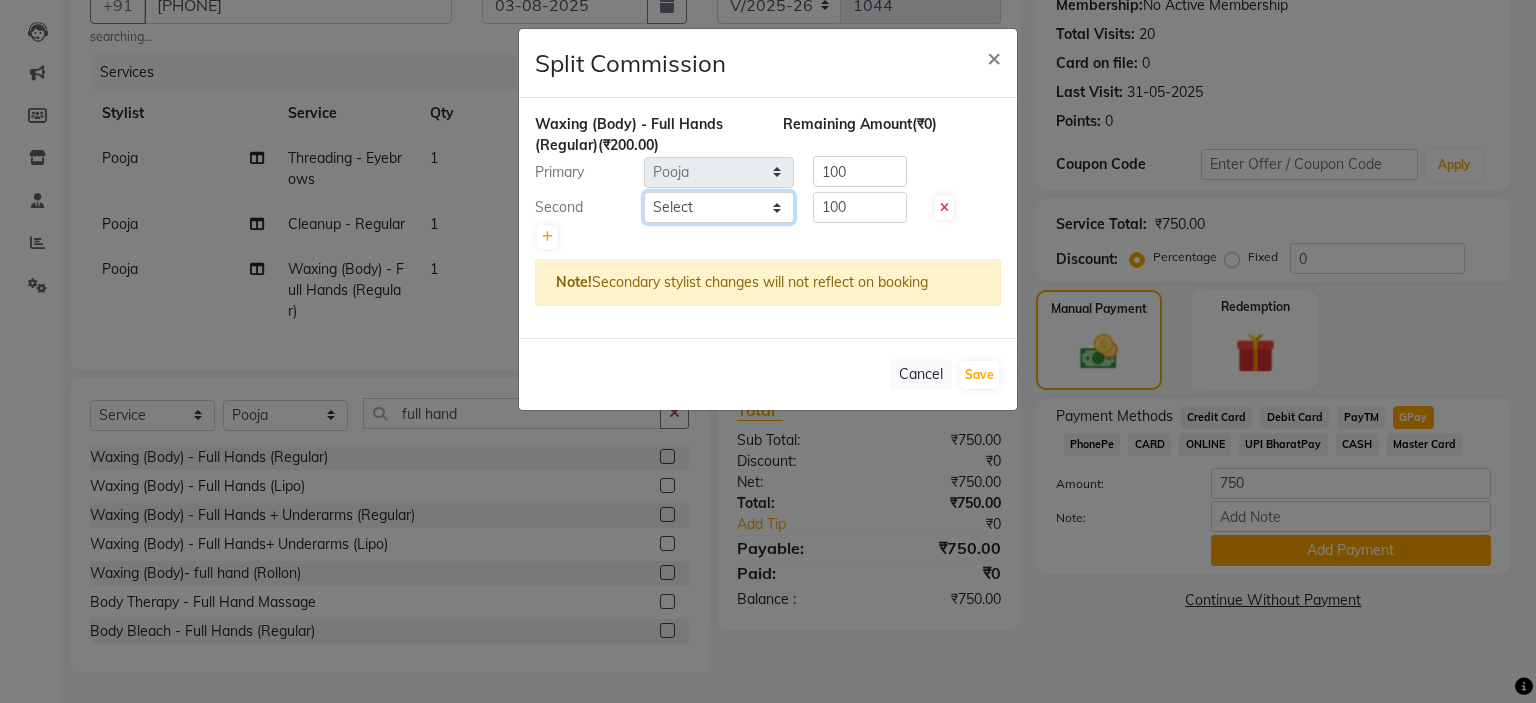 click on "Select  [FIRST]   Front Desk   [FIRST]    [FIRST]   [FIRST]   [FIRST]   [FIRST]  [FIRST]" 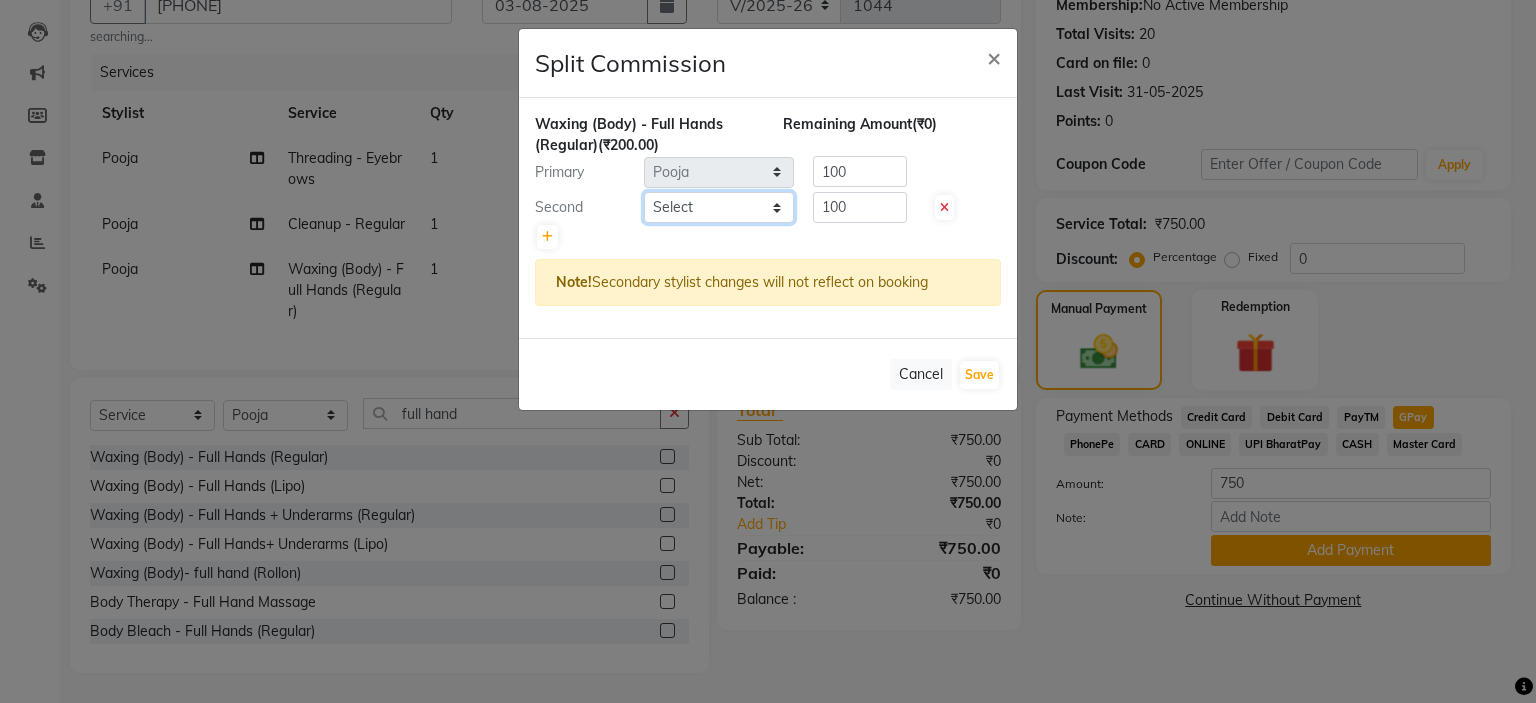 select on "84310" 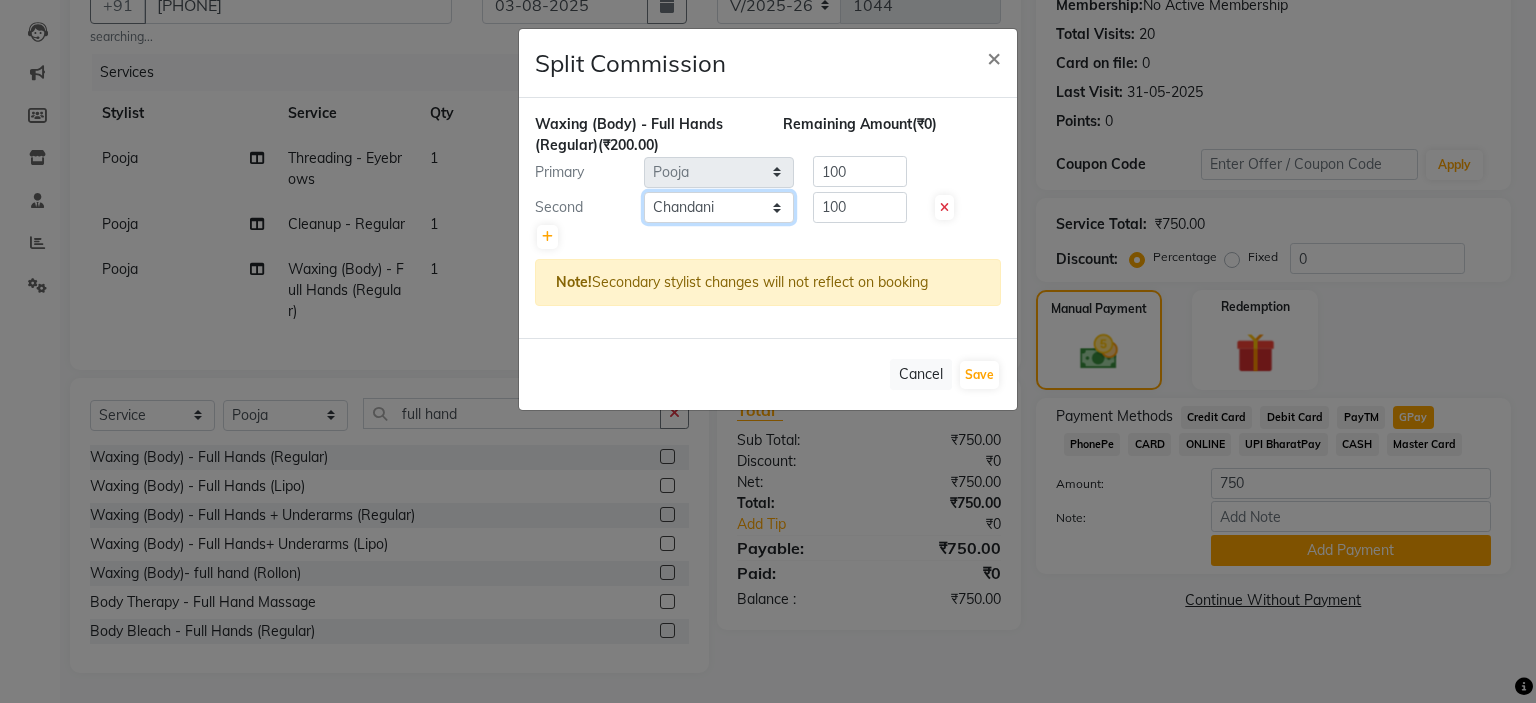 click on "Select  [FIRST]   Front Desk   [FIRST]    [FIRST]   [FIRST]   [FIRST]   [FIRST]  [FIRST]" 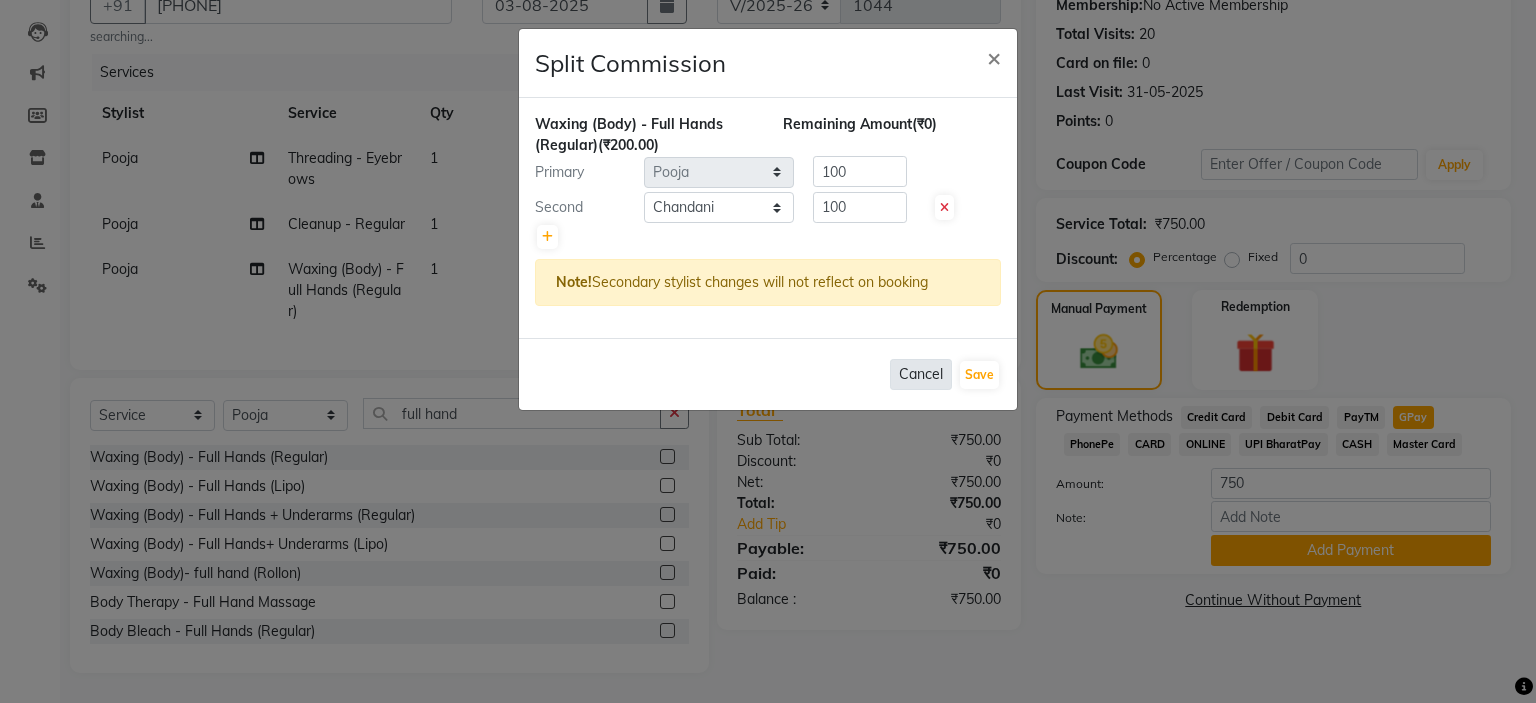 click on "Cancel" 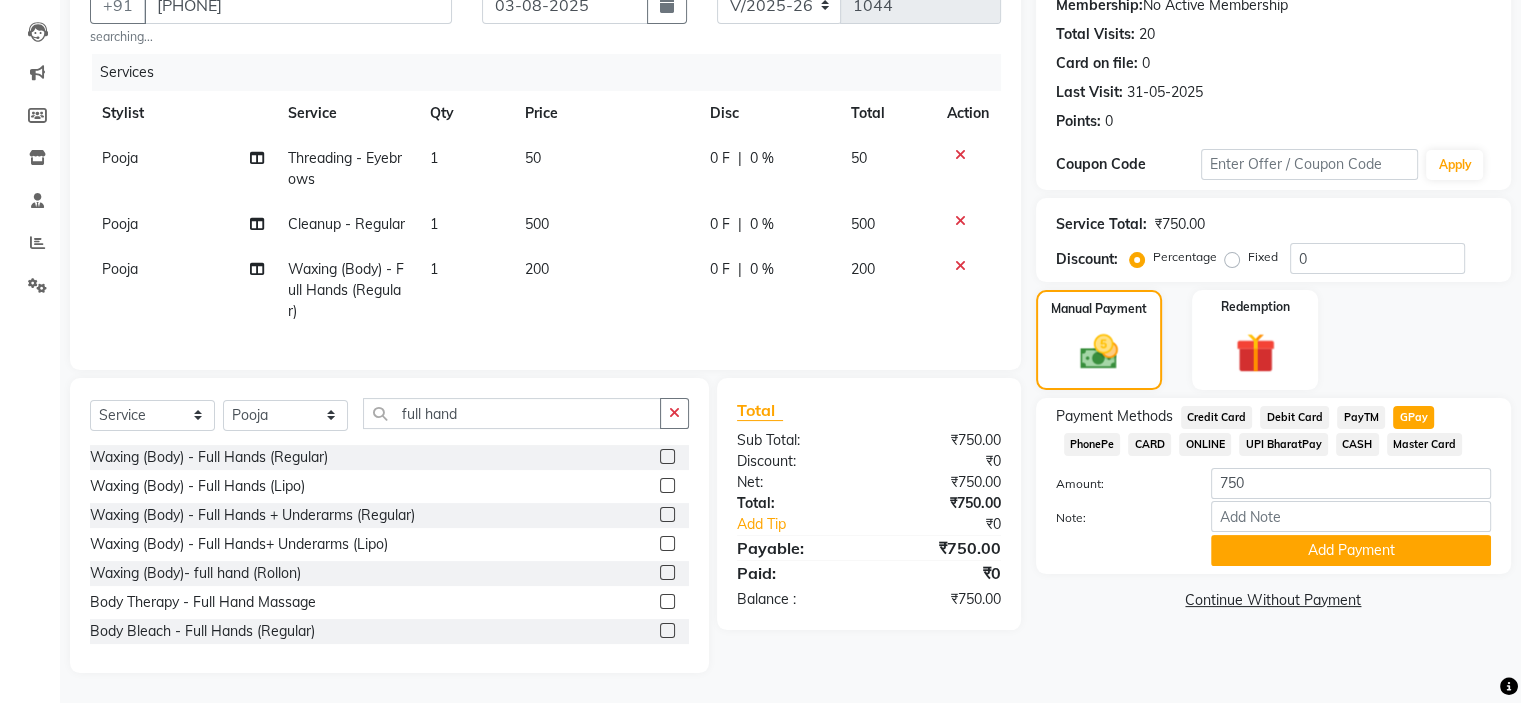click on "Pooja" 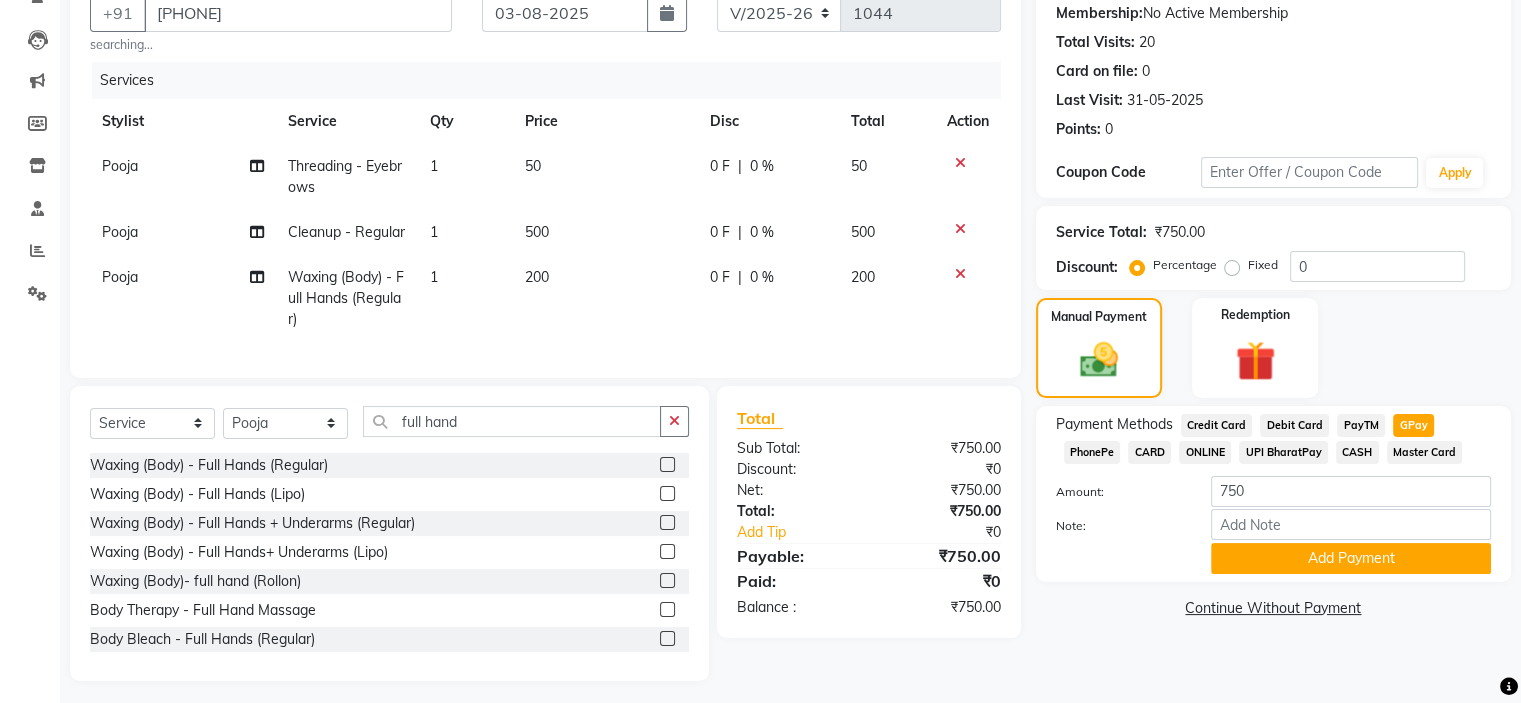 select on "86065" 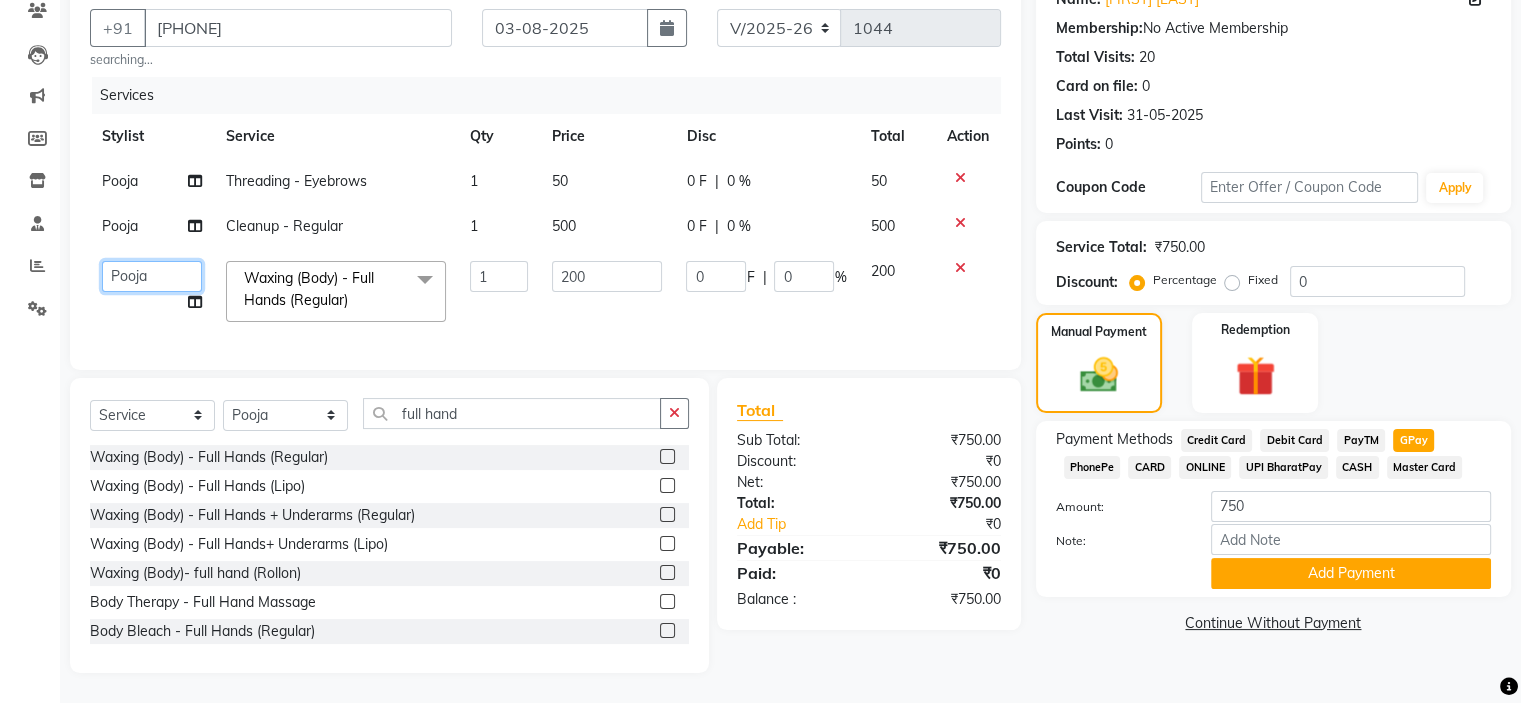 click on "[FIRST]   Front Desk   [FIRST]    [FIRST]   [FIRST]   [FIRST]   [FIRST]  [FIRST]" 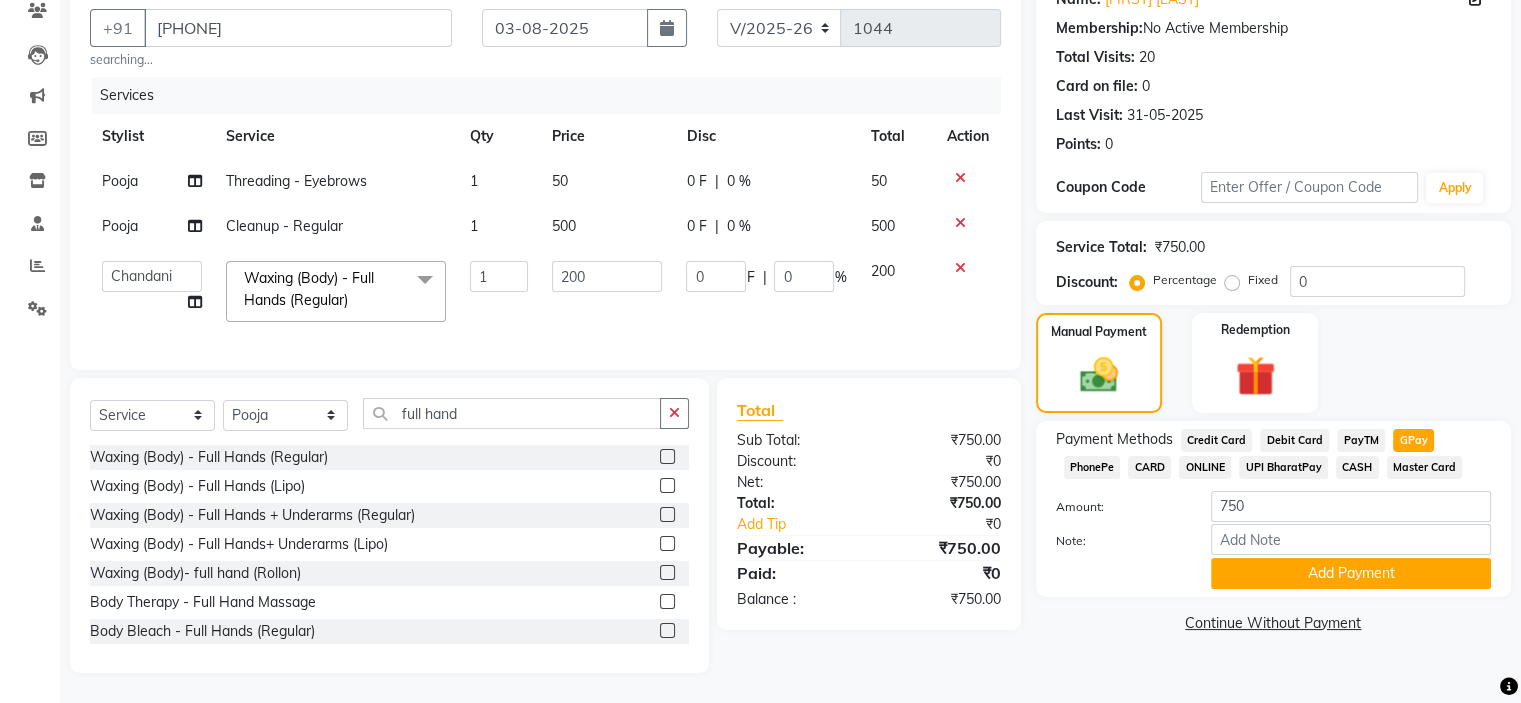 click on "[FIRST]   Front Desk   [FIRST]    [FIRST]   [FIRST]   [FIRST]   [FIRST]  [FIRST]" 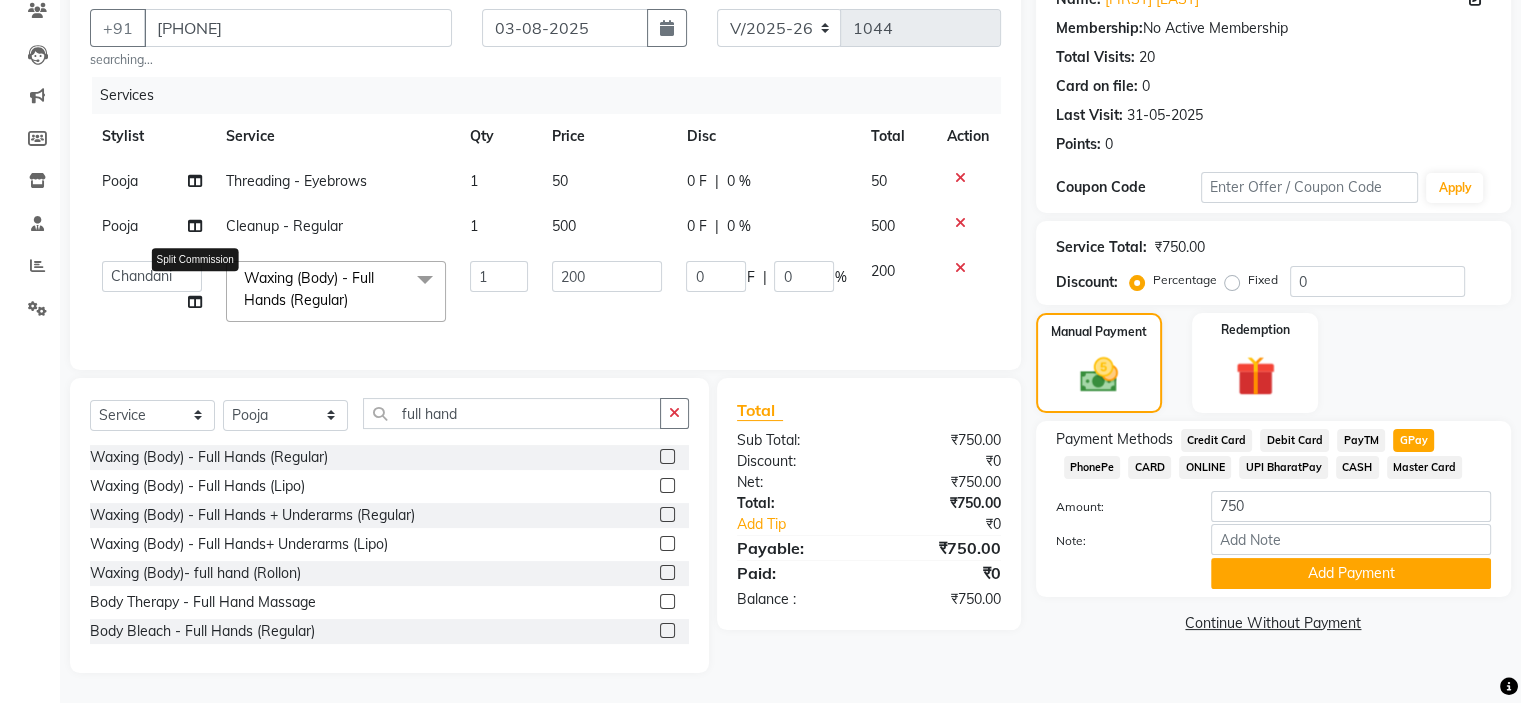 click 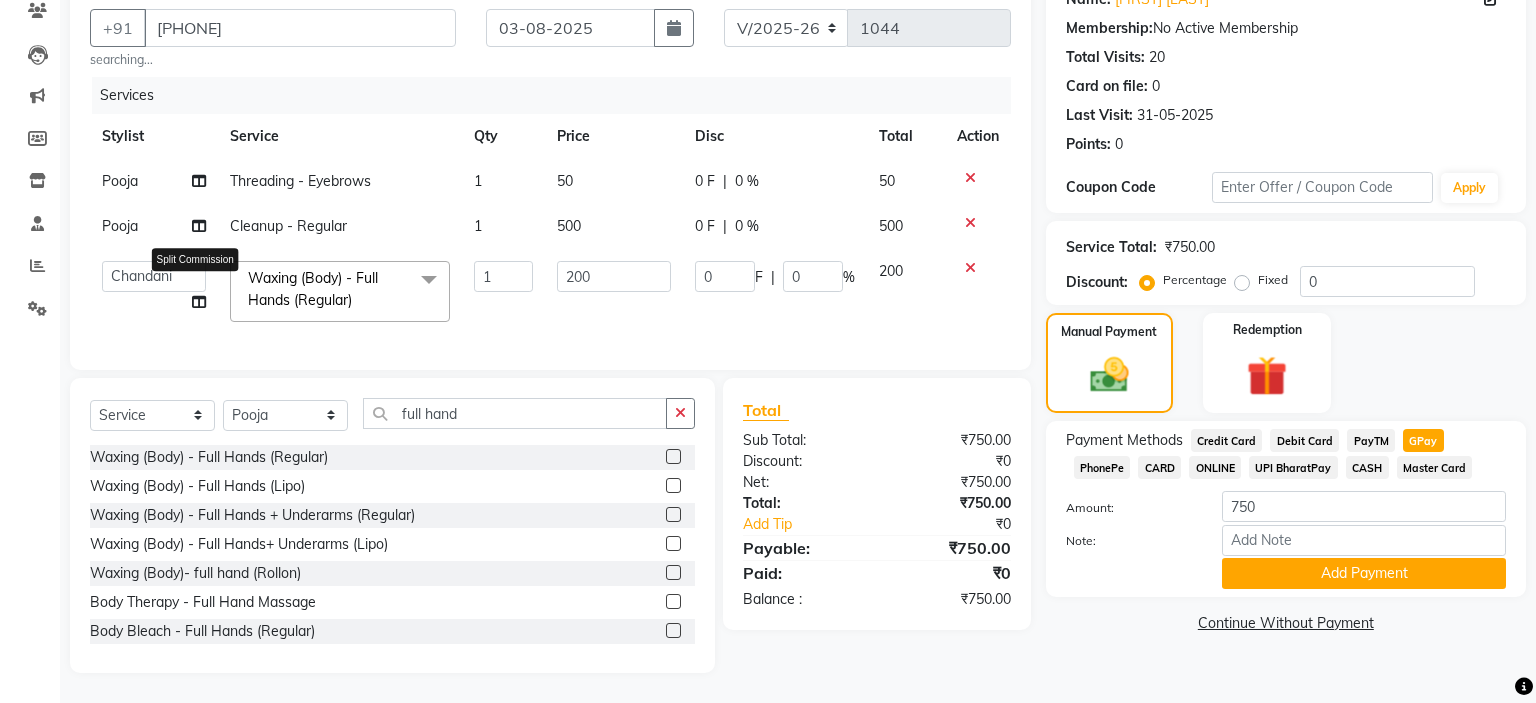 select on "84310" 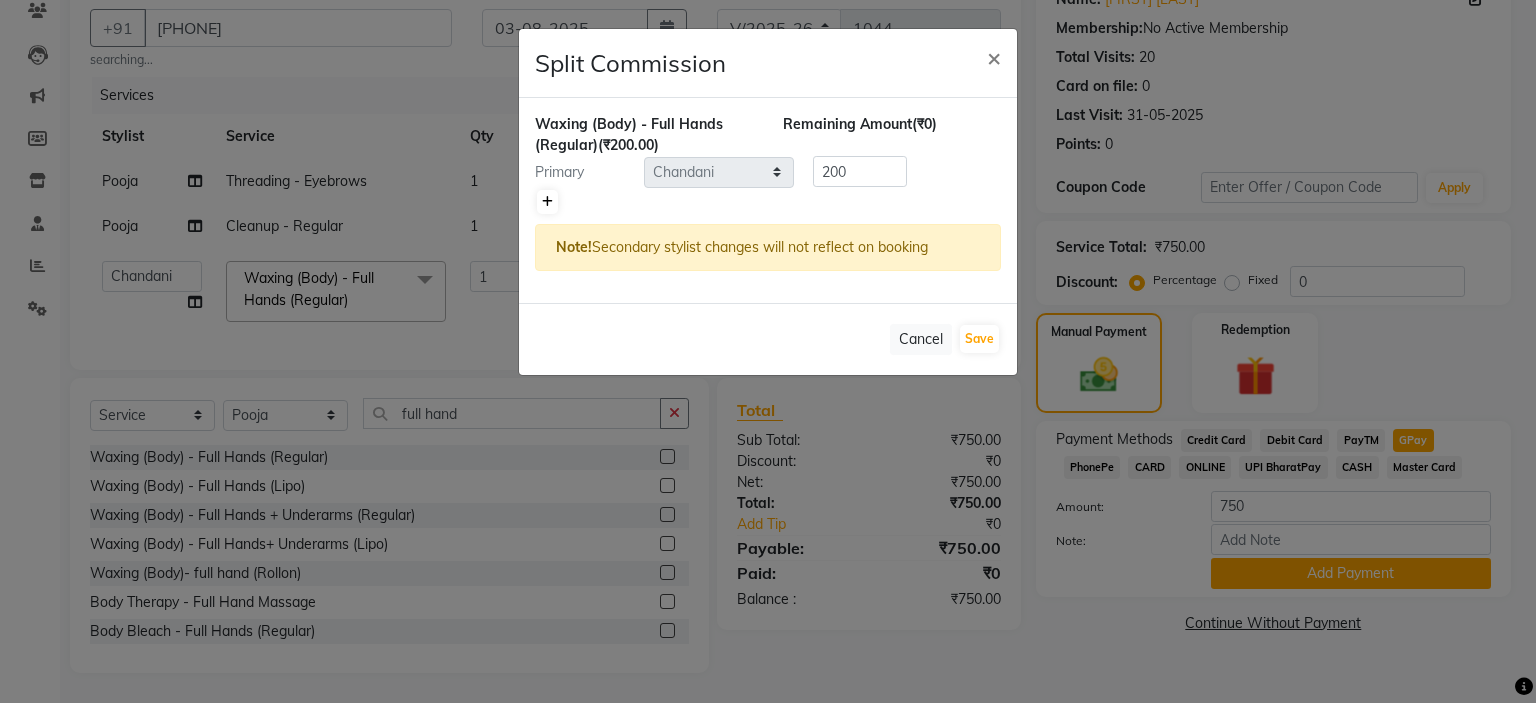 click 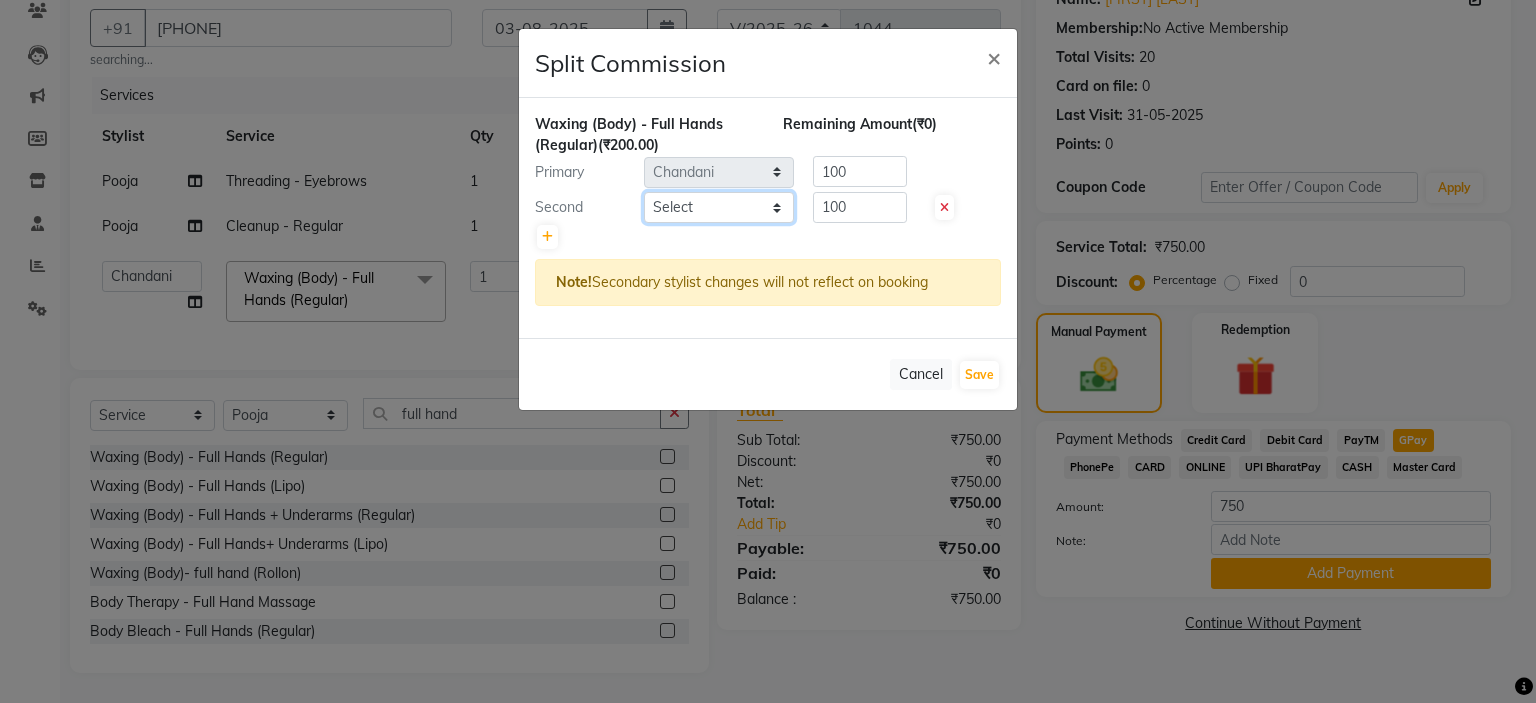 click on "Select  [FIRST]   Front Desk   [FIRST]    [FIRST]   [FIRST]   [FIRST]   [FIRST]  [FIRST]" 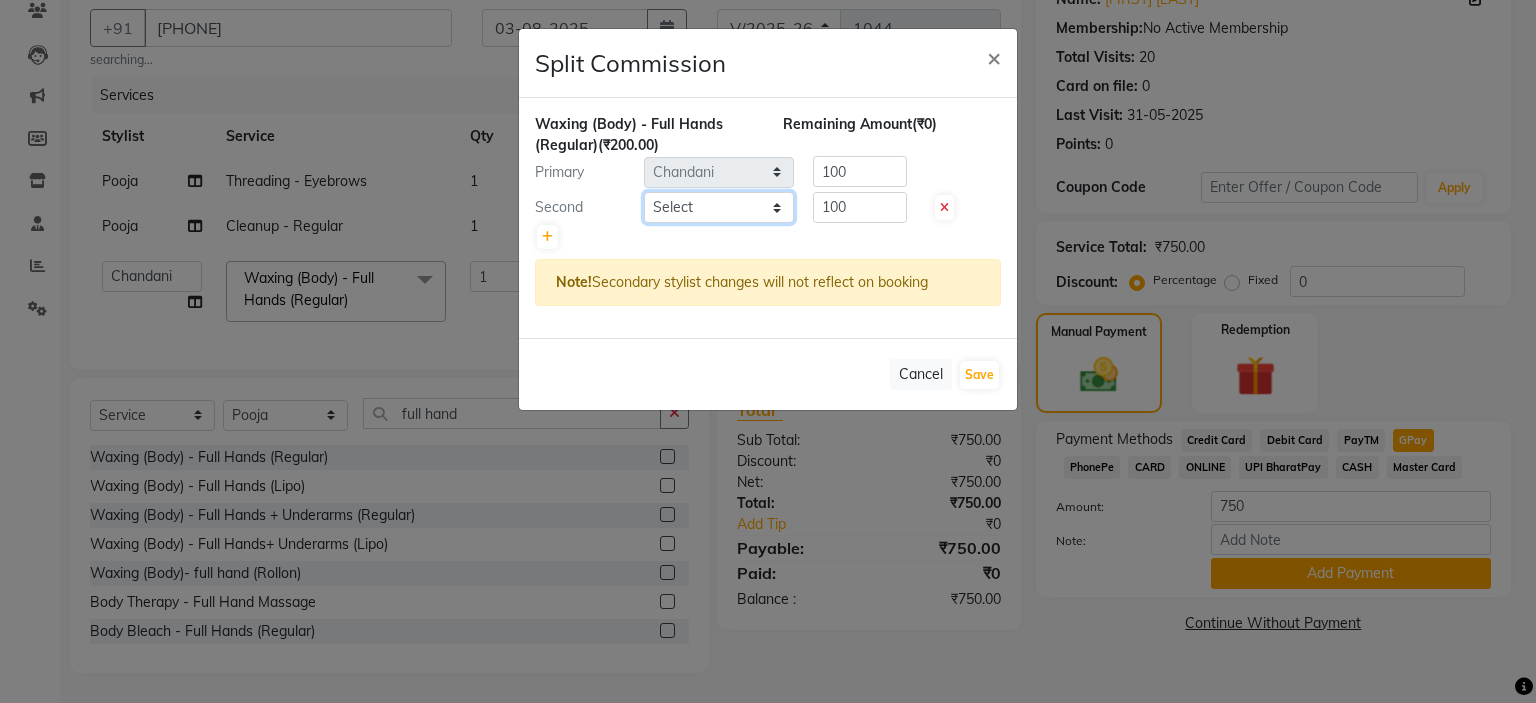 select on "86065" 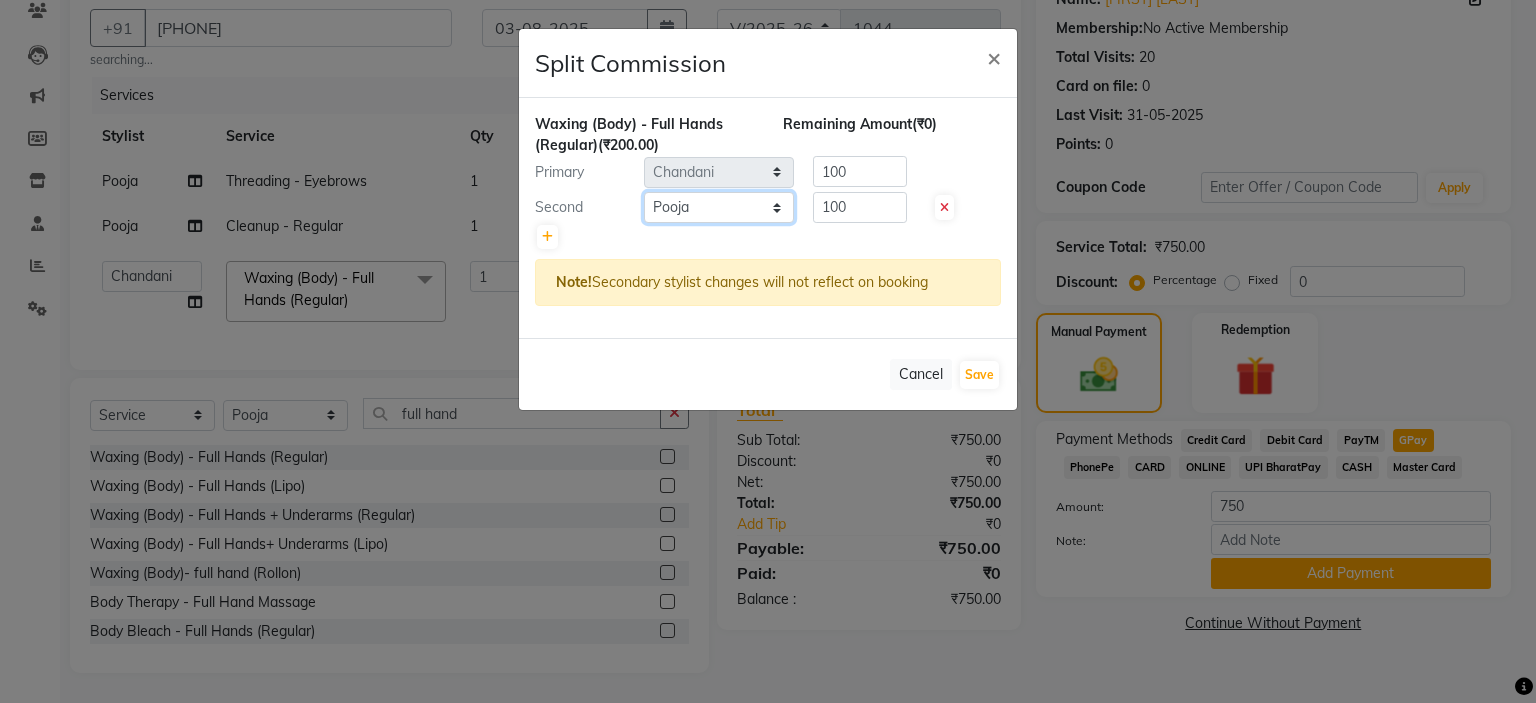 click on "Select  [FIRST]   Front Desk   [FIRST]    [FIRST]   [FIRST]   [FIRST]   [FIRST]  [FIRST]" 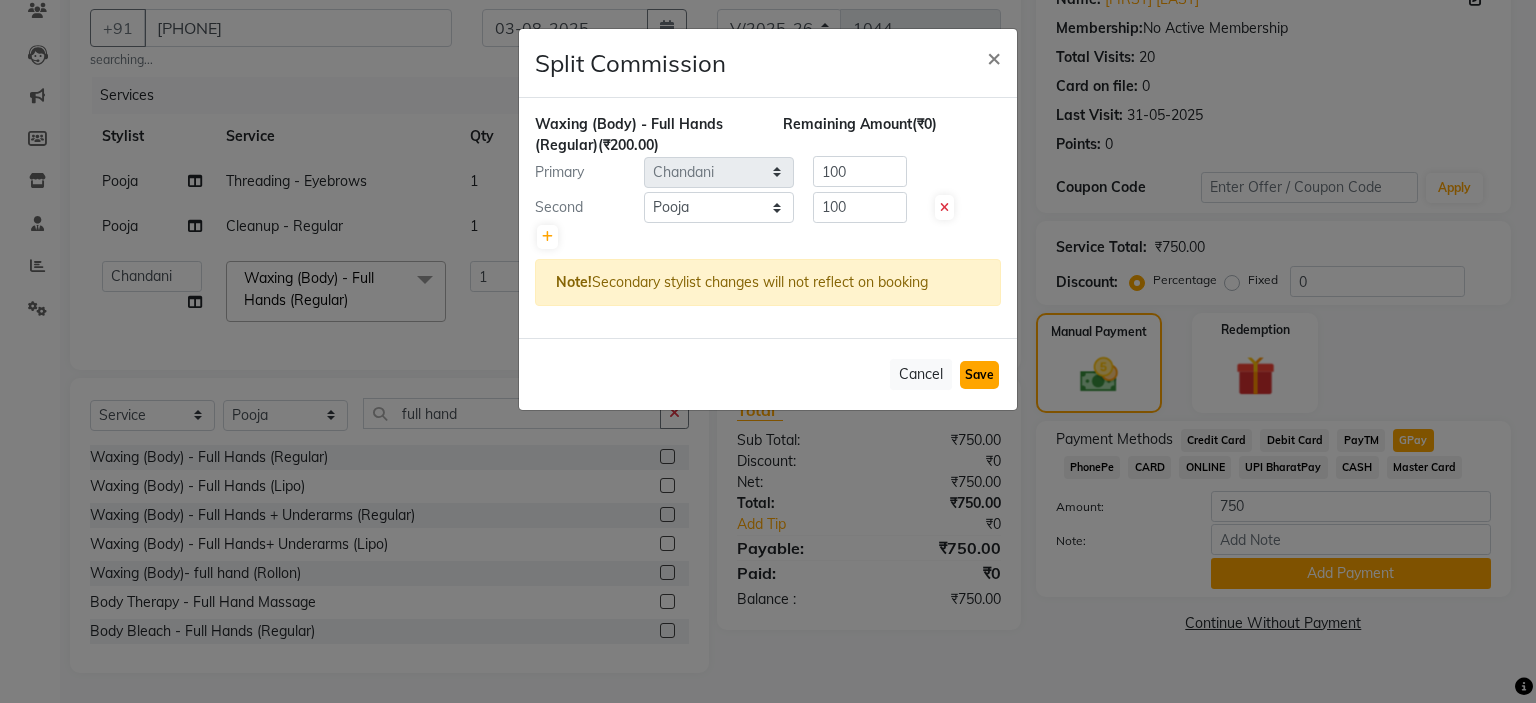 click on "Save" 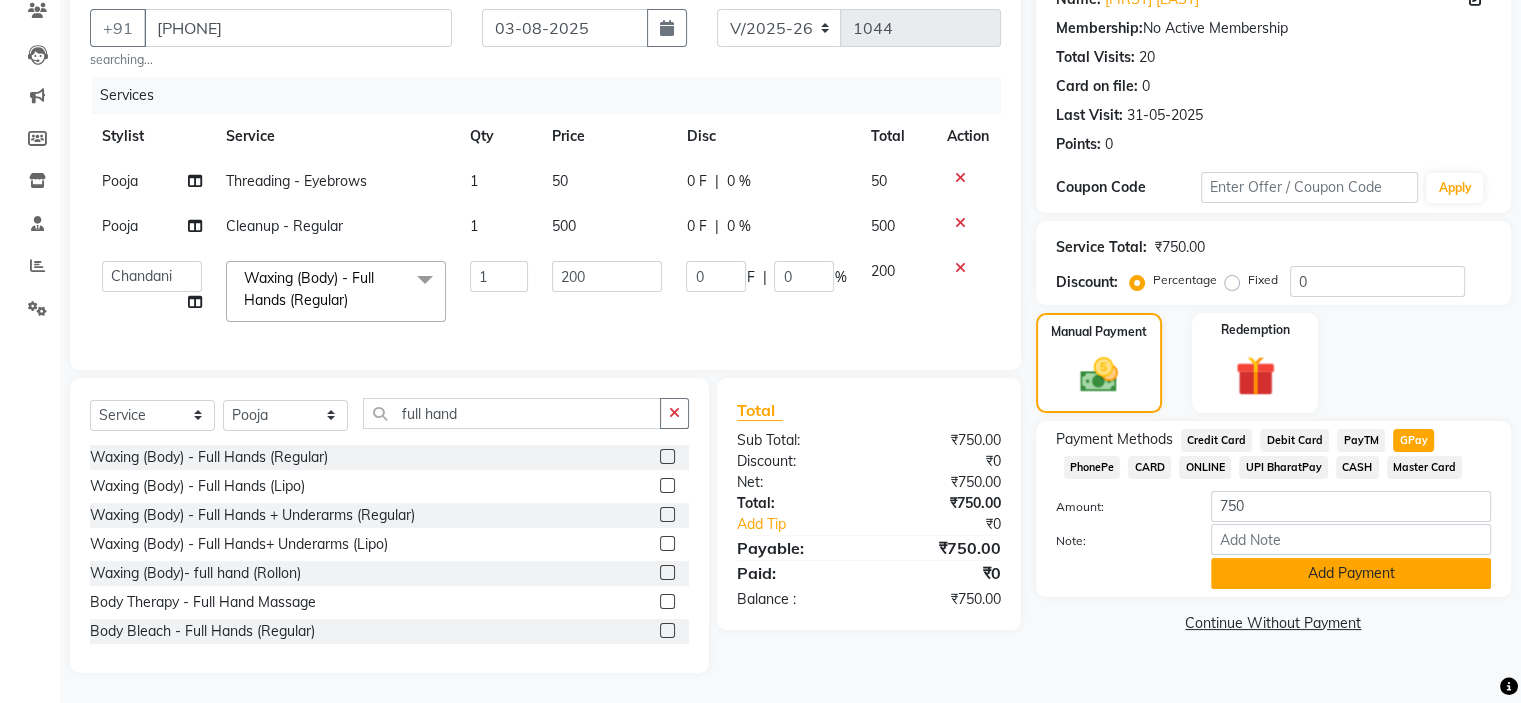 click on "Add Payment" 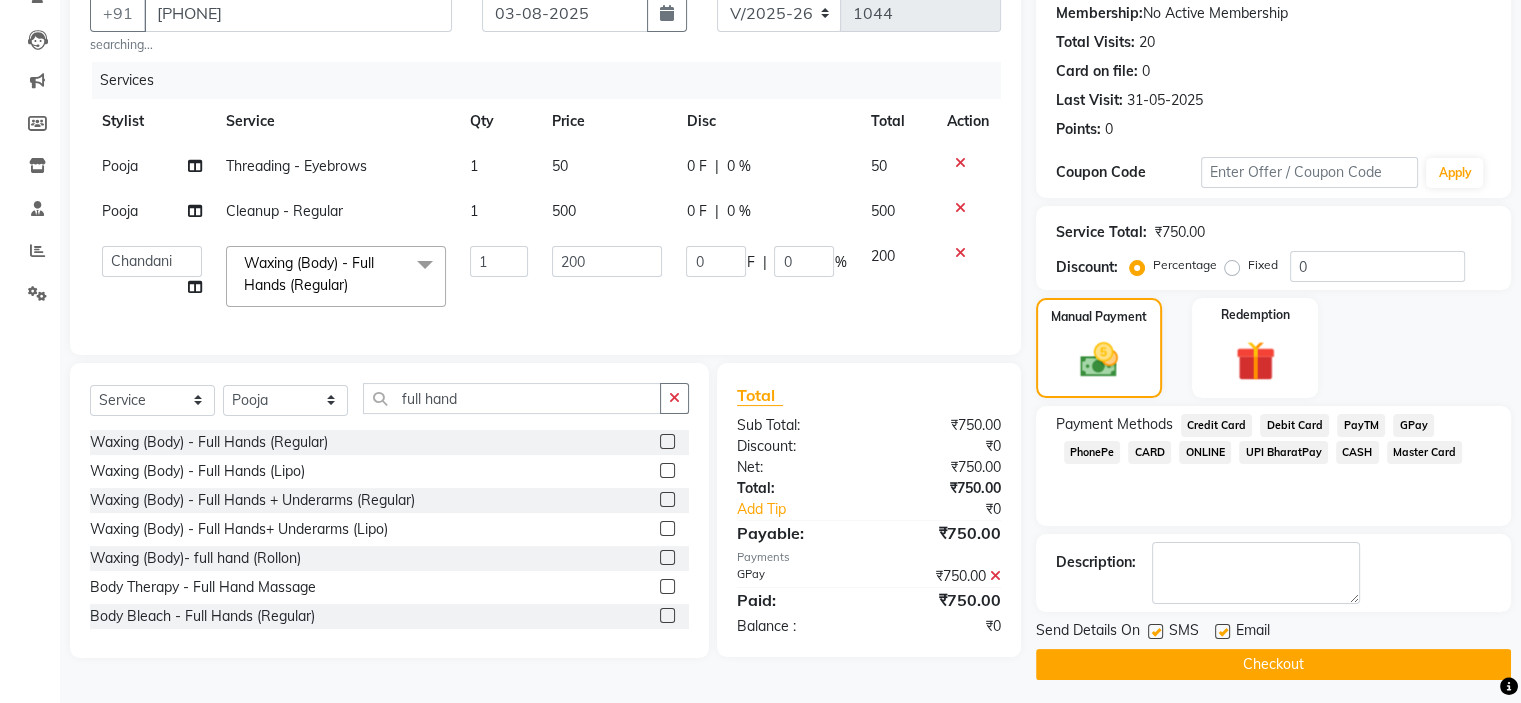 click on "Checkout" 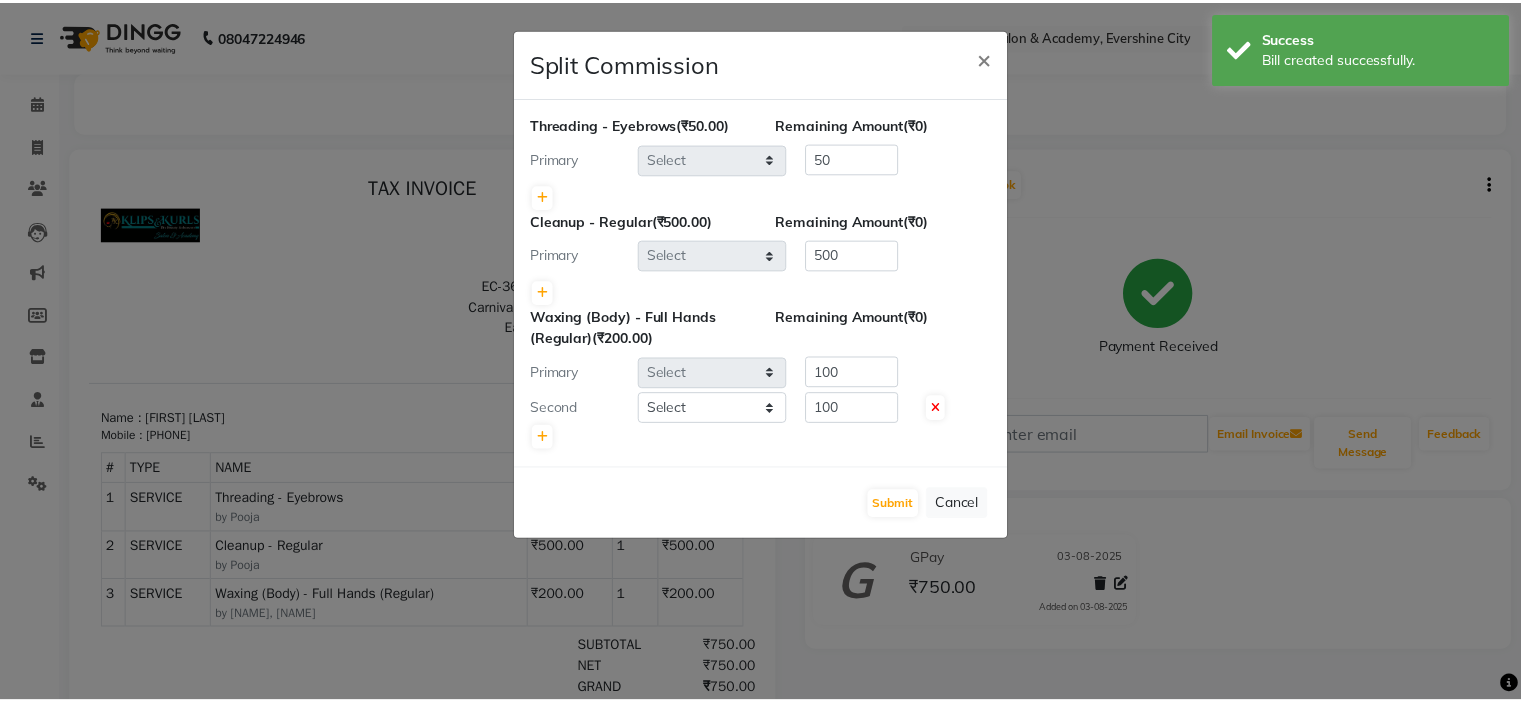 scroll, scrollTop: 0, scrollLeft: 0, axis: both 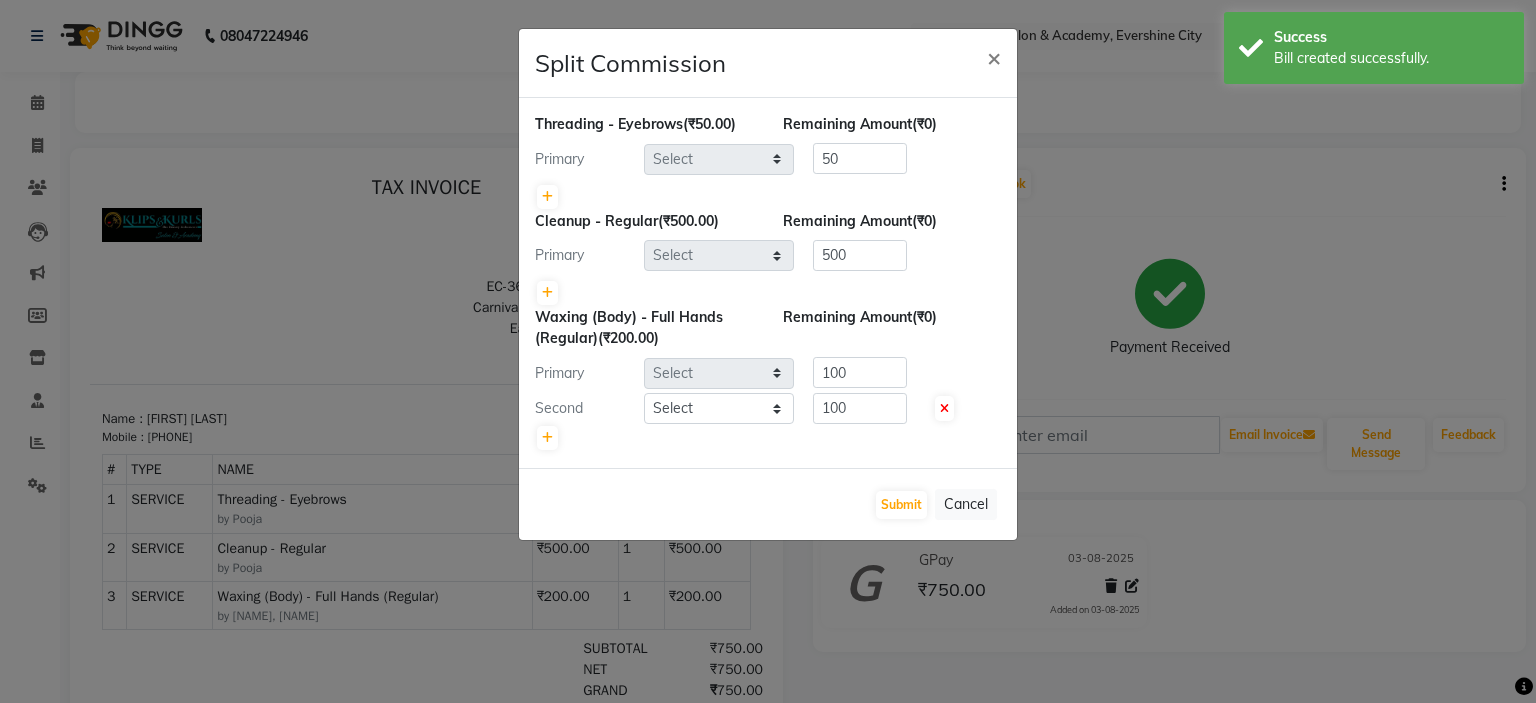 select on "86065" 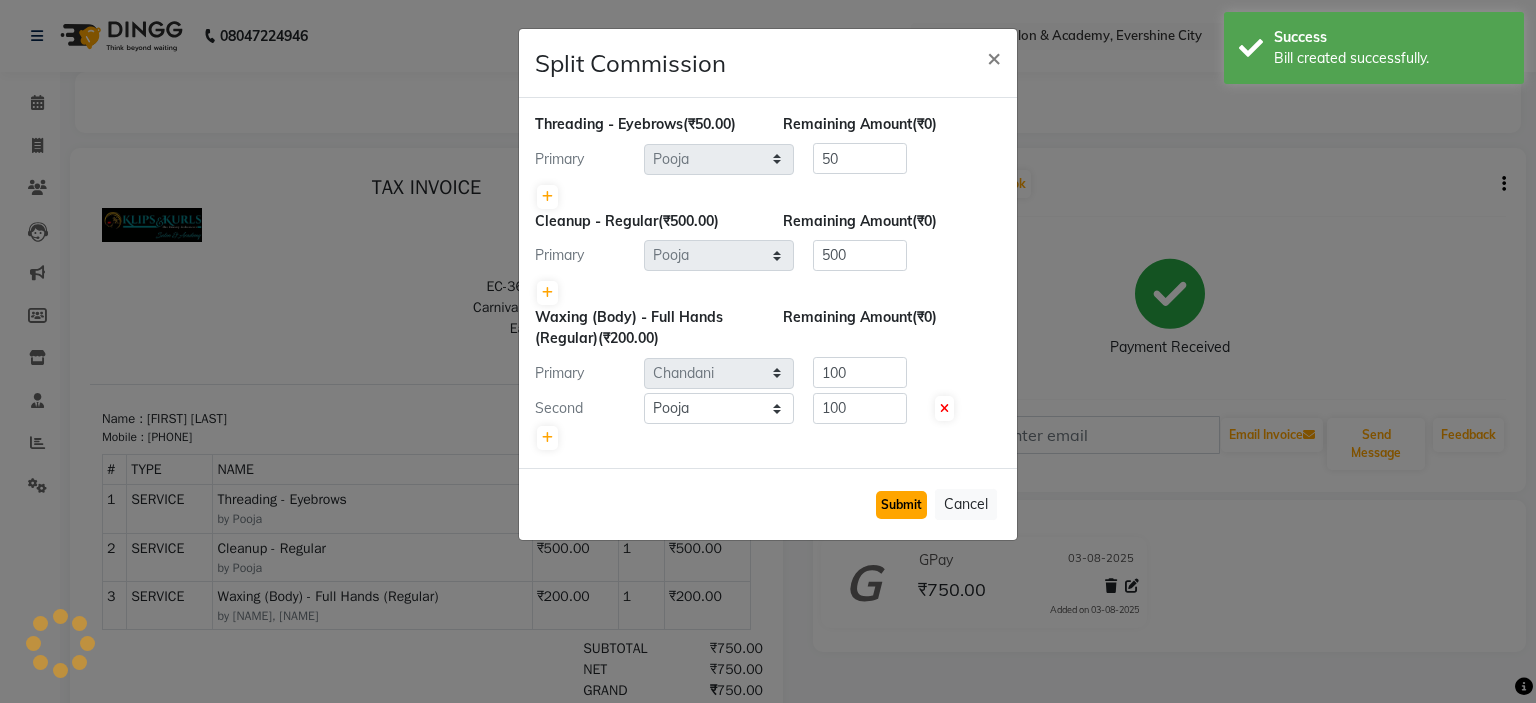 click on "Submit" 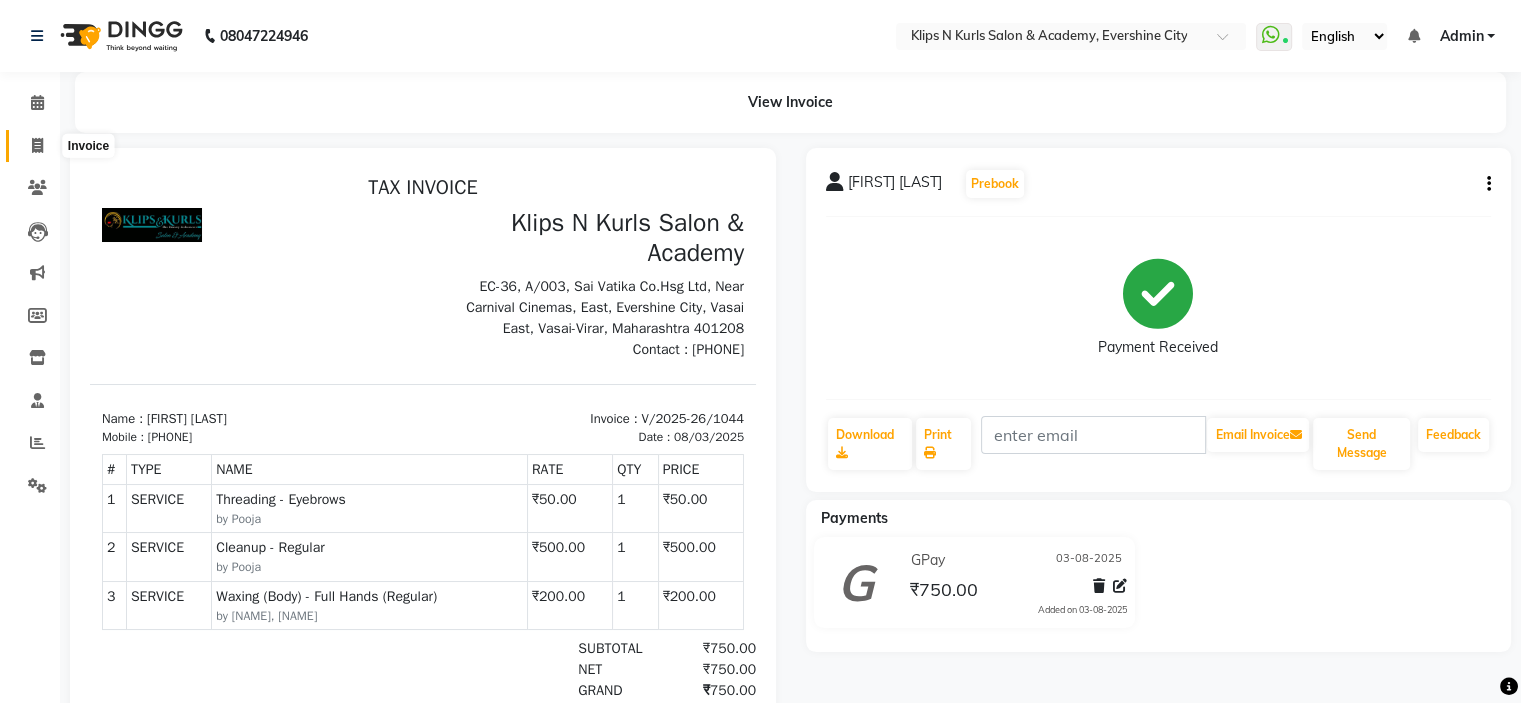 click 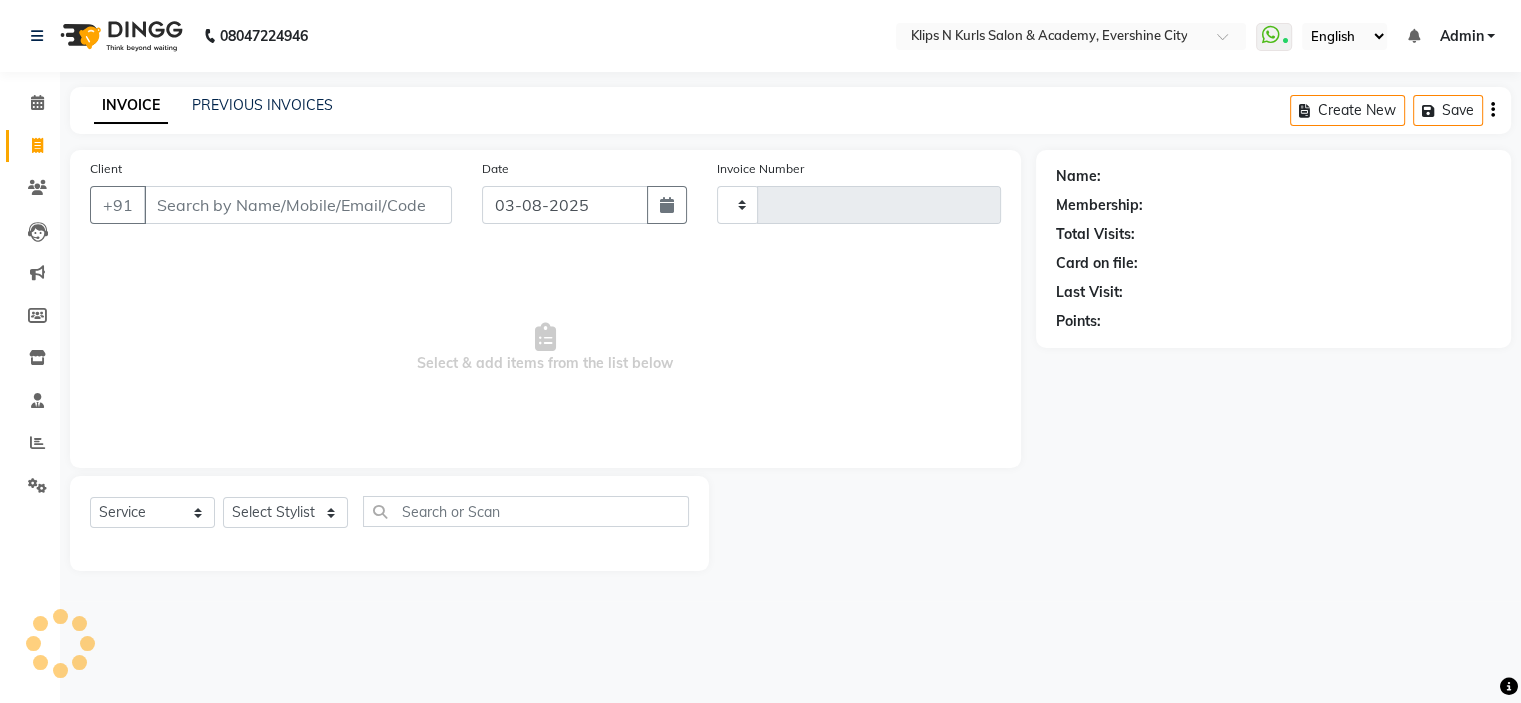type on "1045" 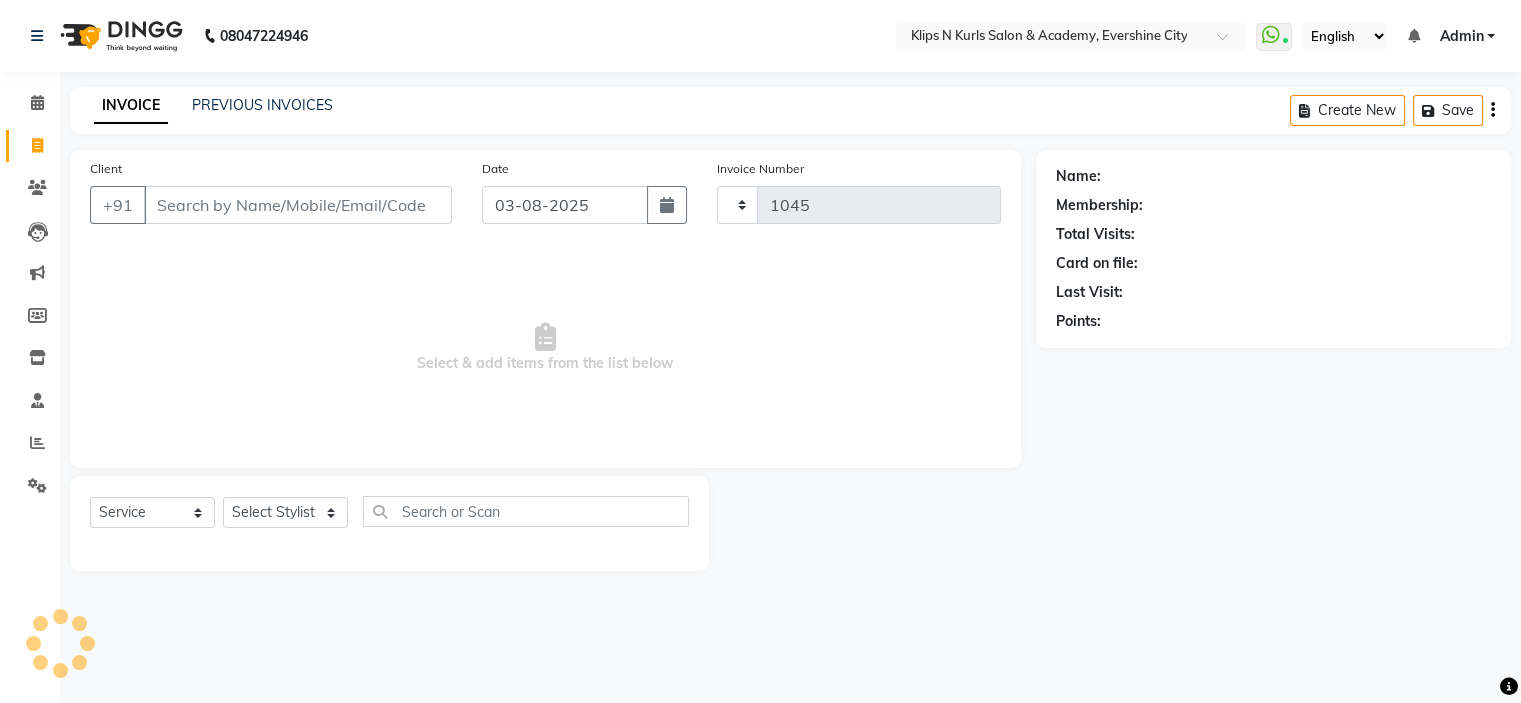 select on "124" 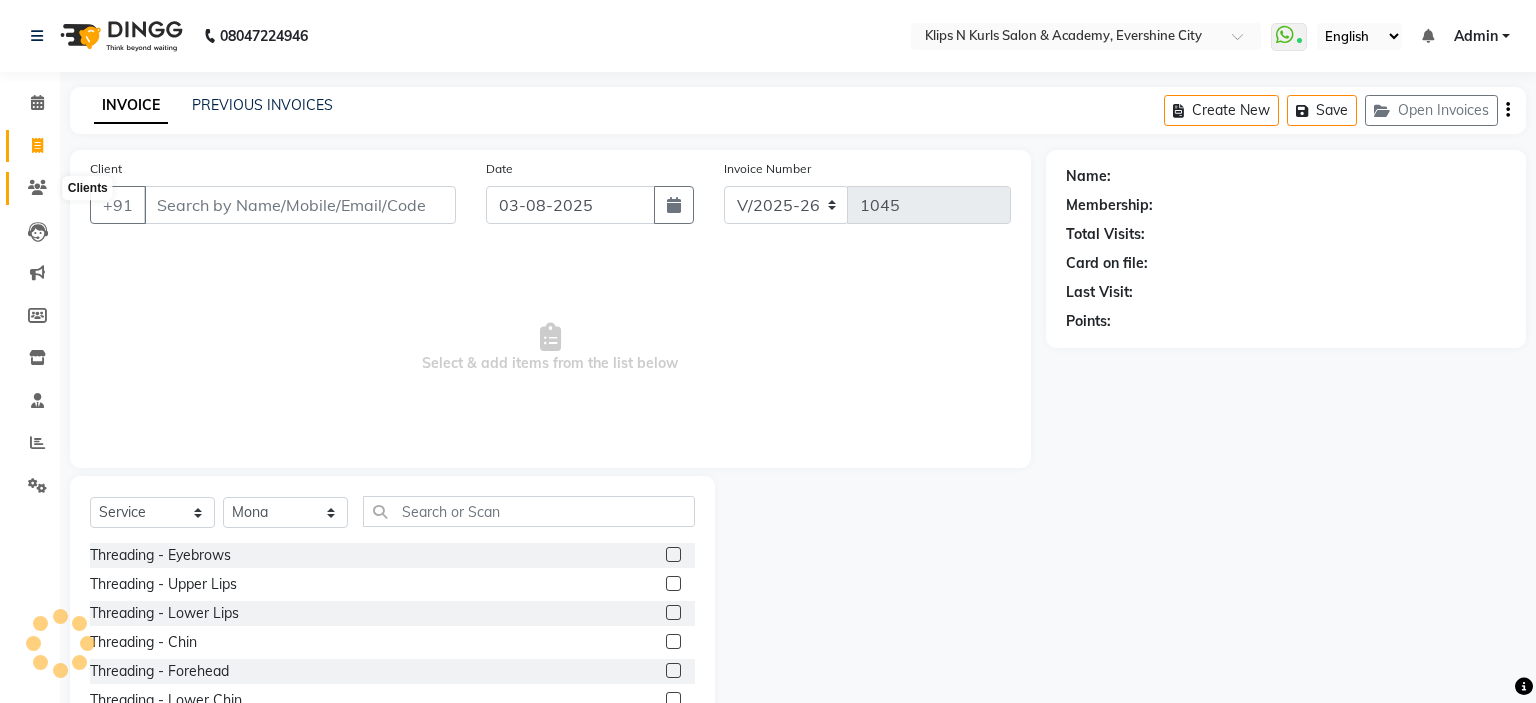 click 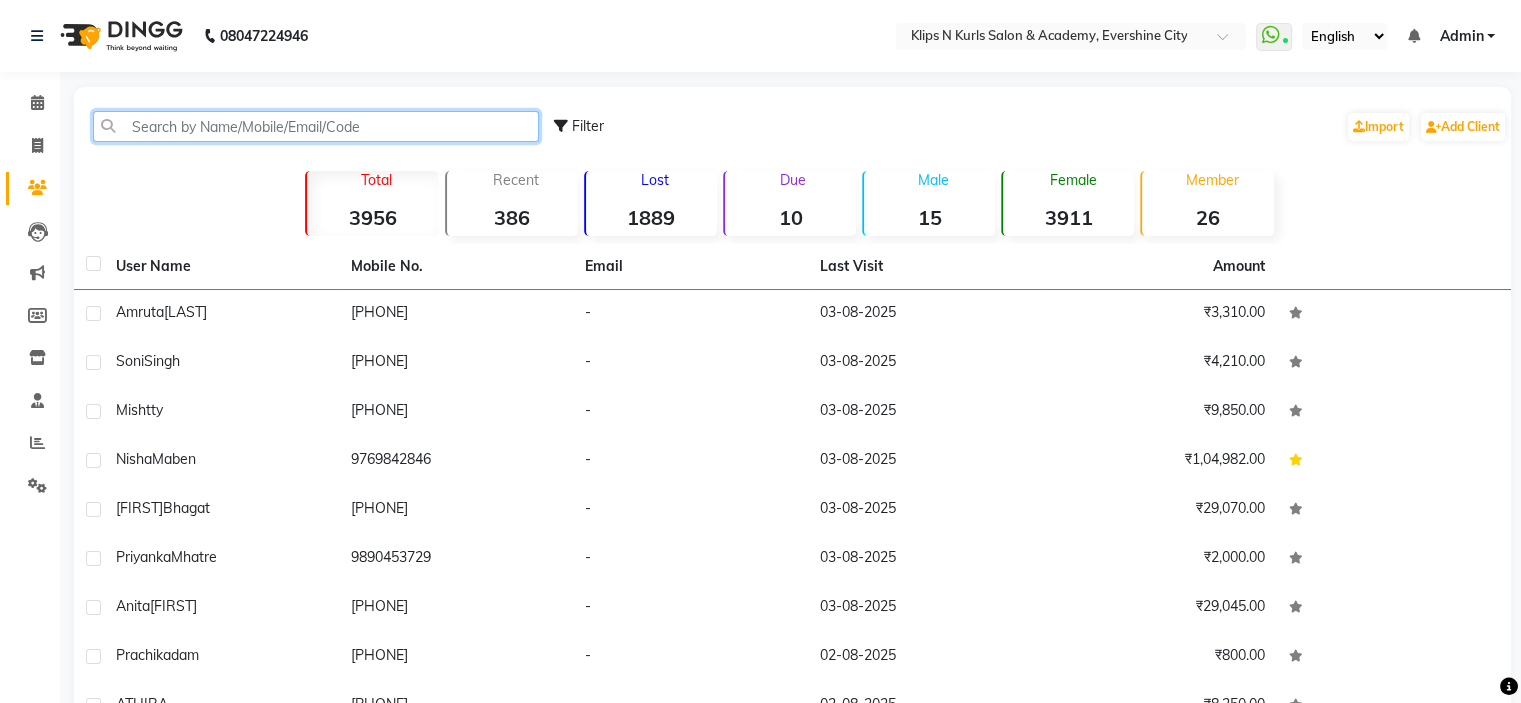 click 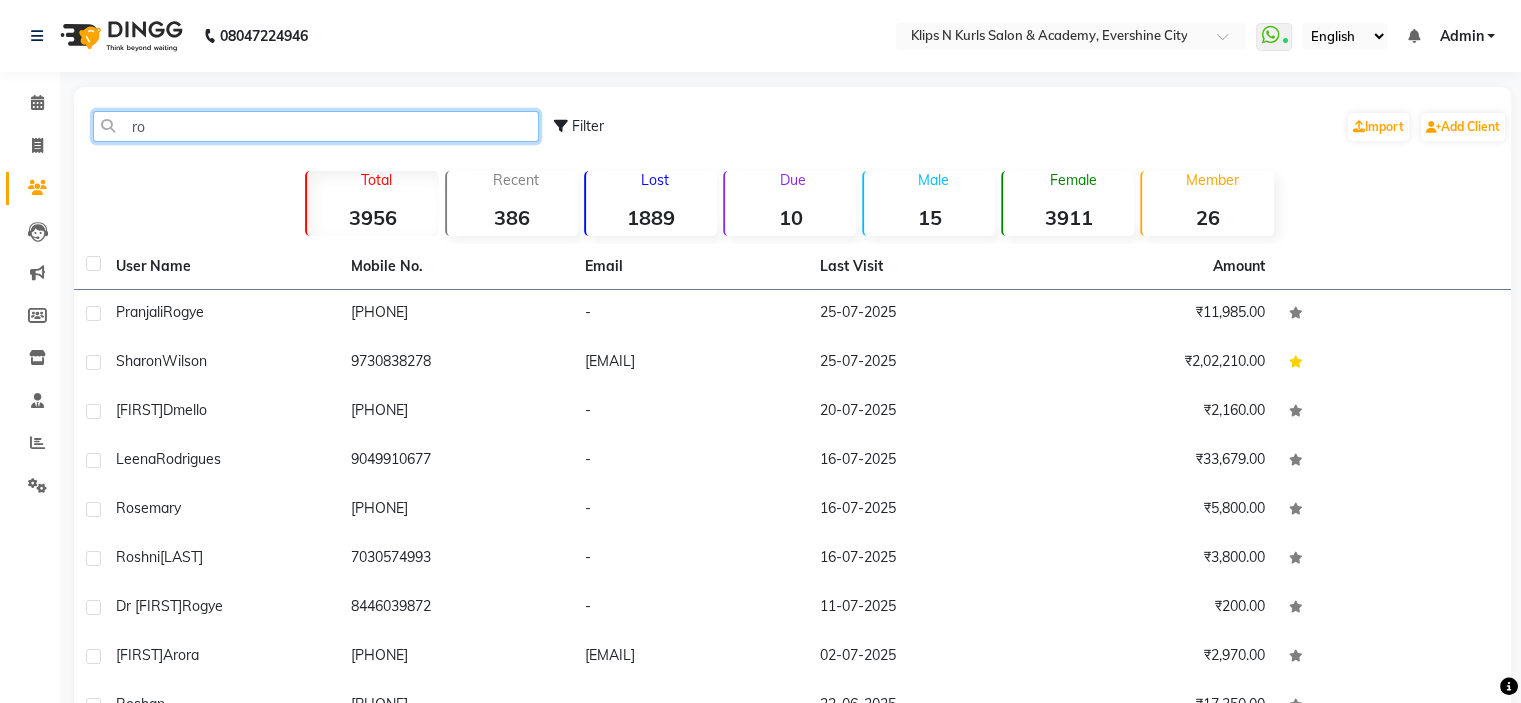 type on "r" 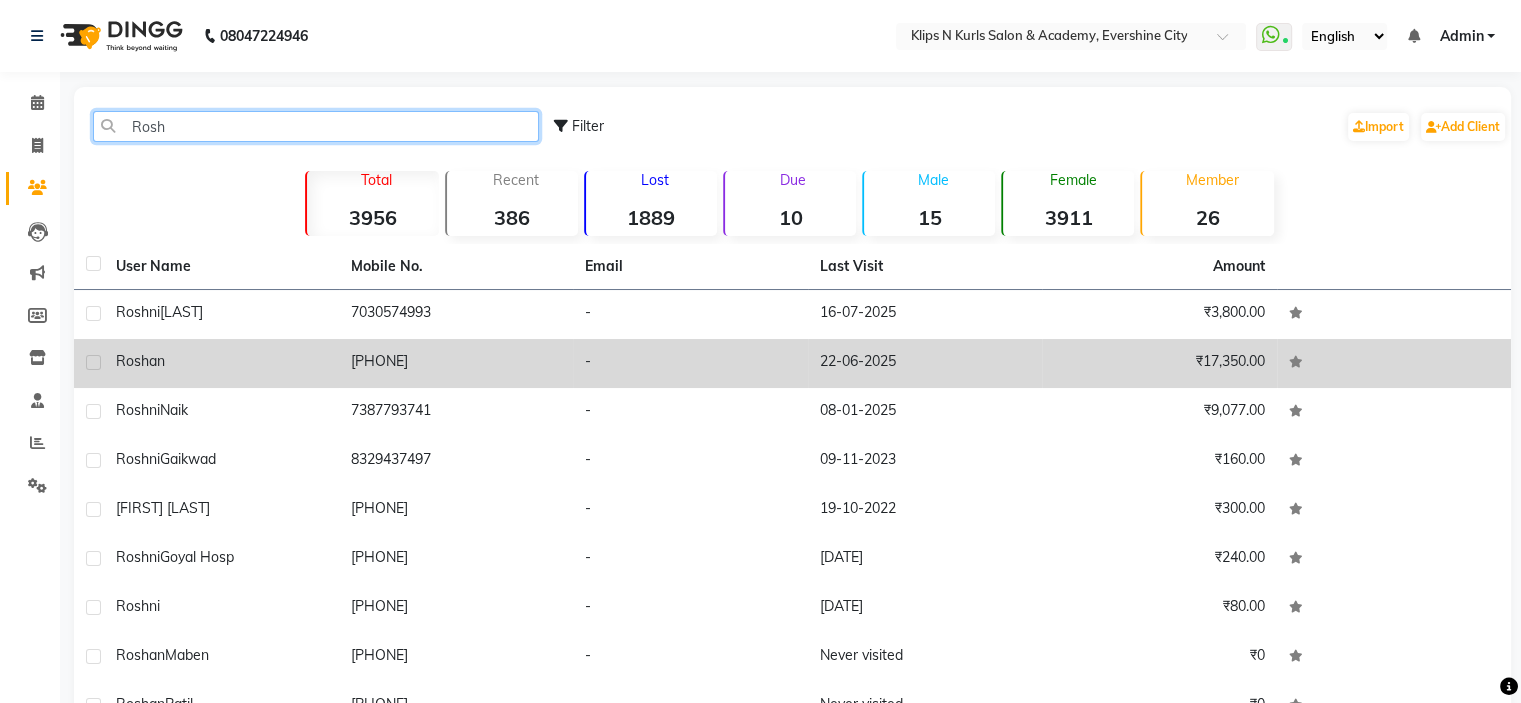 type on "Rosh" 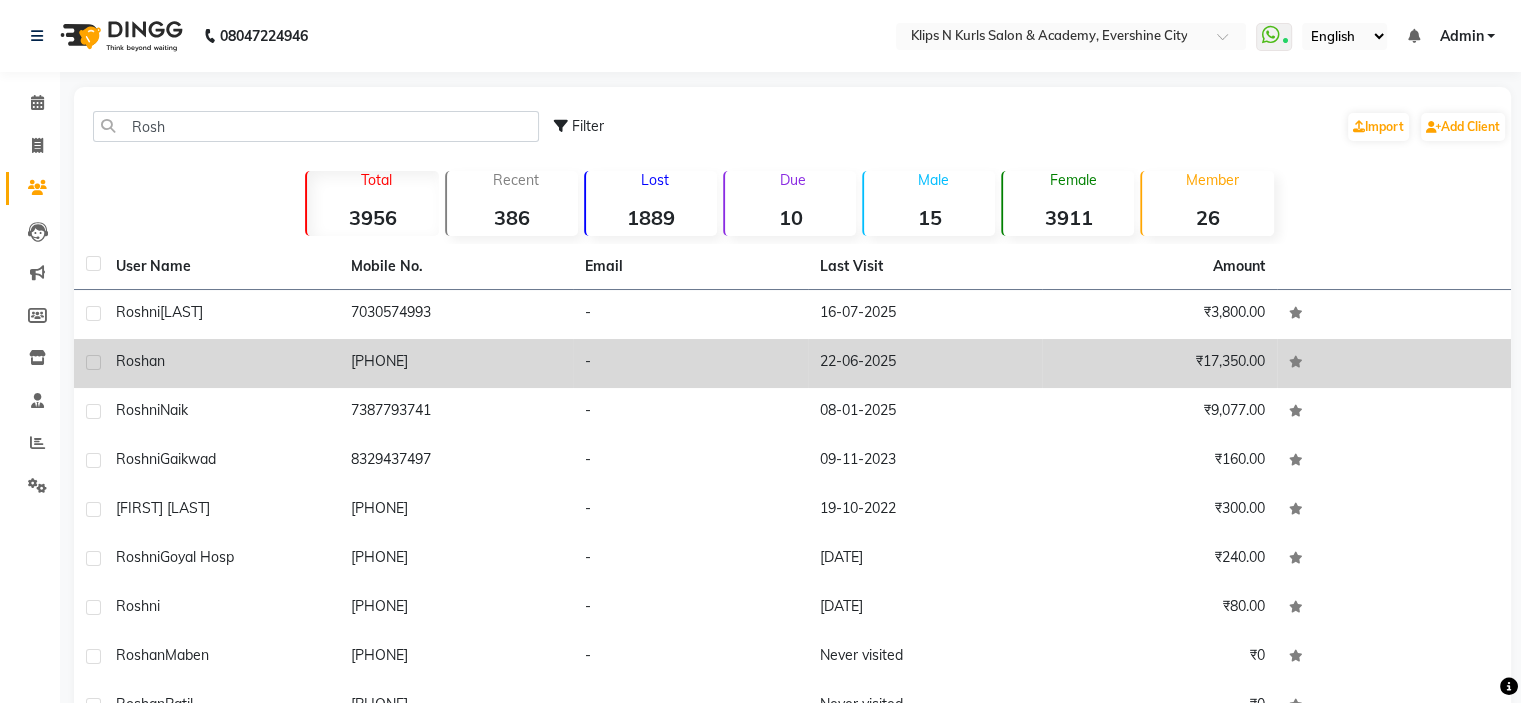 click on "[PHONE]" 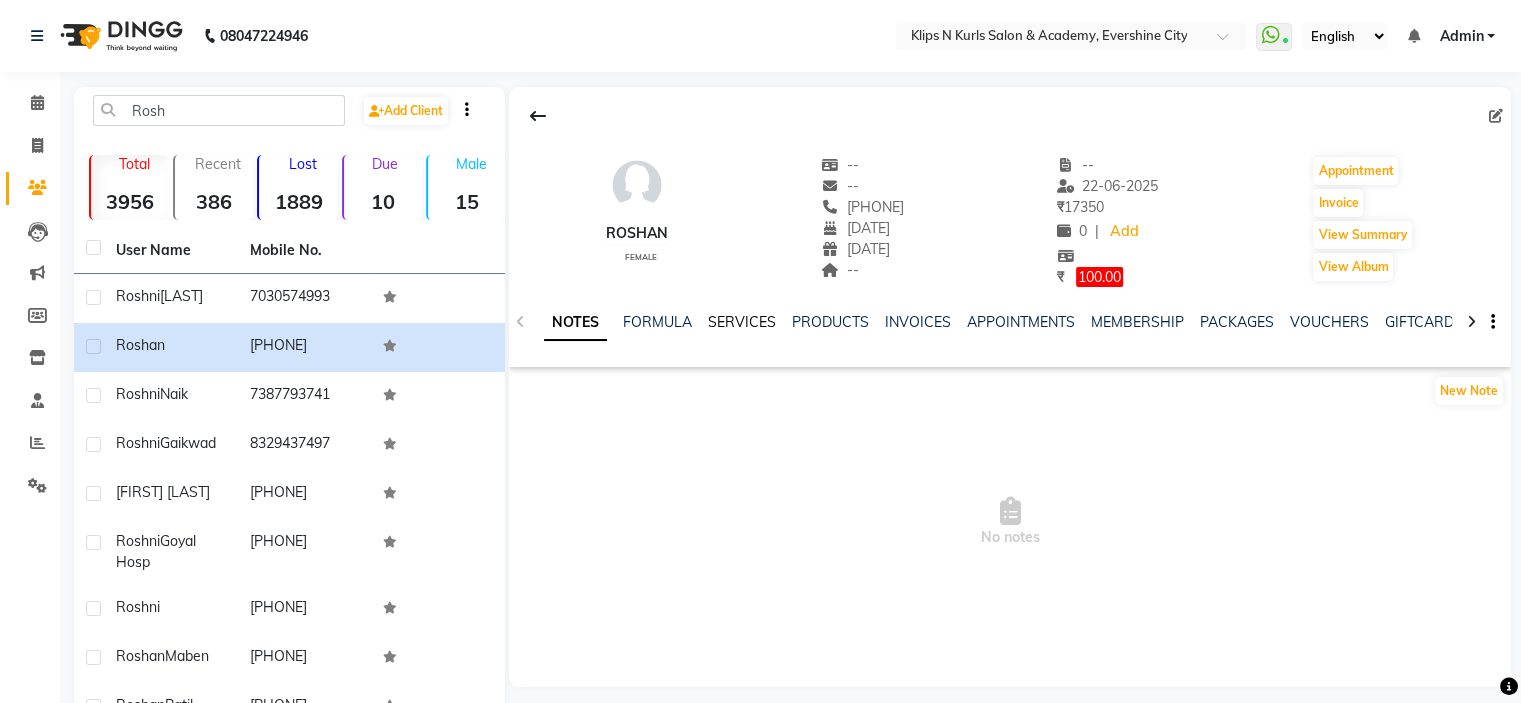 click on "SERVICES" 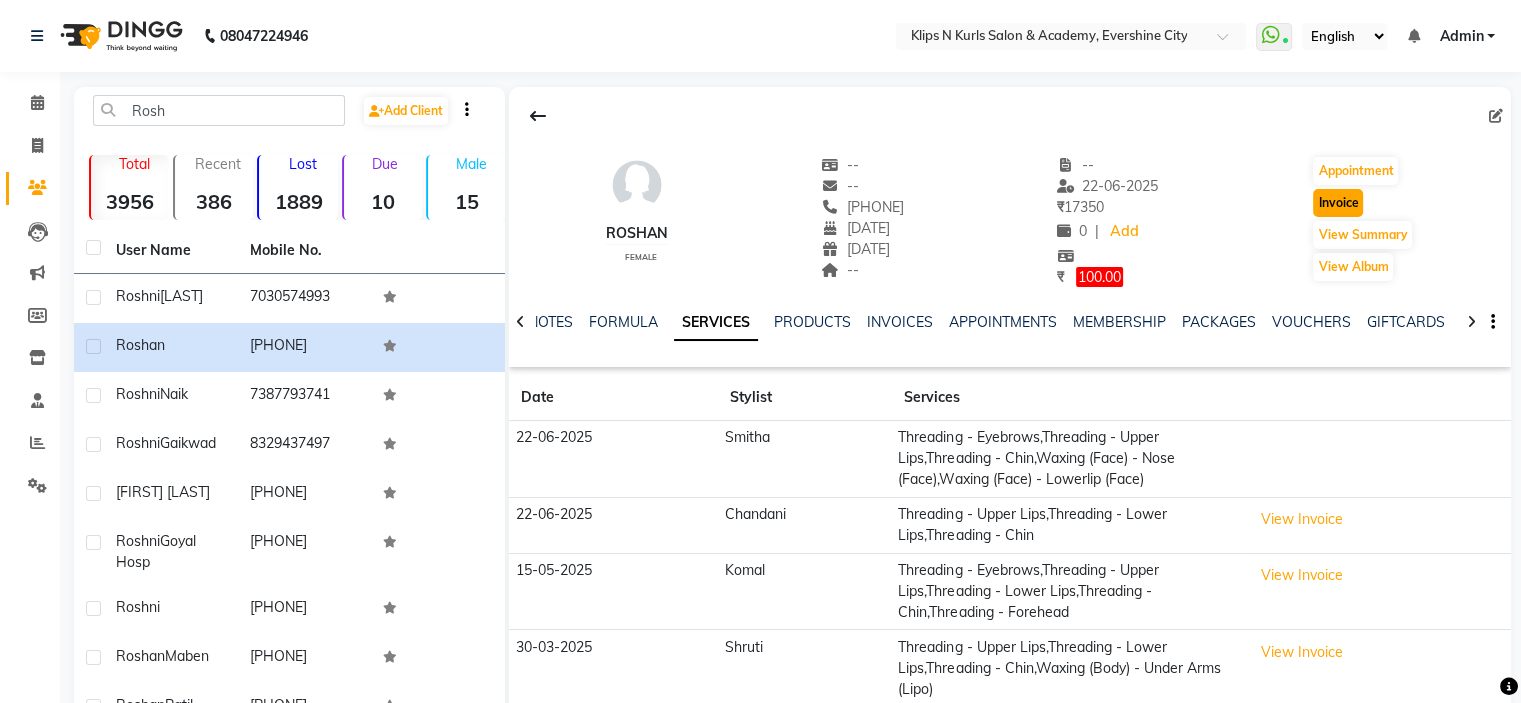 click on "Invoice" 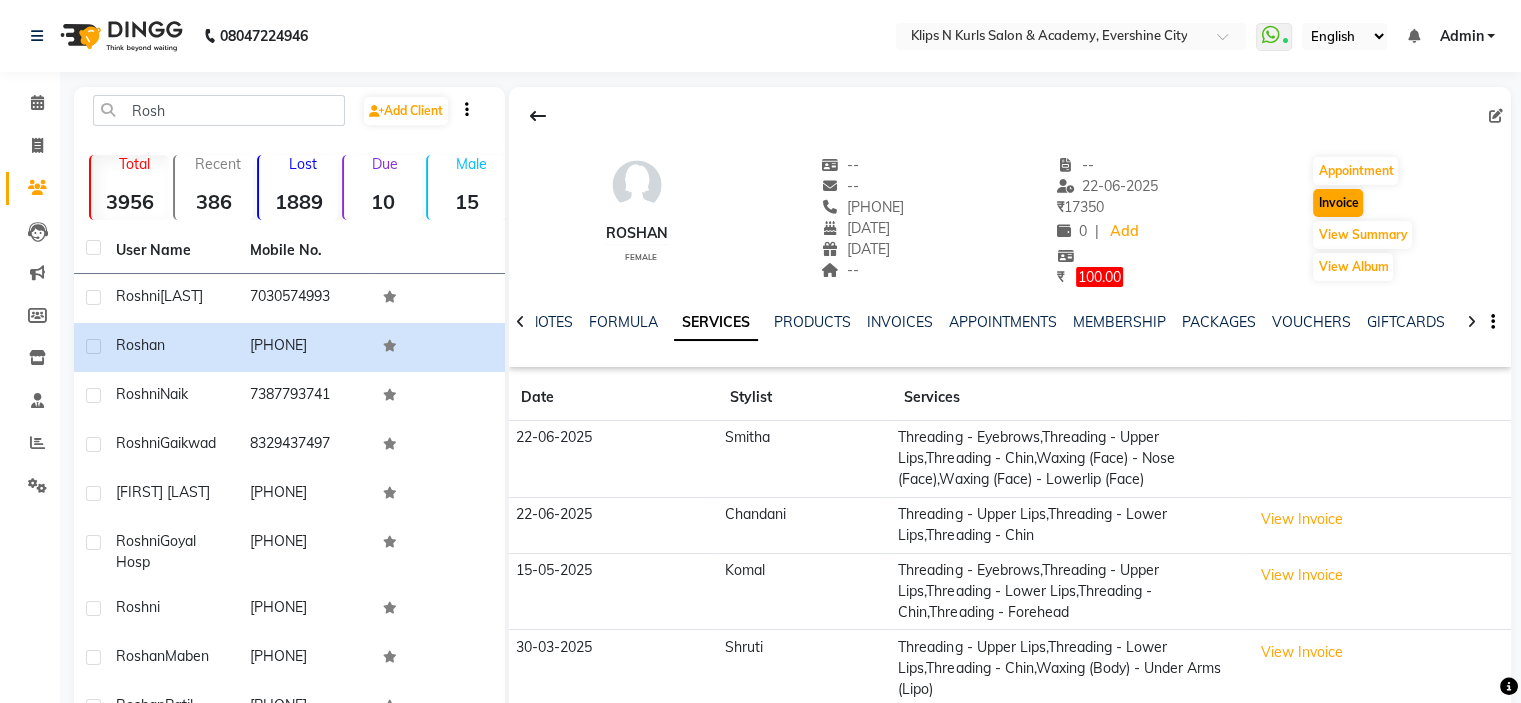 select on "124" 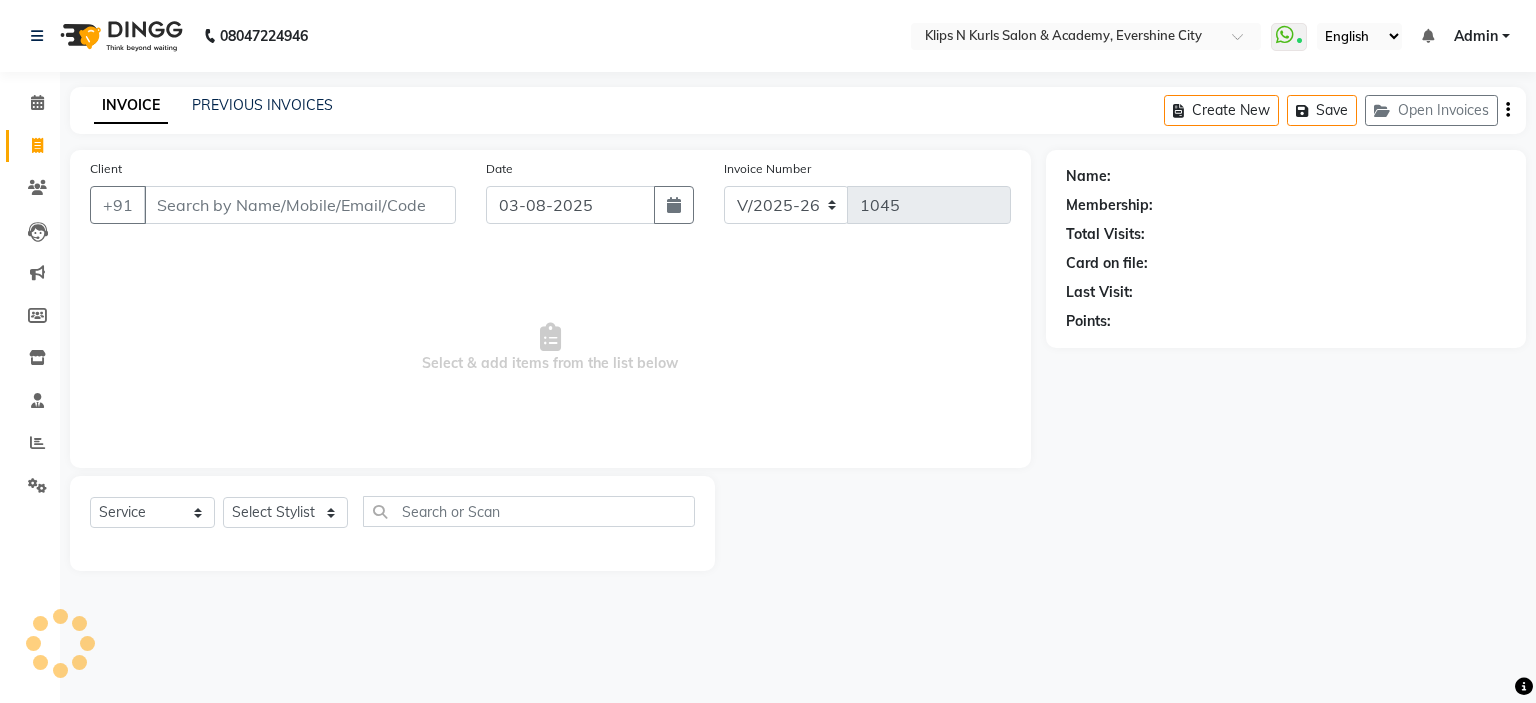 type on "[PHONE]" 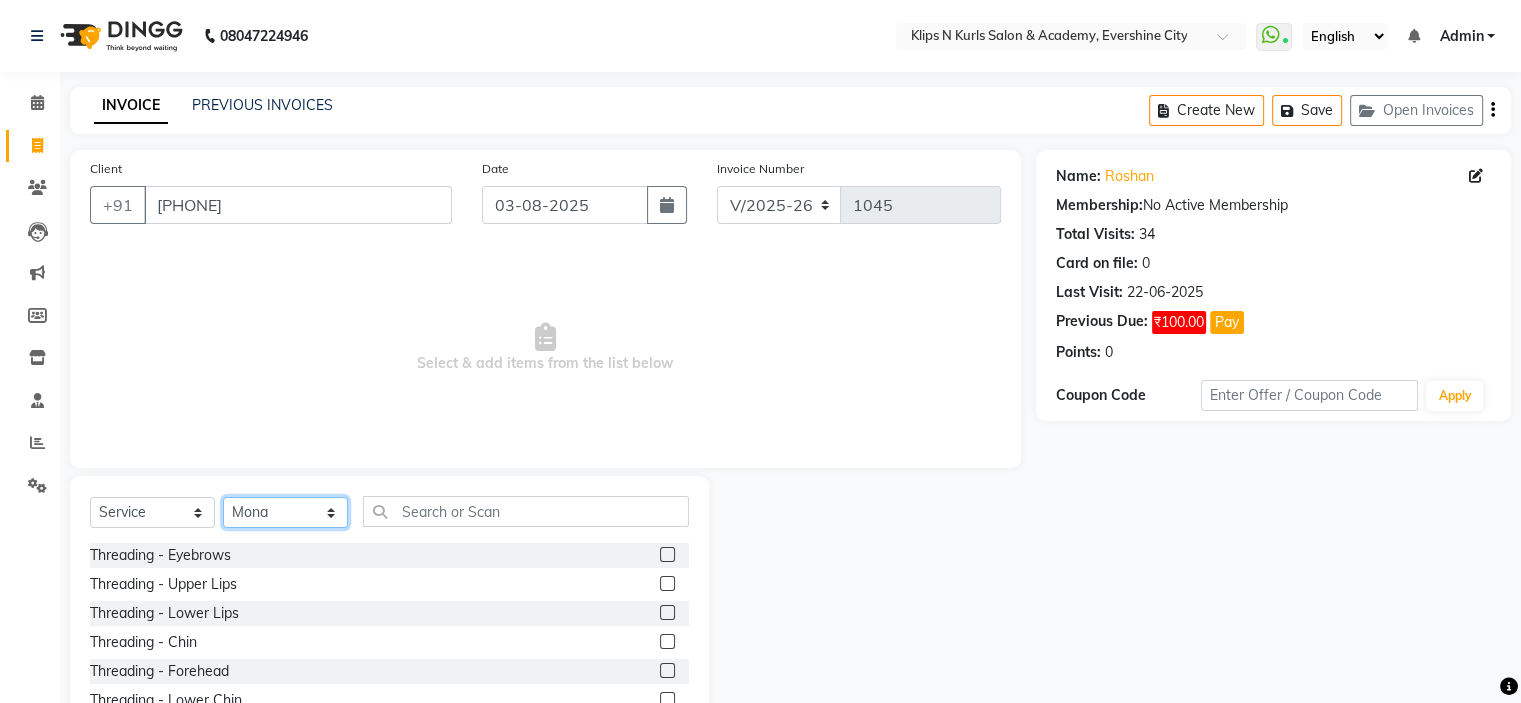 click on "Select Stylist Chandani Front Desk Ishika  Mona Neha Pooja Priya Smitha" 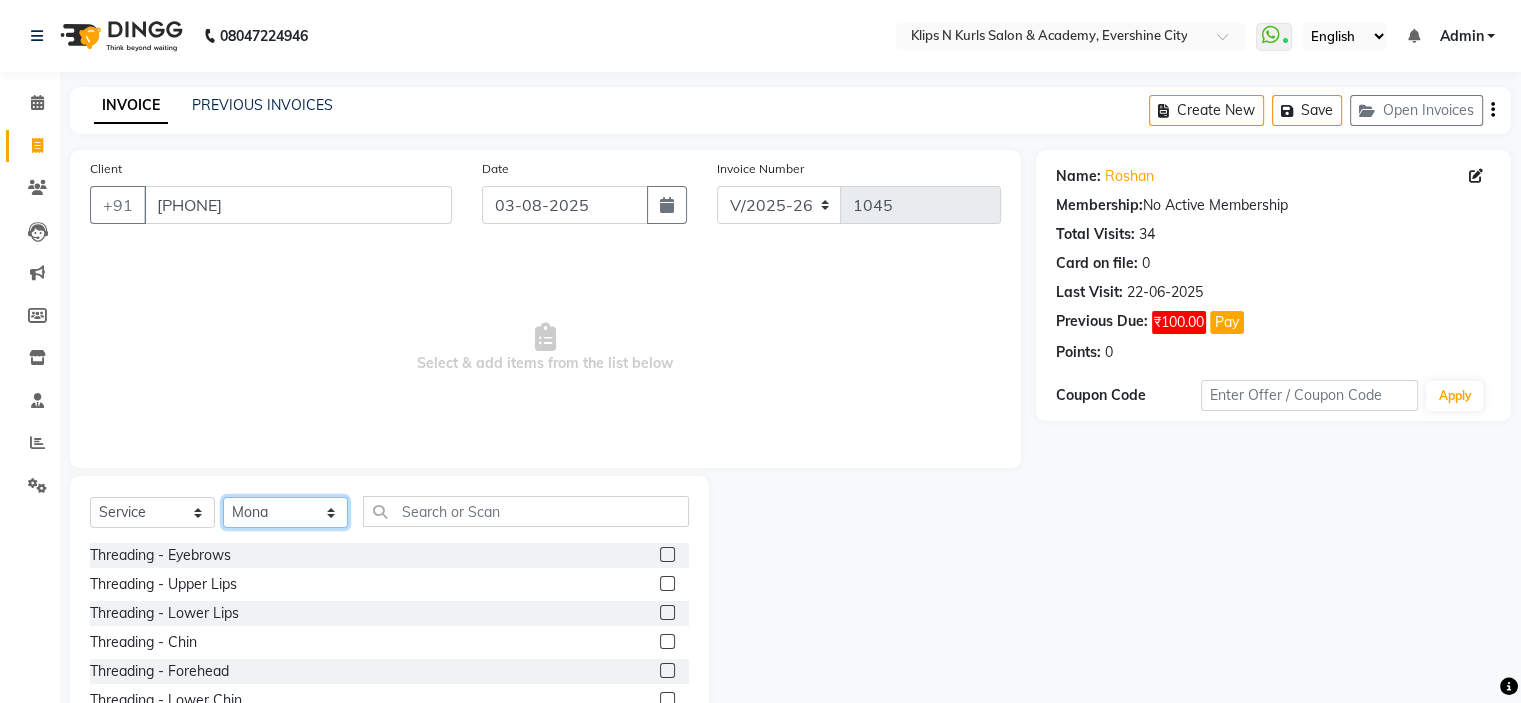 select on "84310" 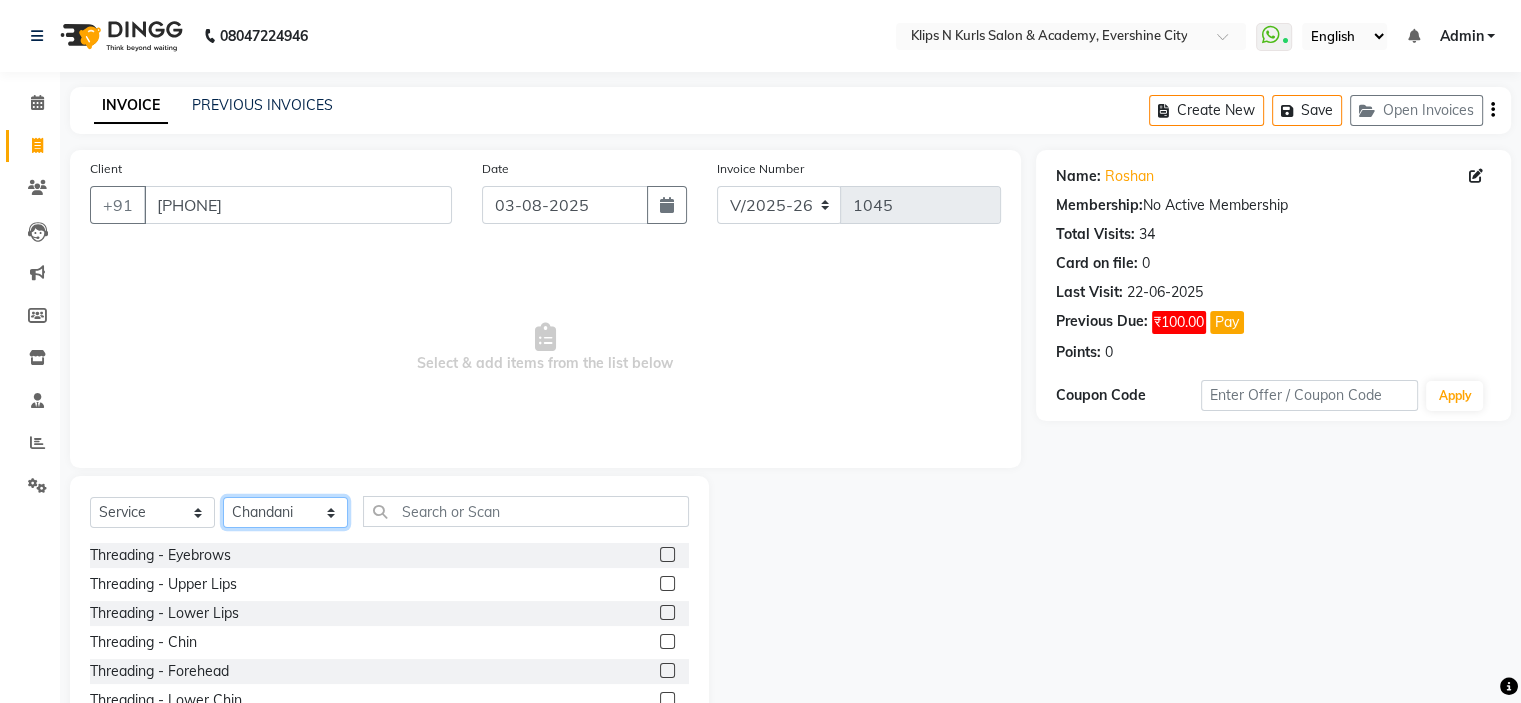 click on "Select Stylist Chandani Front Desk Ishika  Mona Neha Pooja Priya Smitha" 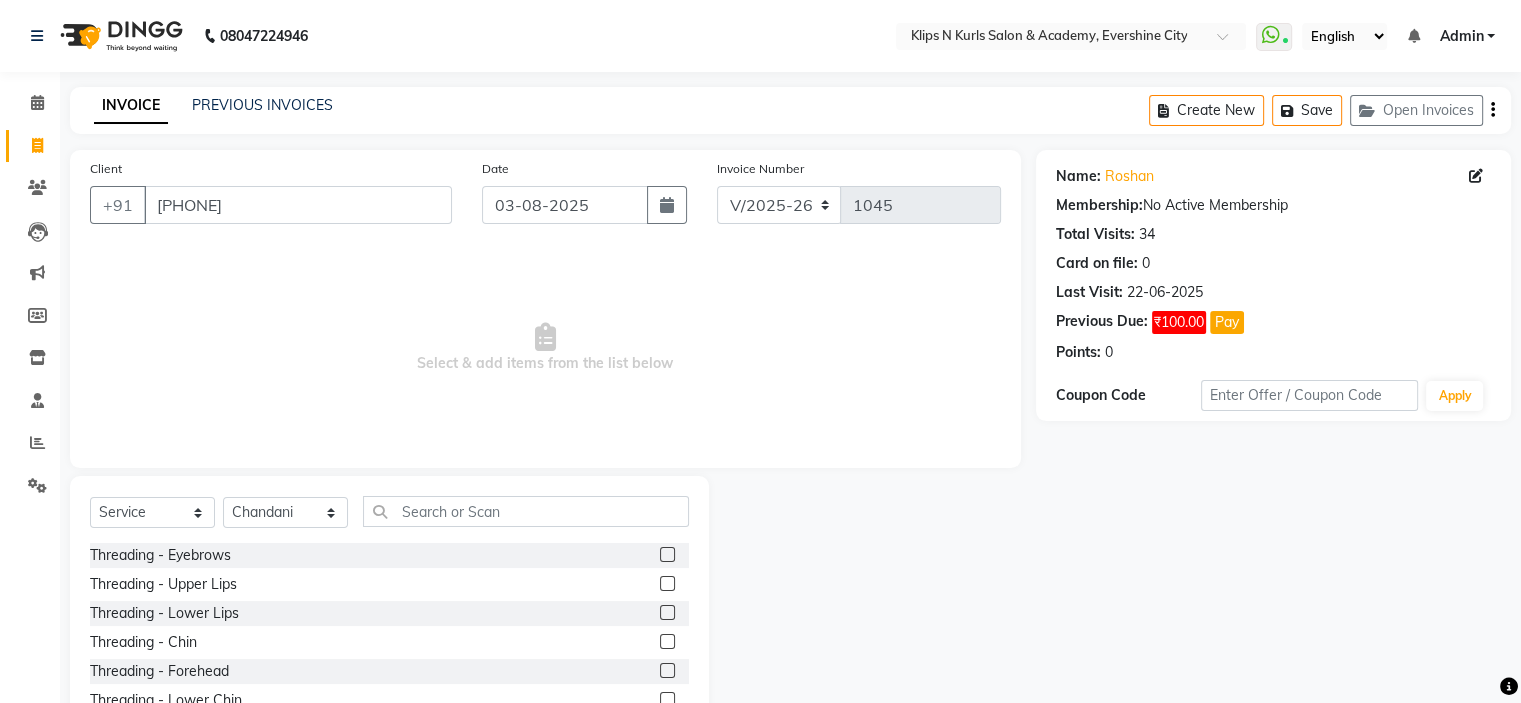 click 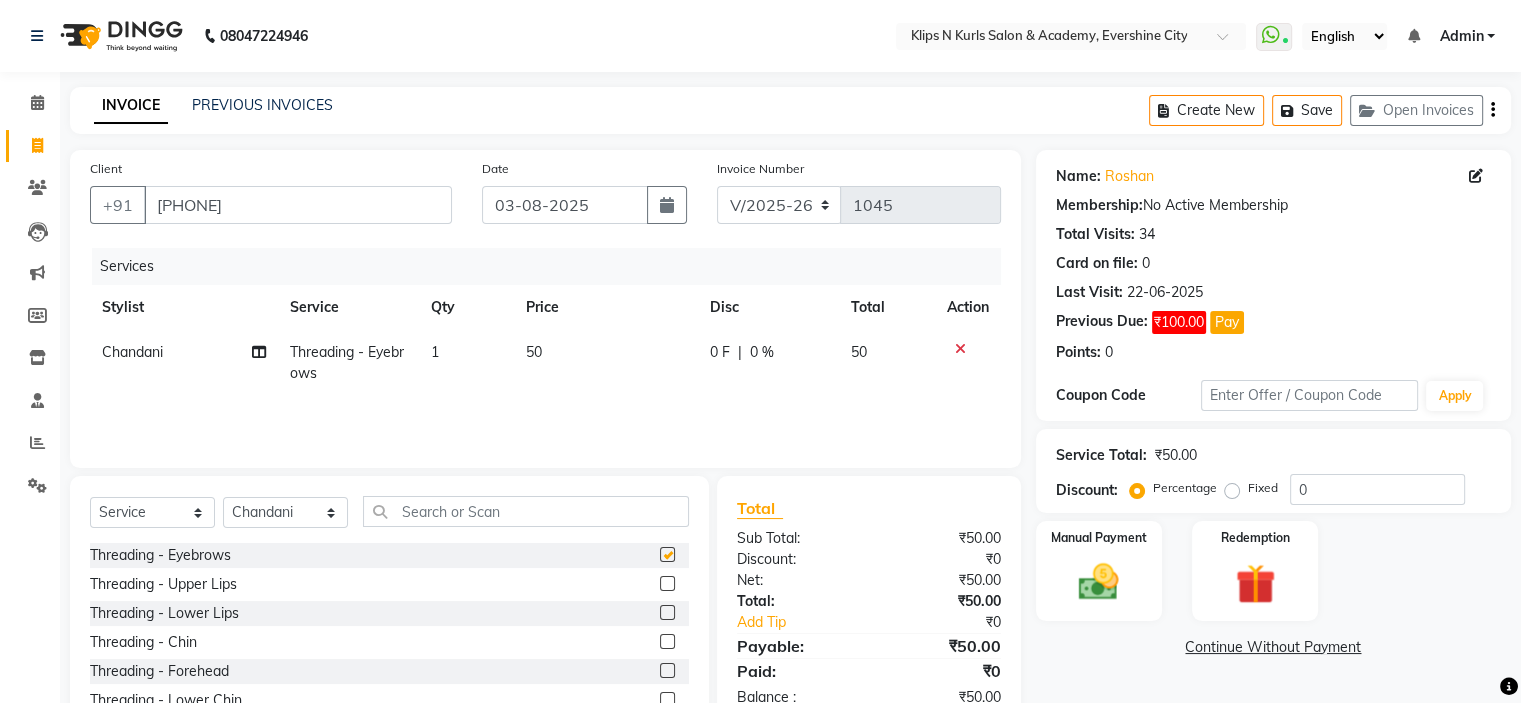 checkbox on "false" 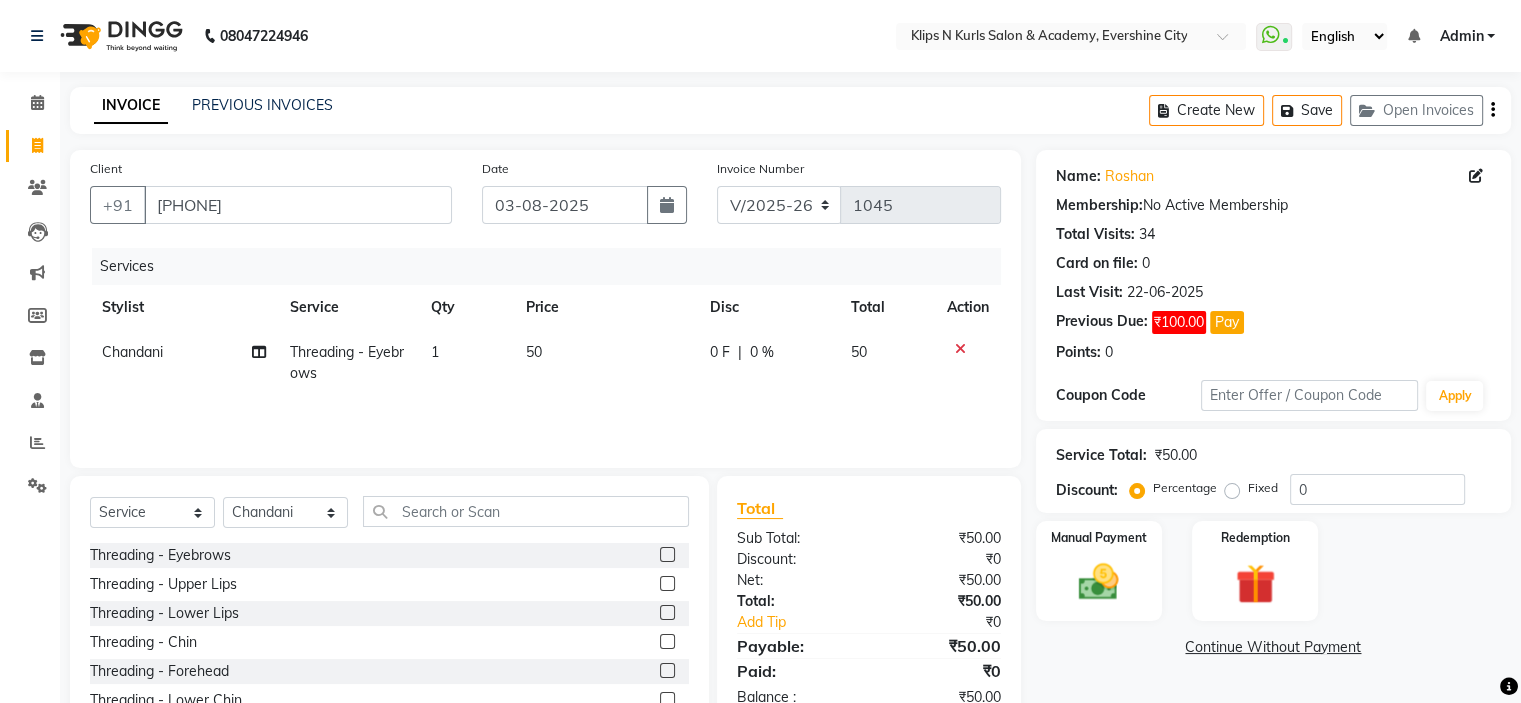 click 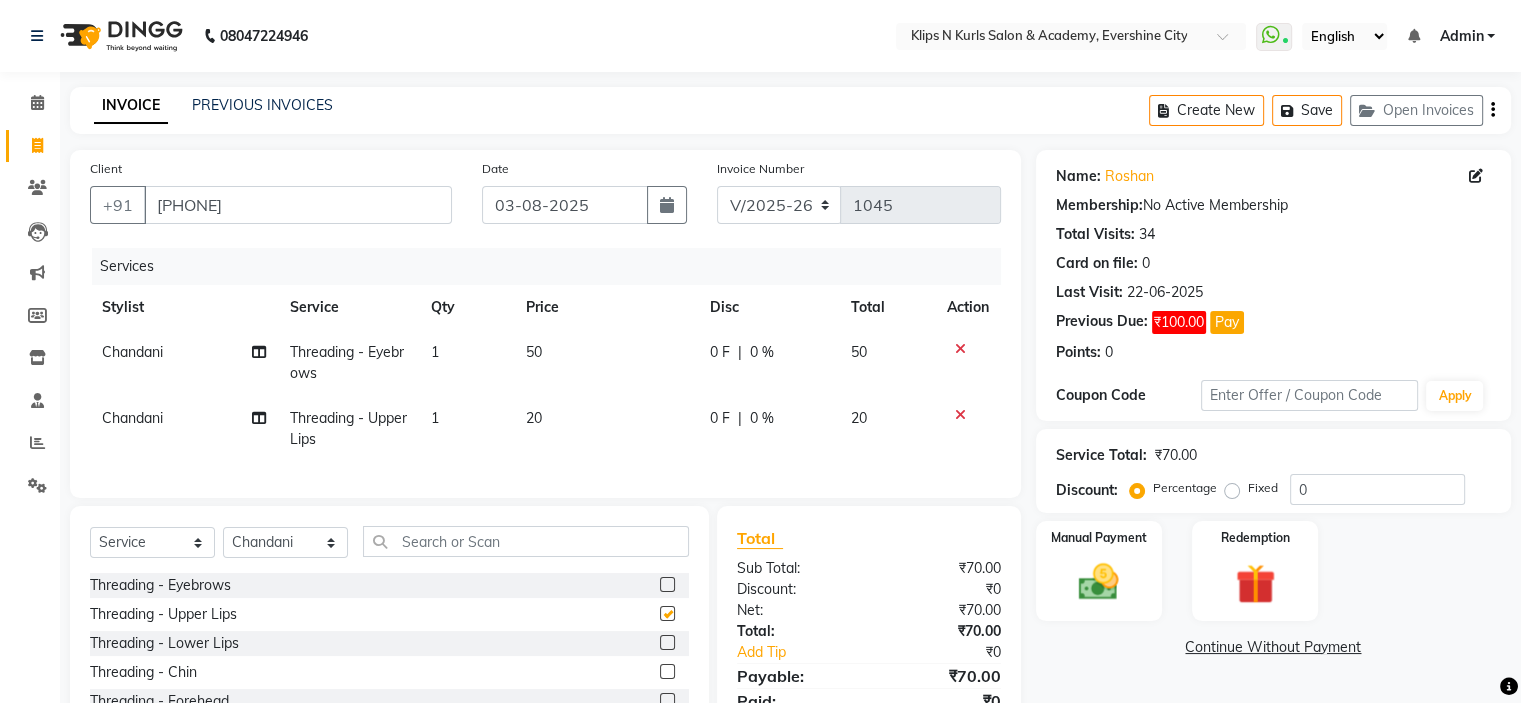 checkbox on "false" 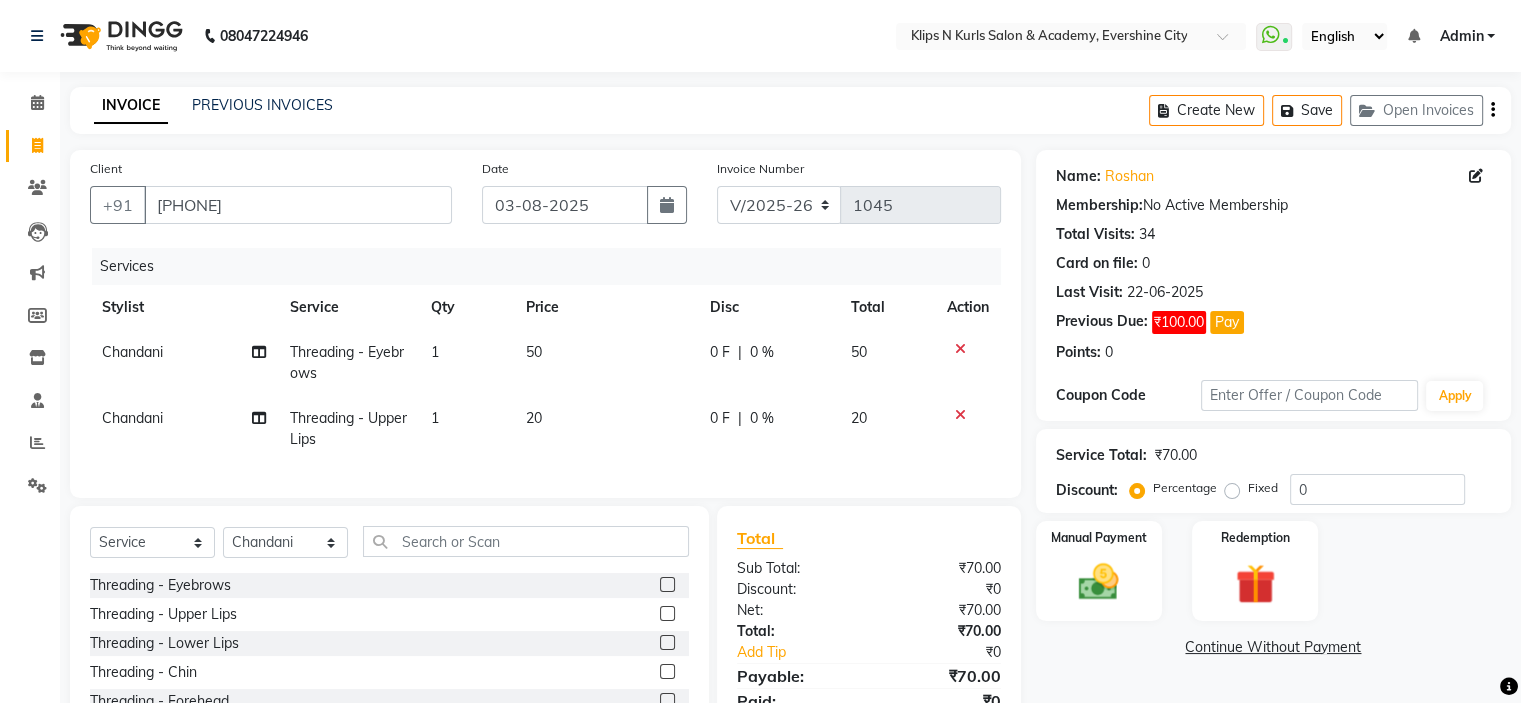 click 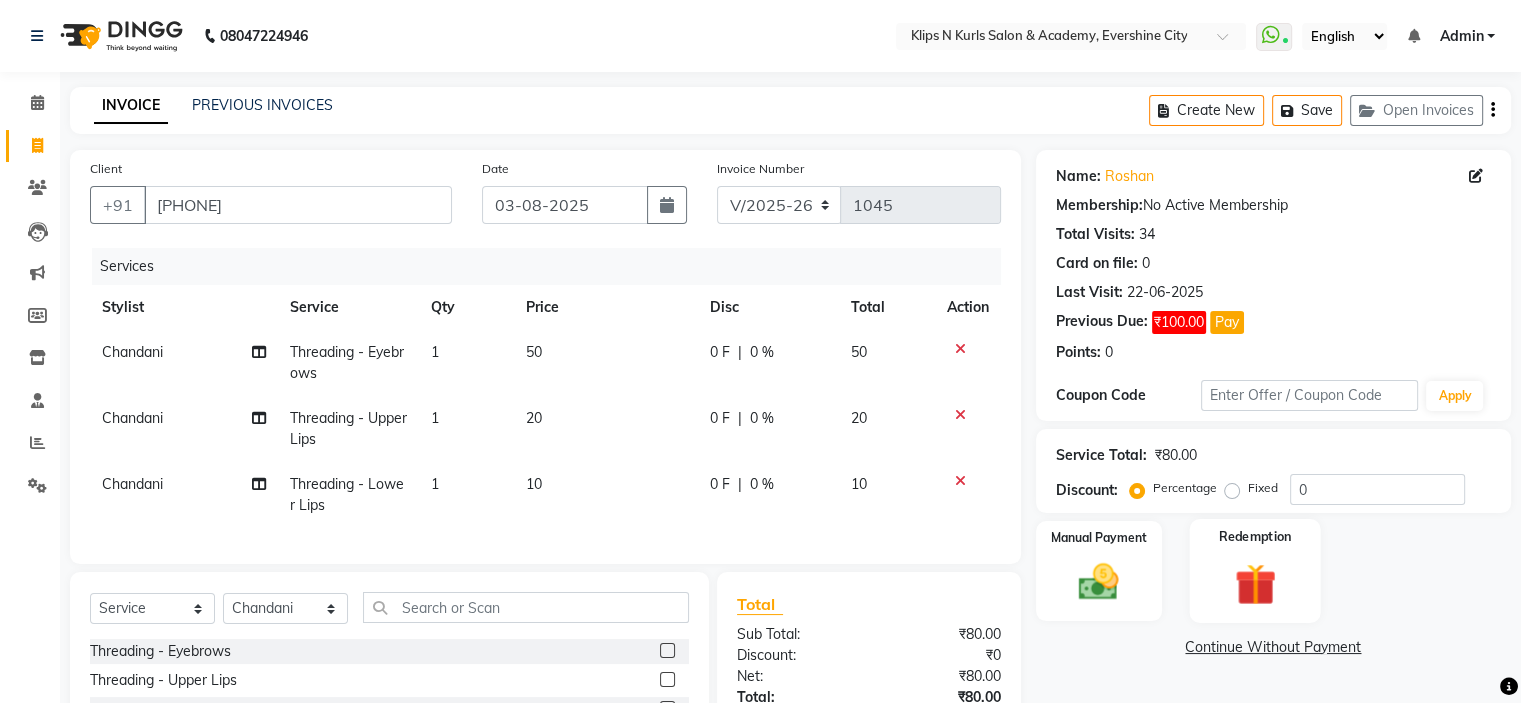 checkbox on "false" 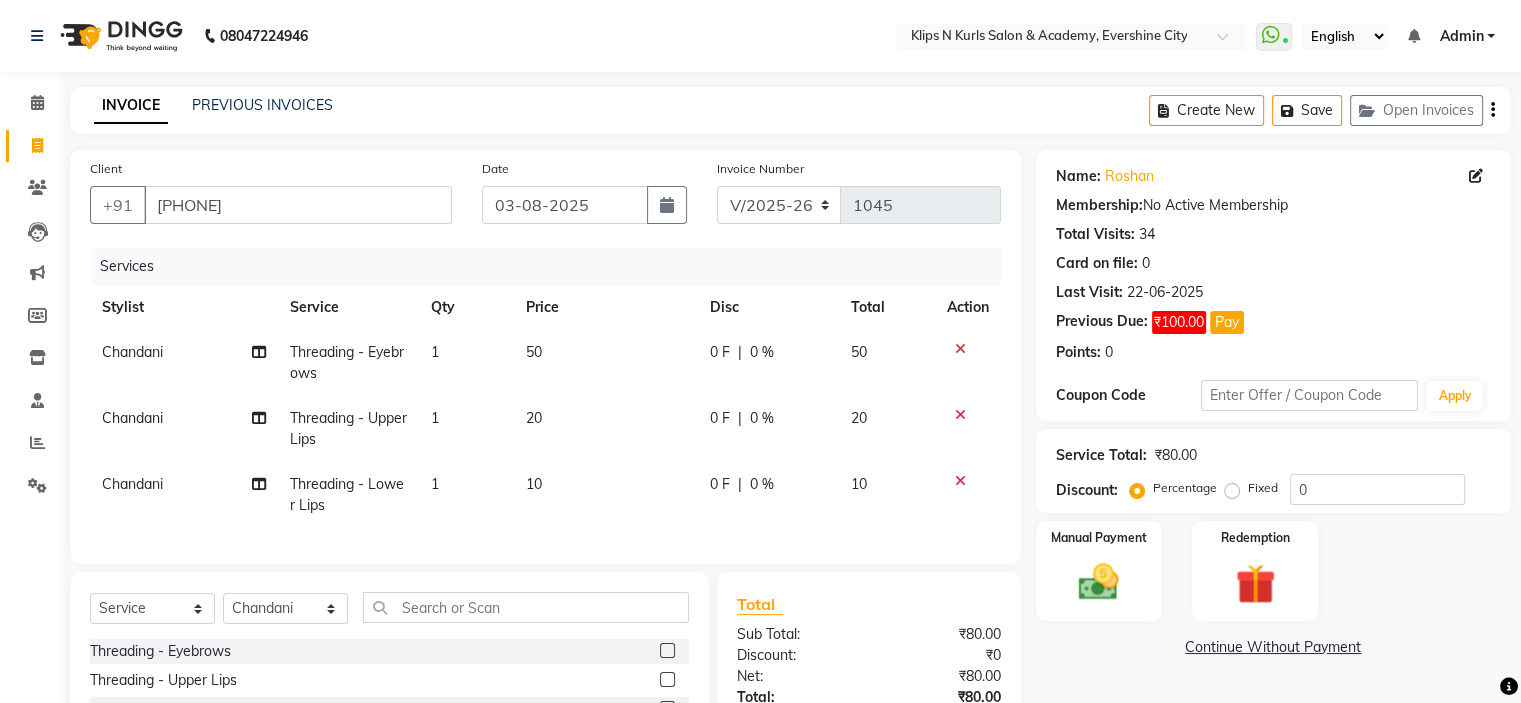click on "Name: Roshan  Membership:  No Active Membership  Total Visits:  34 Card on file:  0 Last Visit:   22-06-2025 Previous Due:  ₹100.00 Pay Points:   0  Coupon Code Apply Service Total:  ₹80.00  Discount:  Percentage   Fixed  0 Manual Payment Redemption  Continue Without Payment" 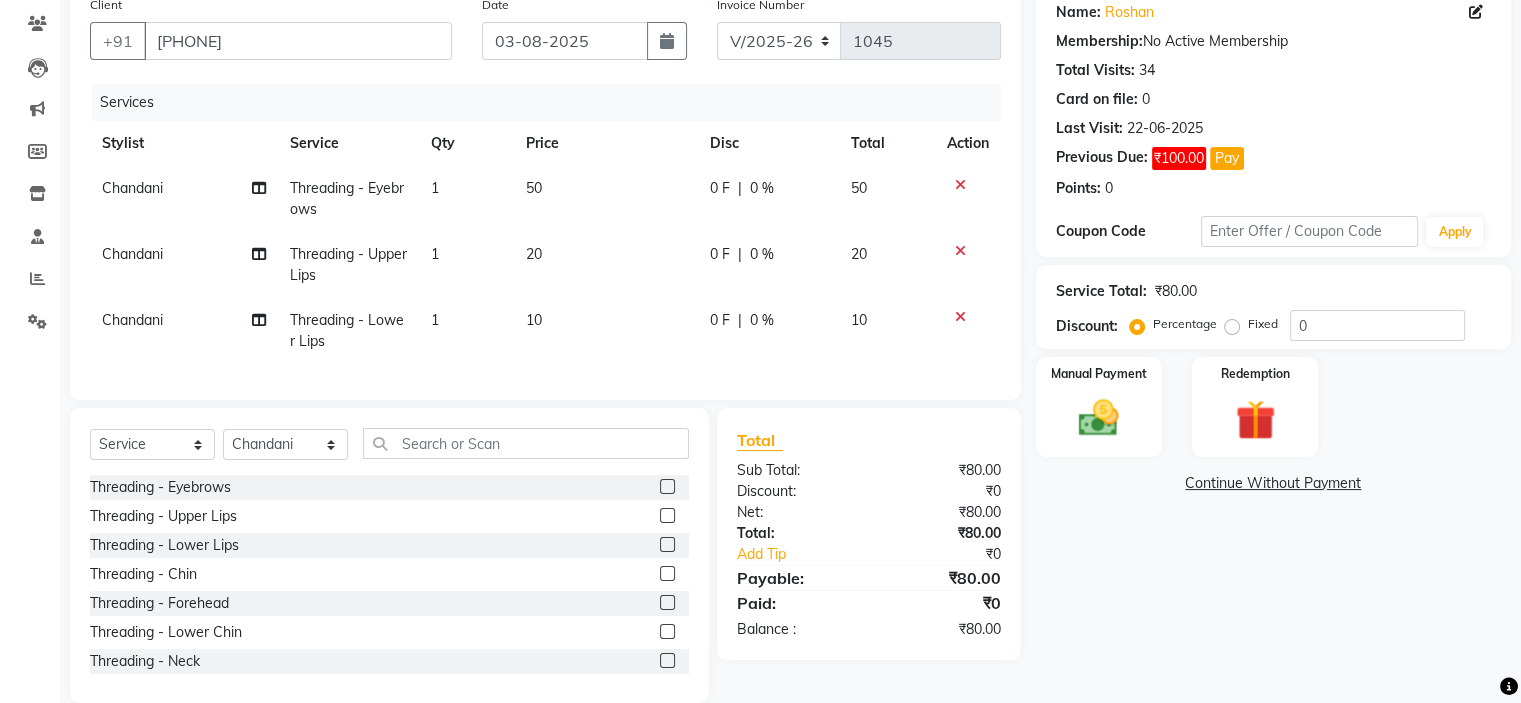 scroll, scrollTop: 209, scrollLeft: 0, axis: vertical 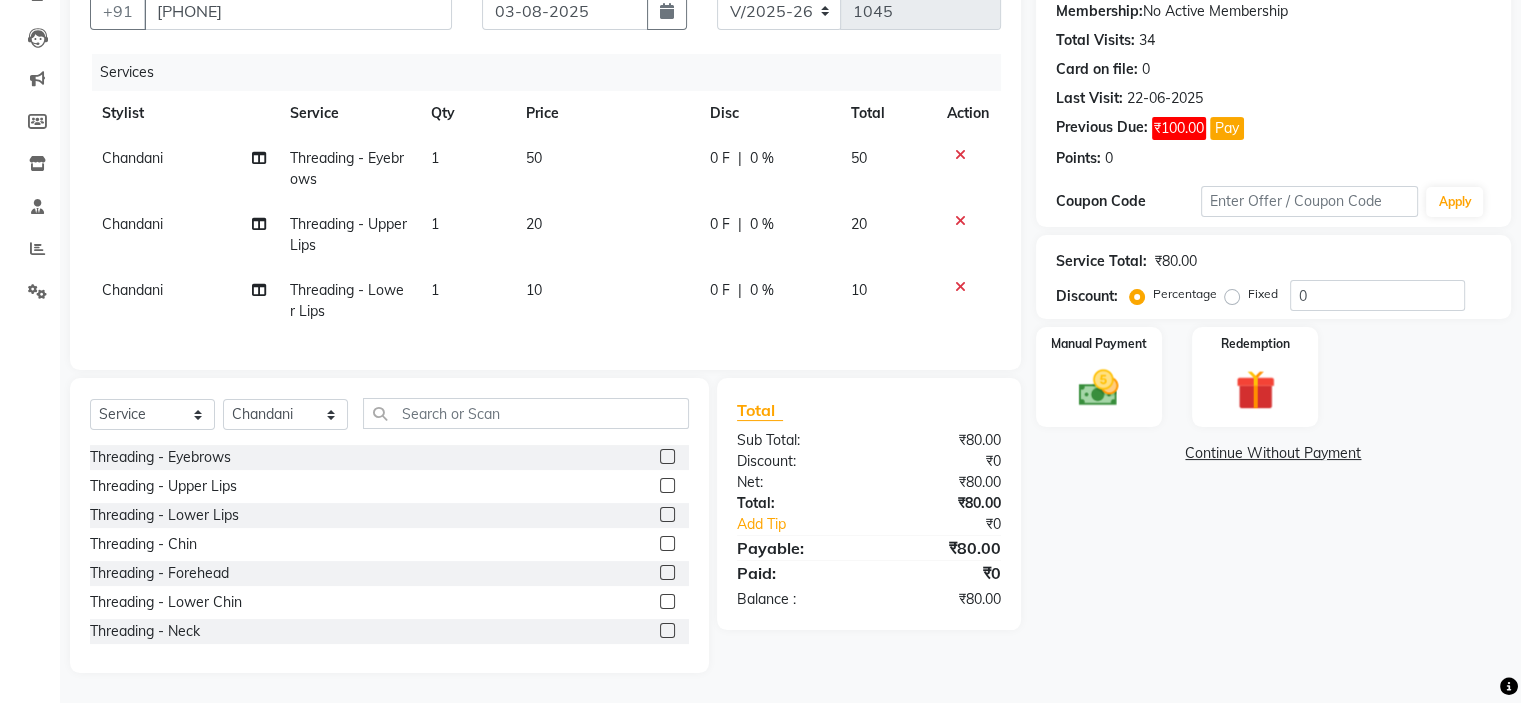 click 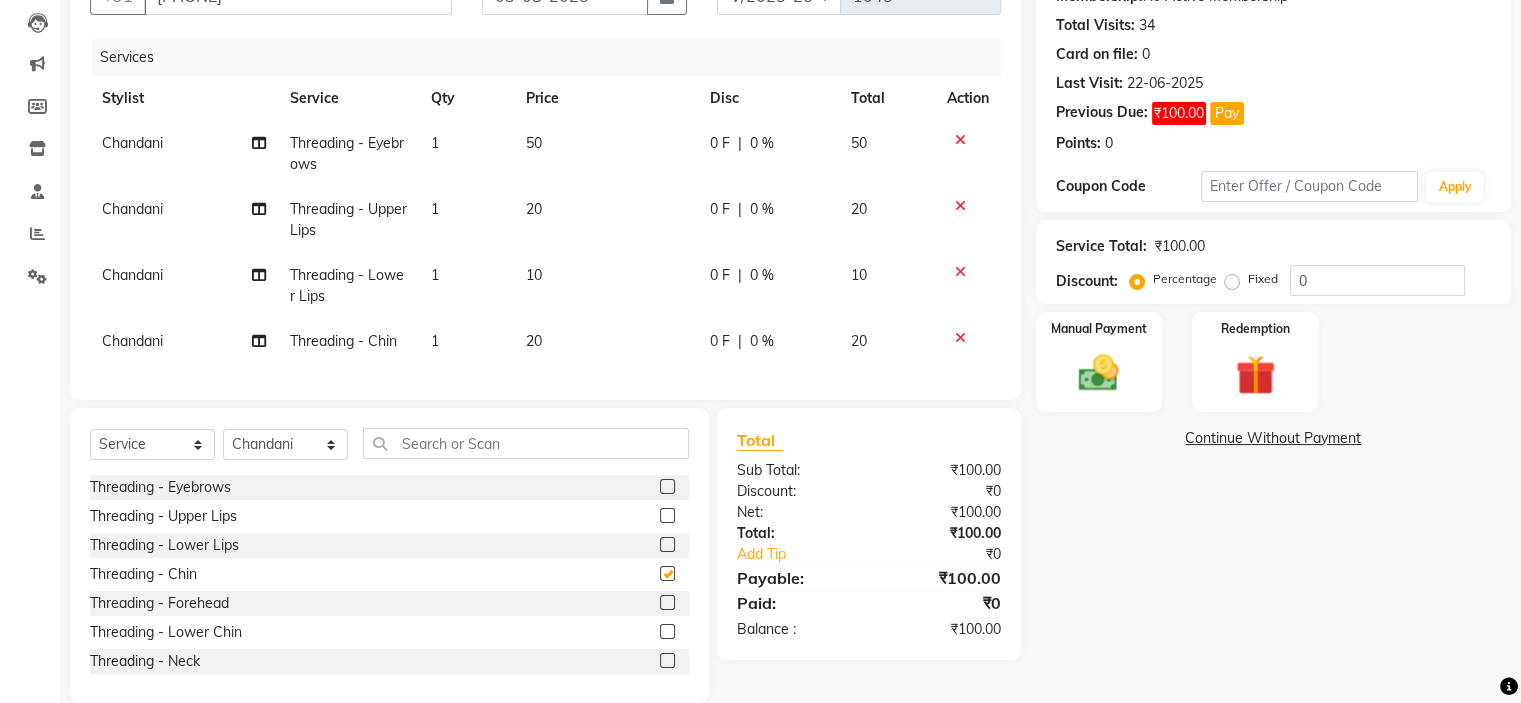 checkbox on "false" 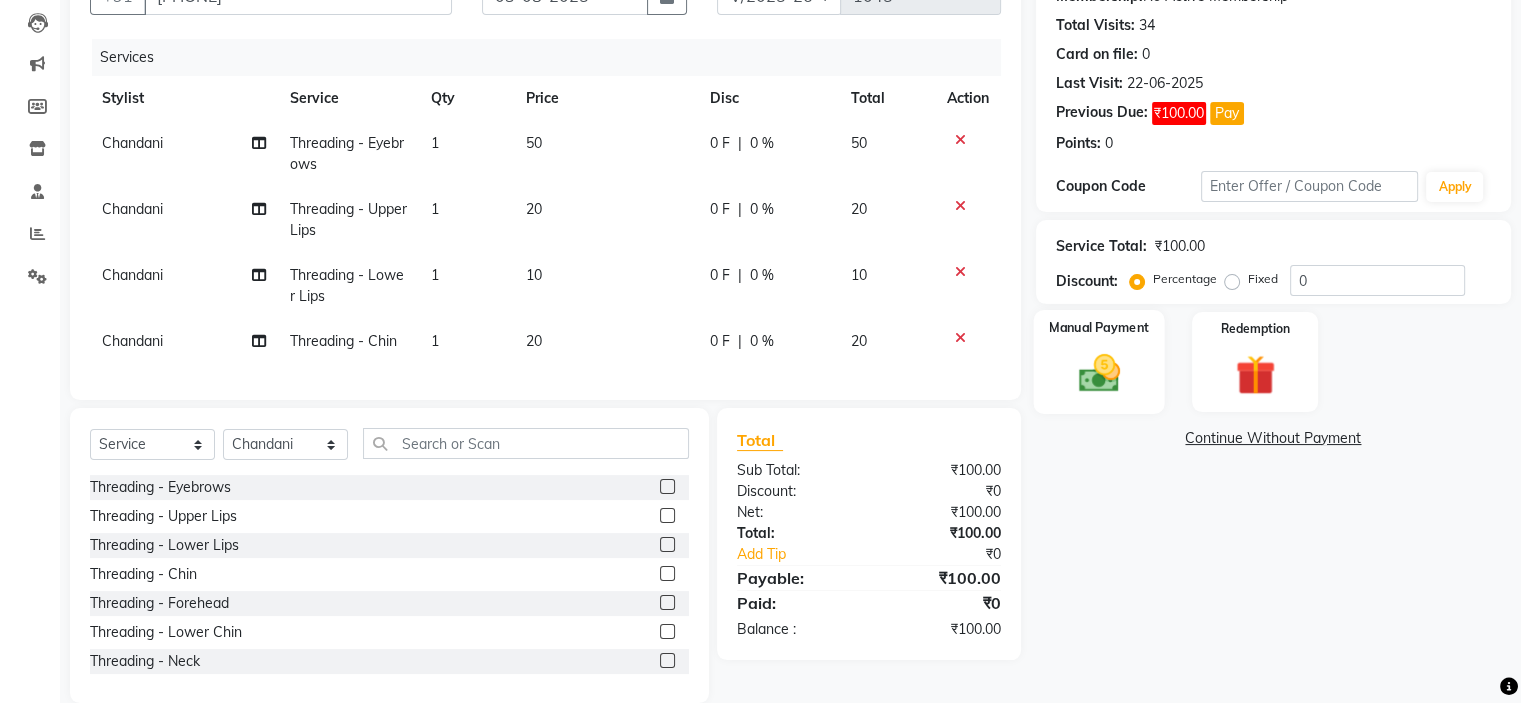 click 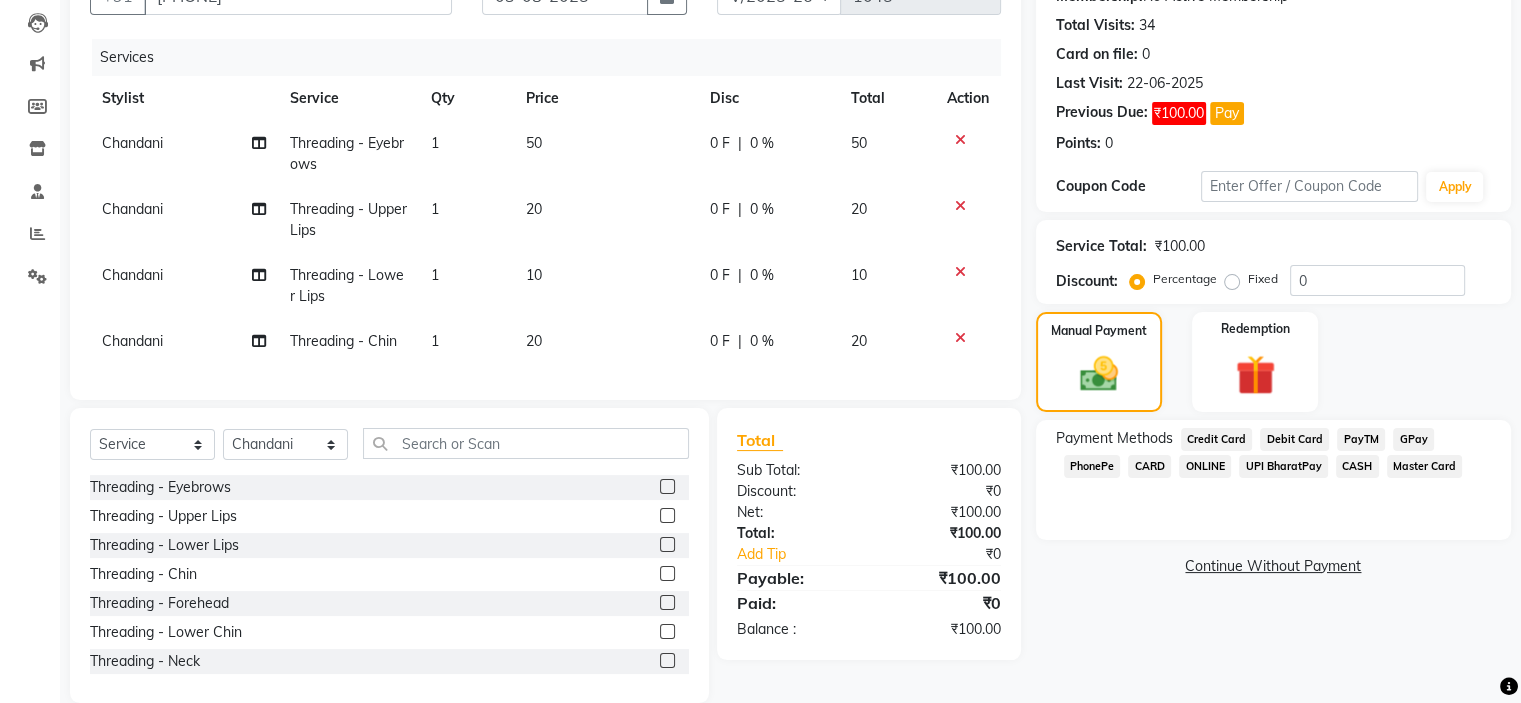 click on "GPay" 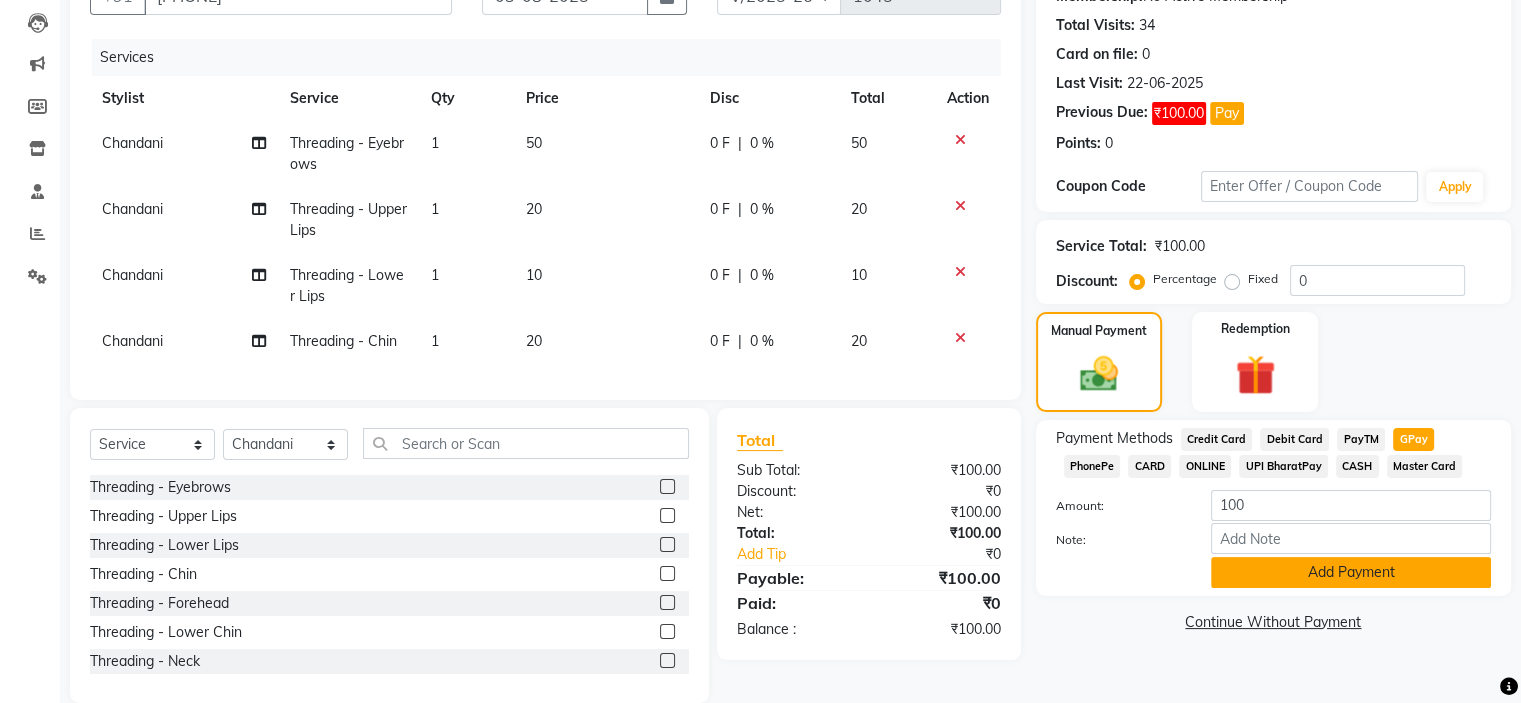 click on "Add Payment" 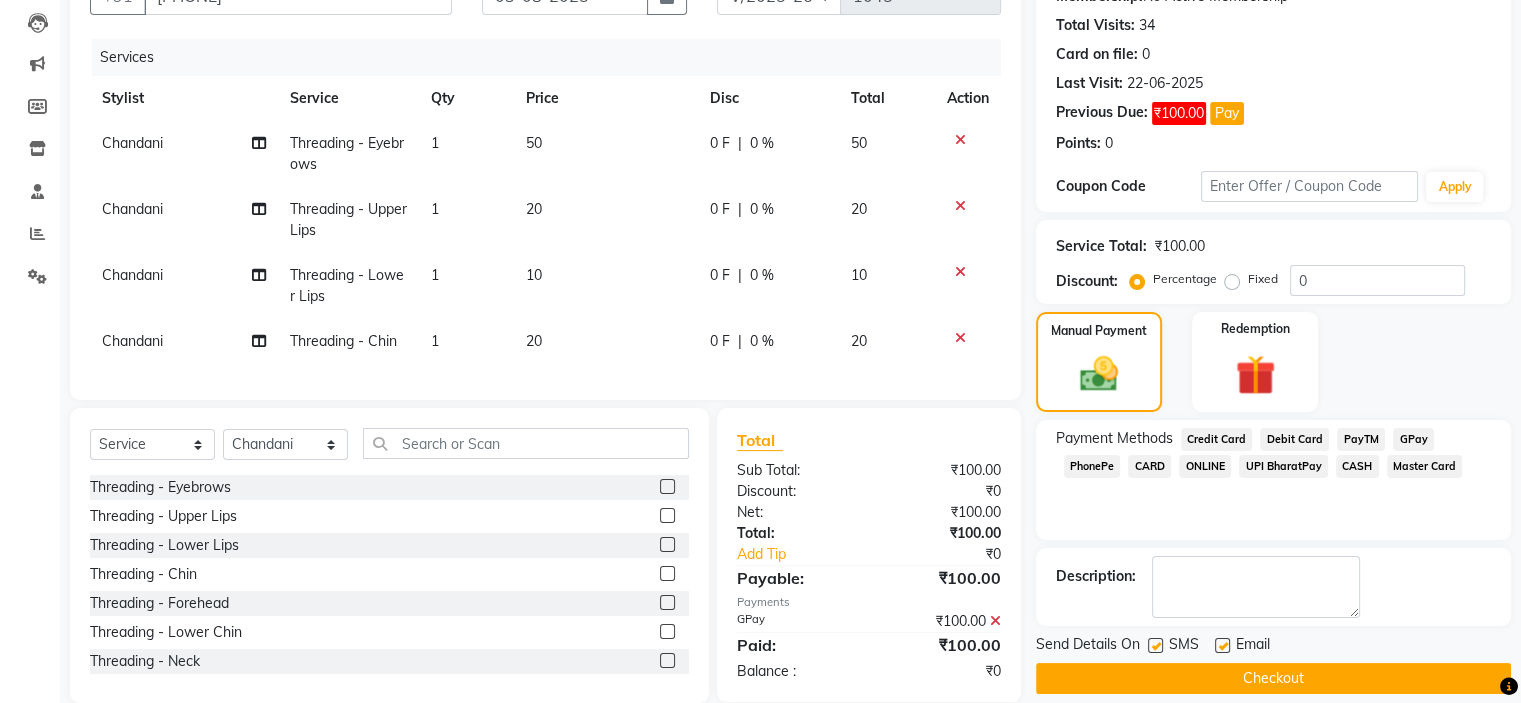 click on "Checkout" 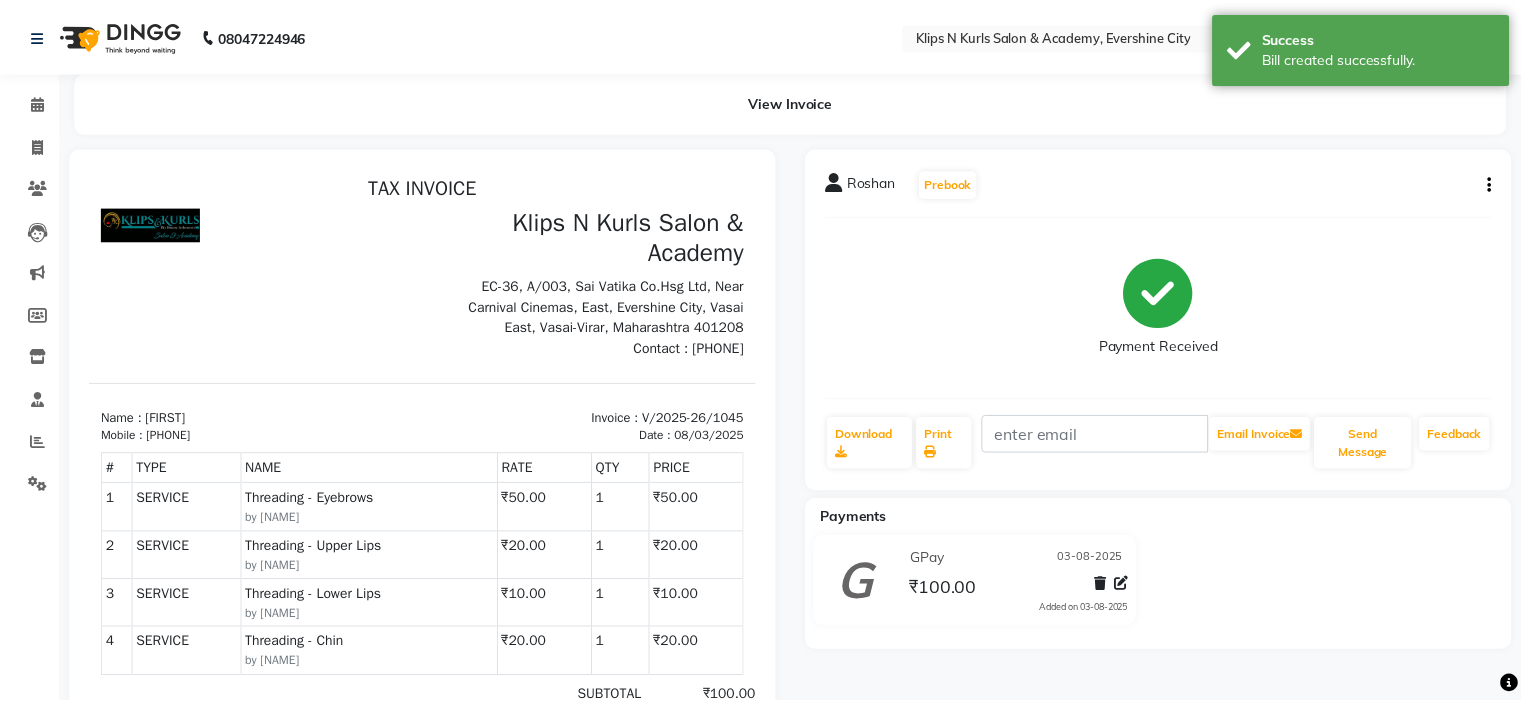 scroll, scrollTop: 0, scrollLeft: 0, axis: both 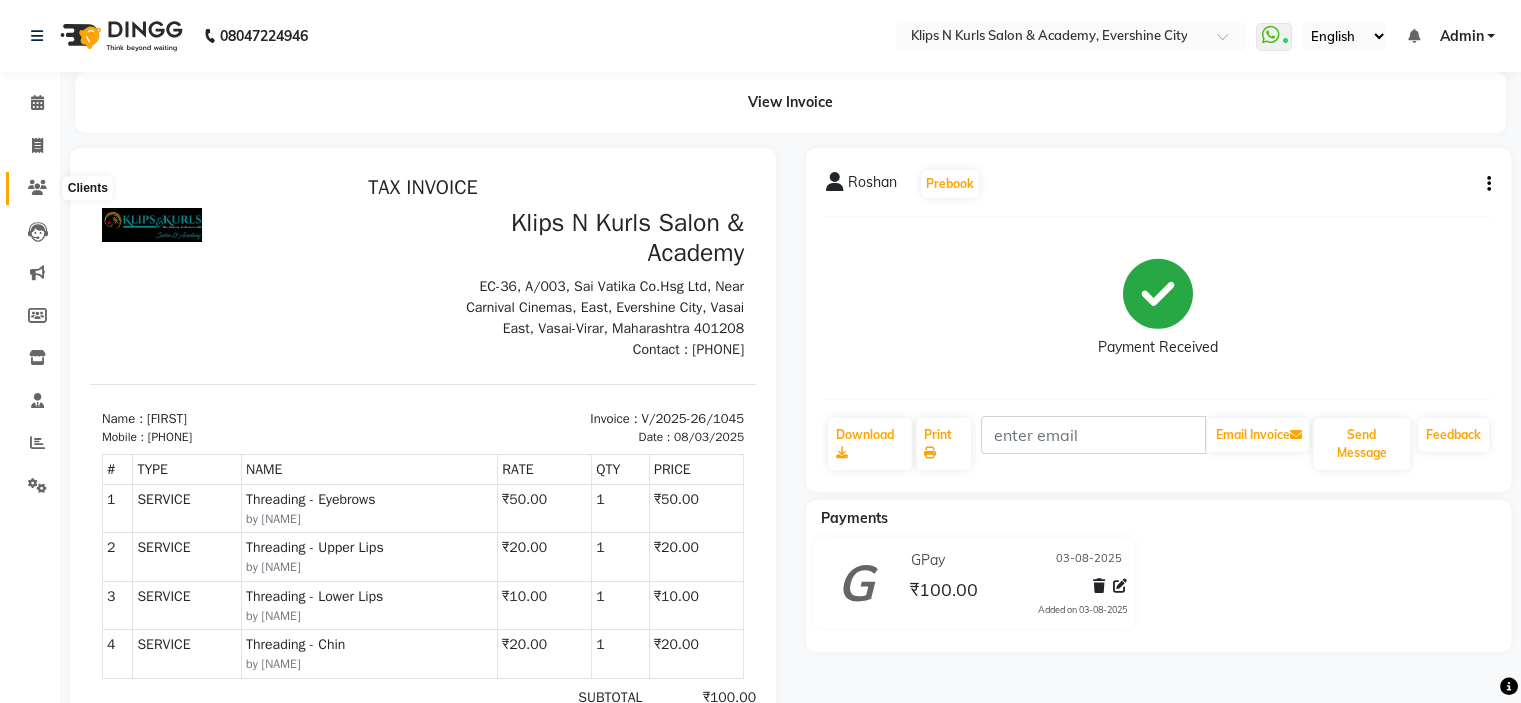 click 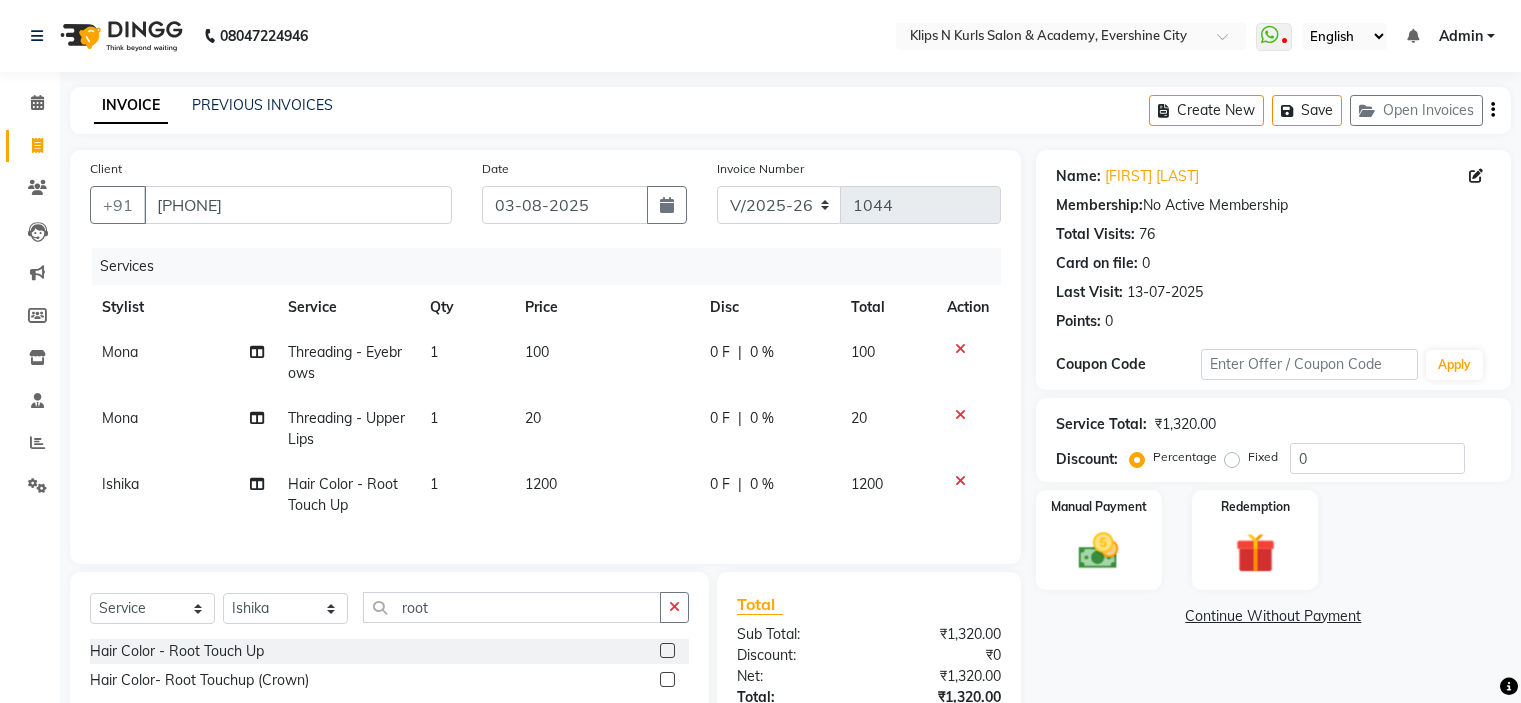 select on "124" 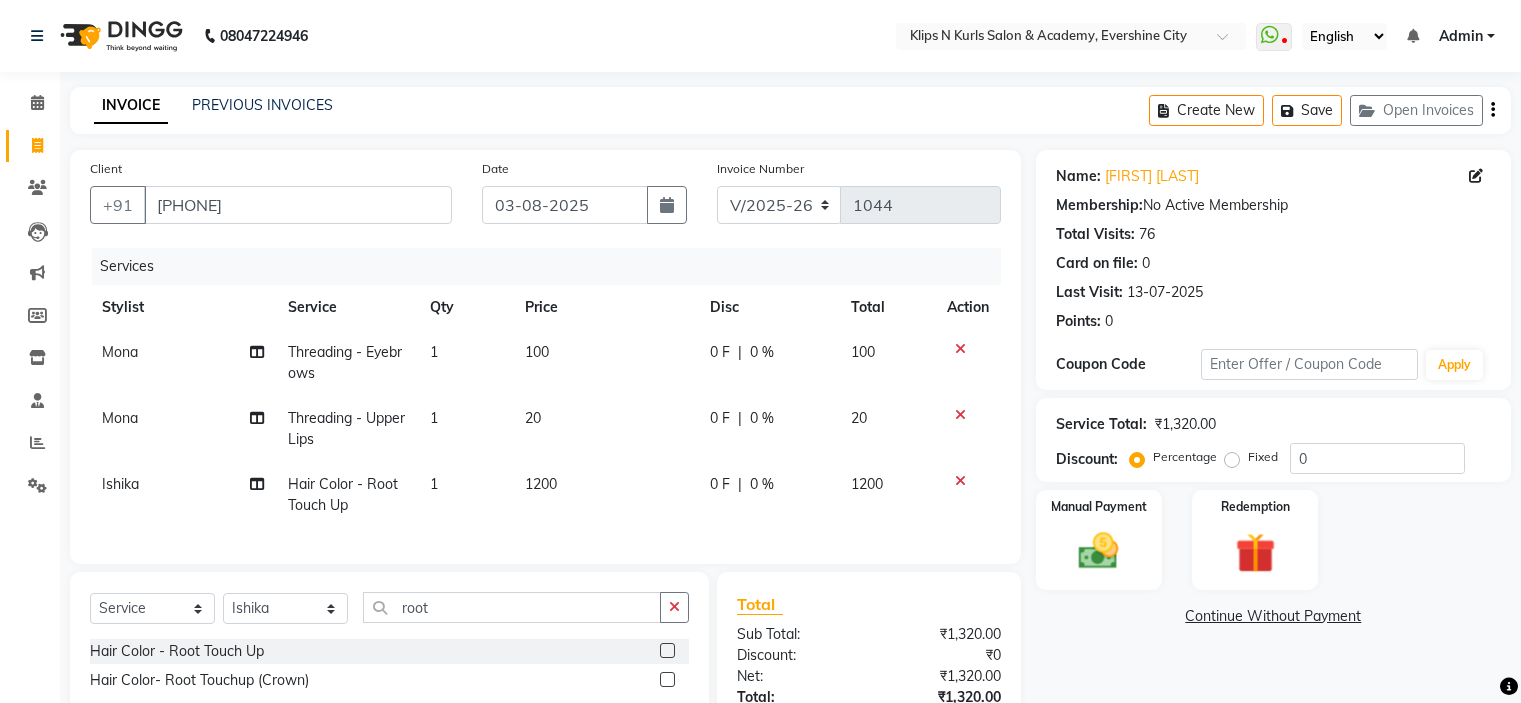 select on "service" 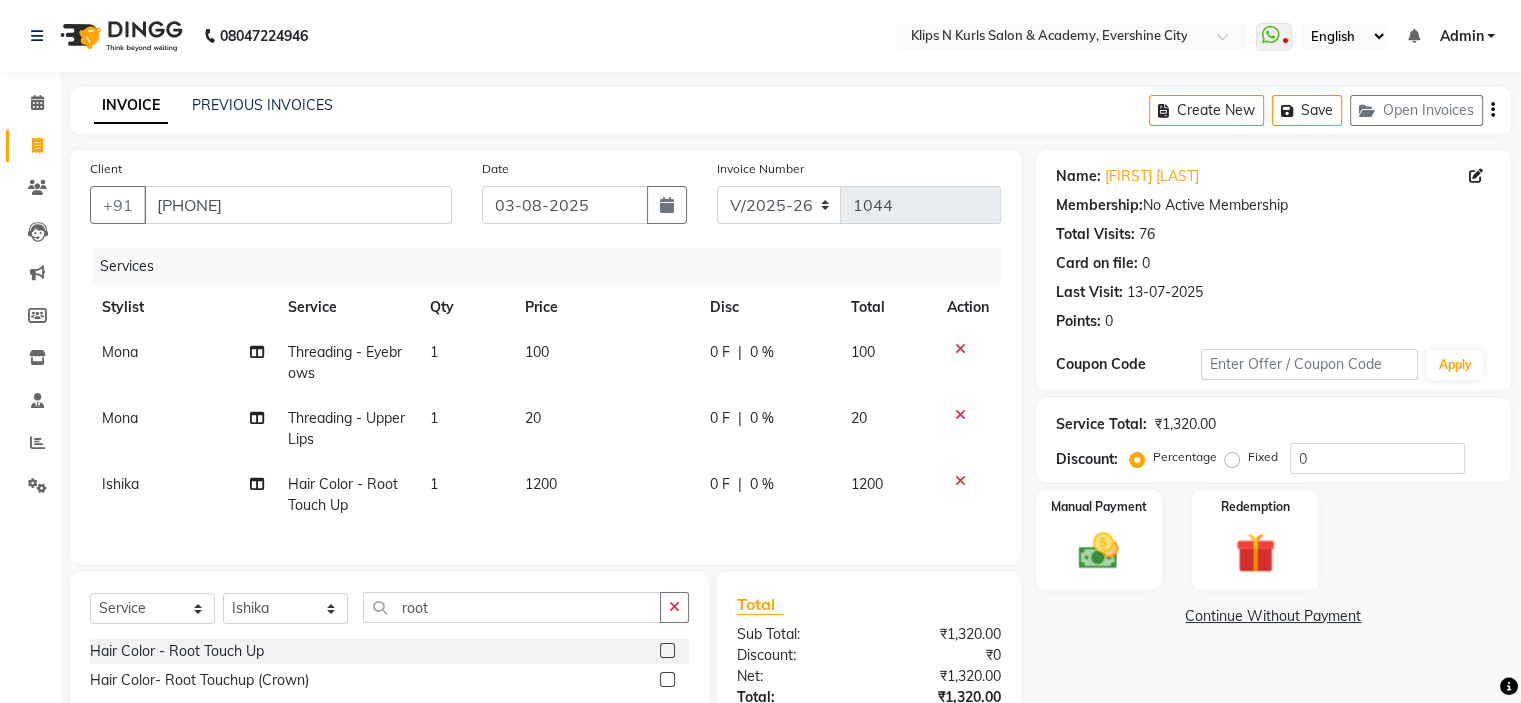 scroll, scrollTop: 0, scrollLeft: 0, axis: both 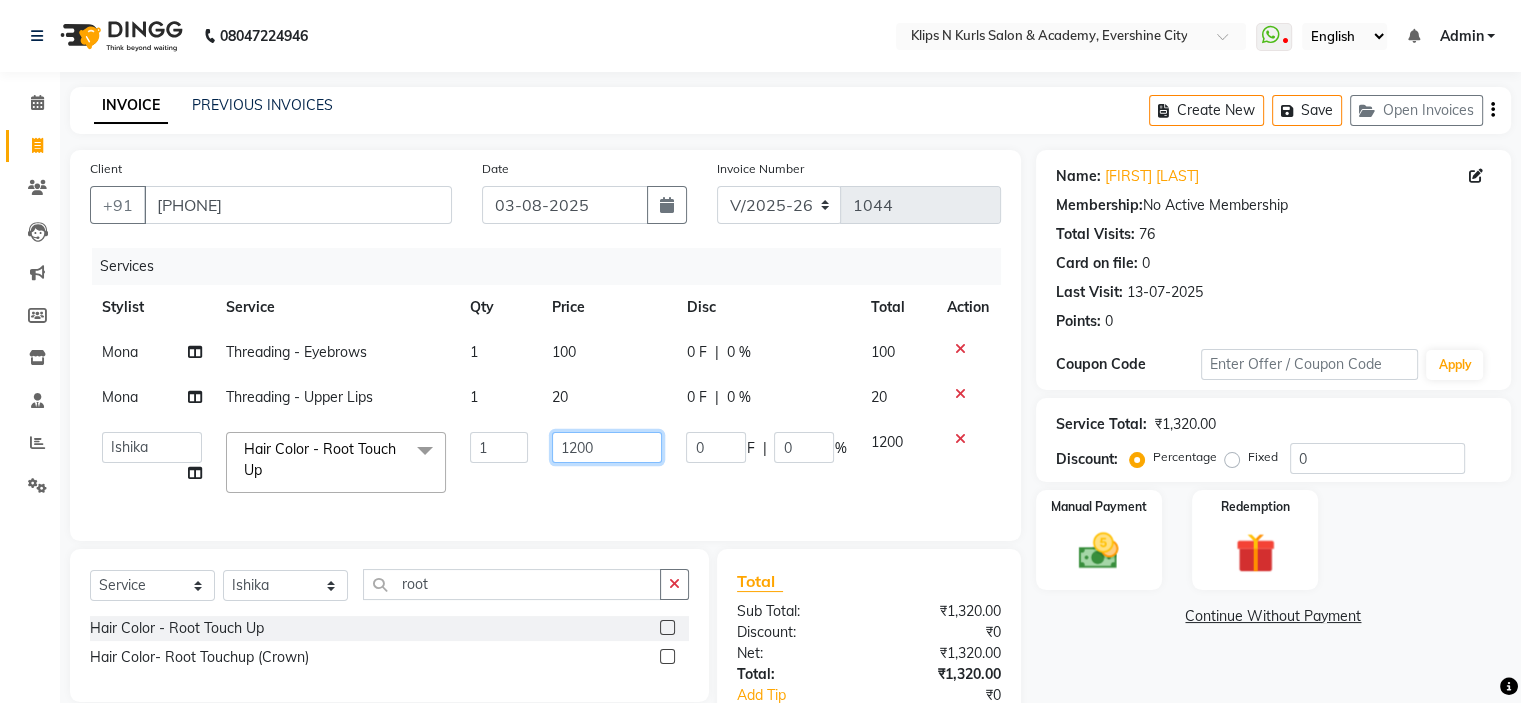 click on "1200" 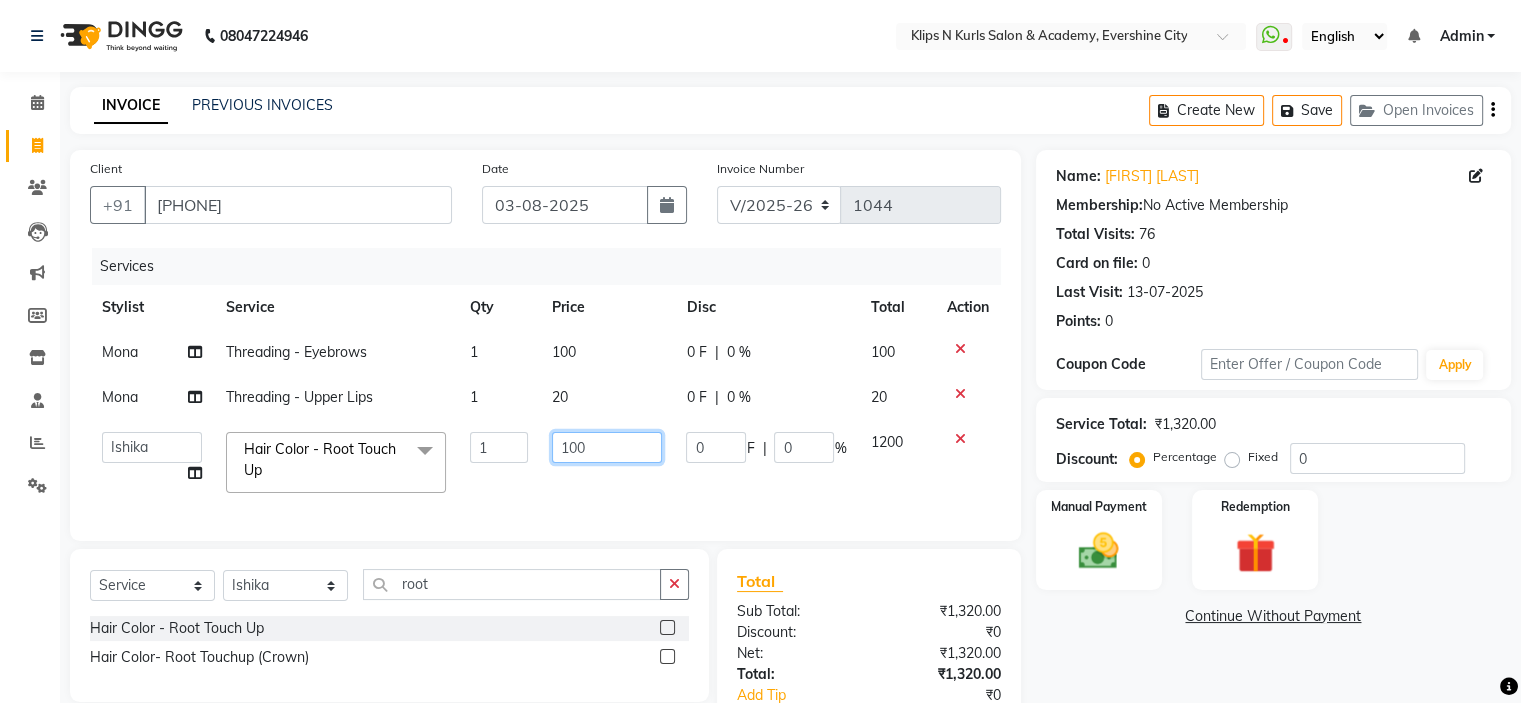 type on "1400" 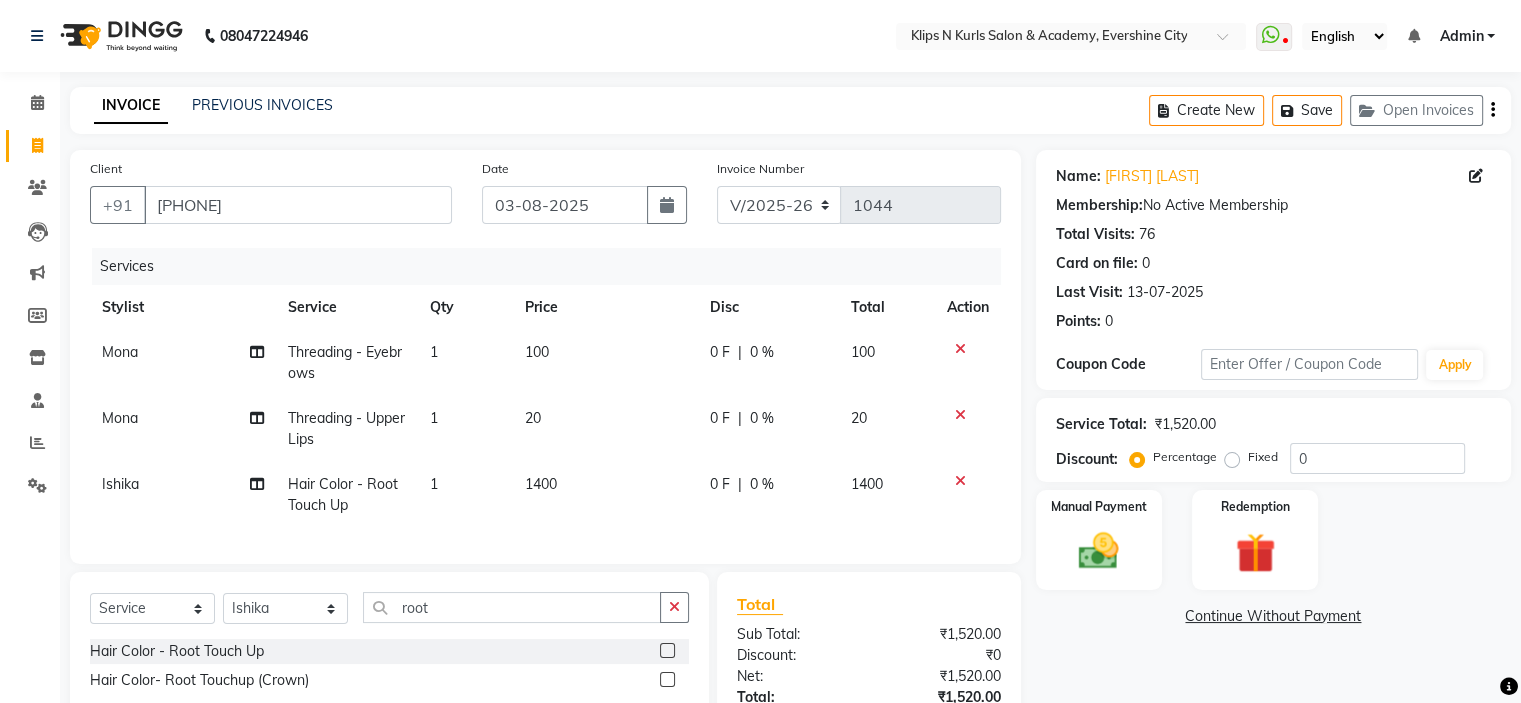 click on "Name: Rajshree Shetty Membership:  No Active Membership  Total Visits:  76 Card on file:  0 Last Visit:   13-07-2025 Points:   0  Coupon Code Apply Service Total:  ₹1,520.00  Discount:  Percentage   Fixed  0 Manual Payment Redemption  Continue Without Payment" 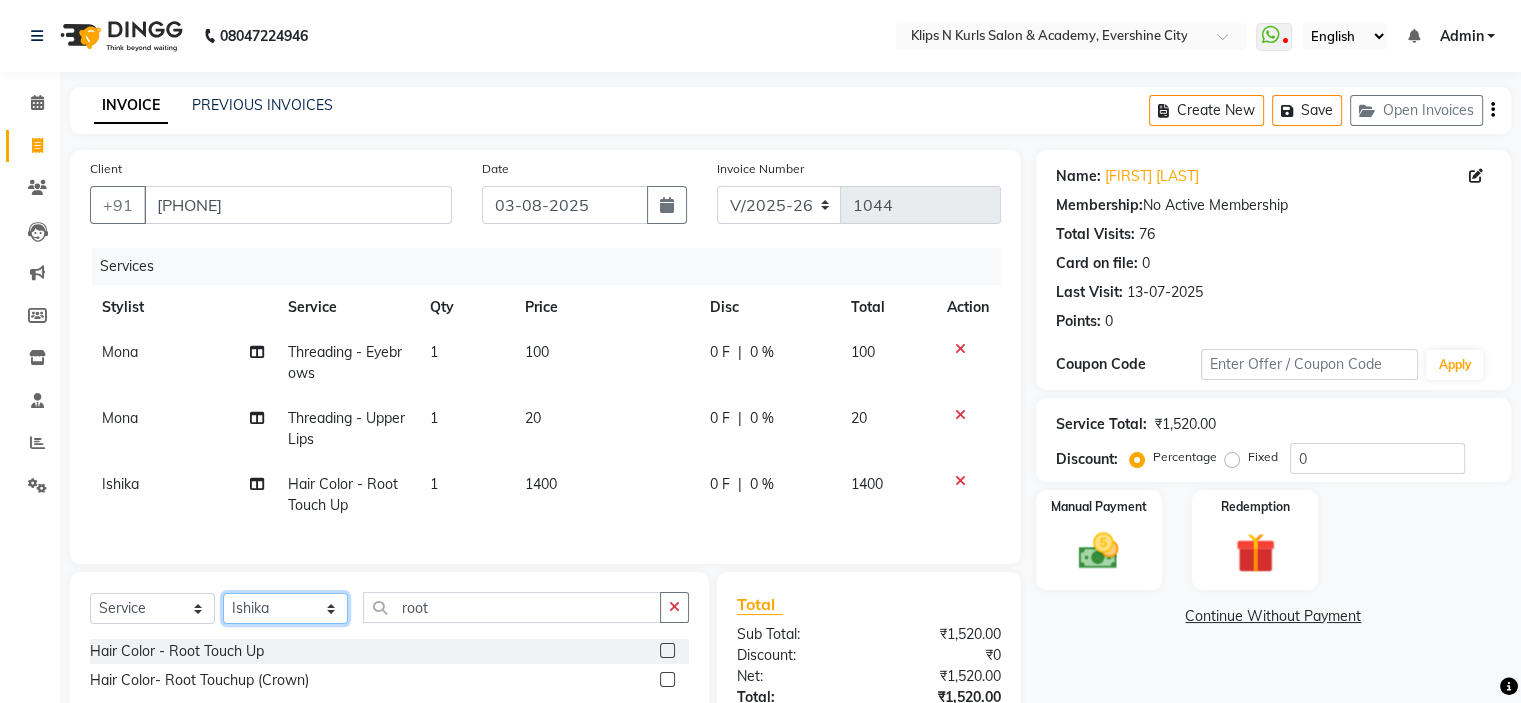 click on "Select Stylist Chandani Front Desk Ishika  Mona Neha Pooja Priya Smitha" 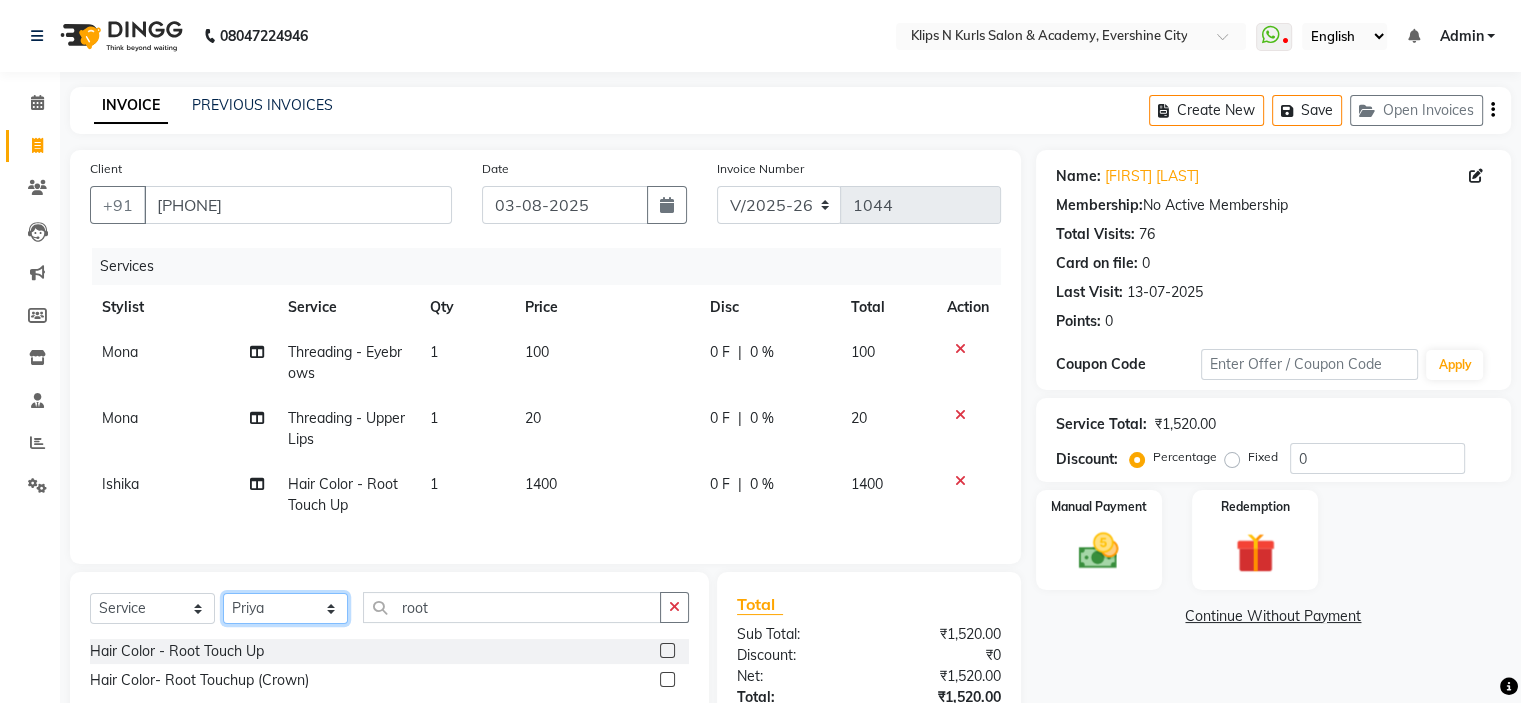 click on "Select Stylist Chandani Front Desk Ishika  Mona Neha Pooja Priya Smitha" 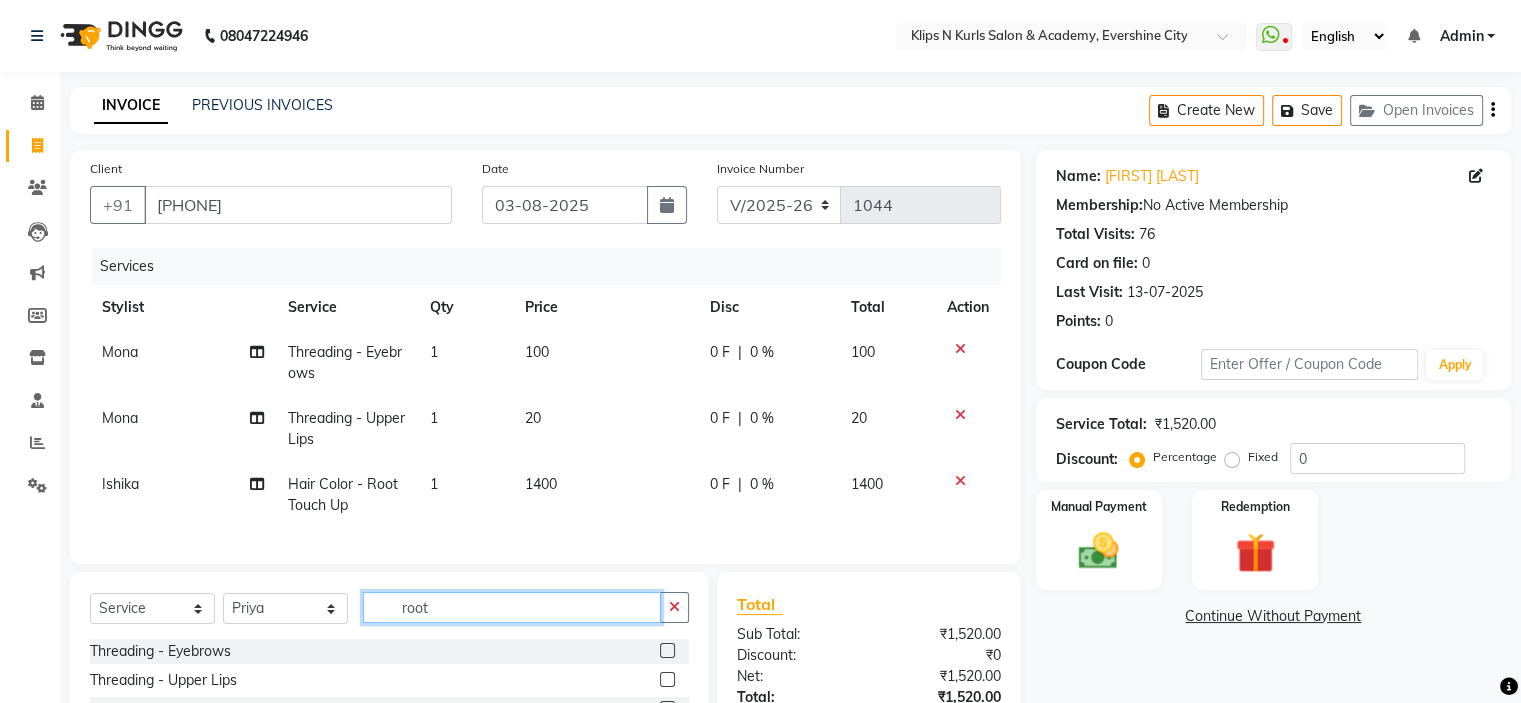 click on "root" 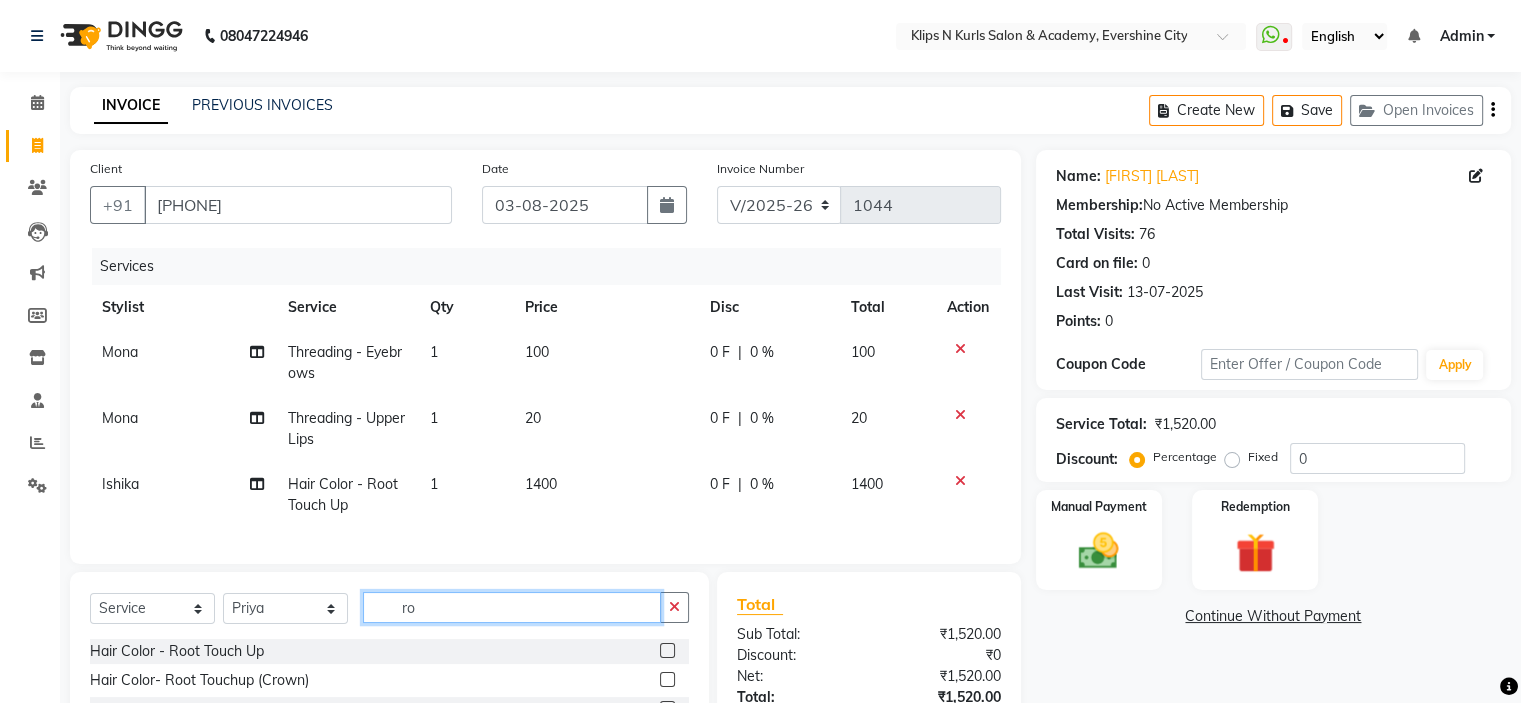 type on "r" 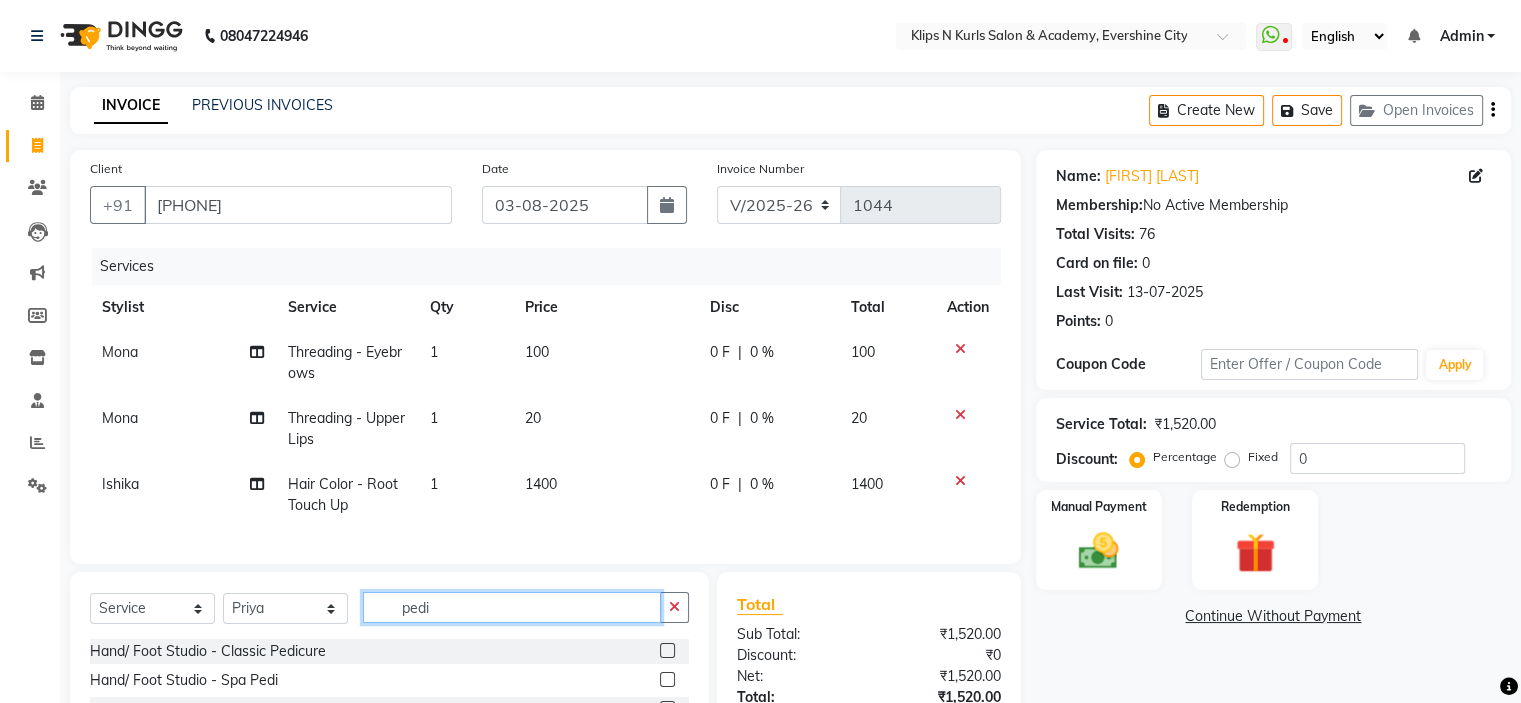 scroll, scrollTop: 209, scrollLeft: 0, axis: vertical 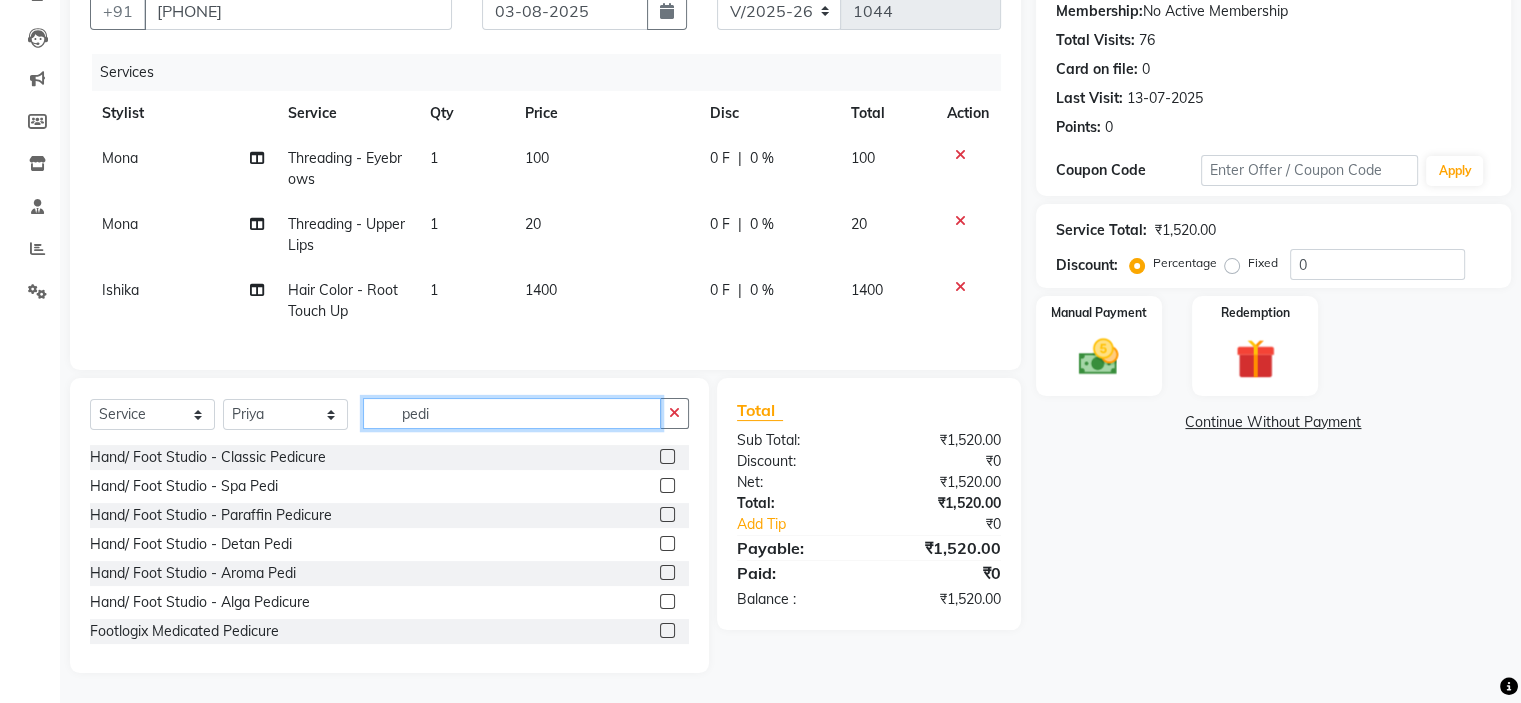type on "pedi" 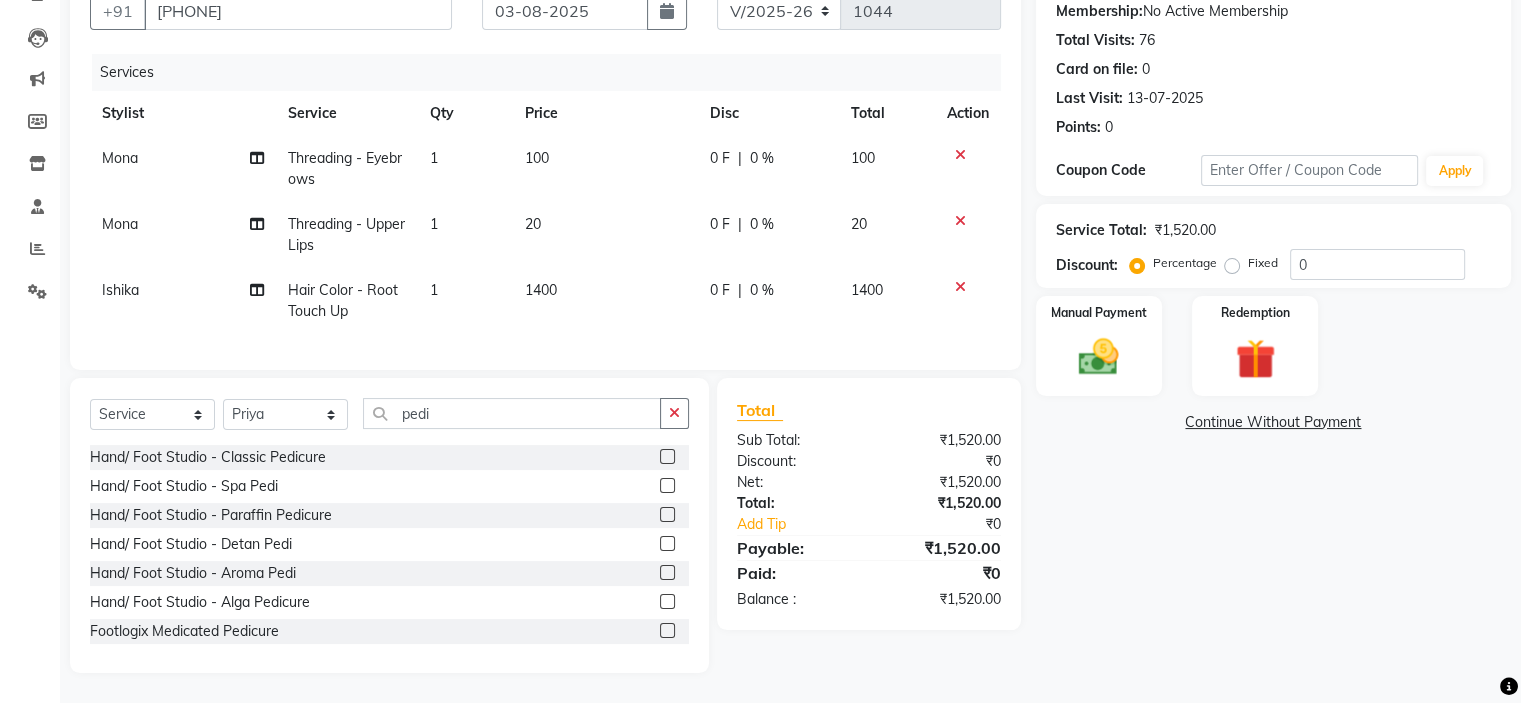 click 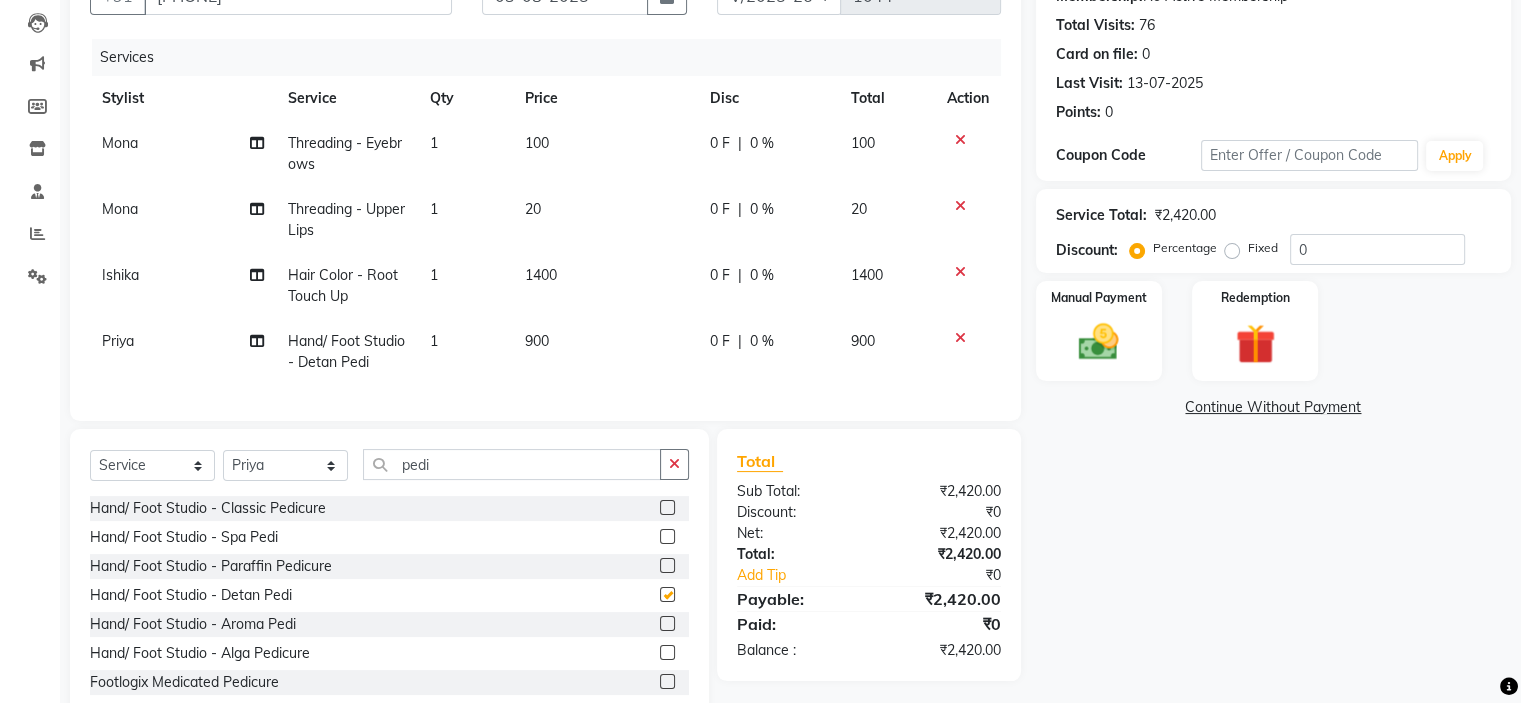 checkbox on "false" 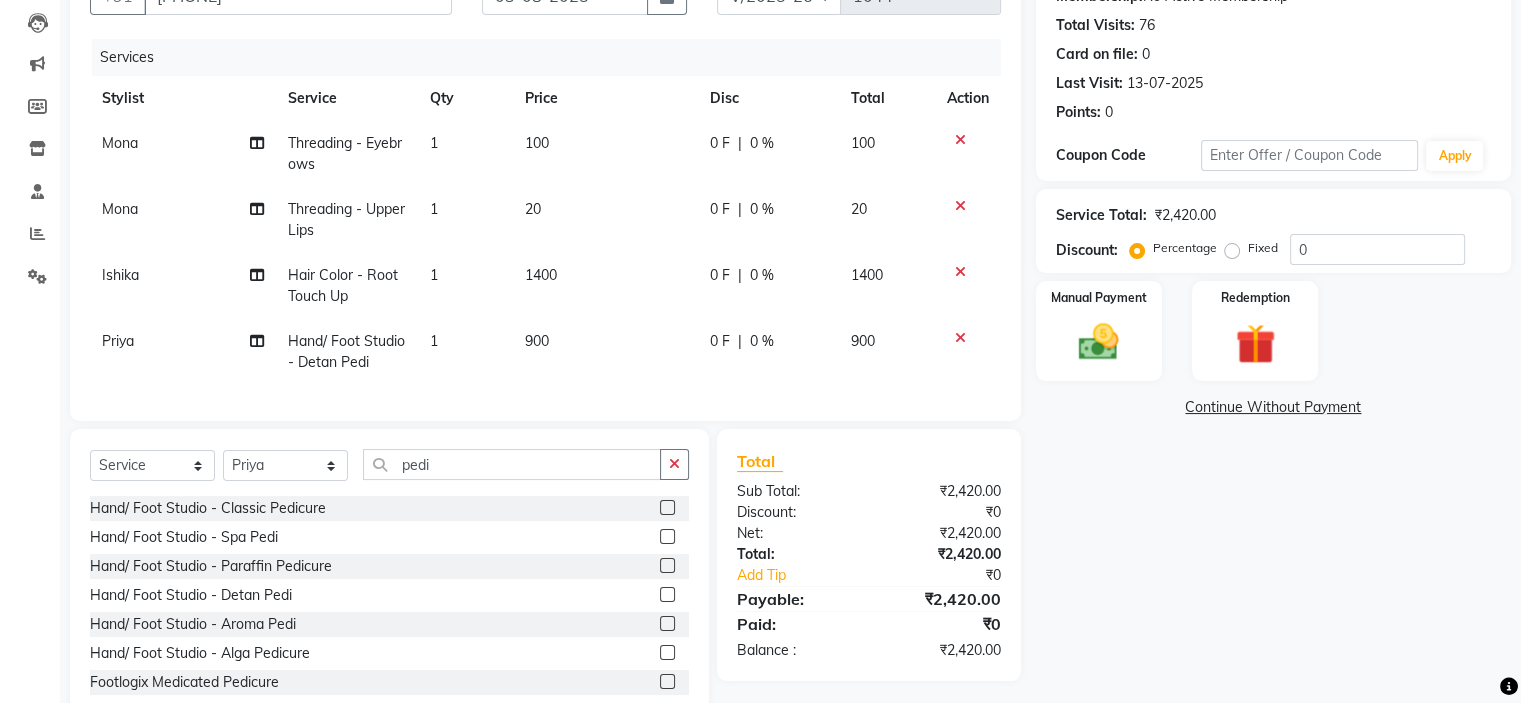 click on "Select  Service  Product  Membership  Package Voucher Prepaid Gift Card  Select Stylist Chandani Front Desk Ishika  Mona Neha Pooja Priya Smitha pedi" 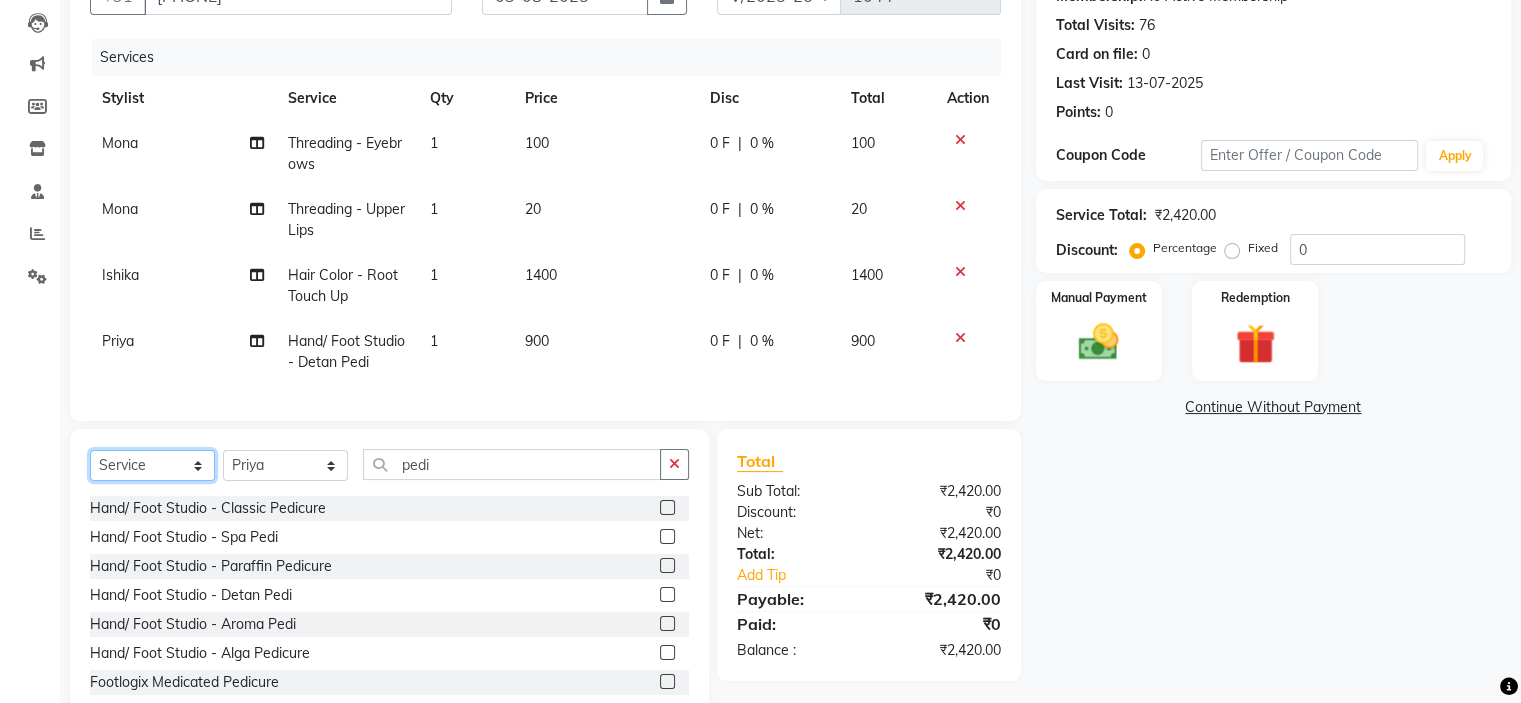 click on "Select  Service  Product  Membership  Package Voucher Prepaid Gift Card" 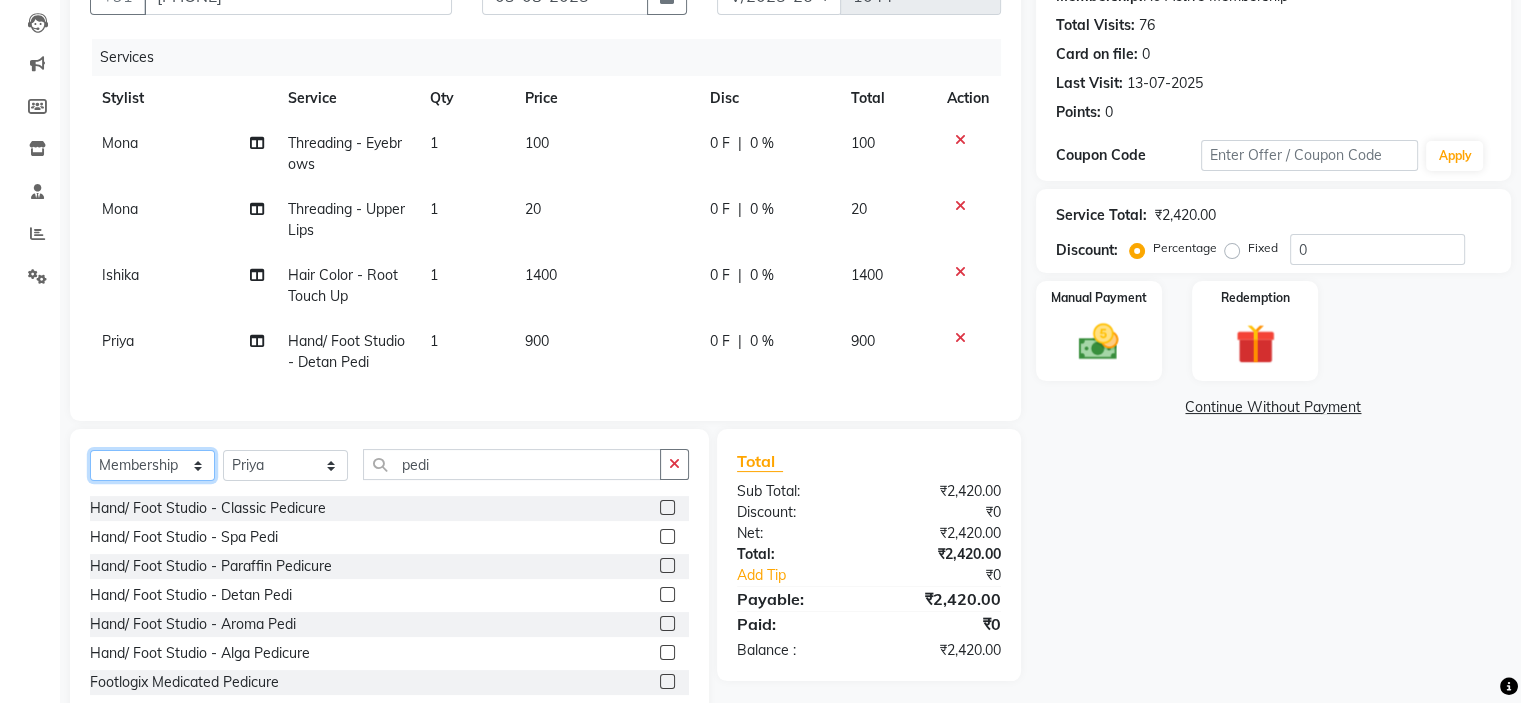 click on "Select  Service  Product  Membership  Package Voucher Prepaid Gift Card" 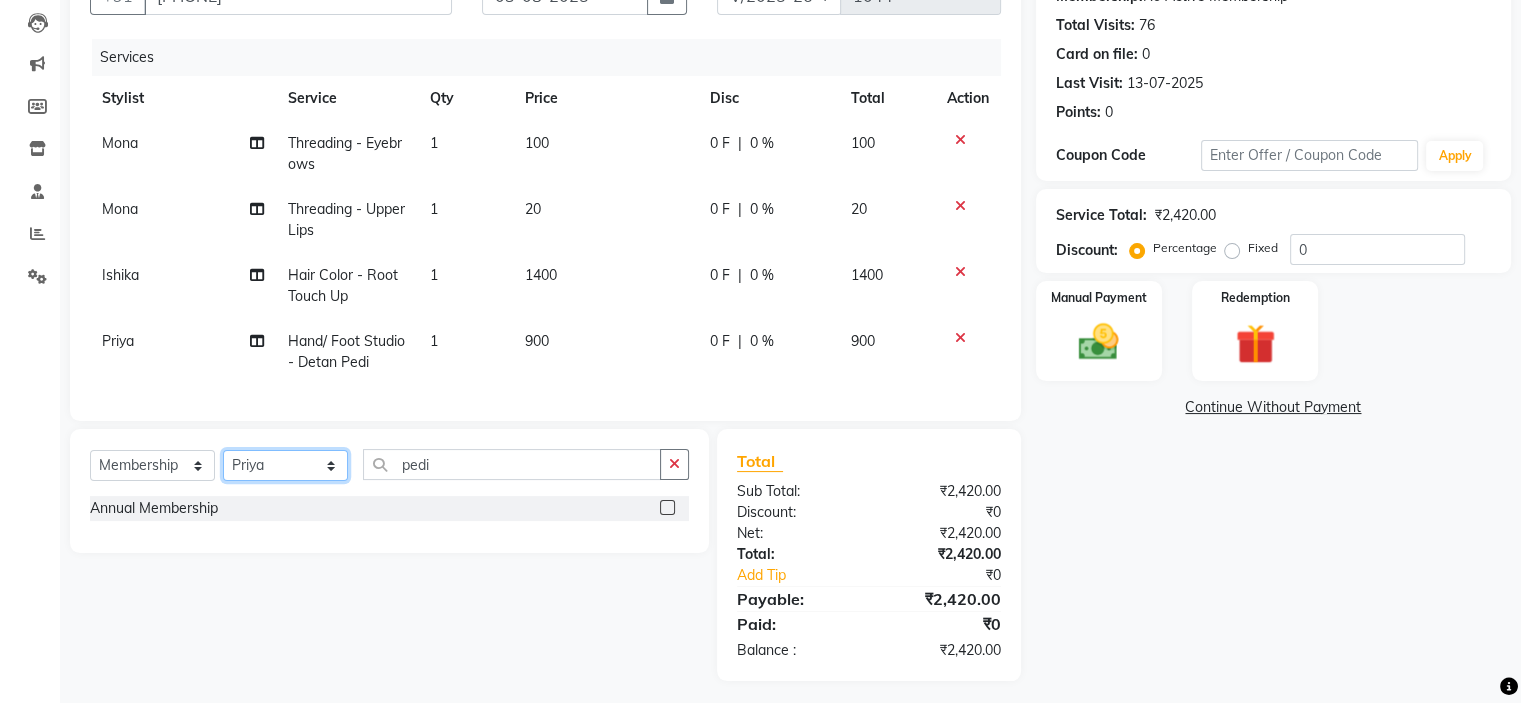 click on "Select Stylist Chandani Front Desk Ishika  Mona Neha Pooja Priya Smitha" 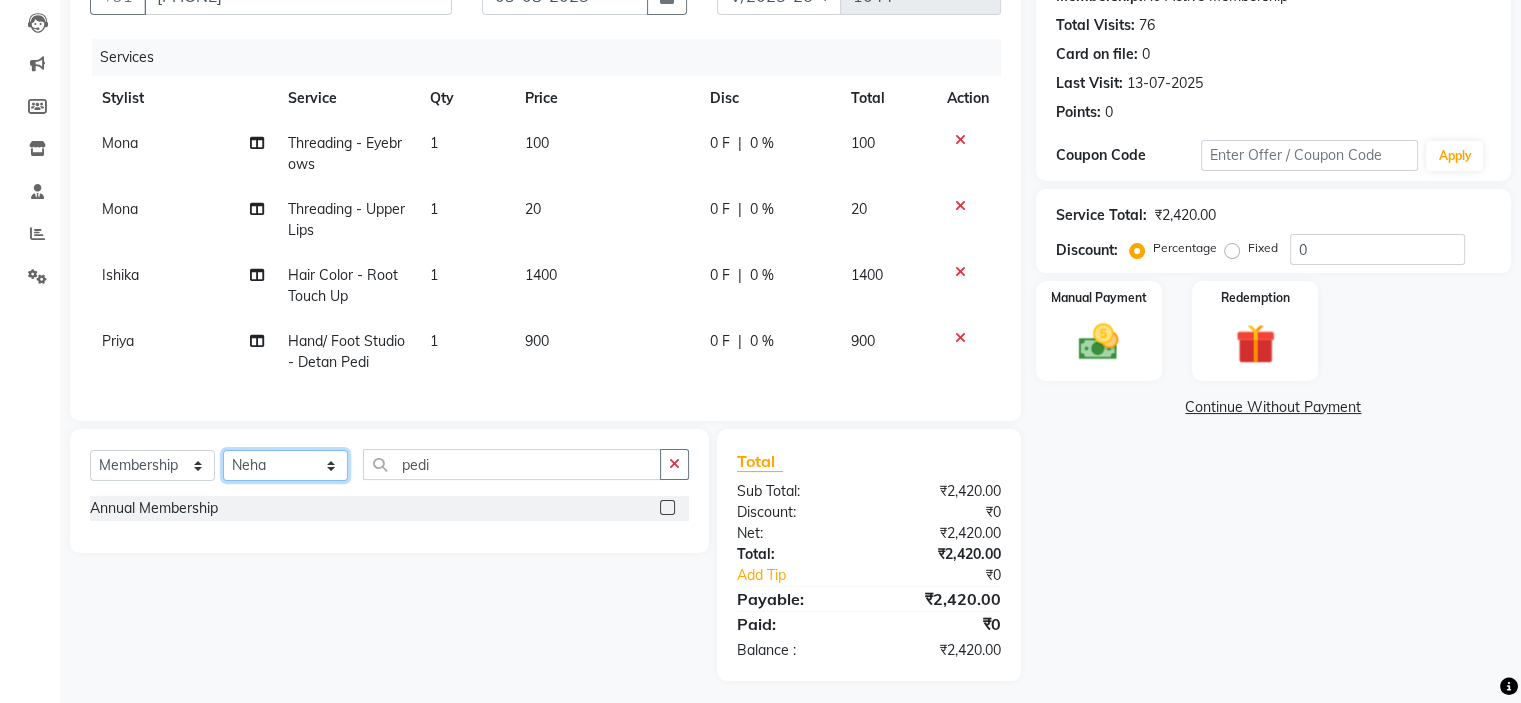 click on "Select Stylist Chandani Front Desk Ishika  Mona Neha Pooja Priya Smitha" 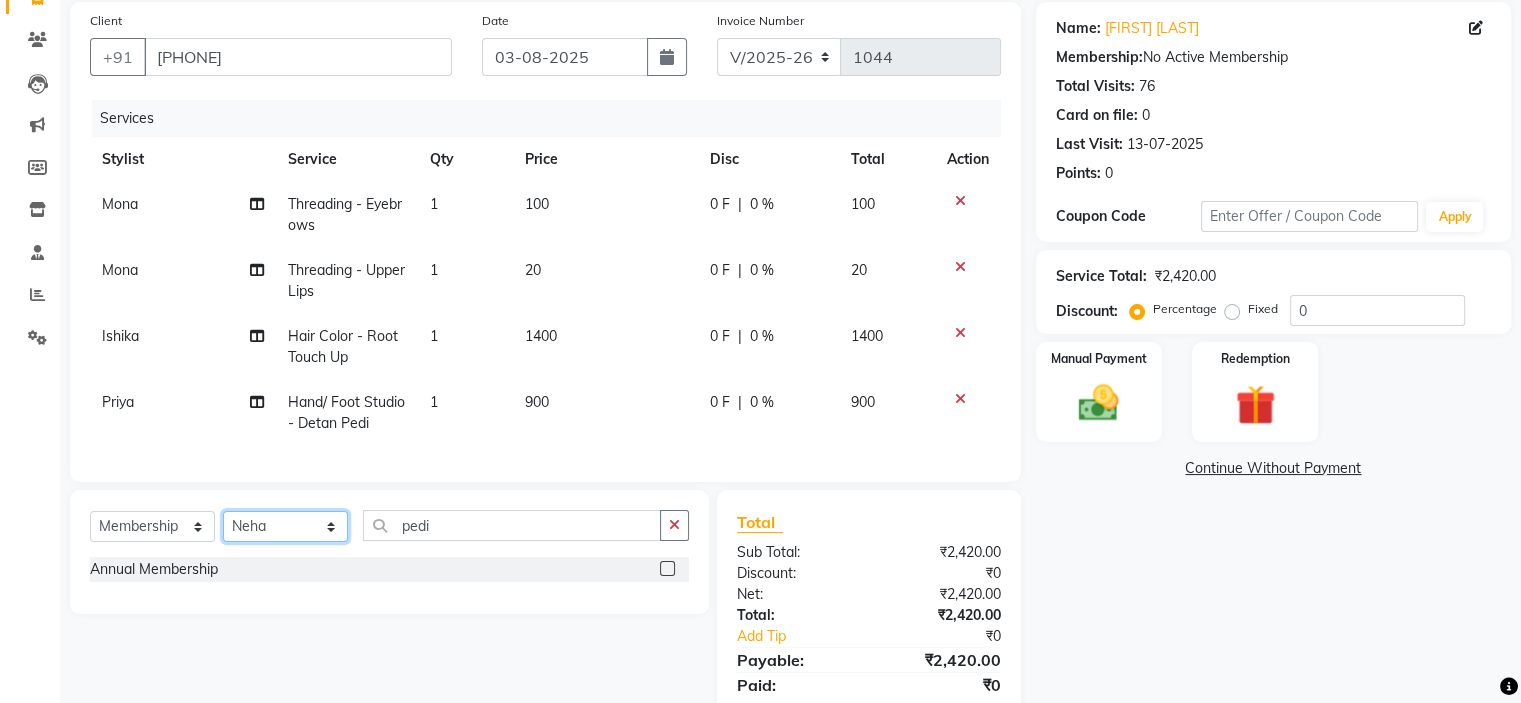 scroll, scrollTop: 129, scrollLeft: 0, axis: vertical 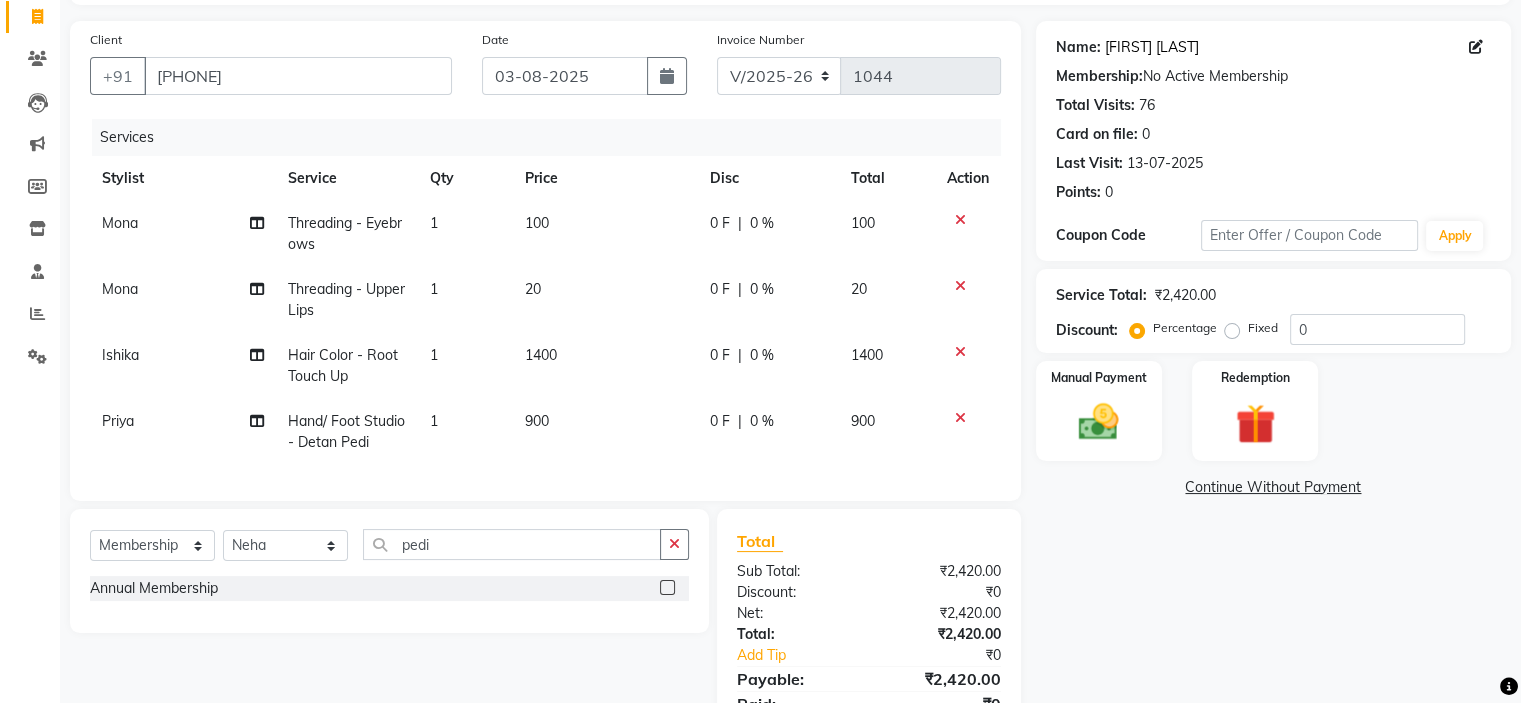 click on "Rajshree Shetty" 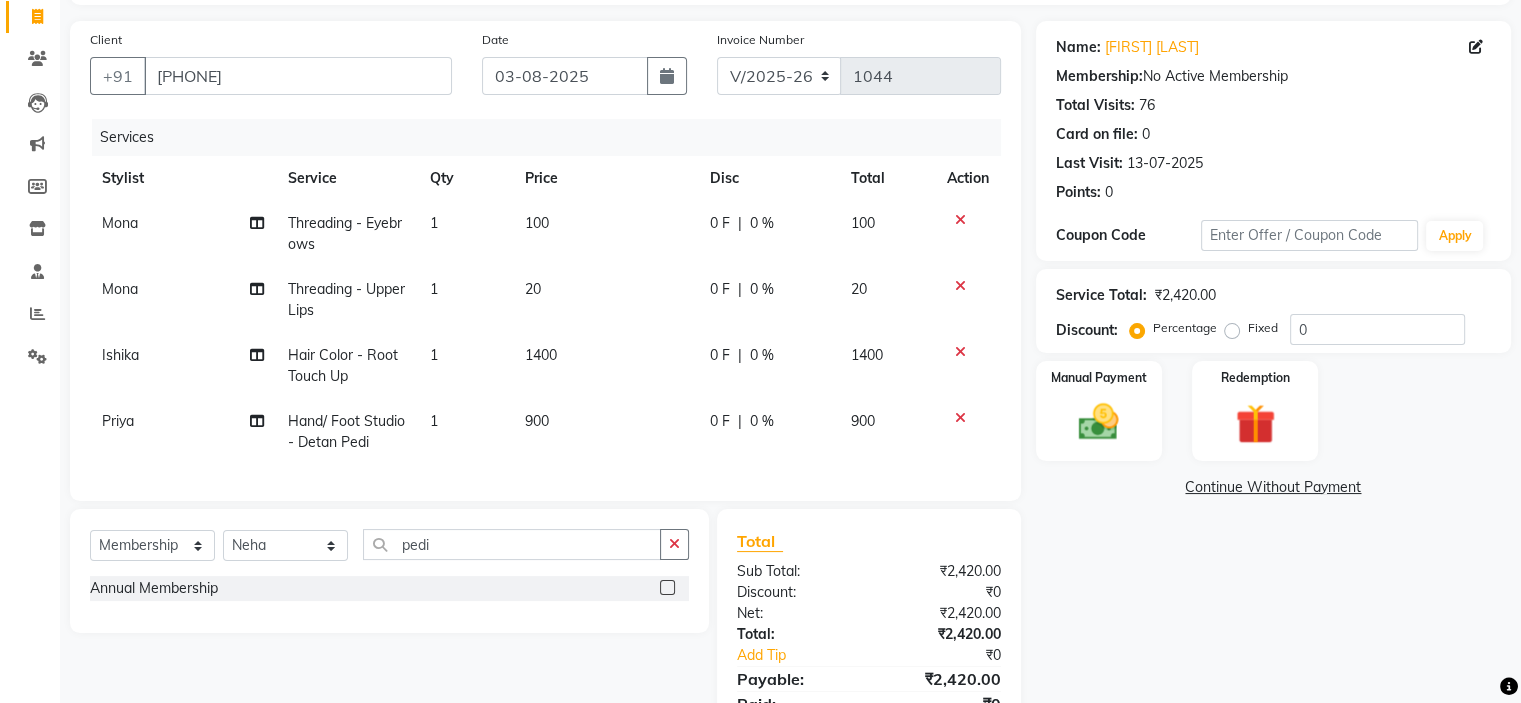 click on "0 F | 0 %" 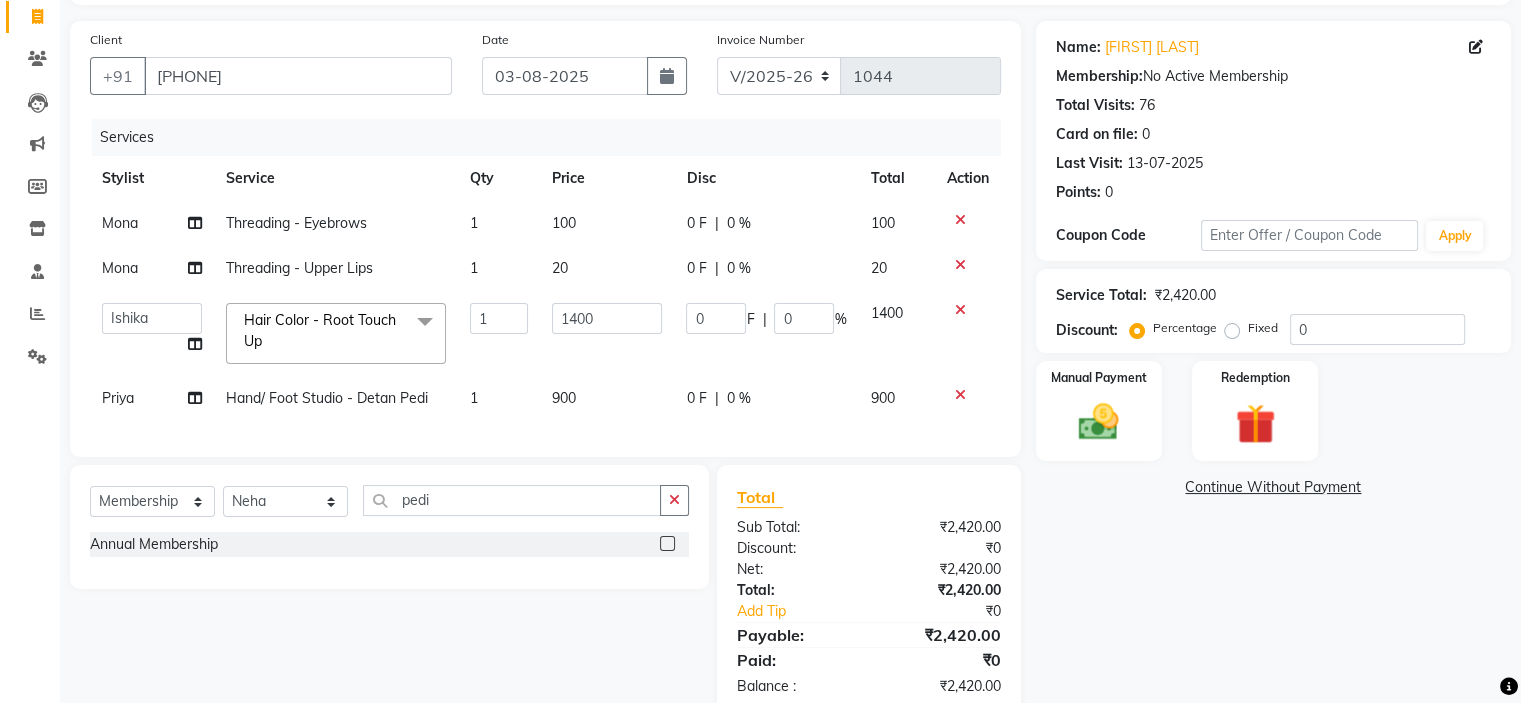 click 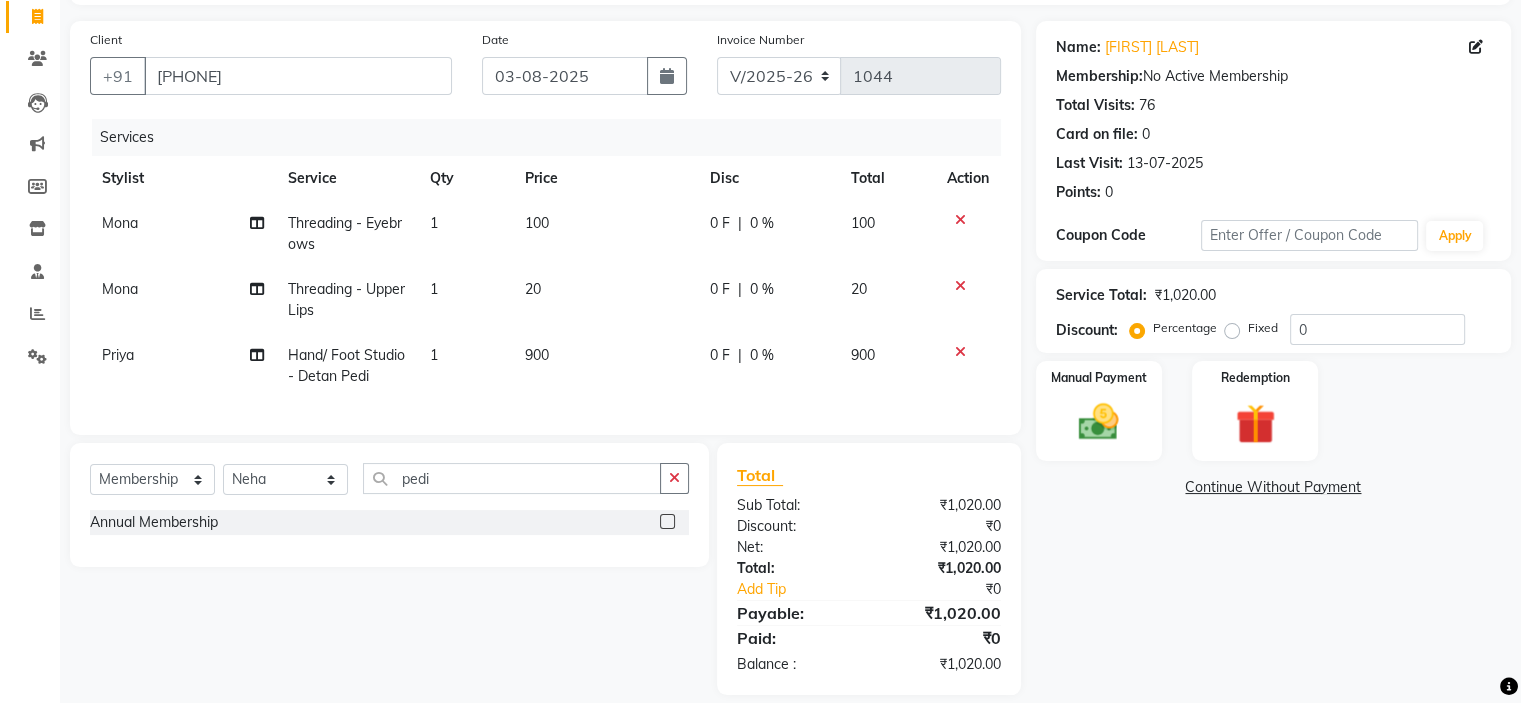click 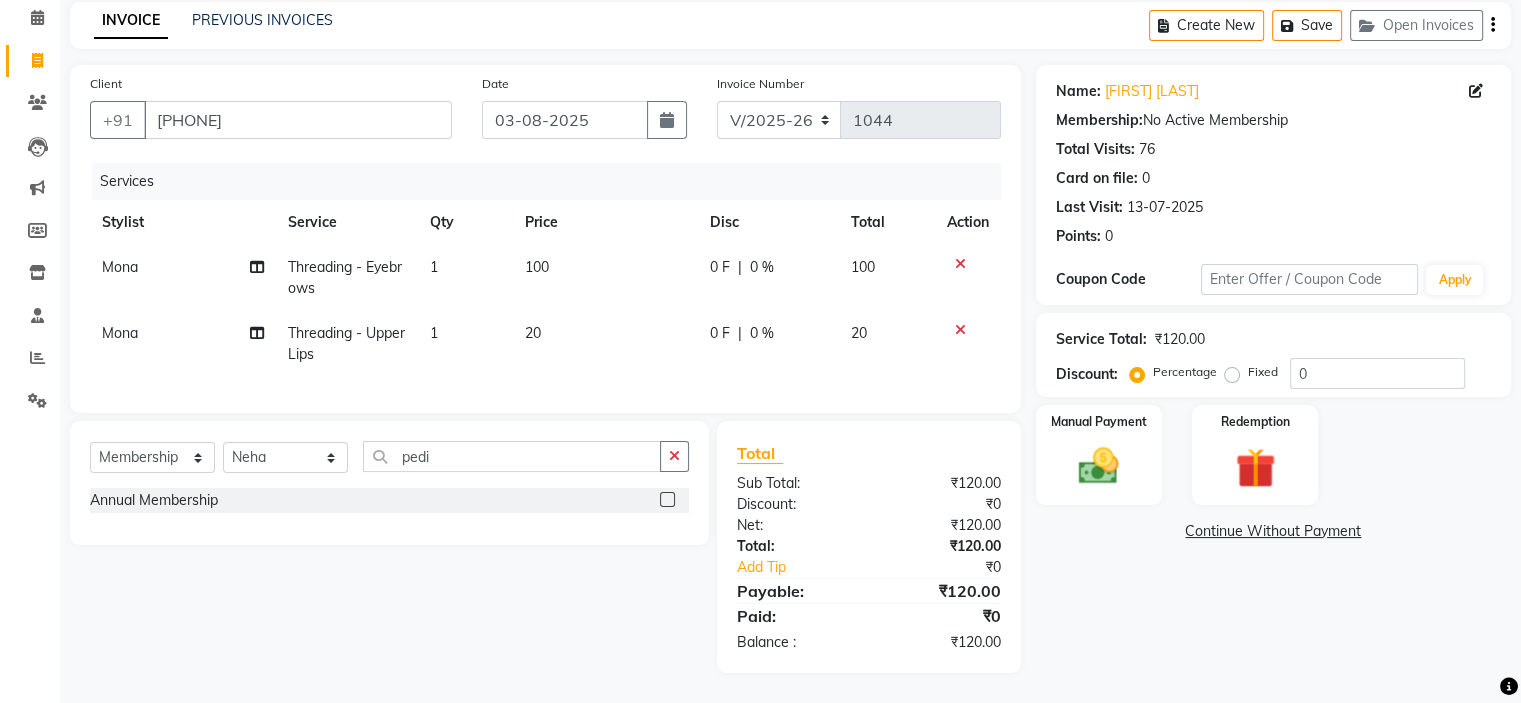 scroll, scrollTop: 100, scrollLeft: 0, axis: vertical 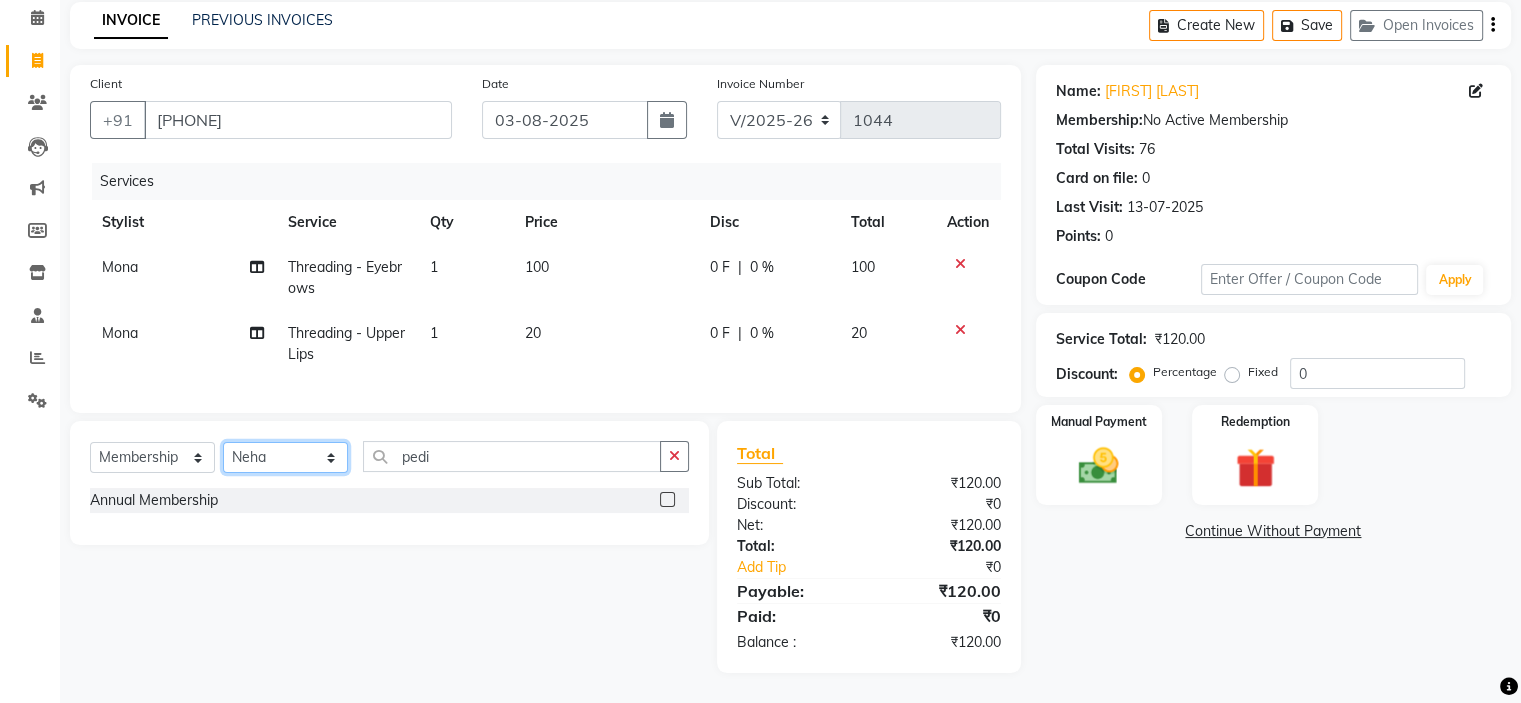 click on "Select Stylist Chandani Front Desk Ishika  Mona Neha Pooja Priya Smitha" 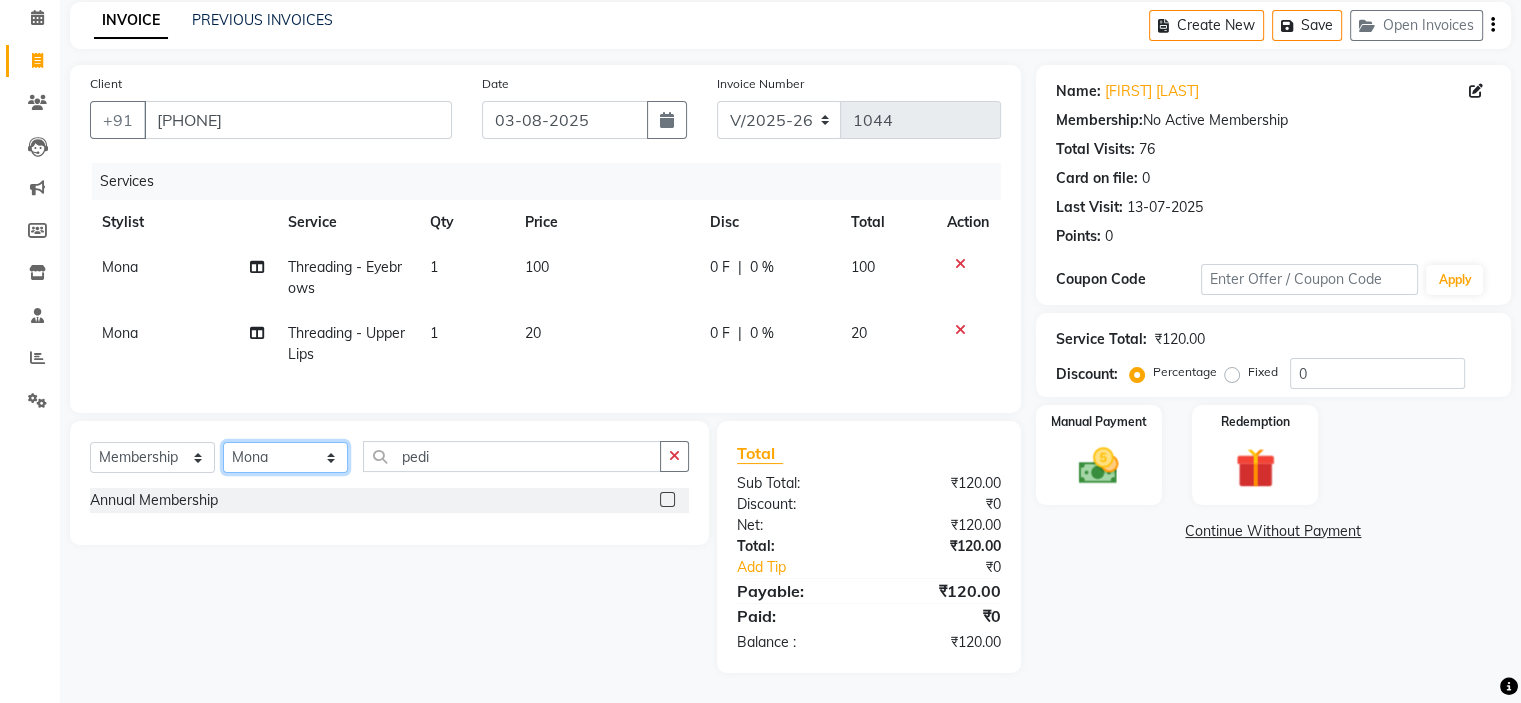 click on "Select Stylist Chandani Front Desk Ishika  Mona Neha Pooja Priya Smitha" 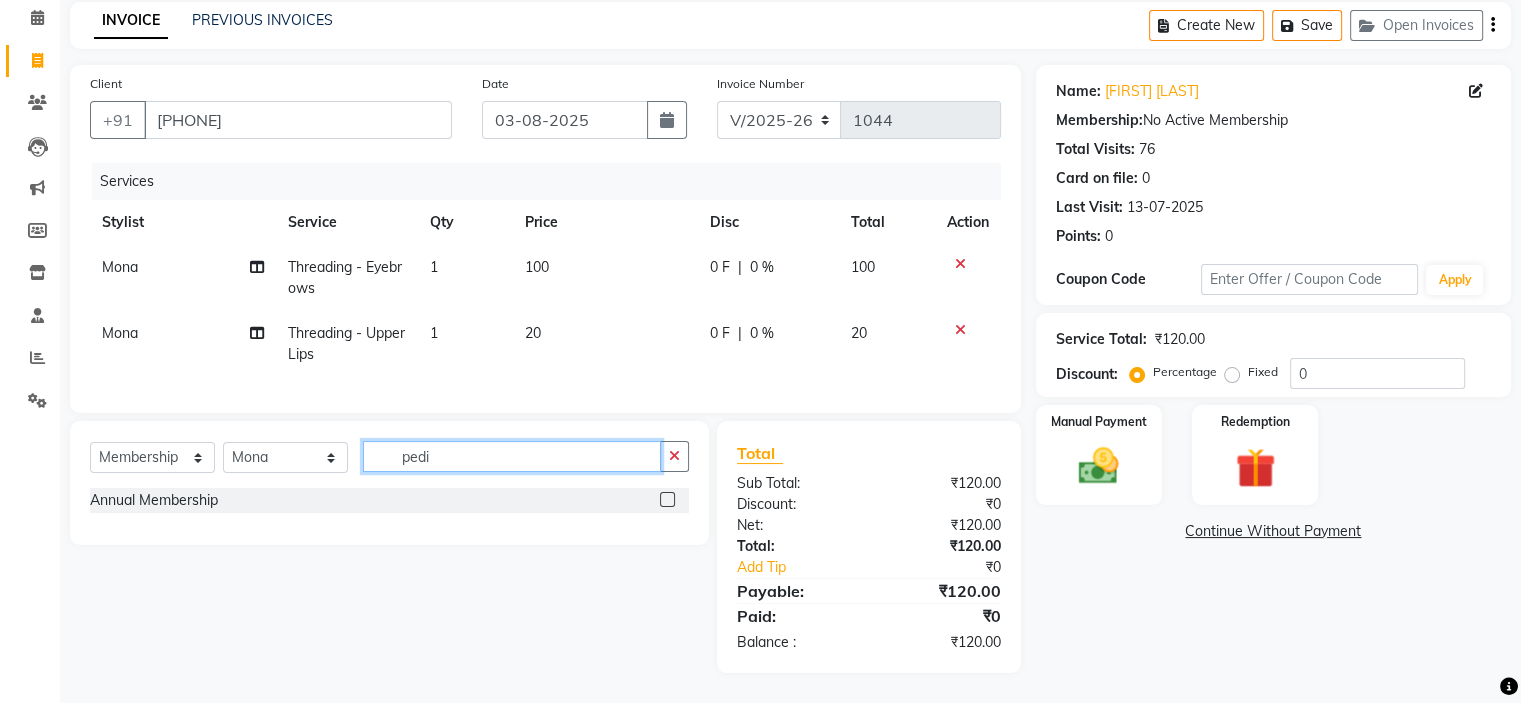 click on "pedi" 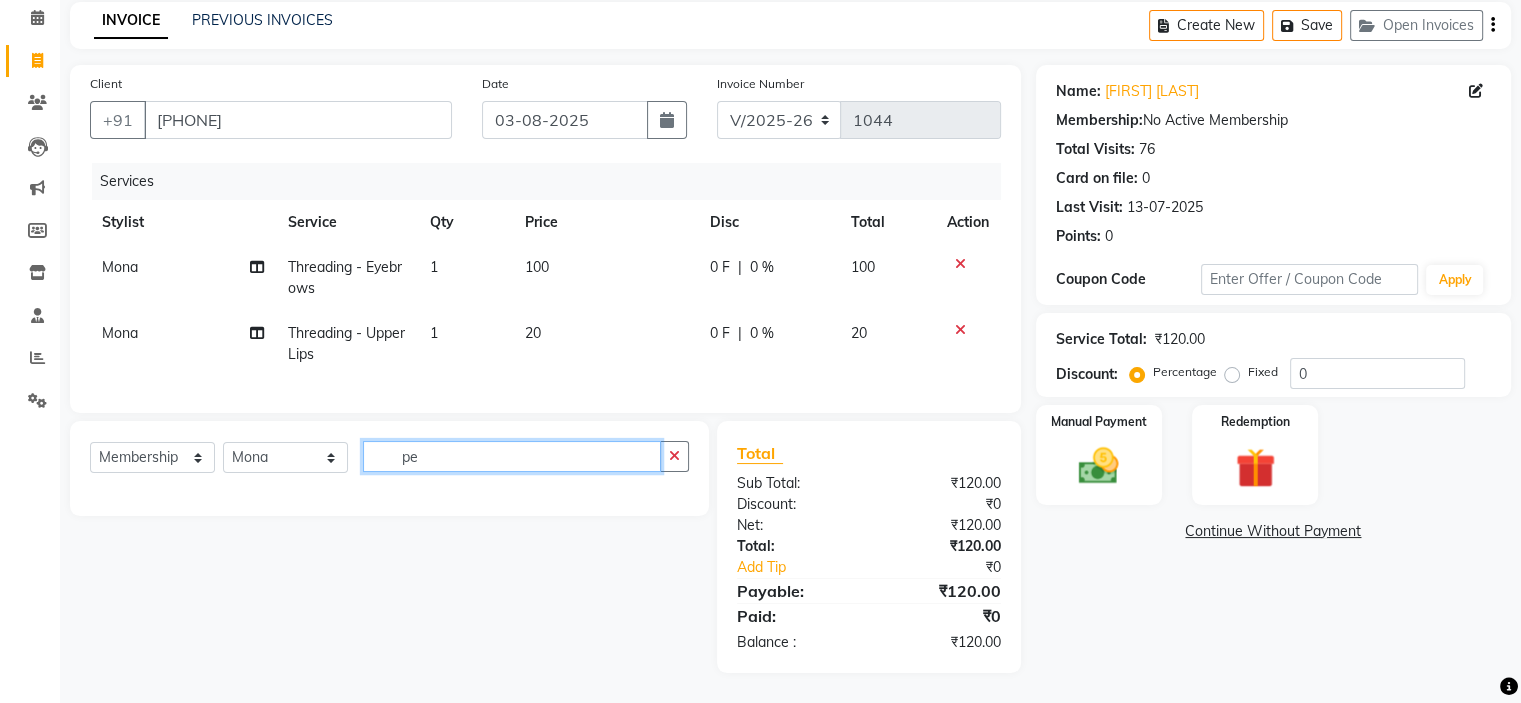 type on "p" 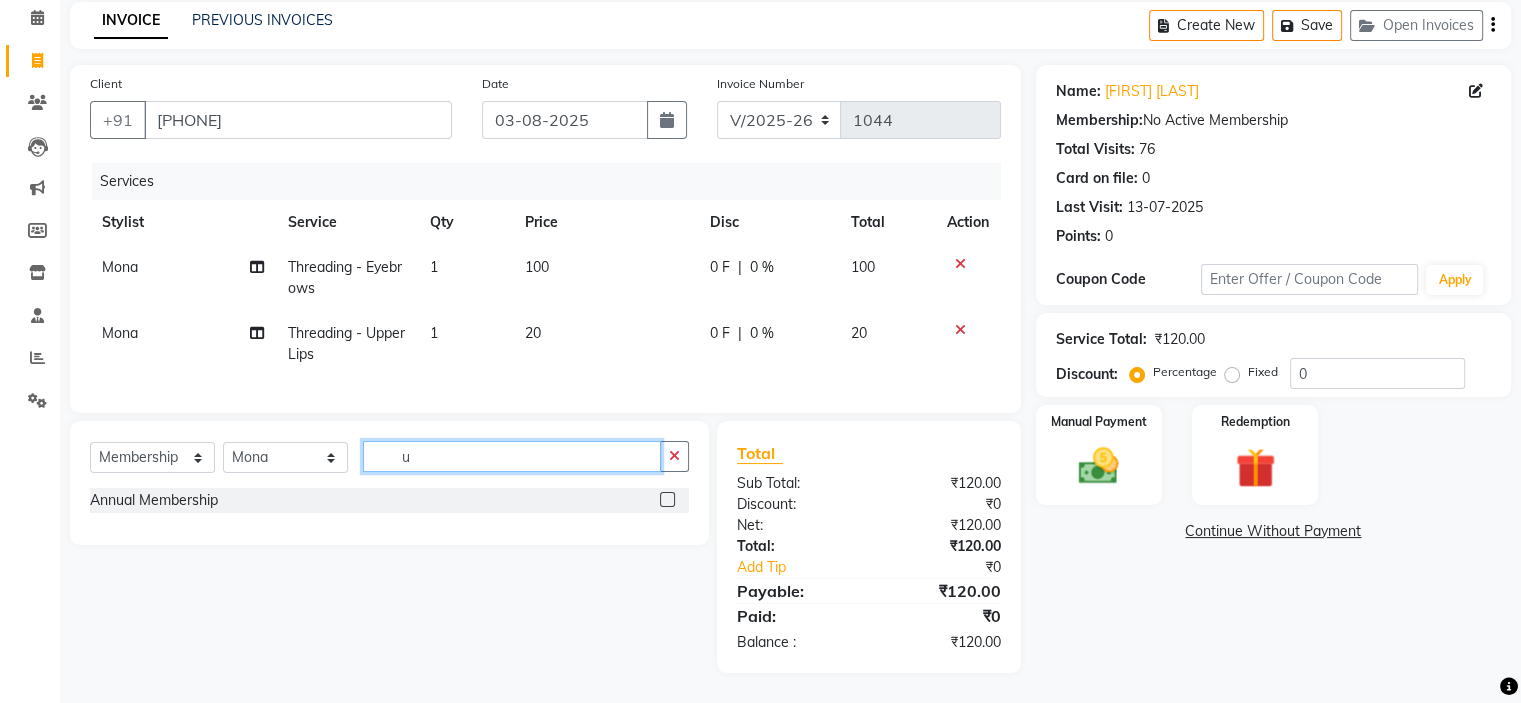 type on "u" 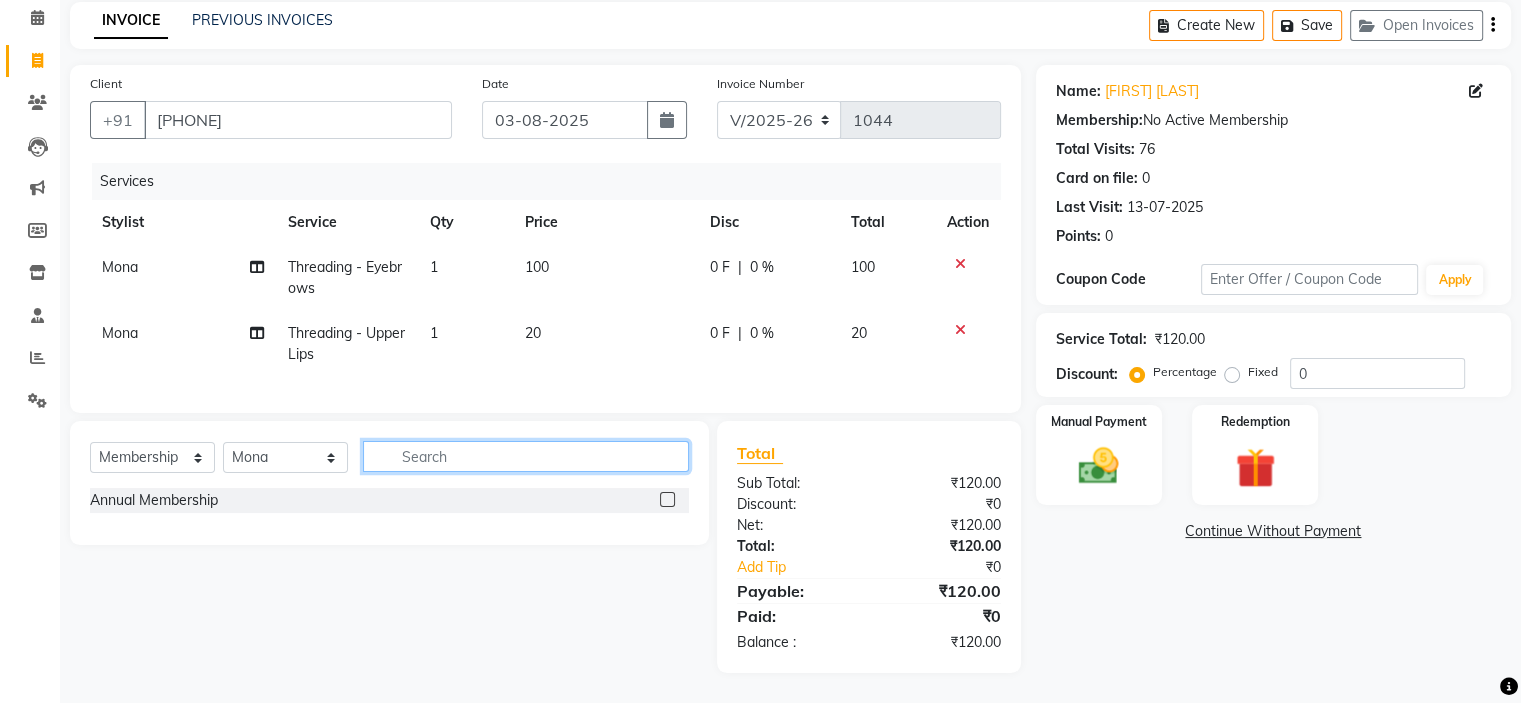 type 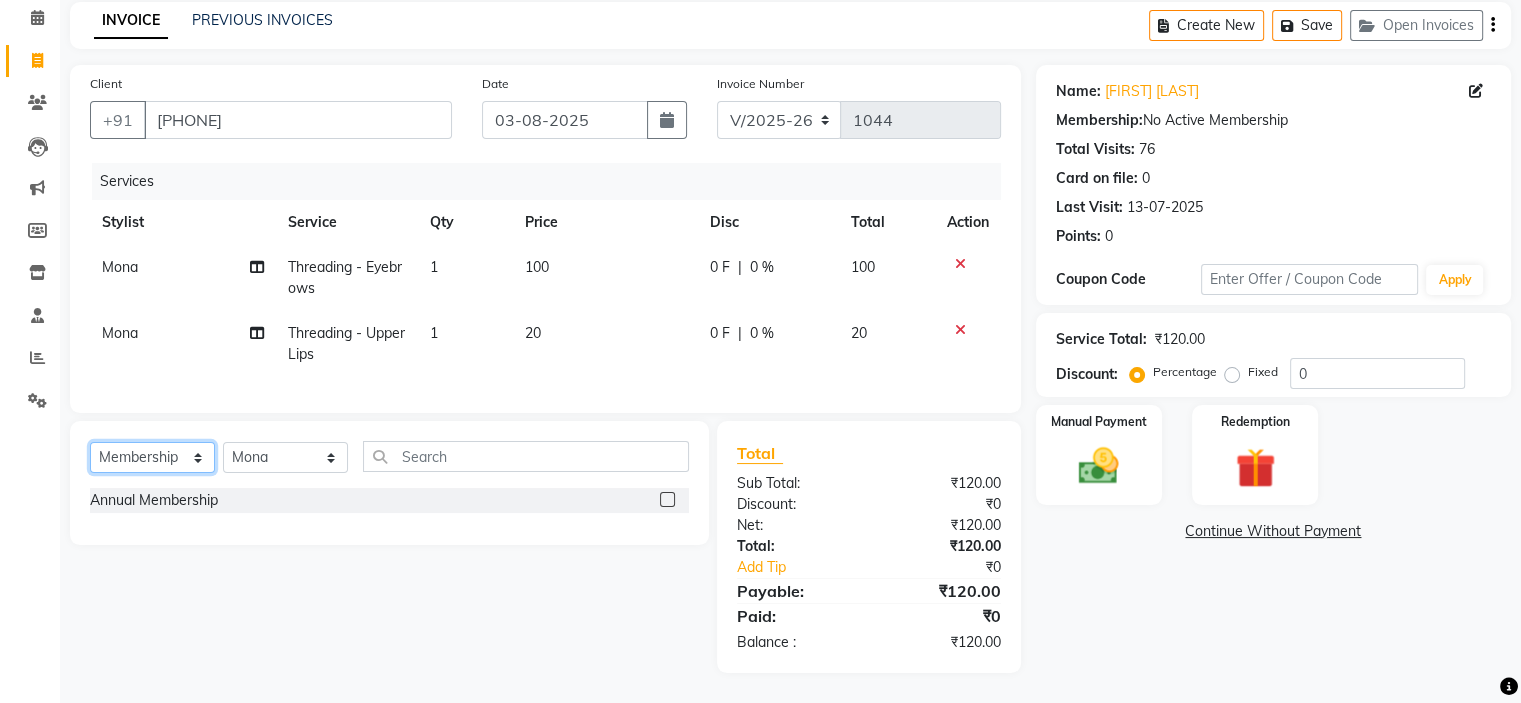 click on "Select  Service  Product  Membership  Package Voucher Prepaid Gift Card" 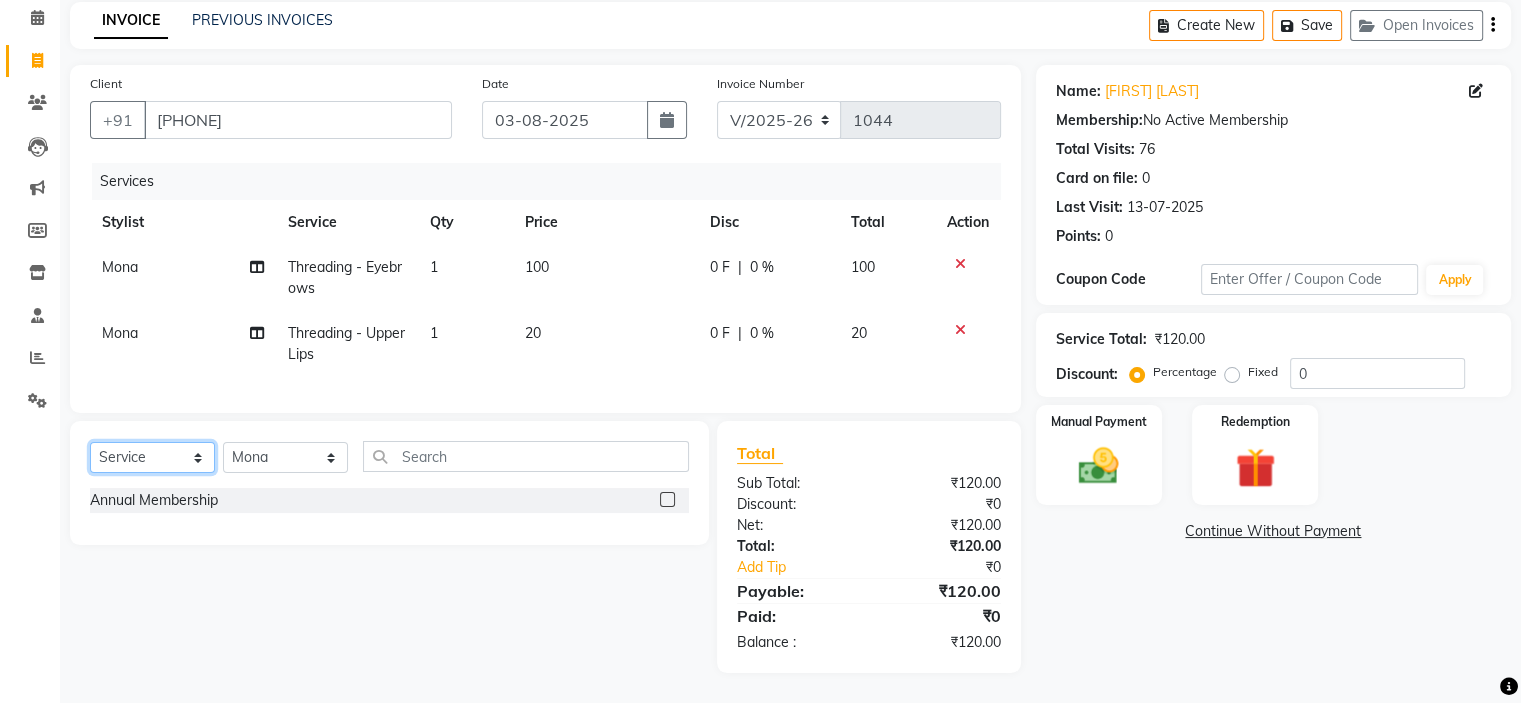 click on "Select  Service  Product  Membership  Package Voucher Prepaid Gift Card" 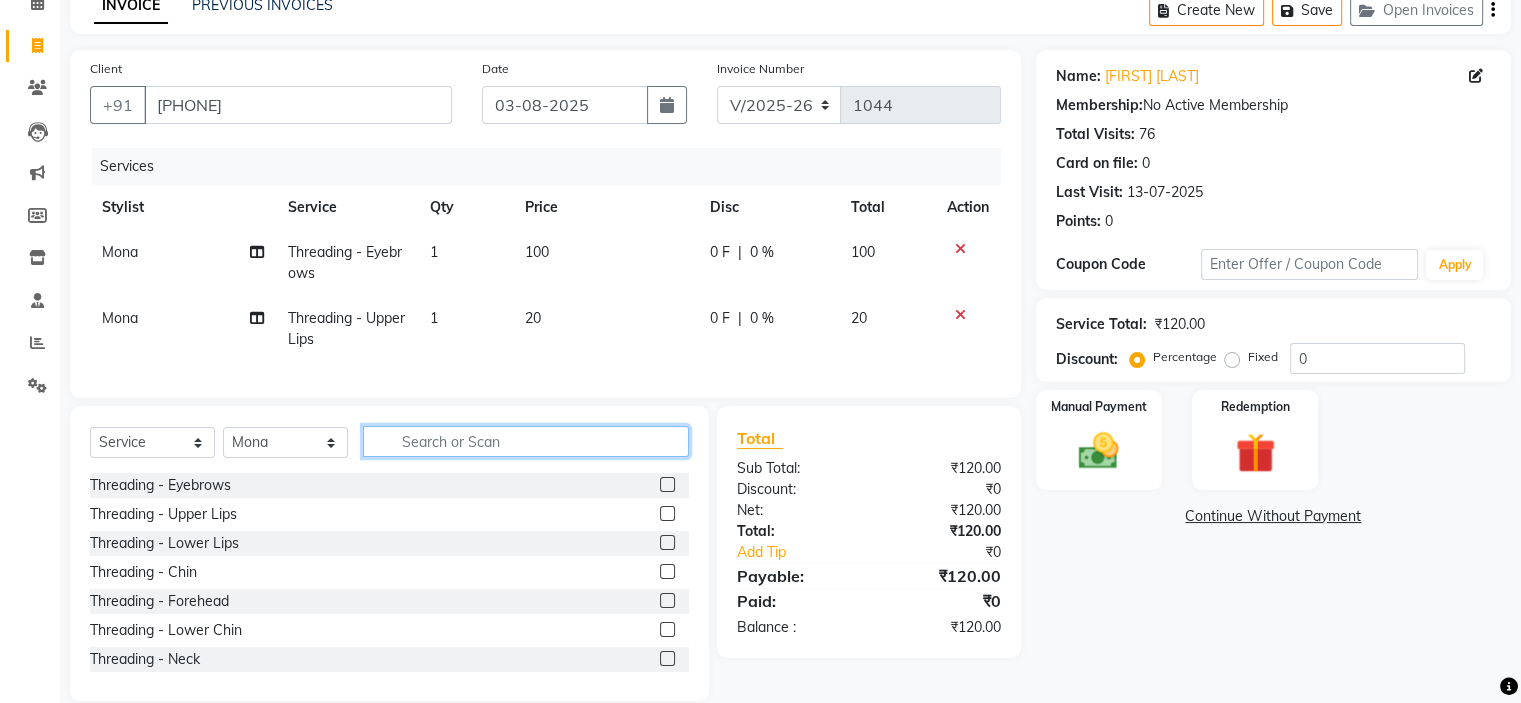 click 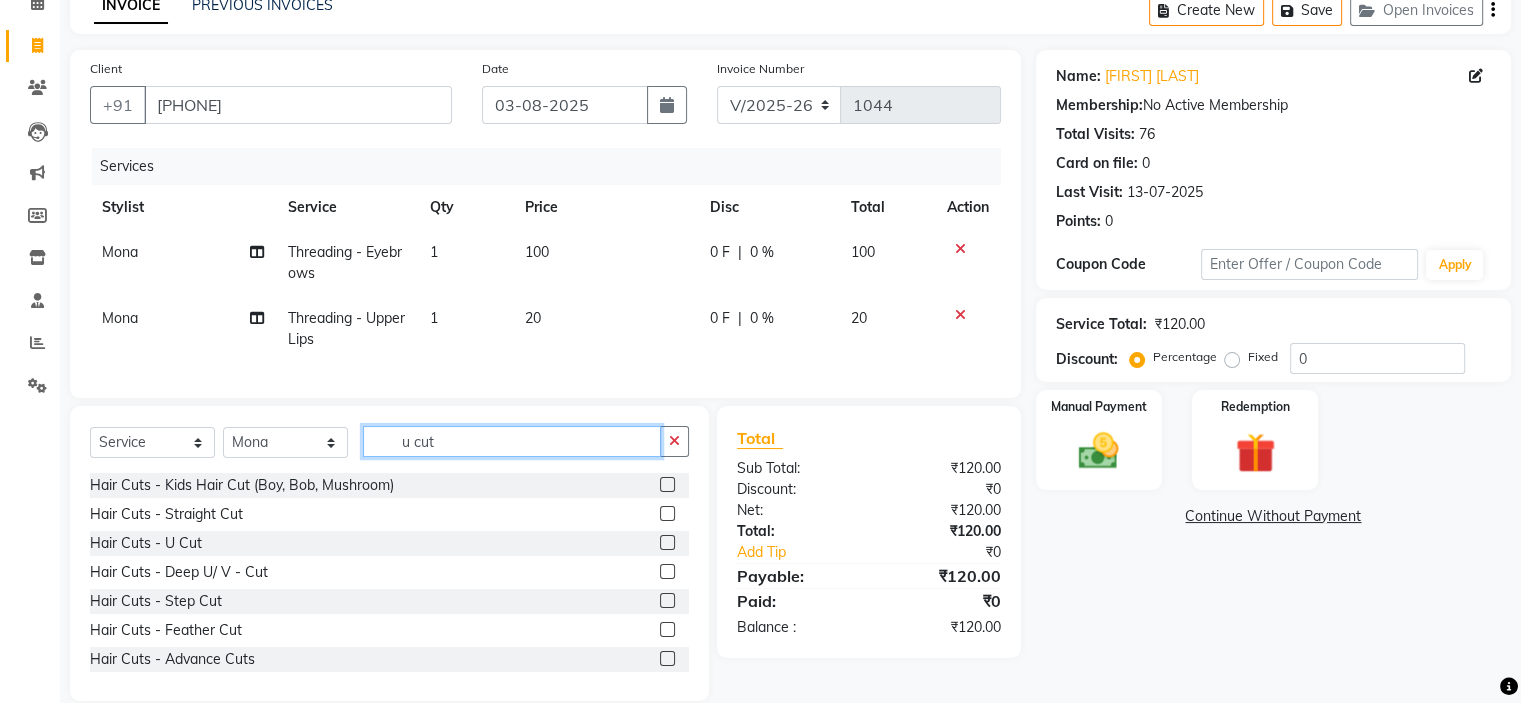 type on "u cut" 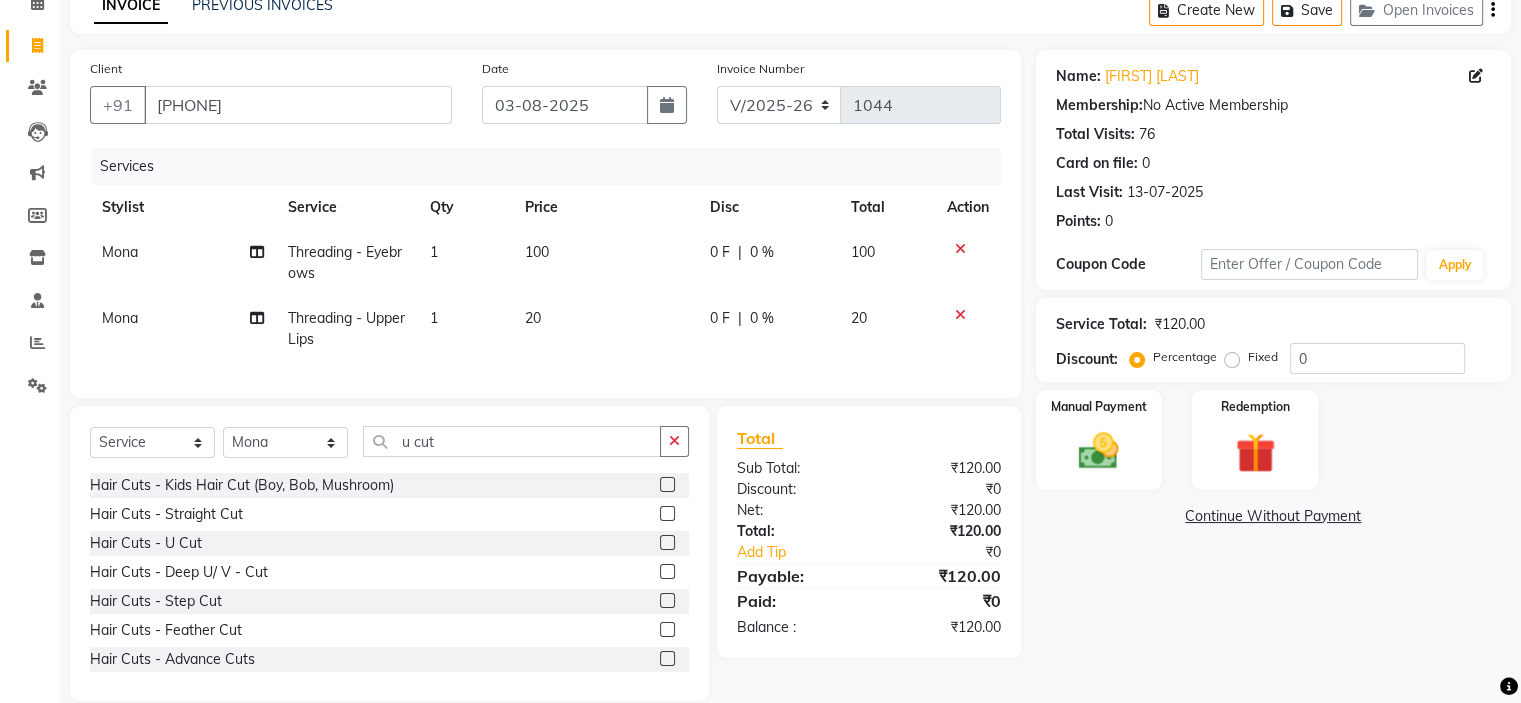 click 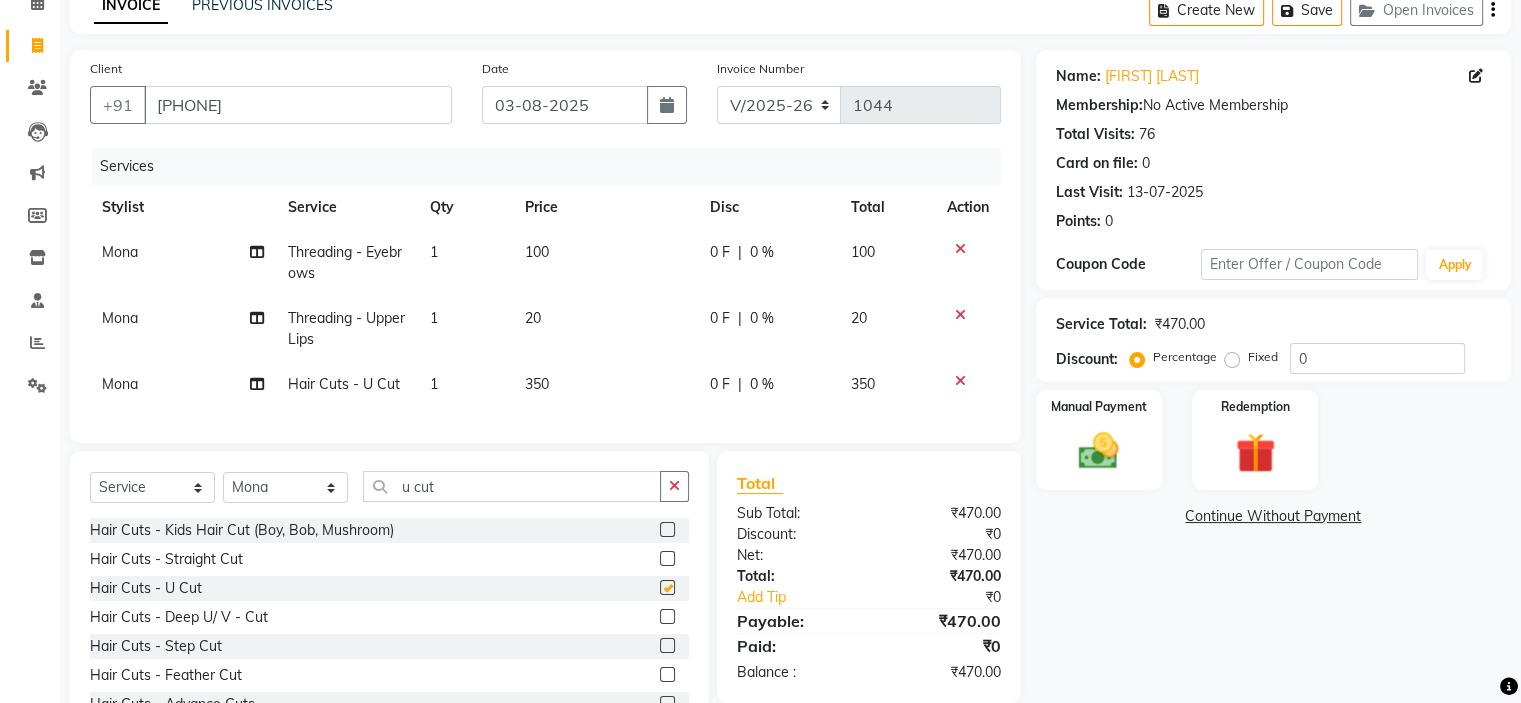 checkbox on "false" 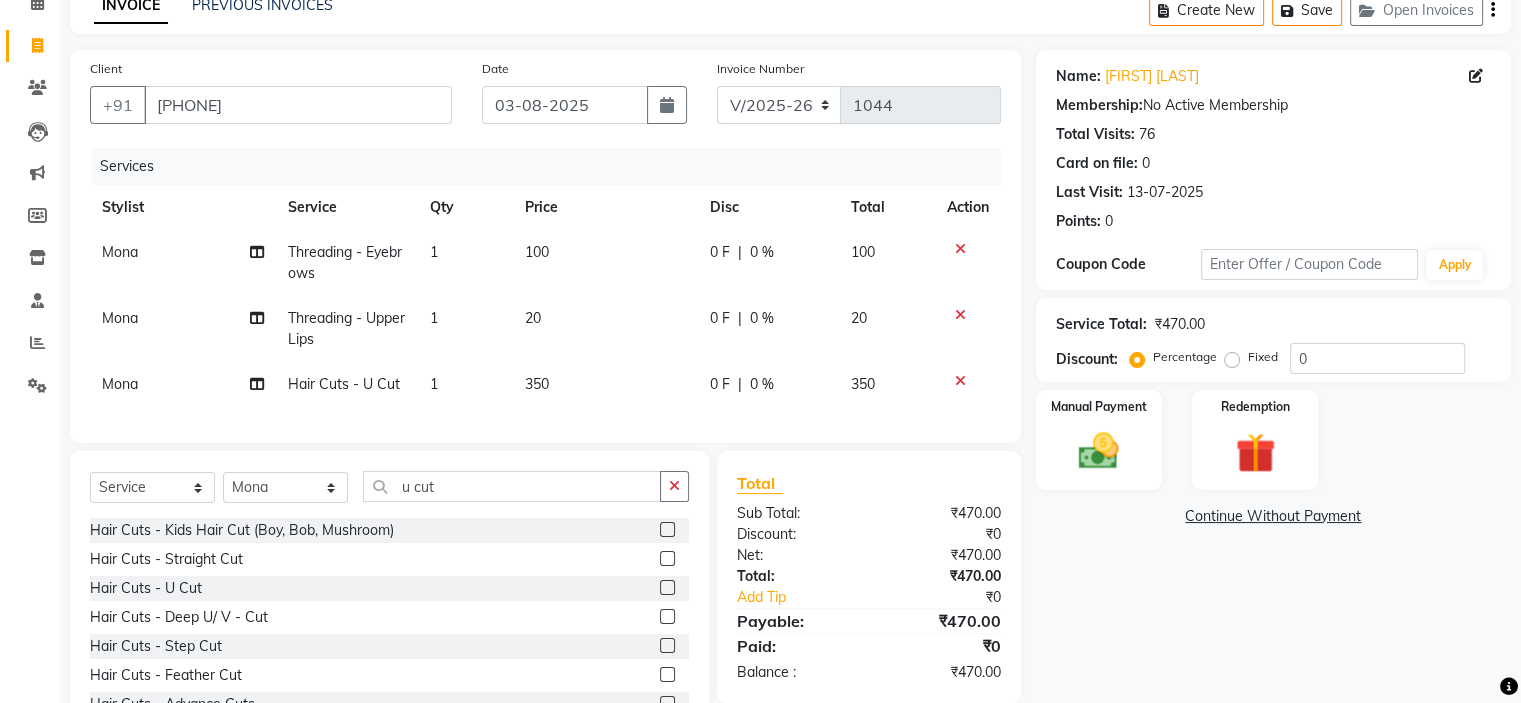 click on "350" 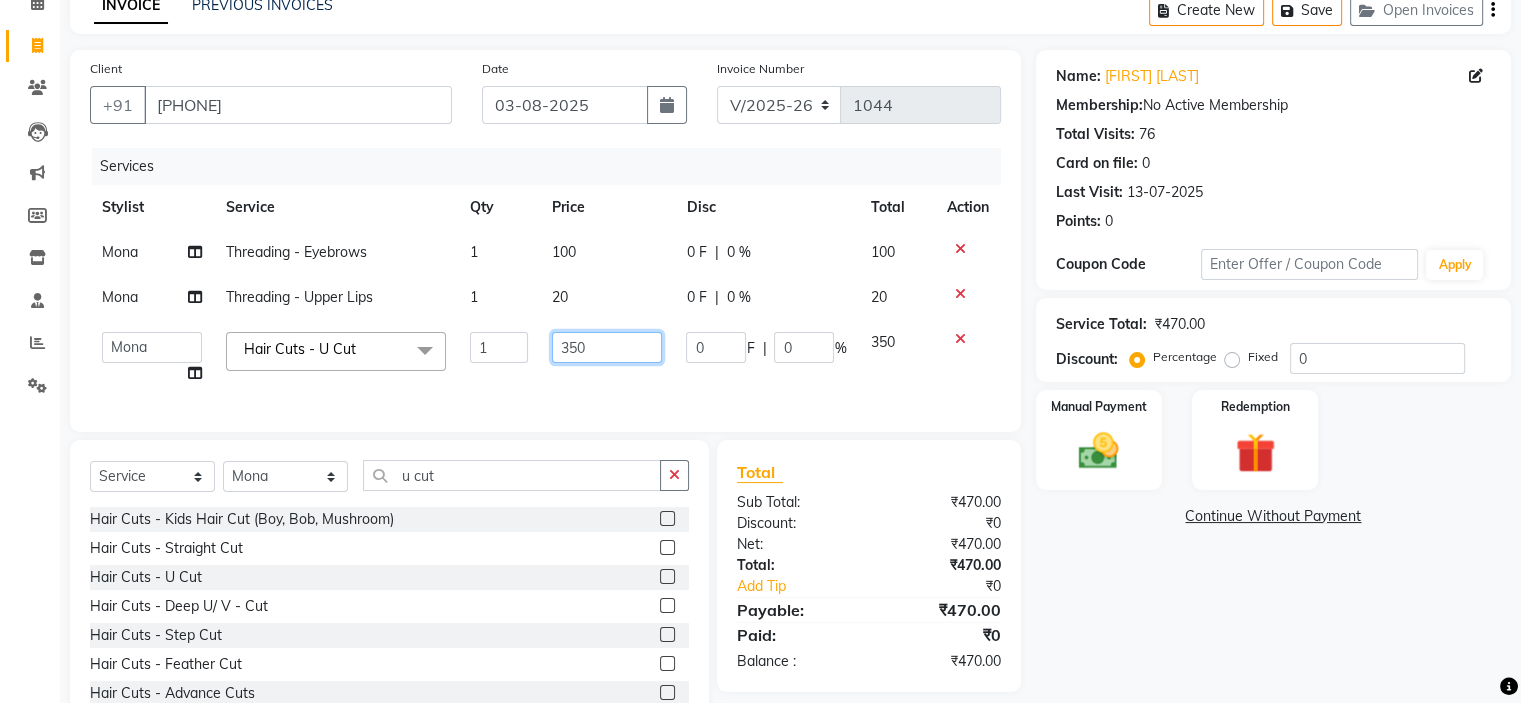 click on "350" 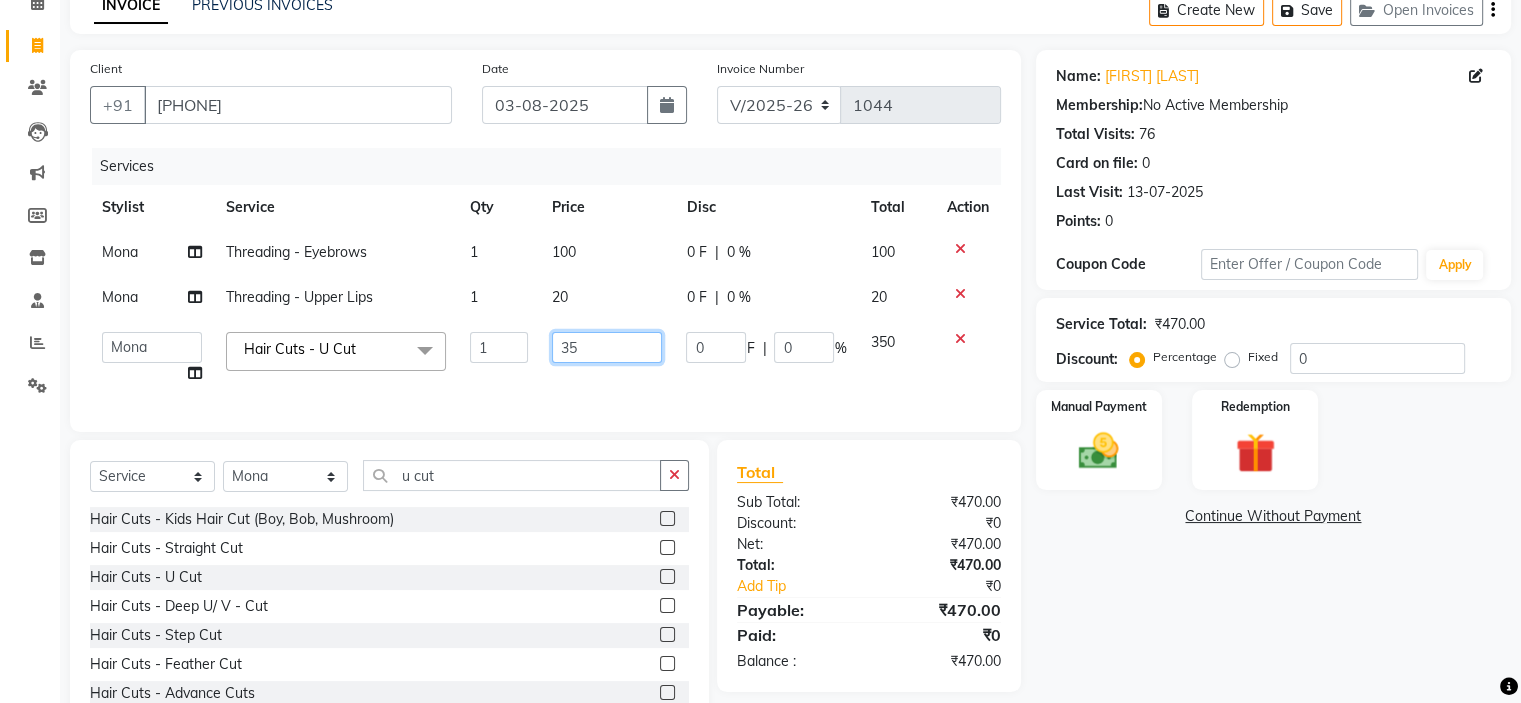 type on "3" 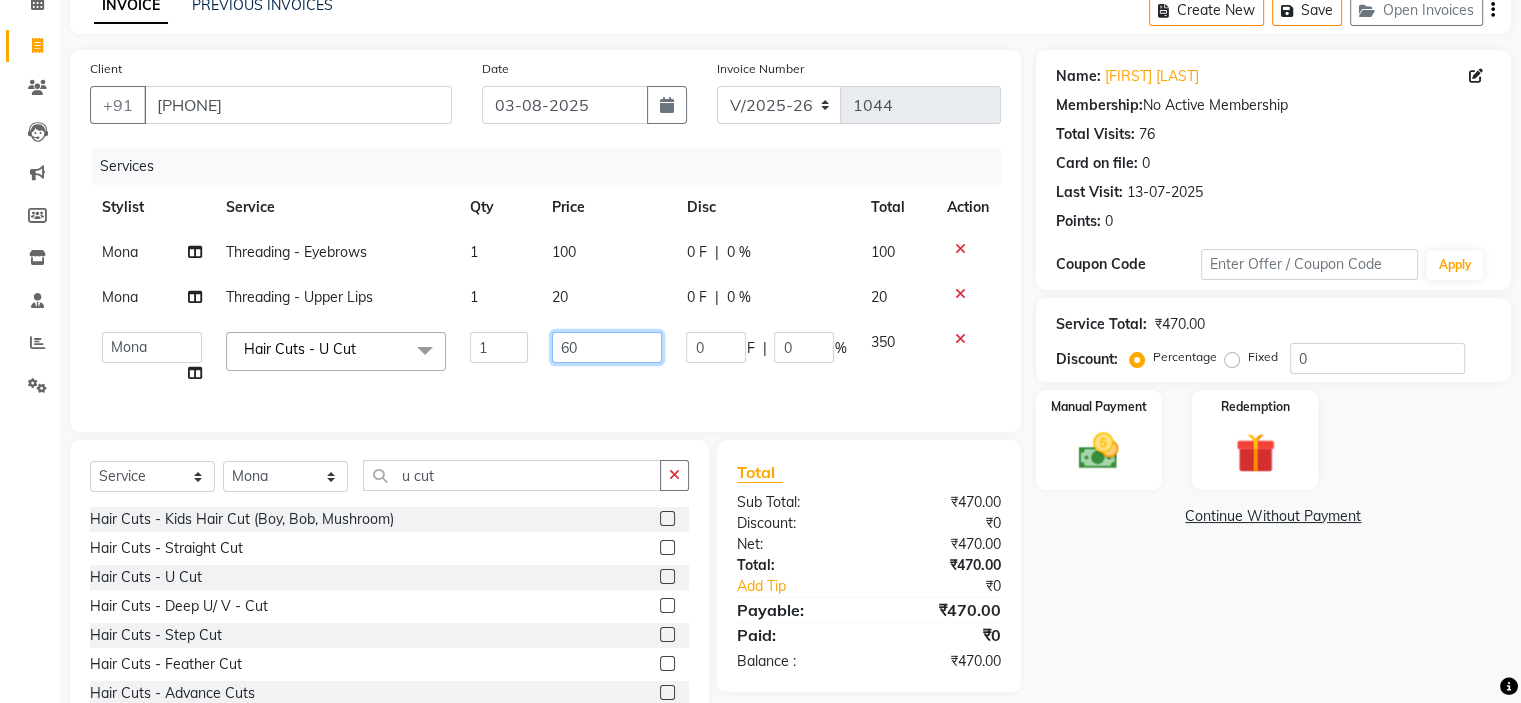 type on "600" 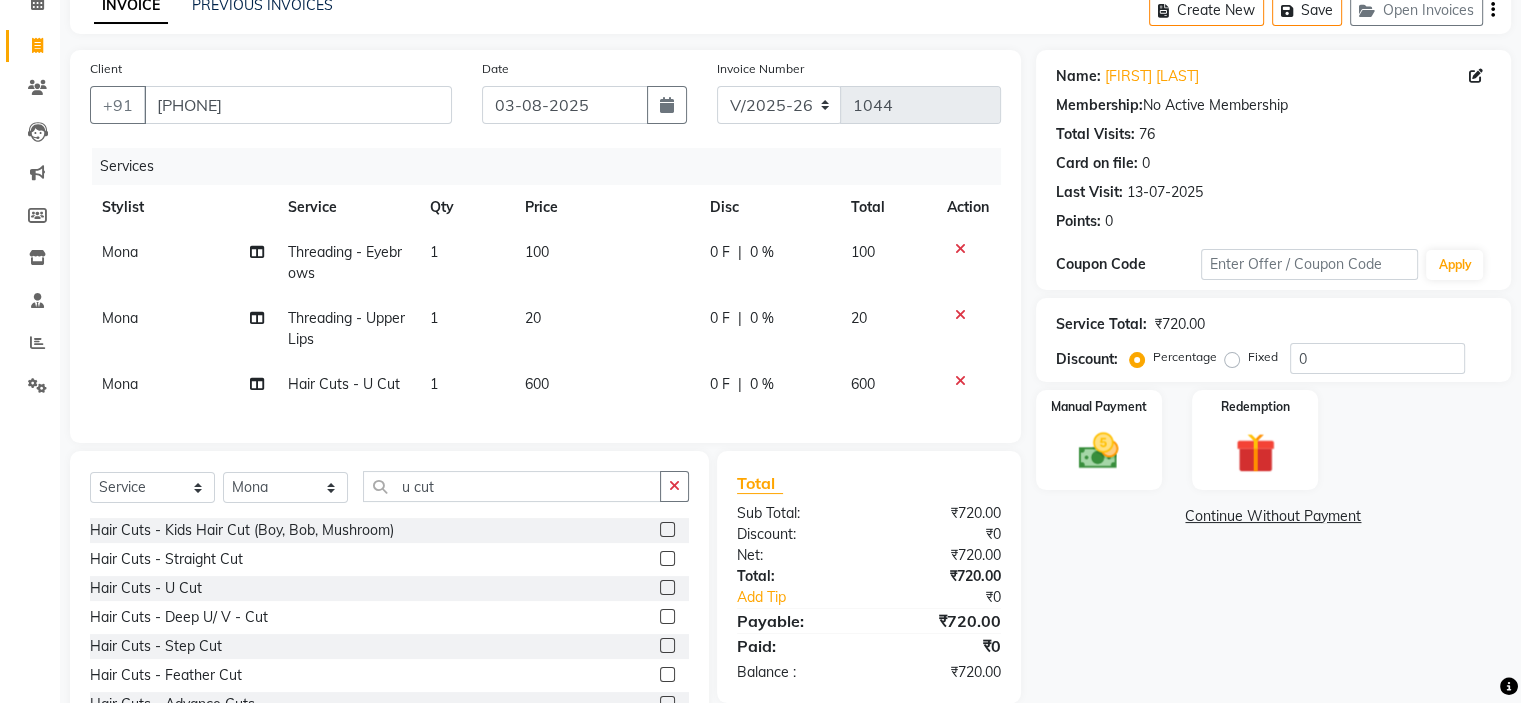 click on "Name: Rajshree Shetty Membership:  No Active Membership  Total Visits:  76 Card on file:  0 Last Visit:   13-07-2025 Points:   0  Coupon Code Apply Service Total:  ₹720.00  Discount:  Percentage   Fixed  0 Manual Payment Redemption  Continue Without Payment" 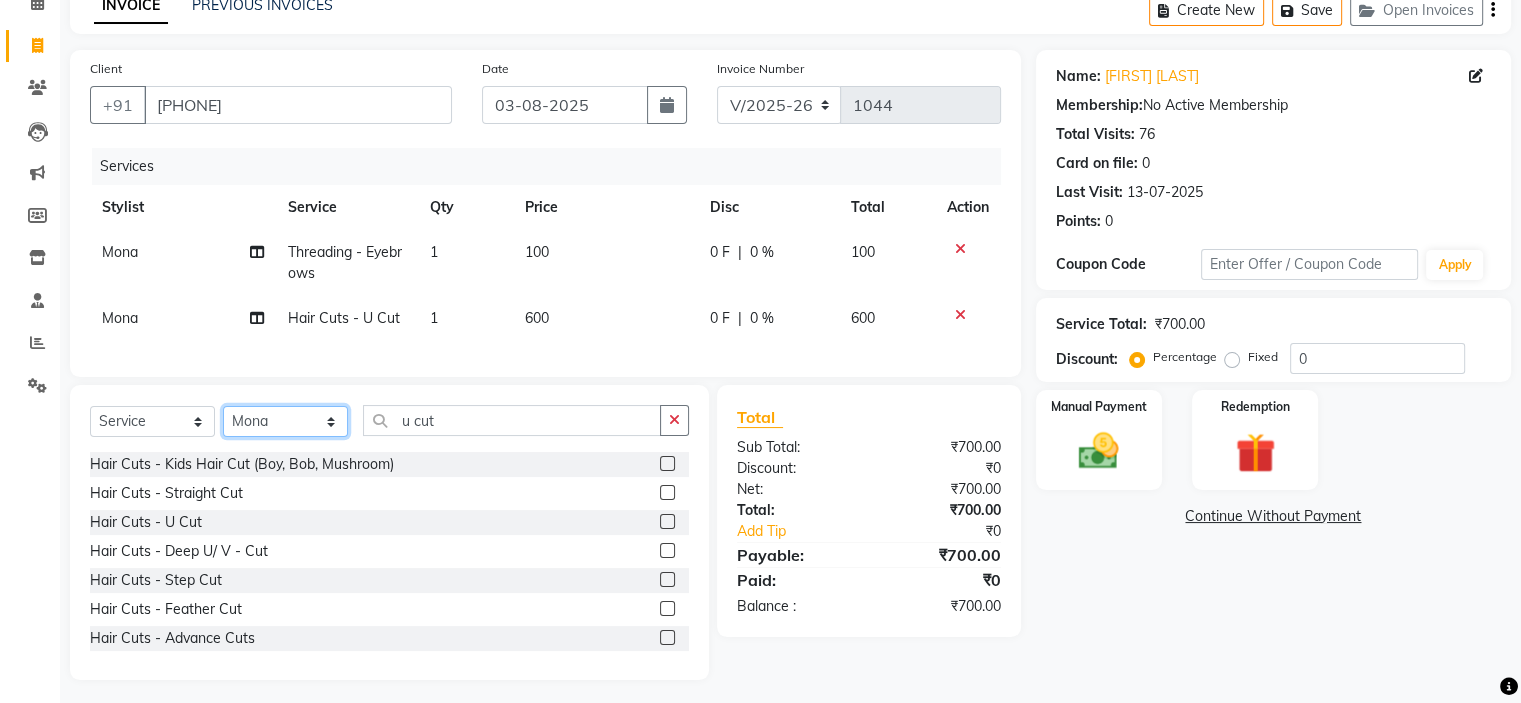 click on "Select Stylist Chandani Front Desk Ishika  Mona Neha Pooja Priya Smitha" 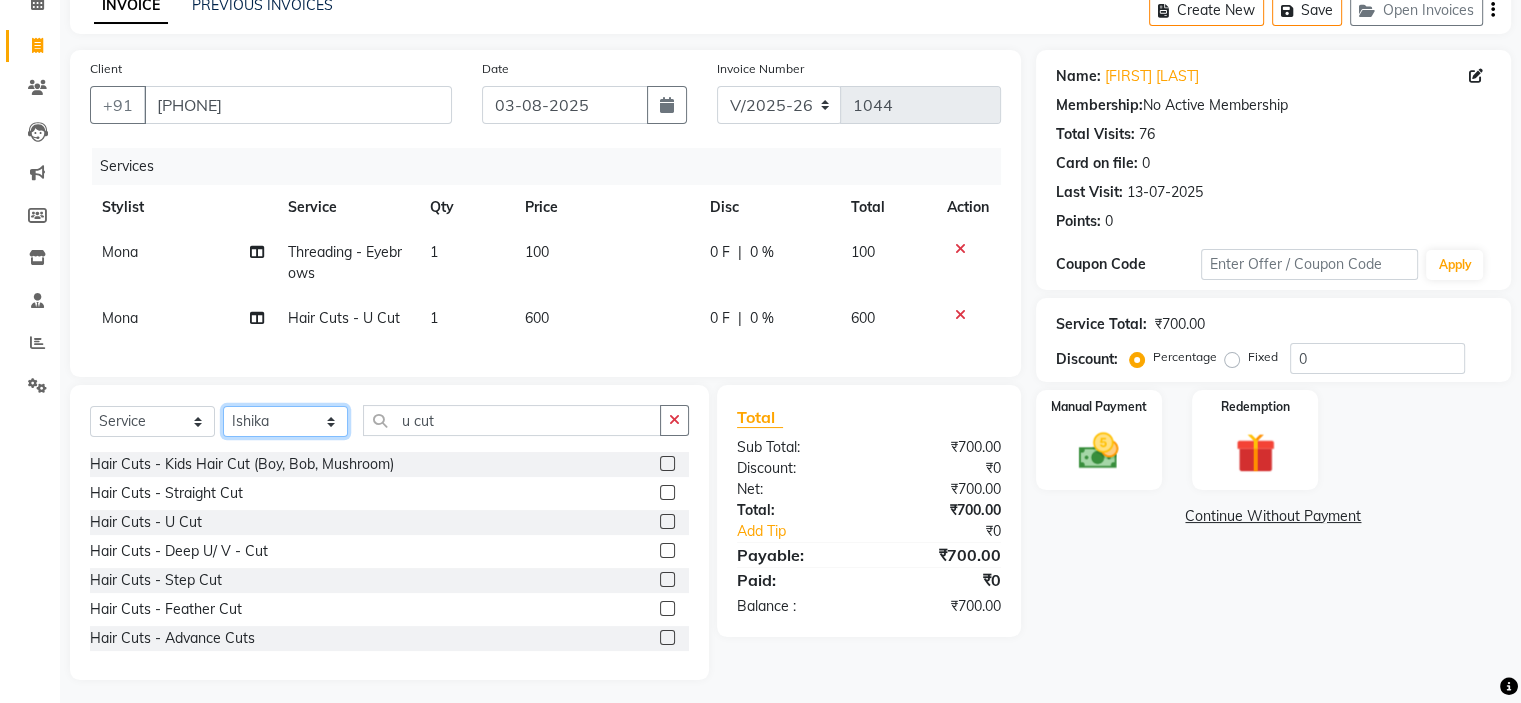 click on "Select Stylist Chandani Front Desk Ishika  Mona Neha Pooja Priya Smitha" 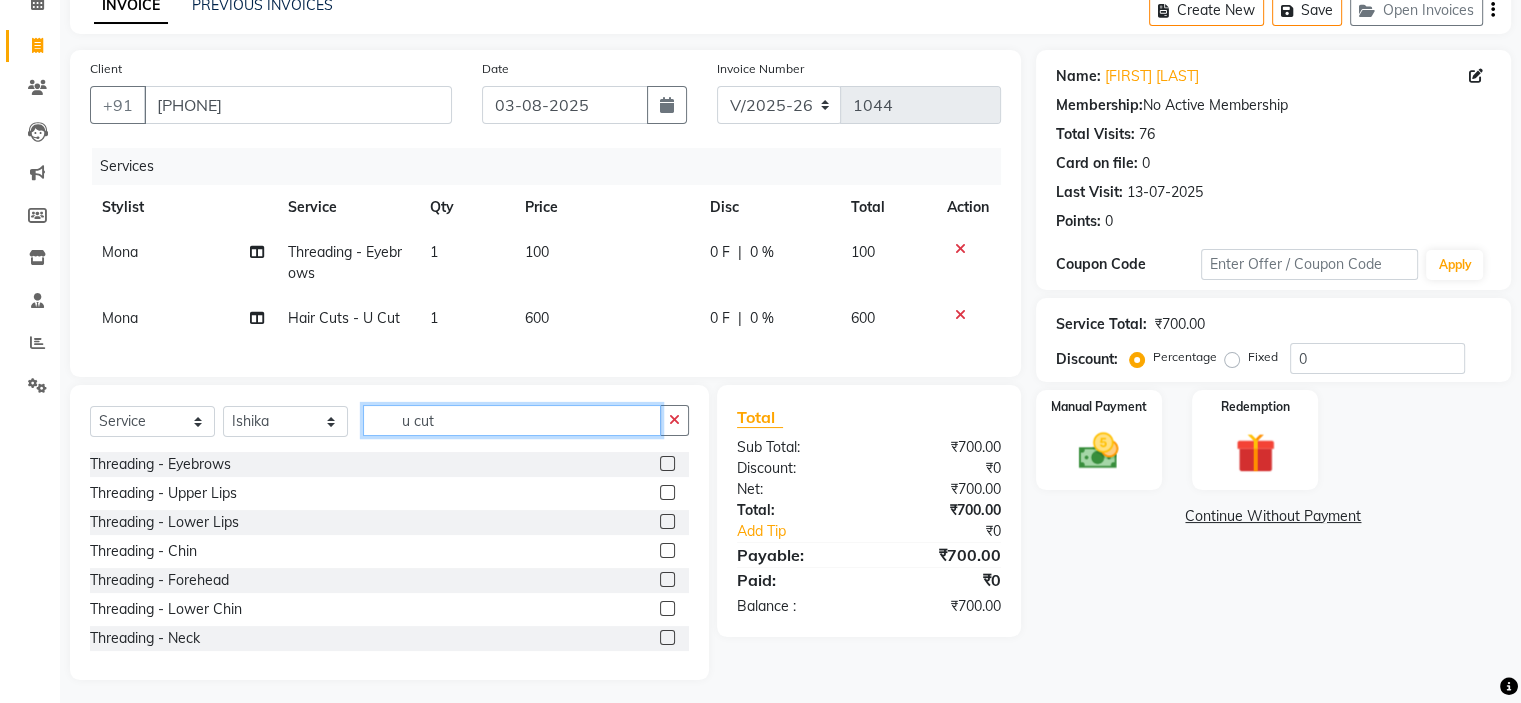 click on "u cut" 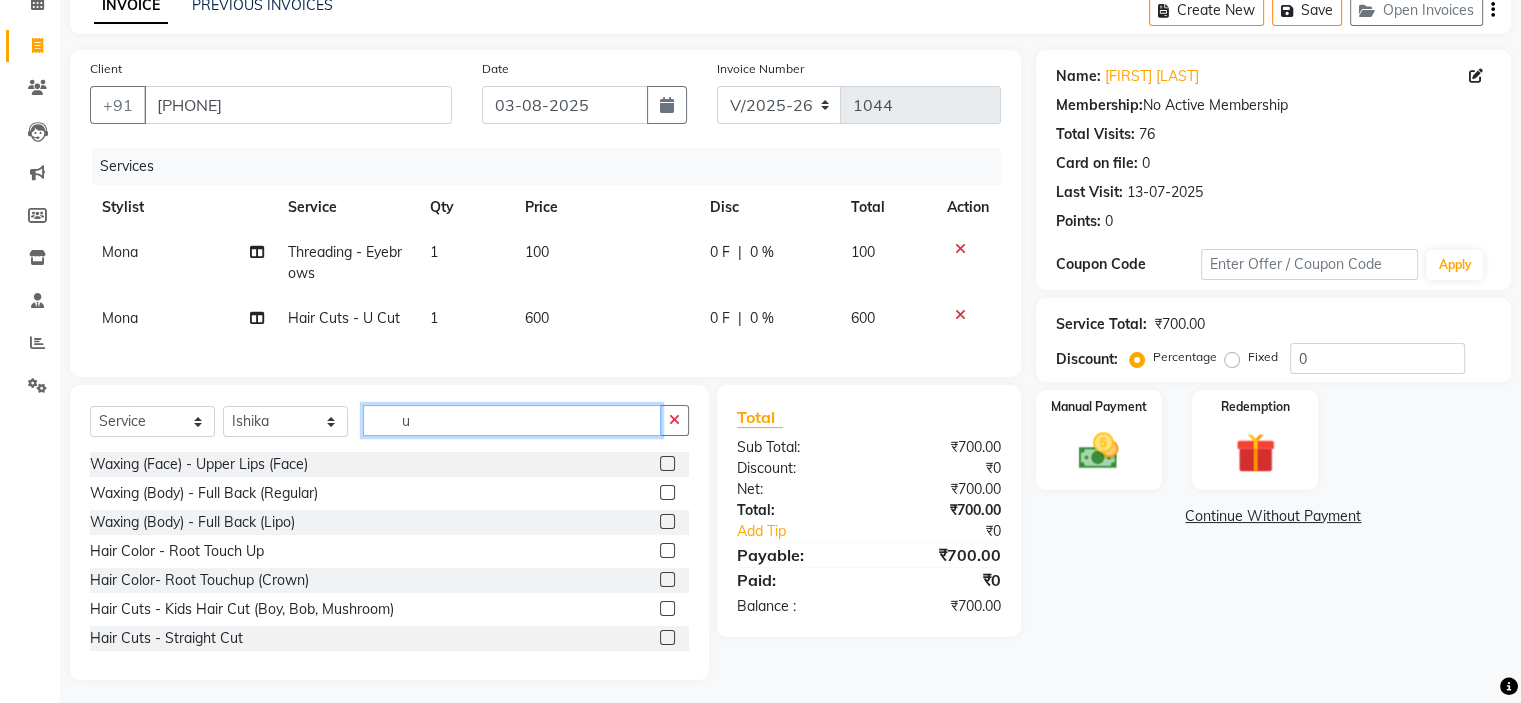 type on "u" 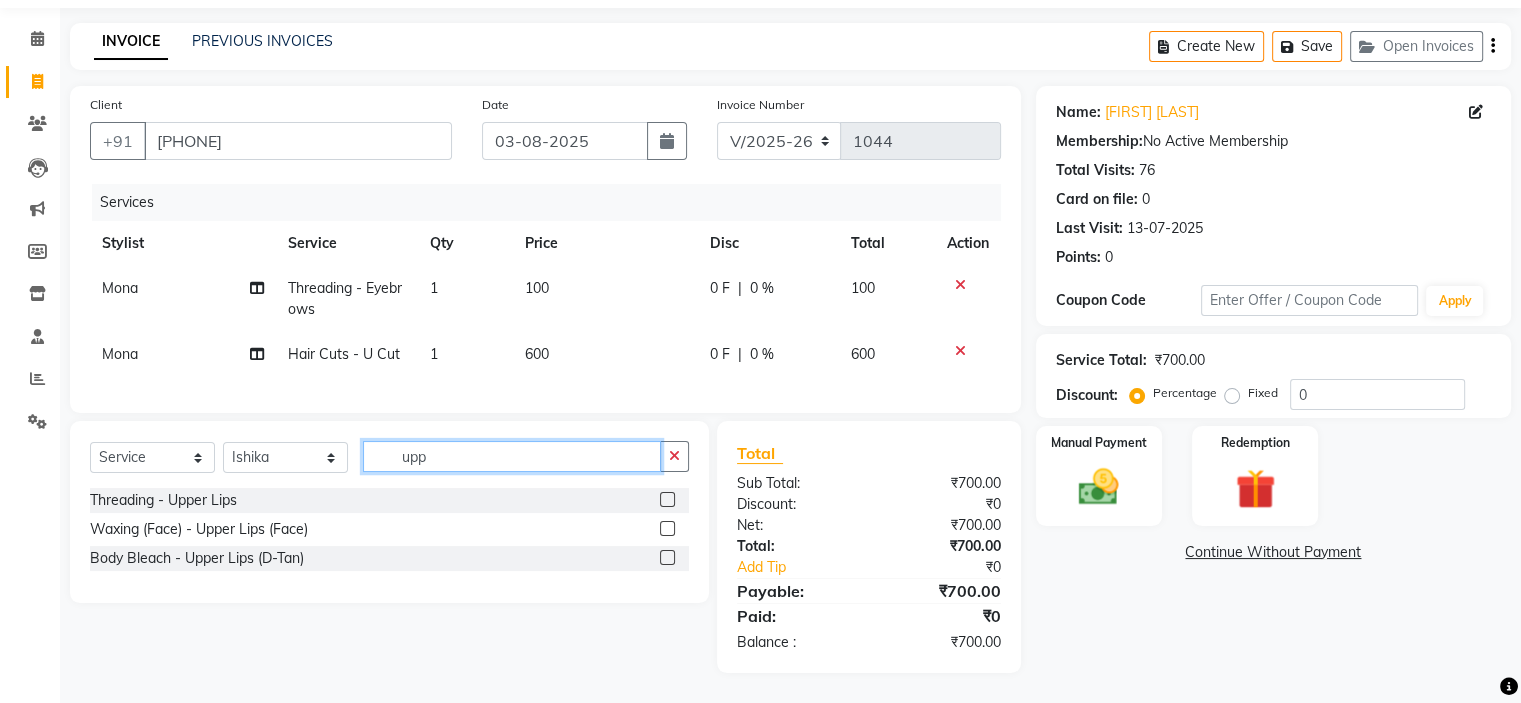 scroll, scrollTop: 79, scrollLeft: 0, axis: vertical 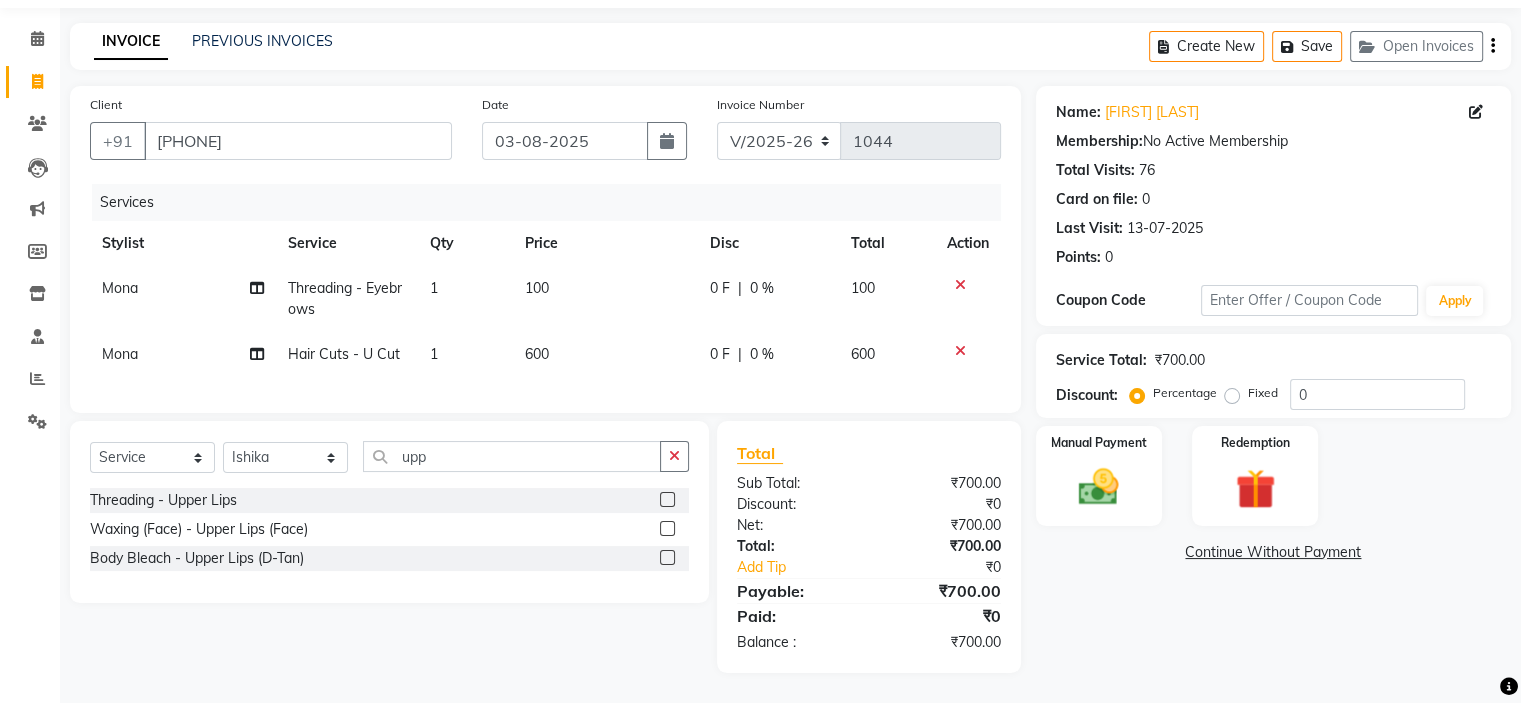 click 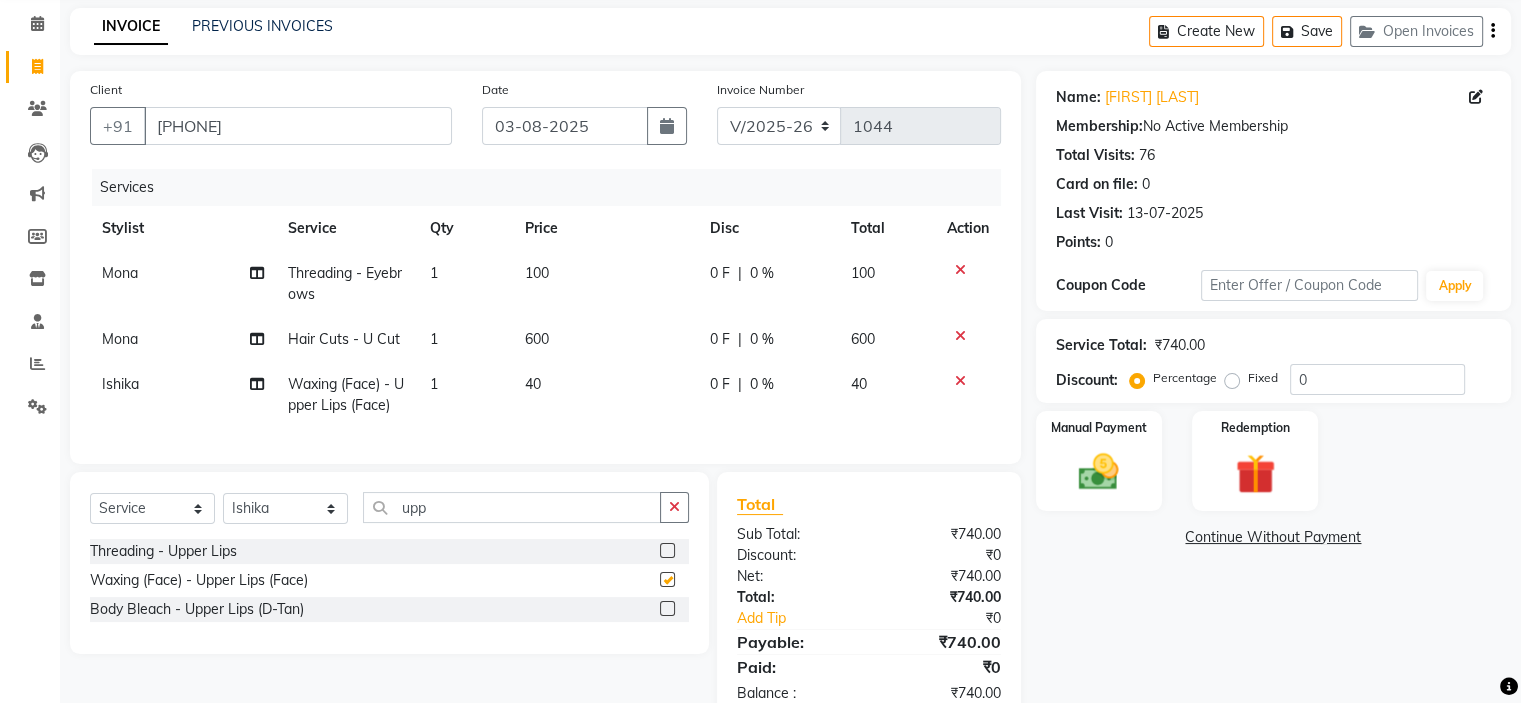 checkbox on "false" 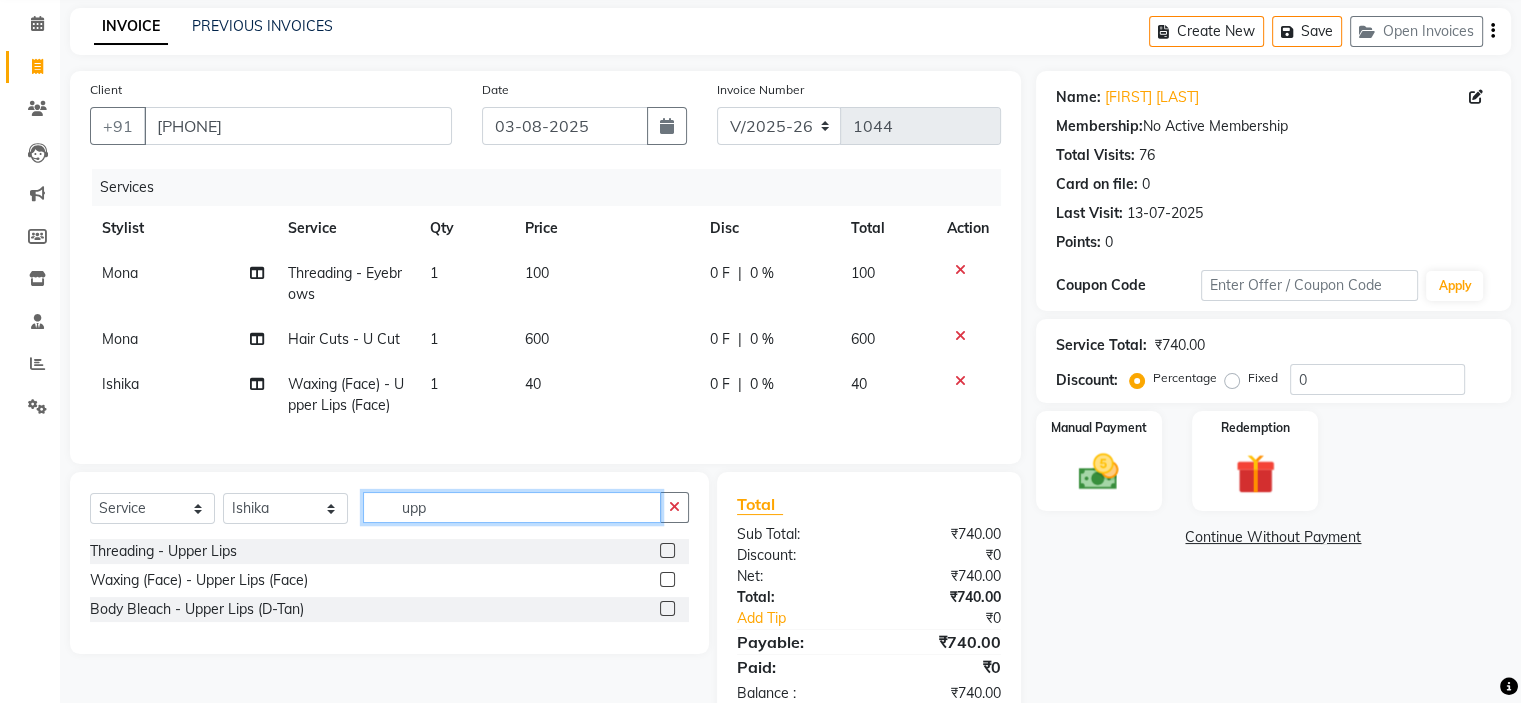 click on "upp" 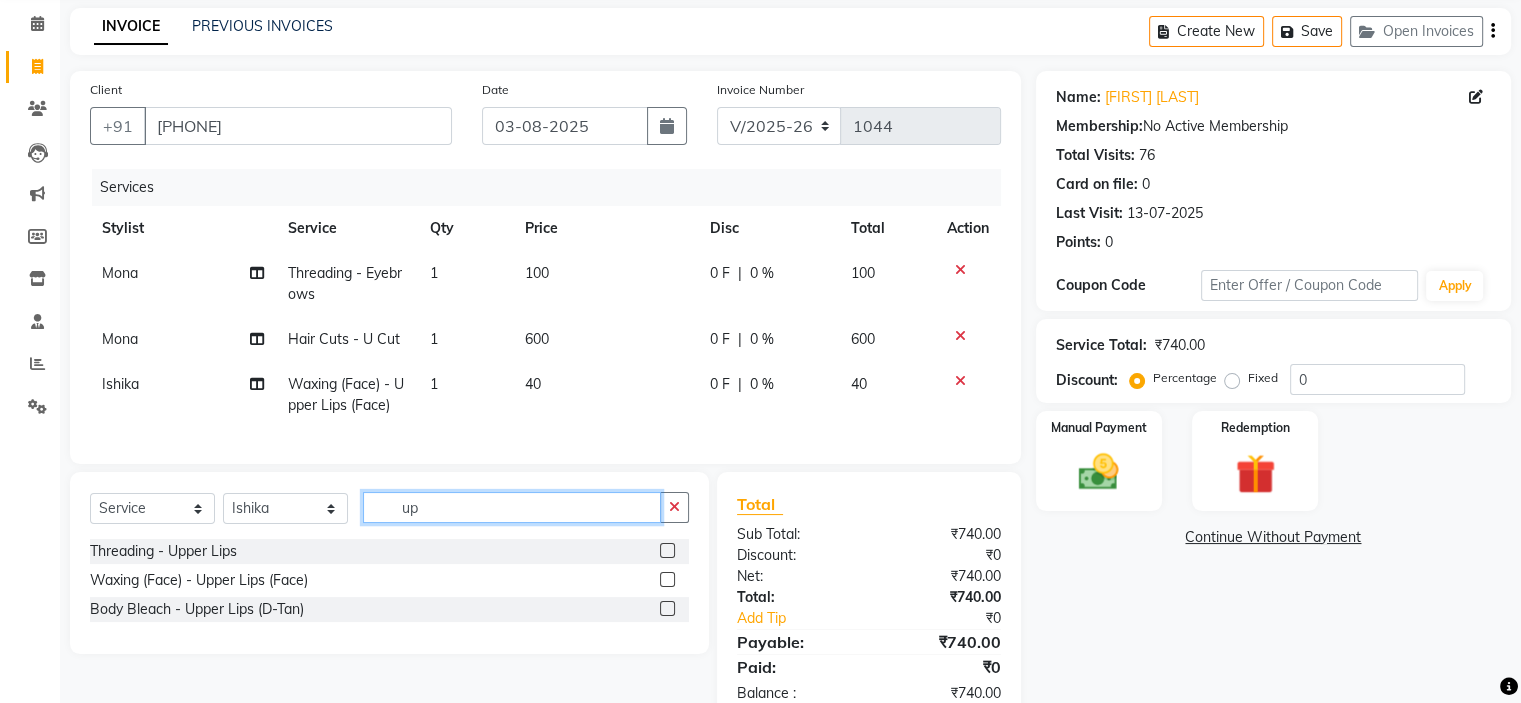 type on "u" 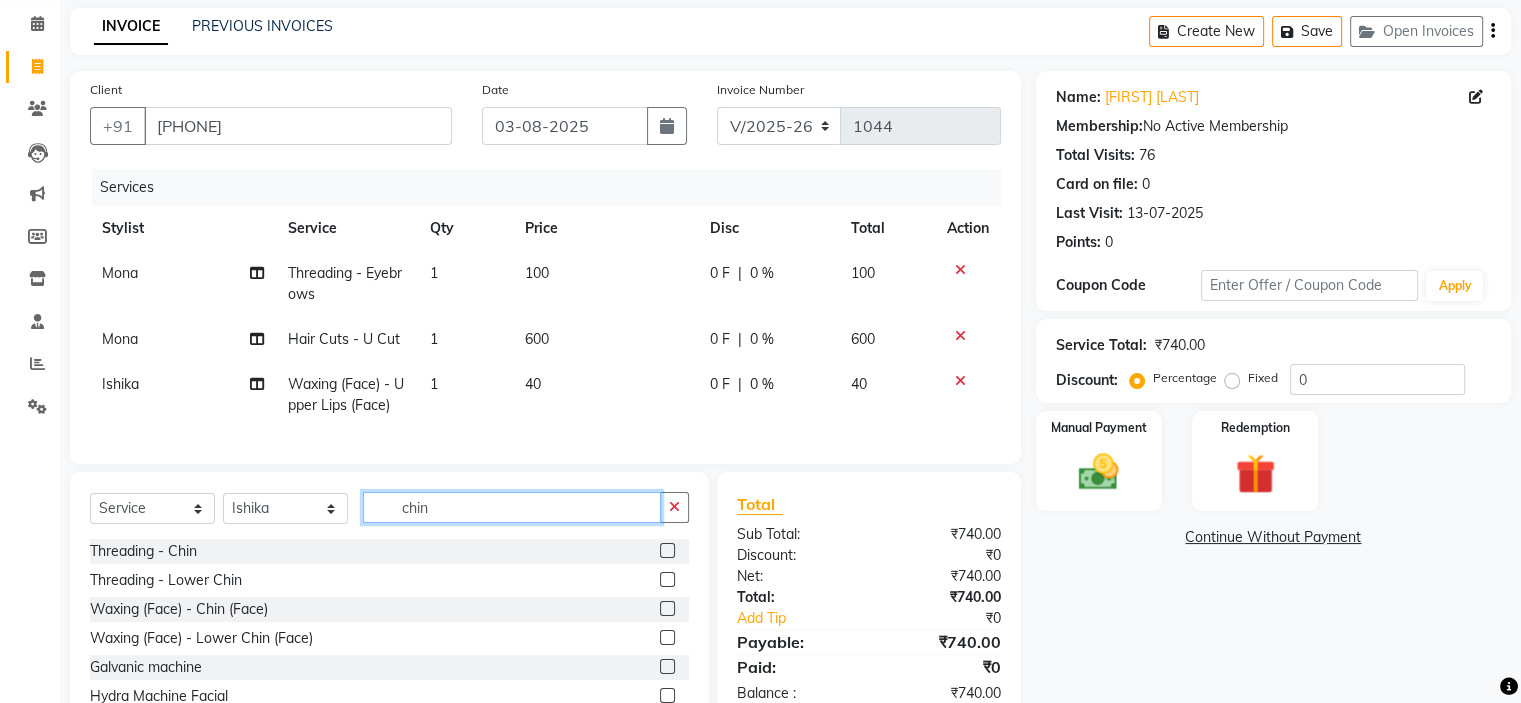 type on "chin" 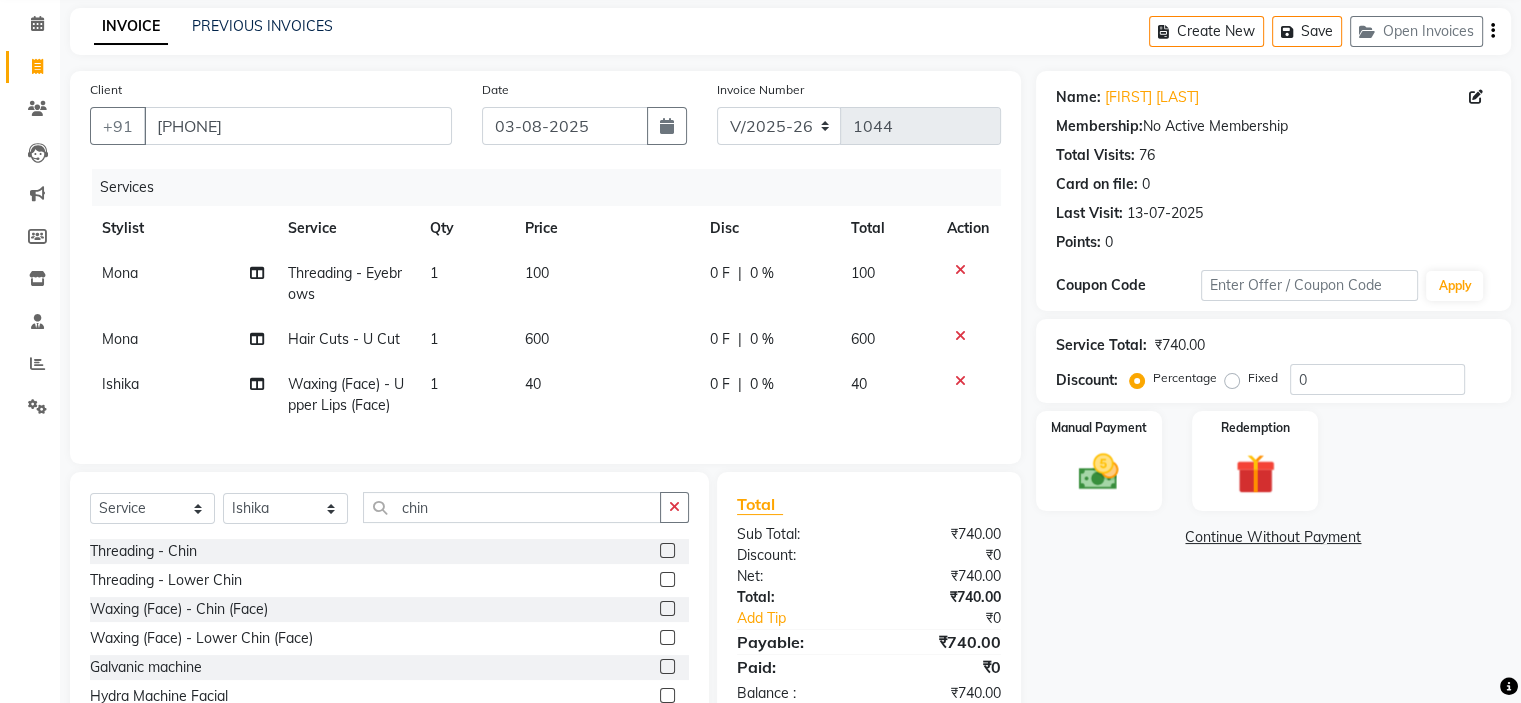 click 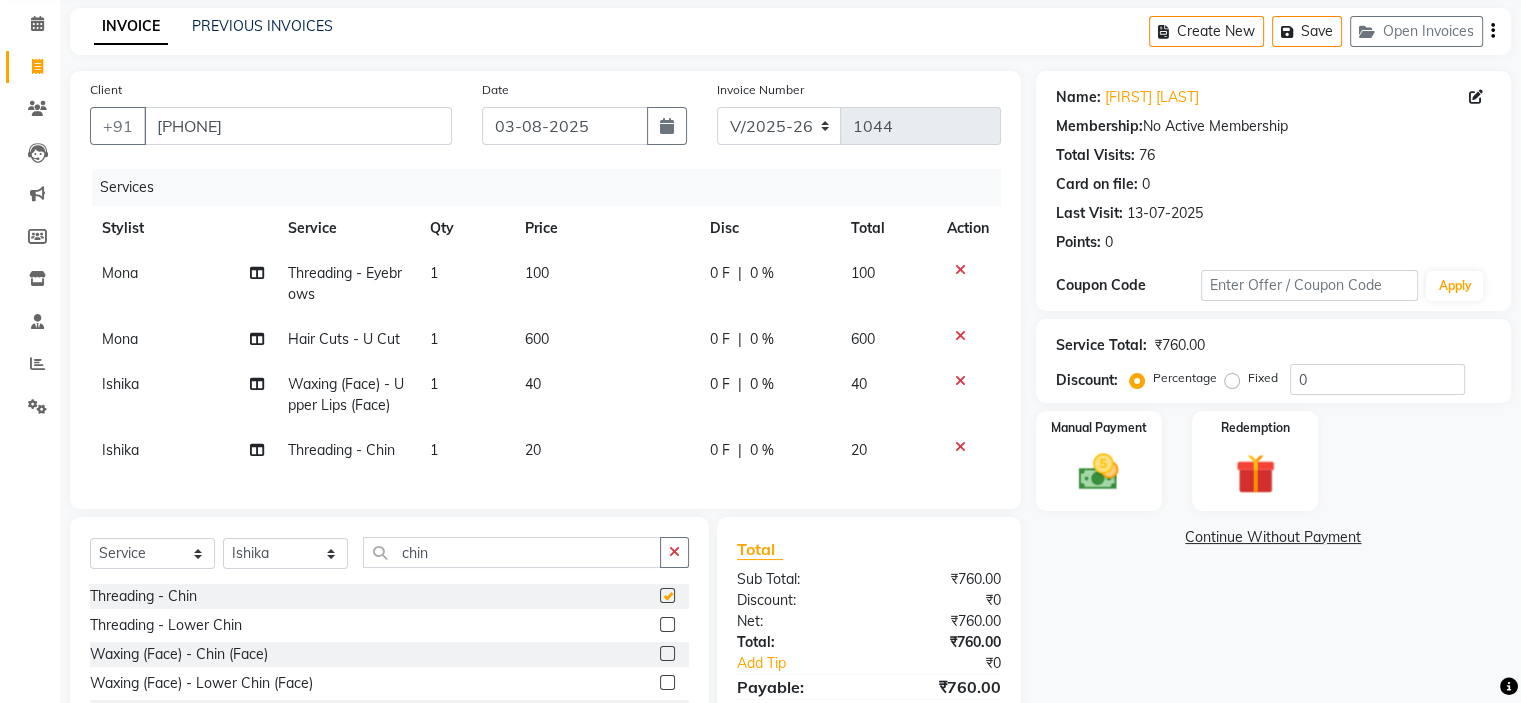 checkbox on "false" 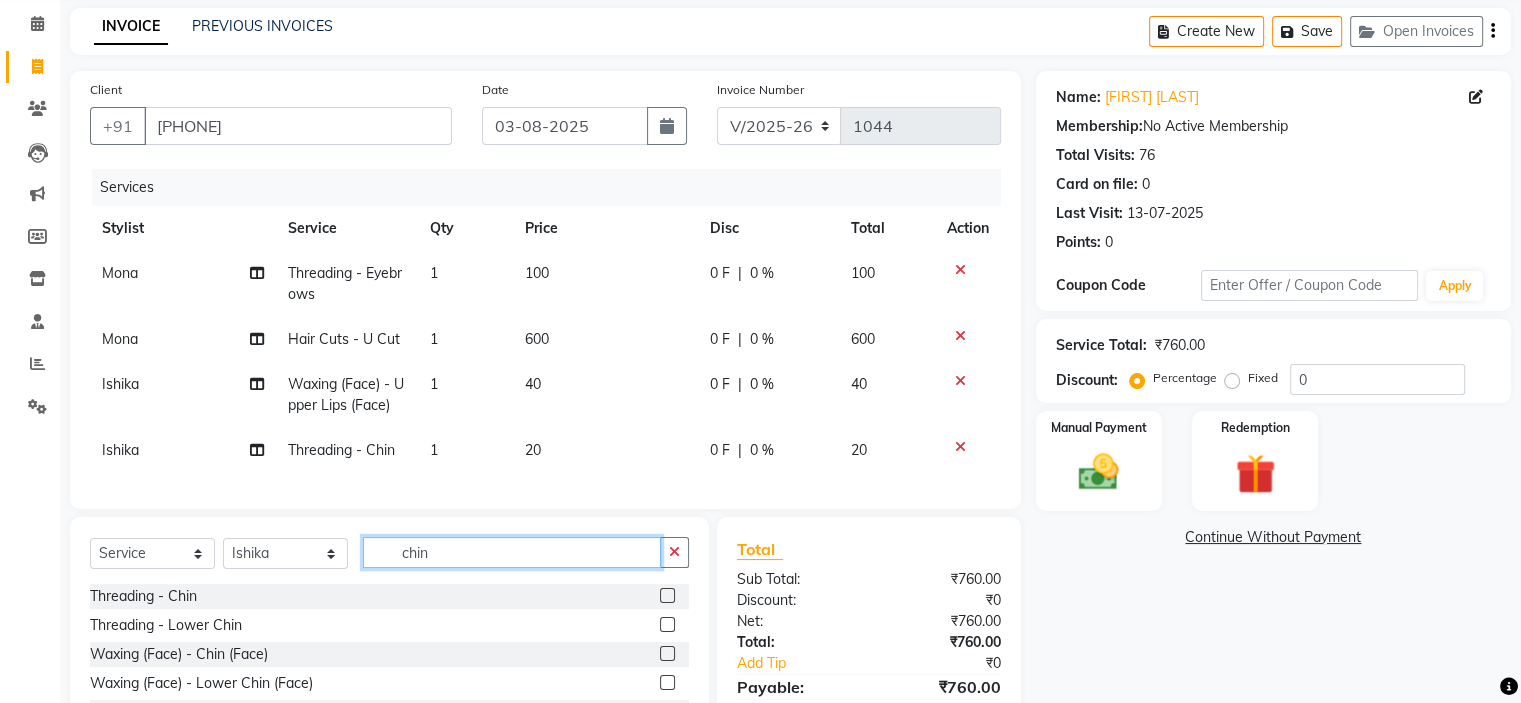 click on "chin" 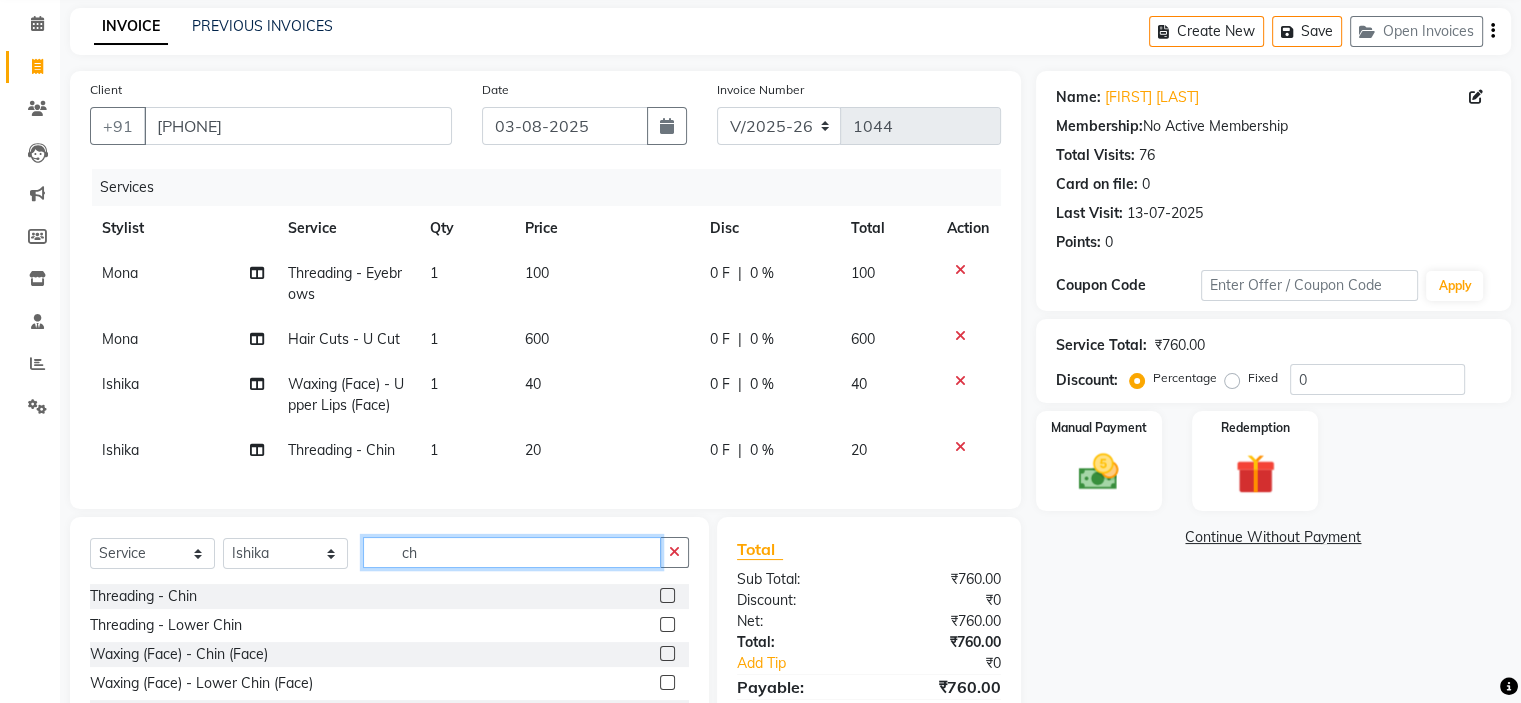 type on "c" 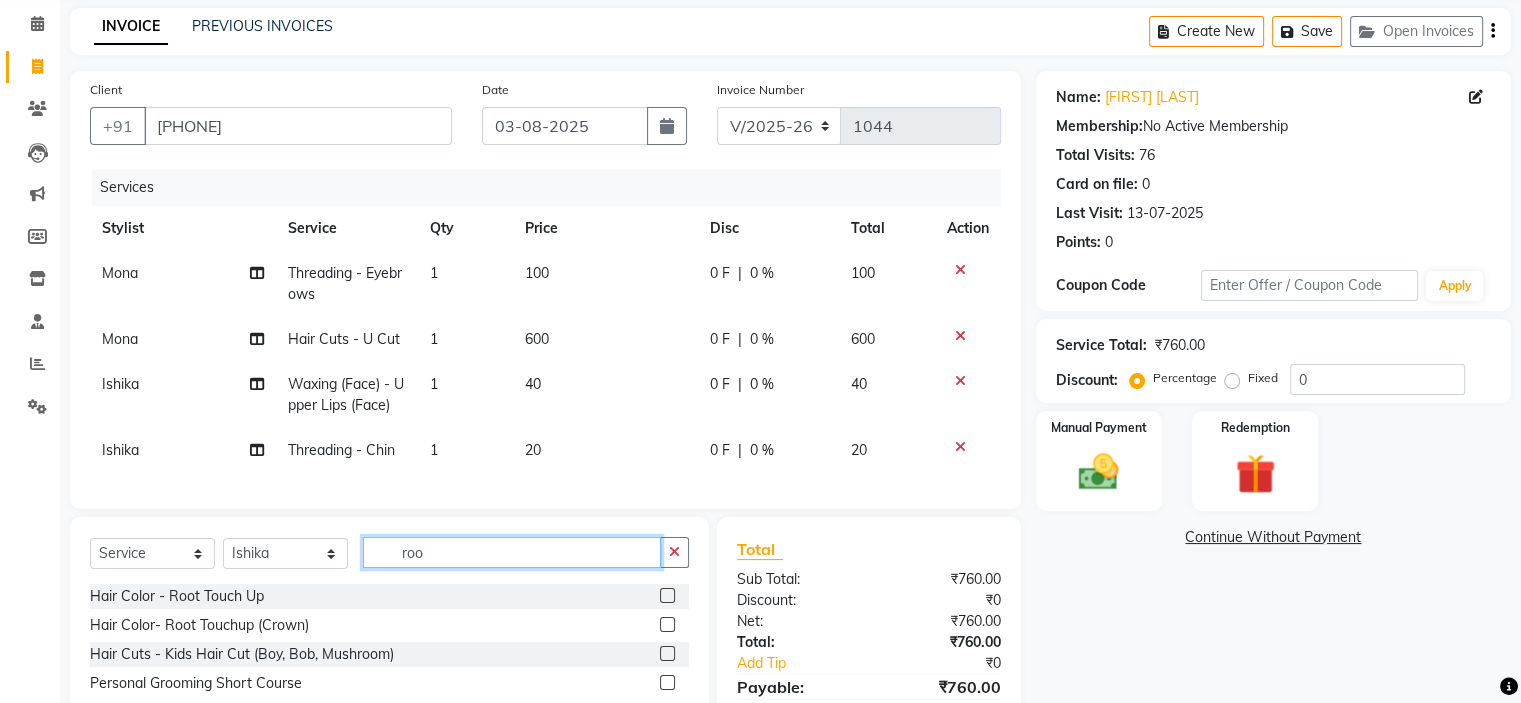 type on "roo" 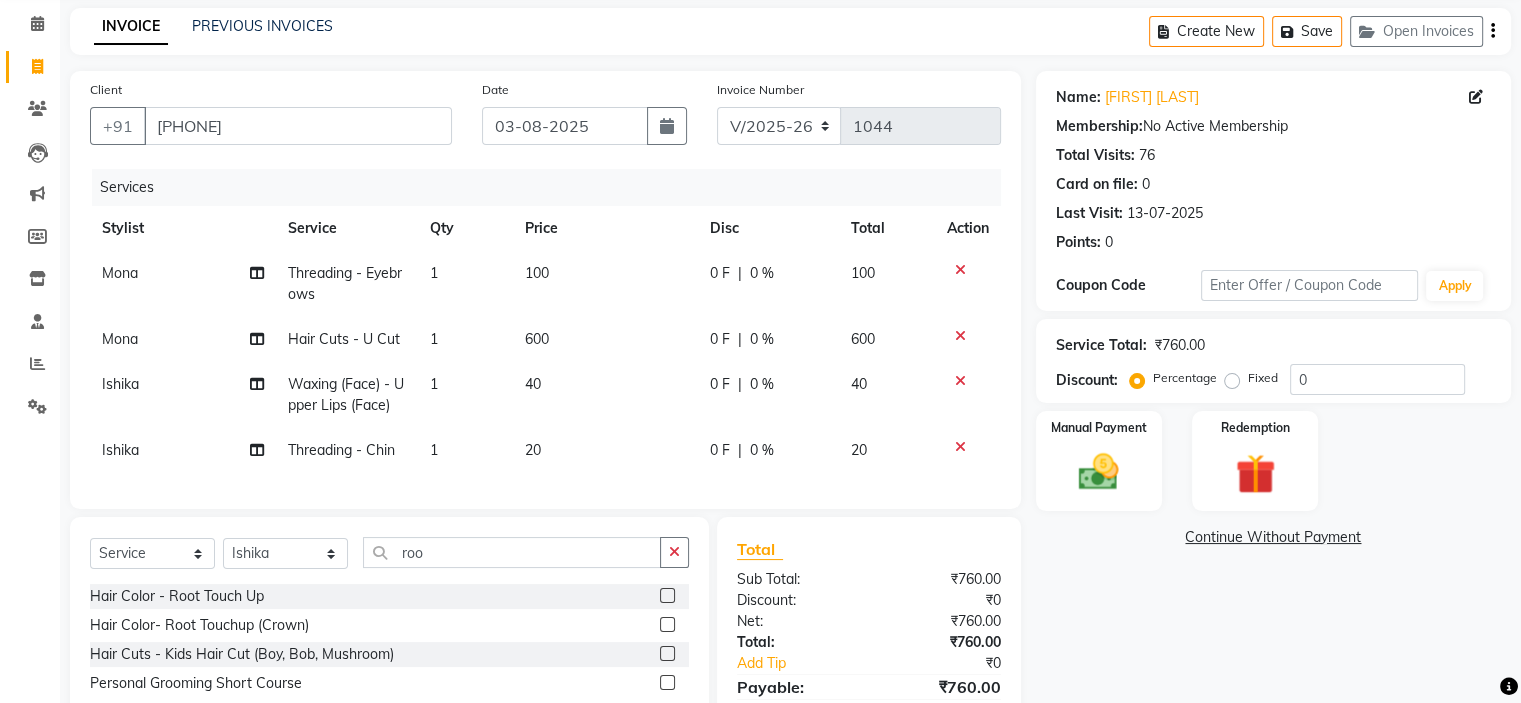 click 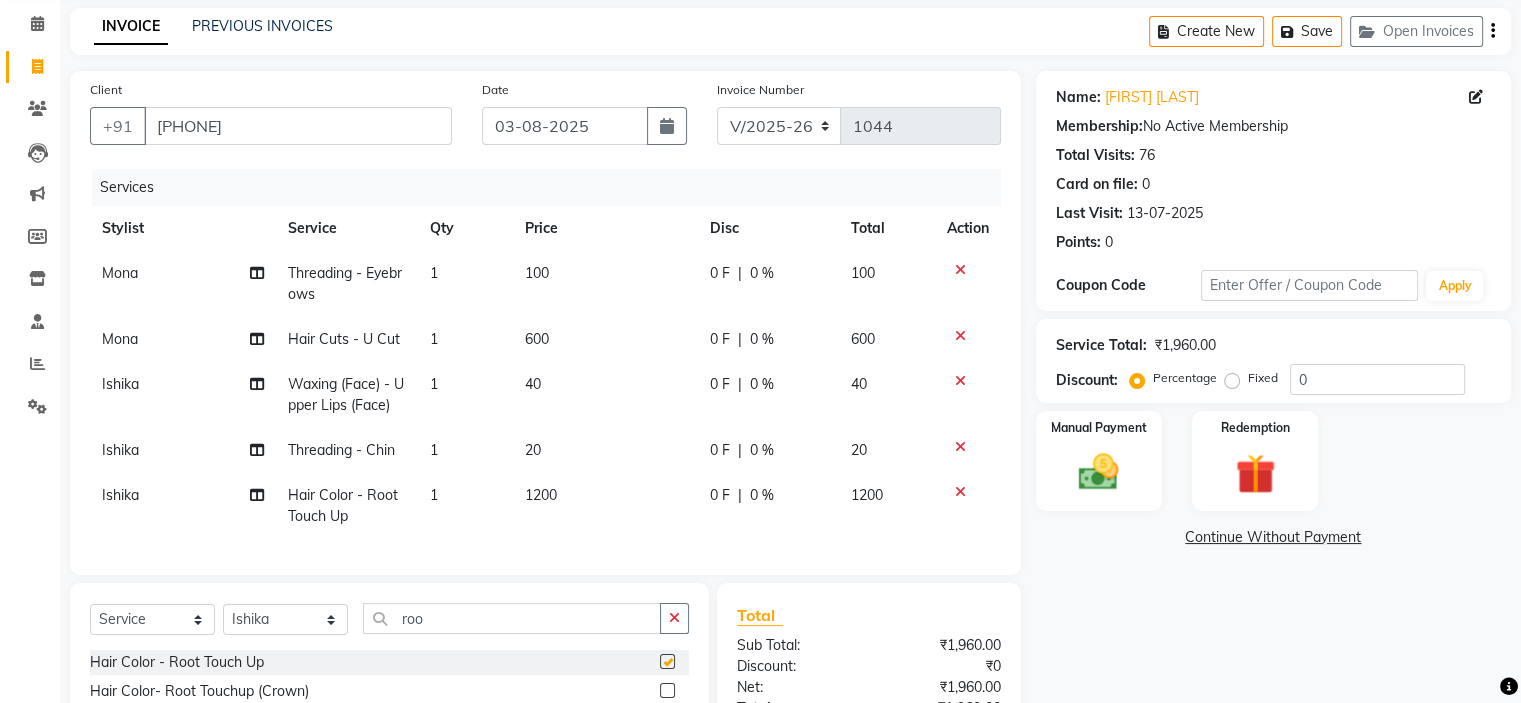 checkbox on "false" 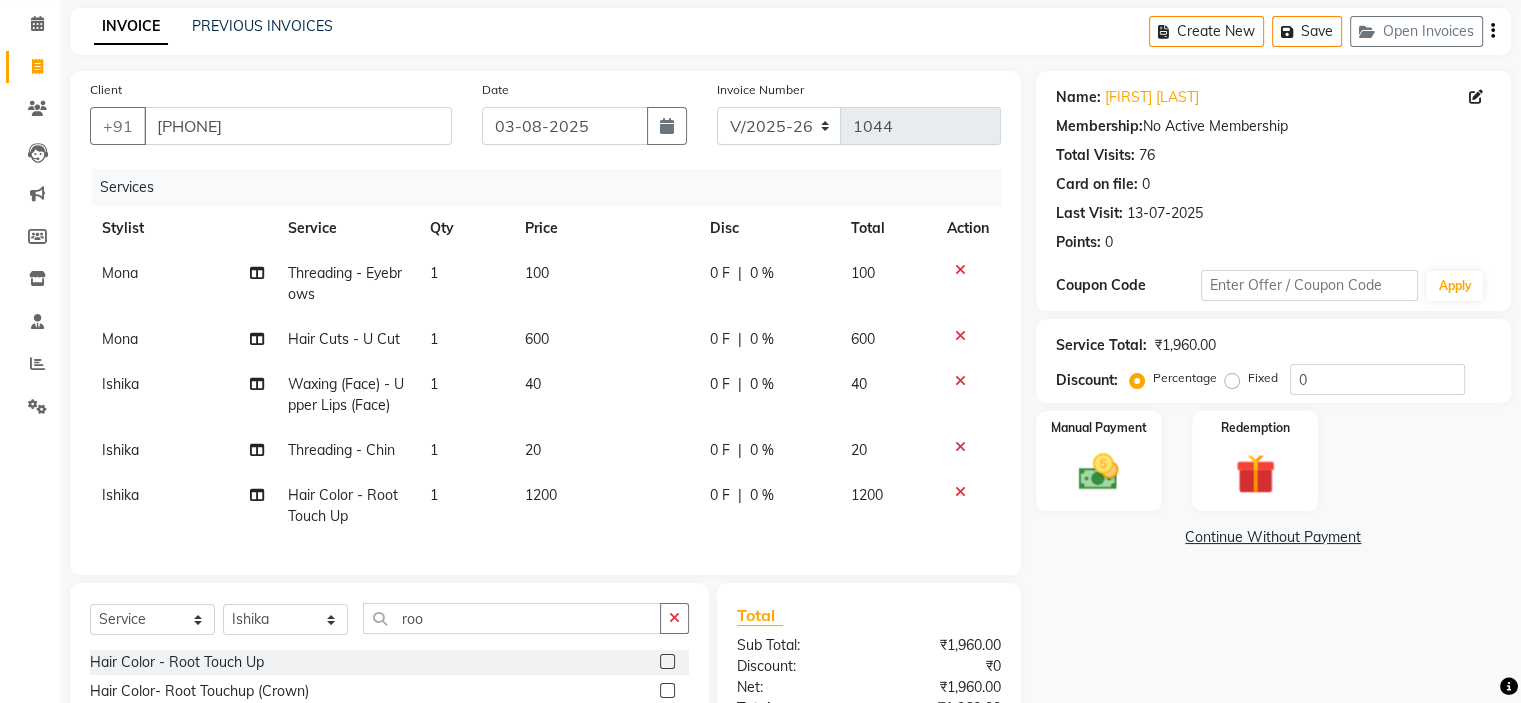 click on "1200" 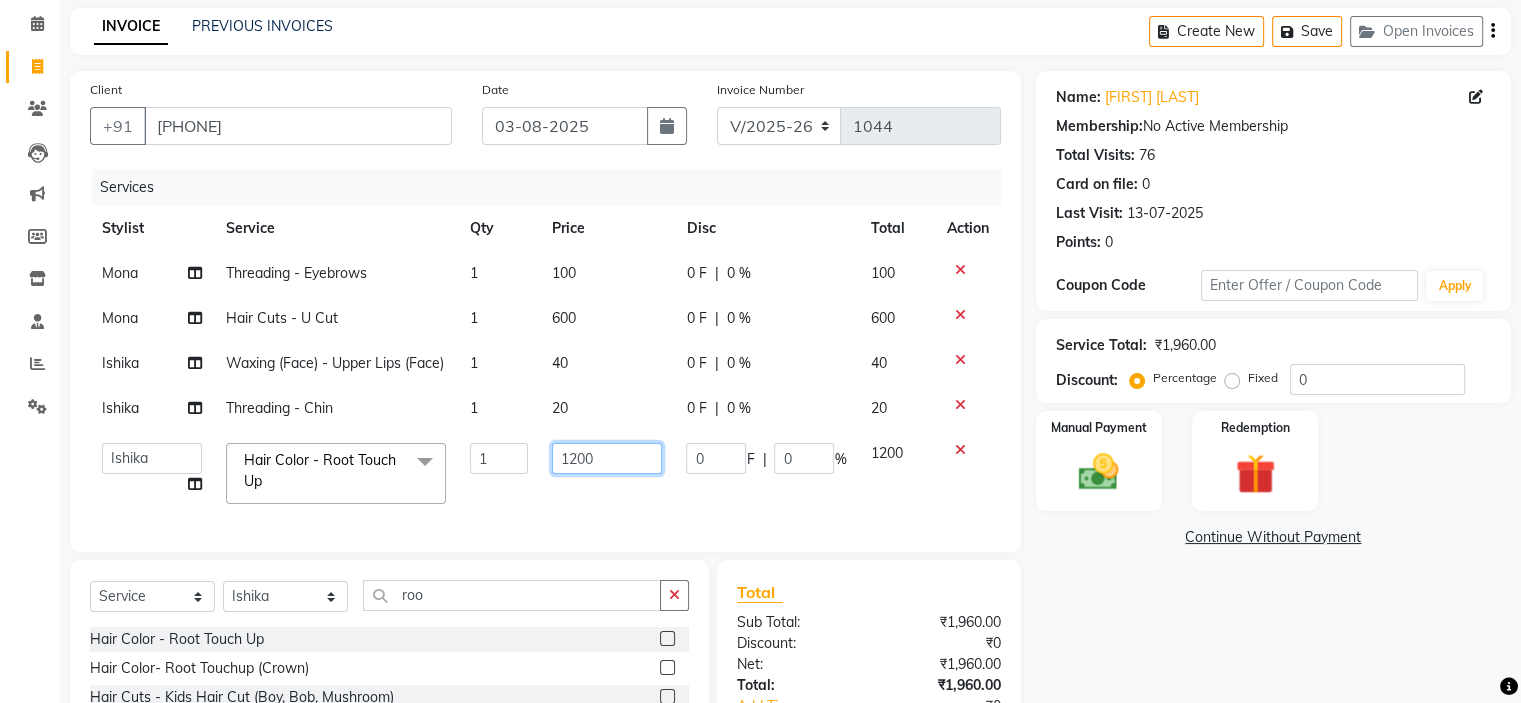 click on "1200" 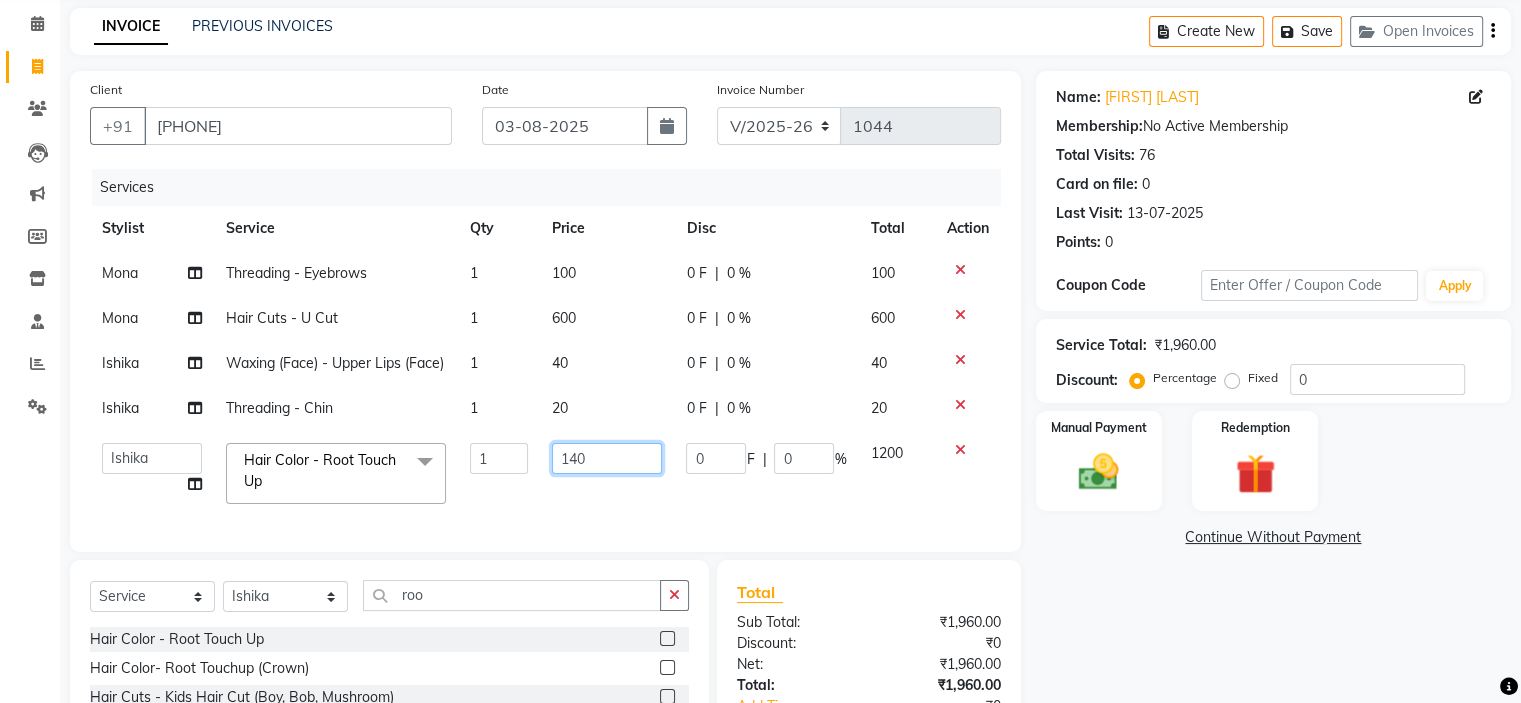 type on "1400" 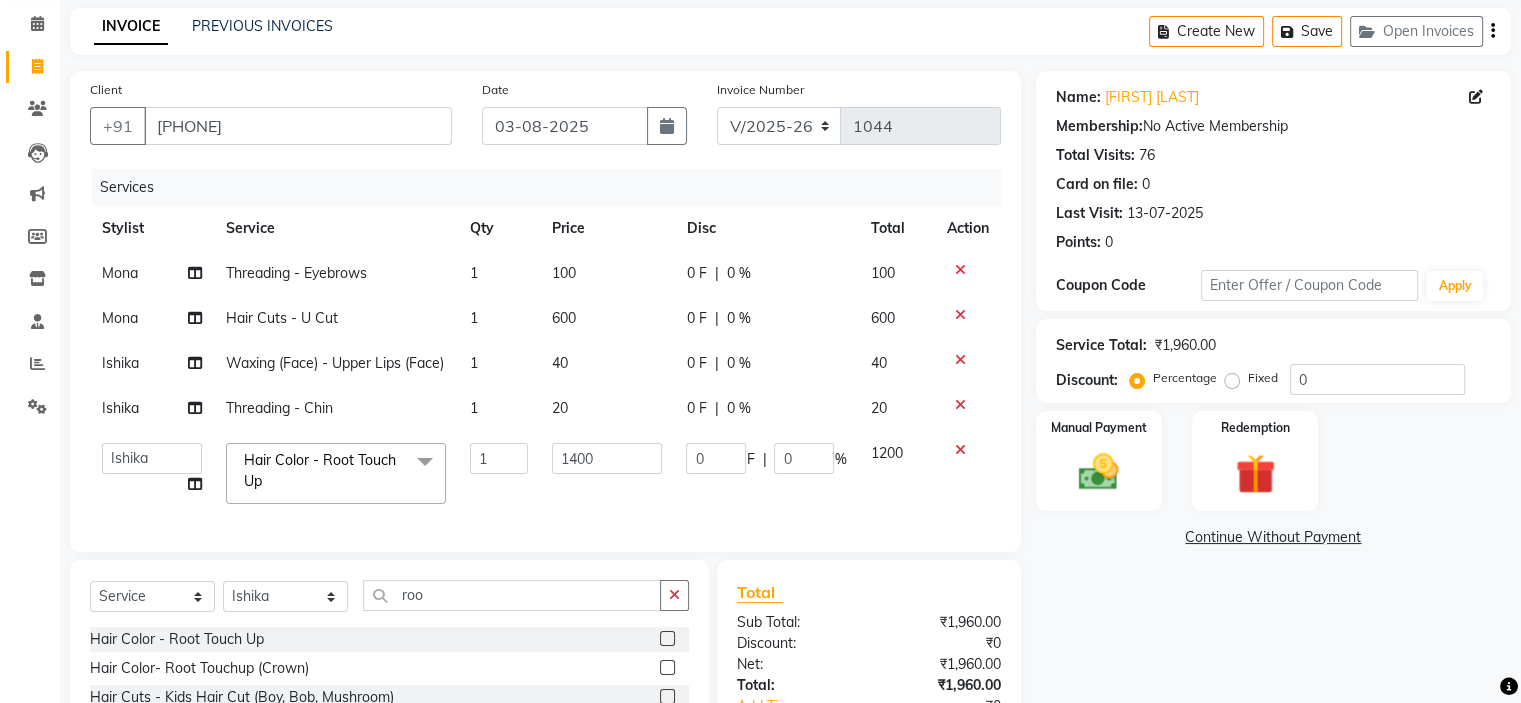 click on "Name: Rajshree Shetty Membership:  No Active Membership  Total Visits:  76 Card on file:  0 Last Visit:   13-07-2025 Points:   0  Coupon Code Apply Service Total:  ₹1,960.00  Discount:  Percentage   Fixed  0 Manual Payment Redemption  Continue Without Payment" 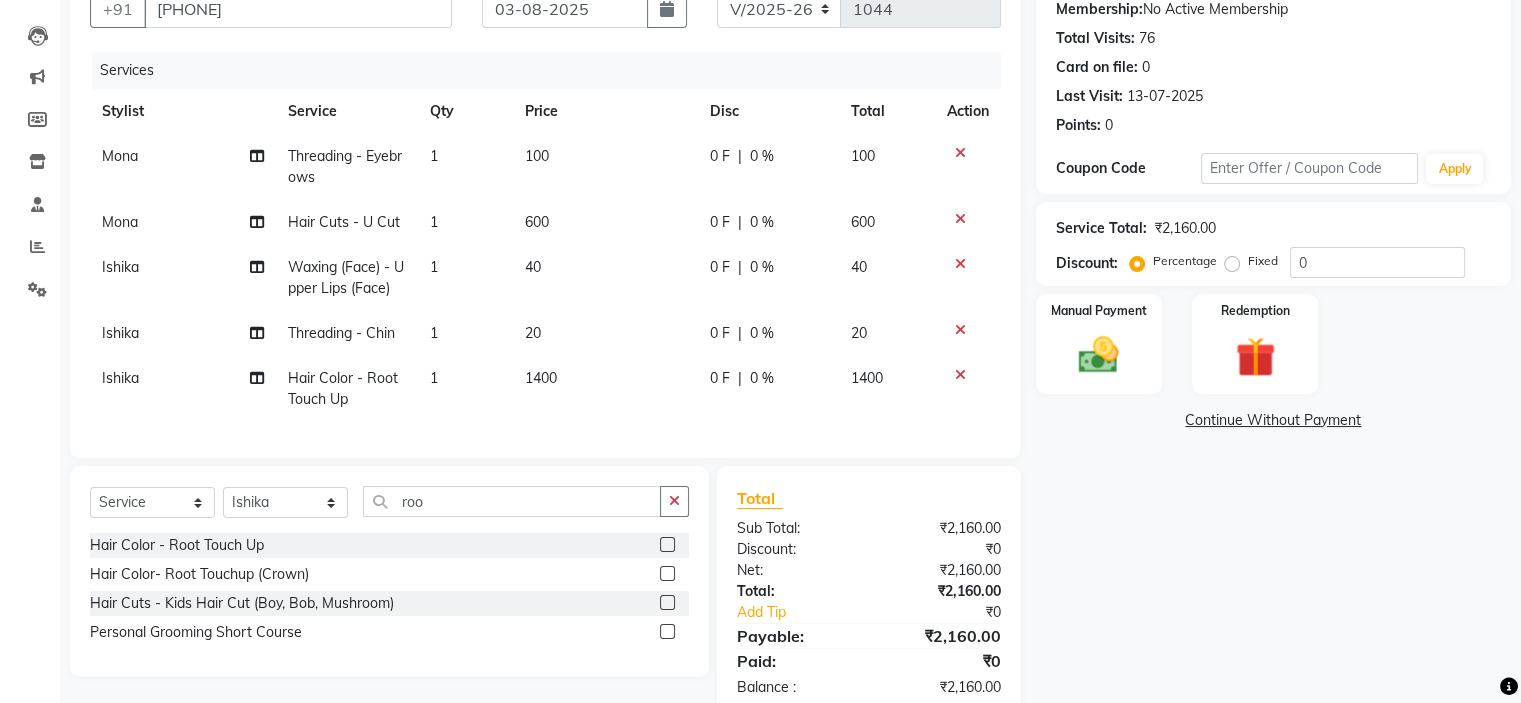 scroll, scrollTop: 256, scrollLeft: 0, axis: vertical 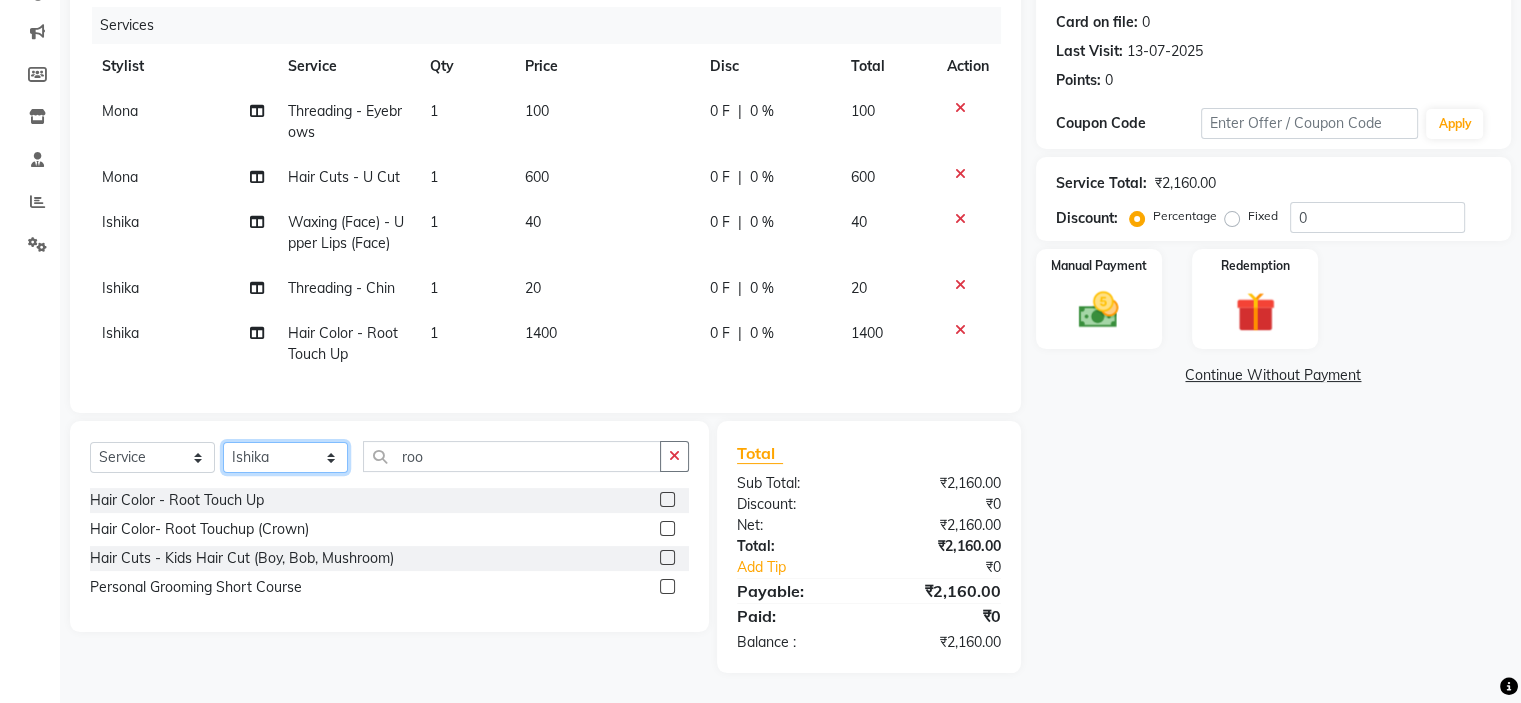 click on "Select Stylist Chandani Front Desk Ishika  Mona Neha Pooja Priya Smitha" 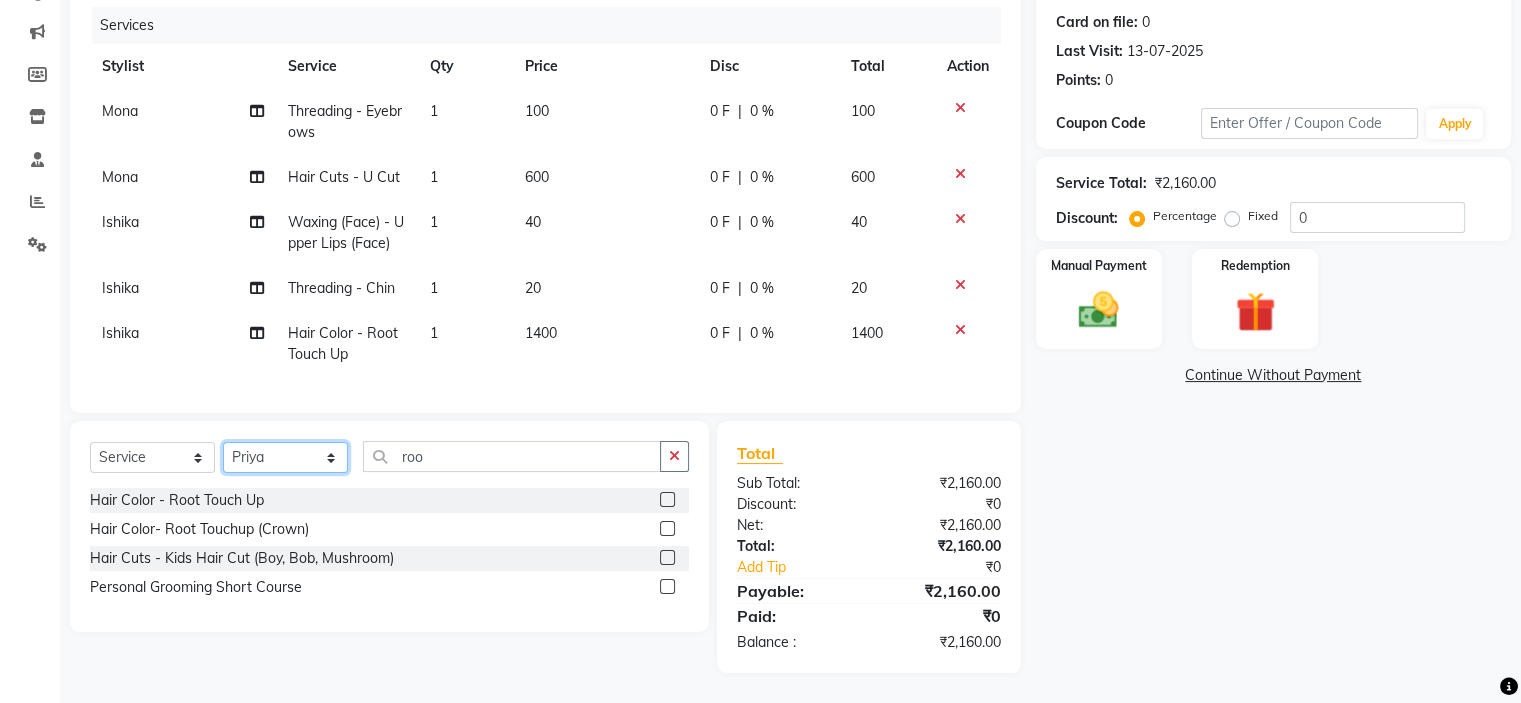 click on "Select Stylist Chandani Front Desk Ishika  Mona Neha Pooja Priya Smitha" 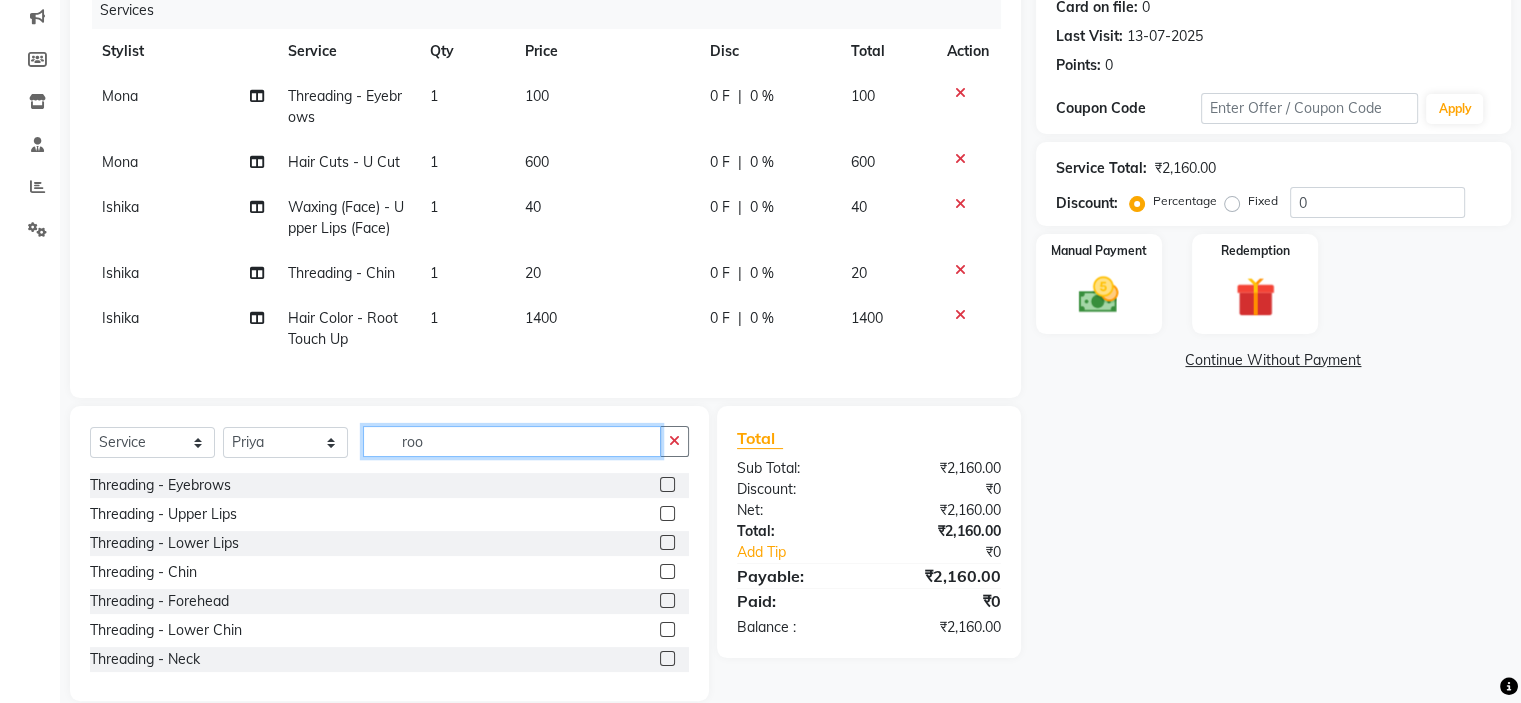 click on "roo" 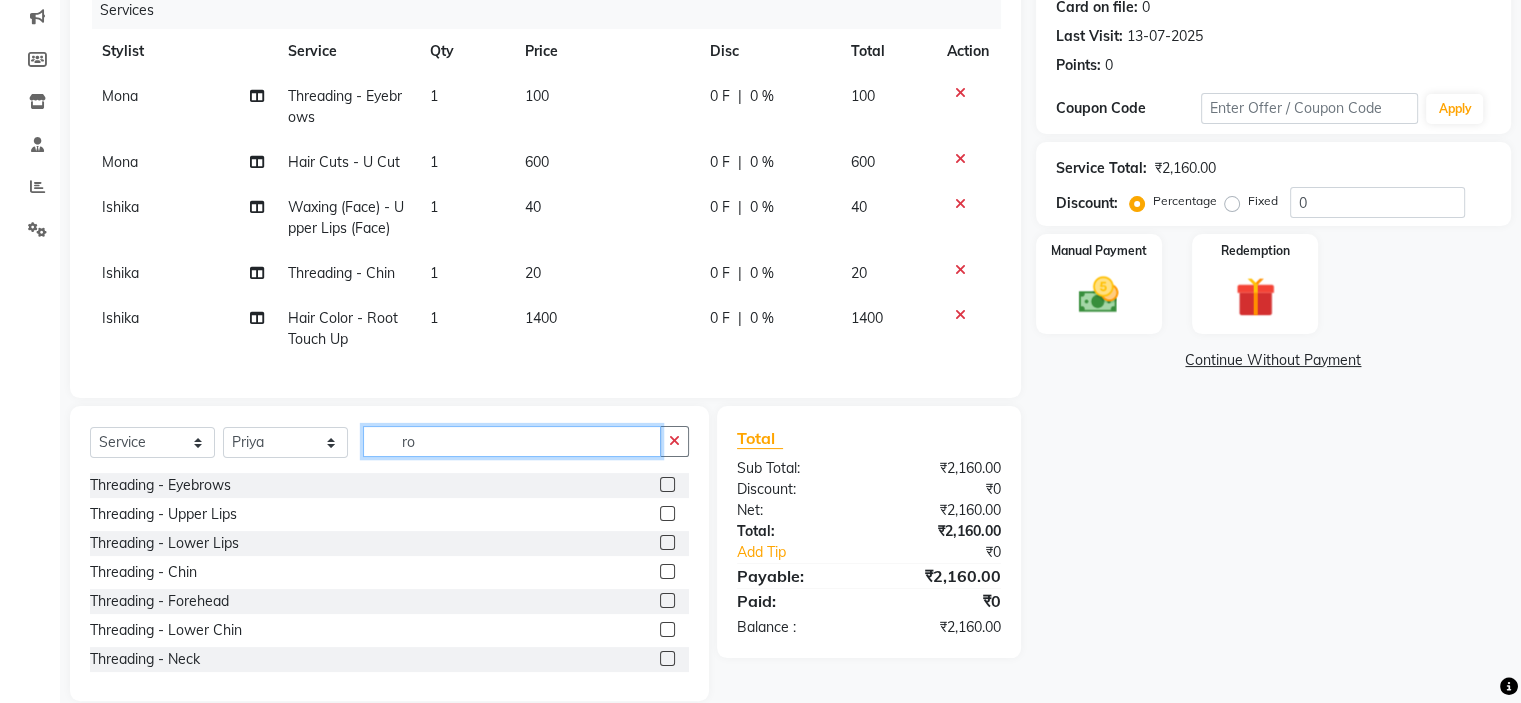 type on "r" 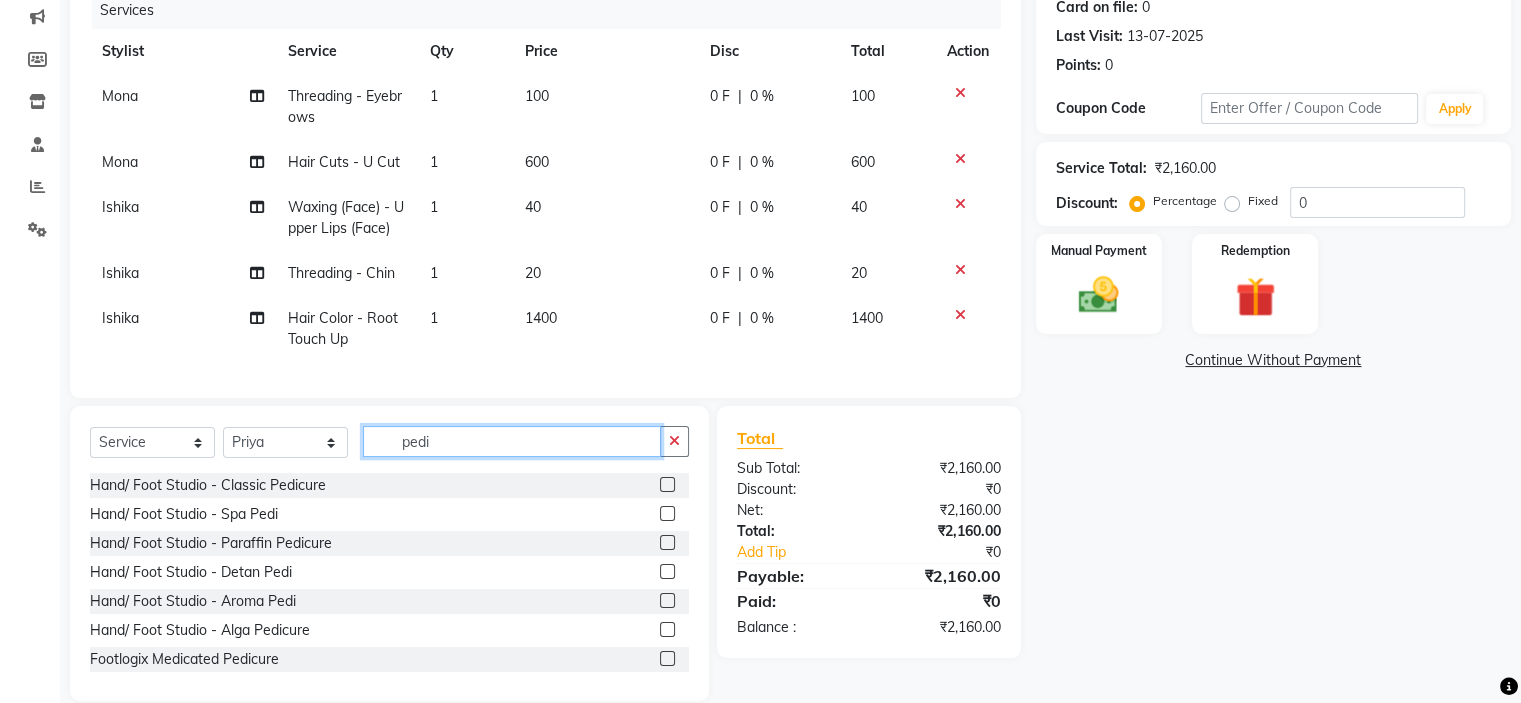 type on "pedi" 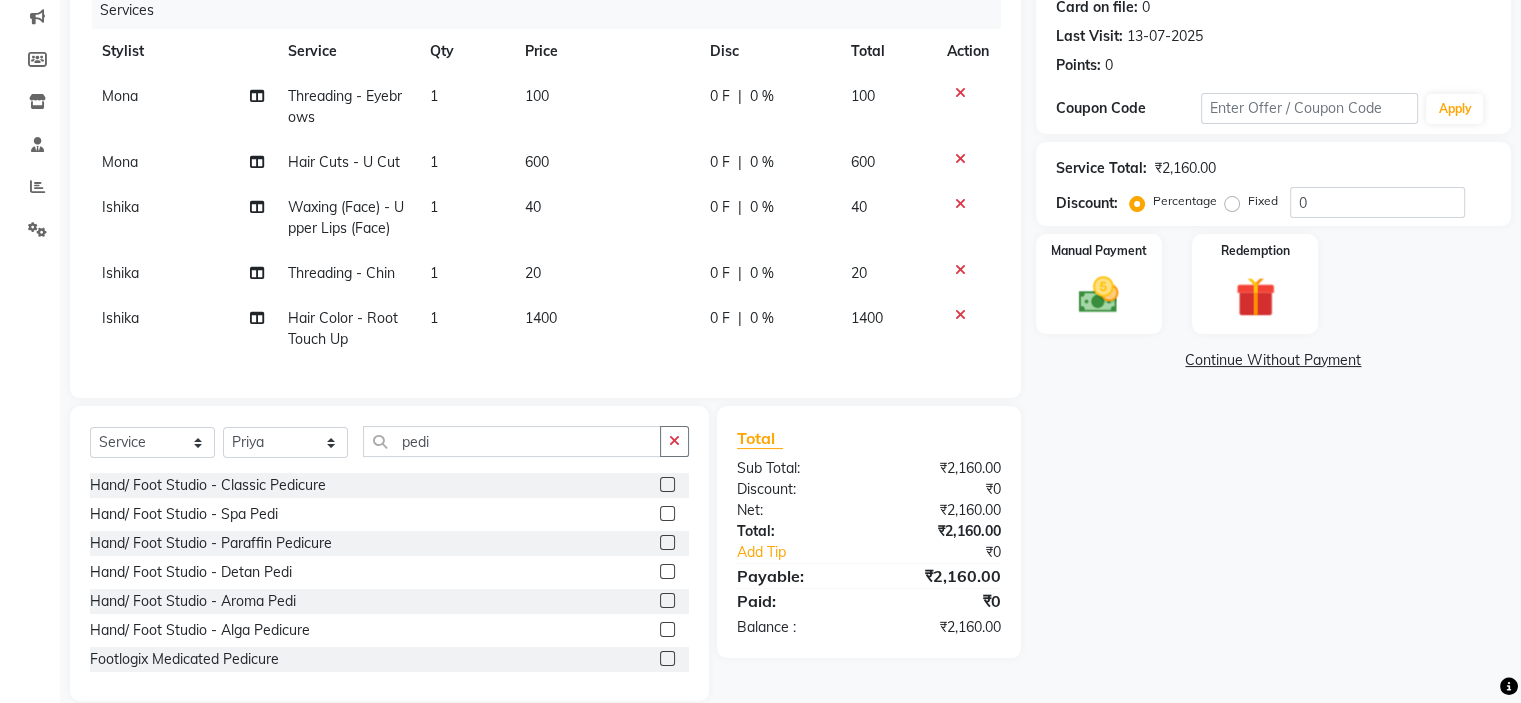 click 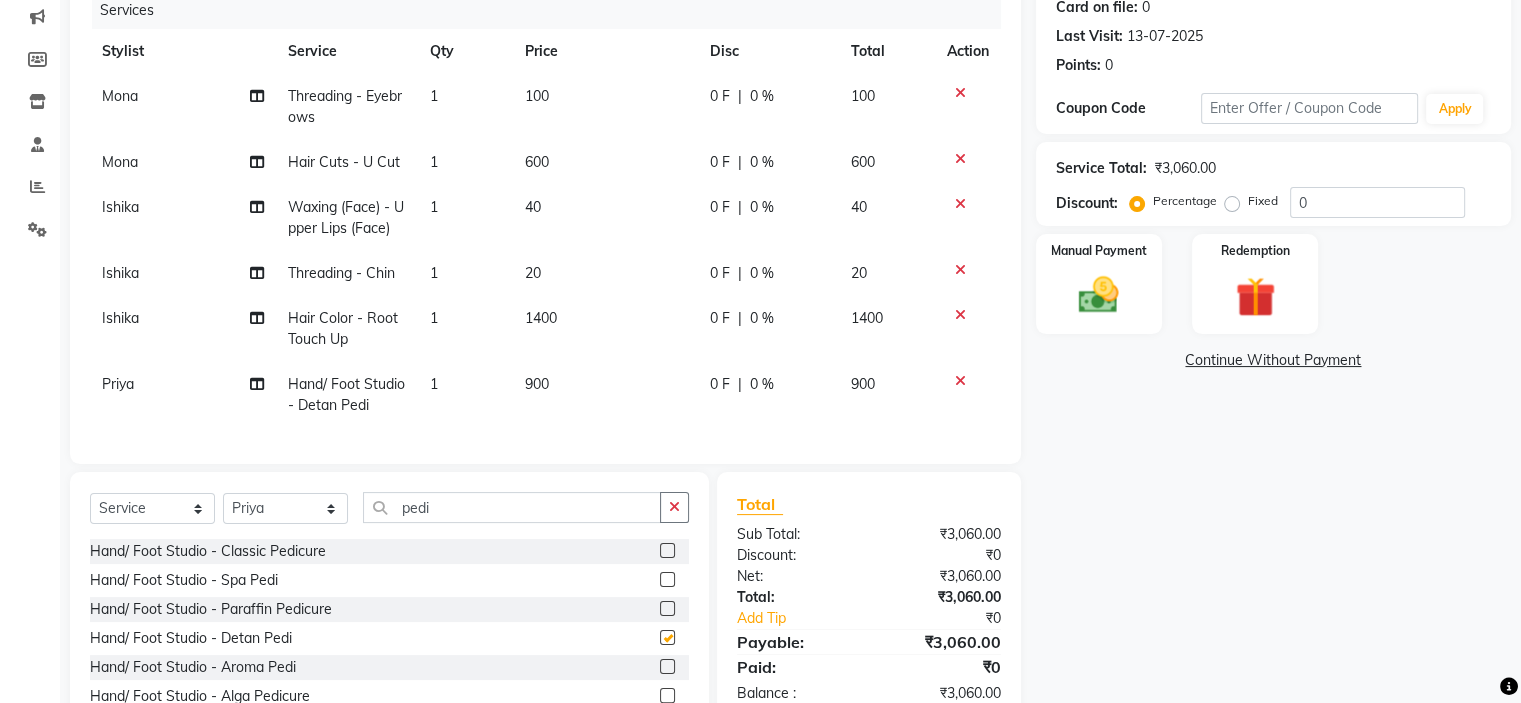 checkbox on "false" 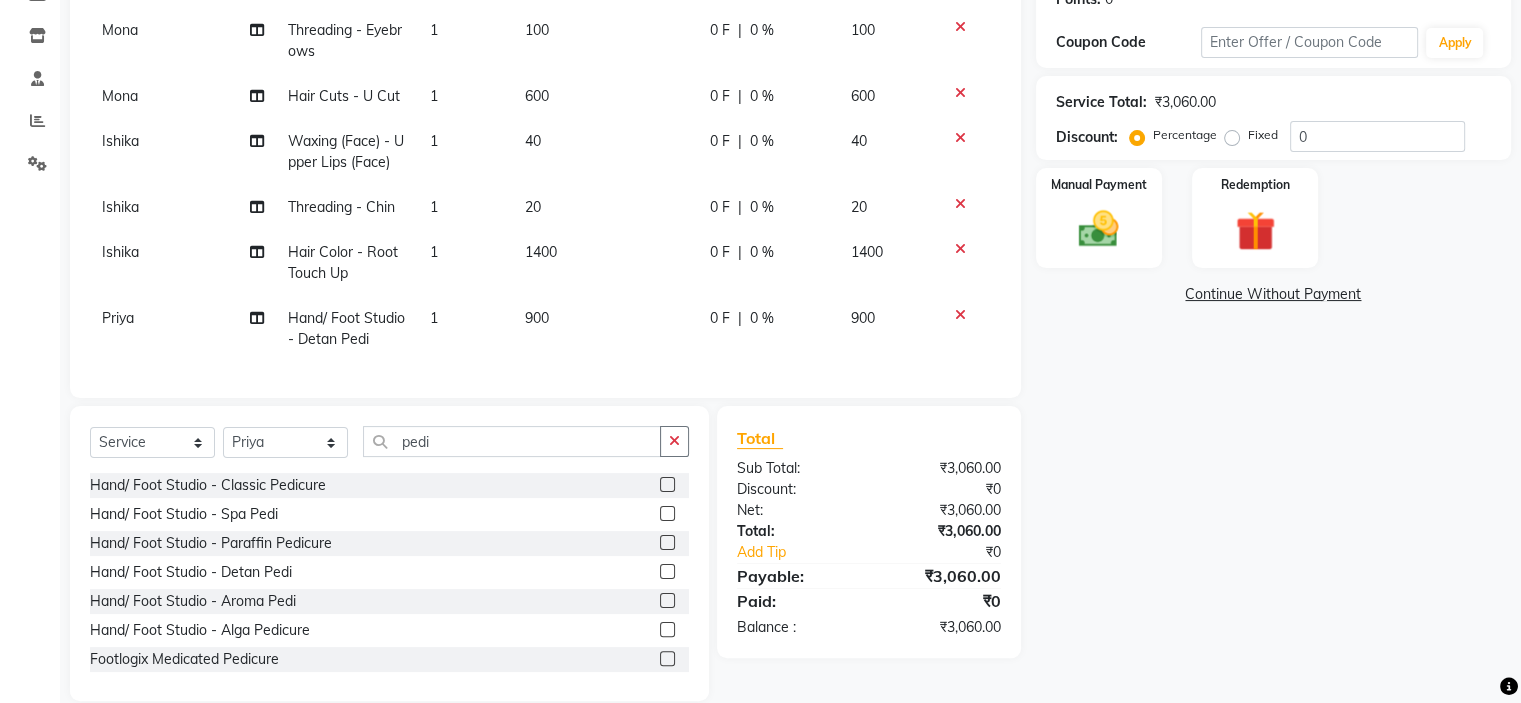 scroll, scrollTop: 365, scrollLeft: 0, axis: vertical 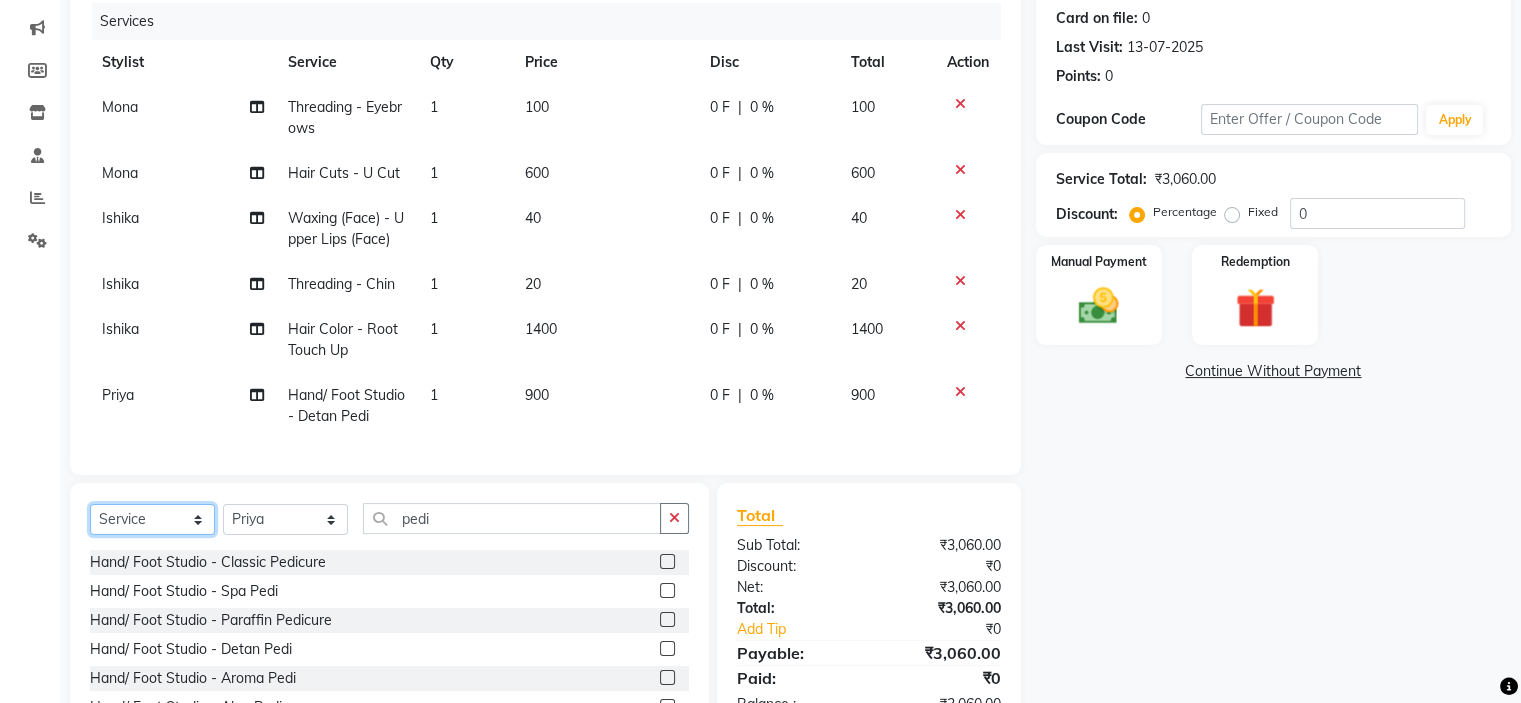 click on "Select  Service  Product  Membership  Package Voucher Prepaid Gift Card" 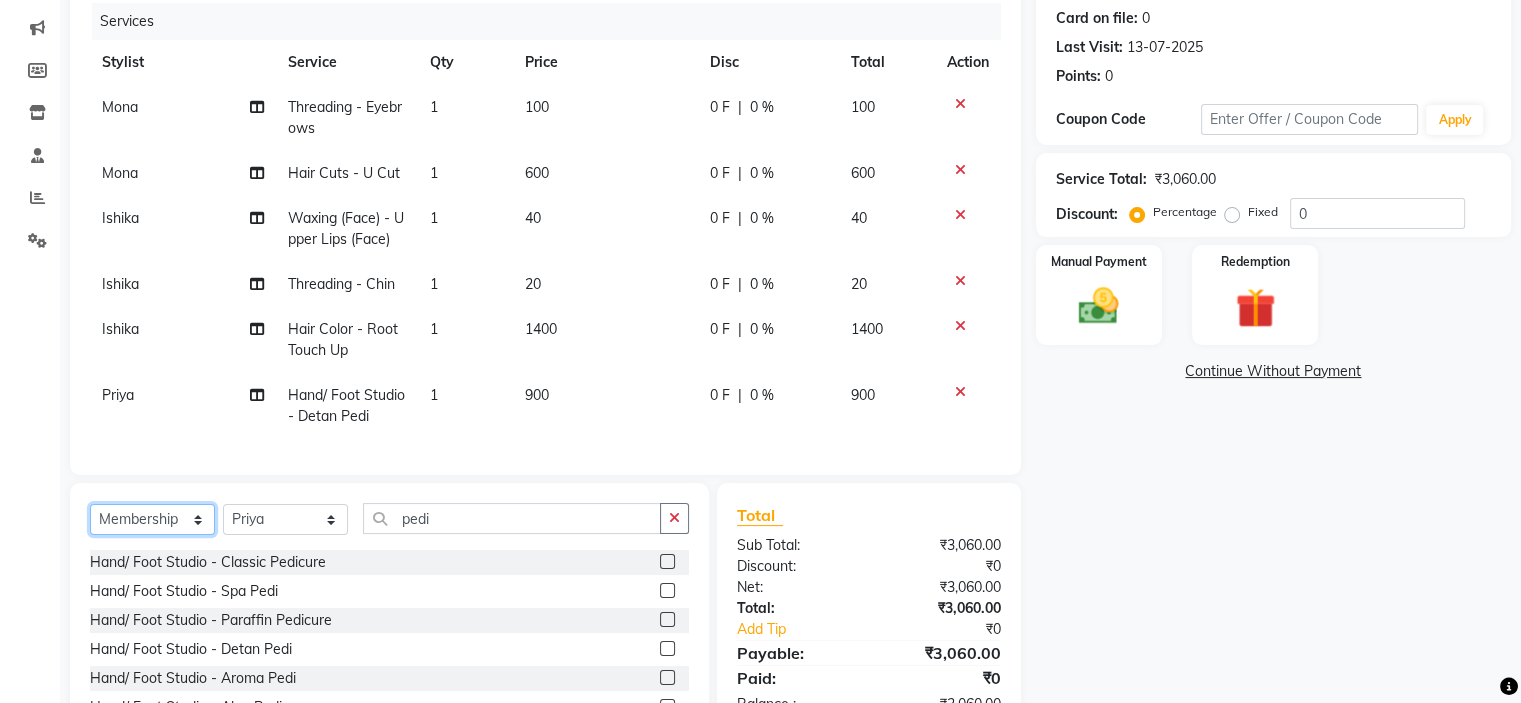 click on "Select  Service  Product  Membership  Package Voucher Prepaid Gift Card" 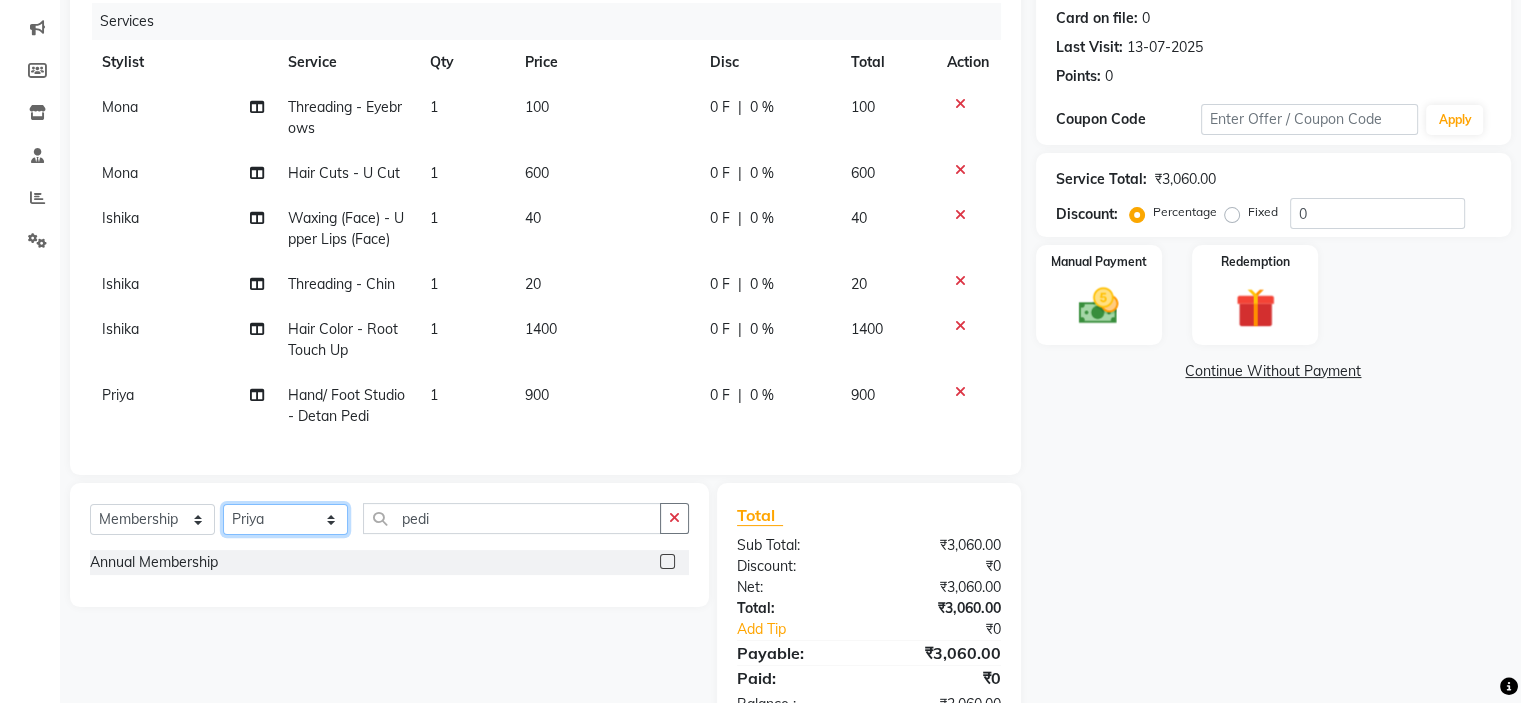 click on "Select Stylist Chandani Front Desk Ishika  Mona Neha Pooja Priya Smitha" 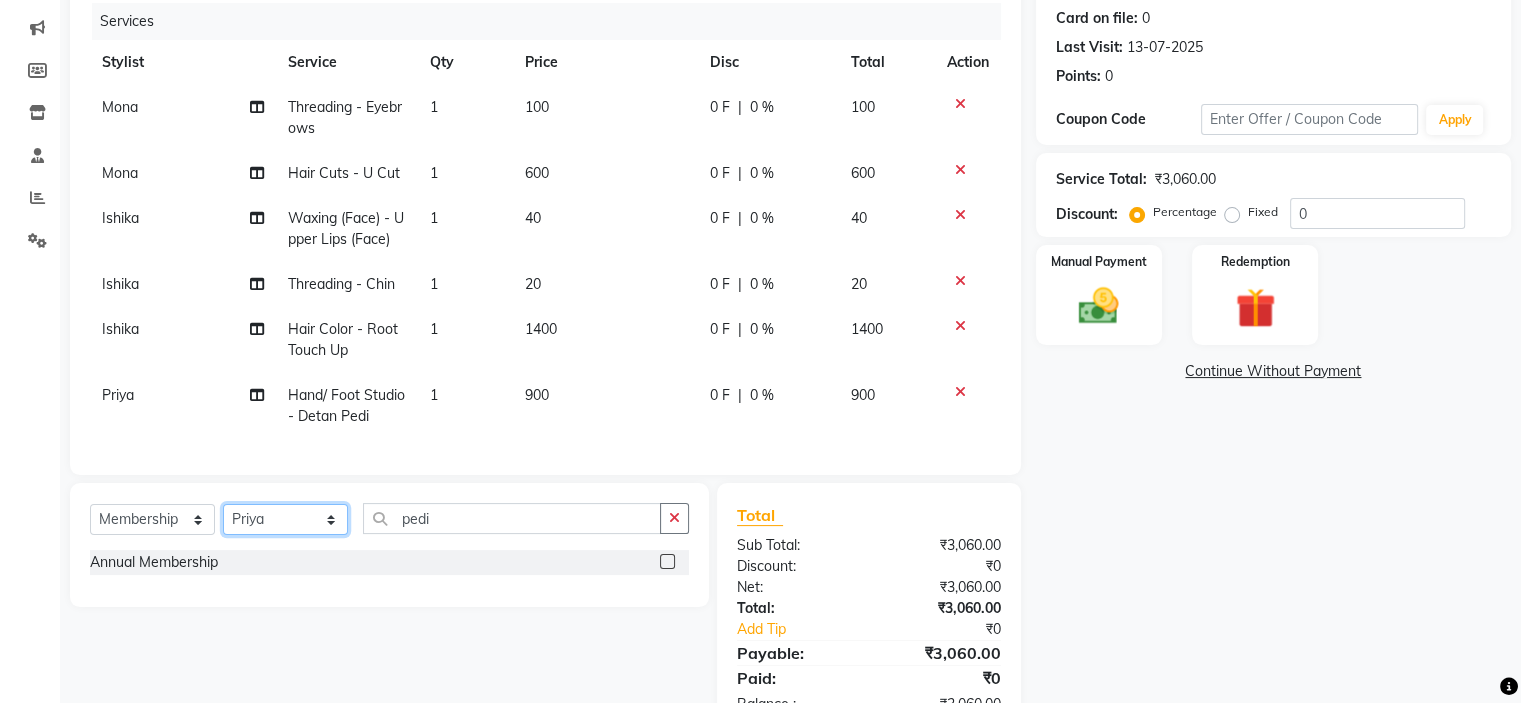 select on "3738" 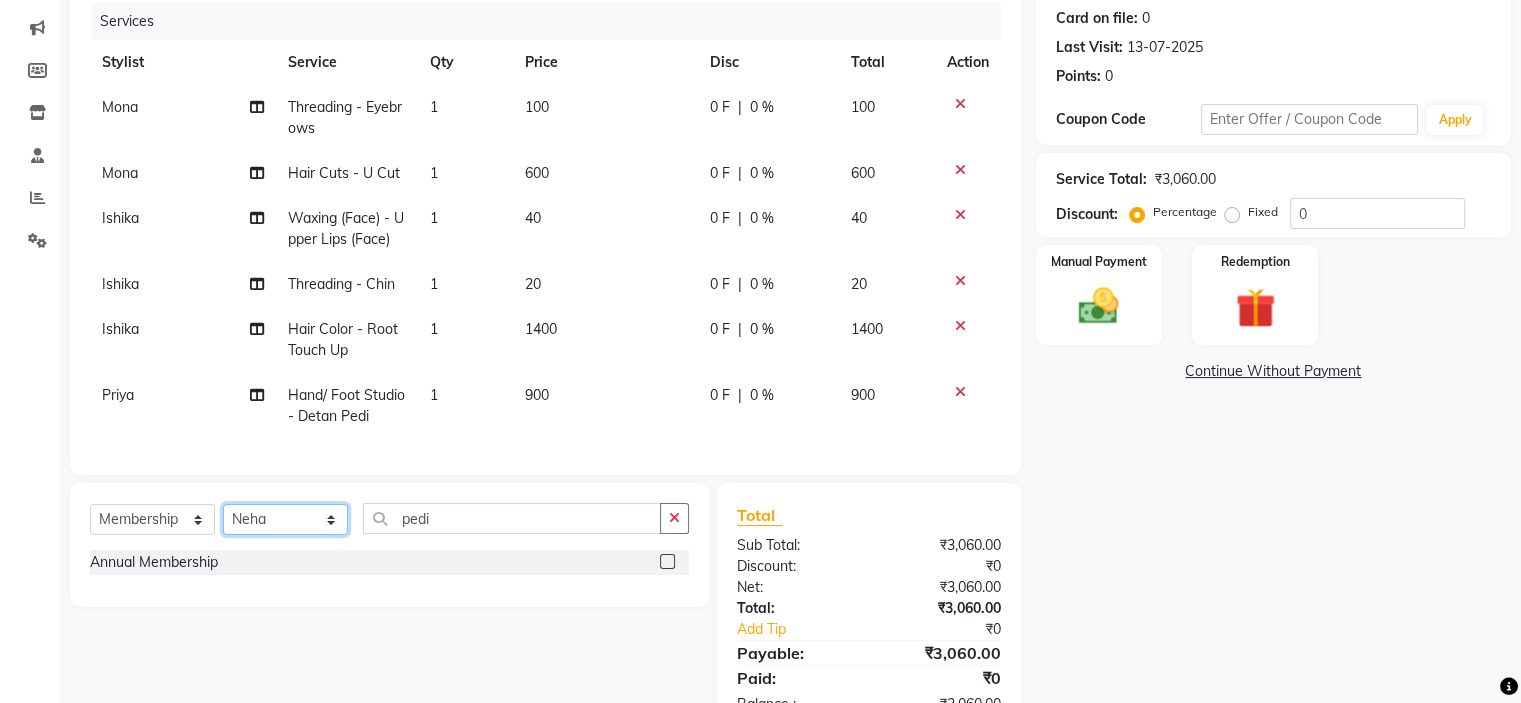 click on "Select Stylist Chandani Front Desk Ishika  Mona Neha Pooja Priya Smitha" 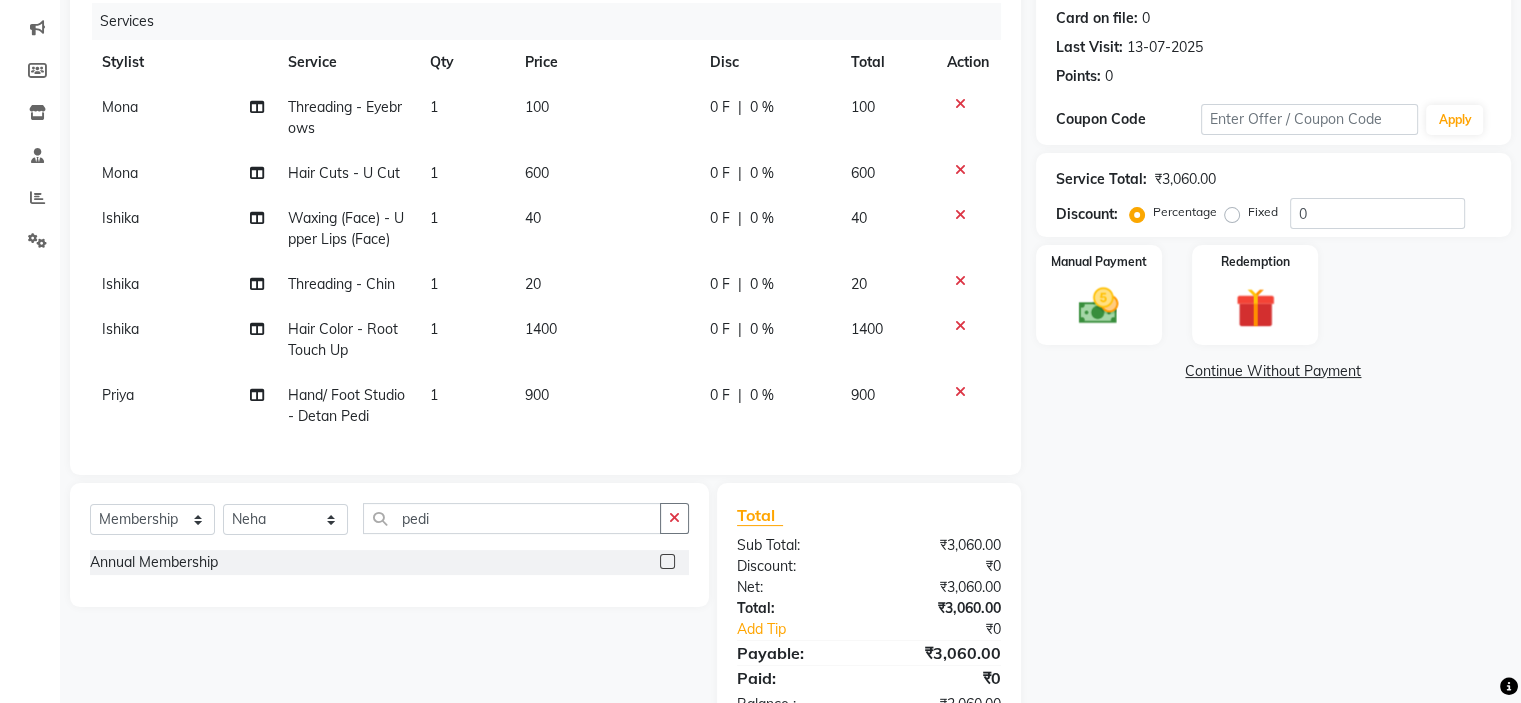 click 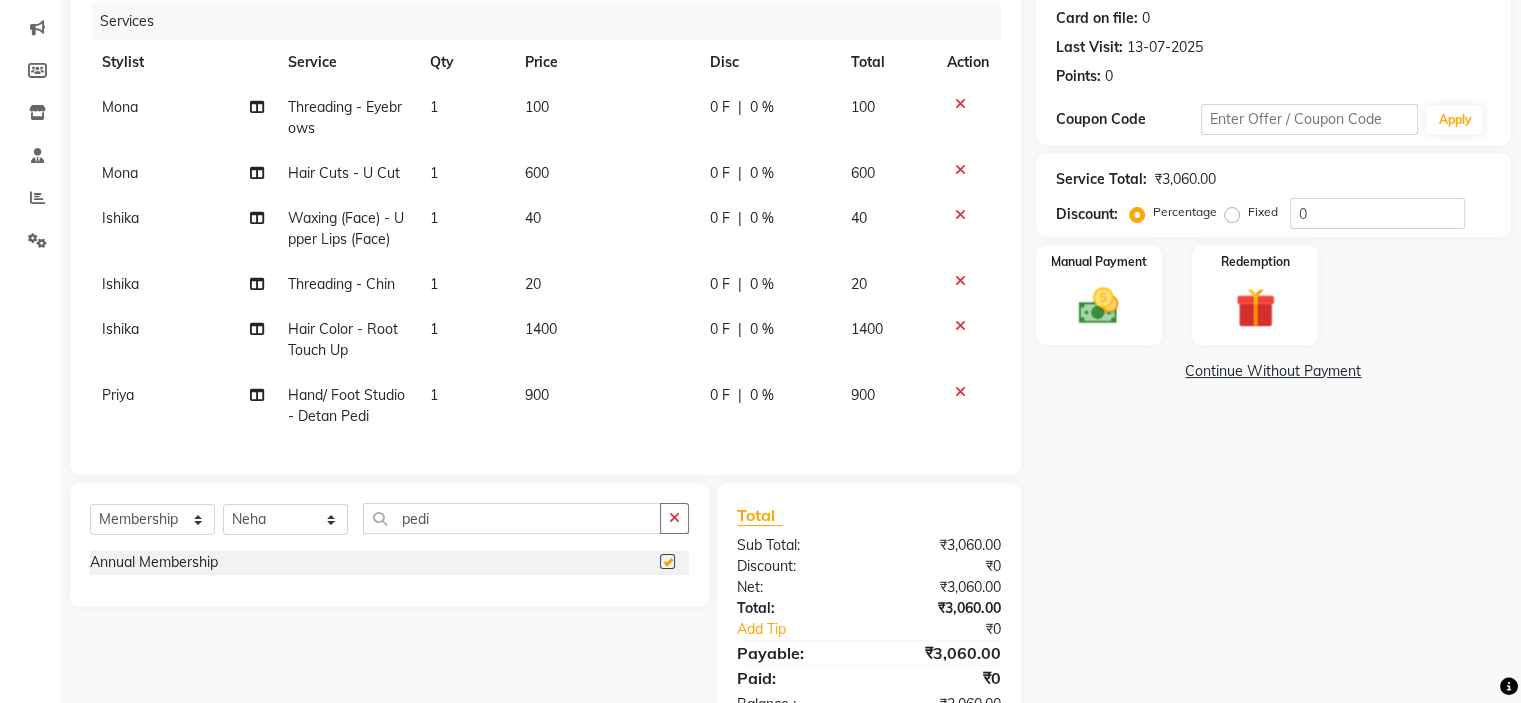 select on "select" 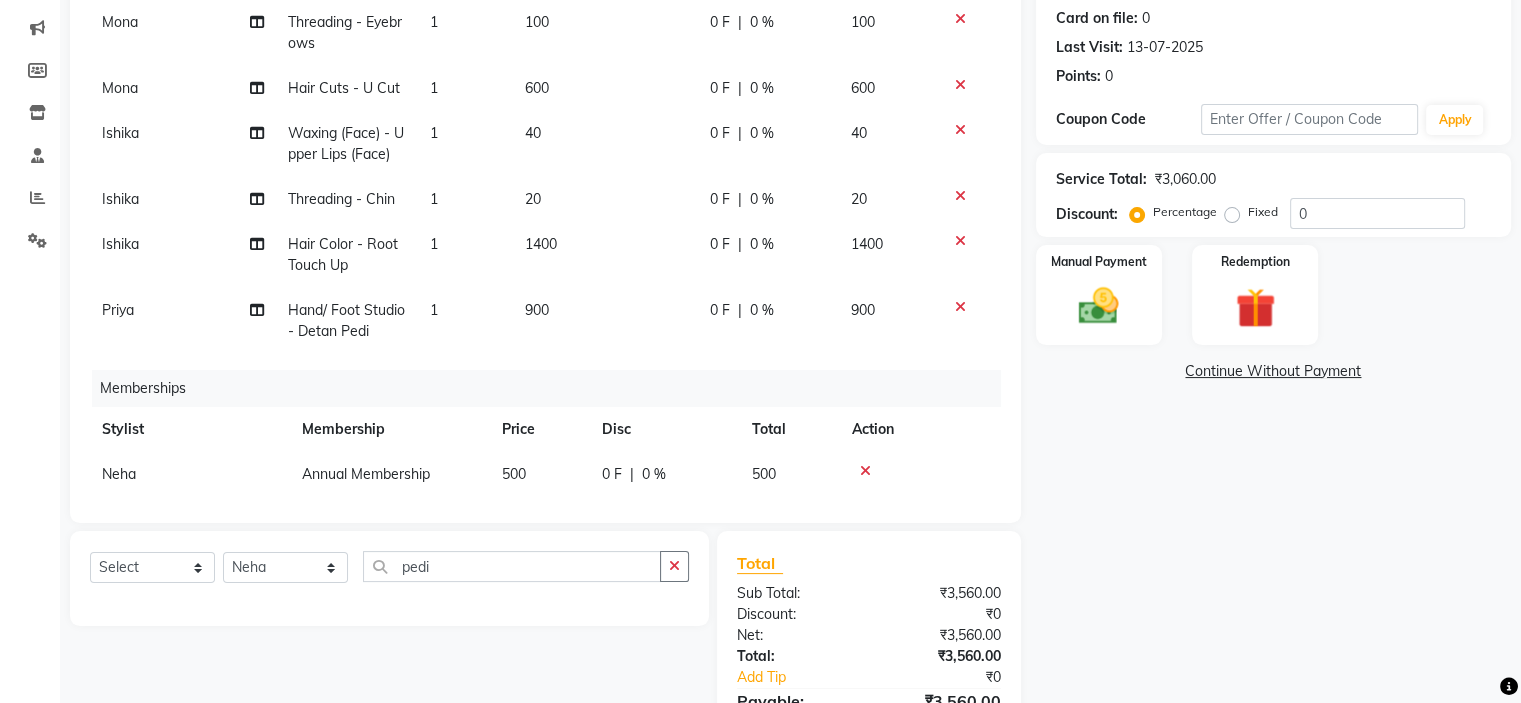 scroll, scrollTop: 110, scrollLeft: 0, axis: vertical 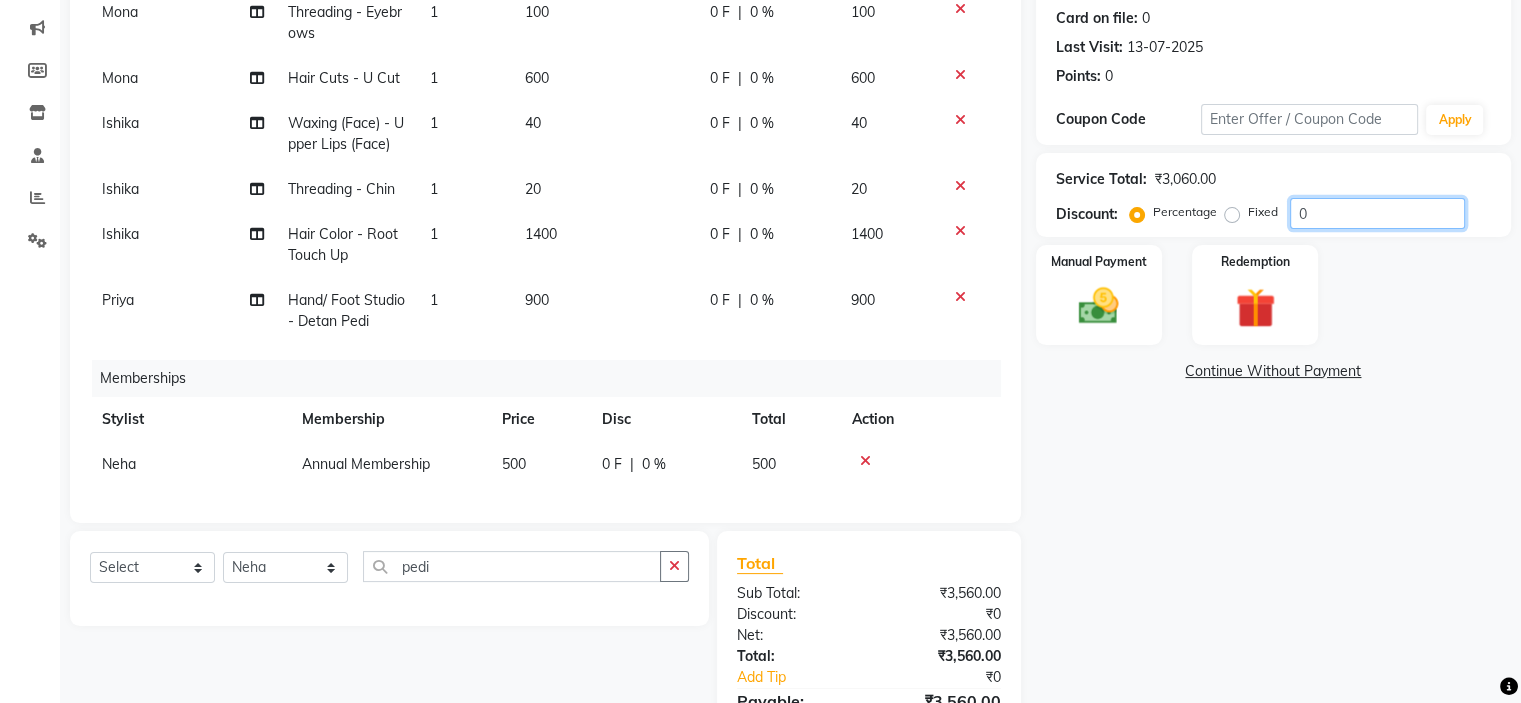 click on "0" 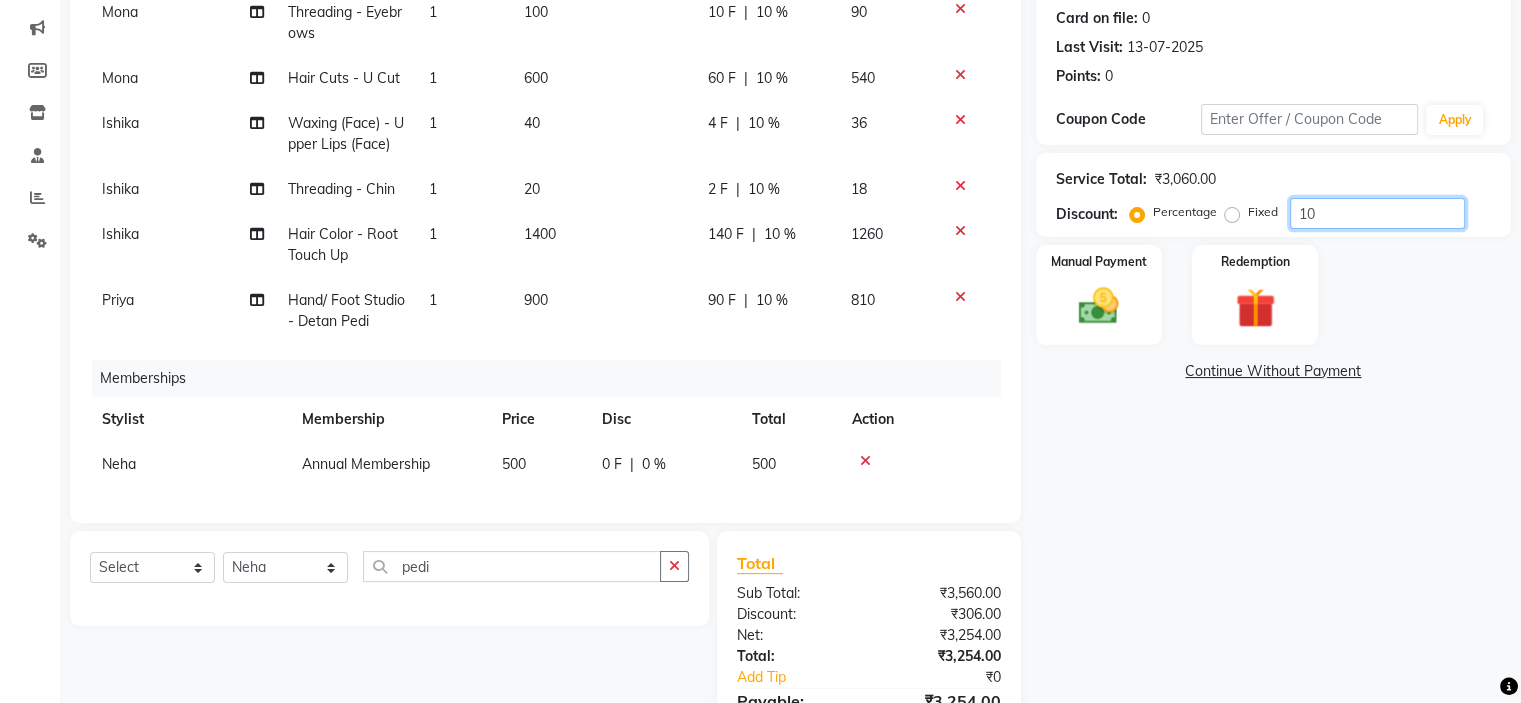 type on "10" 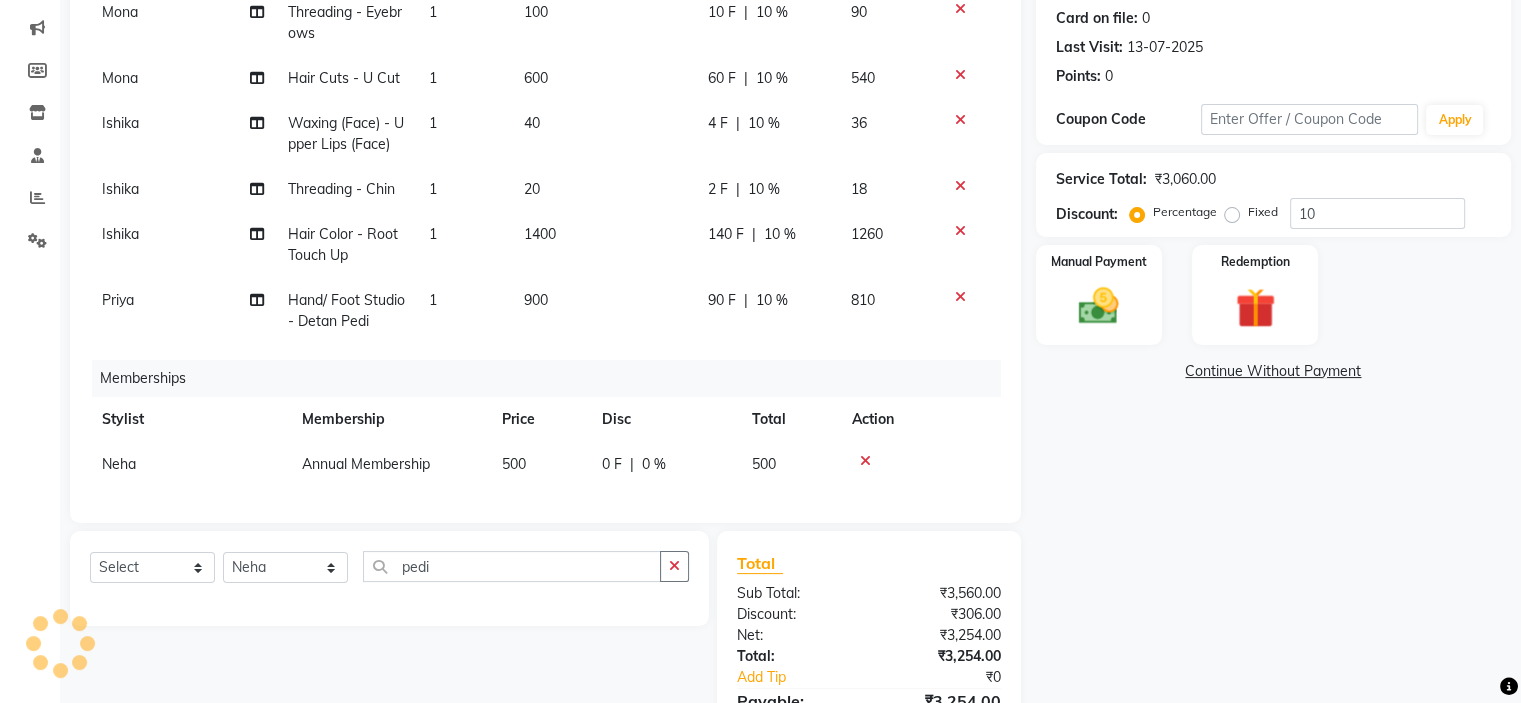 click on "Name: Rajshree Shetty Membership:  No Active Membership  Total Visits:  76 Card on file:  0 Last Visit:   13-07-2025 Points:   0  Coupon Code Apply Service Total:  ₹3,060.00  Discount:  Percentage   Fixed  10 Manual Payment Redemption  Continue Without Payment" 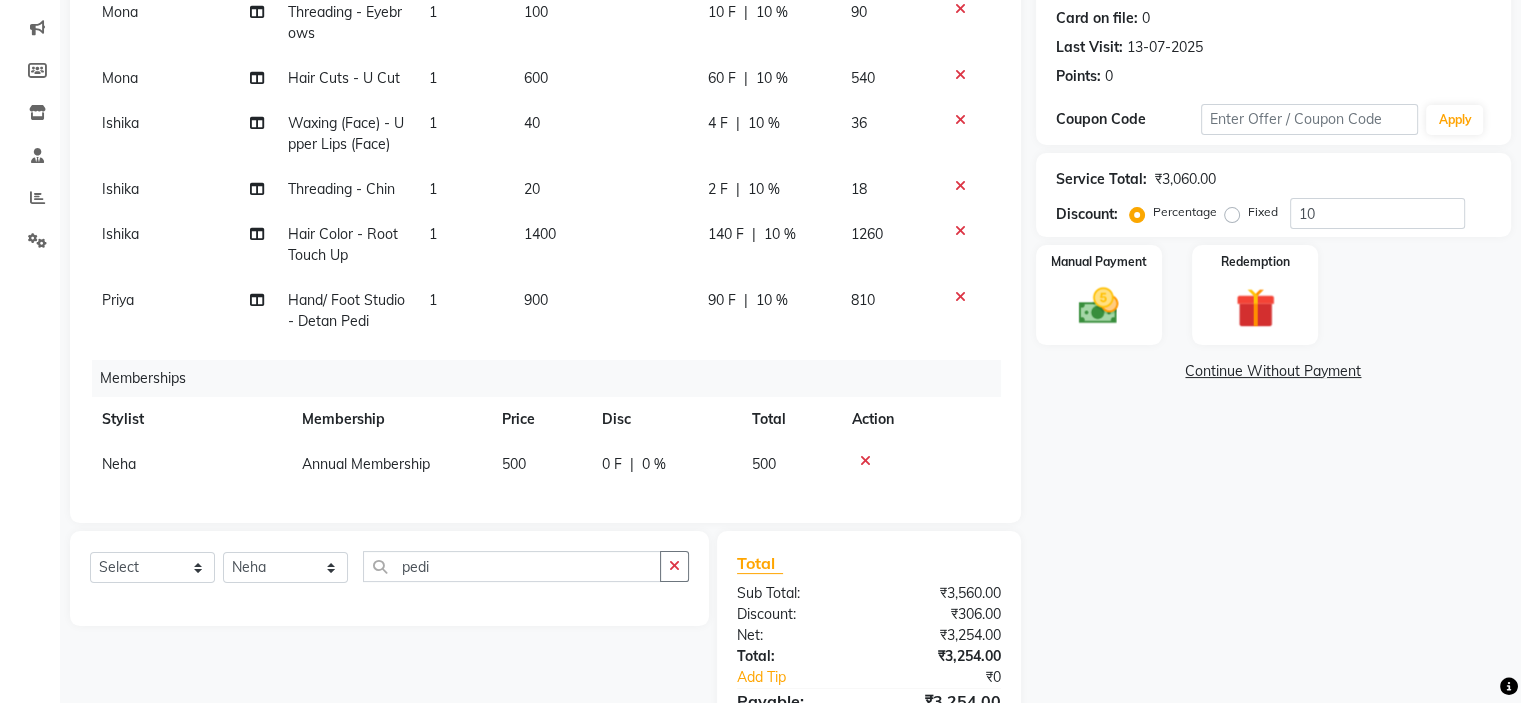 click on "10 %" 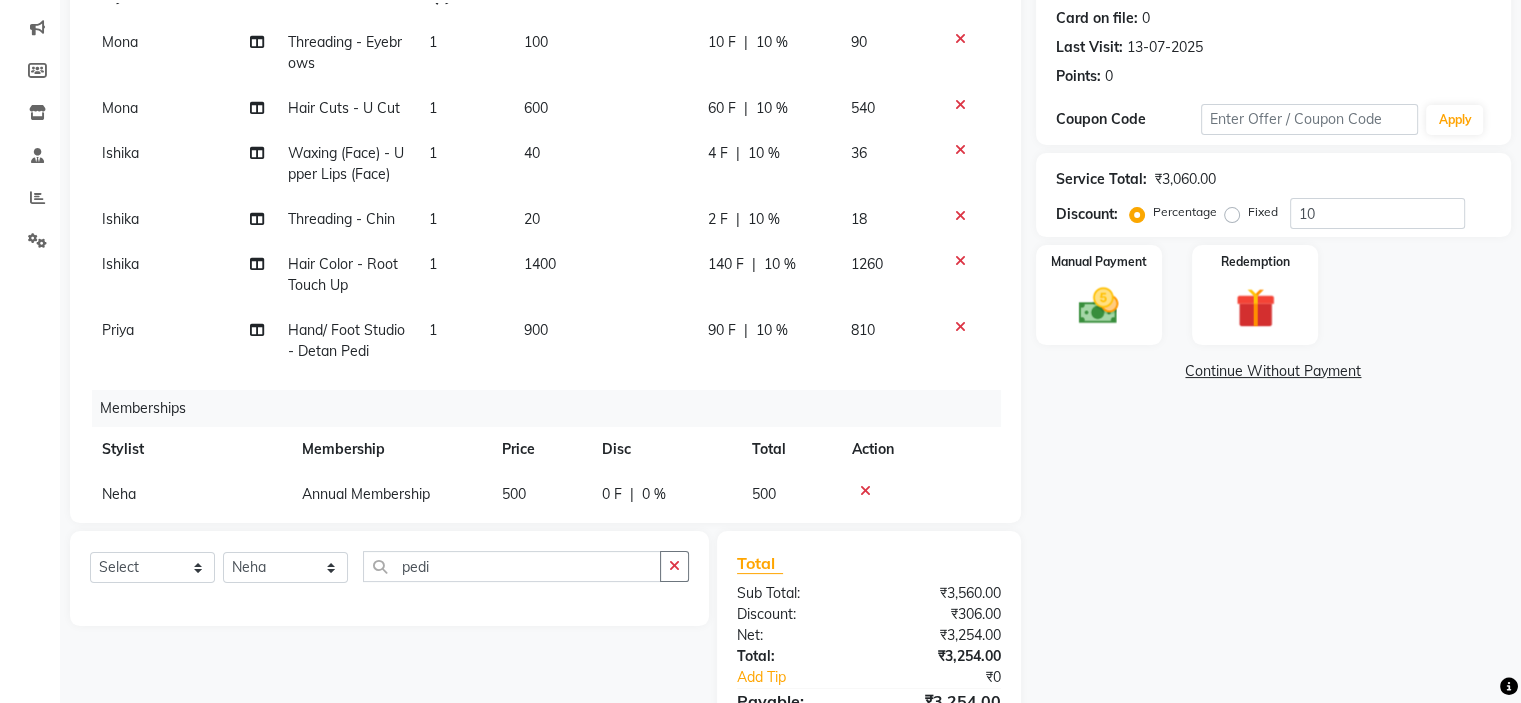 select on "71846" 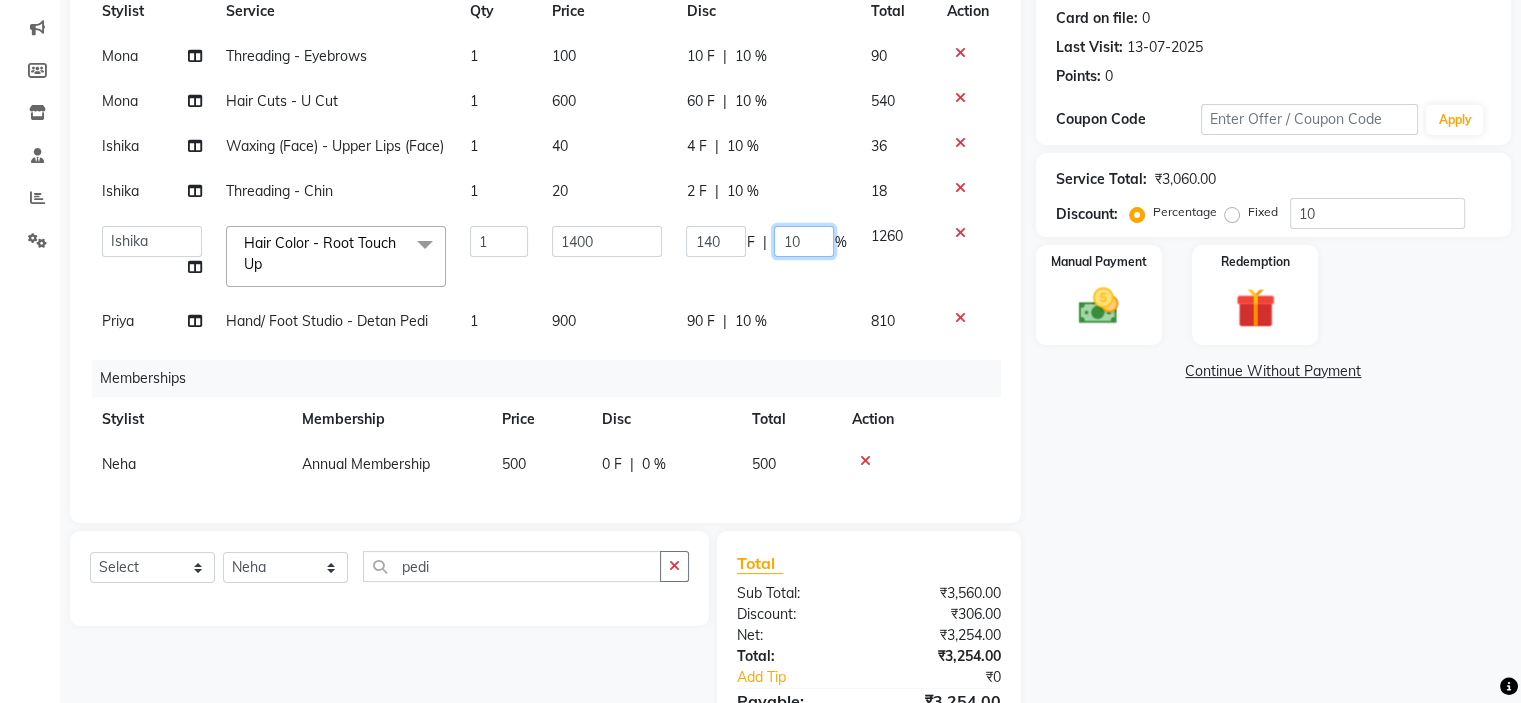 click on "10" 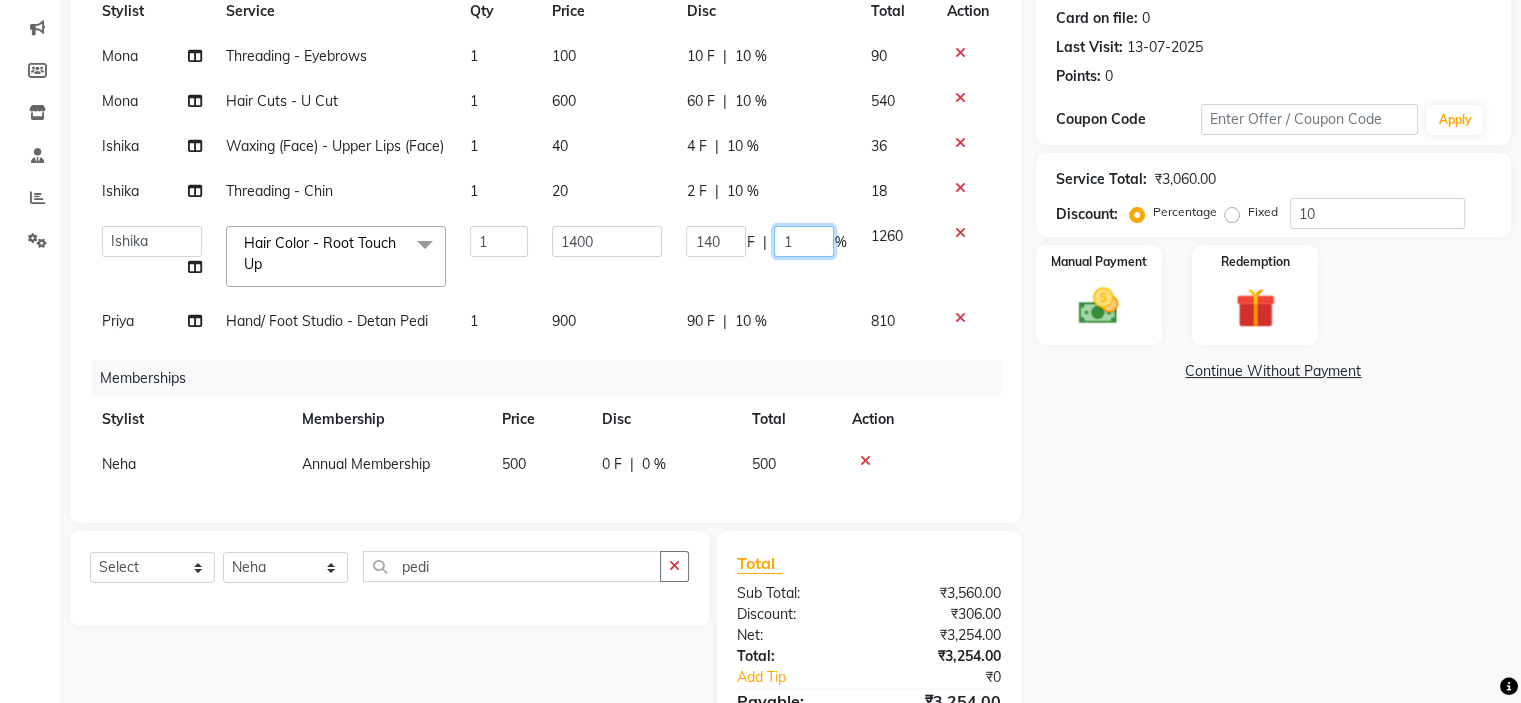type 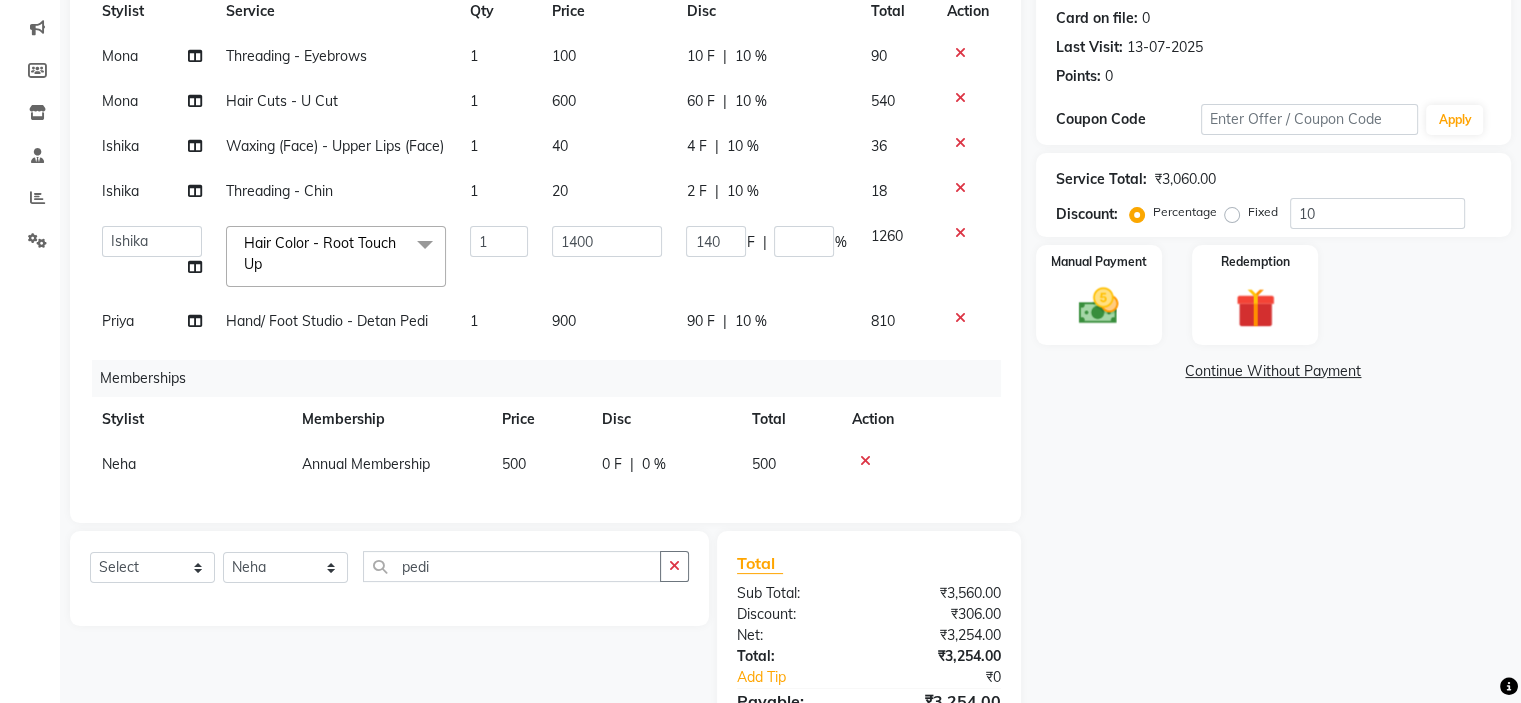 click on "Name: Rajshree Shetty Membership:  No Active Membership  Total Visits:  76 Card on file:  0 Last Visit:   13-07-2025 Points:   0  Coupon Code Apply Service Total:  ₹3,060.00  Discount:  Percentage   Fixed  10 Manual Payment Redemption  Continue Without Payment" 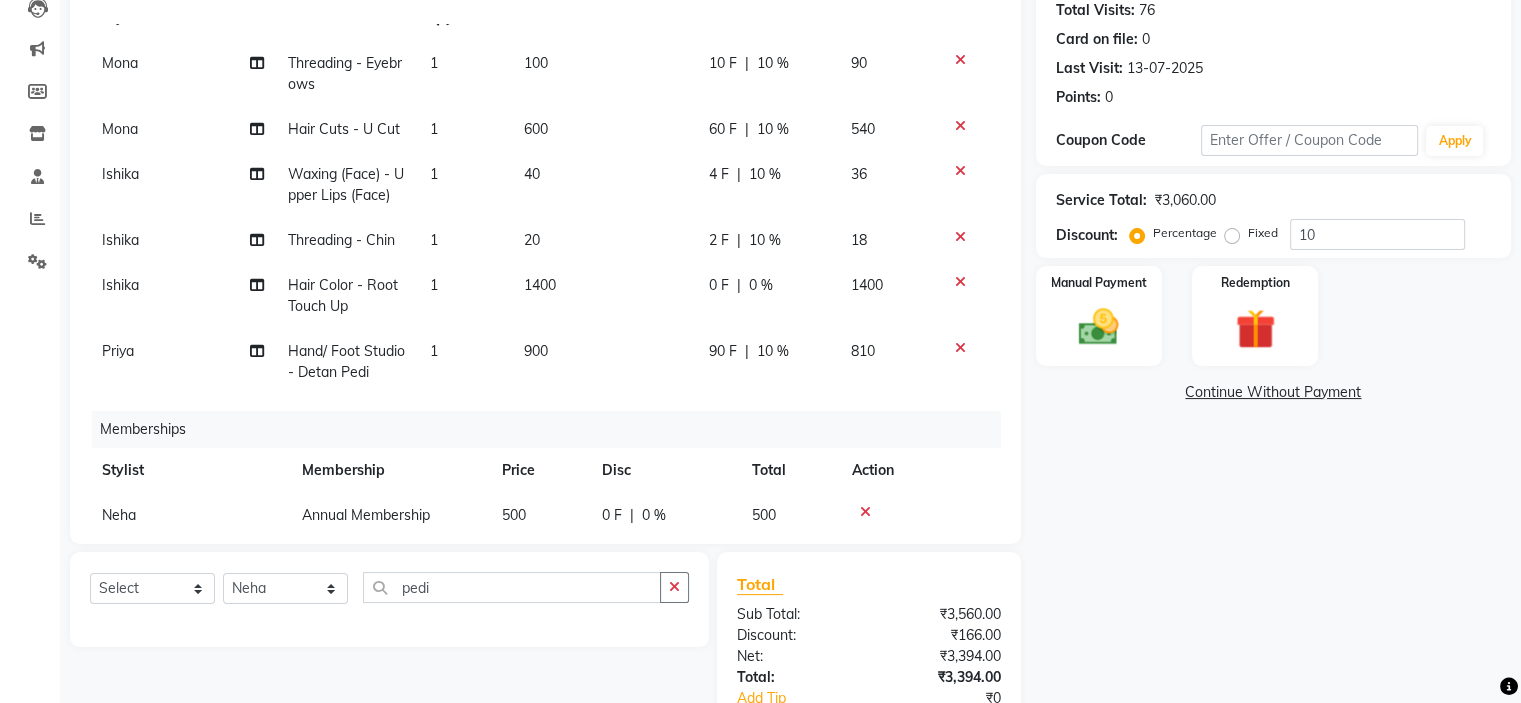 scroll, scrollTop: 205, scrollLeft: 0, axis: vertical 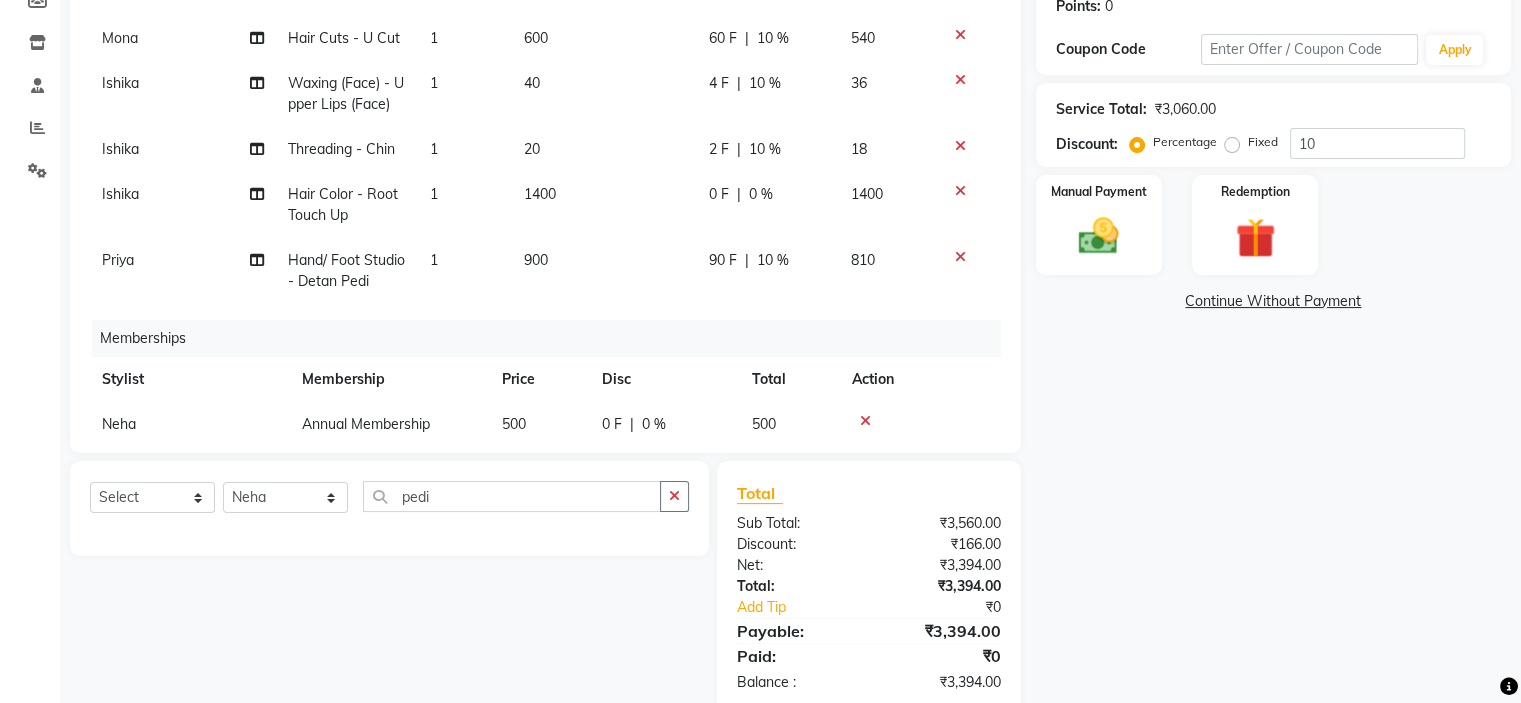 click on "Hair Cuts - U Cut" 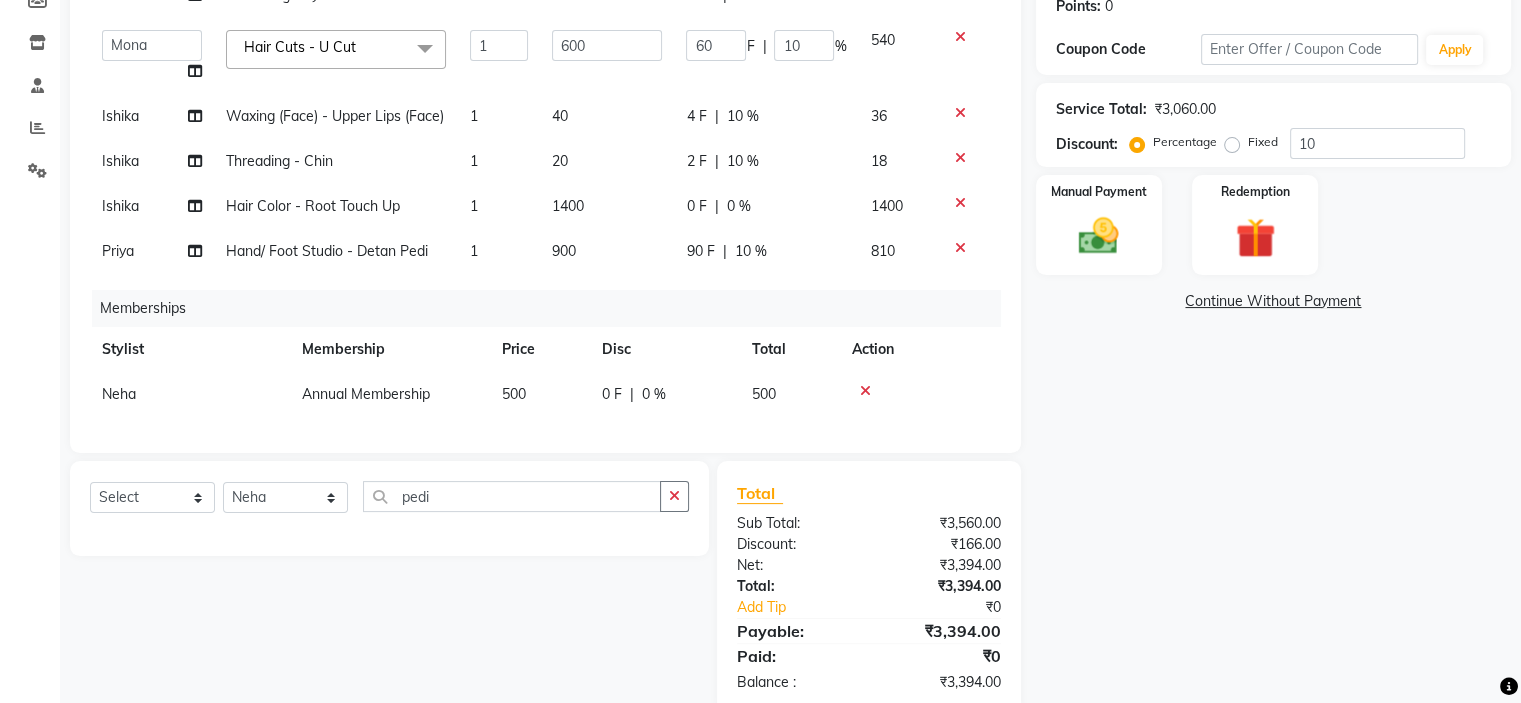 scroll, scrollTop: 57, scrollLeft: 0, axis: vertical 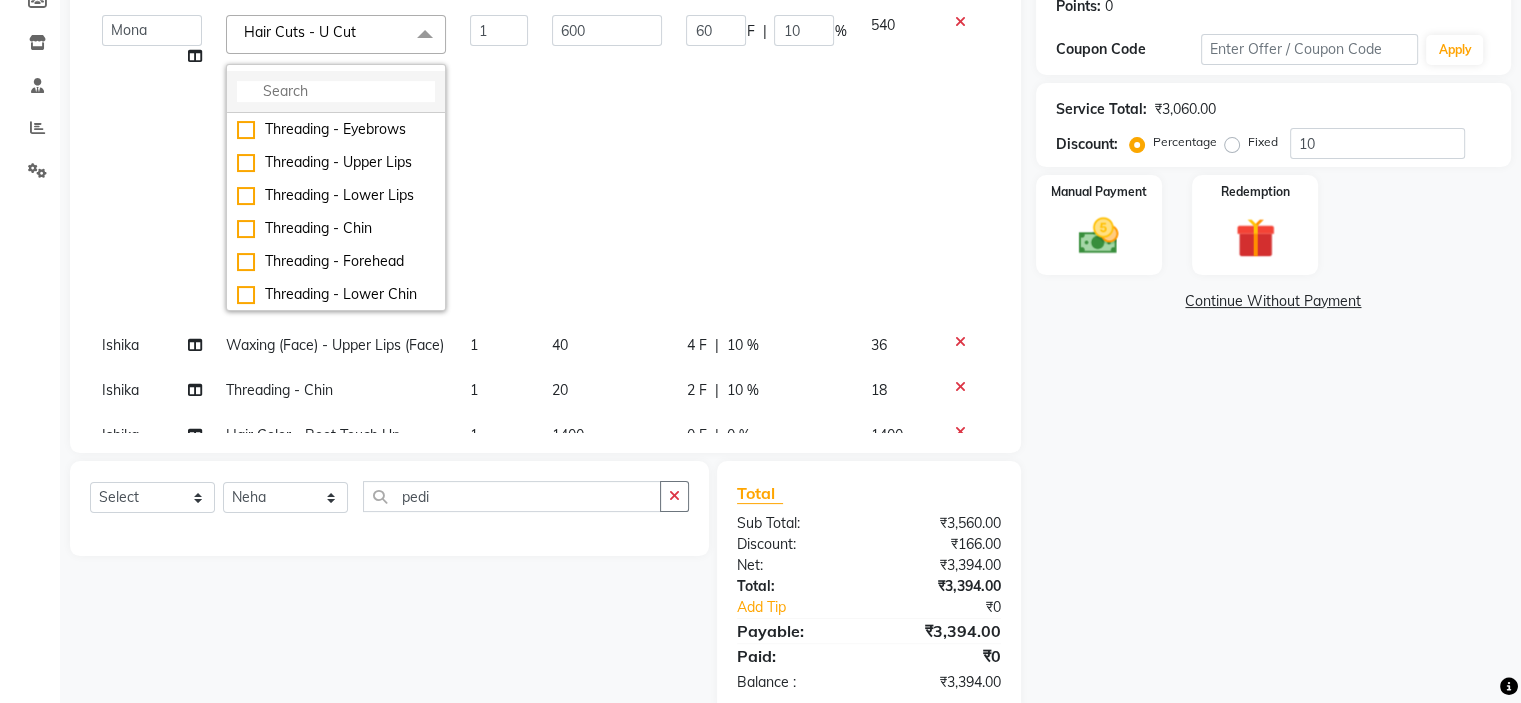 click 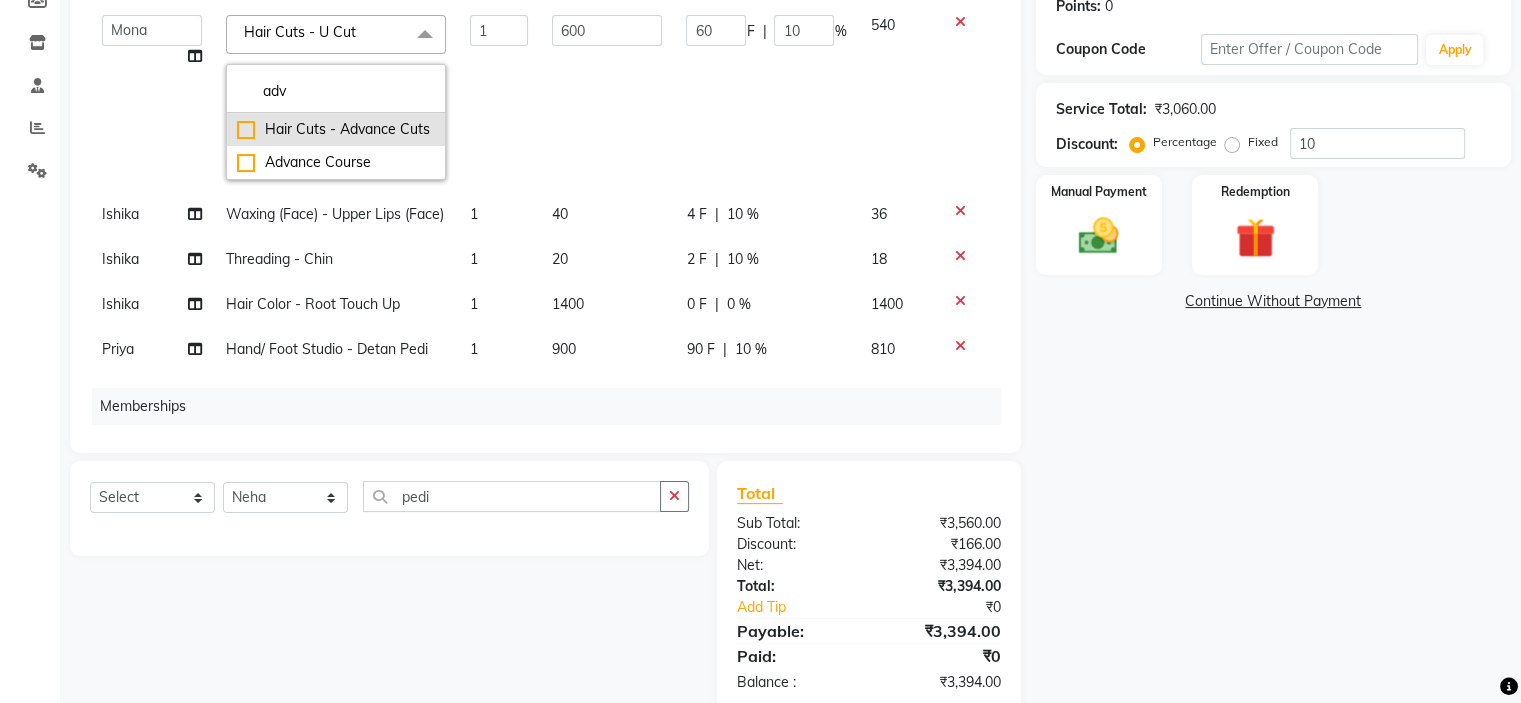 type on "adv" 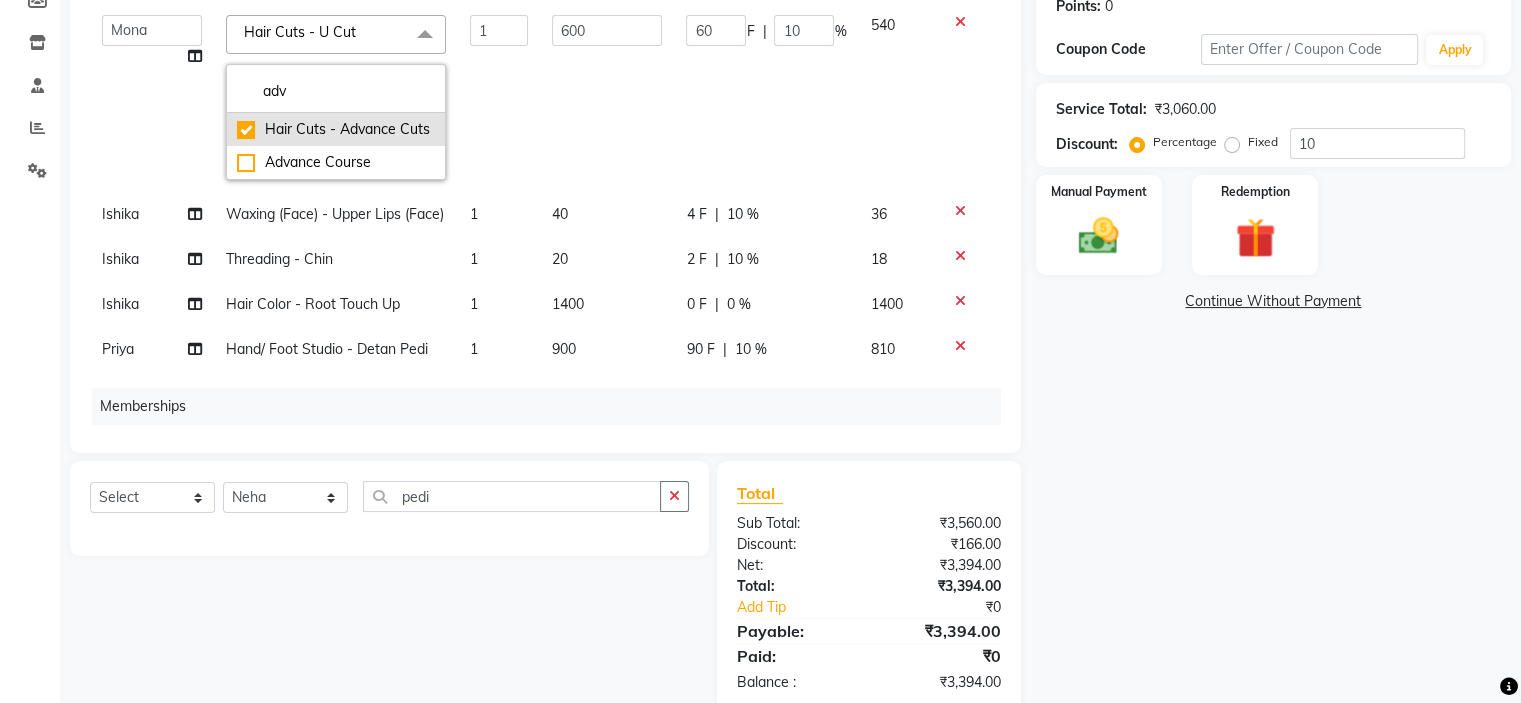 checkbox on "true" 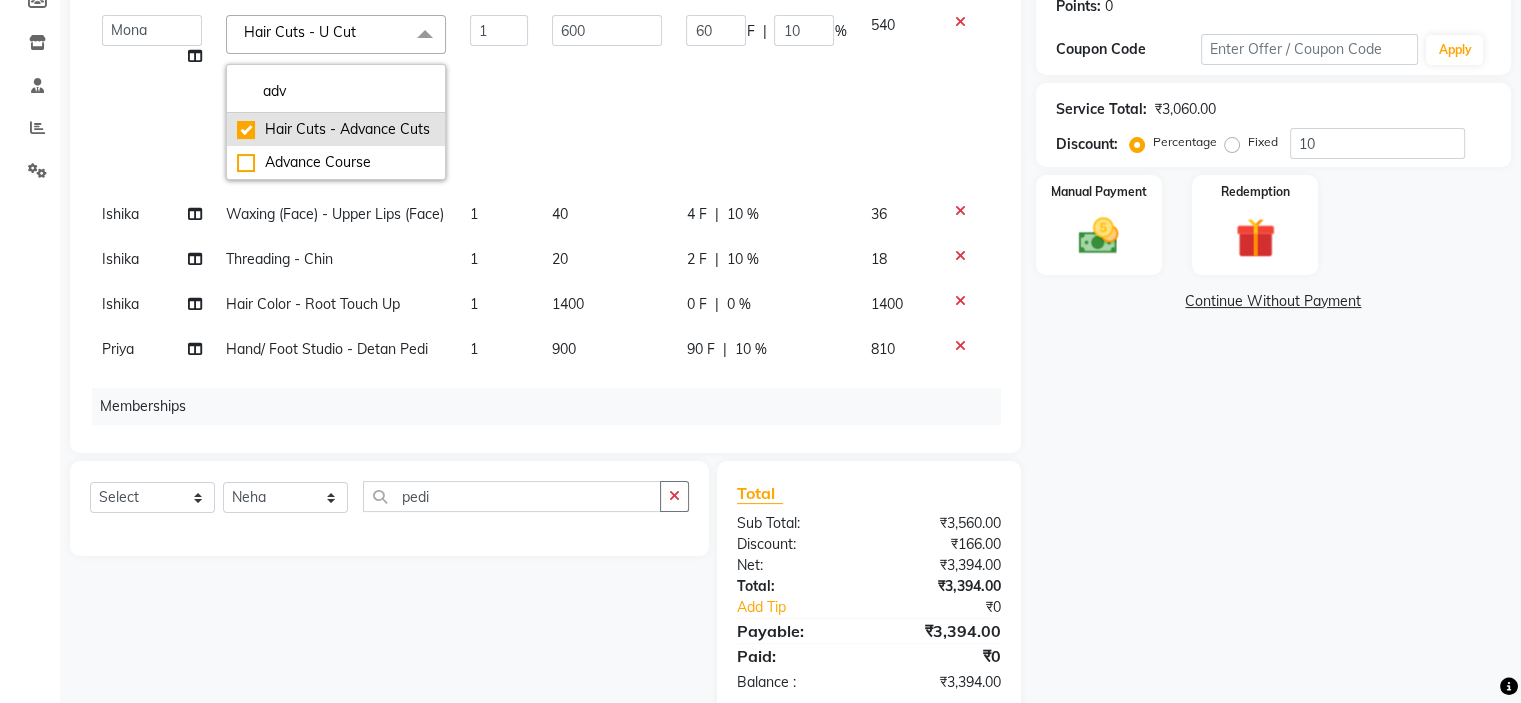 type on "700" 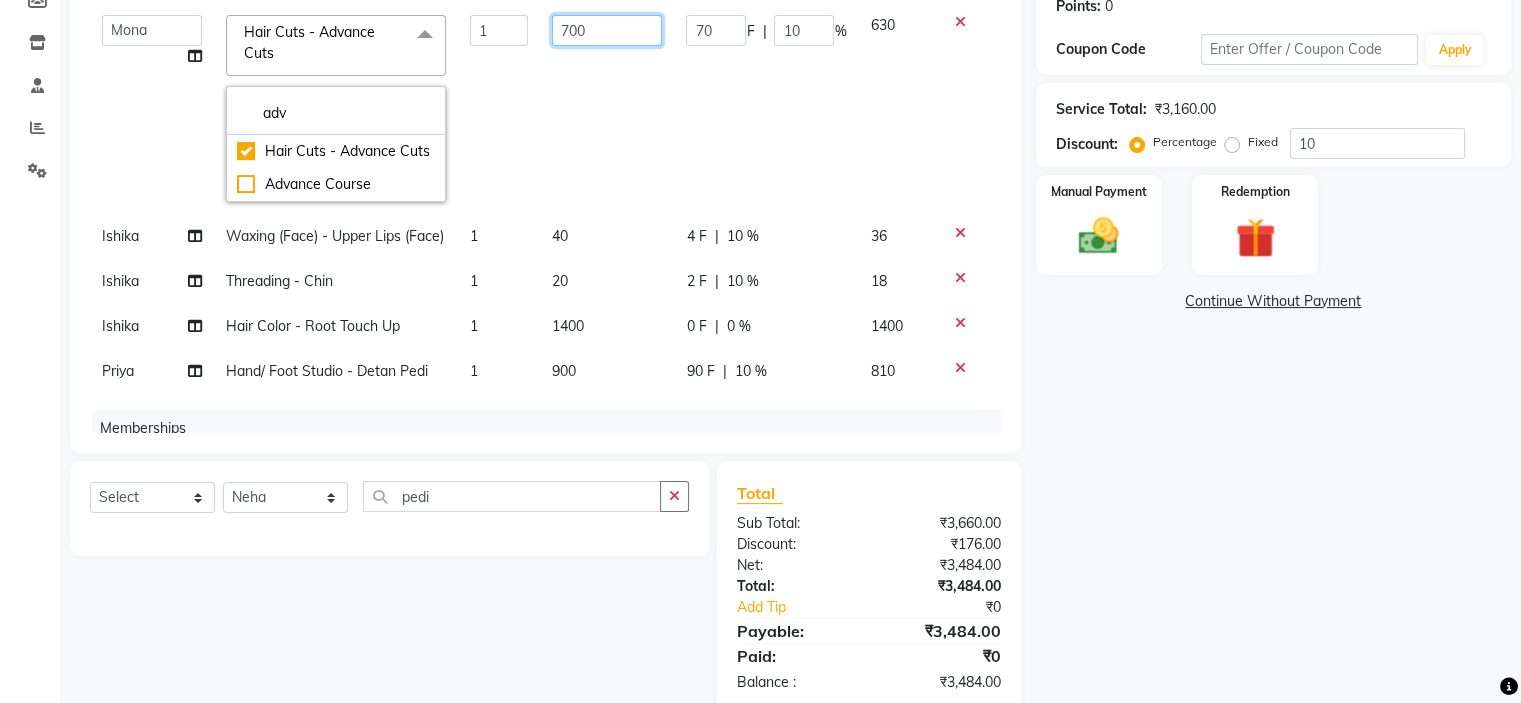 click on "700" 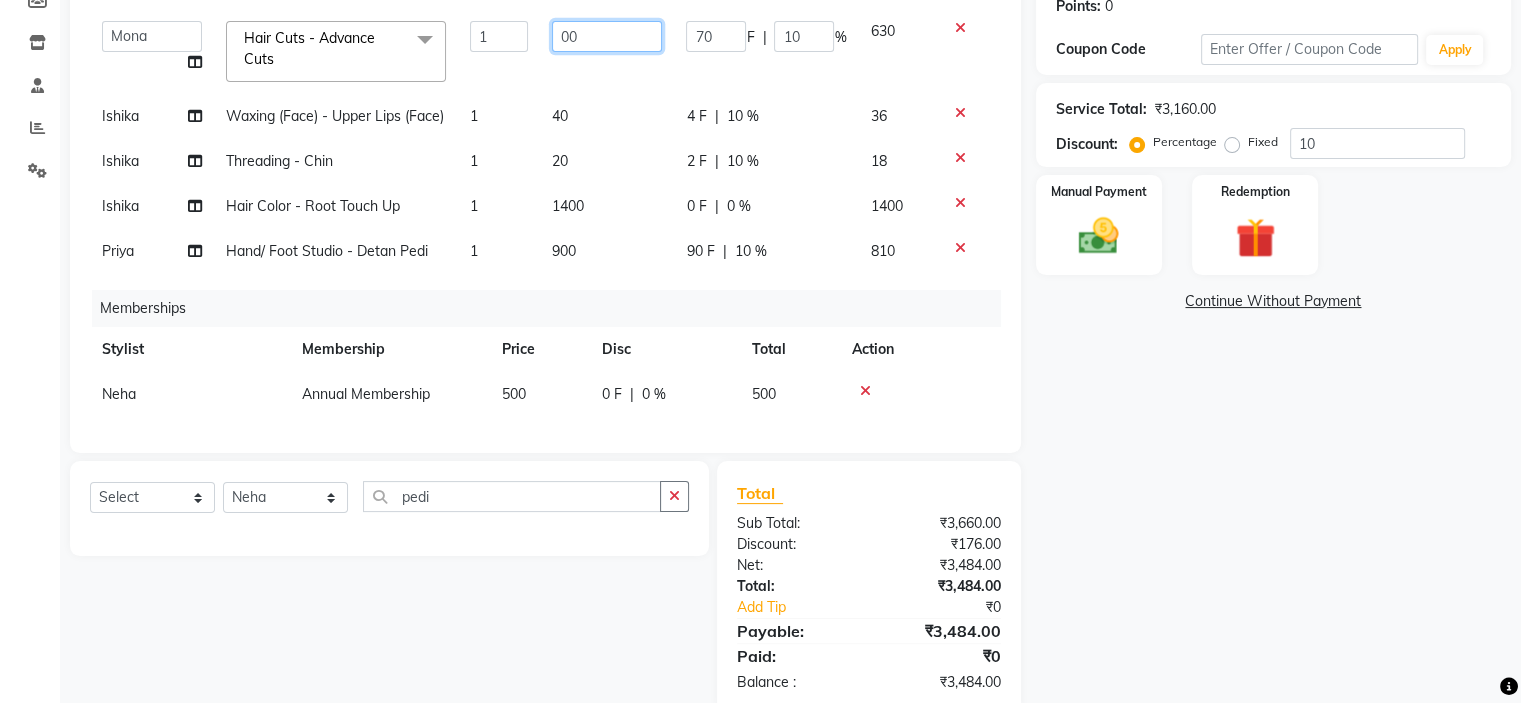 type on "800" 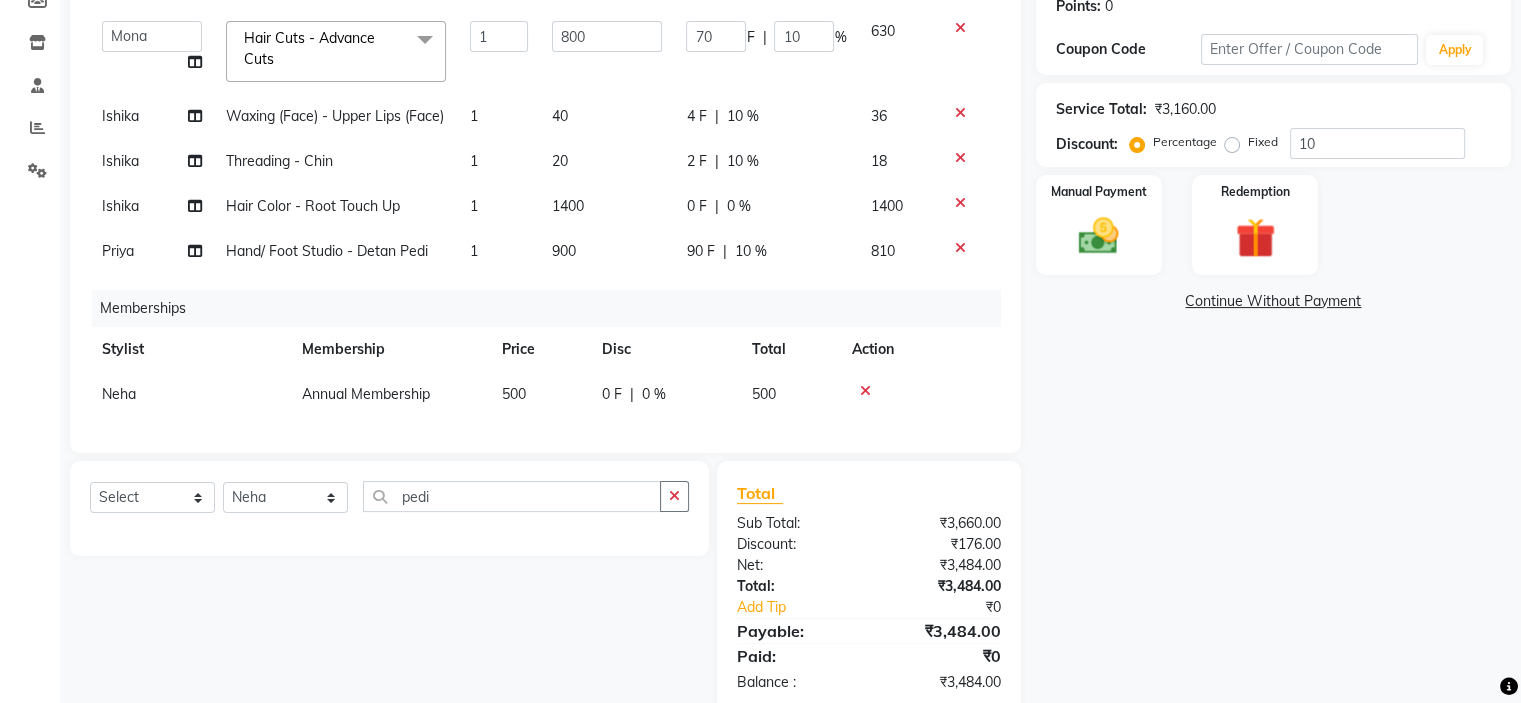 click on "Name: Rajshree Shetty Membership:  No Active Membership  Total Visits:  76 Card on file:  0 Last Visit:   13-07-2025 Points:   0  Coupon Code Apply Service Total:  ₹3,160.00  Discount:  Percentage   Fixed  10 Manual Payment Redemption  Continue Without Payment" 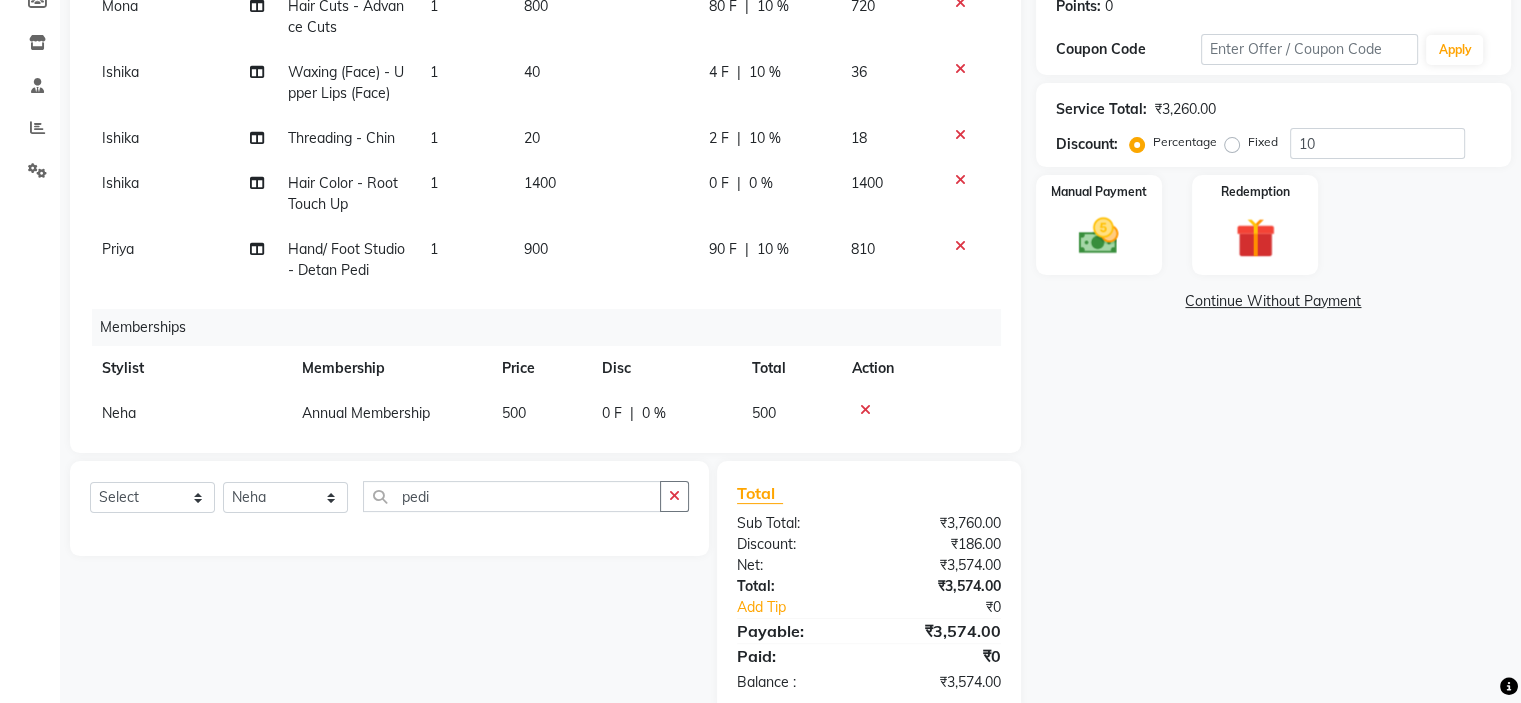 scroll, scrollTop: 131, scrollLeft: 0, axis: vertical 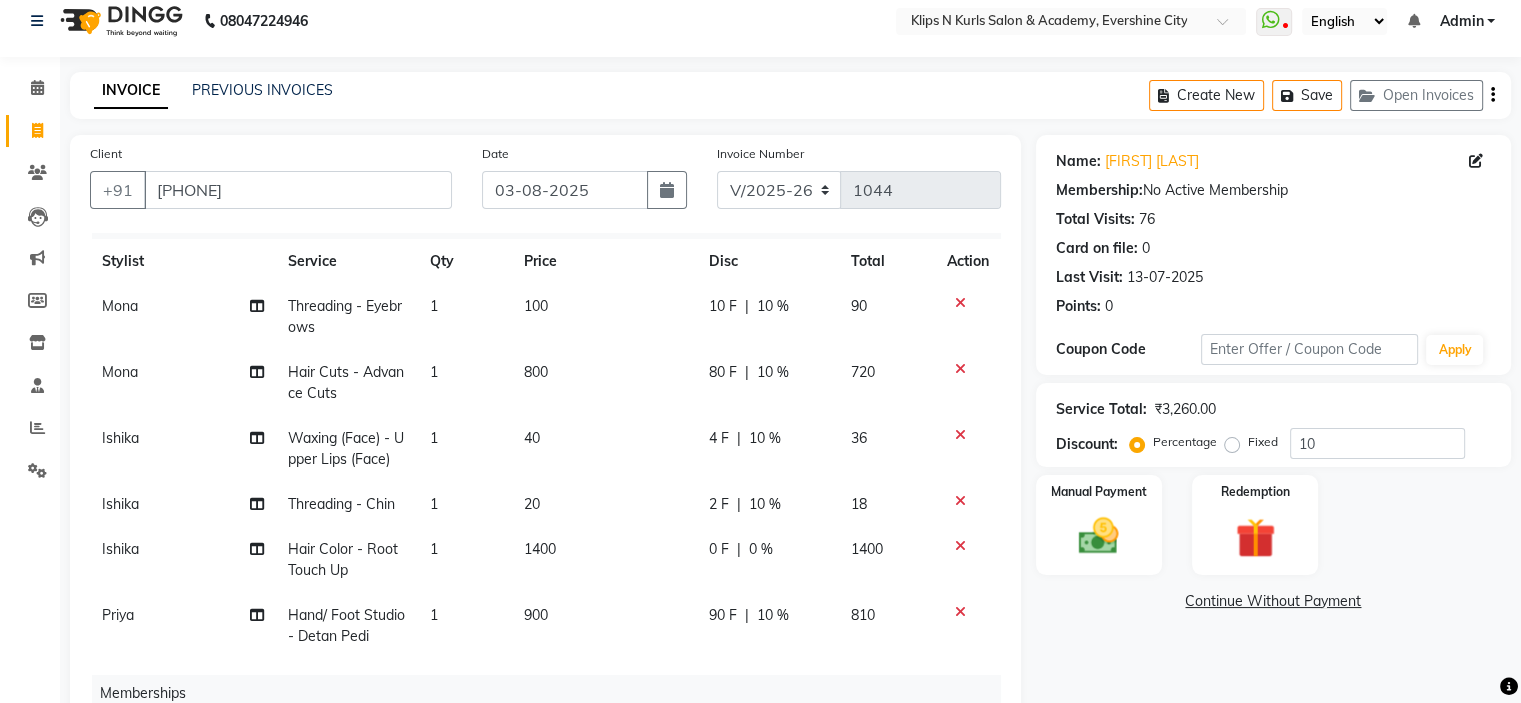 click on "Name: Rajshree Shetty Membership:  No Active Membership  Total Visits:  76 Card on file:  0 Last Visit:   13-07-2025 Points:   0  Coupon Code Apply Service Total:  ₹3,260.00  Discount:  Percentage   Fixed  10 Manual Payment Redemption  Continue Without Payment" 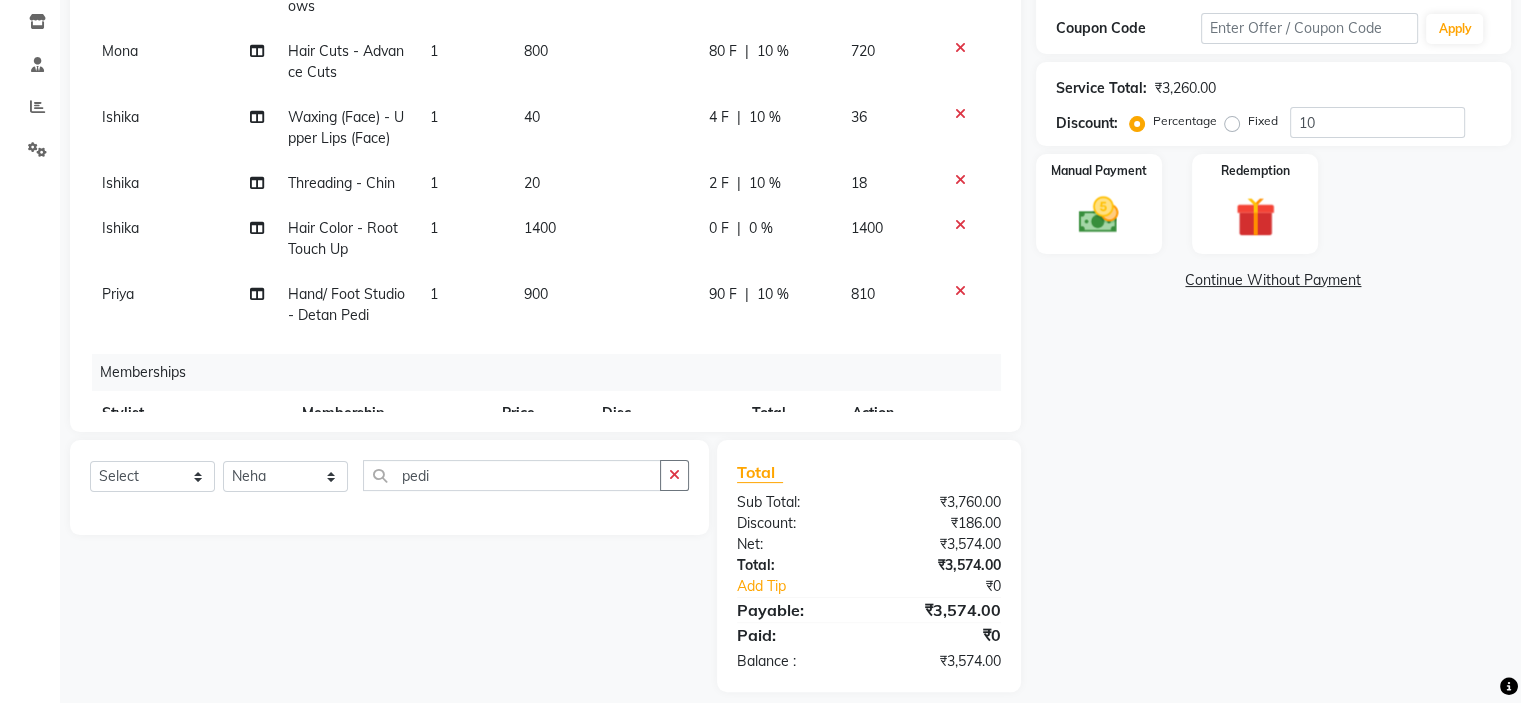 scroll, scrollTop: 355, scrollLeft: 0, axis: vertical 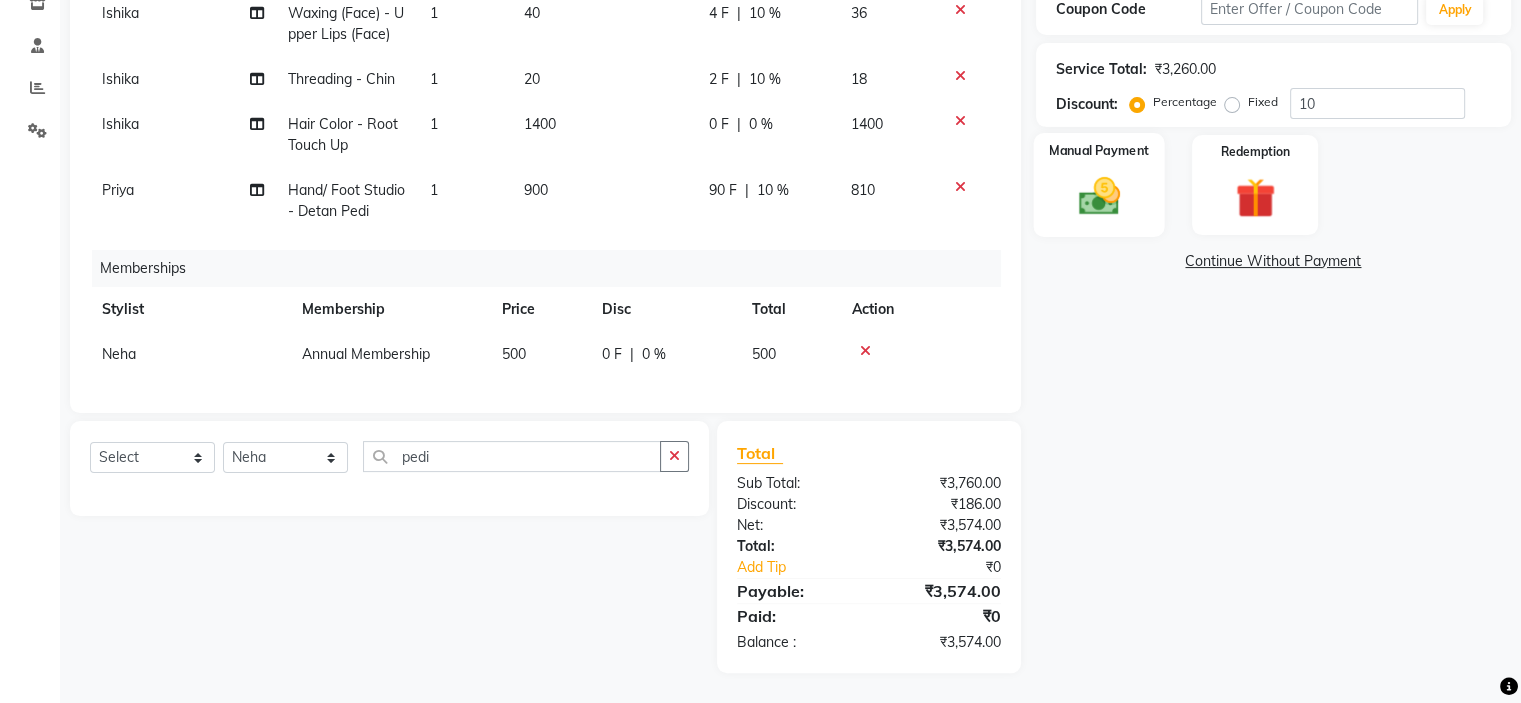 click 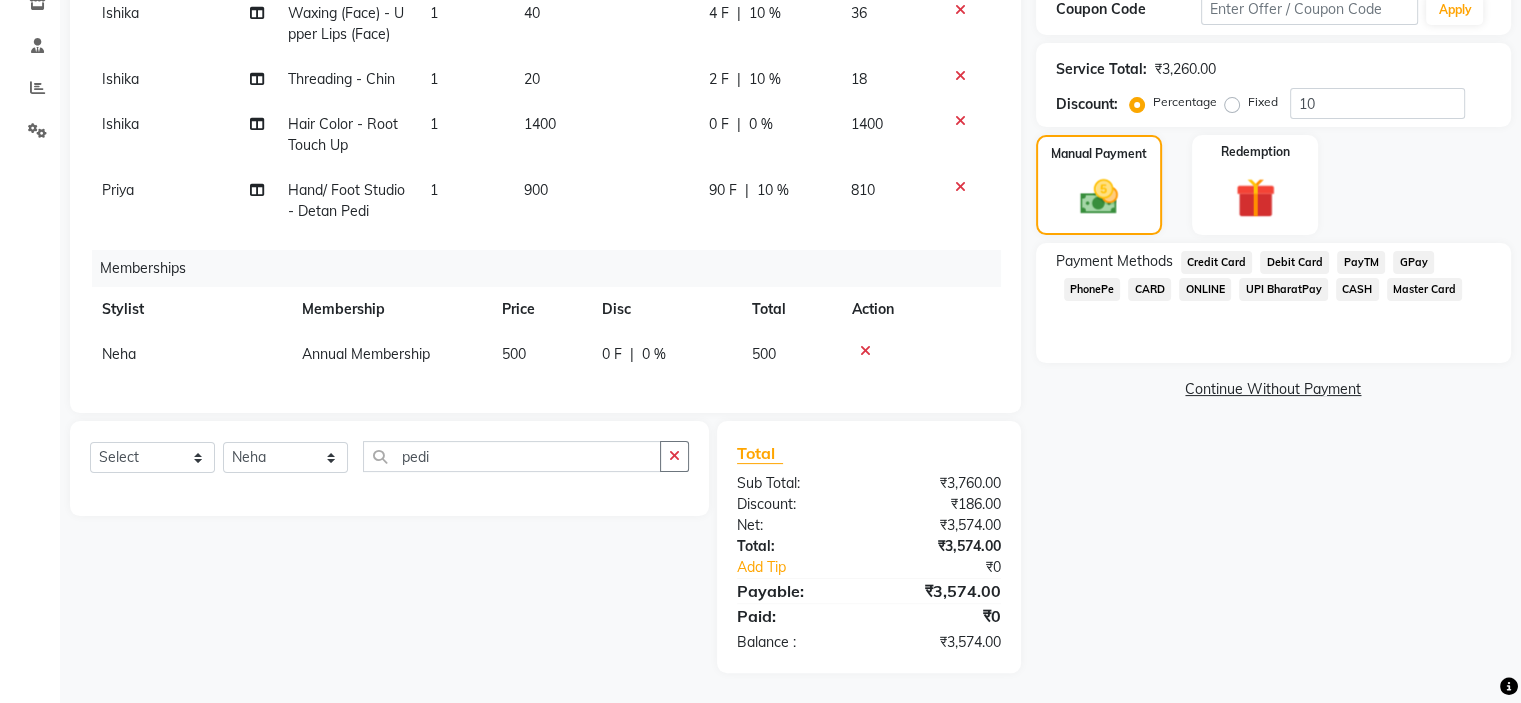 click on "GPay" 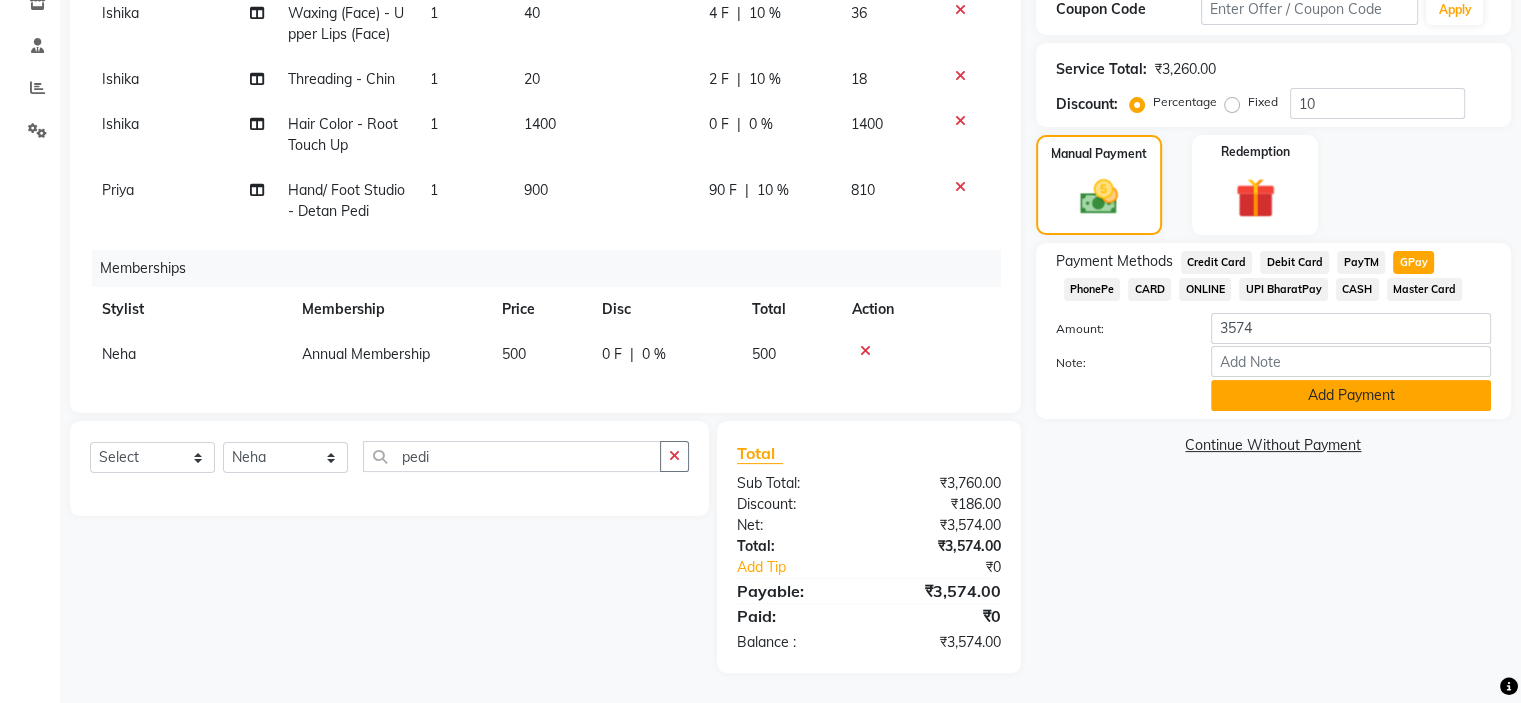 click on "Add Payment" 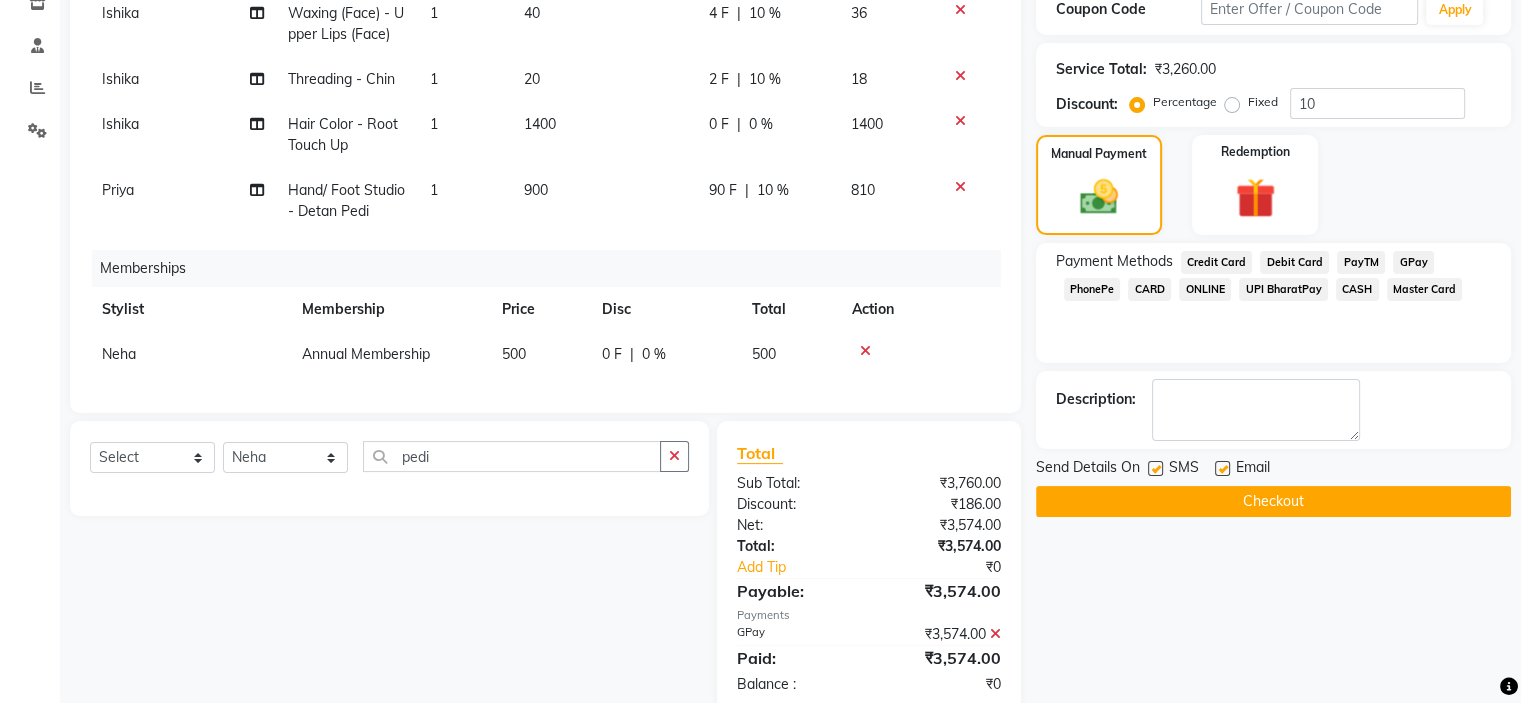 click on "Checkout" 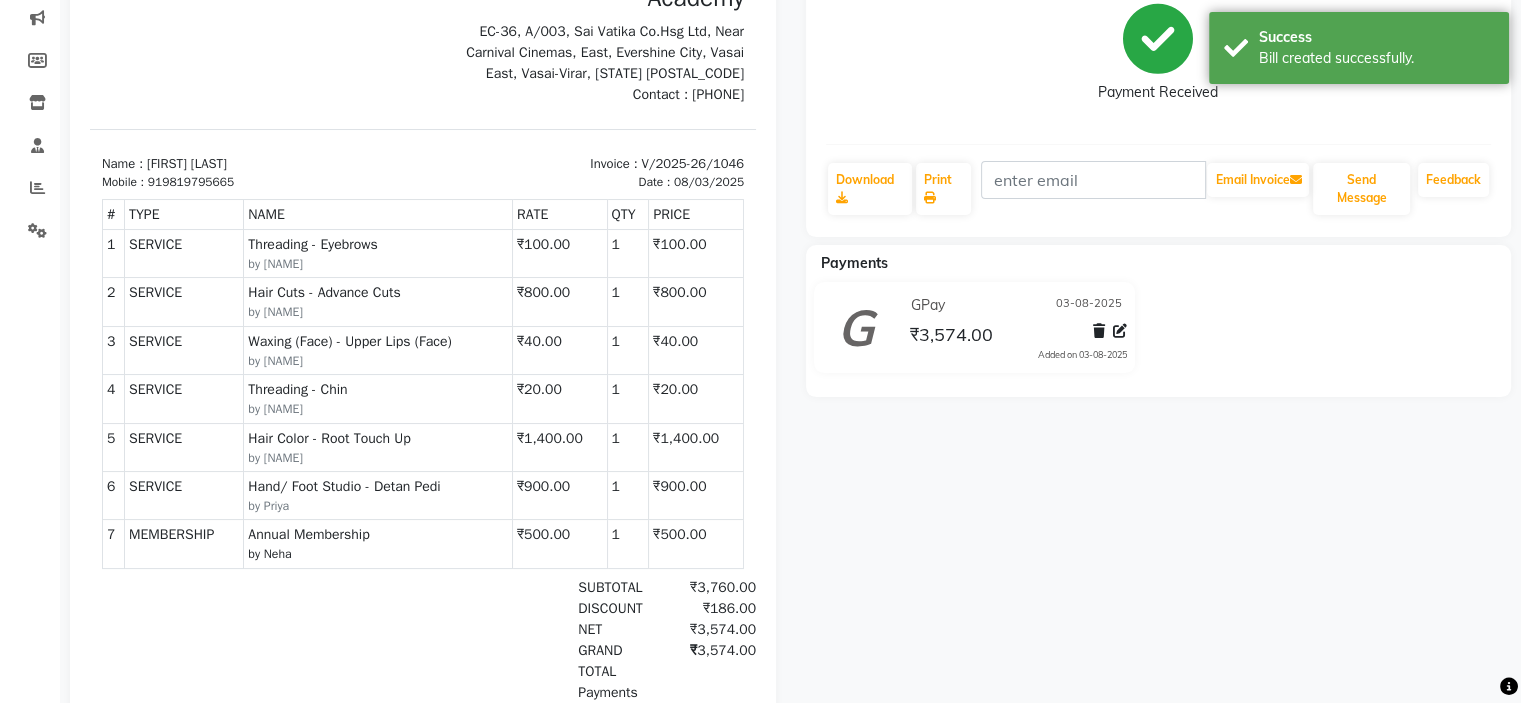 scroll, scrollTop: 300, scrollLeft: 0, axis: vertical 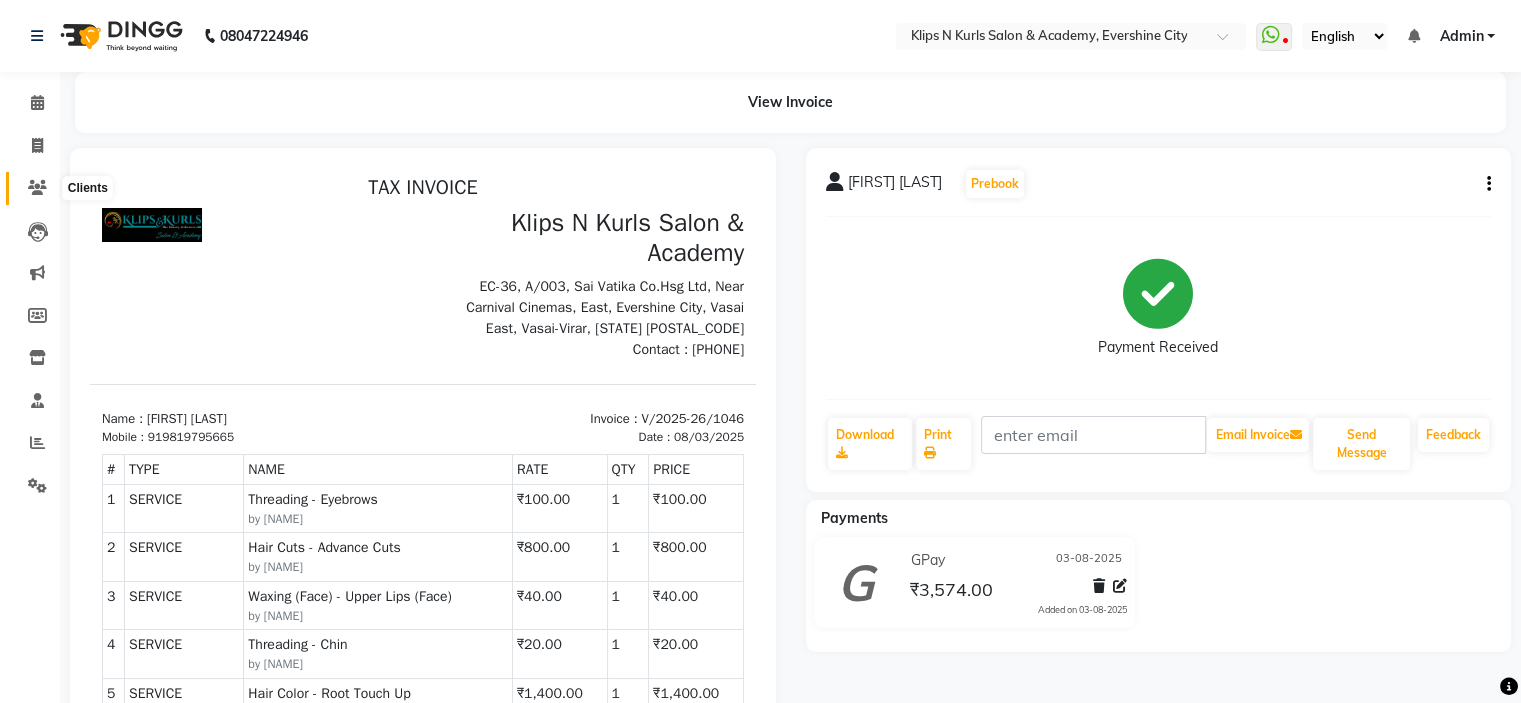 click 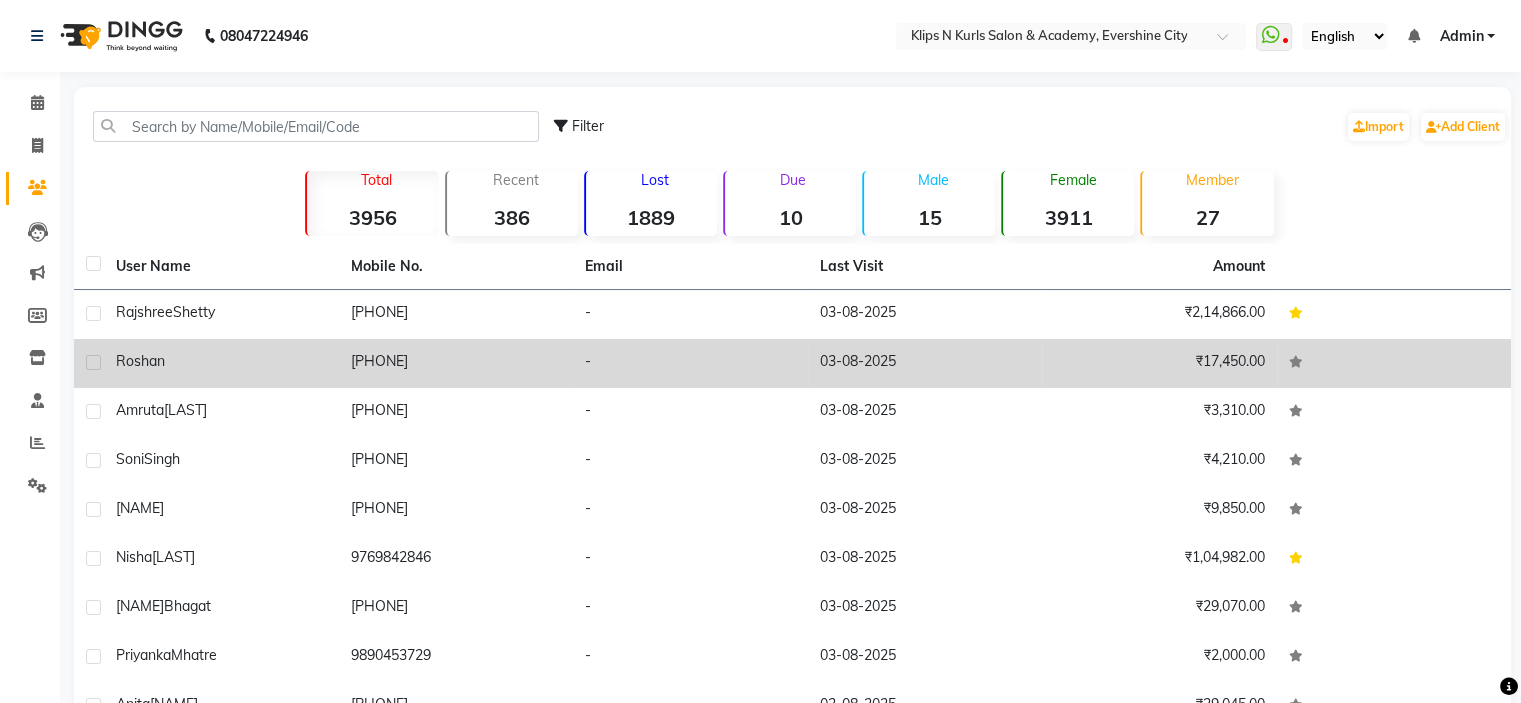 click on "7798799889" 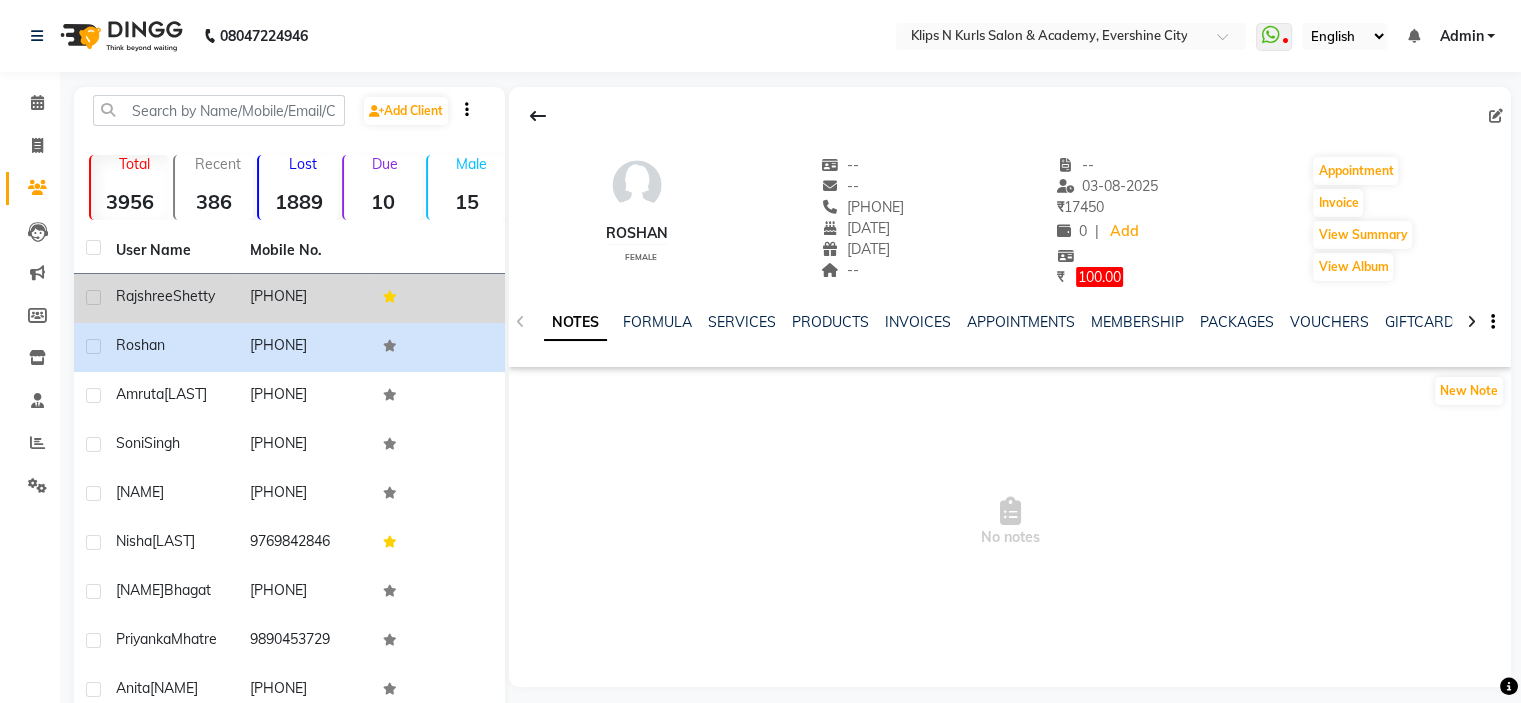 click 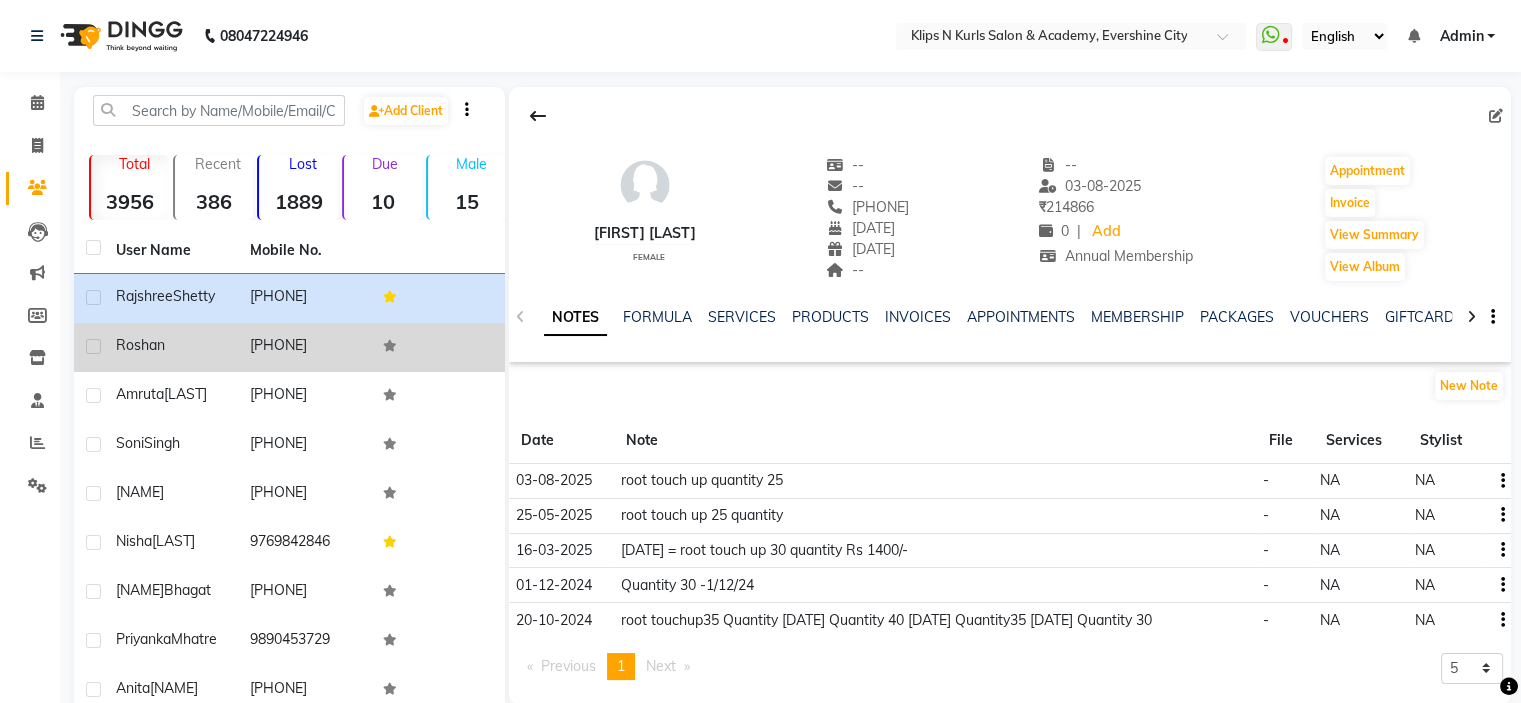 click 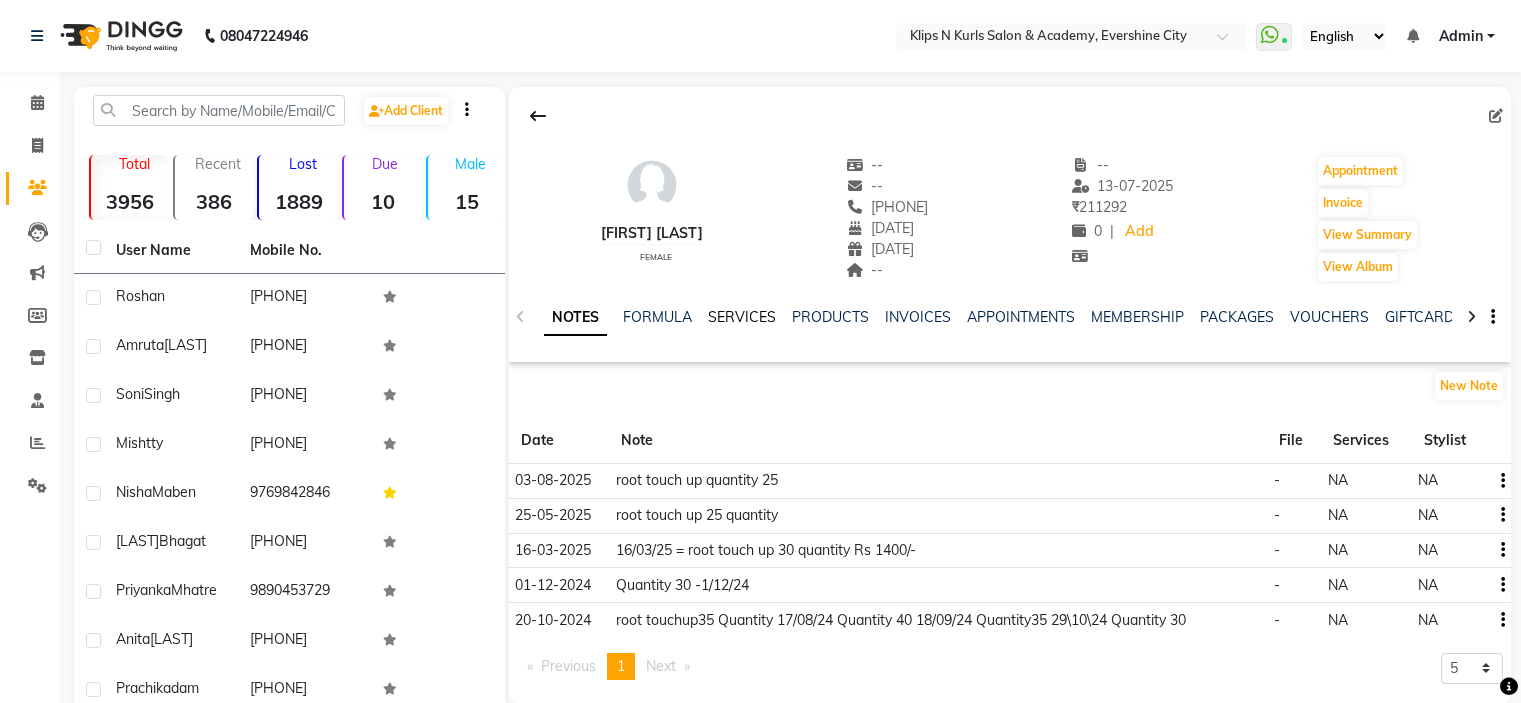 scroll, scrollTop: 0, scrollLeft: 0, axis: both 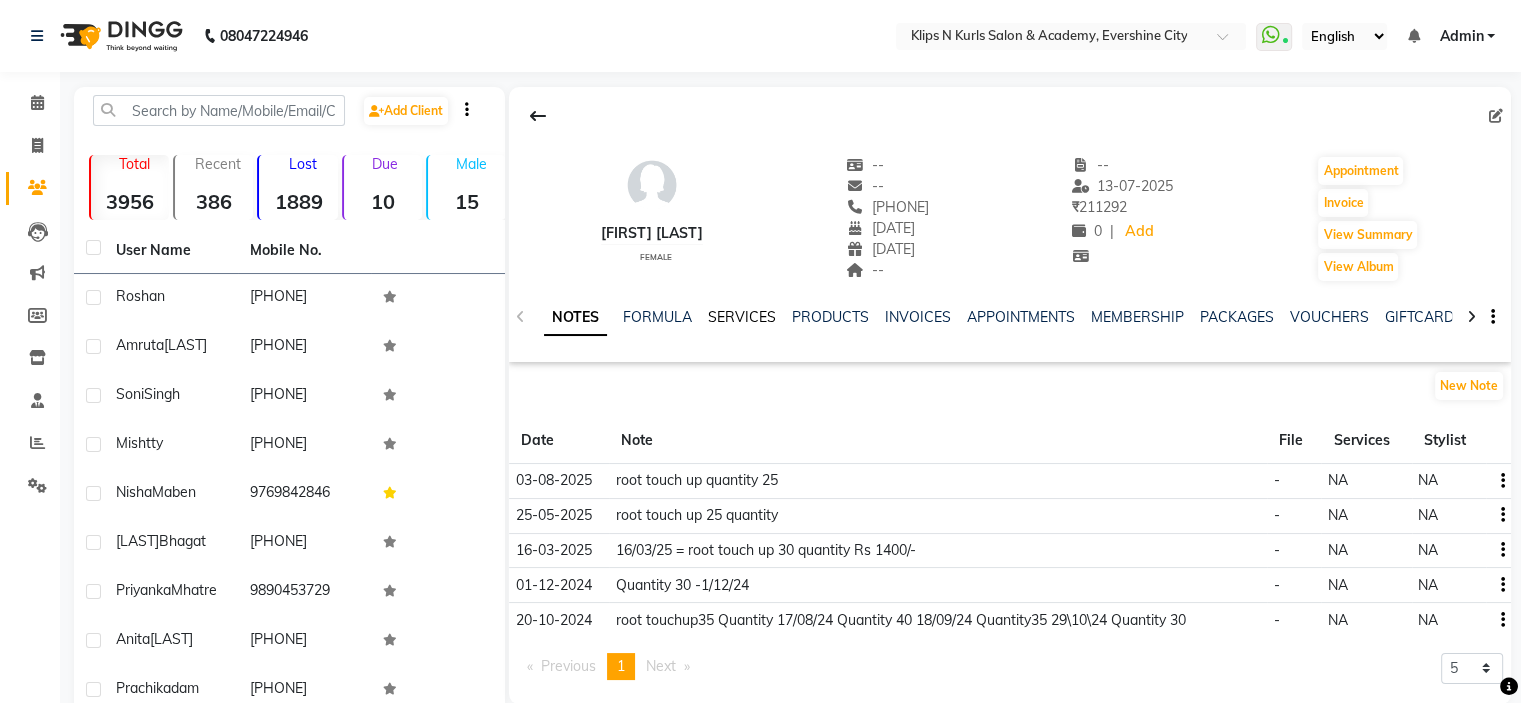 click on "SERVICES" 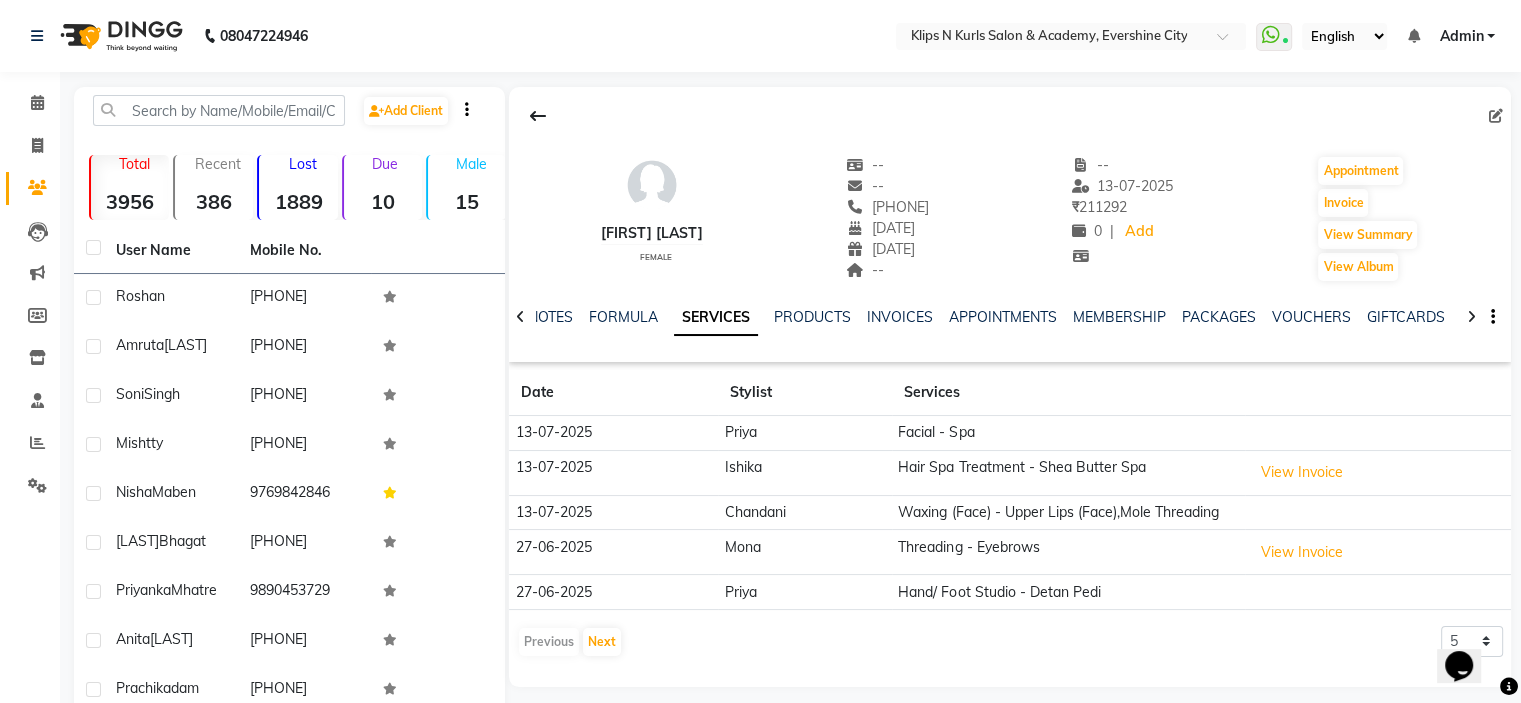 scroll, scrollTop: 0, scrollLeft: 0, axis: both 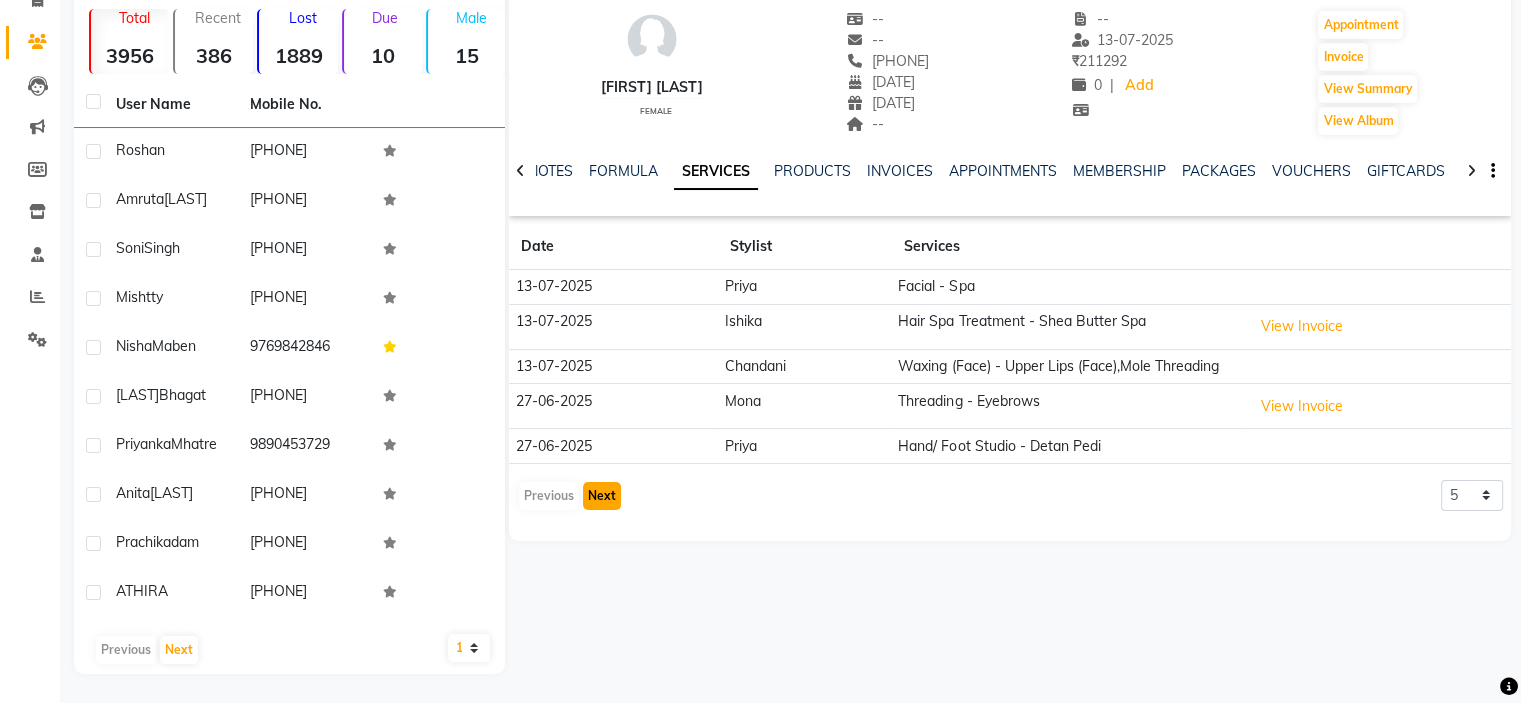 click on "Next" 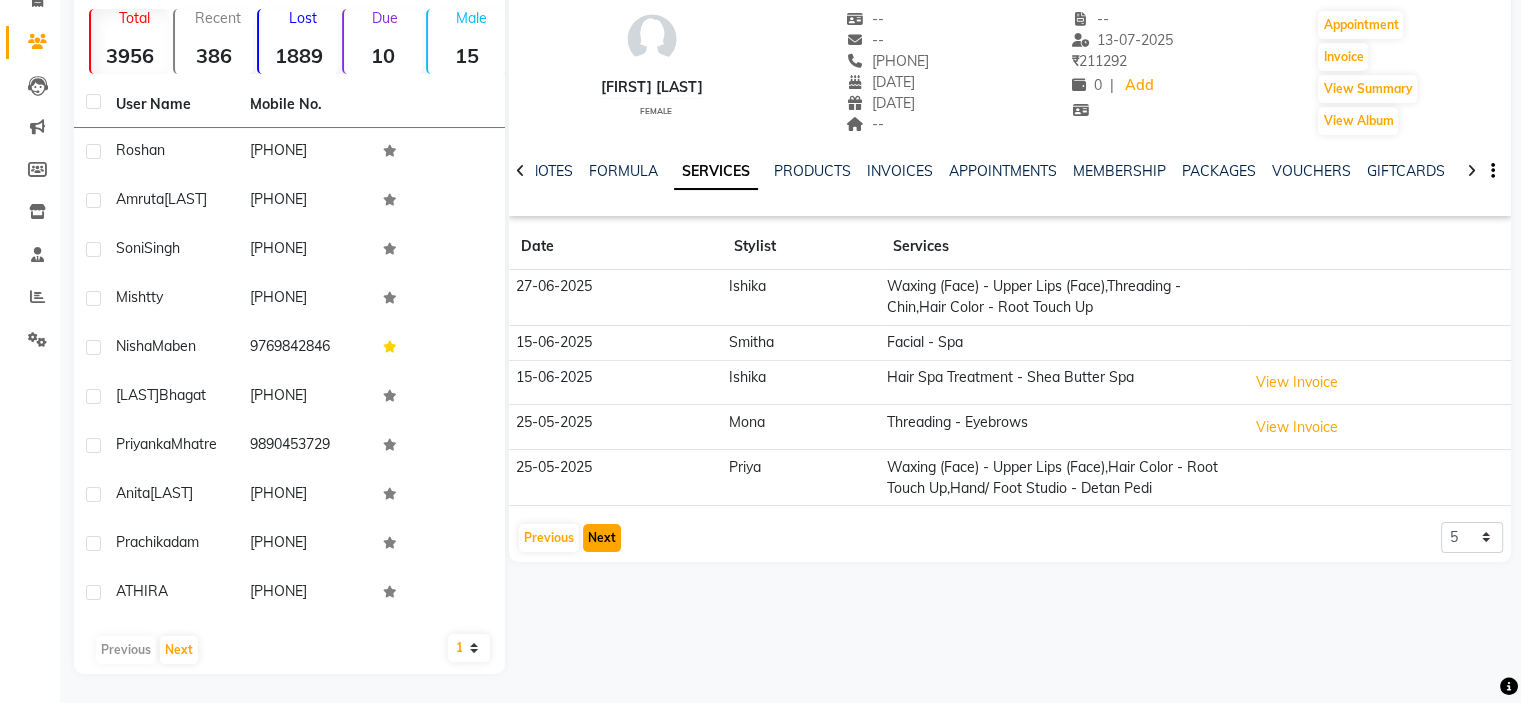 click on "Next" 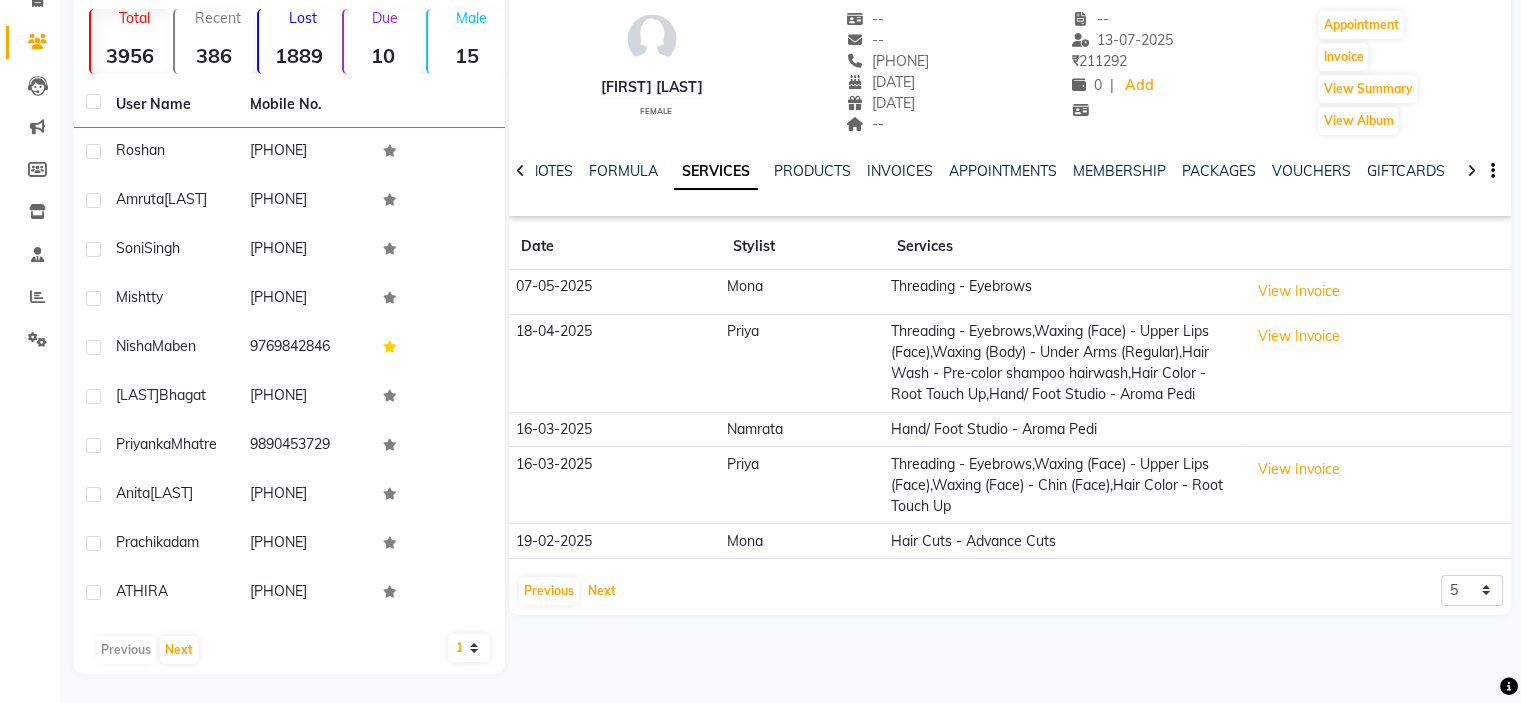 scroll, scrollTop: 0, scrollLeft: 0, axis: both 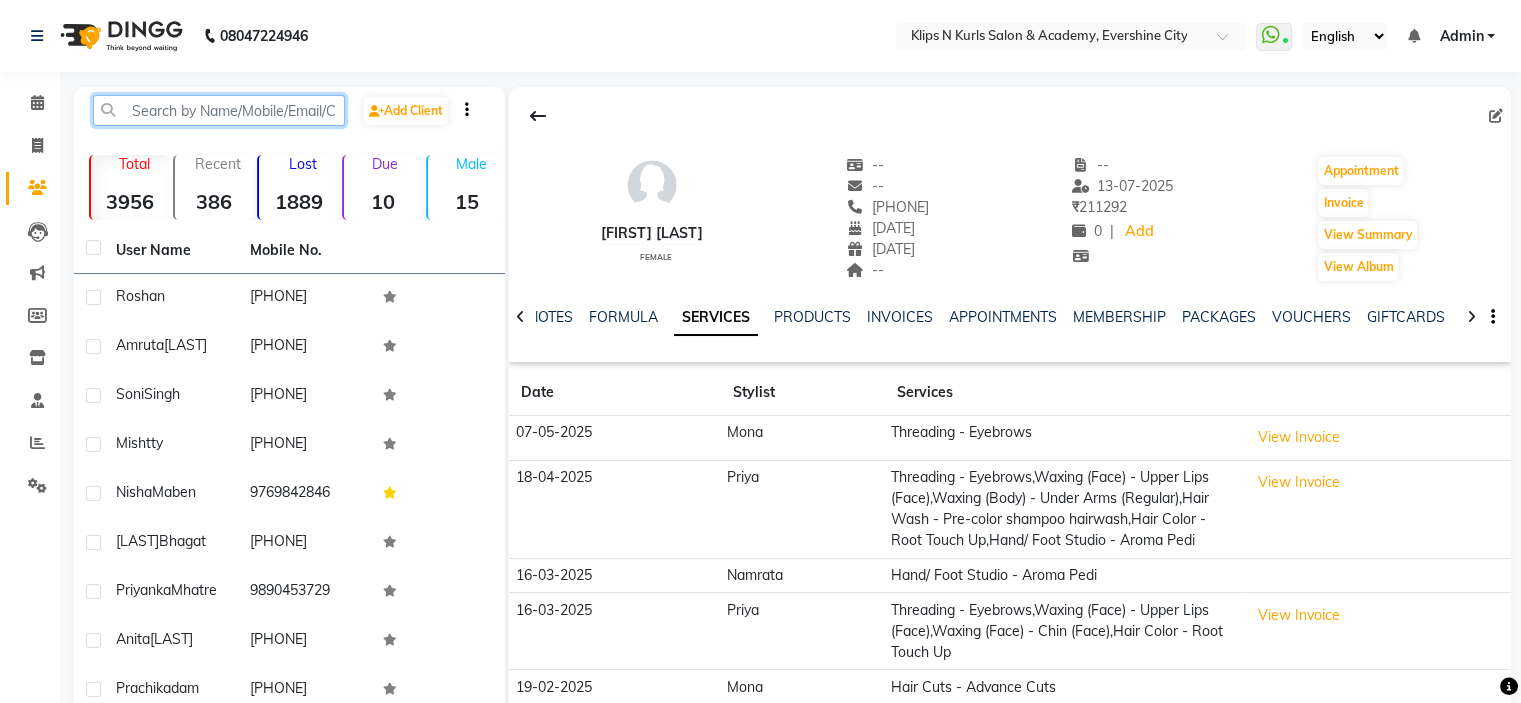 click 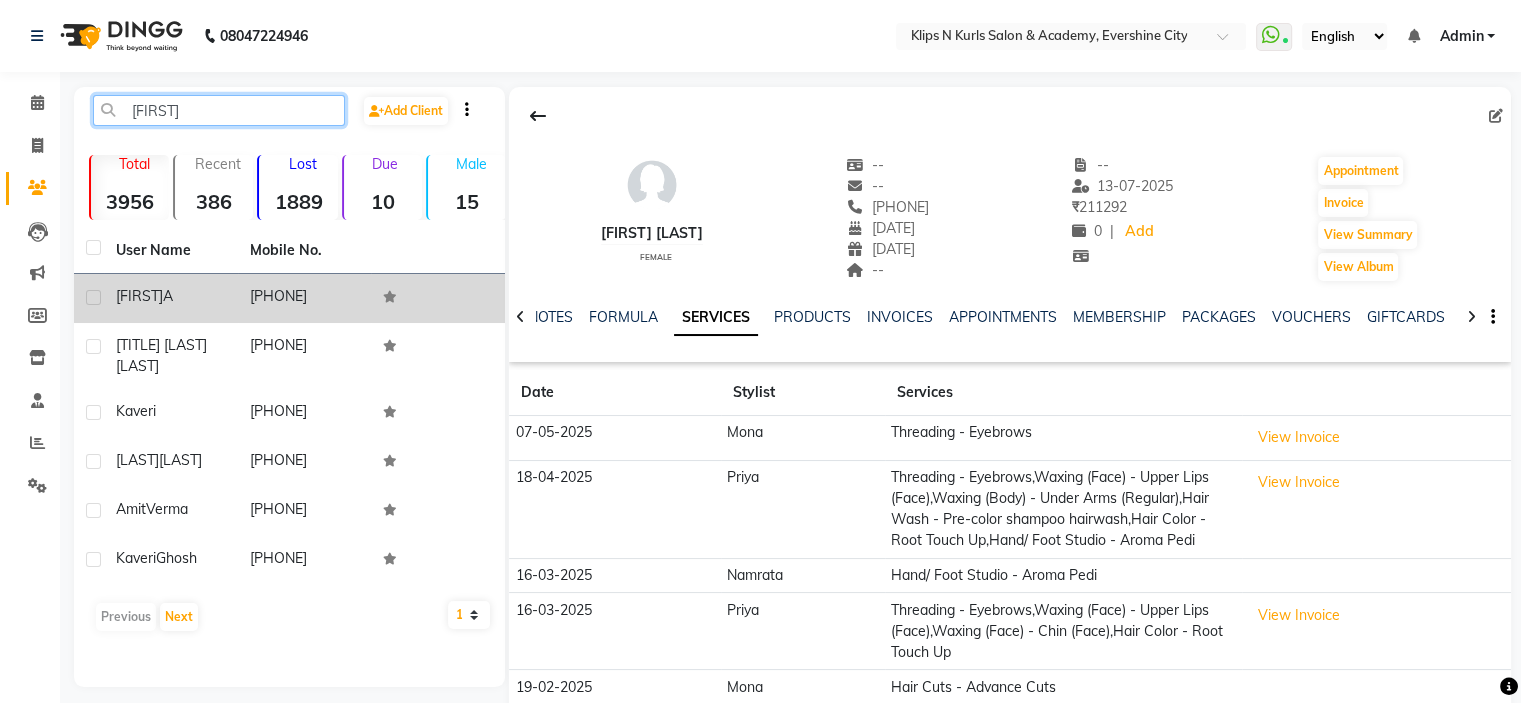 type on "Aver" 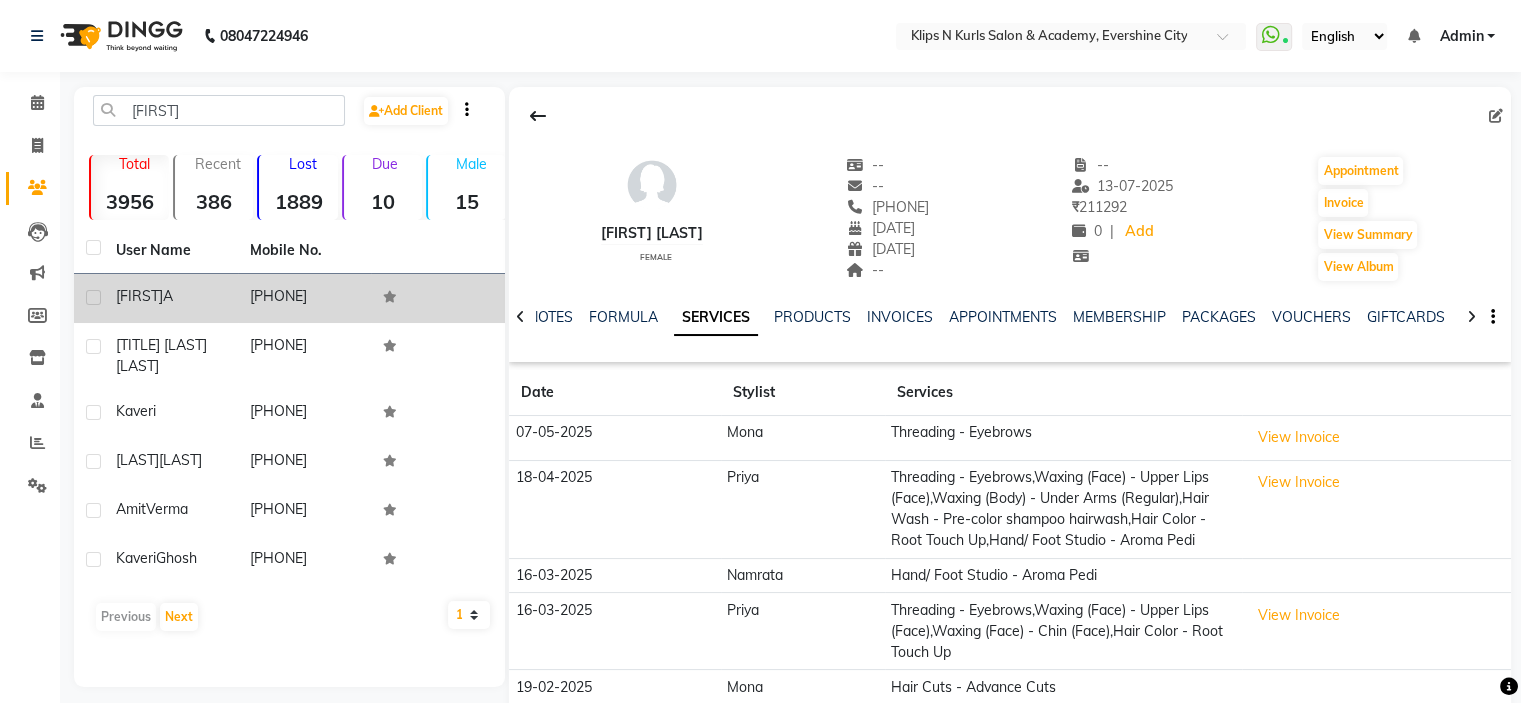 click on "9892109498" 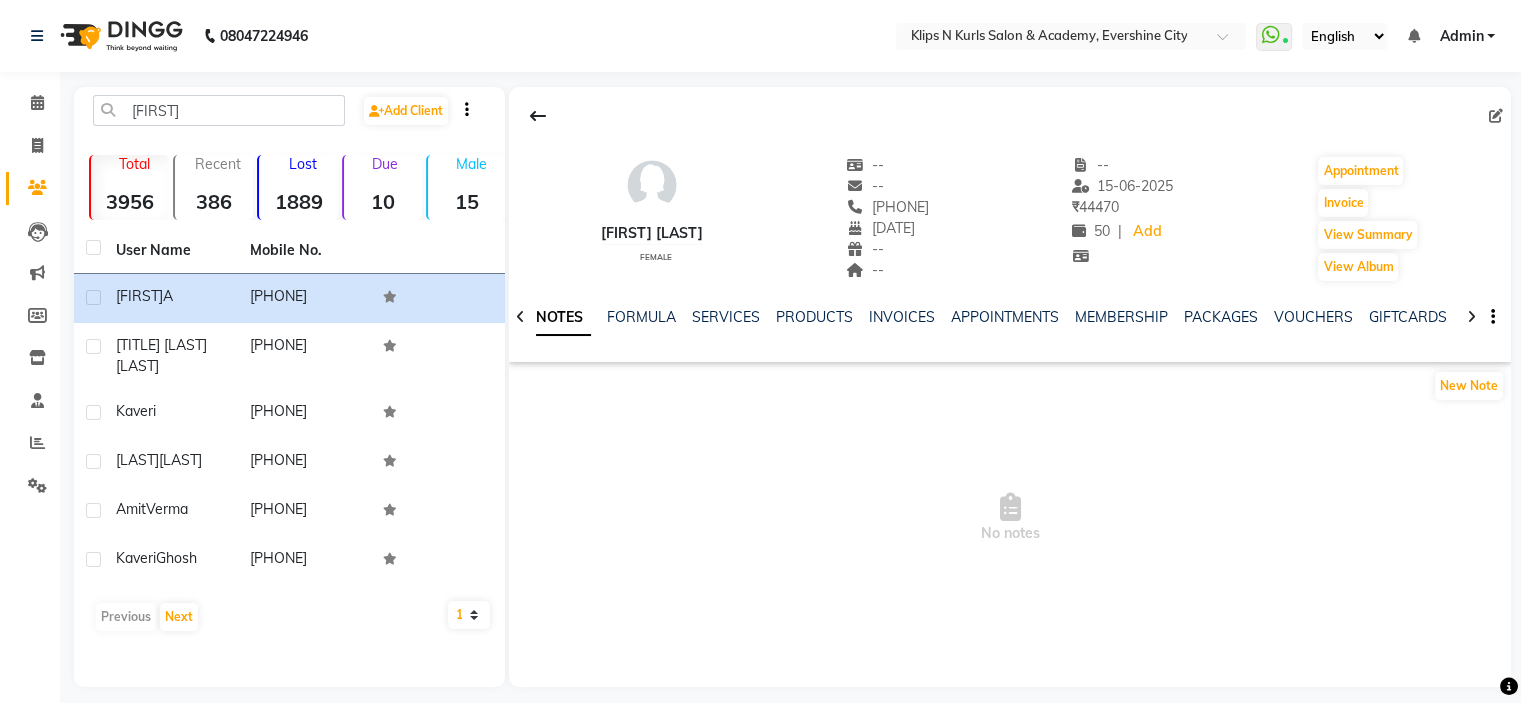 click on "SERVICES" 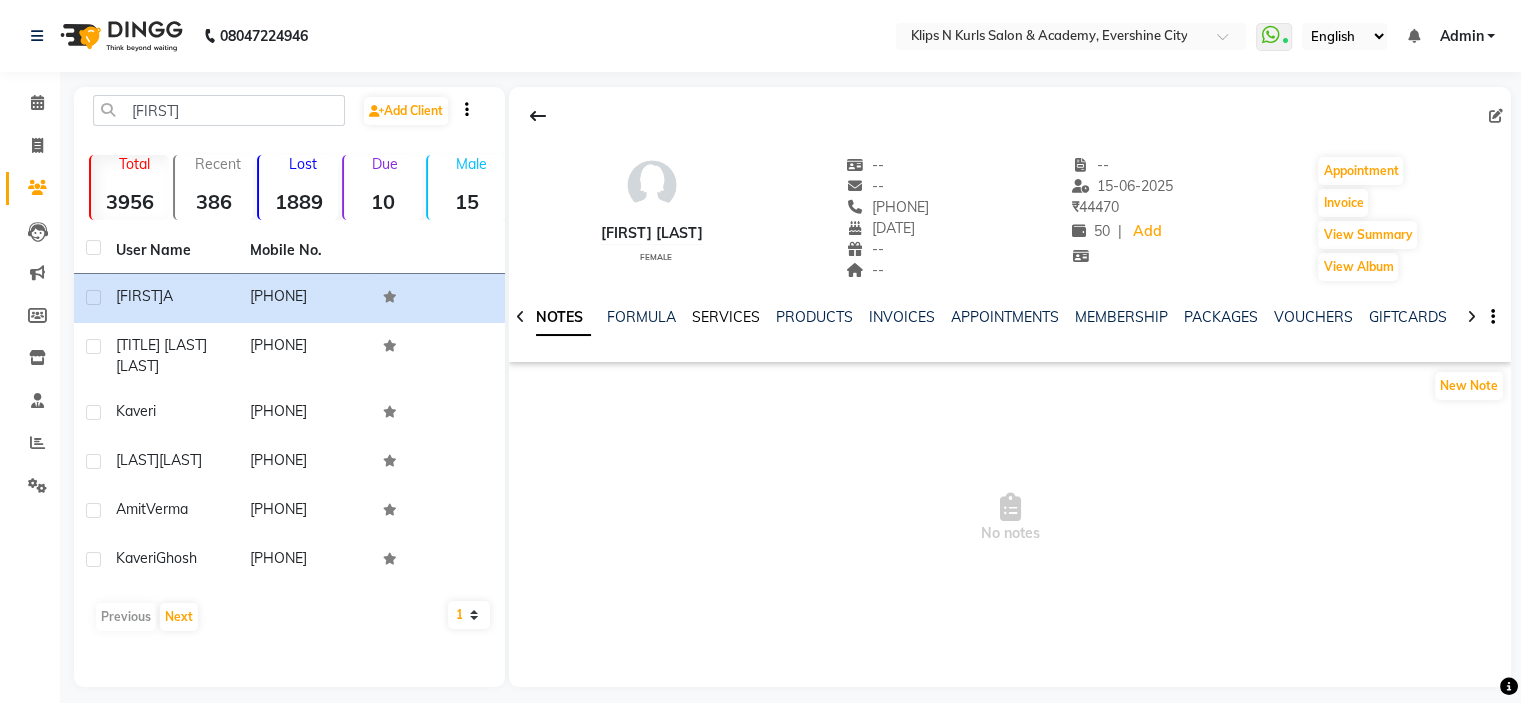 click on "SERVICES" 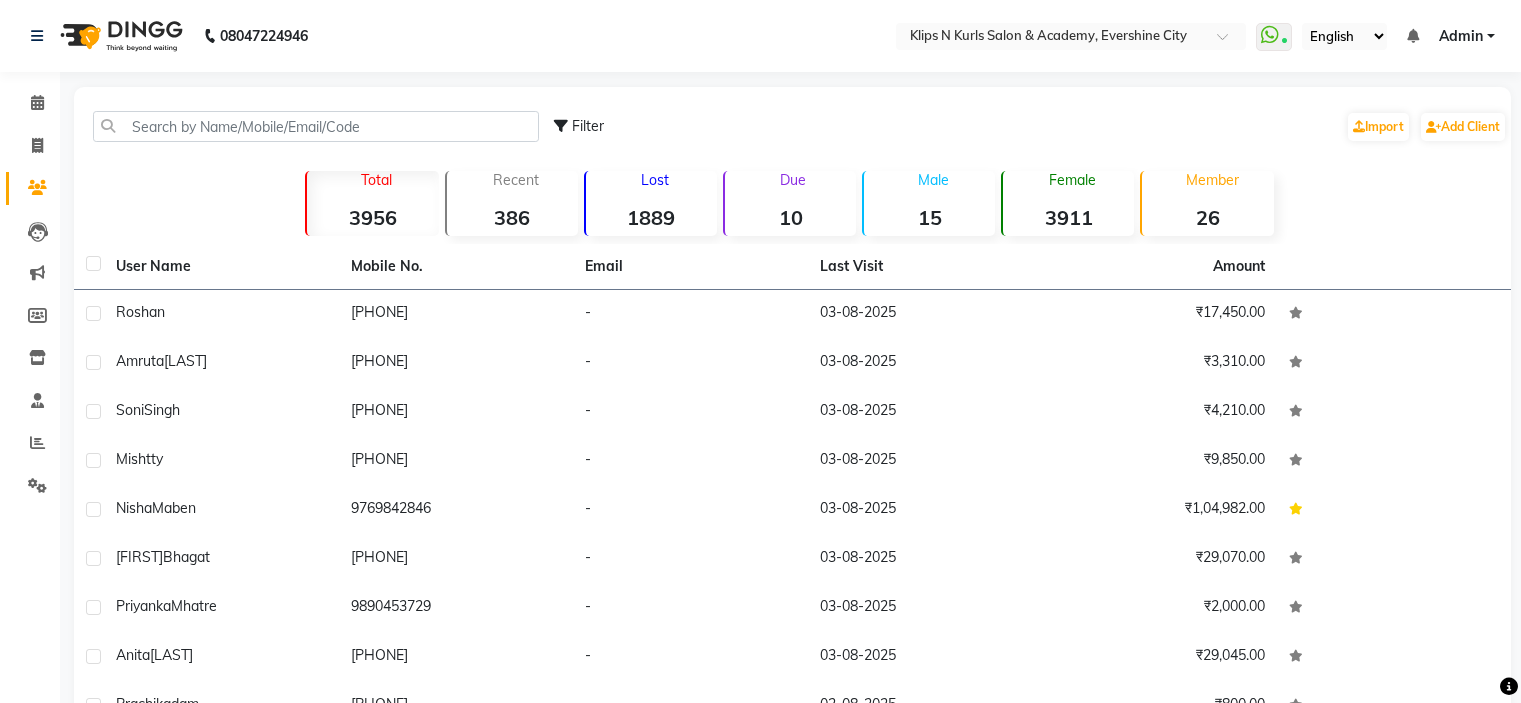 scroll, scrollTop: 0, scrollLeft: 0, axis: both 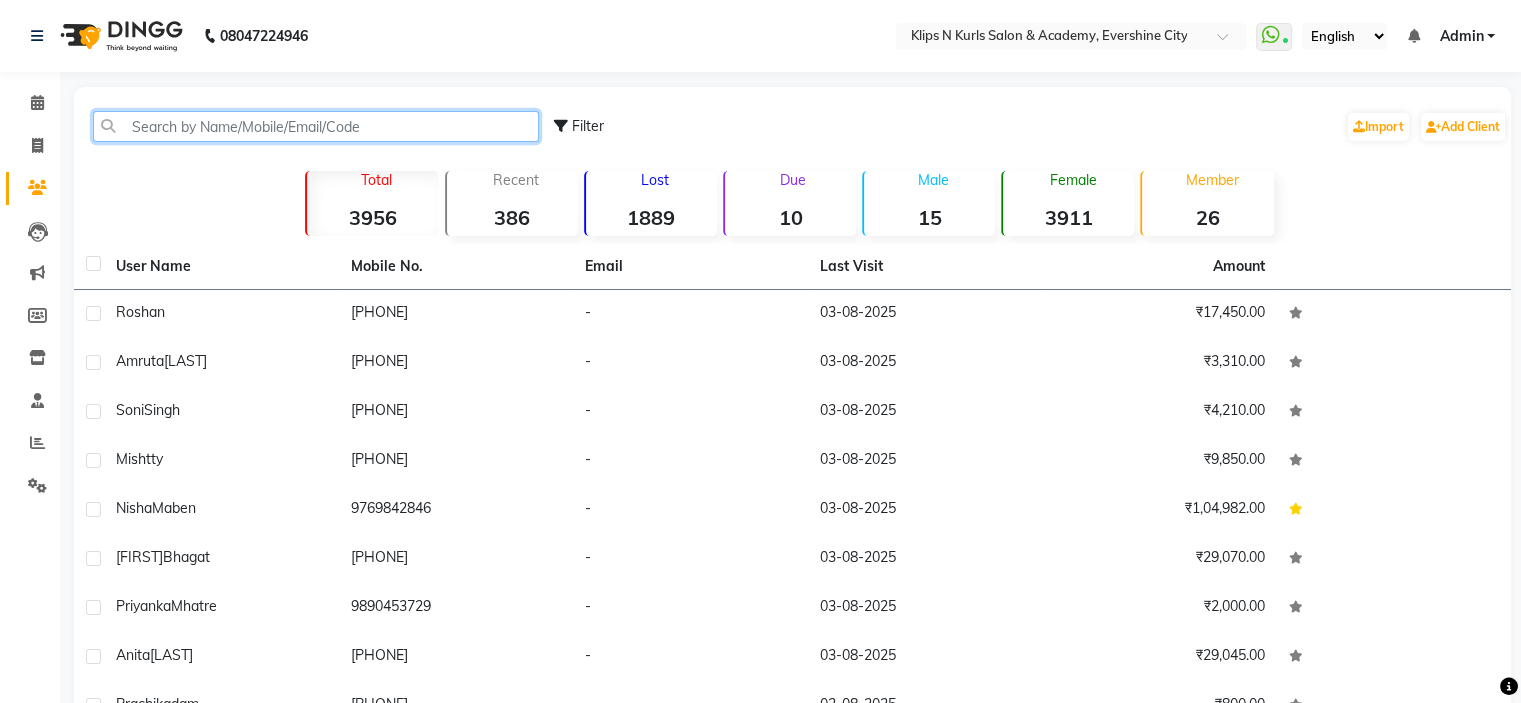 click 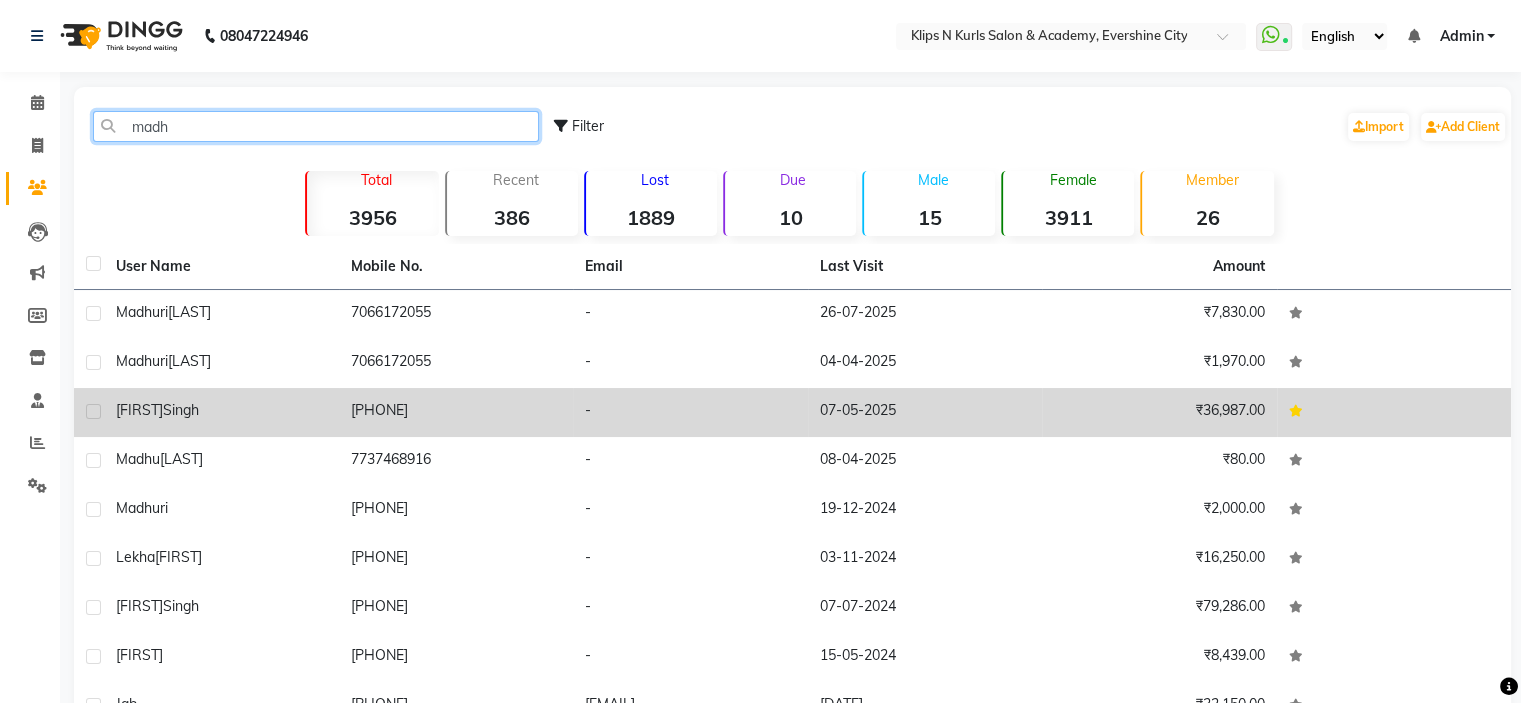 type on "madh" 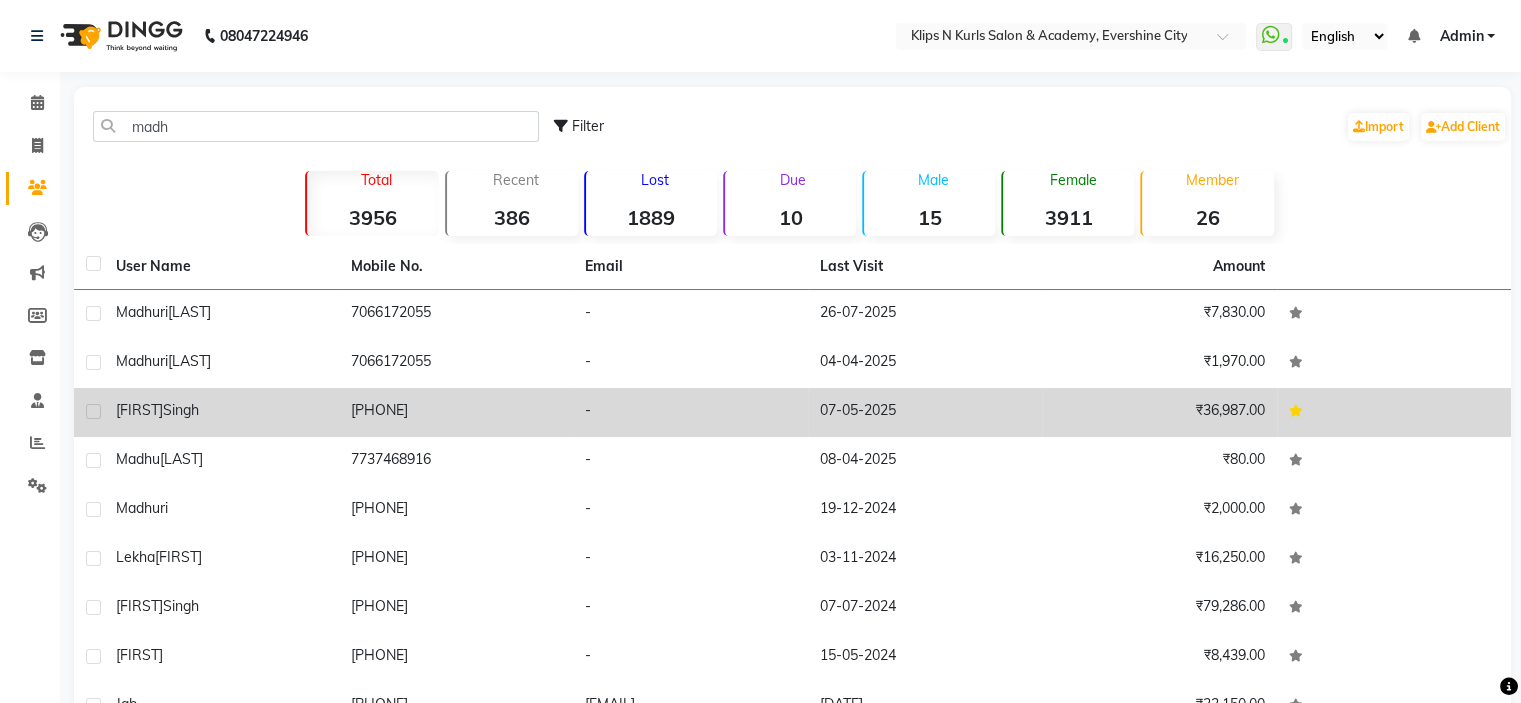click on "[FIRST]  [LAST]" 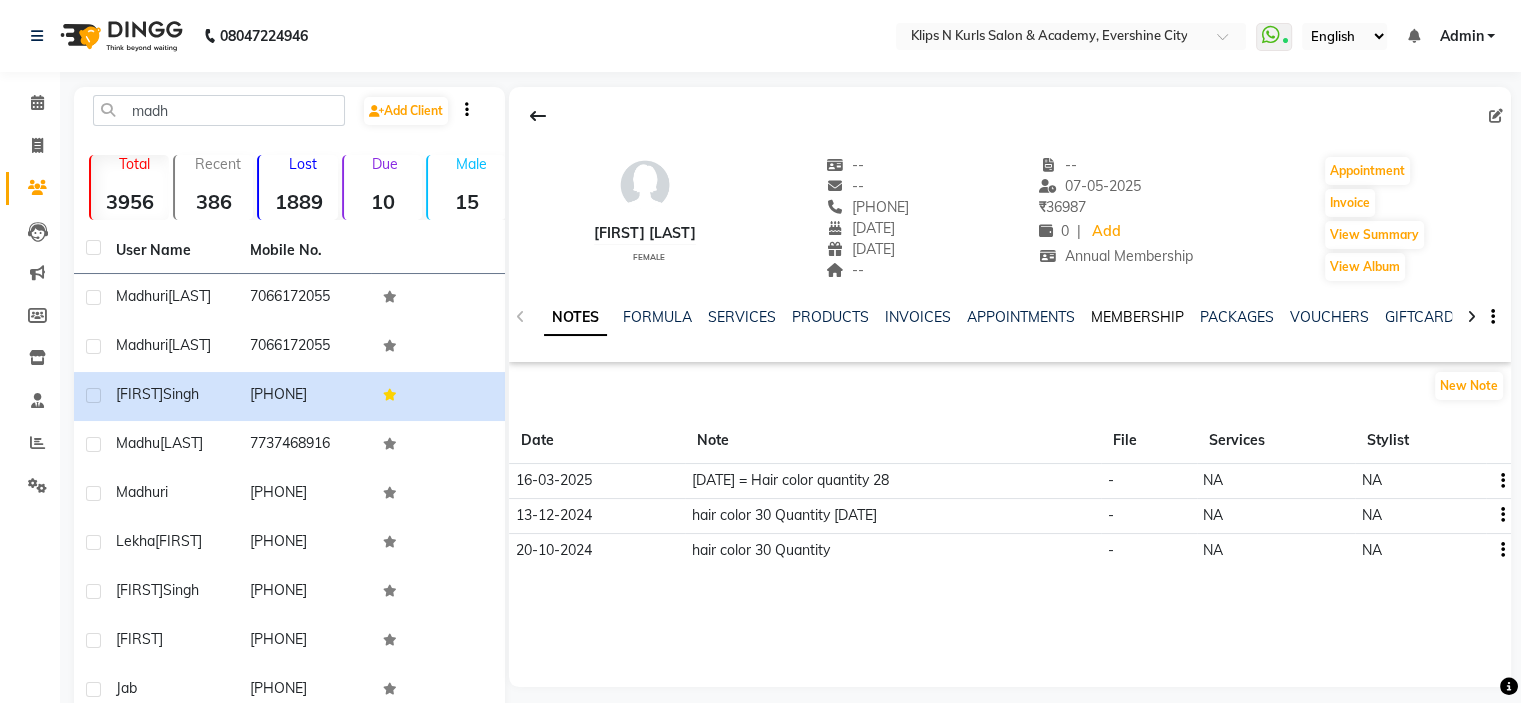 click on "MEMBERSHIP" 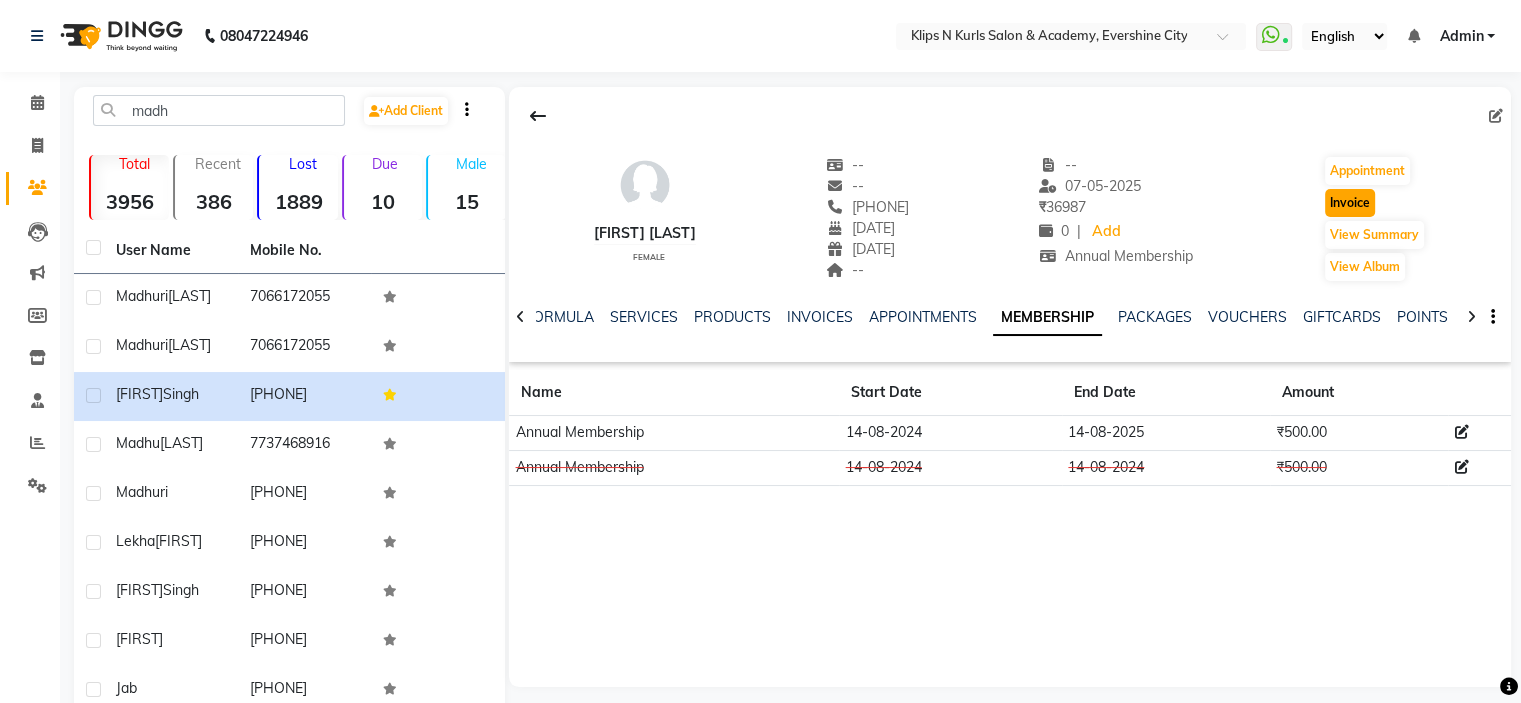 click on "Invoice" 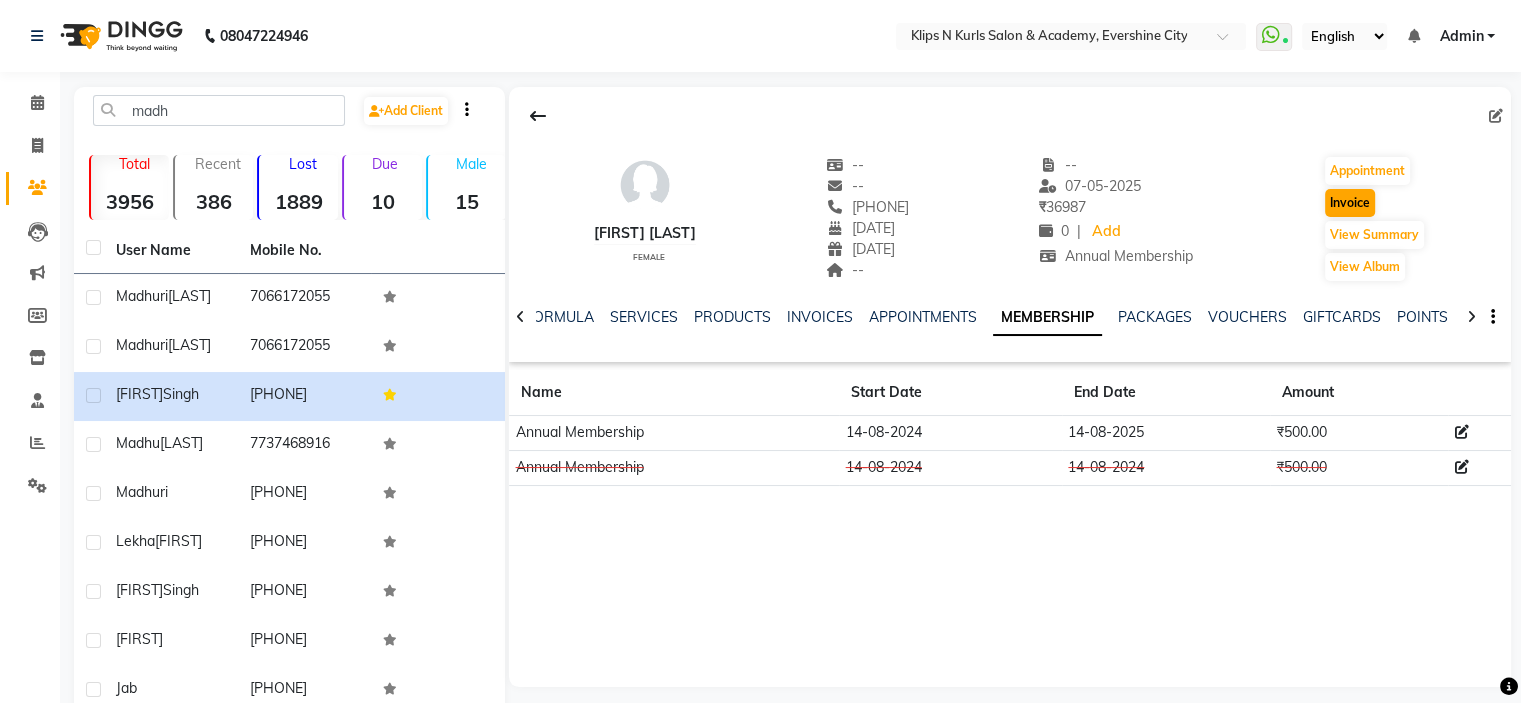select on "124" 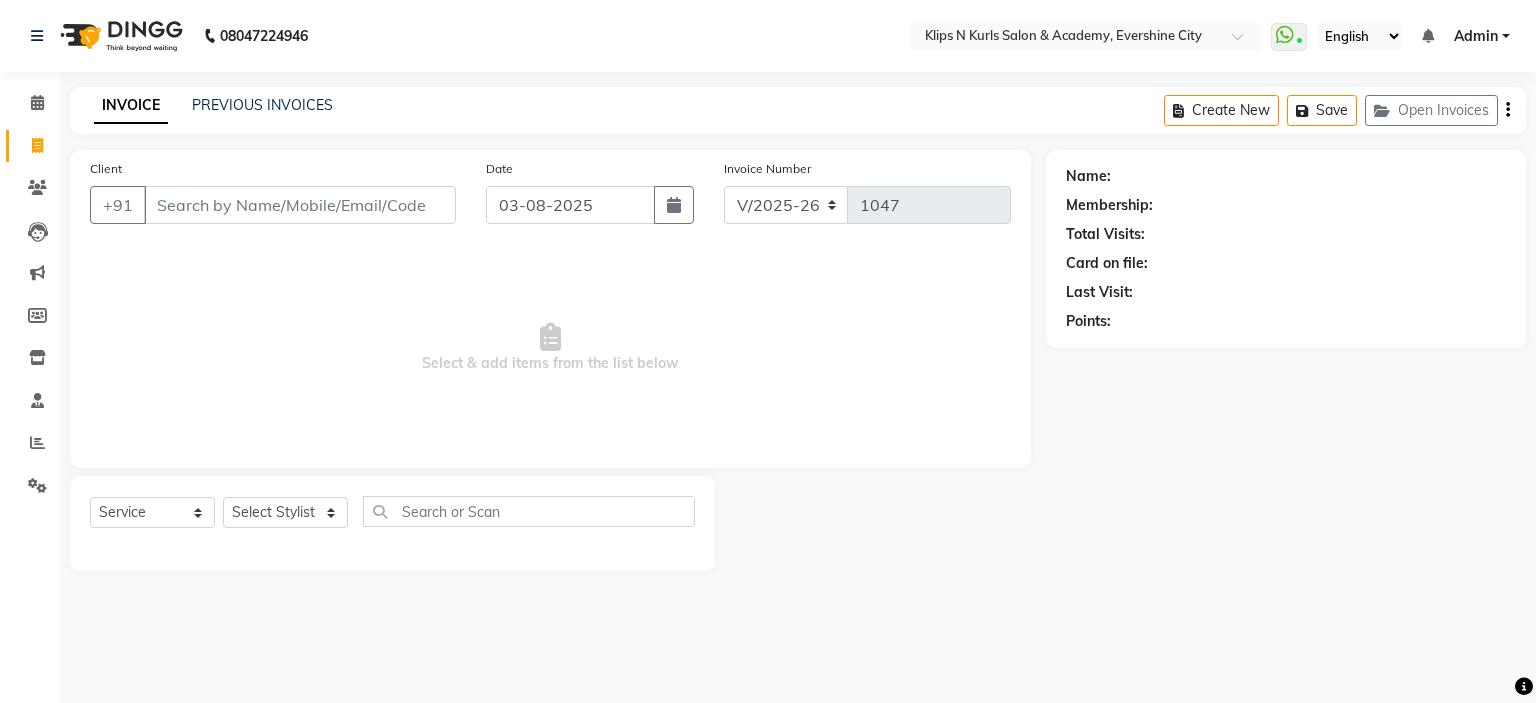 type on "[PHONE]" 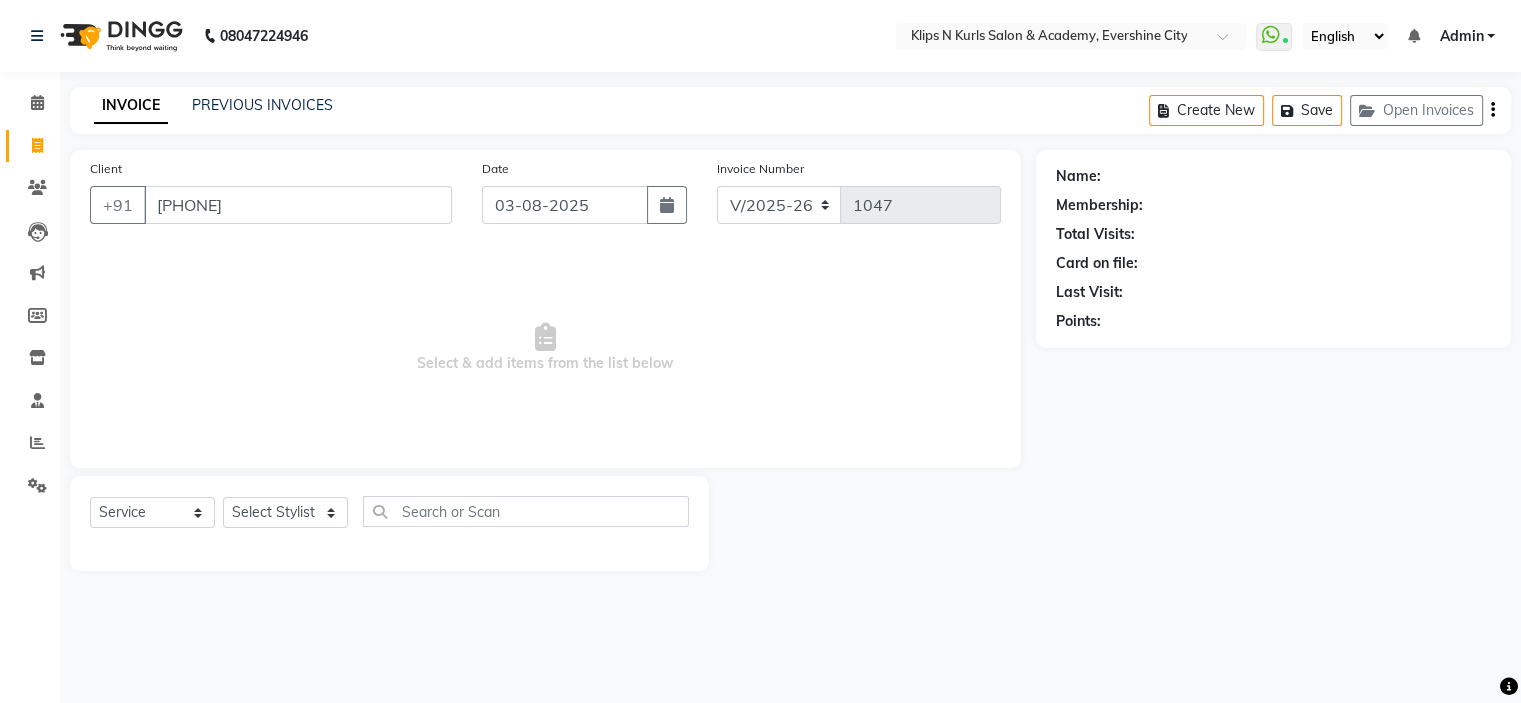 select on "3852" 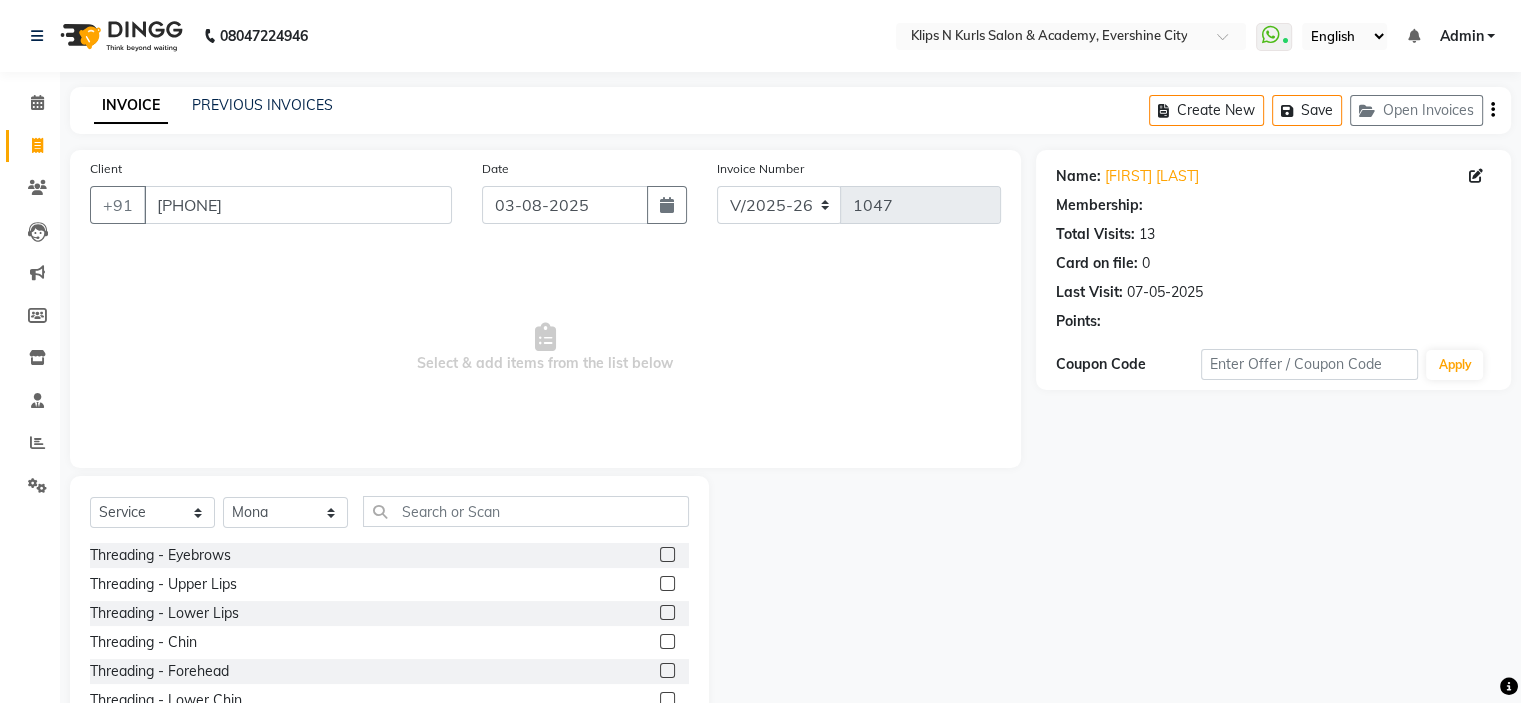 select on "1: Object" 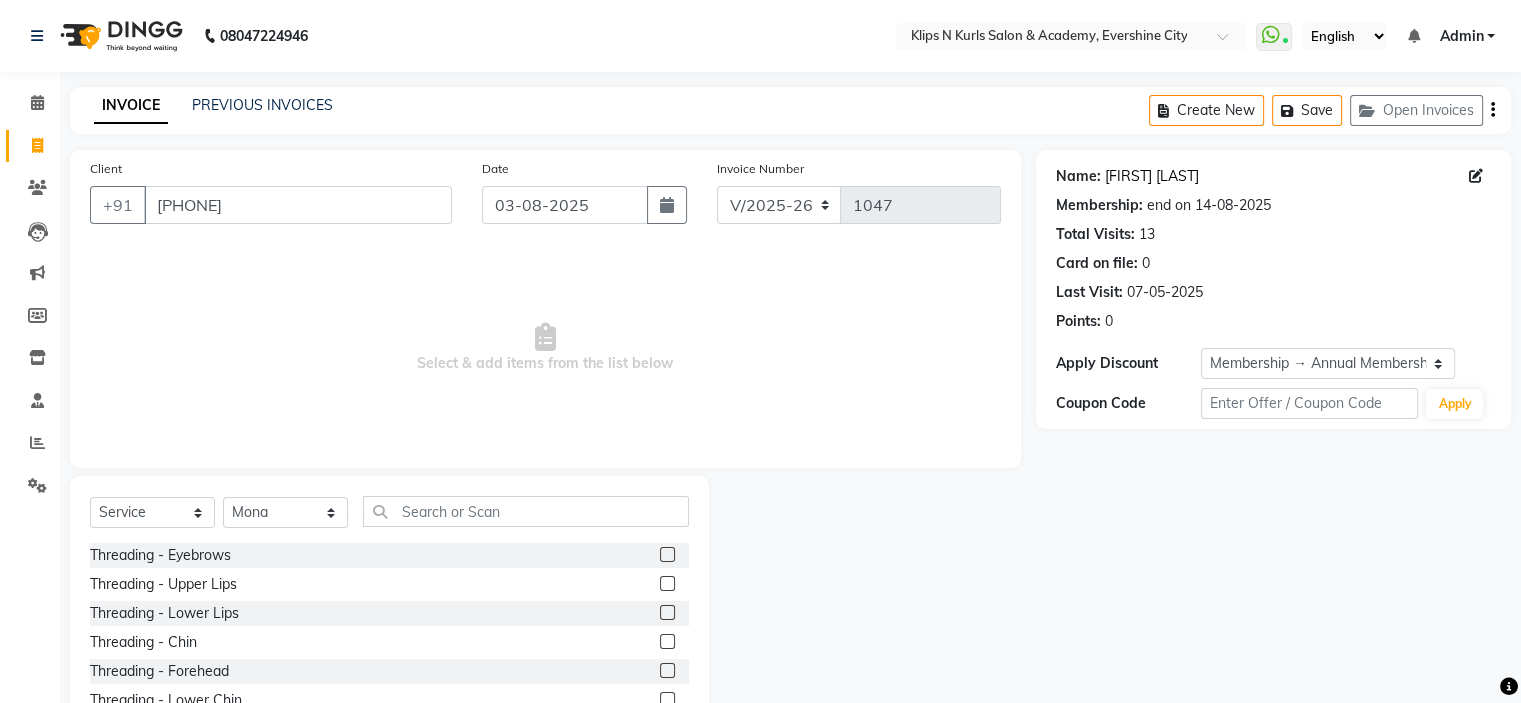 click on "[FIRST] [LAST]" 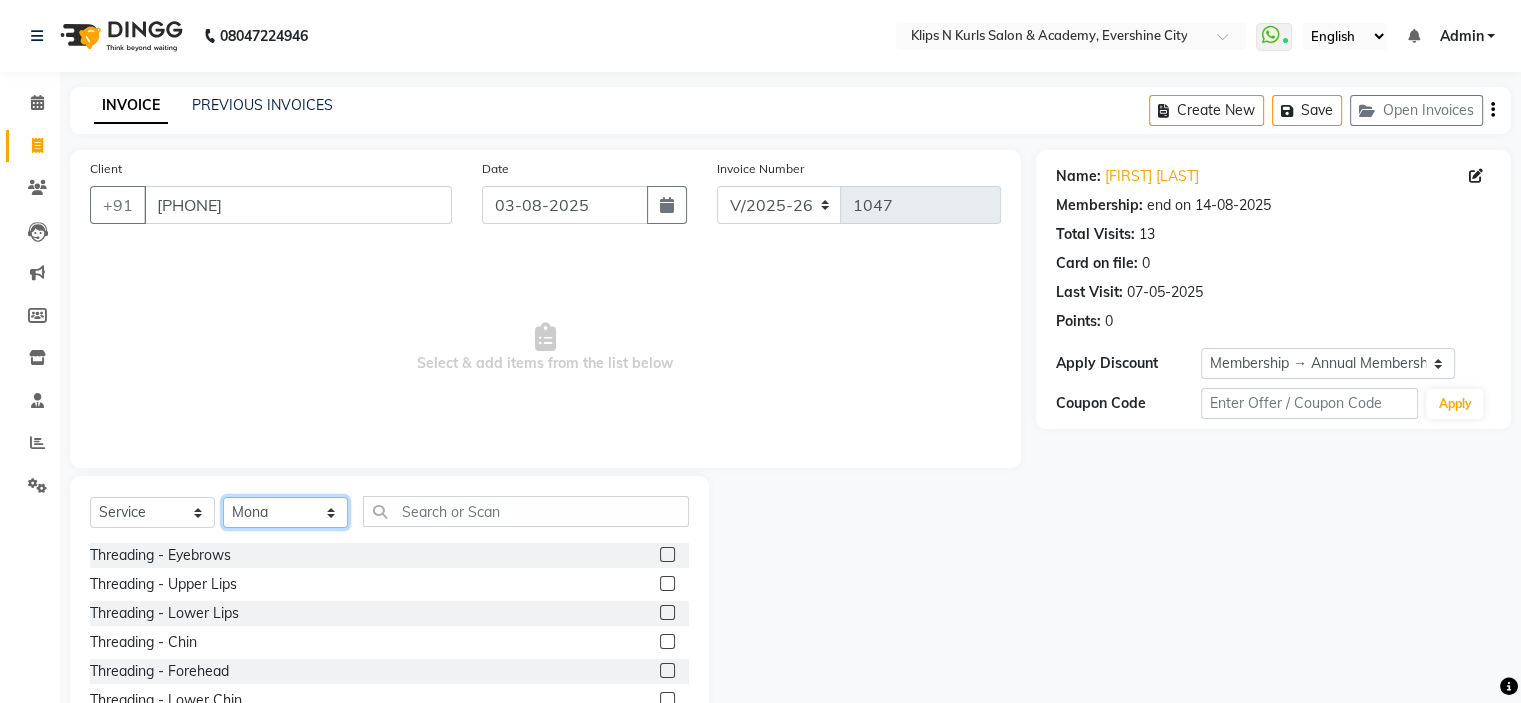 click on "Select Stylist Chandani Front Desk Ishika  Mona Neha Pooja Priya Smitha" 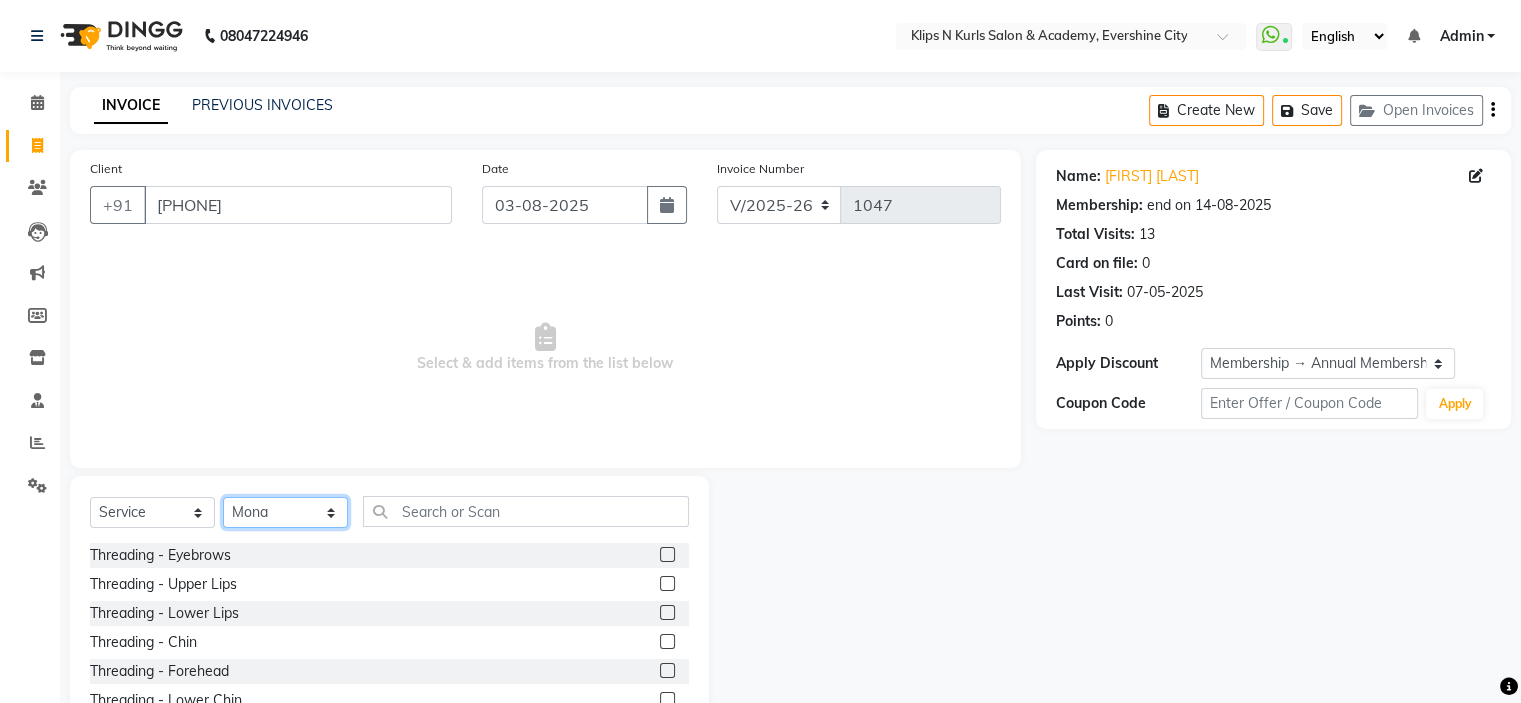 select on "84310" 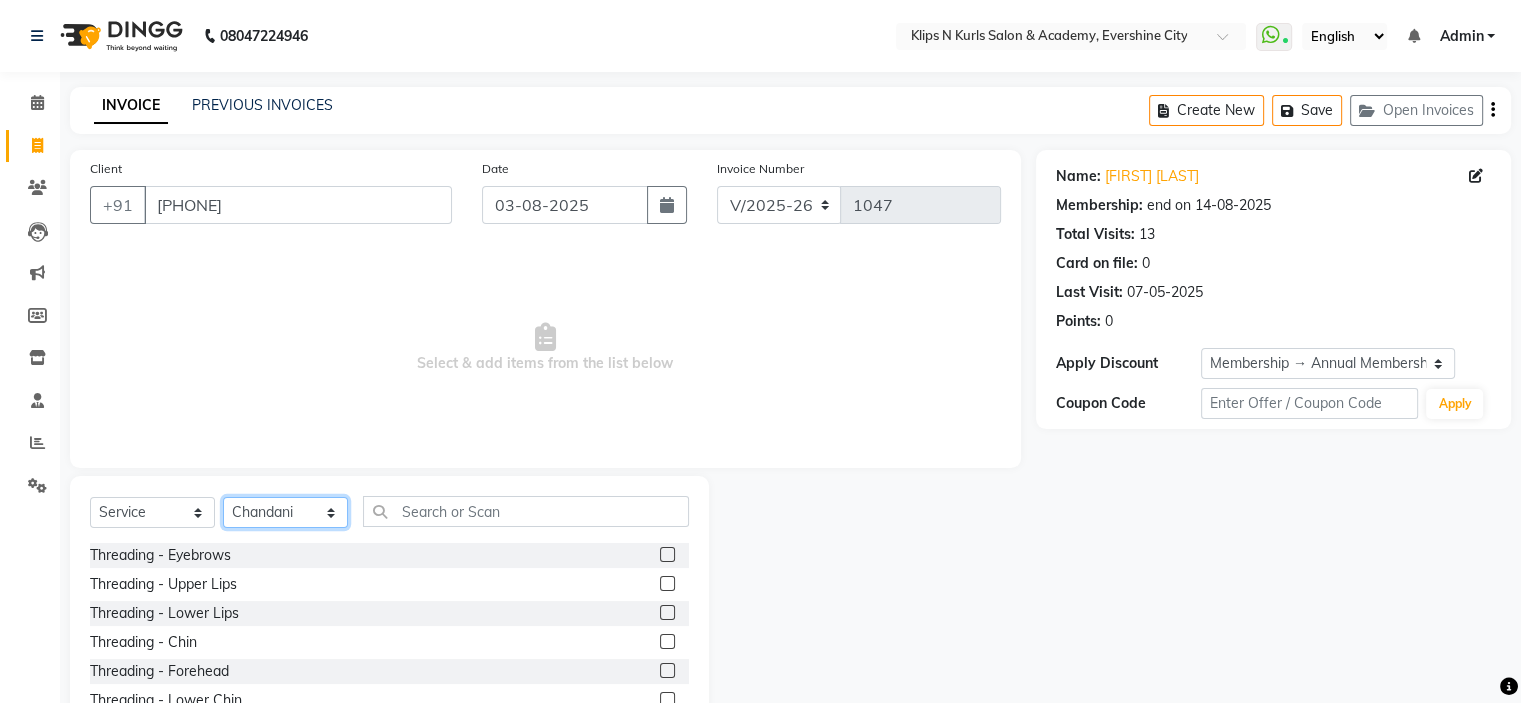 click on "Select Stylist Chandani Front Desk Ishika  Mona Neha Pooja Priya Smitha" 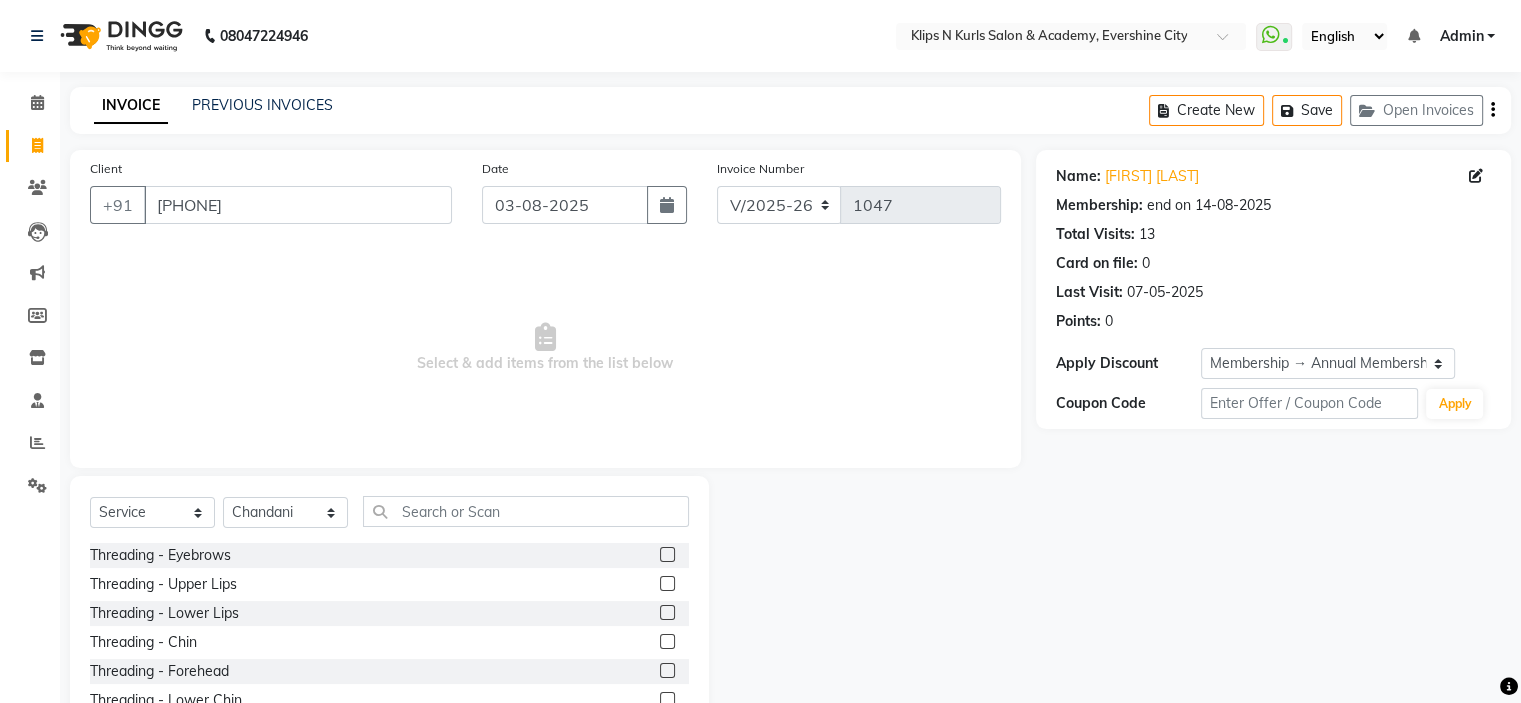 click 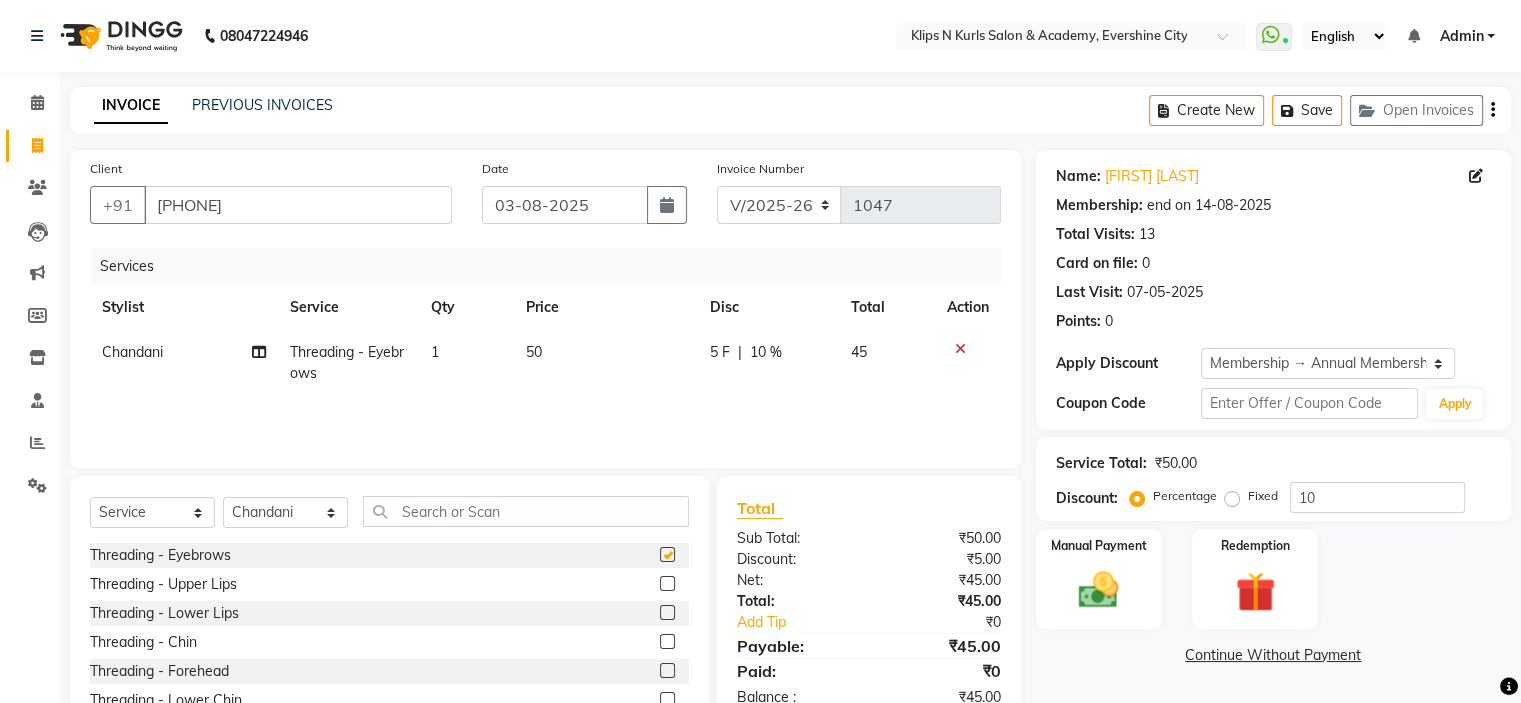 checkbox on "false" 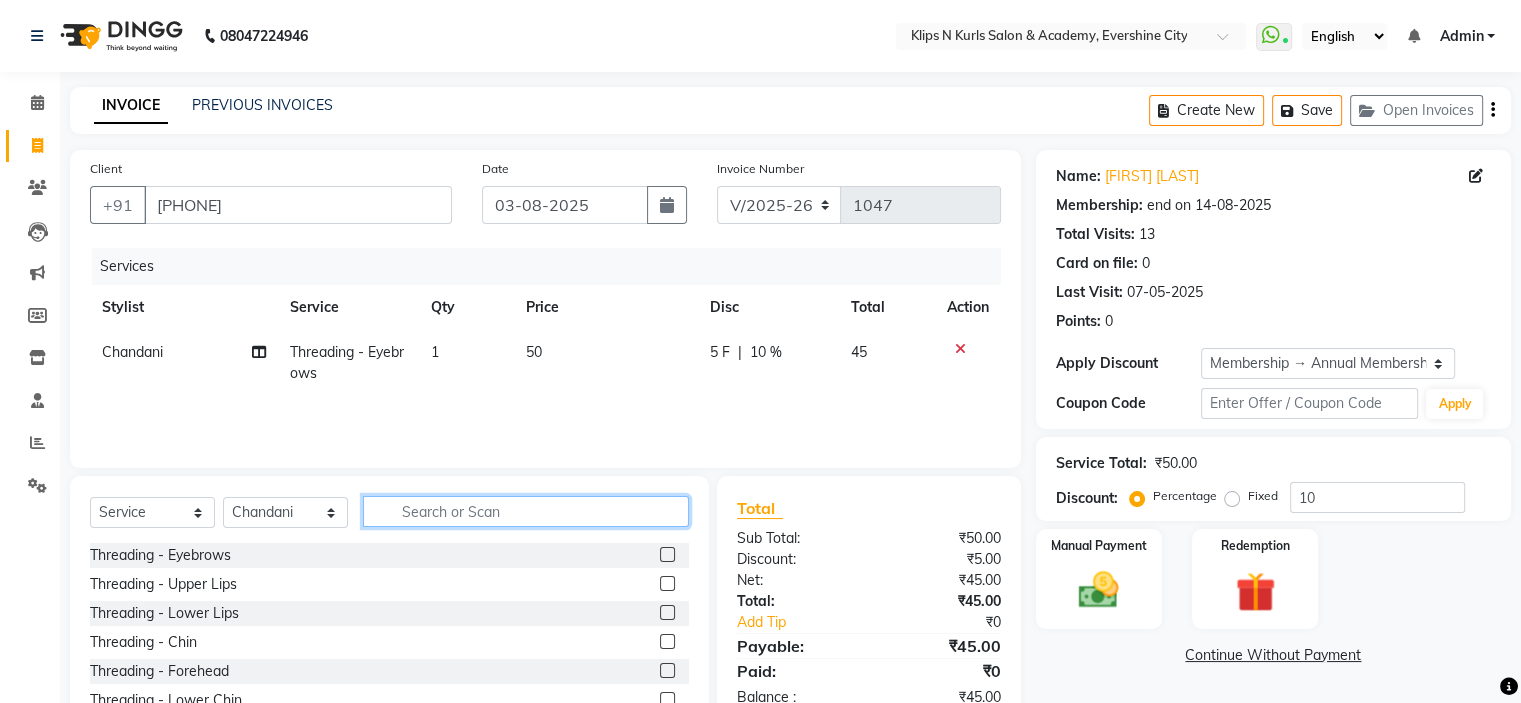 click 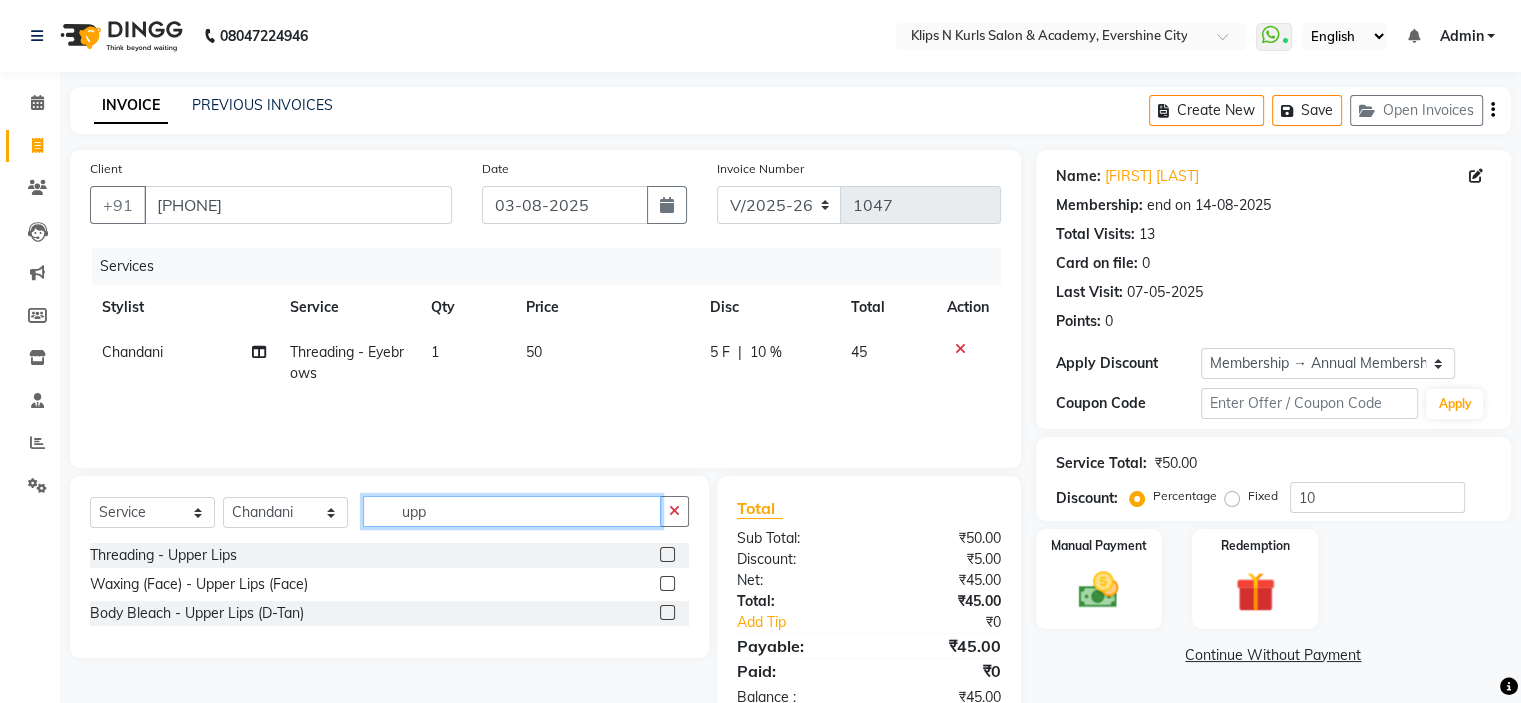type on "upp" 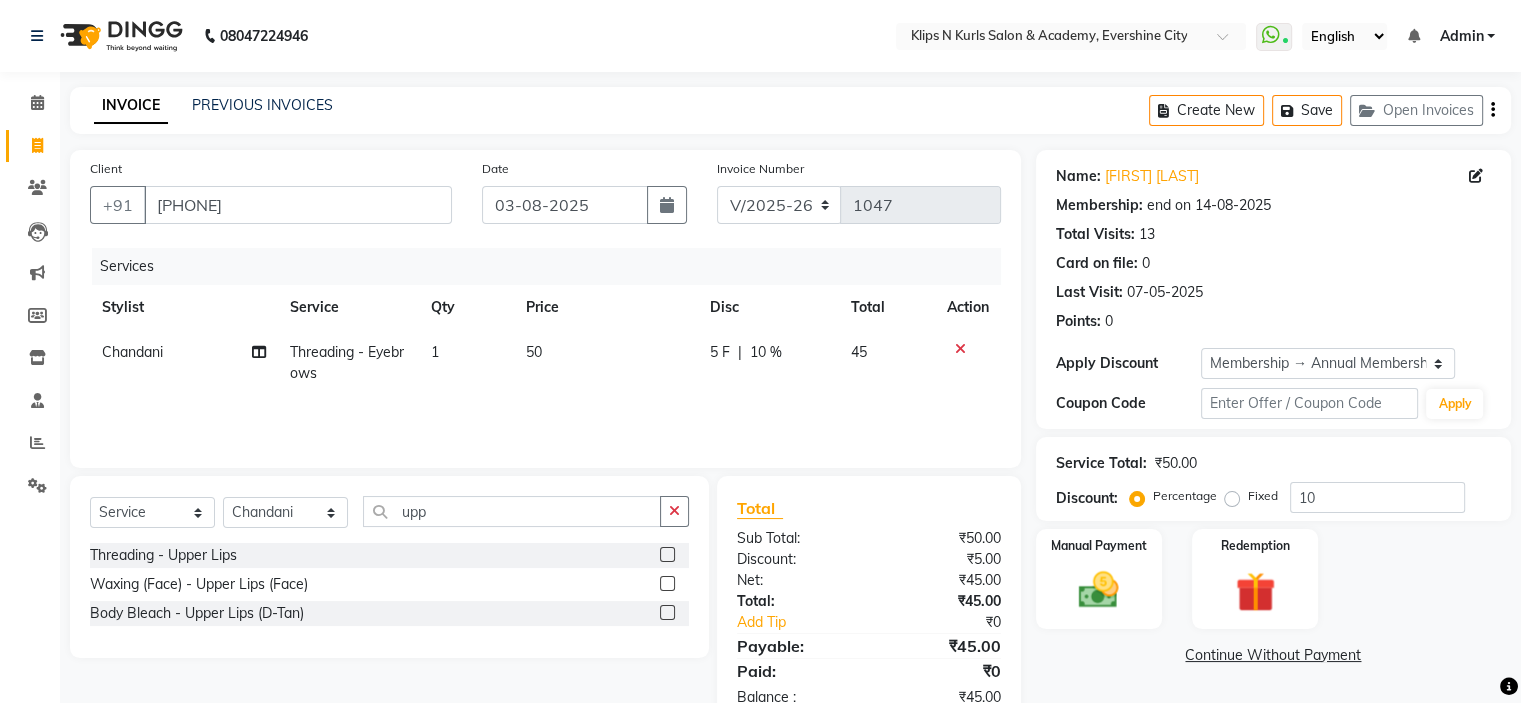 click 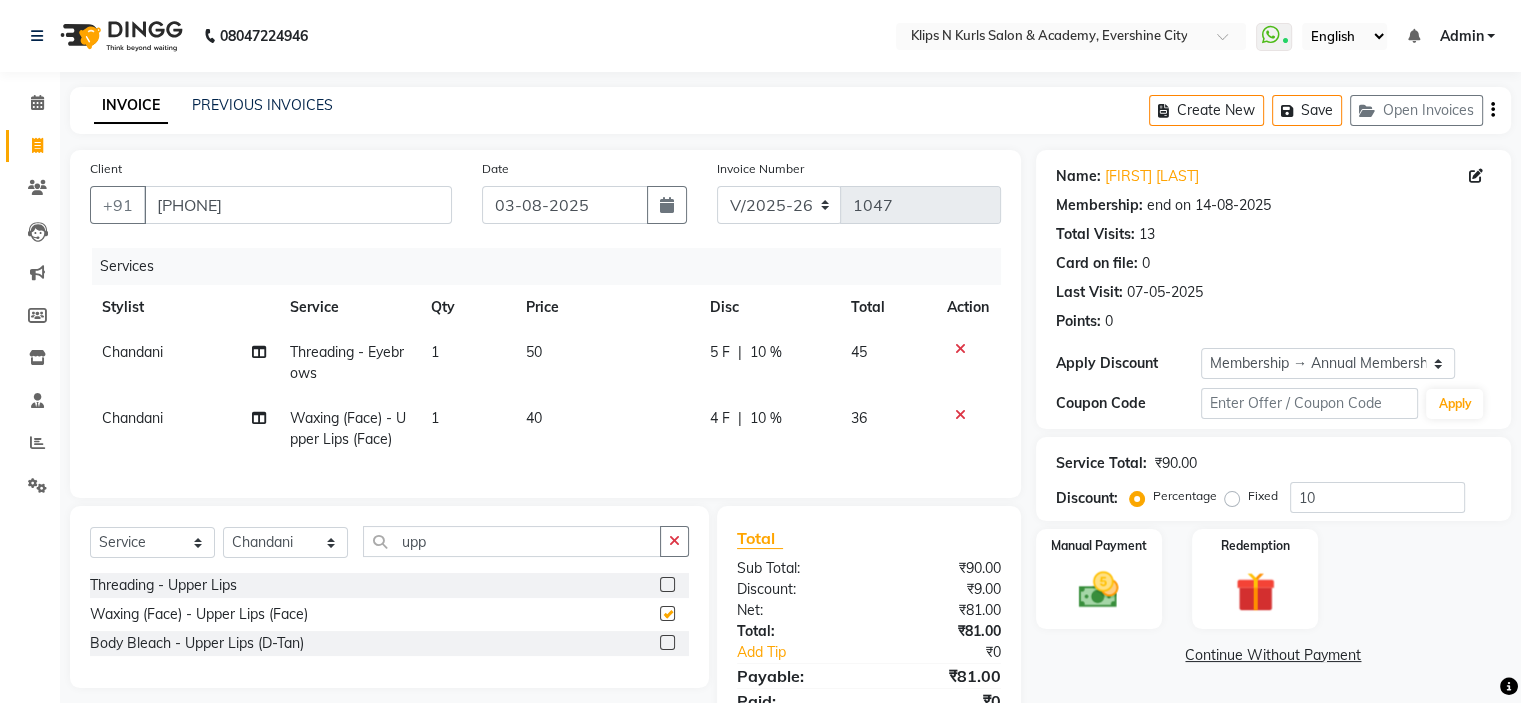 checkbox on "false" 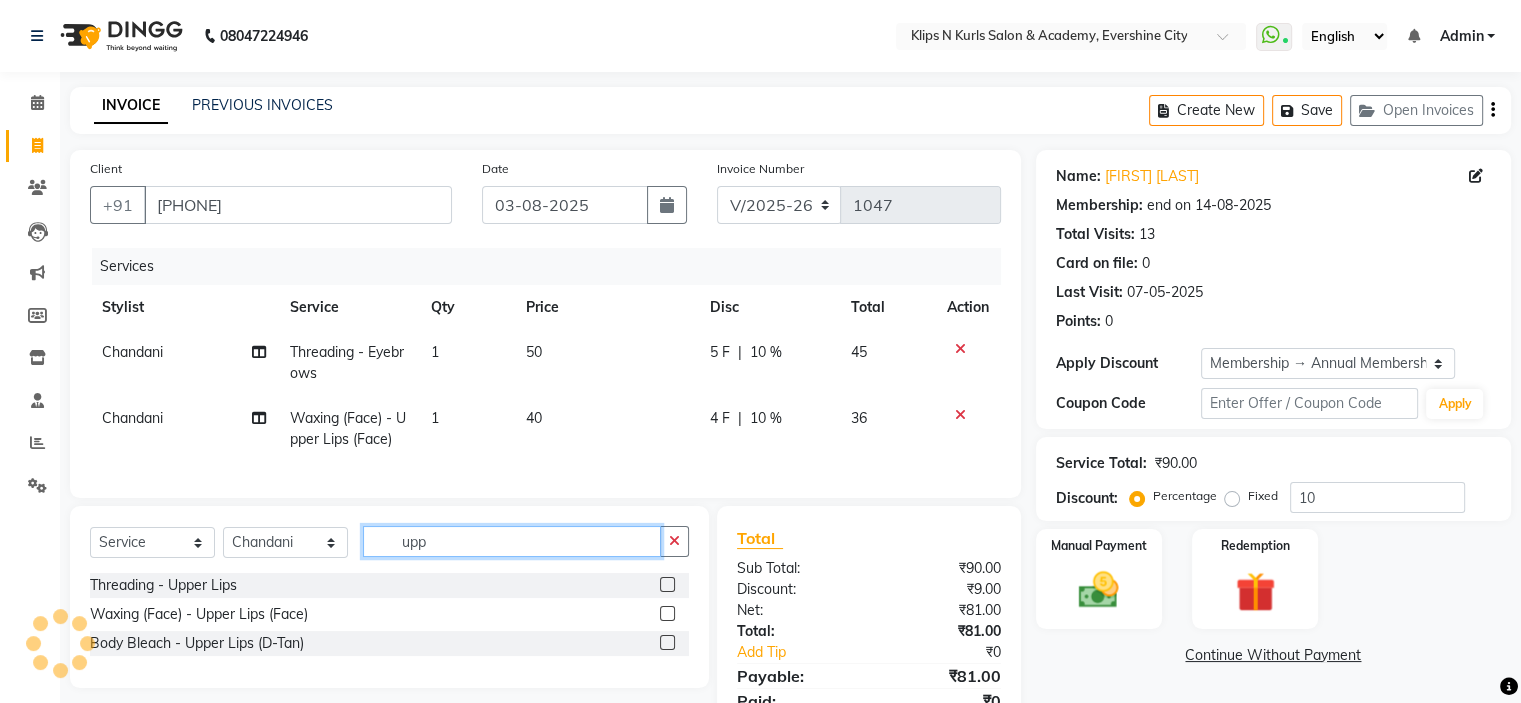 click on "upp" 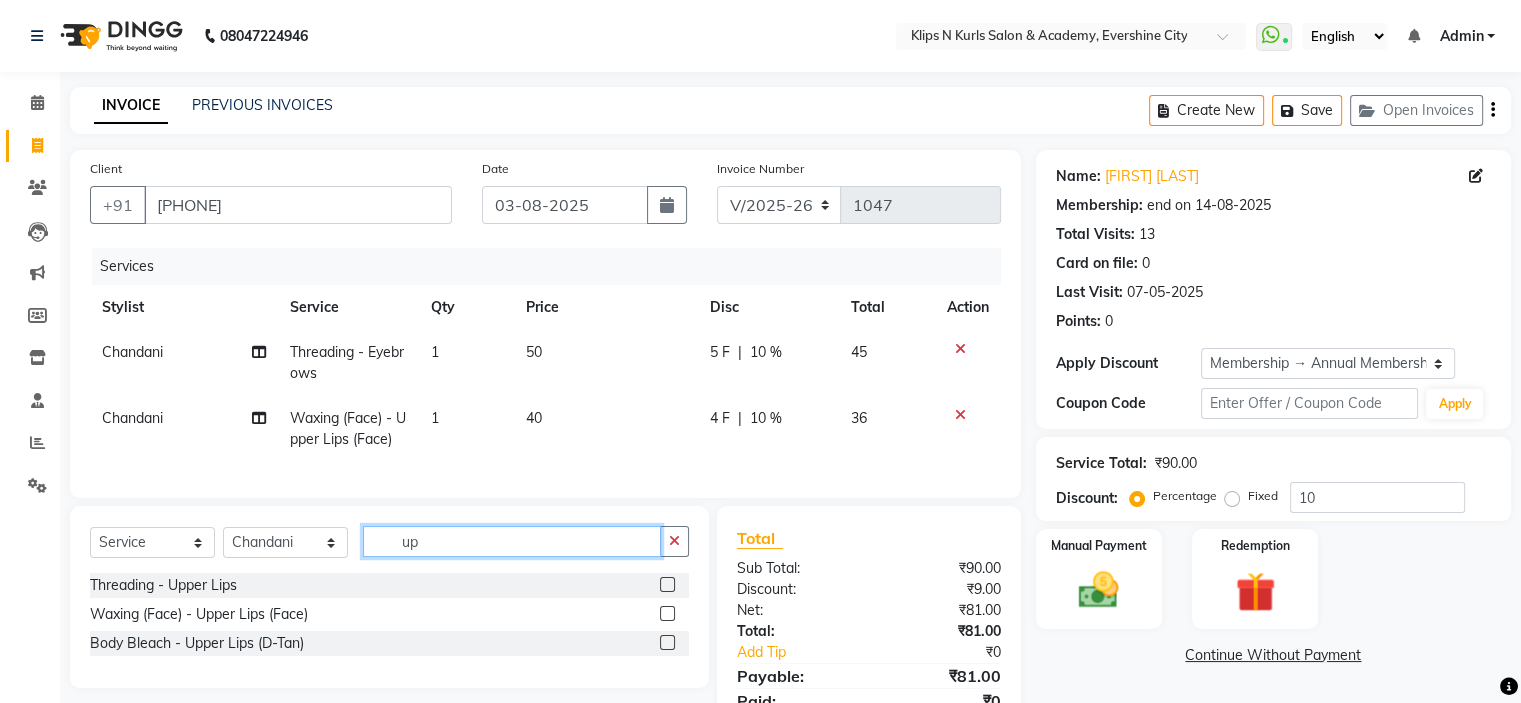 type on "u" 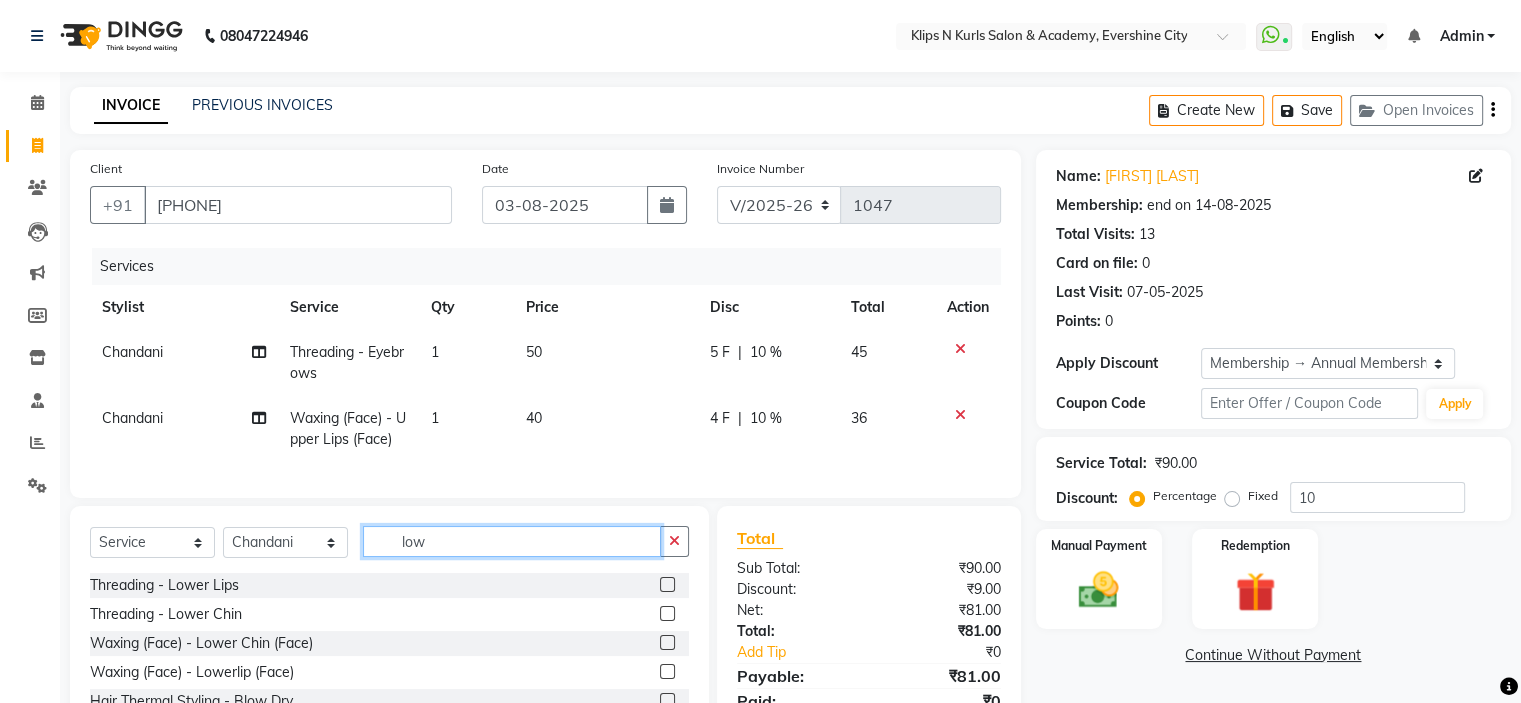 type on "low" 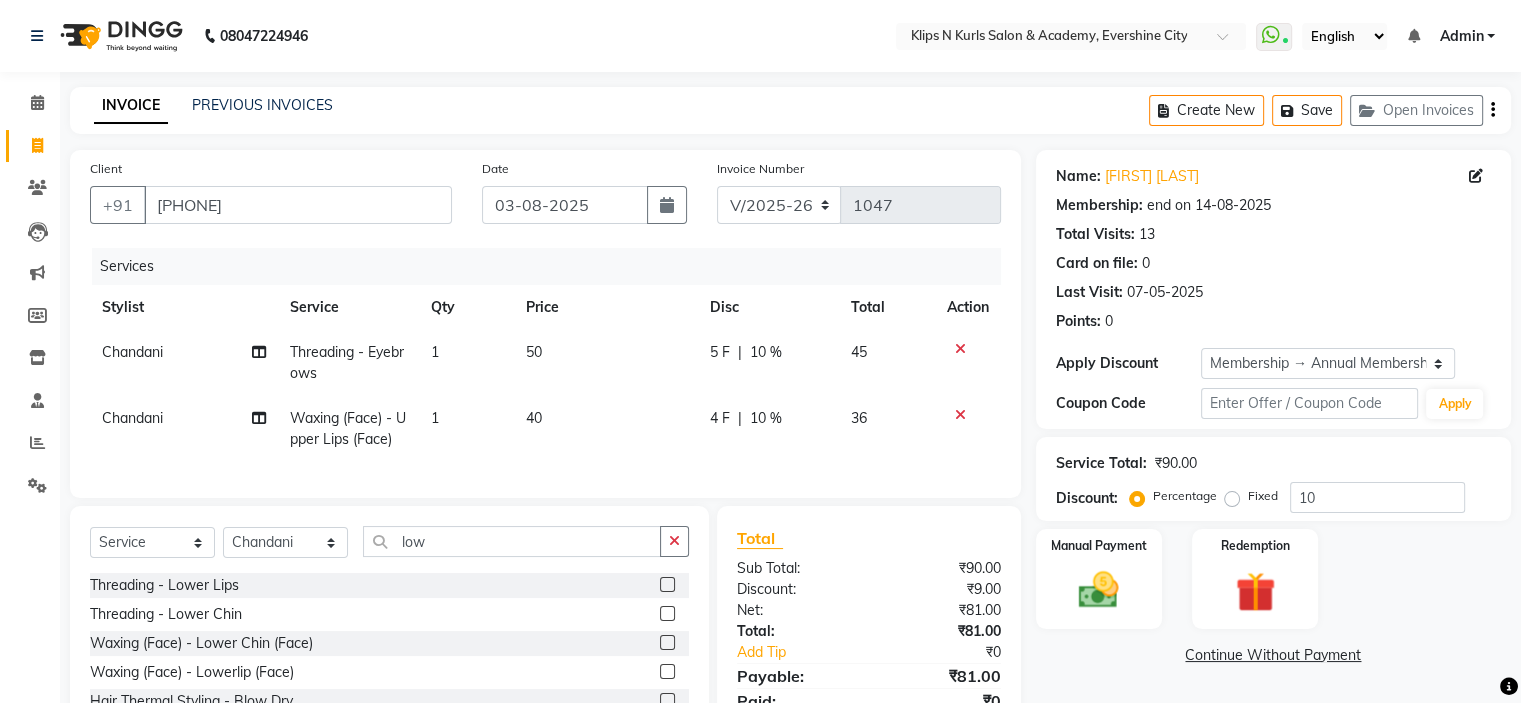 click 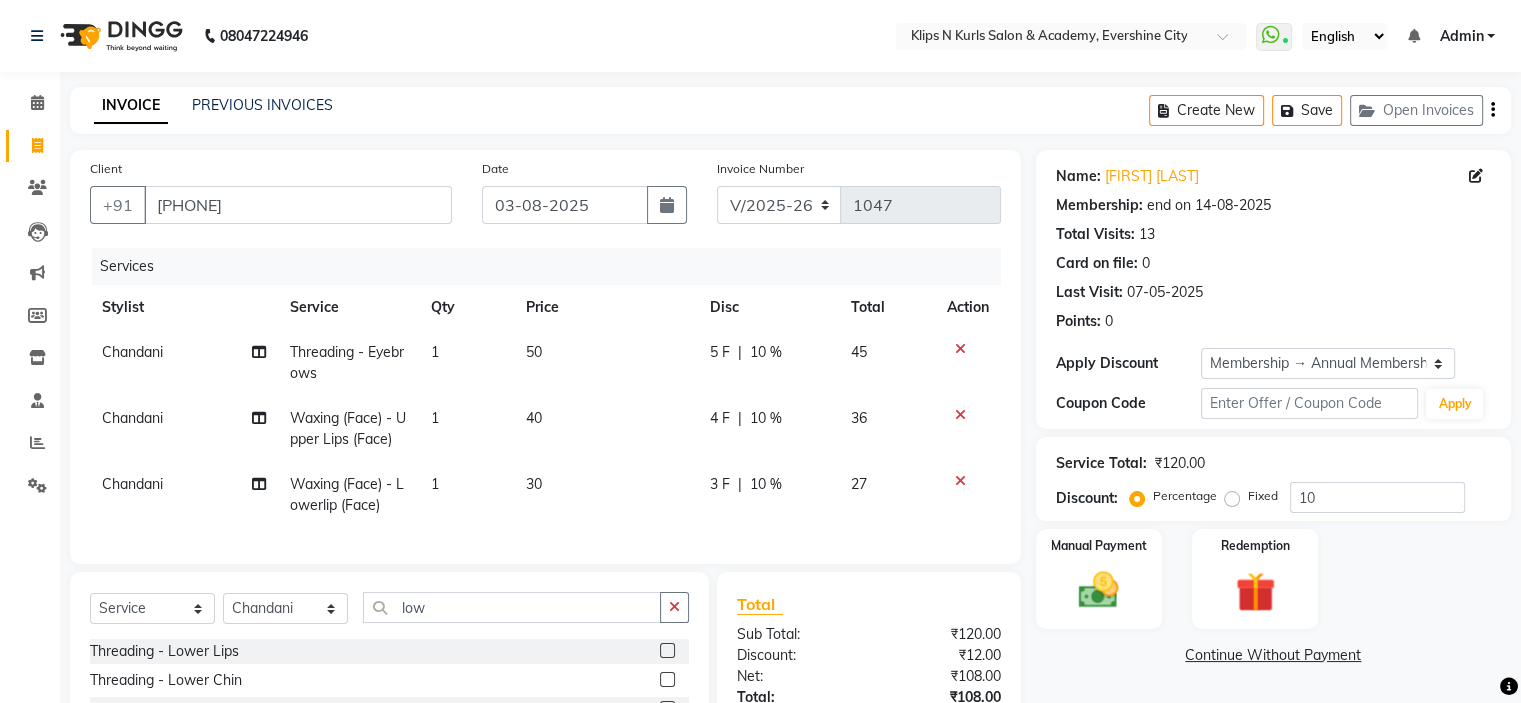 checkbox on "false" 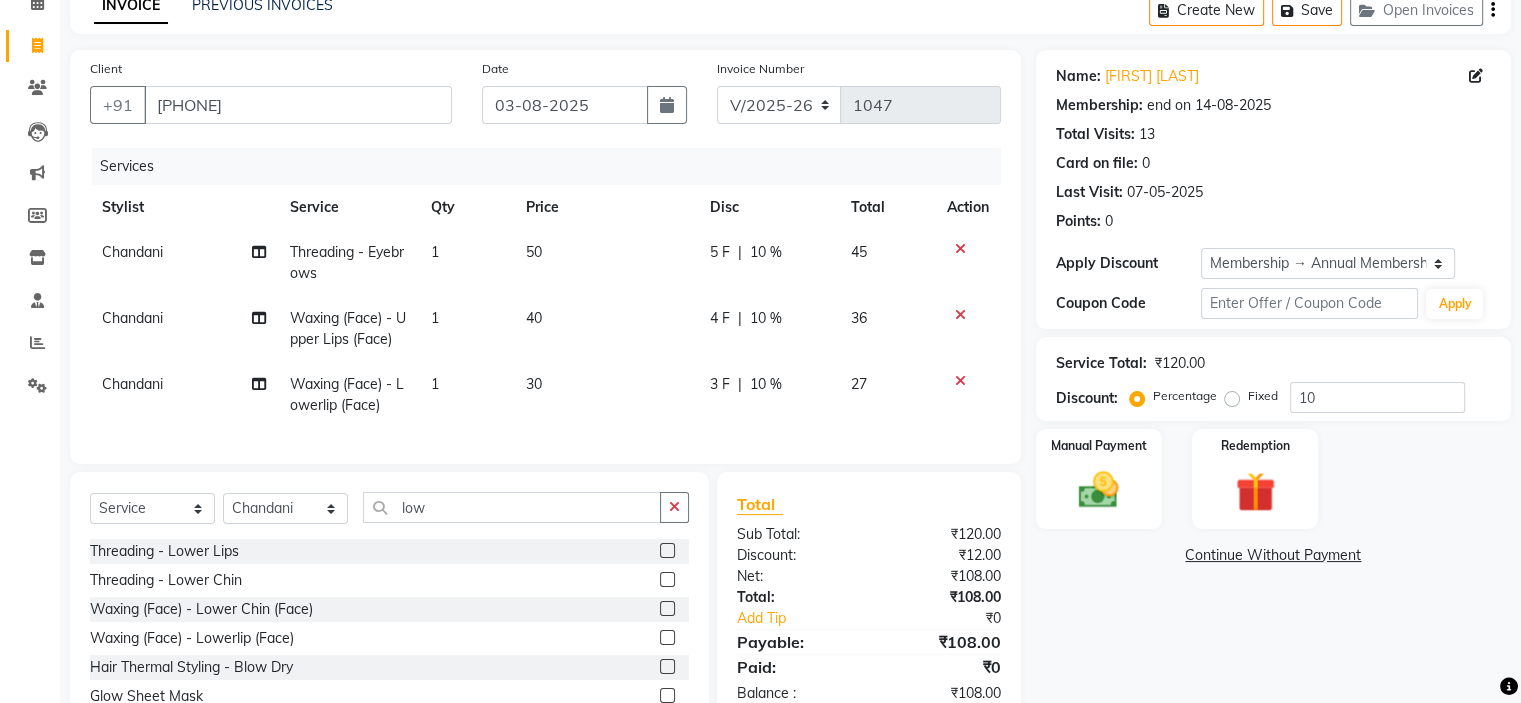 scroll, scrollTop: 200, scrollLeft: 0, axis: vertical 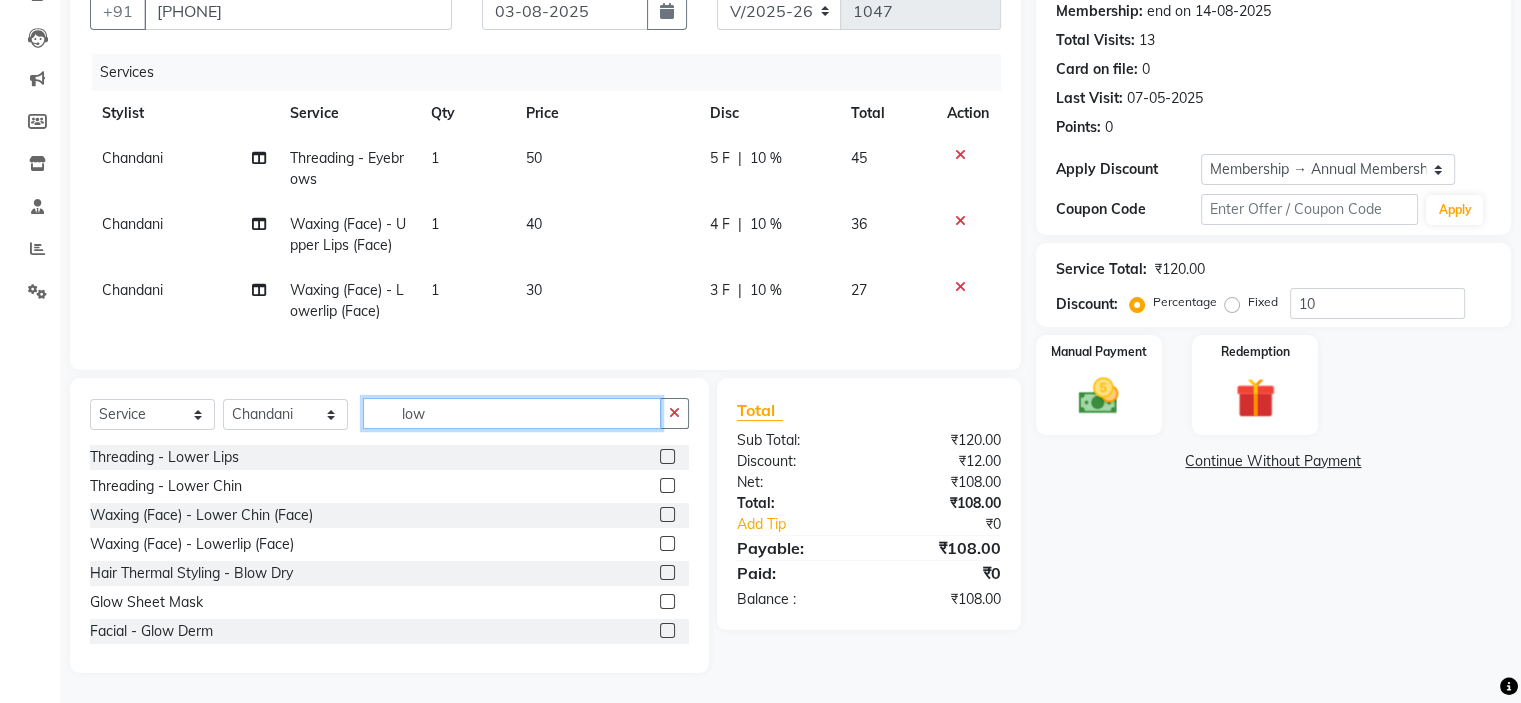 click on "low" 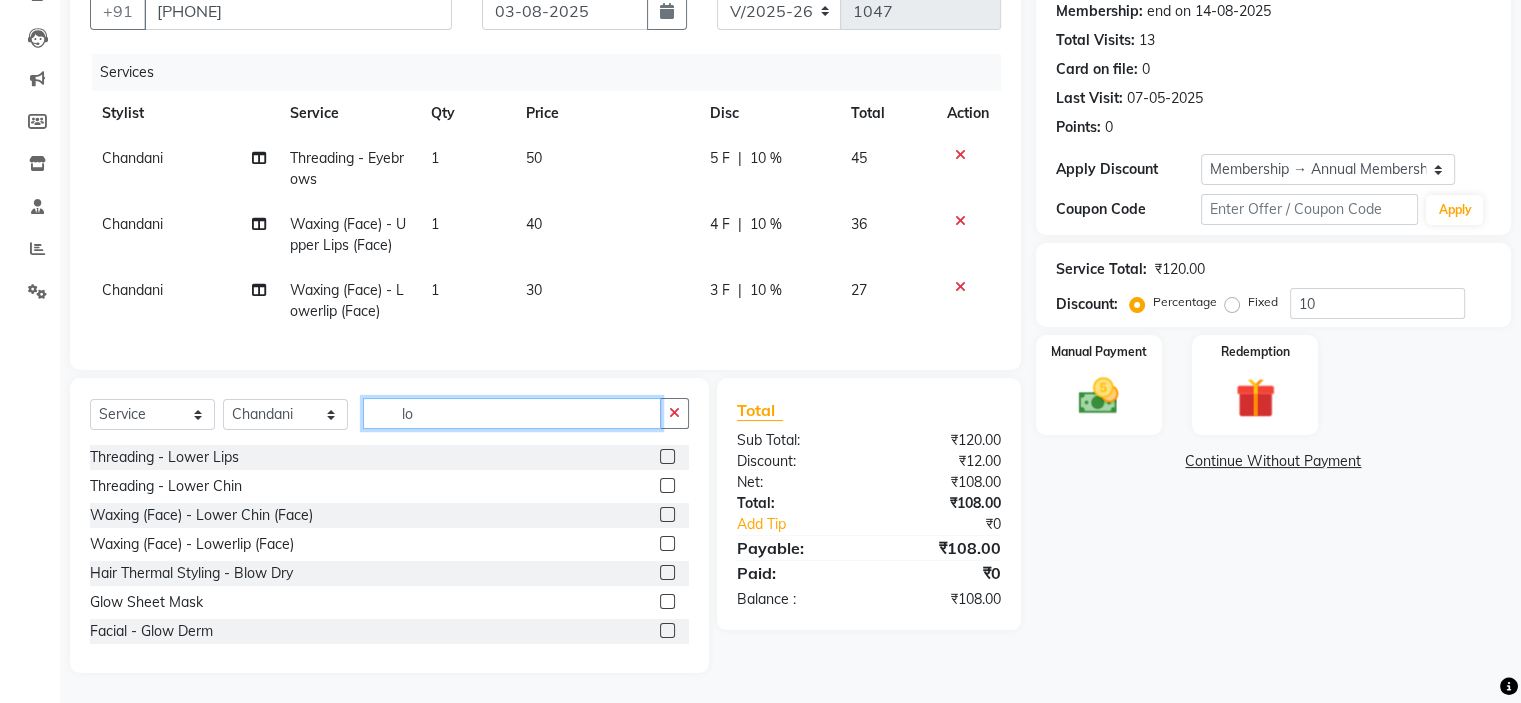 type on "l" 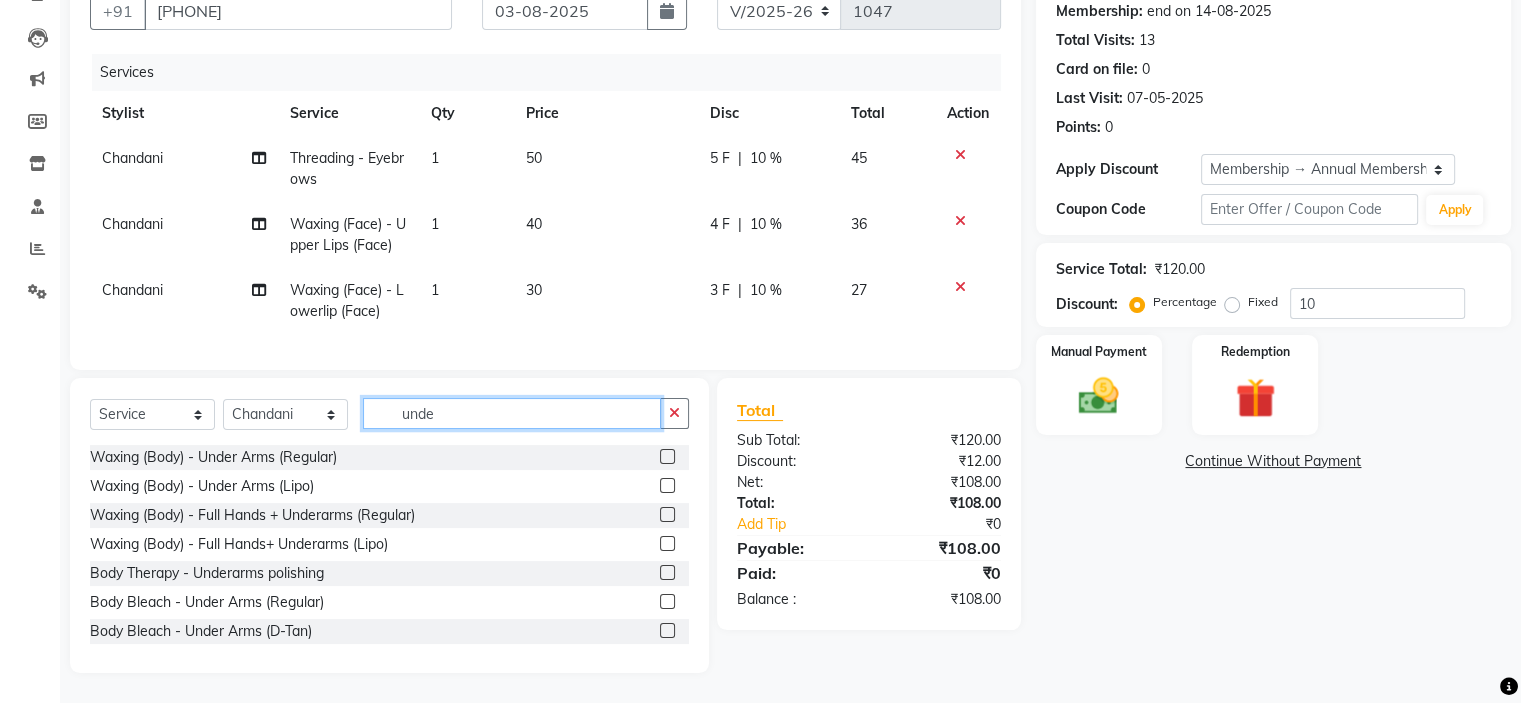 type on "unde" 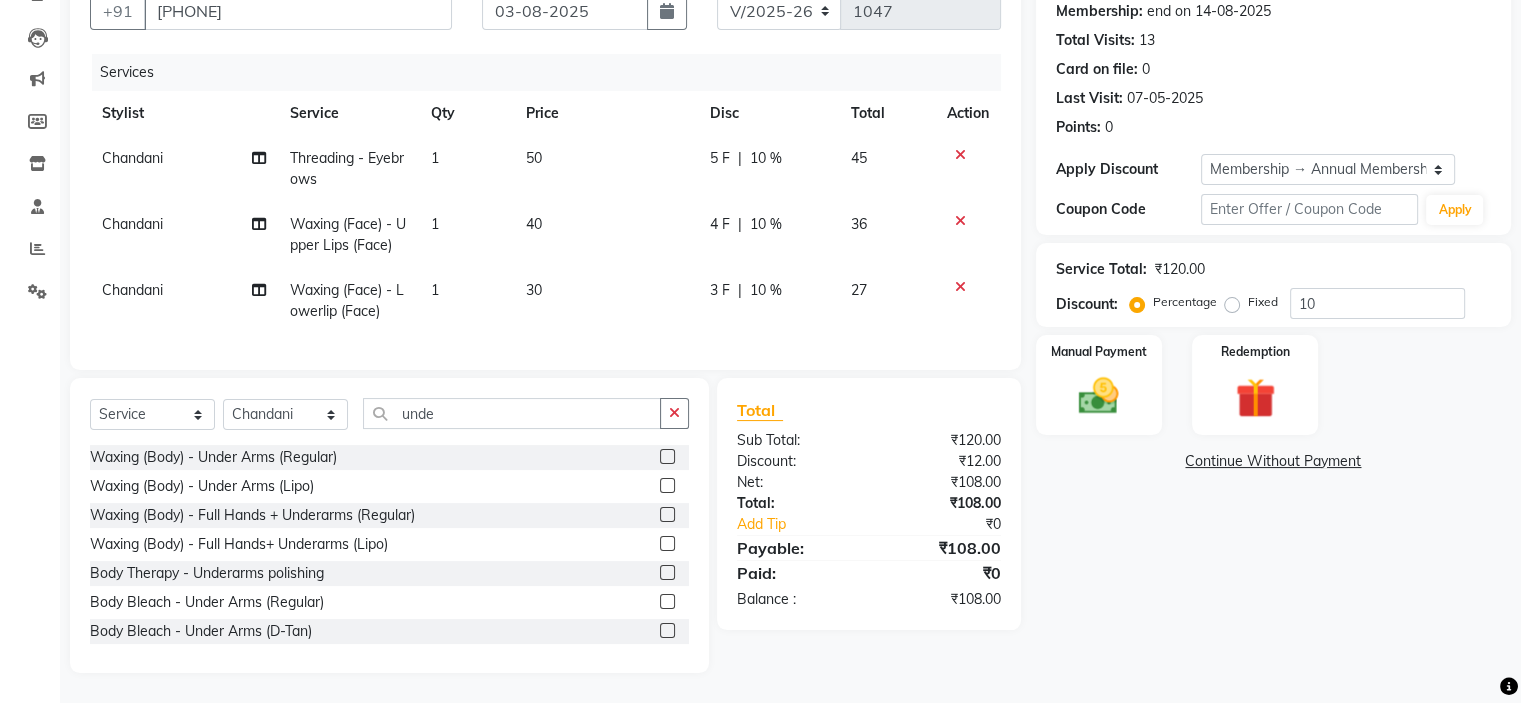 click 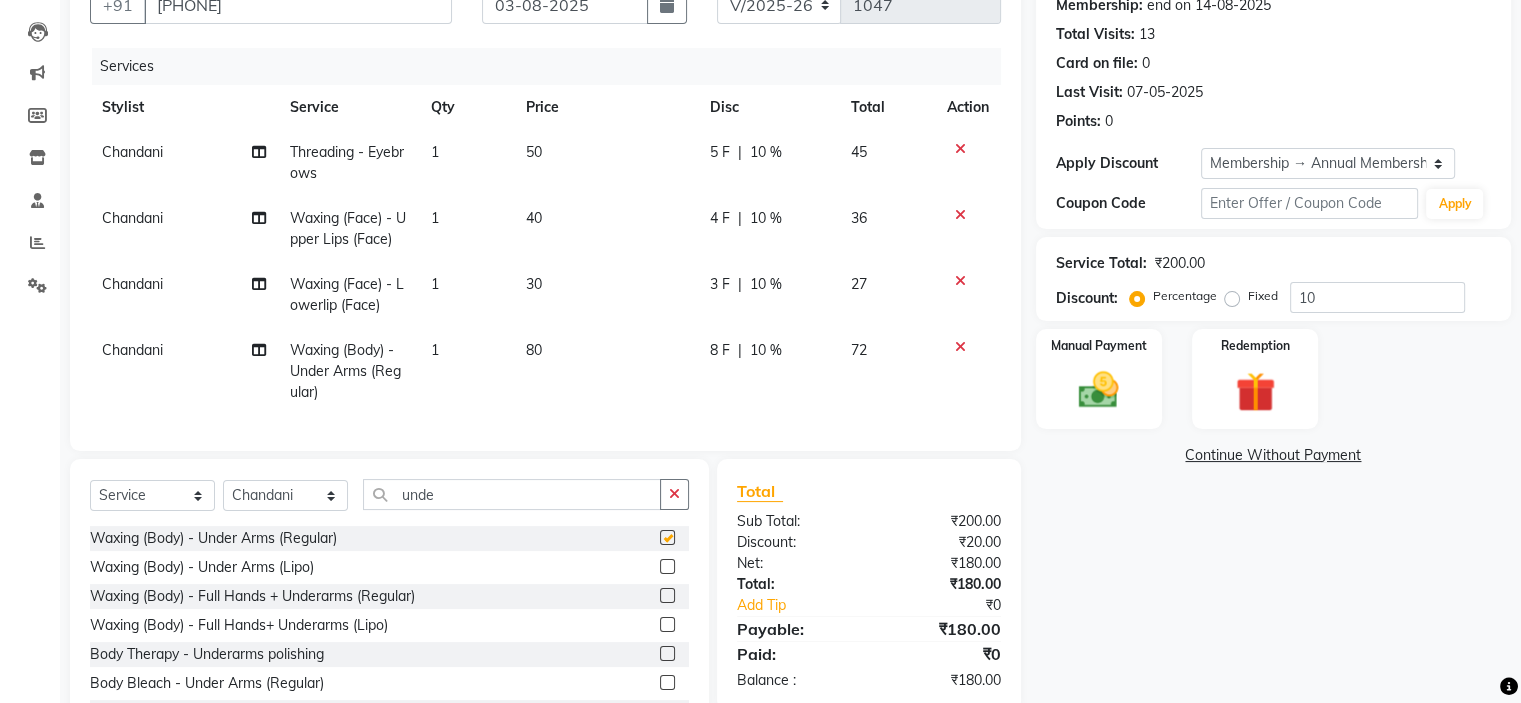 checkbox on "false" 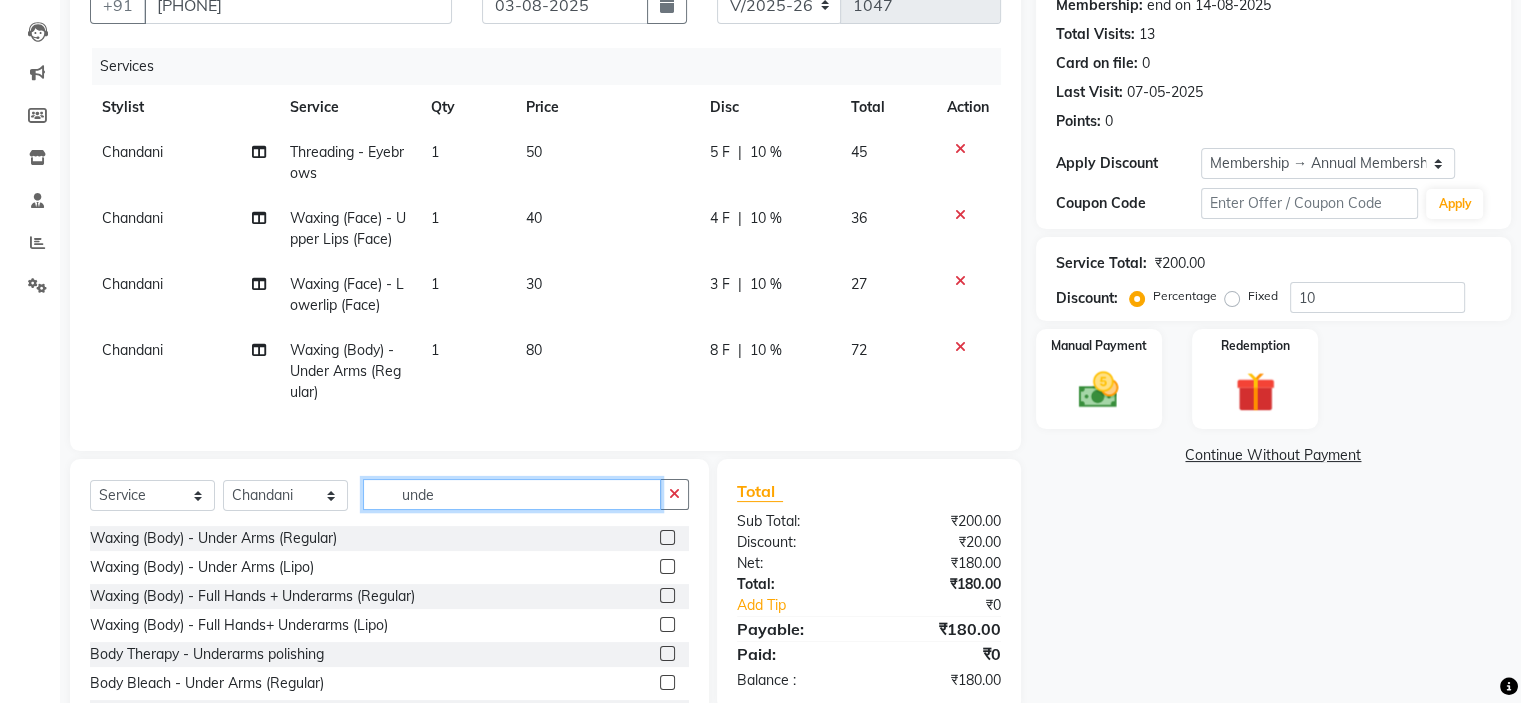click on "unde" 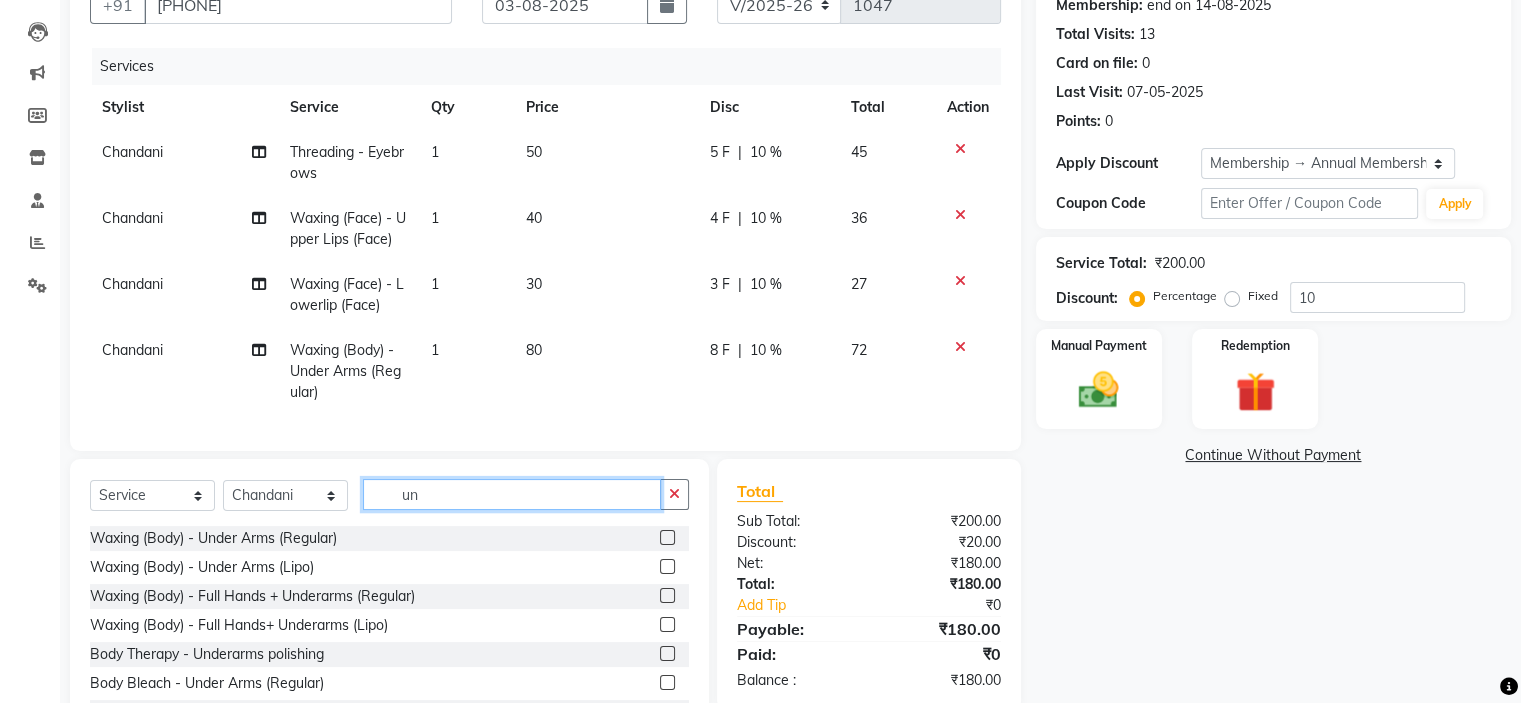type on "u" 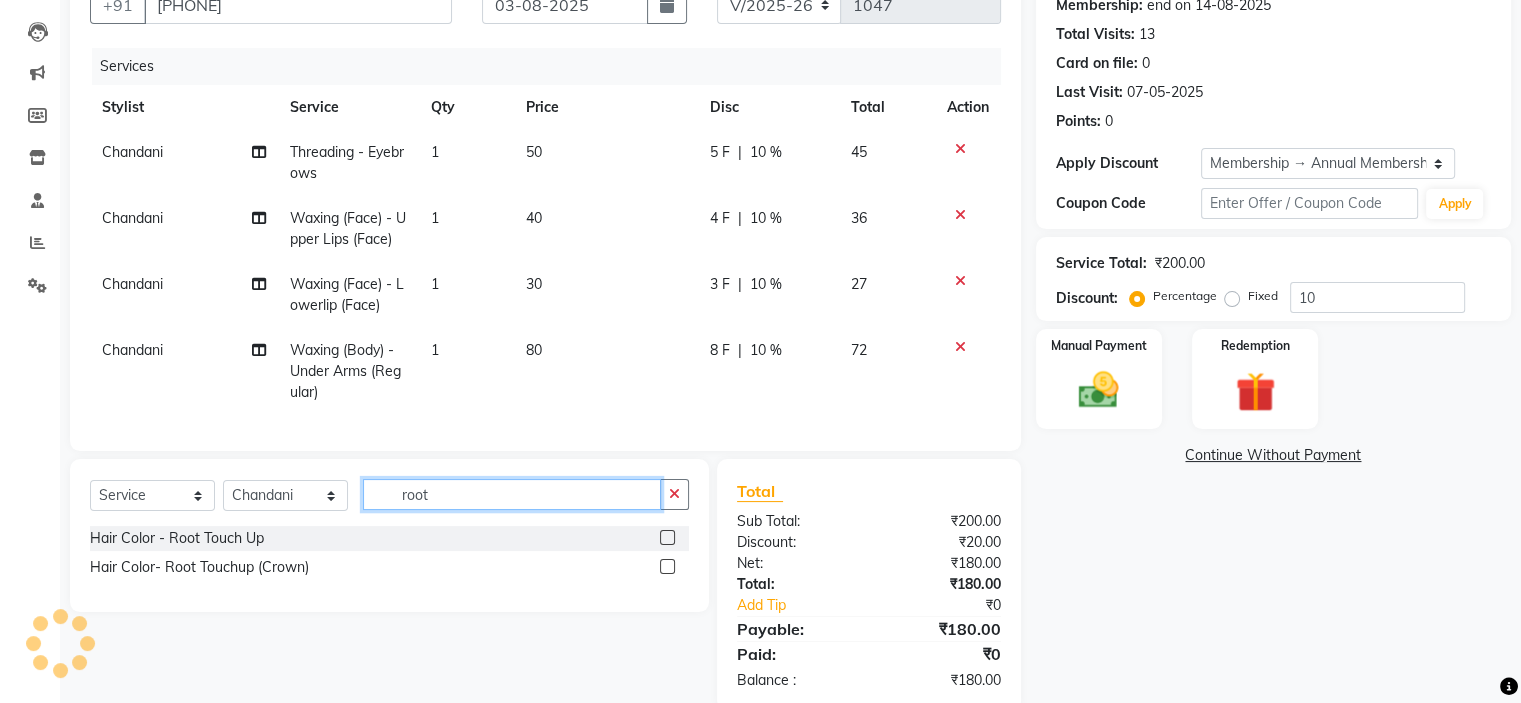 type on "root" 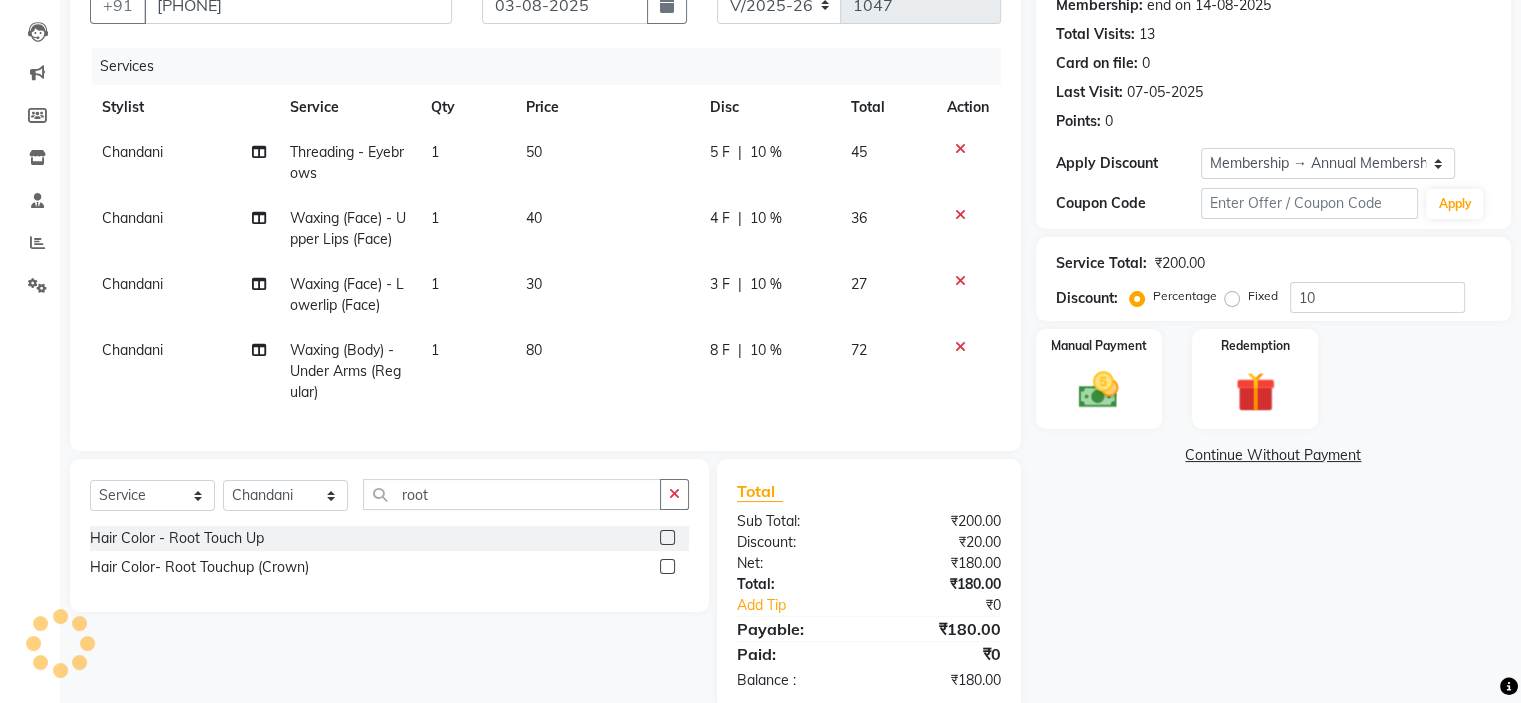 click 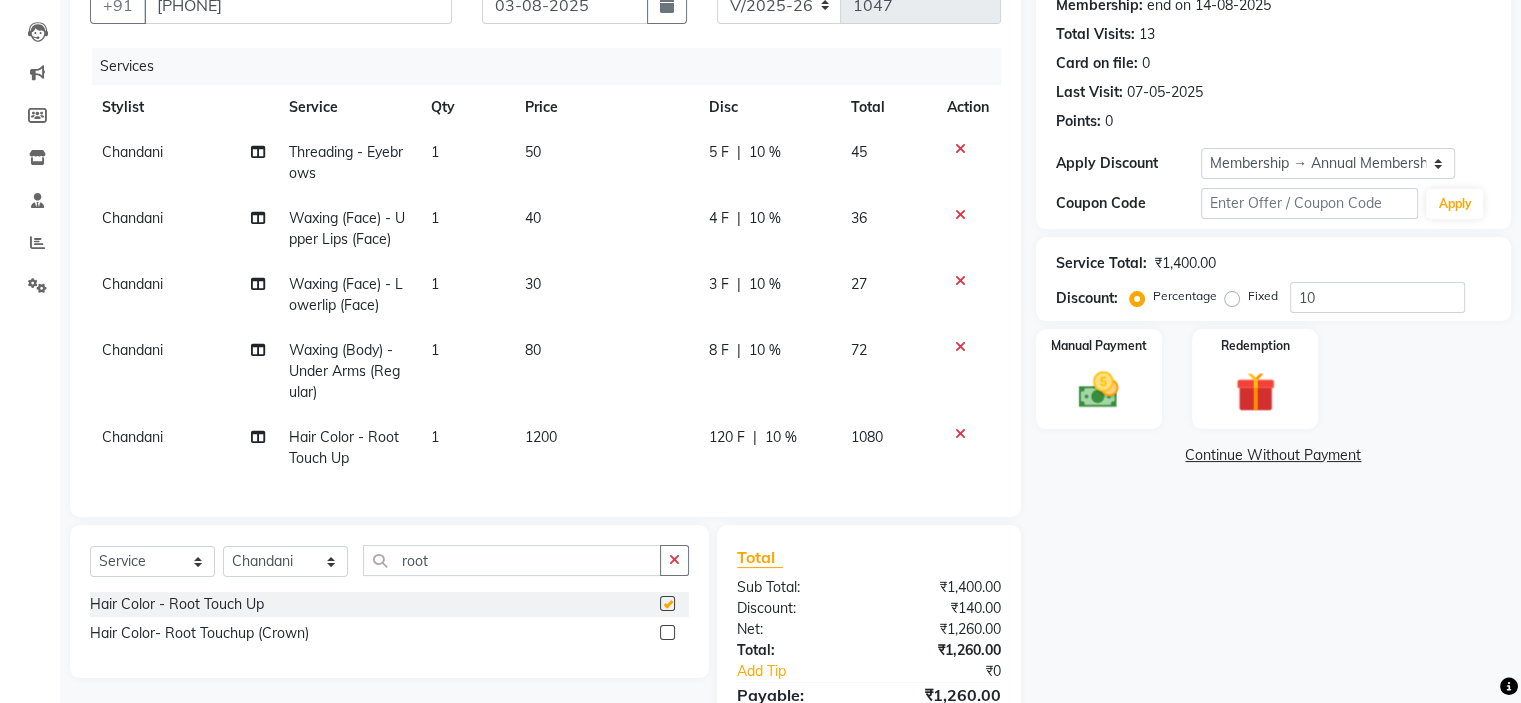 checkbox on "false" 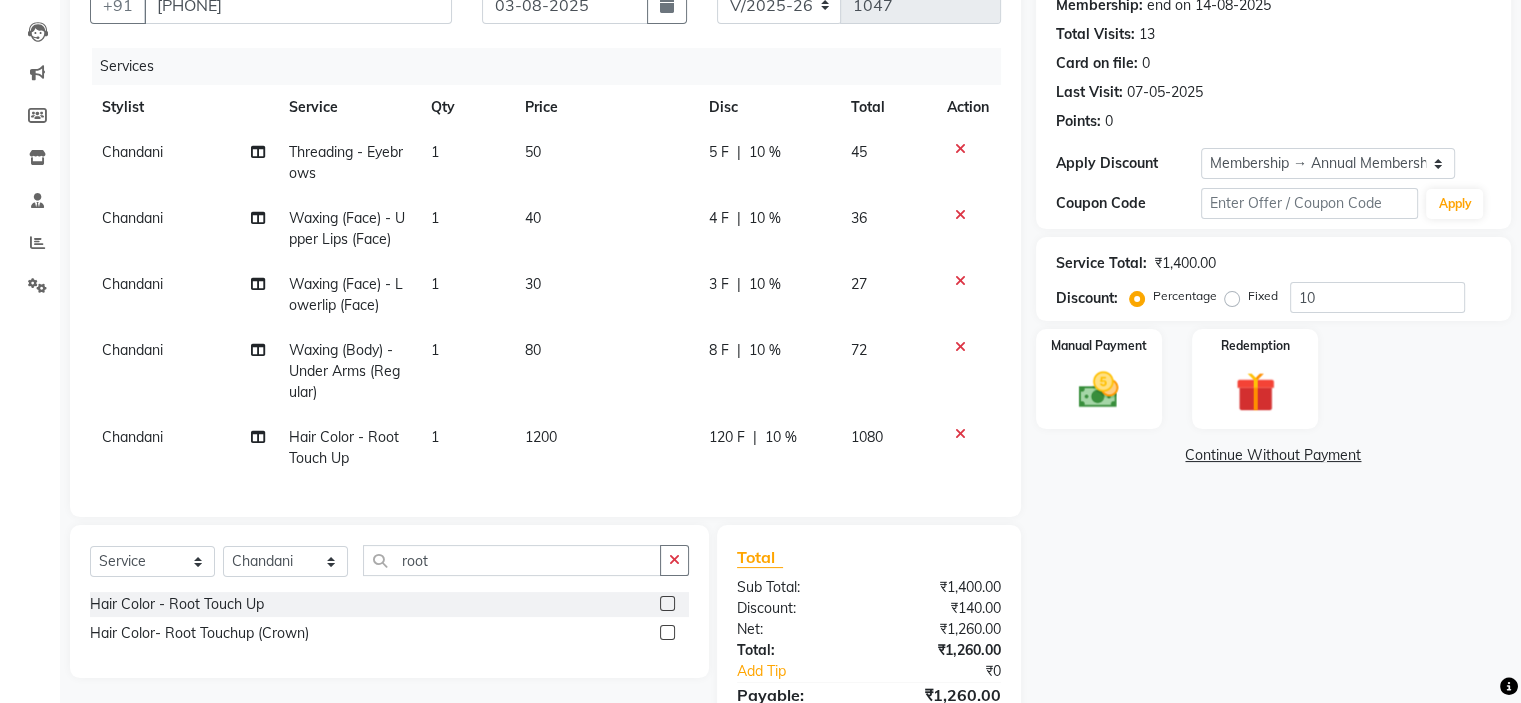 click on "1200" 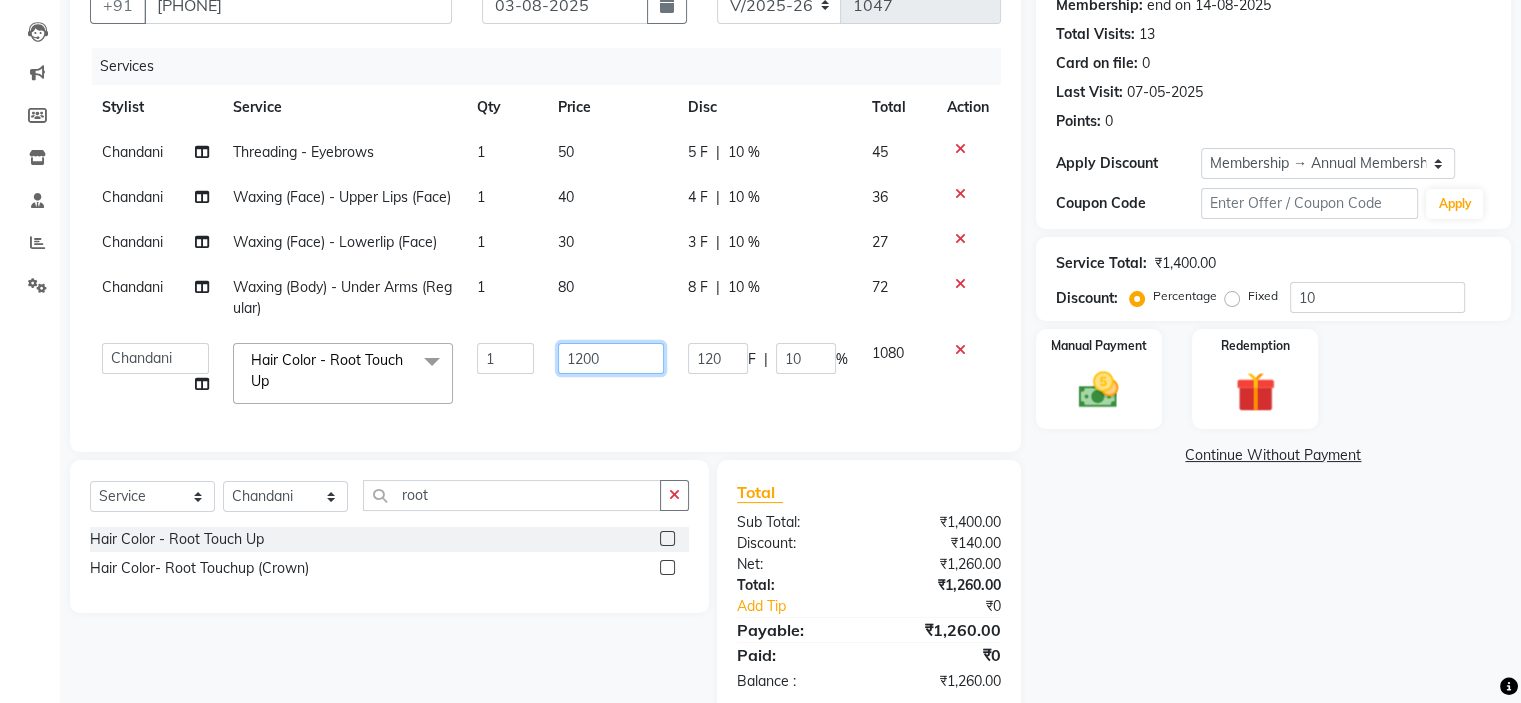 click on "1200" 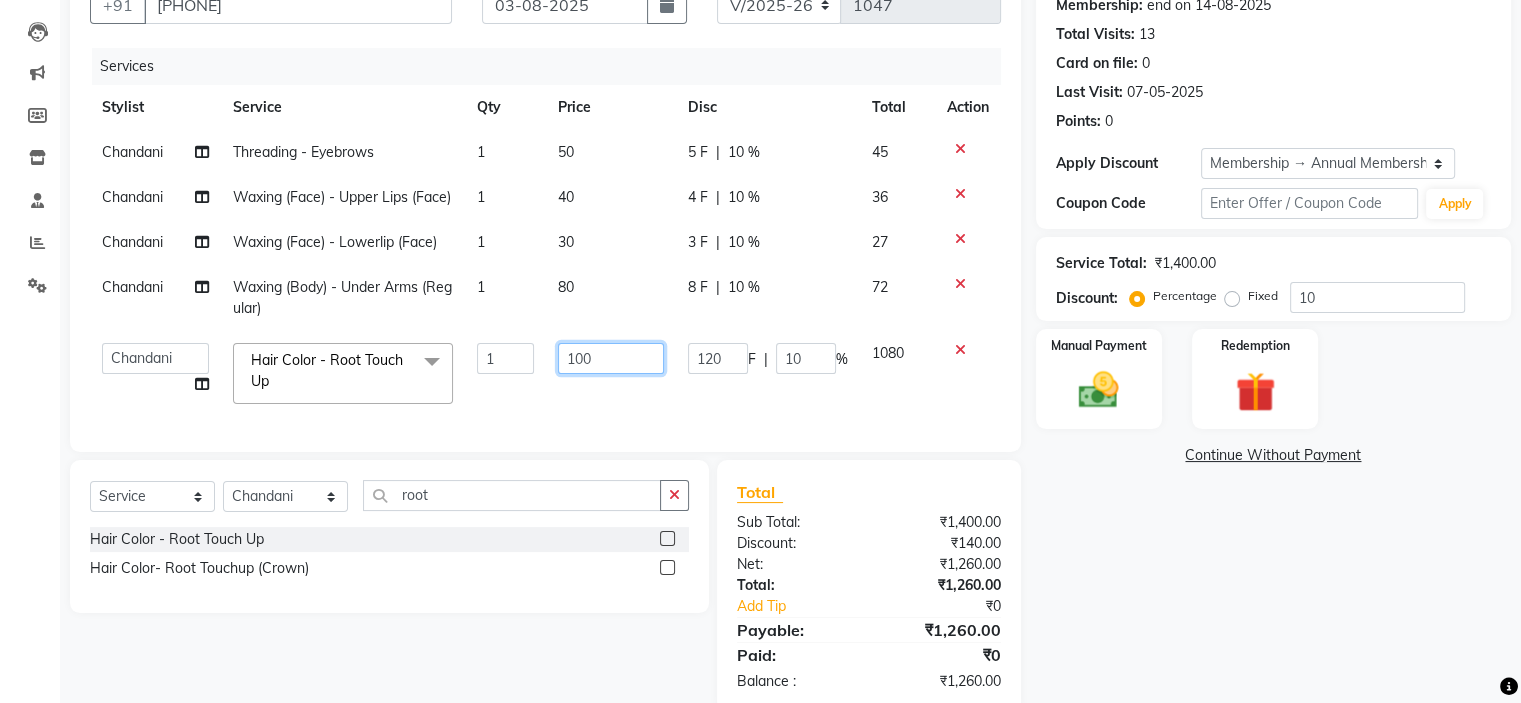 type on "1300" 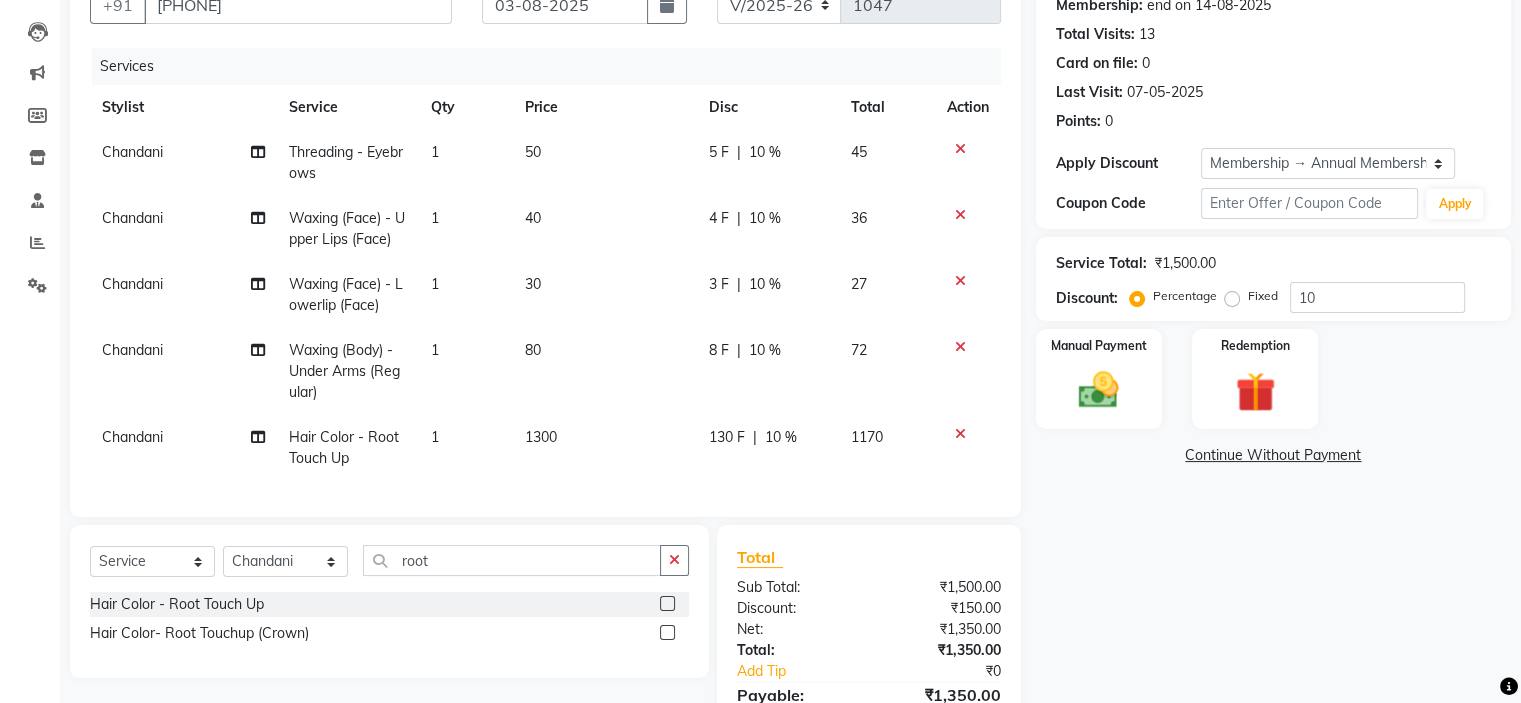 click on "10 %" 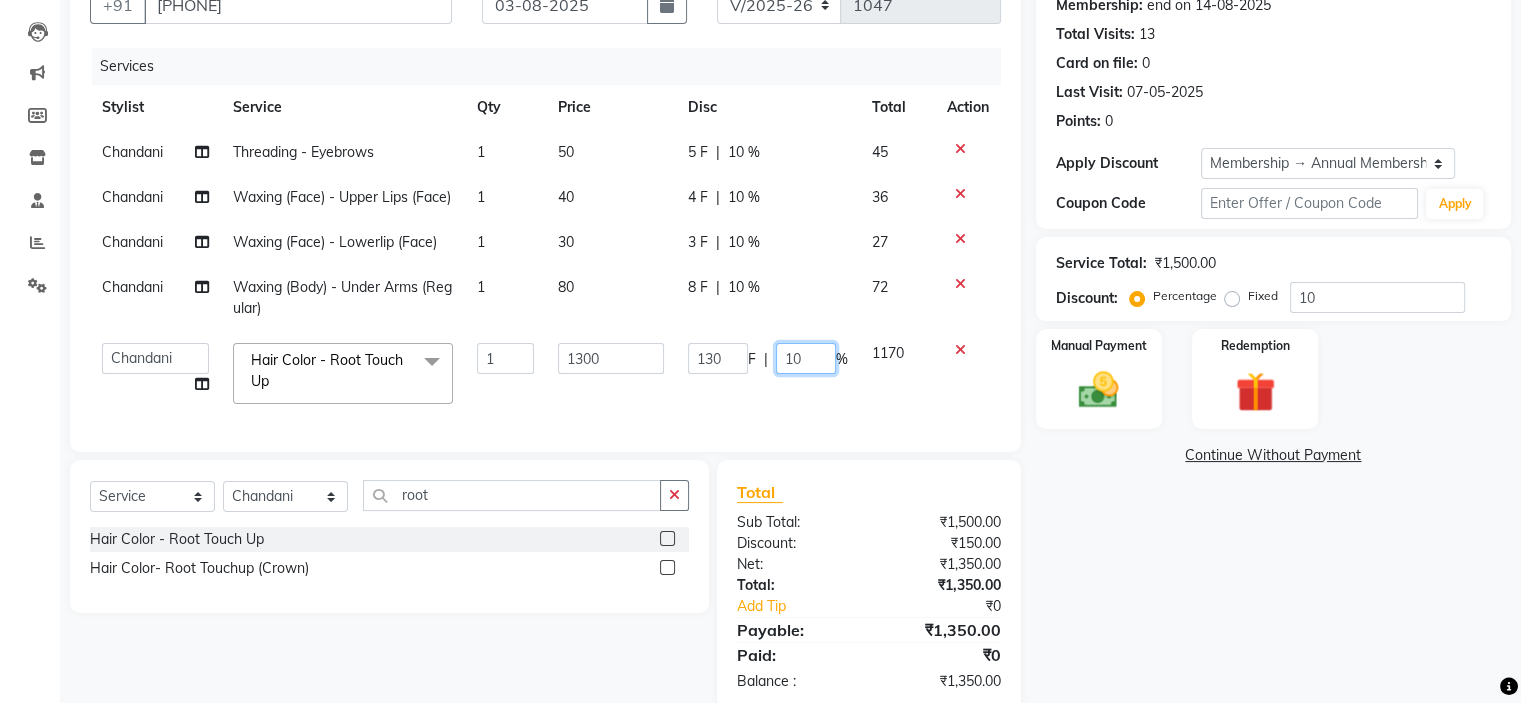 click on "10" 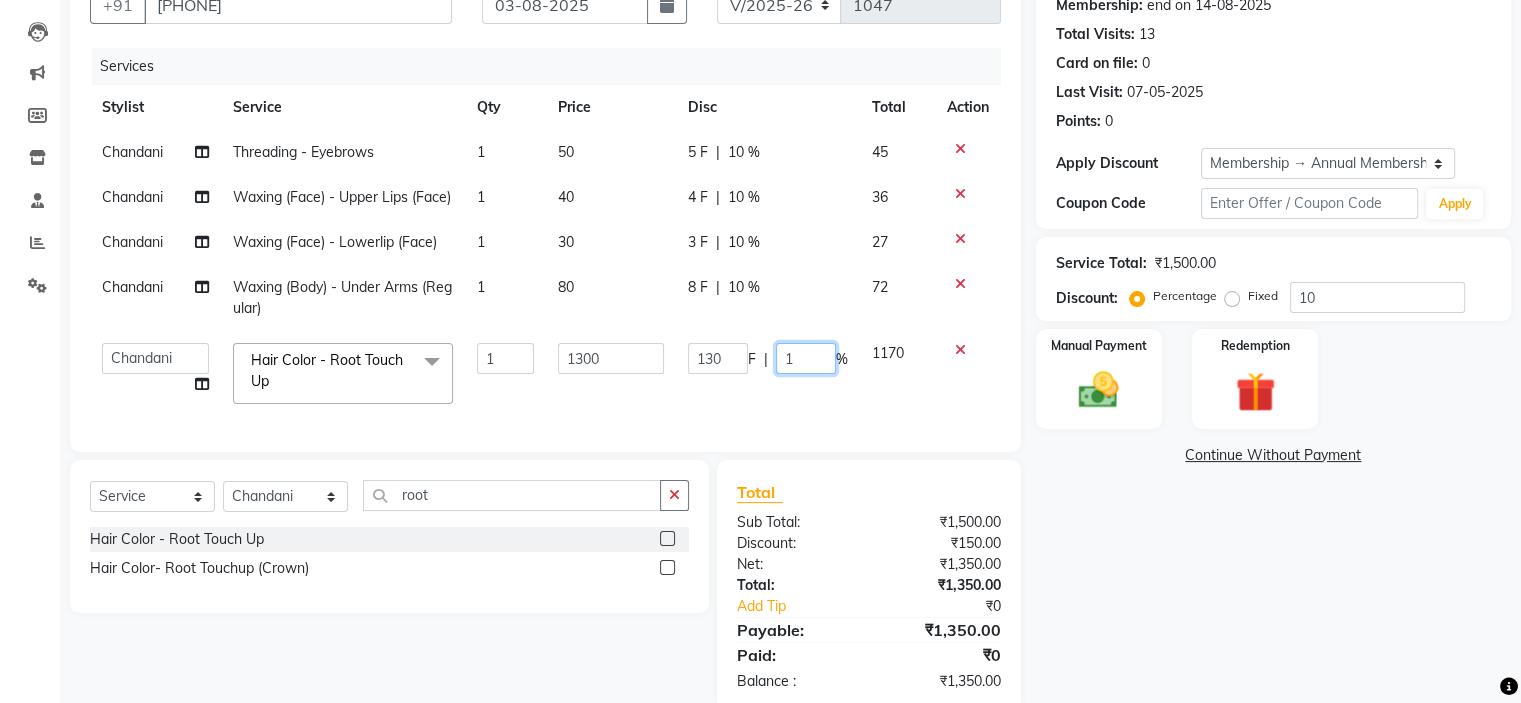 type 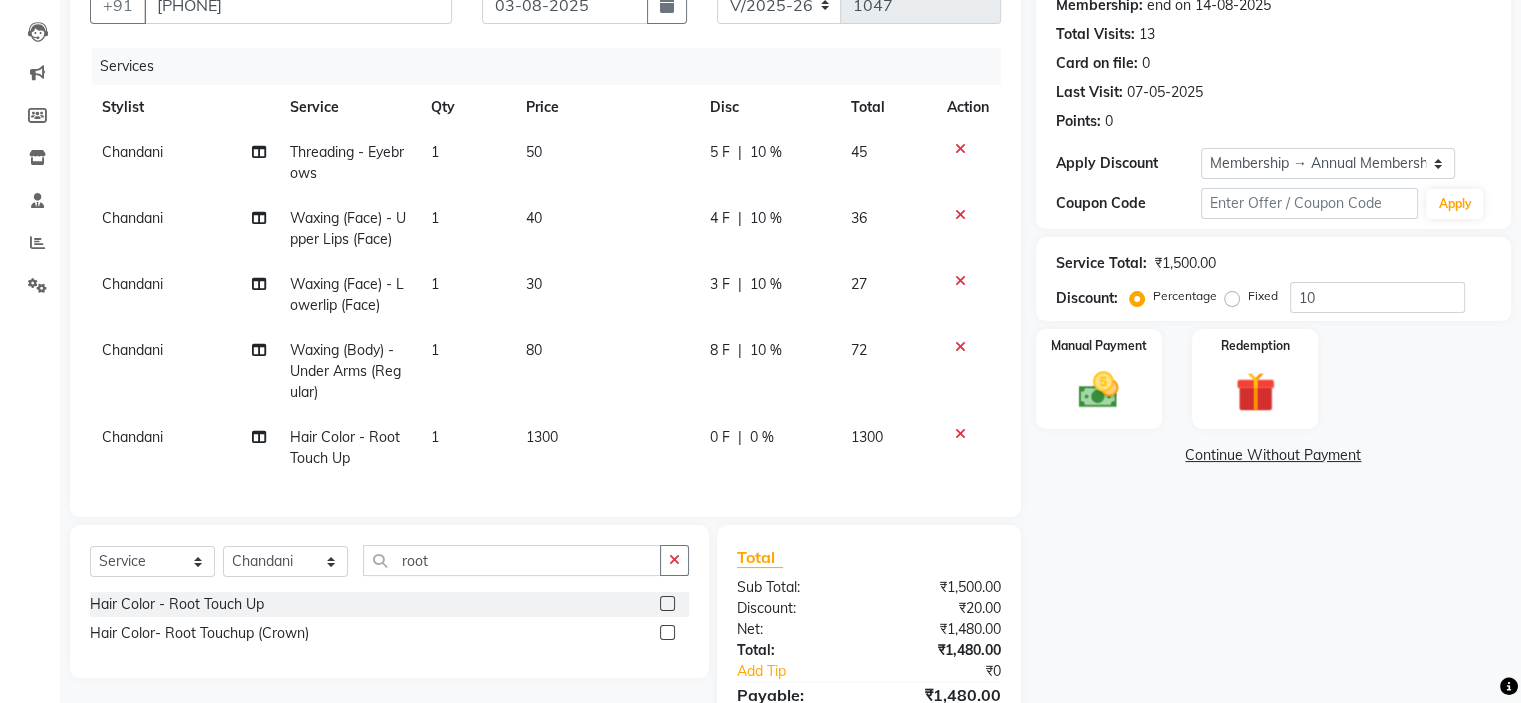 click on "Name: Madhubala Singh Membership: end on 14-08-2025 Total Visits:  13 Card on file:  0 Last Visit:   07-05-2025 Points:   0  Apply Discount Select Membership → Annual Membership Coupon Code Apply Service Total:  ₹1,500.00  Discount:  Percentage   Fixed  10 Manual Payment Redemption  Continue Without Payment" 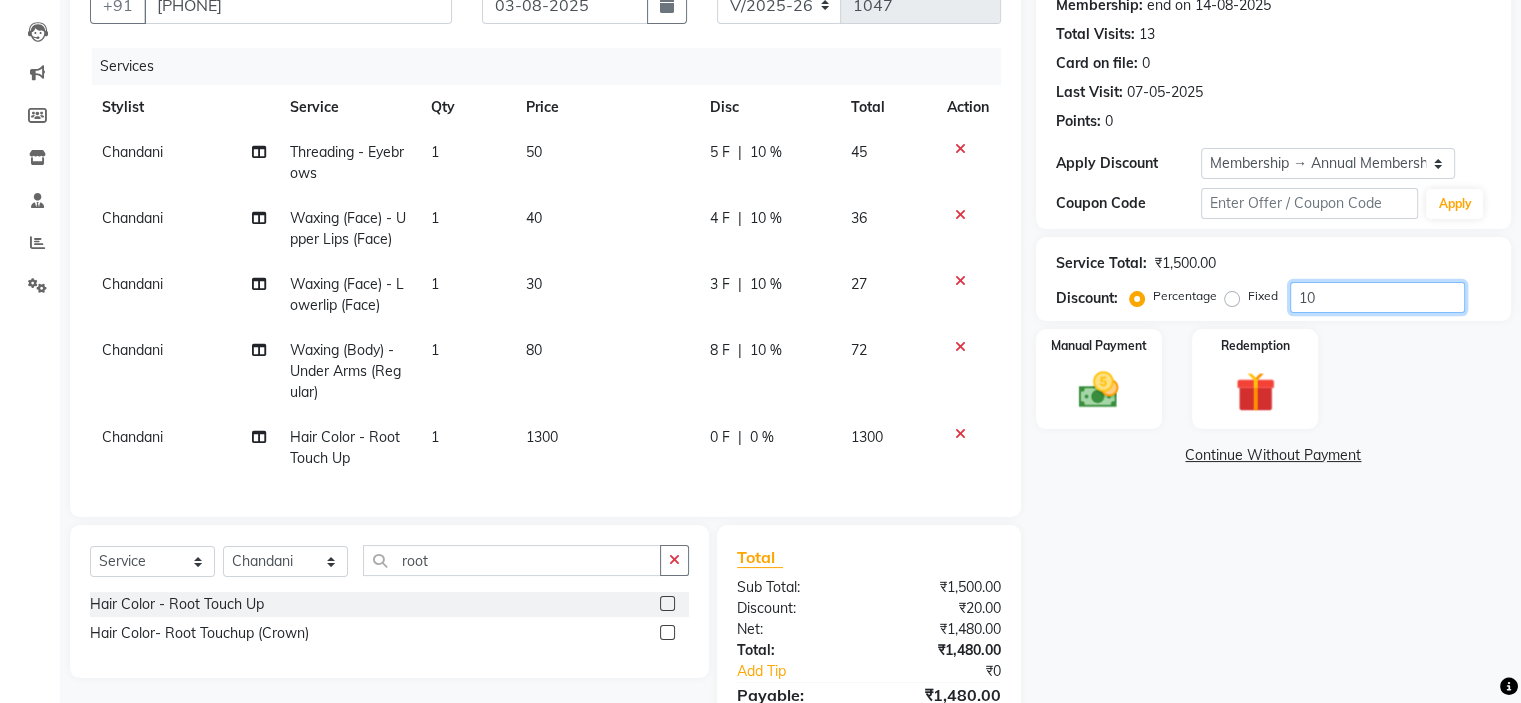 click on "10" 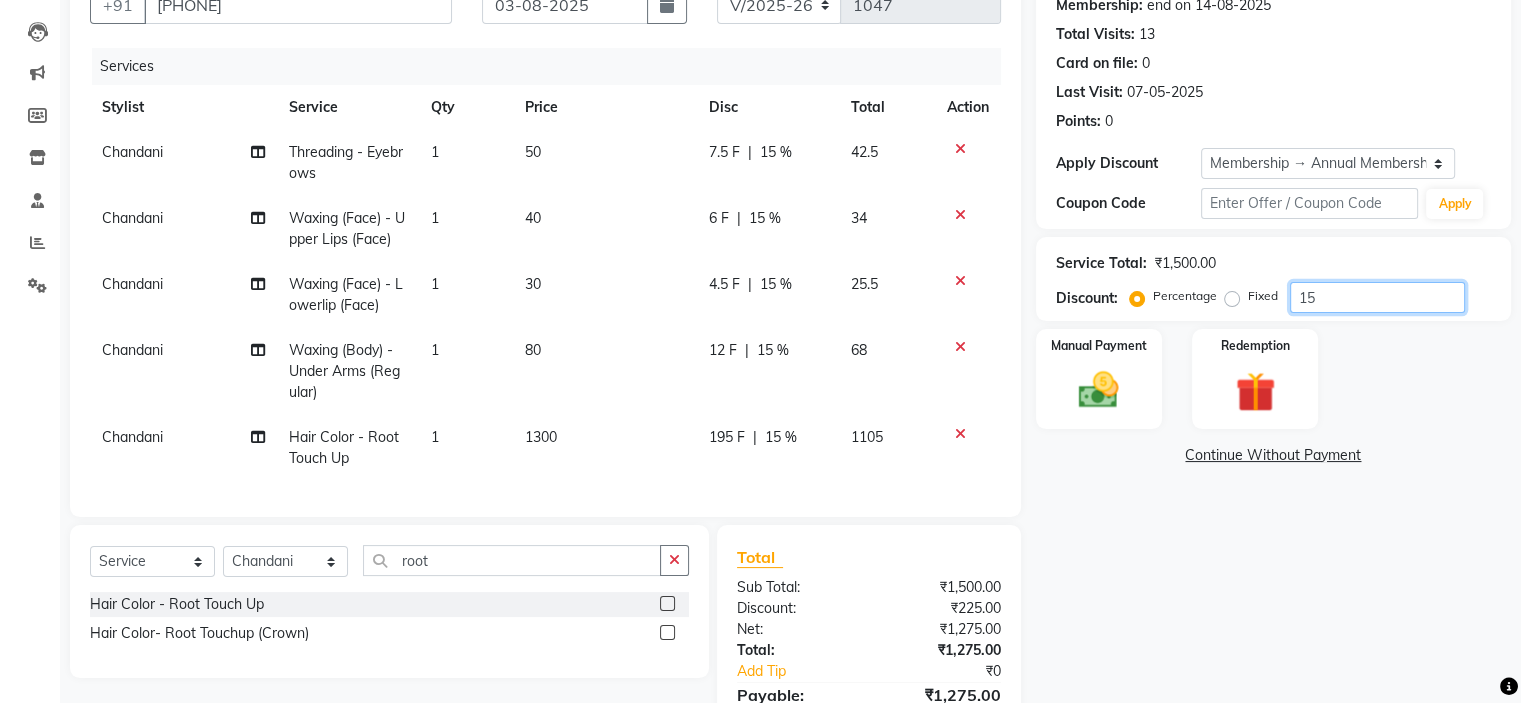 type on "15" 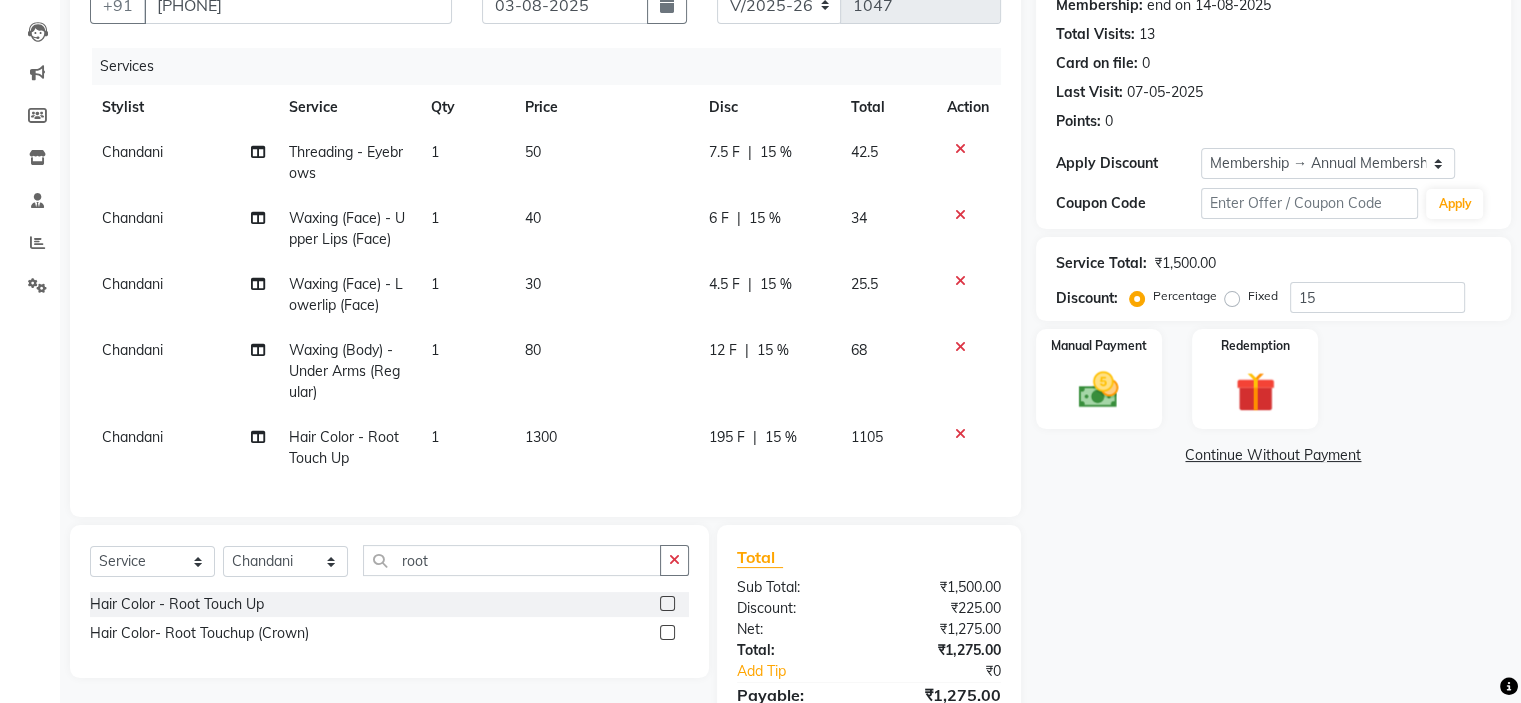 click on "Name: Madhubala Singh Membership: end on 14-08-2025 Total Visits:  13 Card on file:  0 Last Visit:   07-05-2025 Points:   0  Apply Discount Select Membership → Annual Membership Coupon Code Apply Service Total:  ₹1,500.00  Discount:  Percentage   Fixed  15 Manual Payment Redemption  Continue Without Payment" 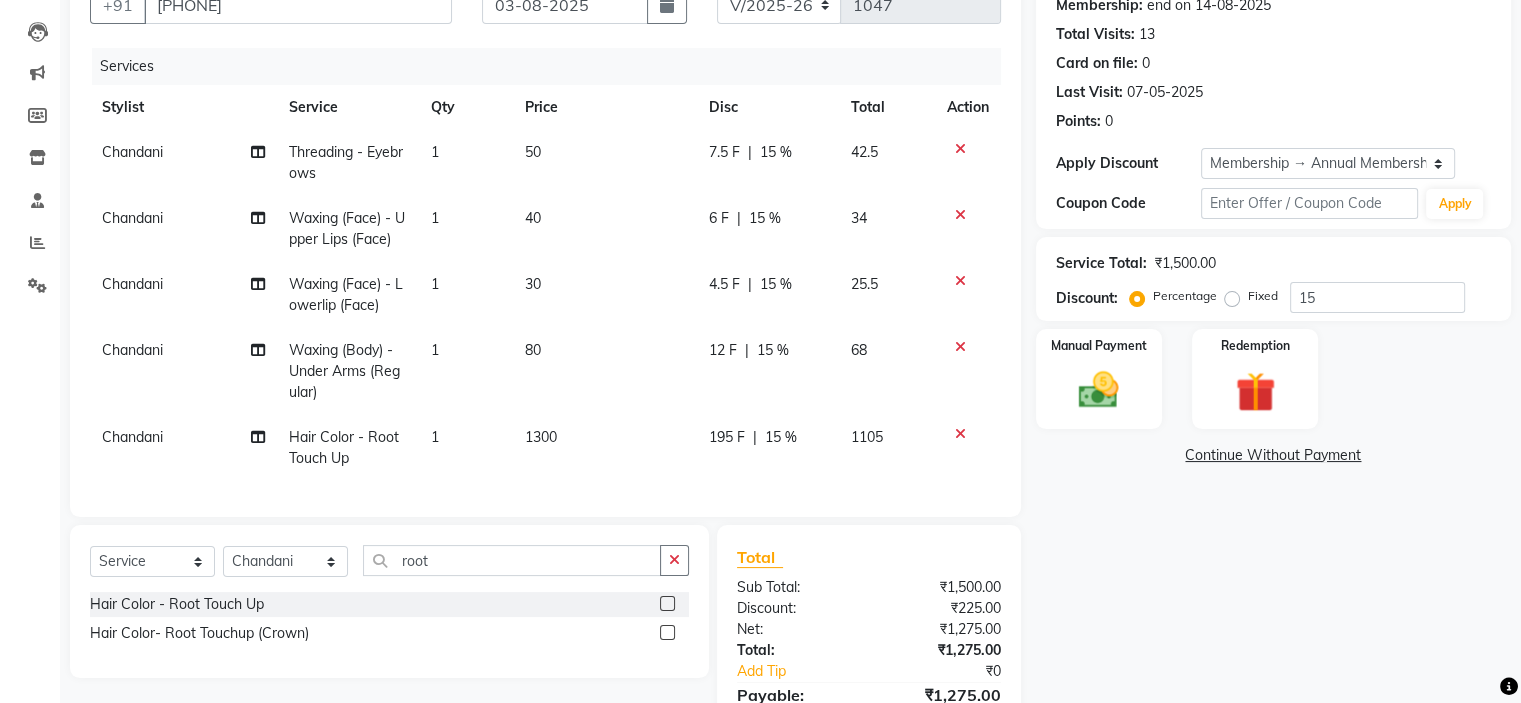 click on "15 %" 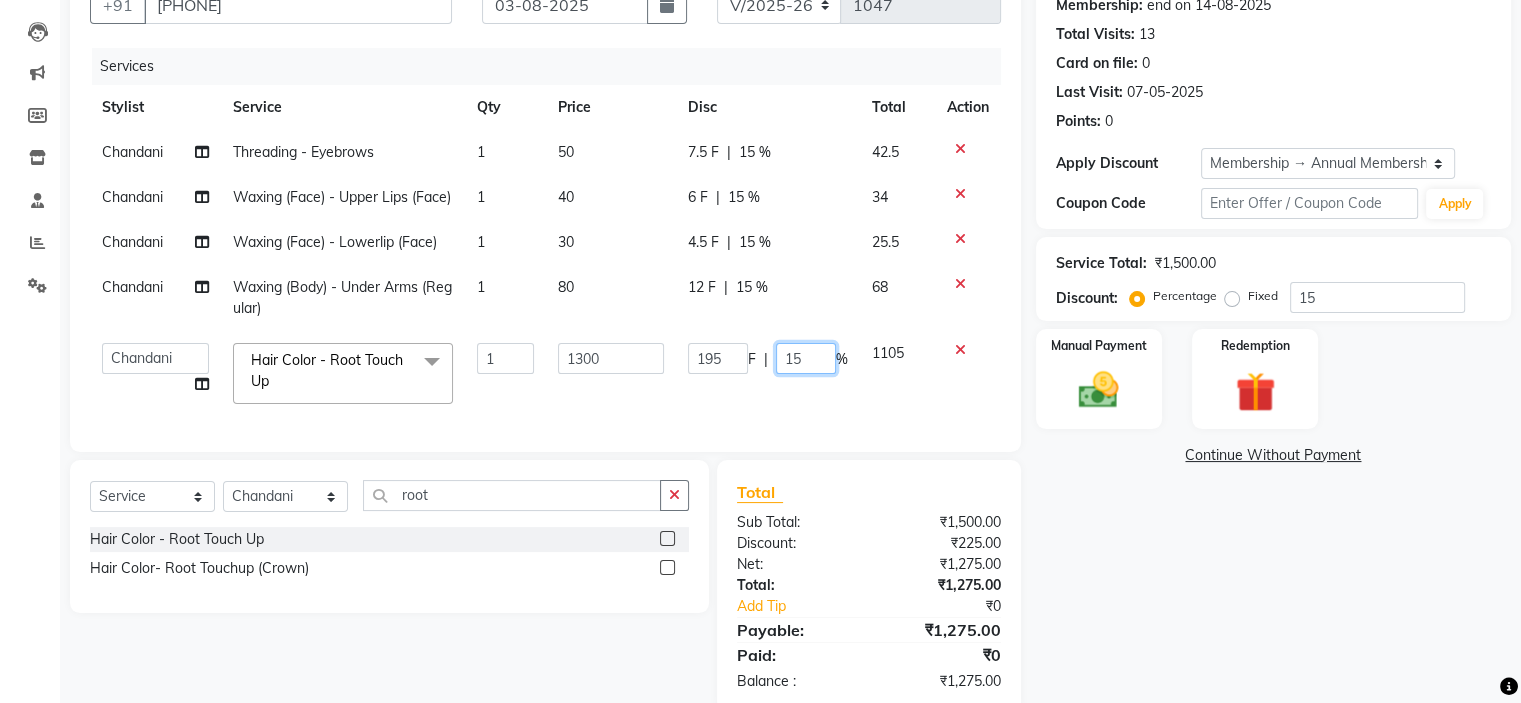 click on "15" 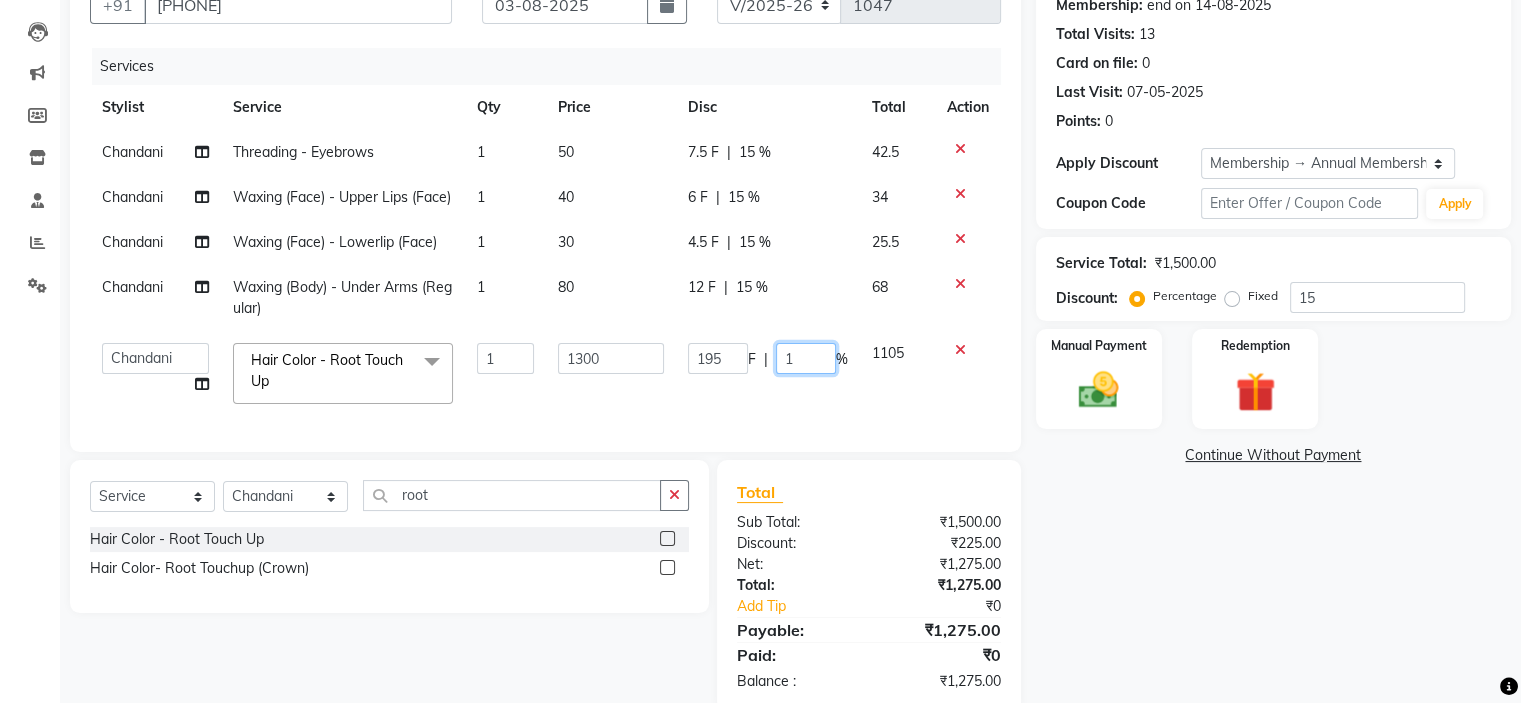 type 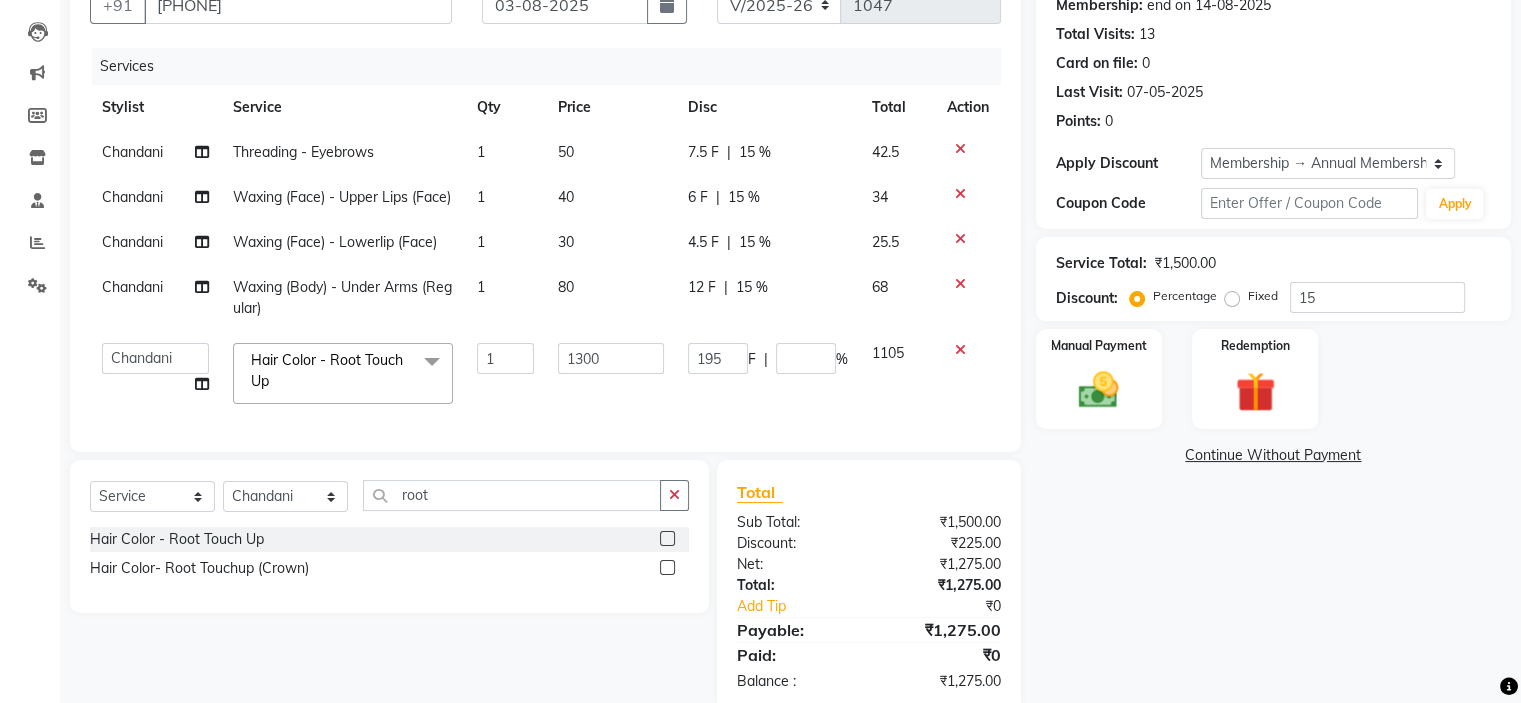 click on "Name: Madhubala Singh Membership: end on 14-08-2025 Total Visits:  13 Card on file:  0 Last Visit:   07-05-2025 Points:   0  Apply Discount Select Membership → Annual Membership Coupon Code Apply Service Total:  ₹1,500.00  Discount:  Percentage   Fixed  15 Manual Payment Redemption  Continue Without Payment" 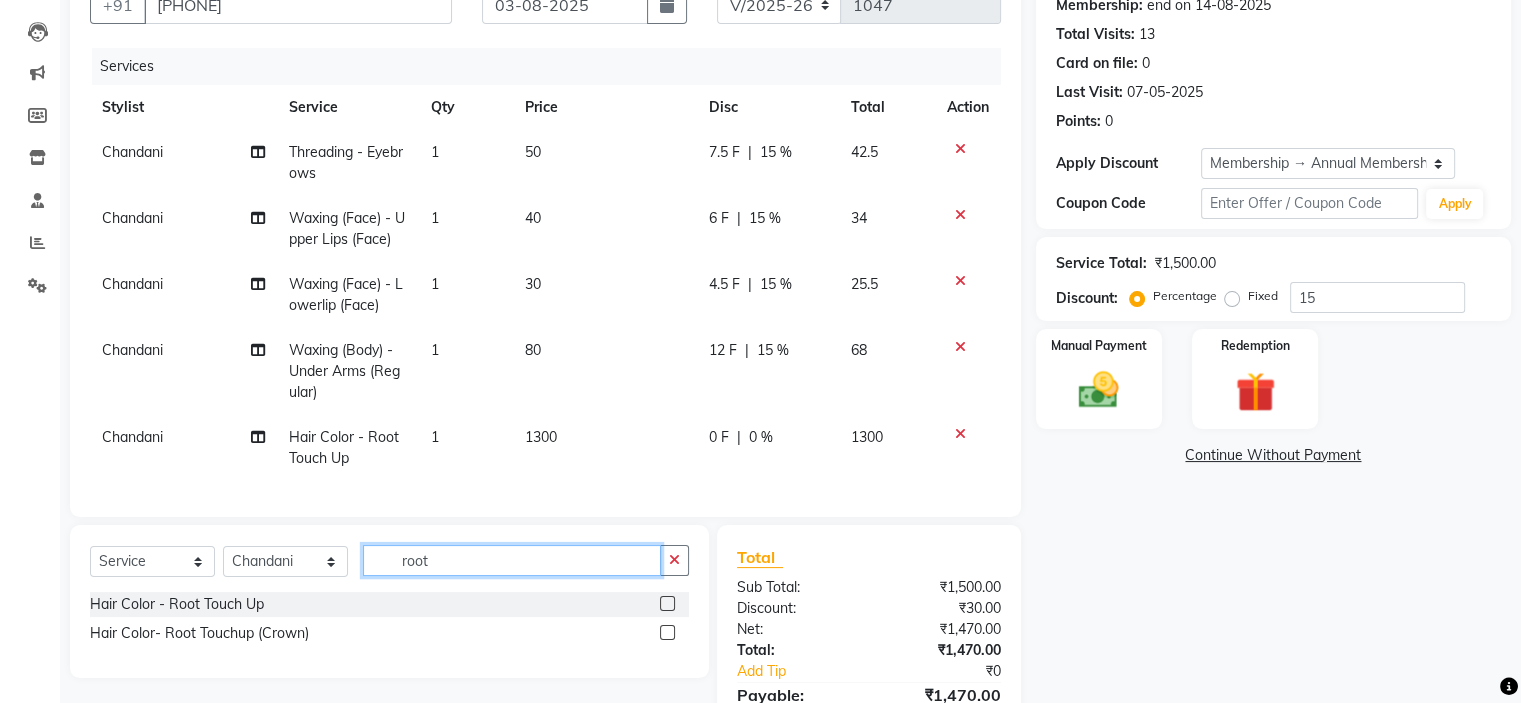 click on "root" 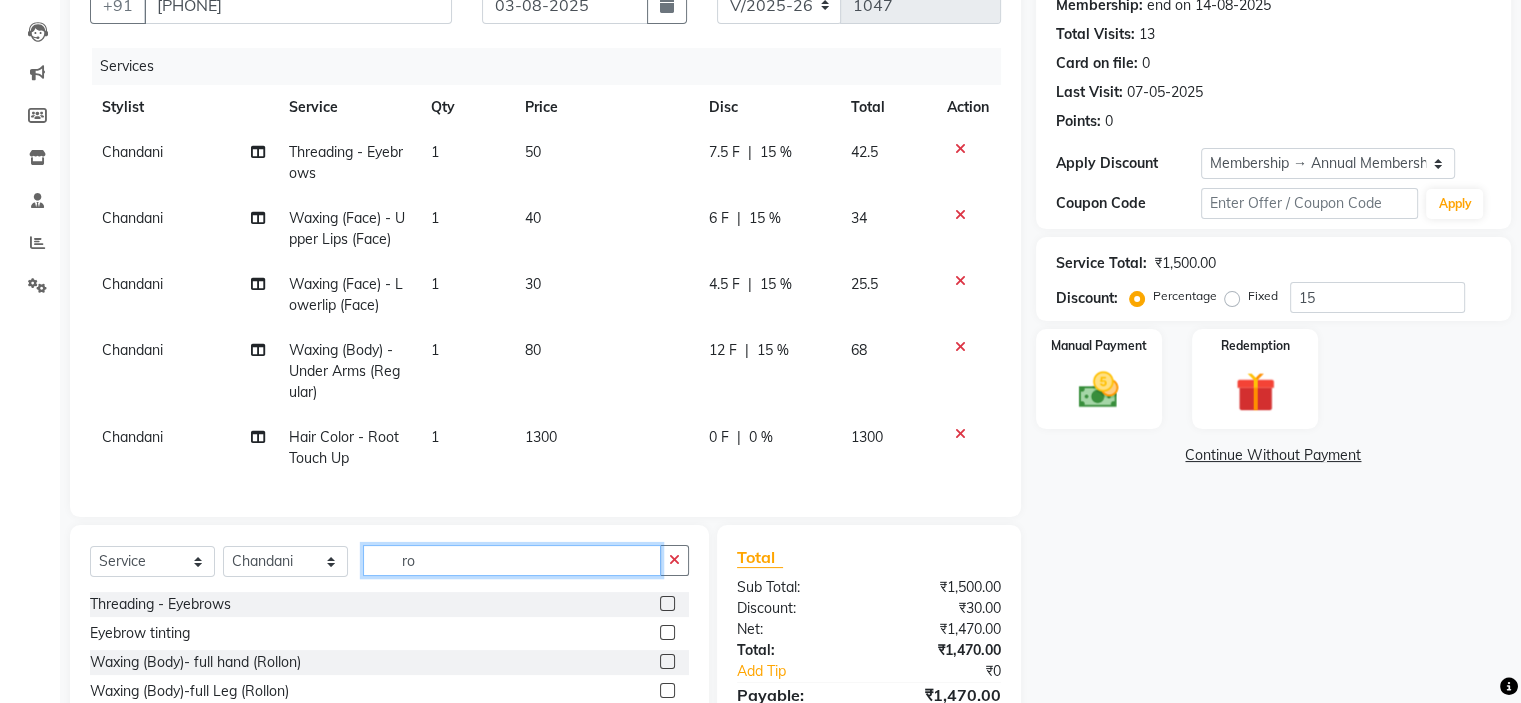 type on "r" 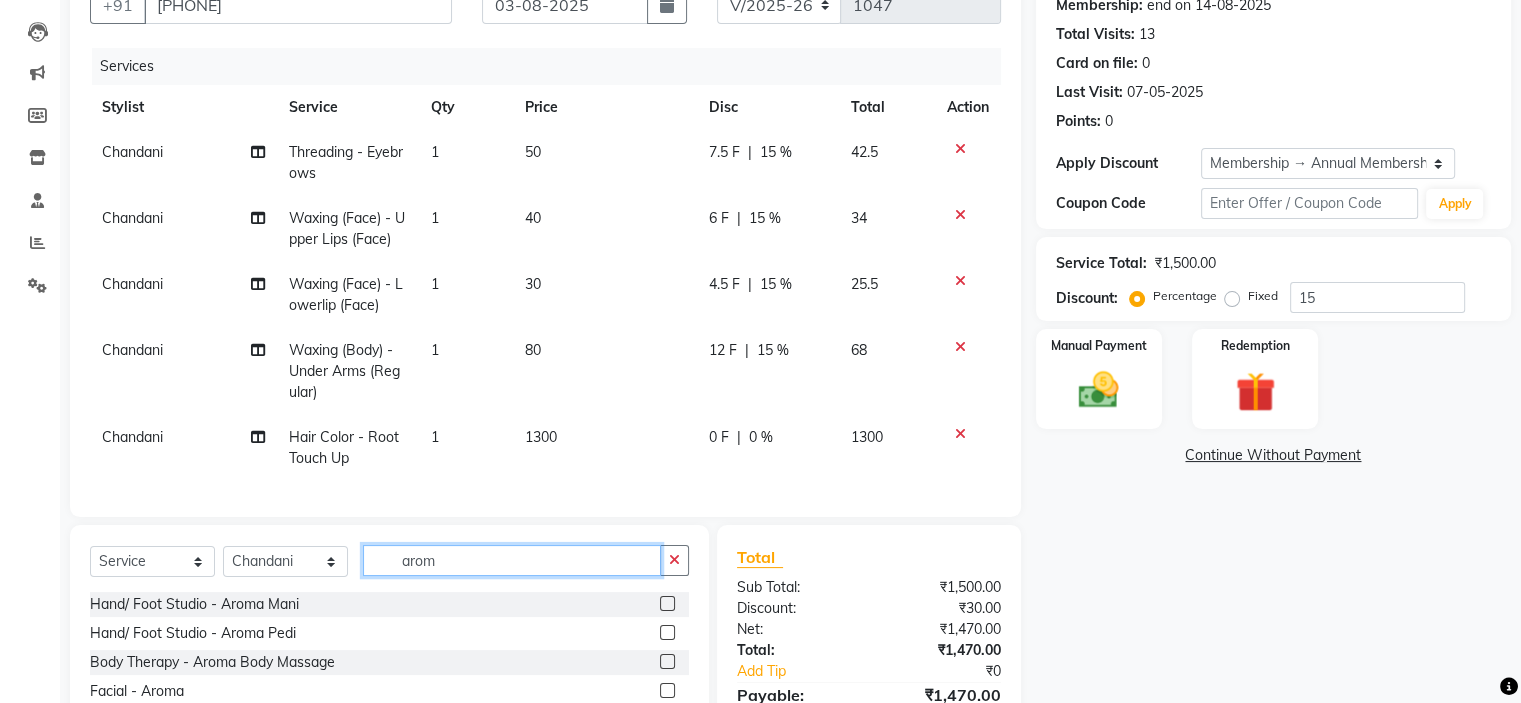 type on "arom" 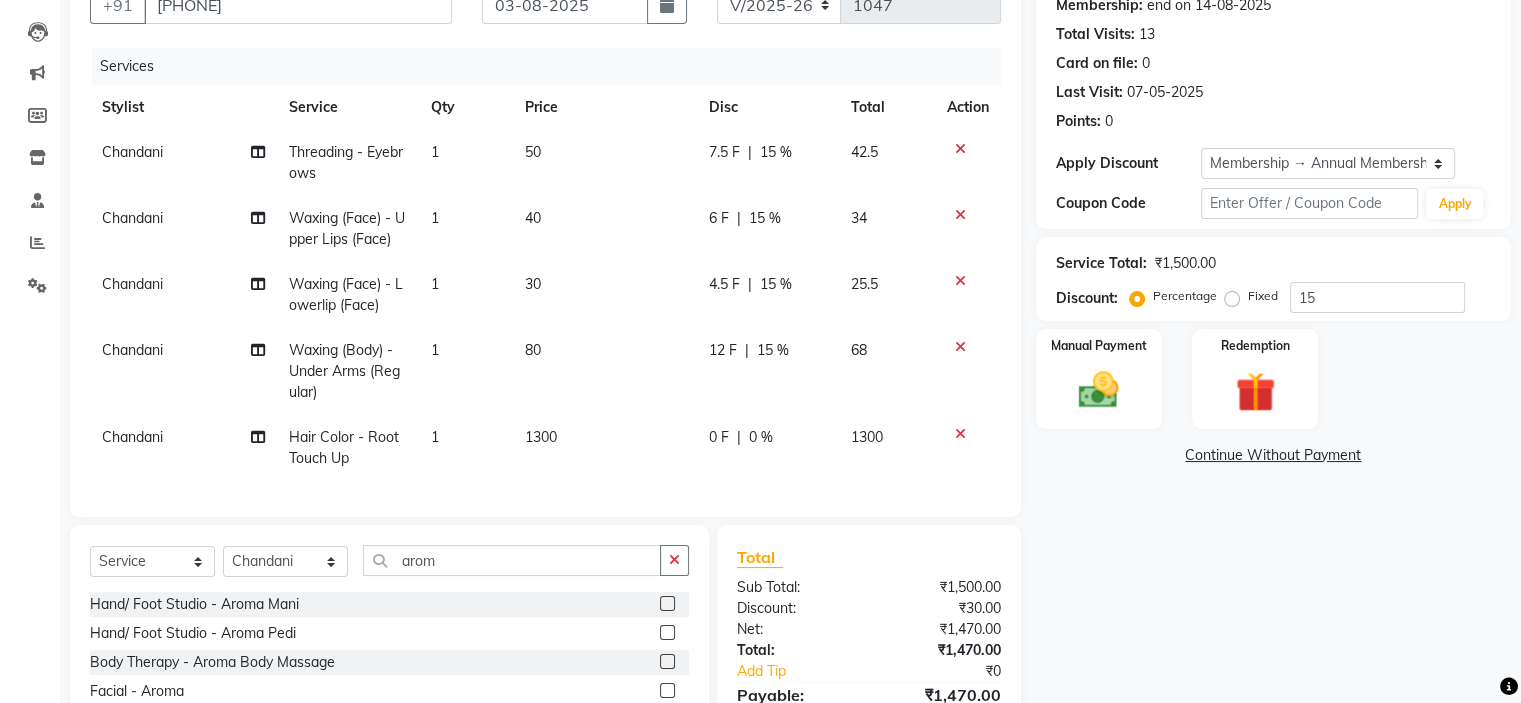 click 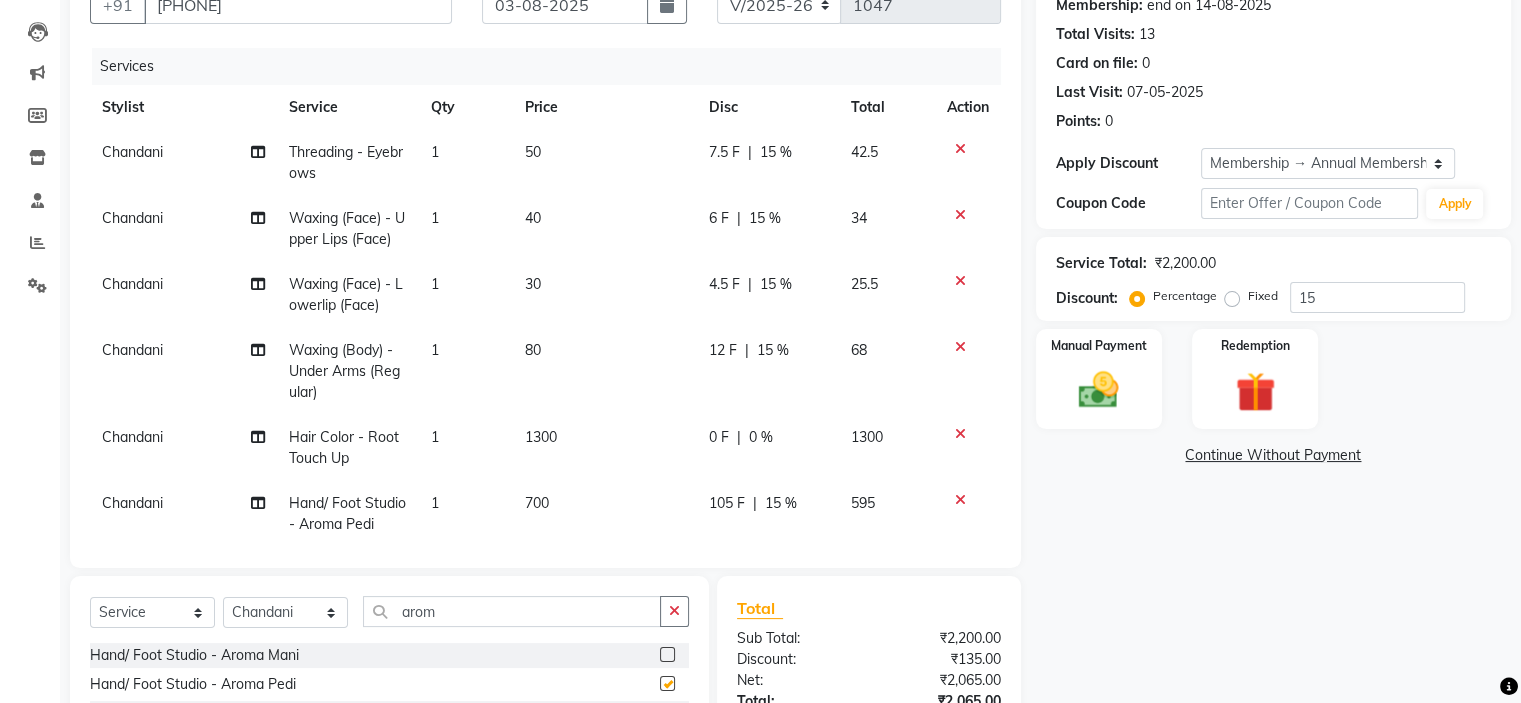 checkbox on "false" 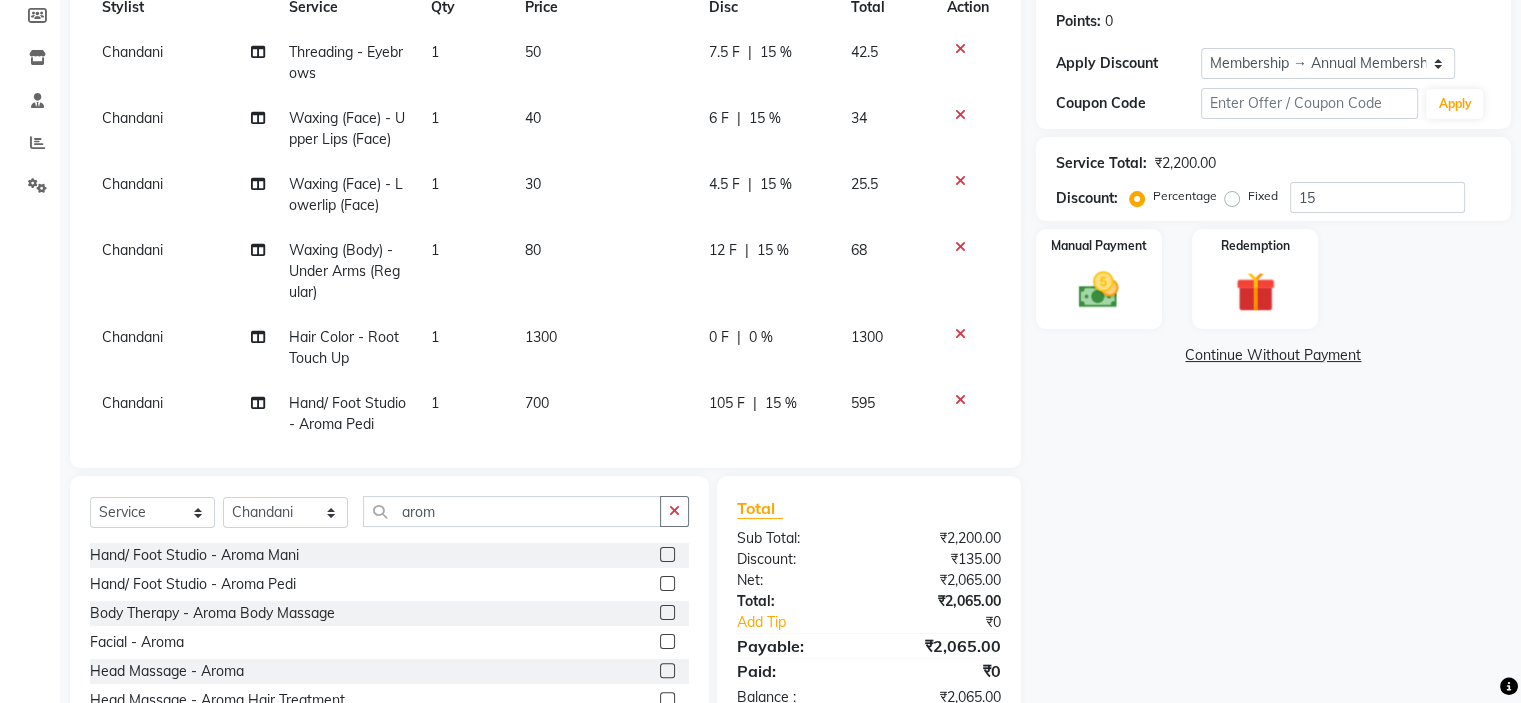 scroll, scrollTop: 372, scrollLeft: 0, axis: vertical 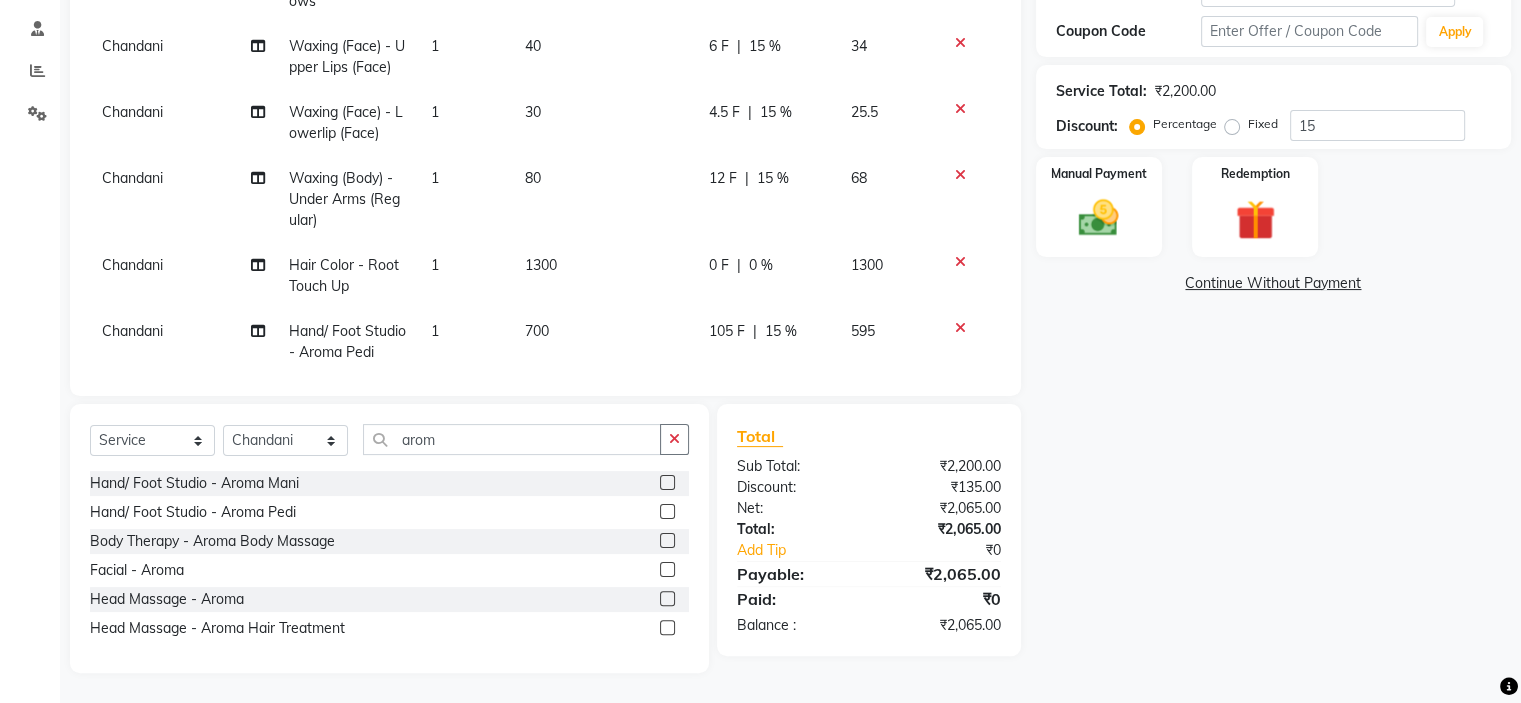 click on "1300" 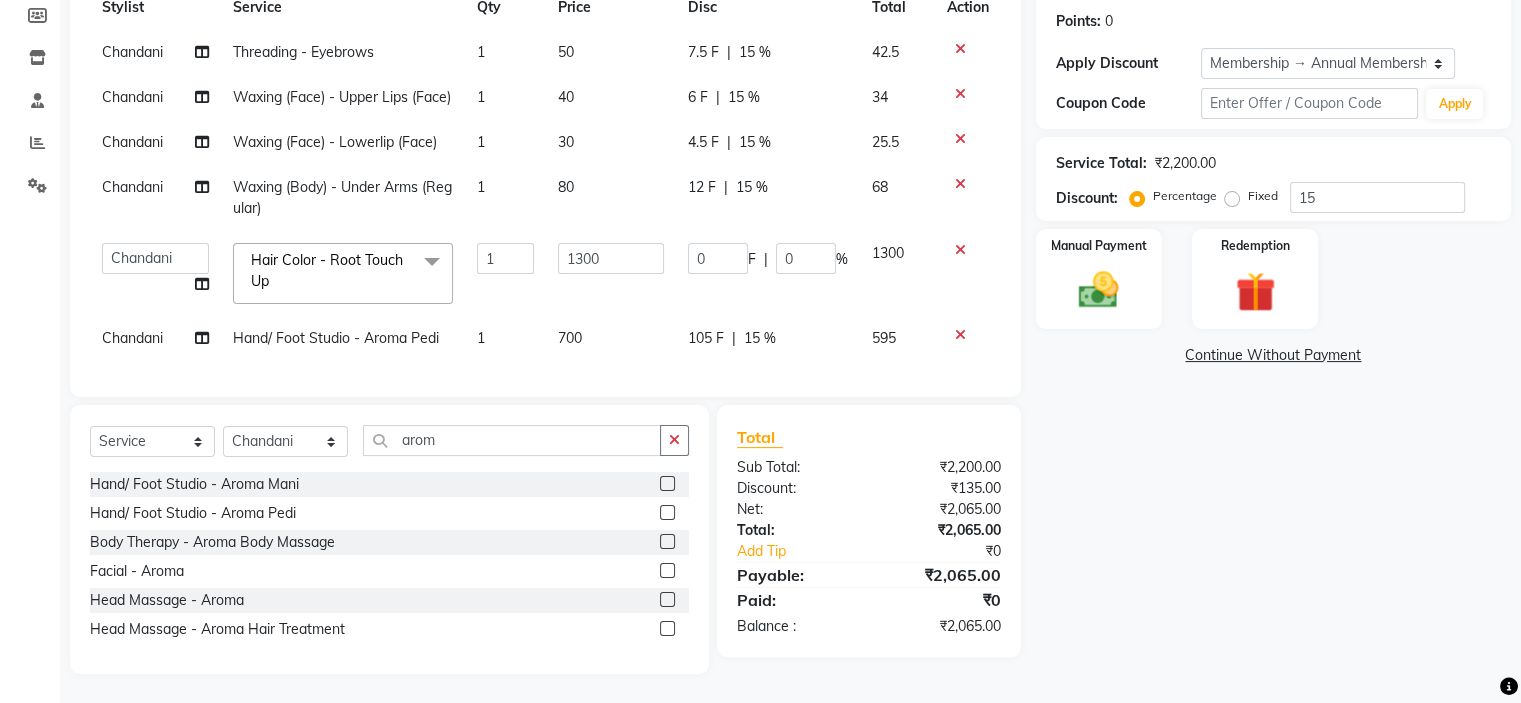 scroll, scrollTop: 316, scrollLeft: 0, axis: vertical 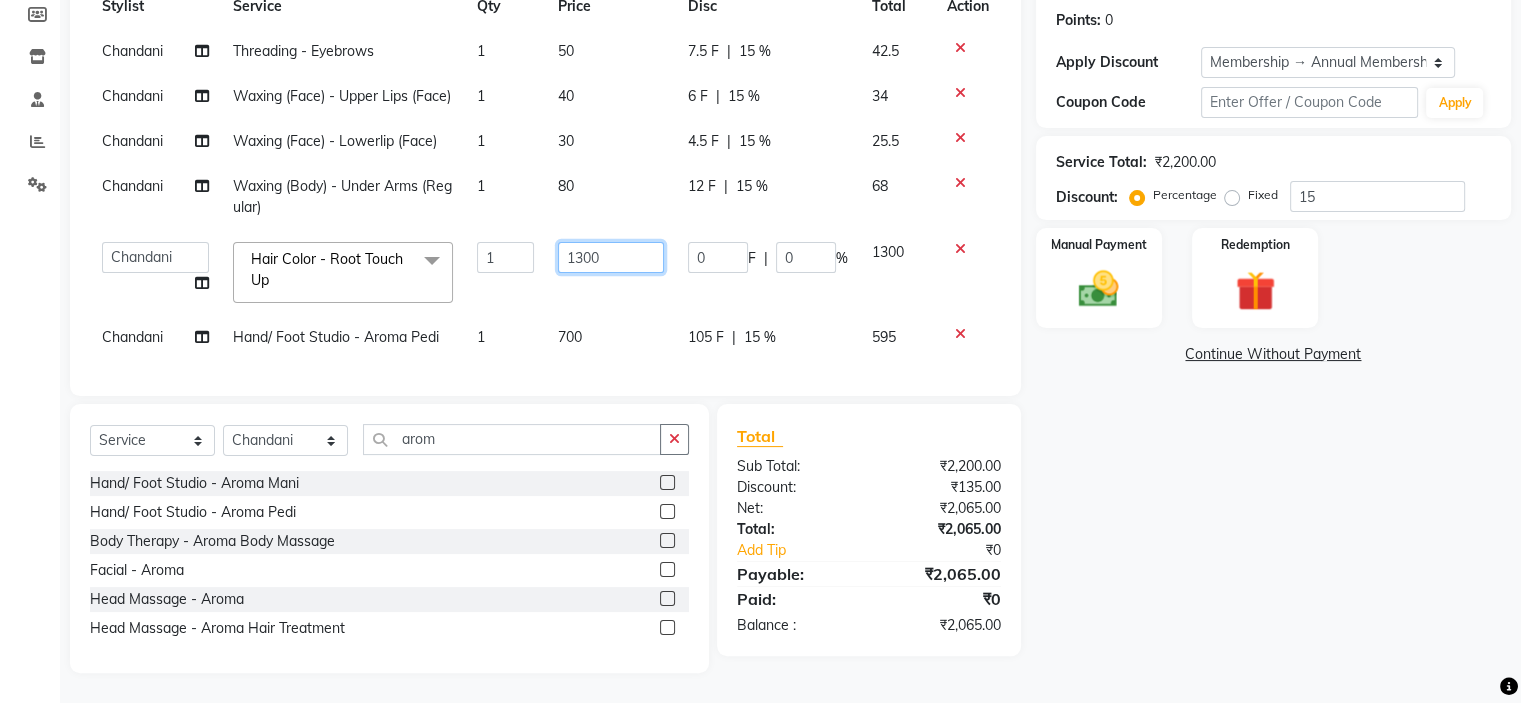 click on "1300" 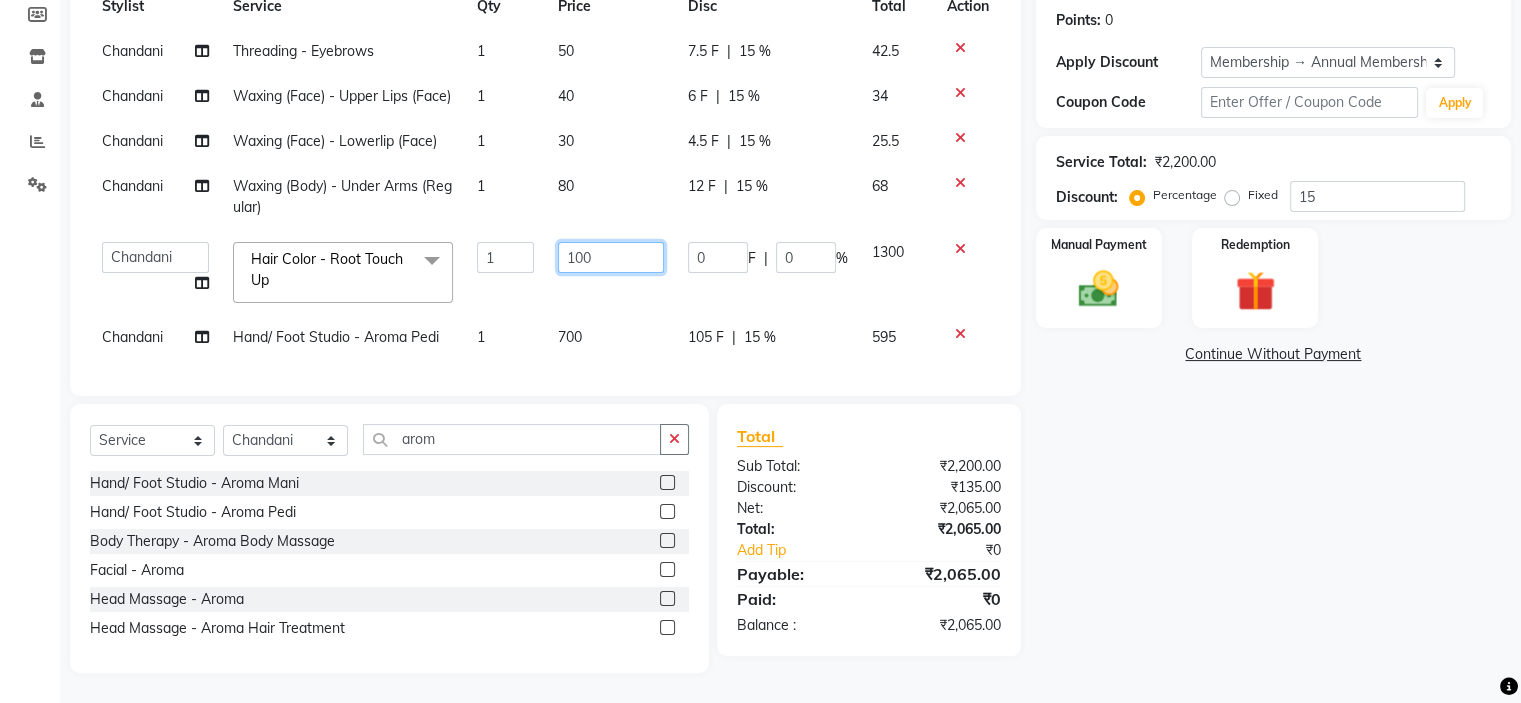 type on "1400" 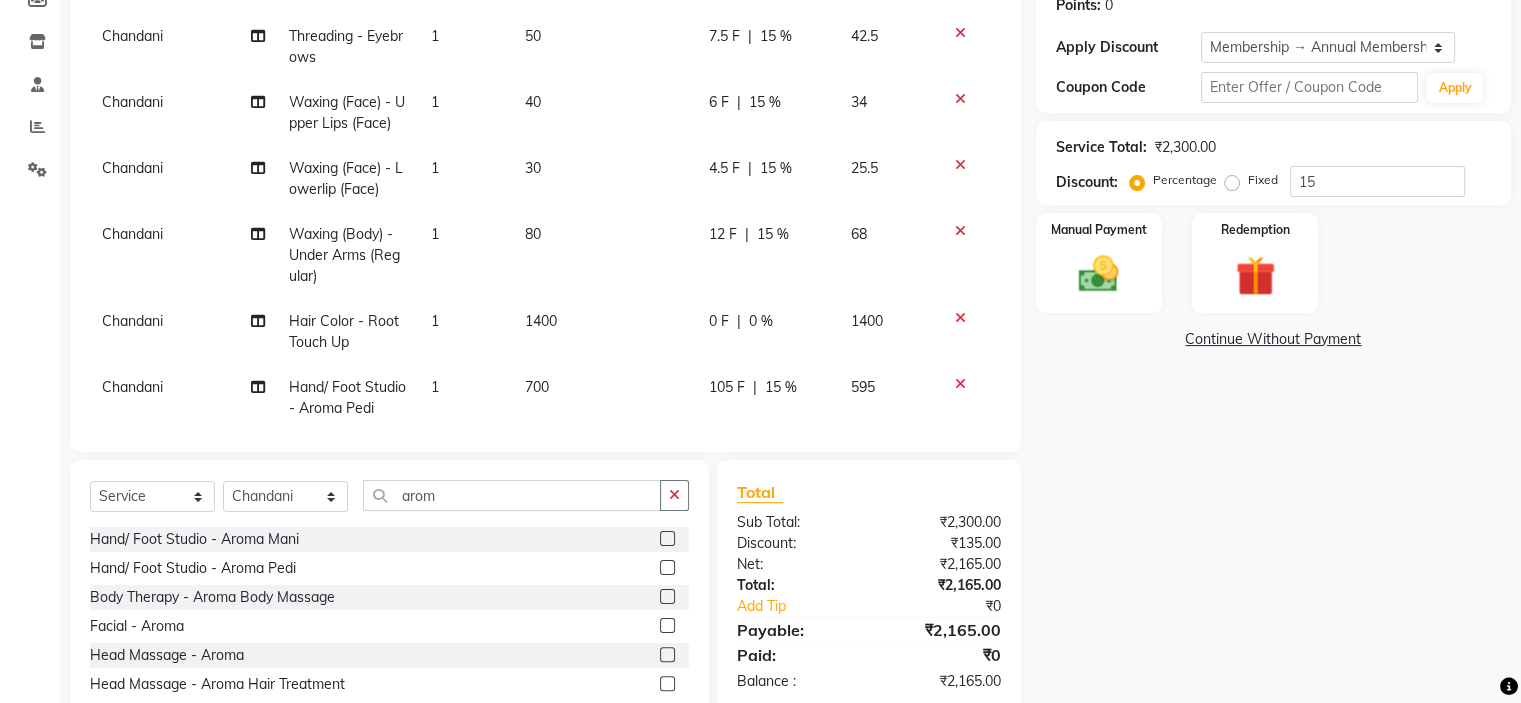 click on "Name: Madhubala Singh Membership: end on 14-08-2025 Total Visits:  13 Card on file:  0 Last Visit:   07-05-2025 Points:   0  Apply Discount Select Membership → Annual Membership Coupon Code Apply Service Total:  ₹2,300.00  Discount:  Percentage   Fixed  15 Manual Payment Redemption  Continue Without Payment" 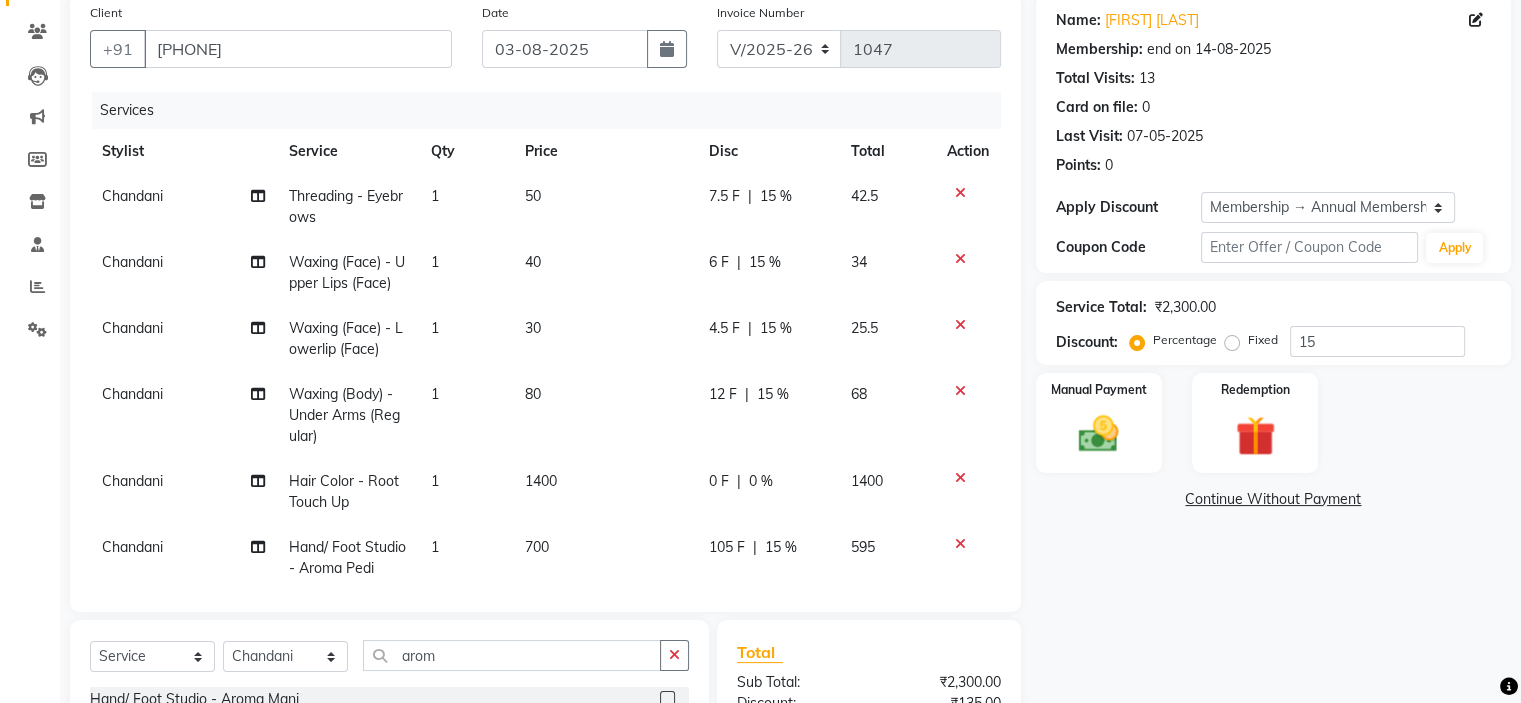 scroll, scrollTop: 116, scrollLeft: 0, axis: vertical 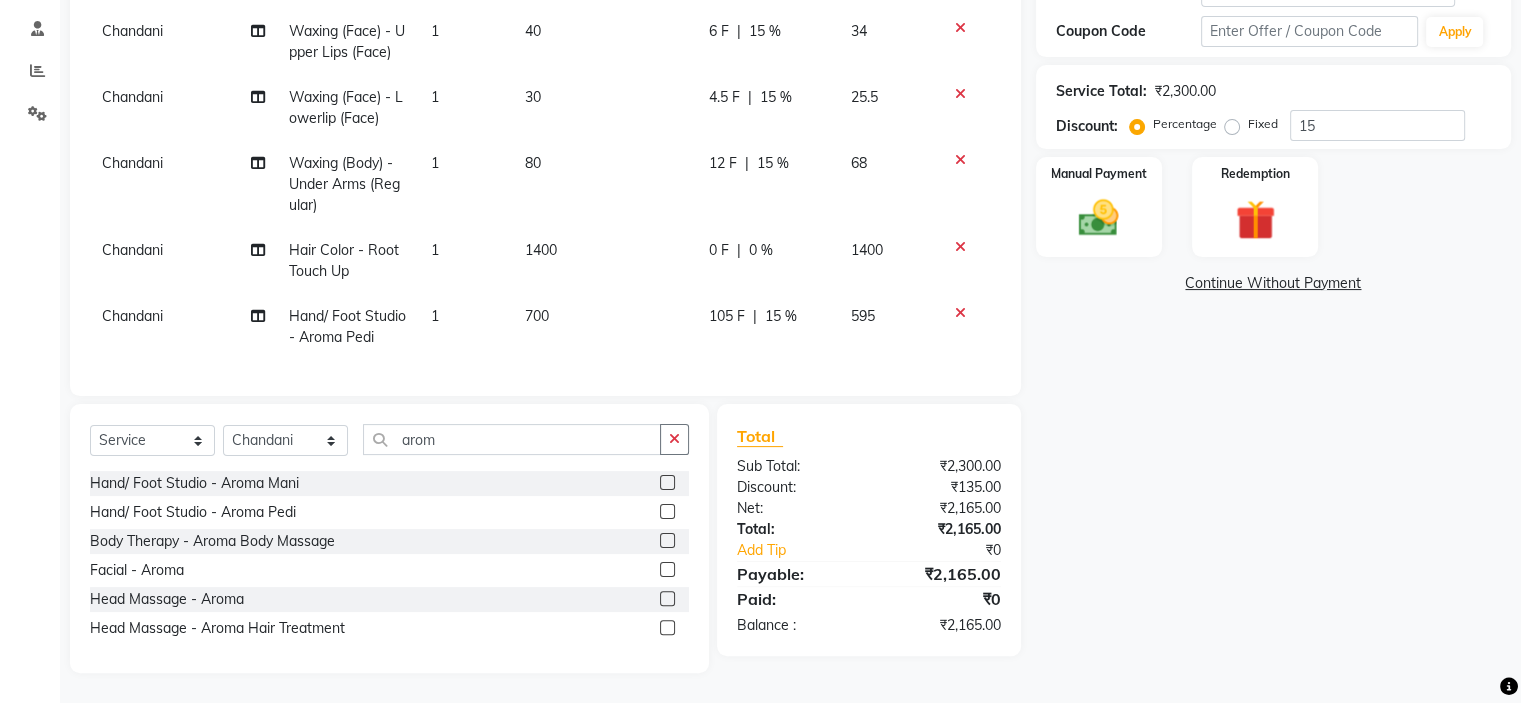 click on "Chandani" 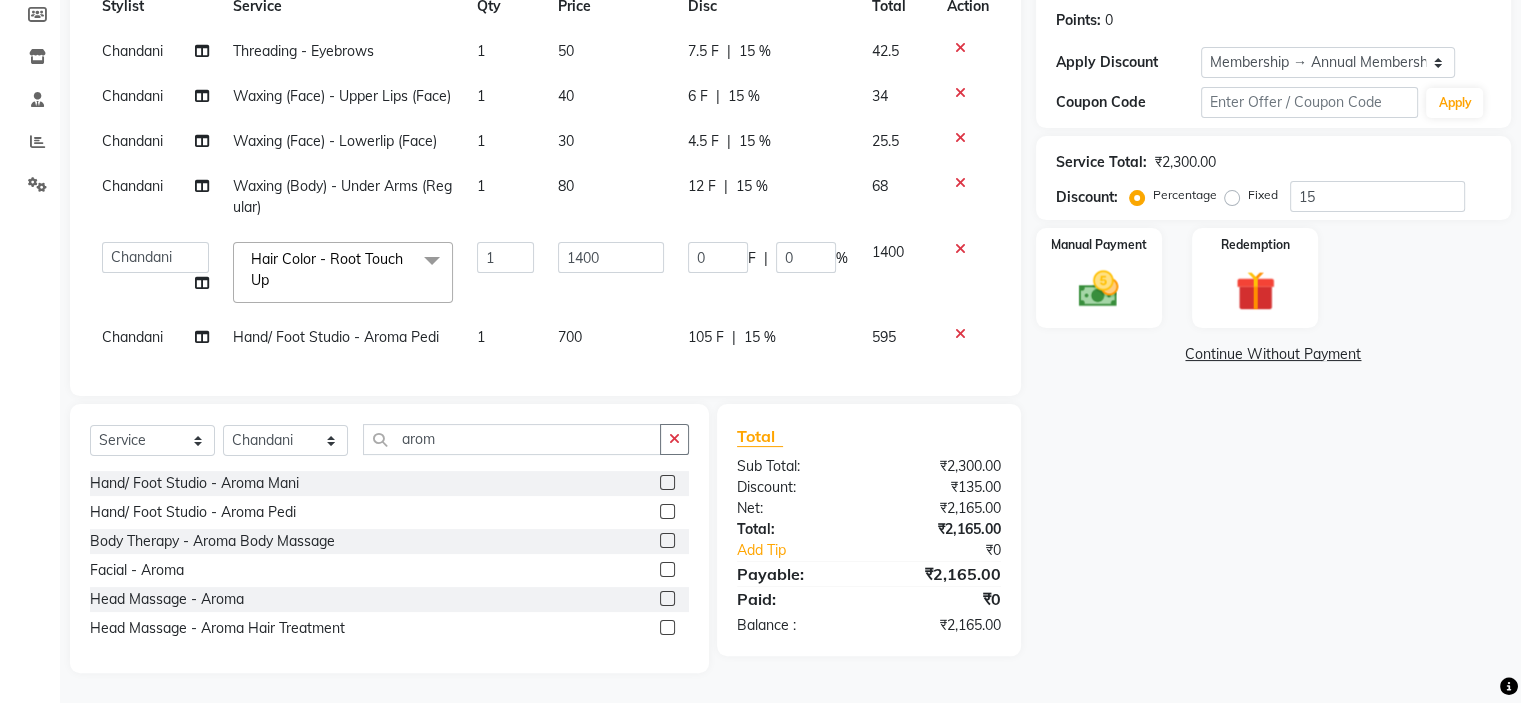 scroll, scrollTop: 300, scrollLeft: 0, axis: vertical 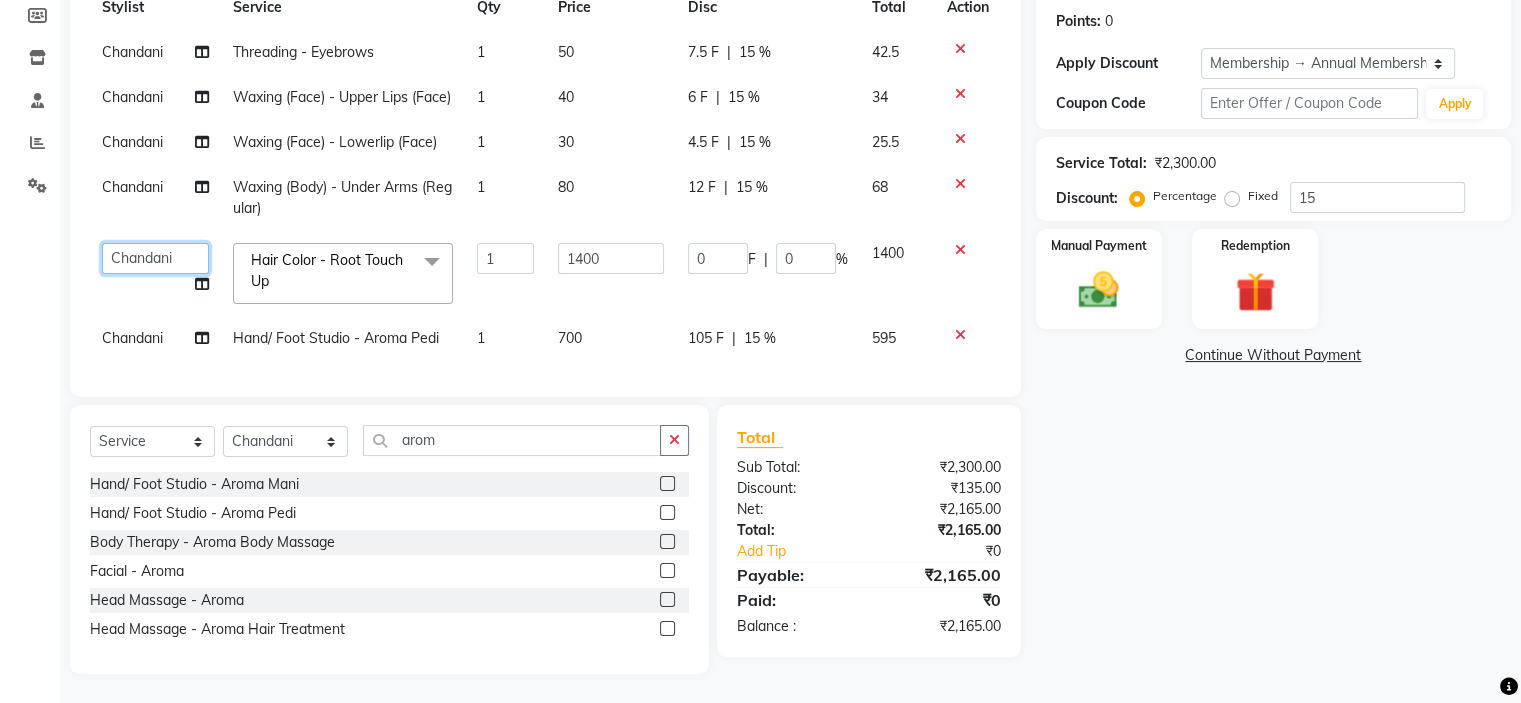 click on "Chandani   Front Desk   Ishika    Mona   Neha   Pooja   Priya   Smitha" 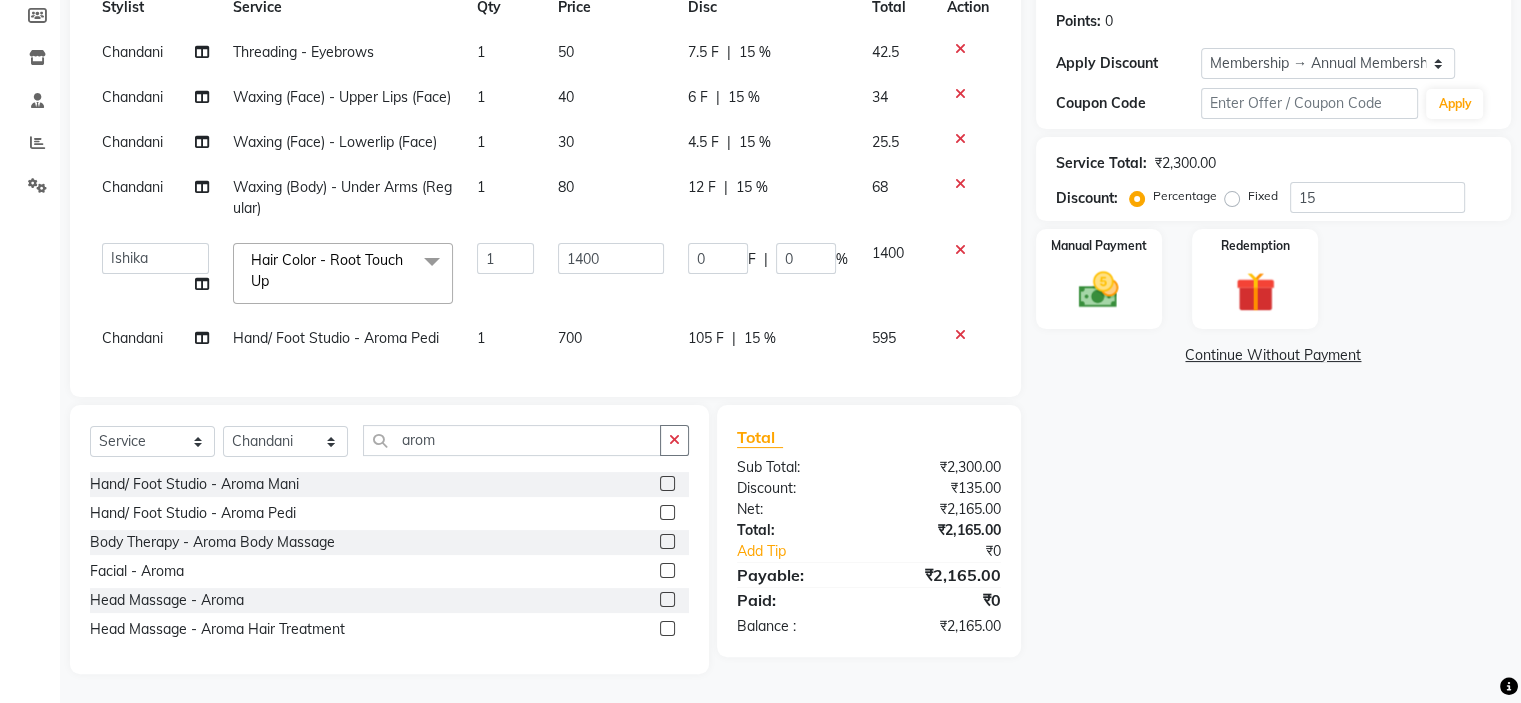 select on "71846" 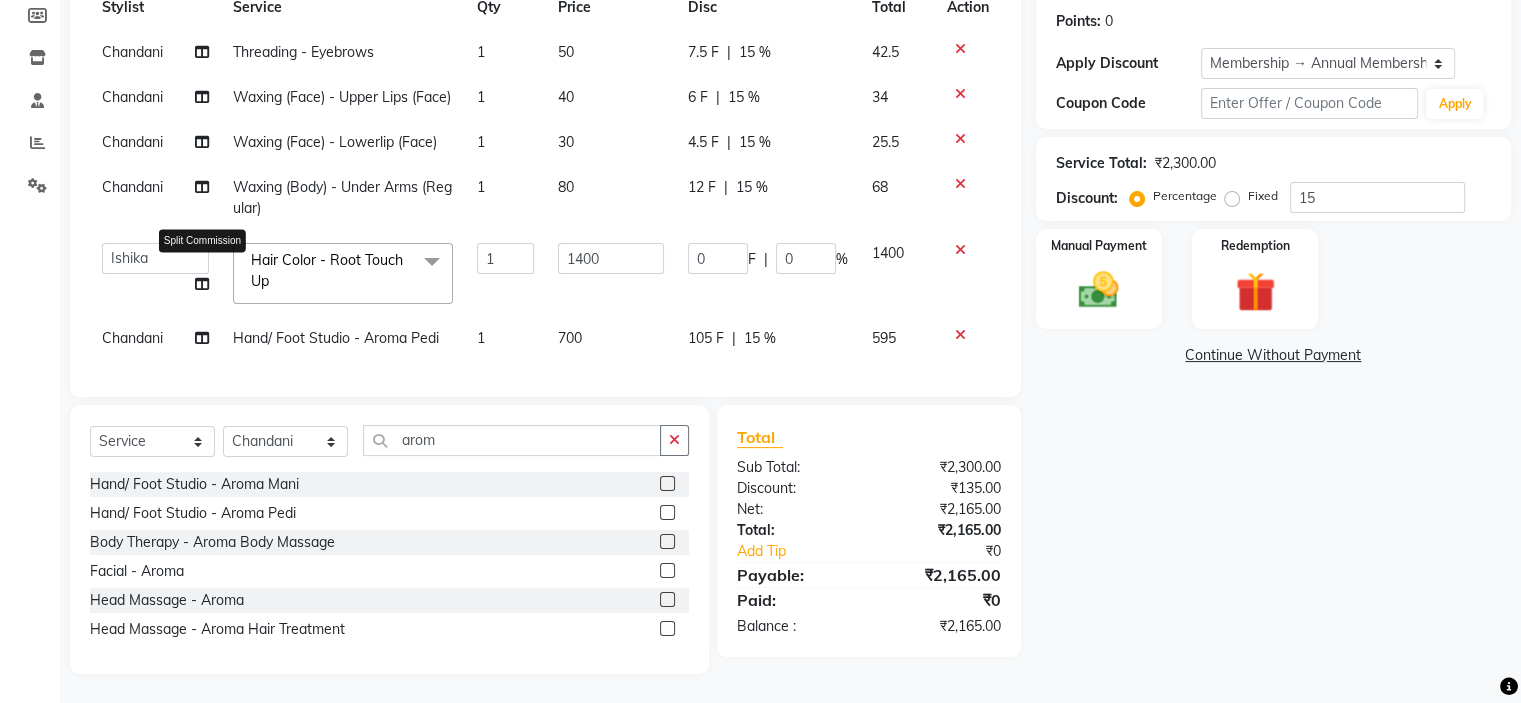 click 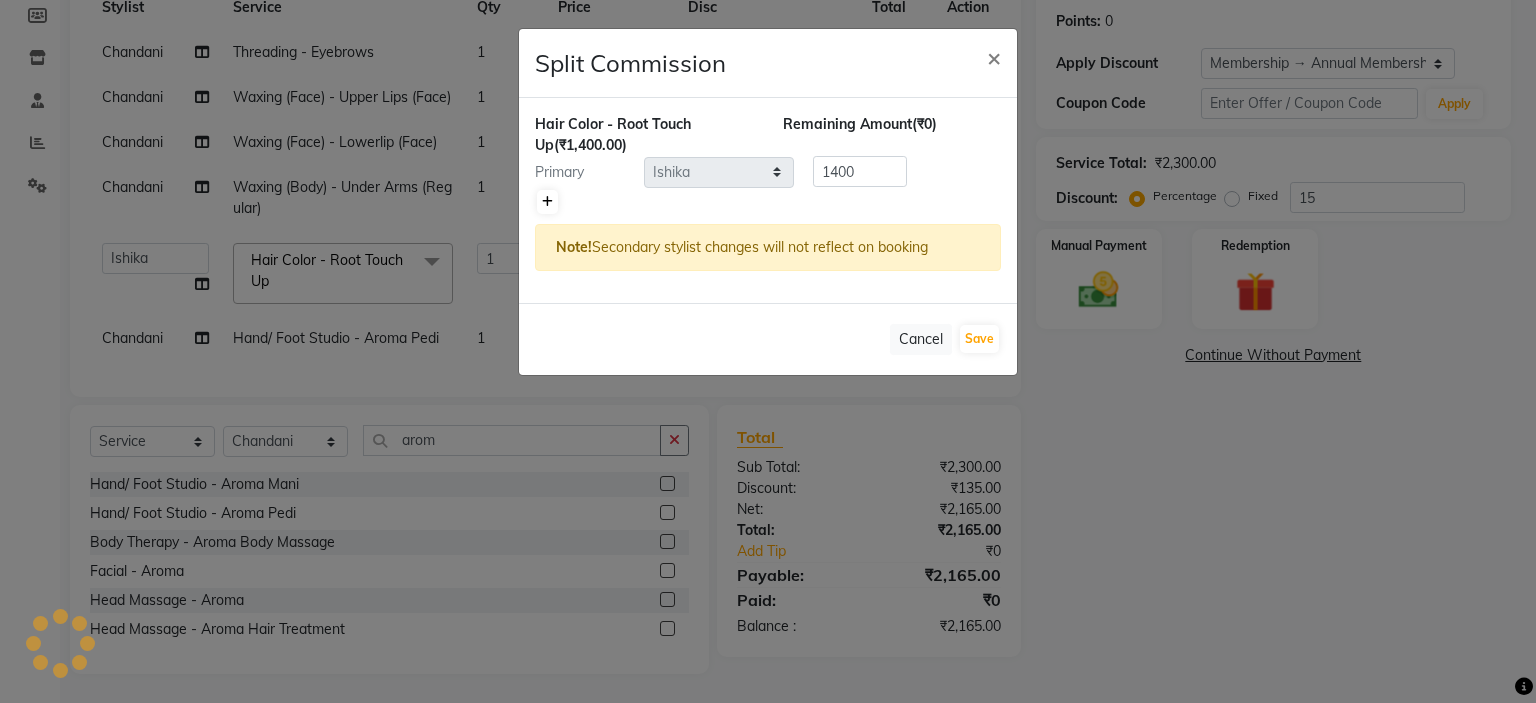 click 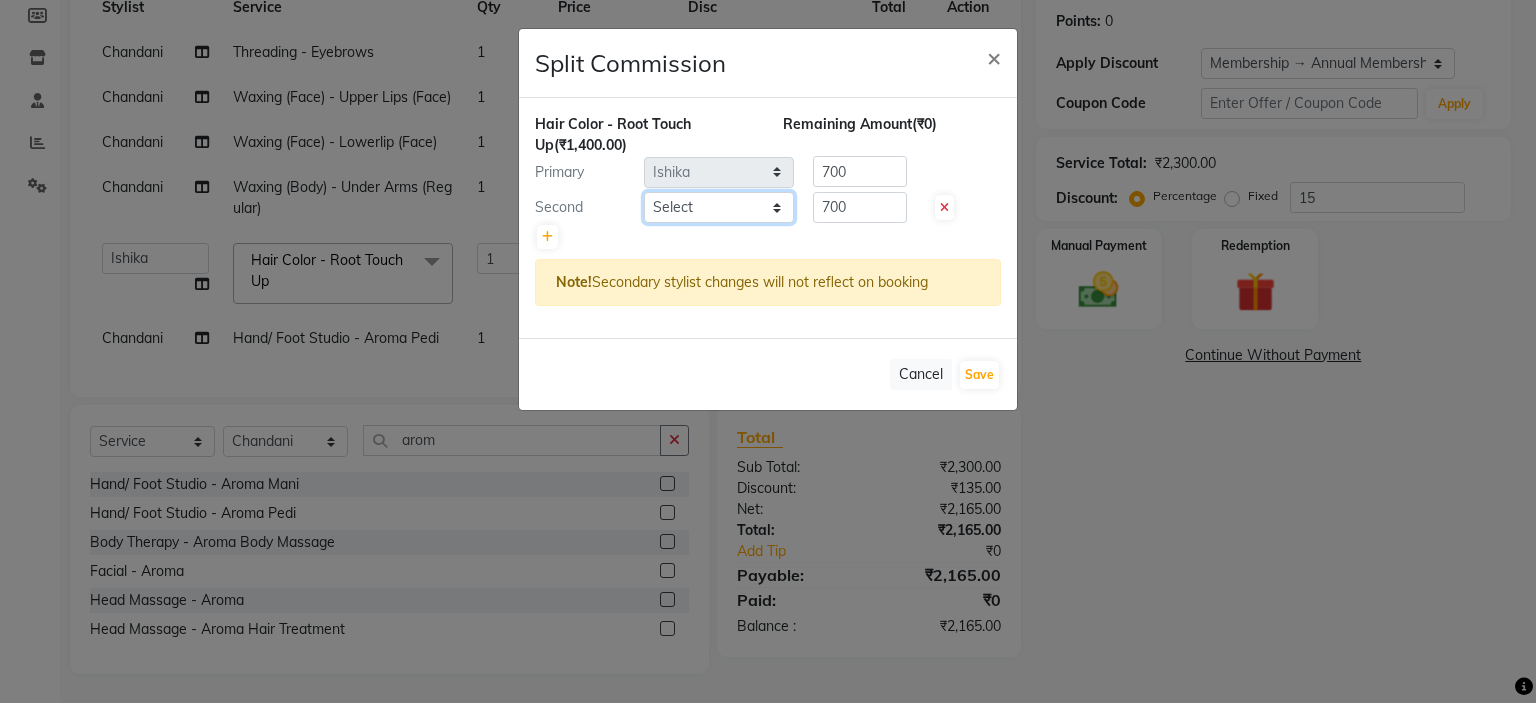click on "Select  Chandani   Front Desk   Ishika    Mona   Neha   Pooja   Priya   Smitha" 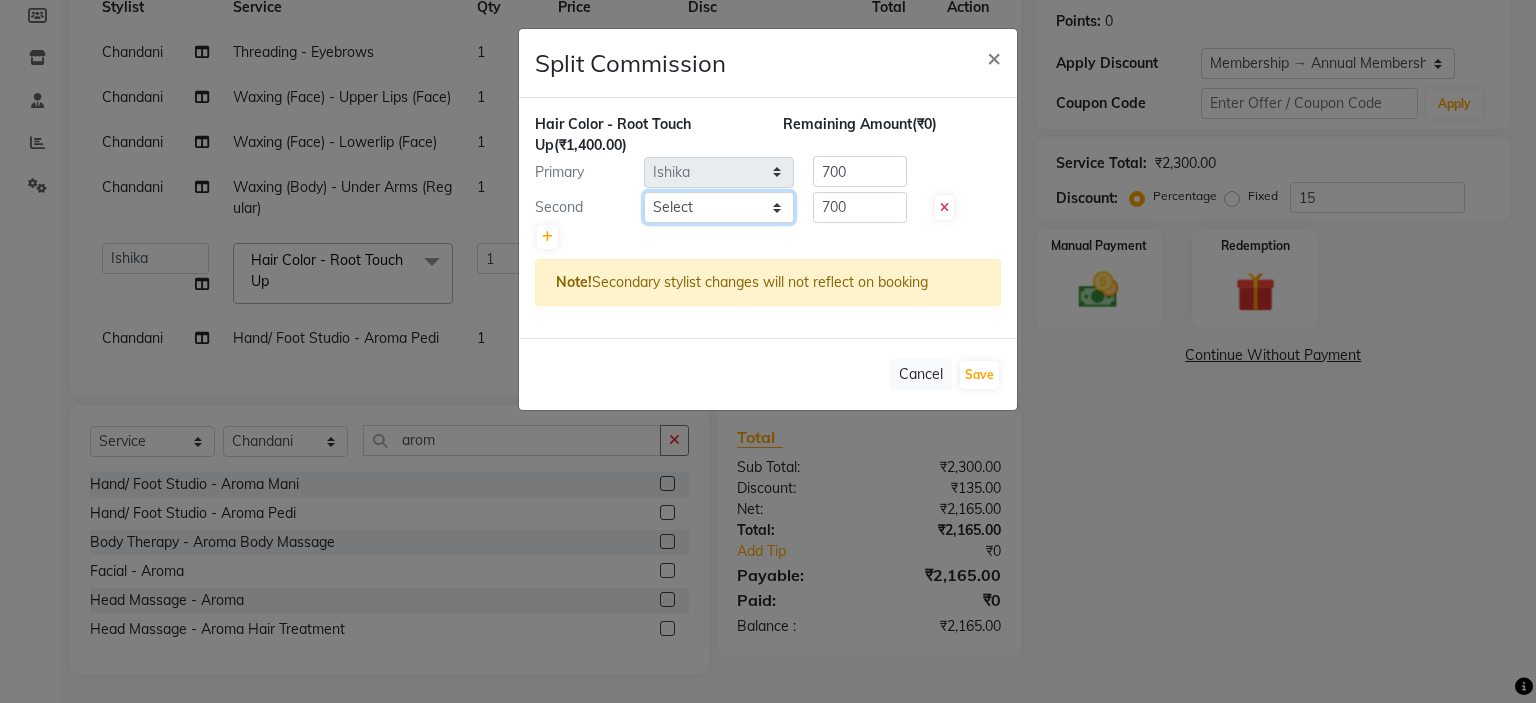 select on "61904" 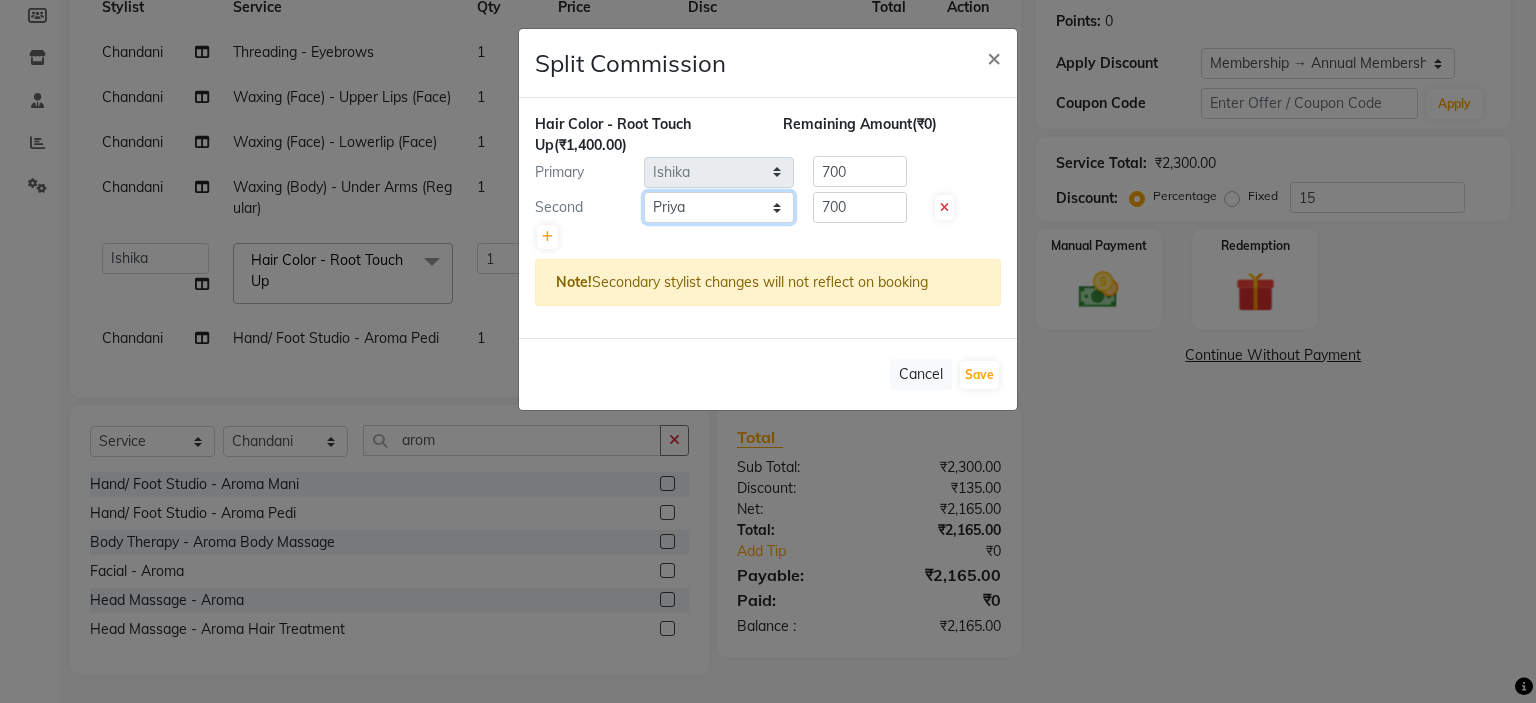 click on "Select  Chandani   Front Desk   Ishika    Mona   Neha   Pooja   Priya   Smitha" 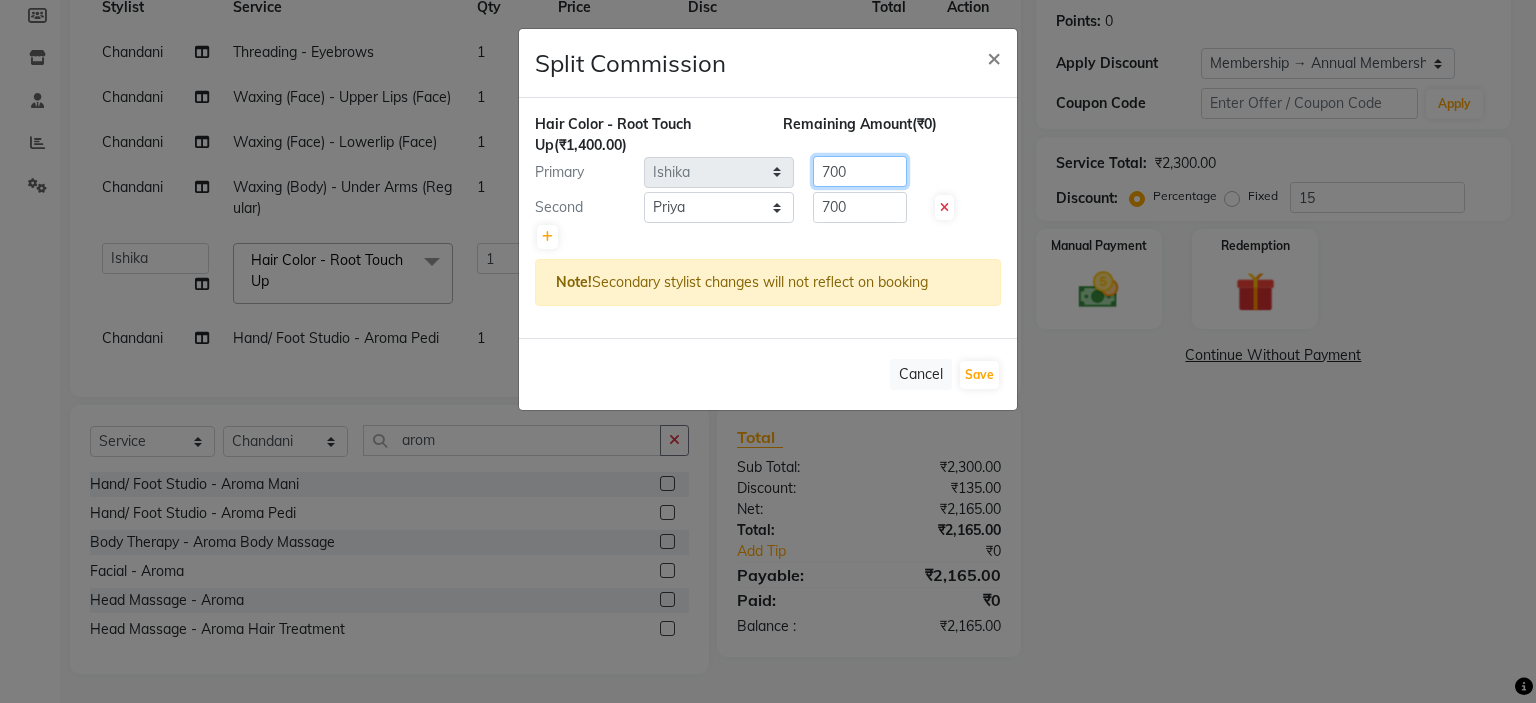 click on "700" 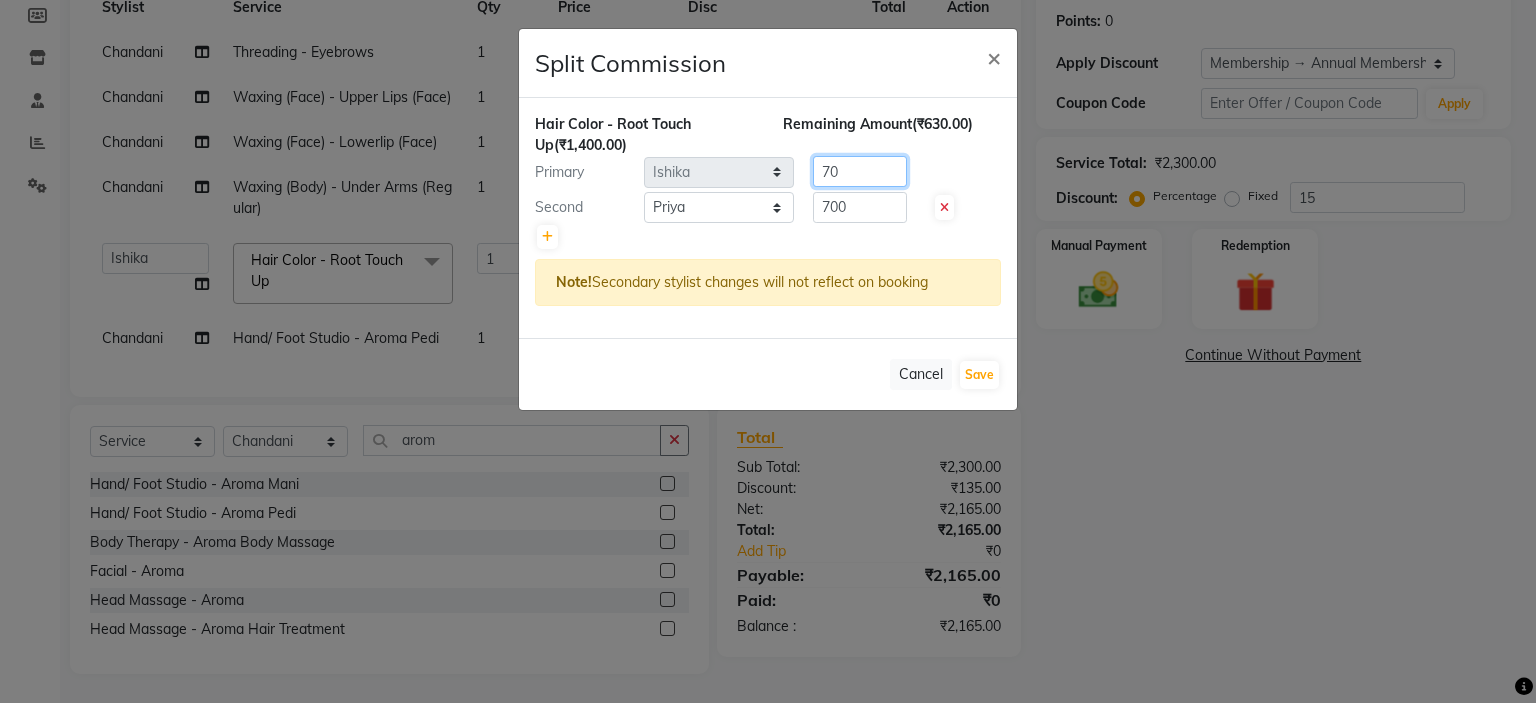 type on "7" 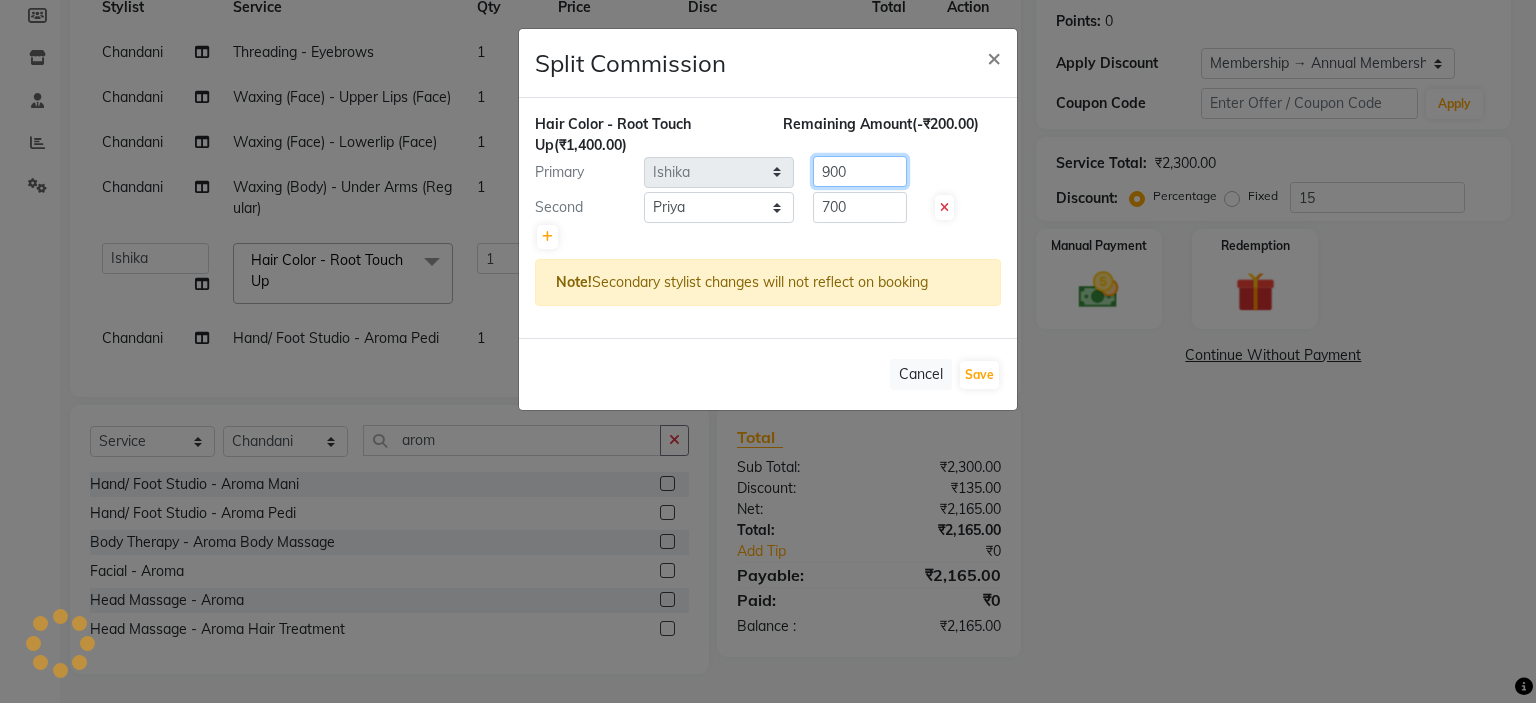 type on "900" 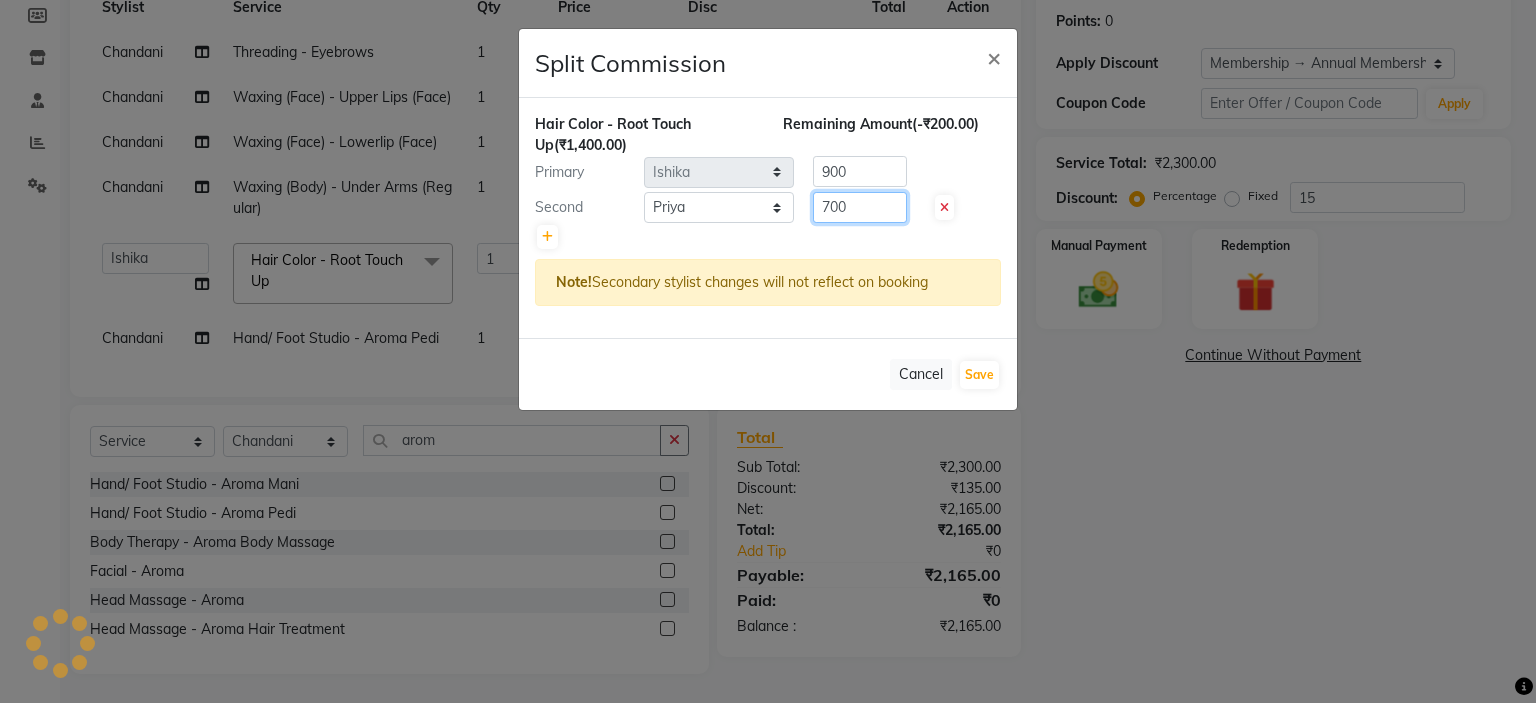 click on "700" 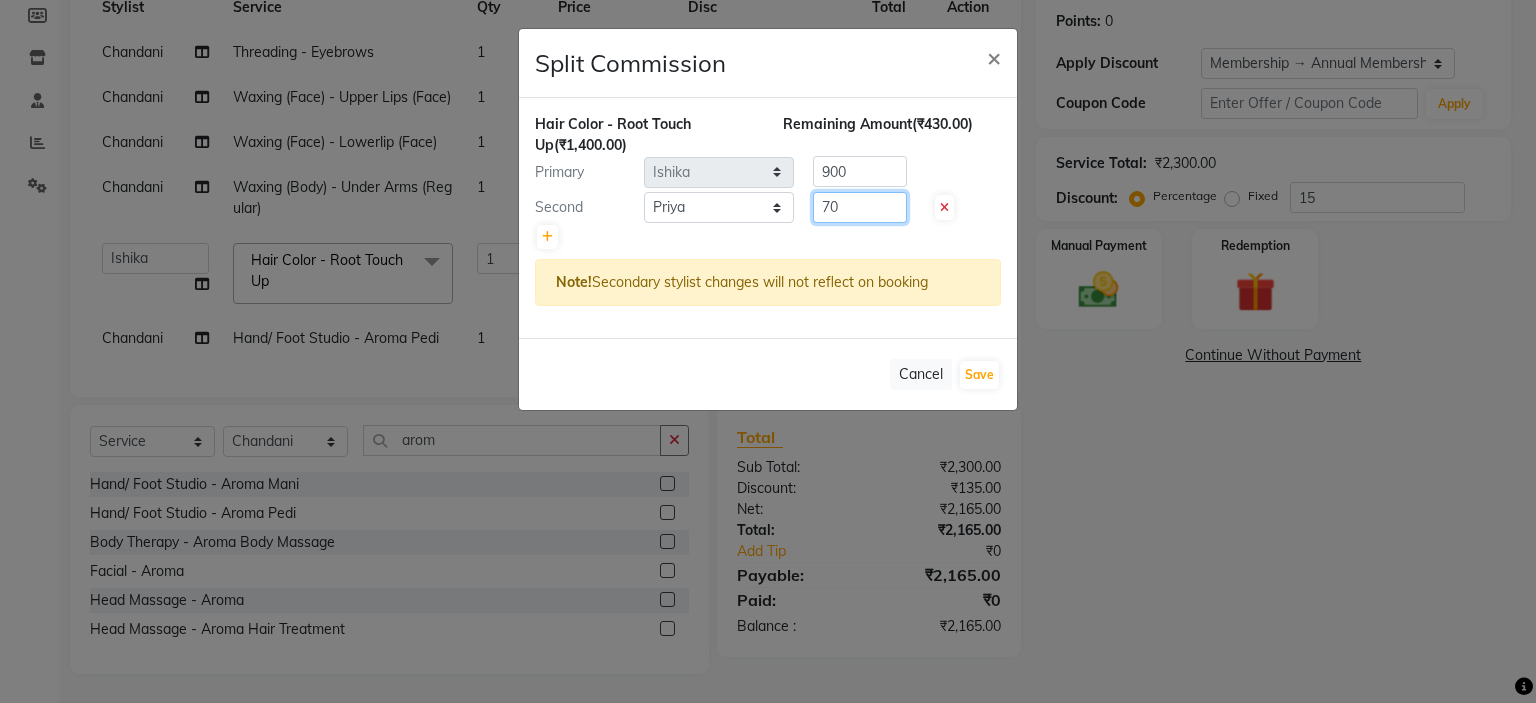 type on "7" 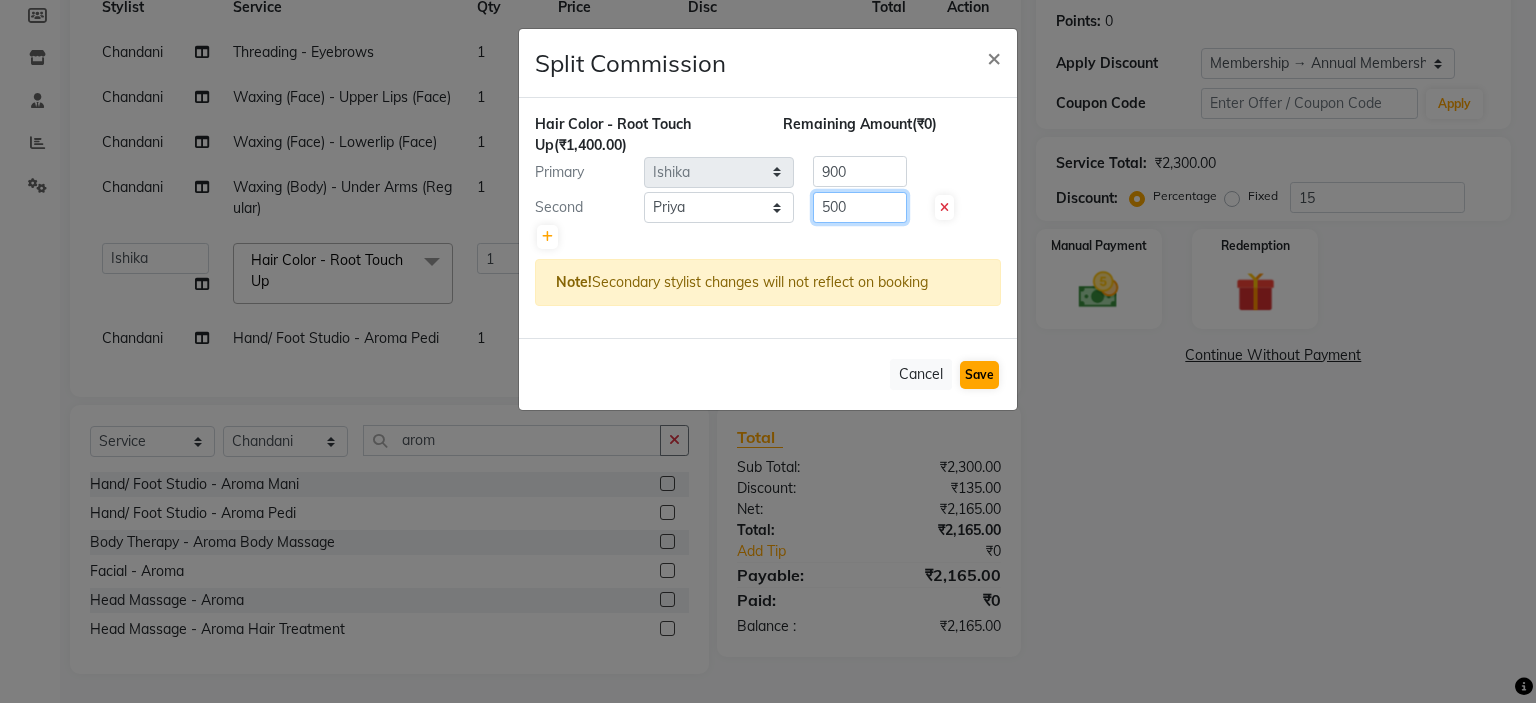 type on "500" 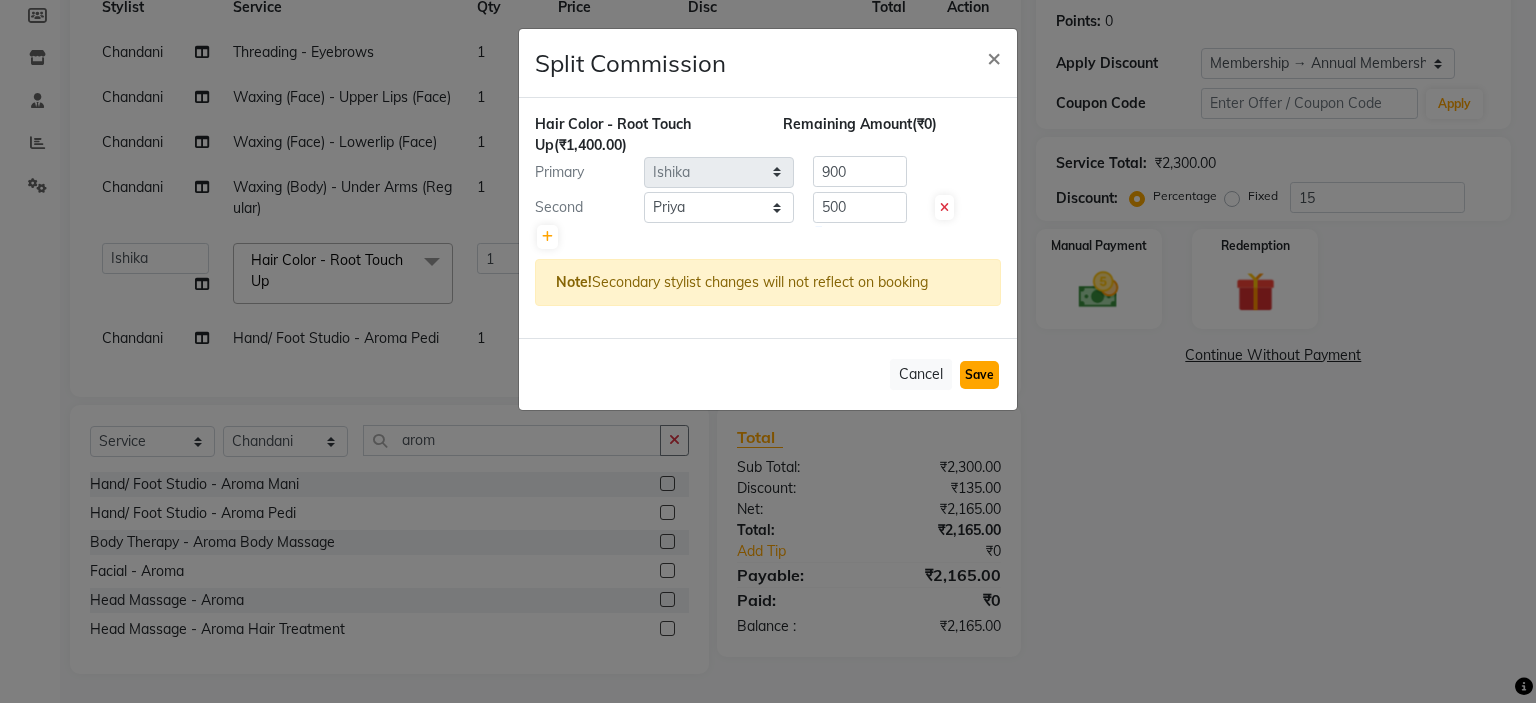 click on "Save" 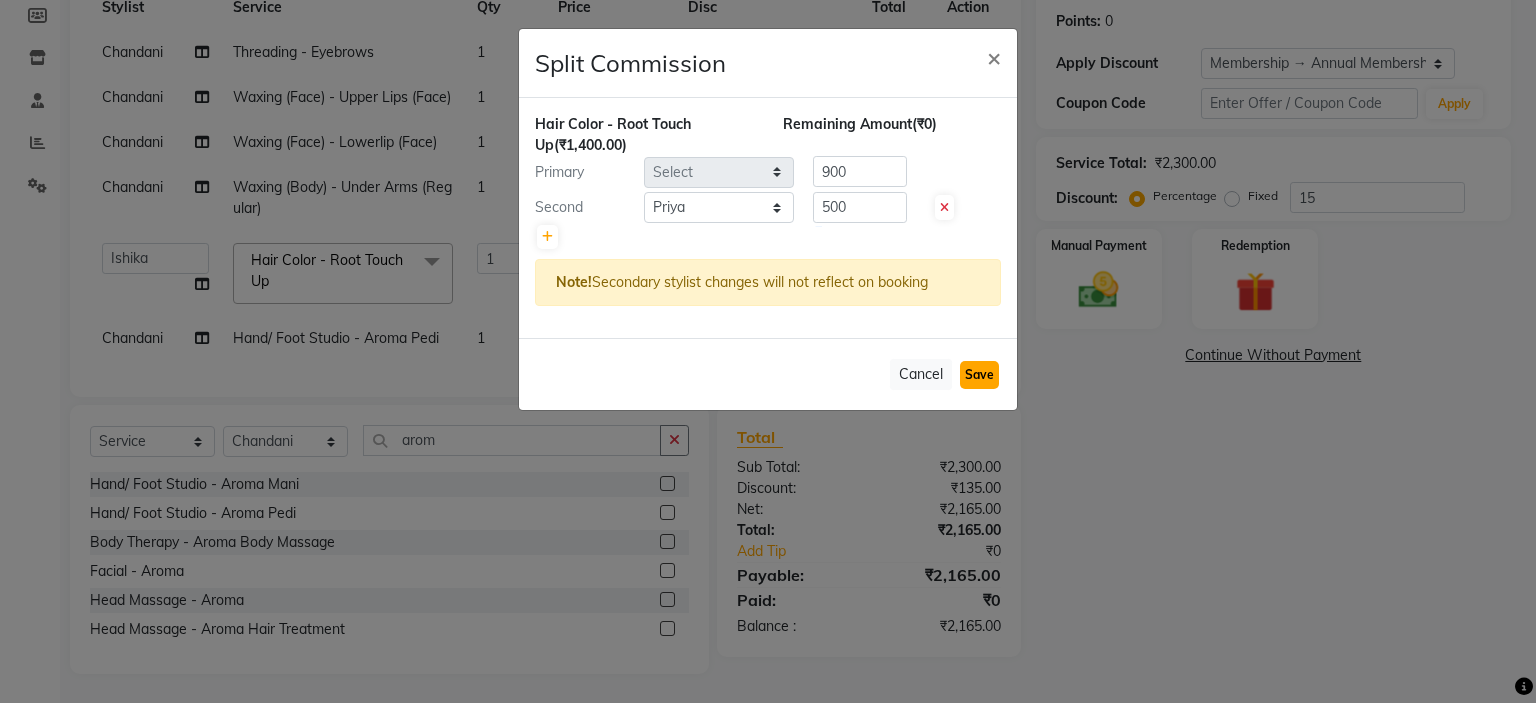 type 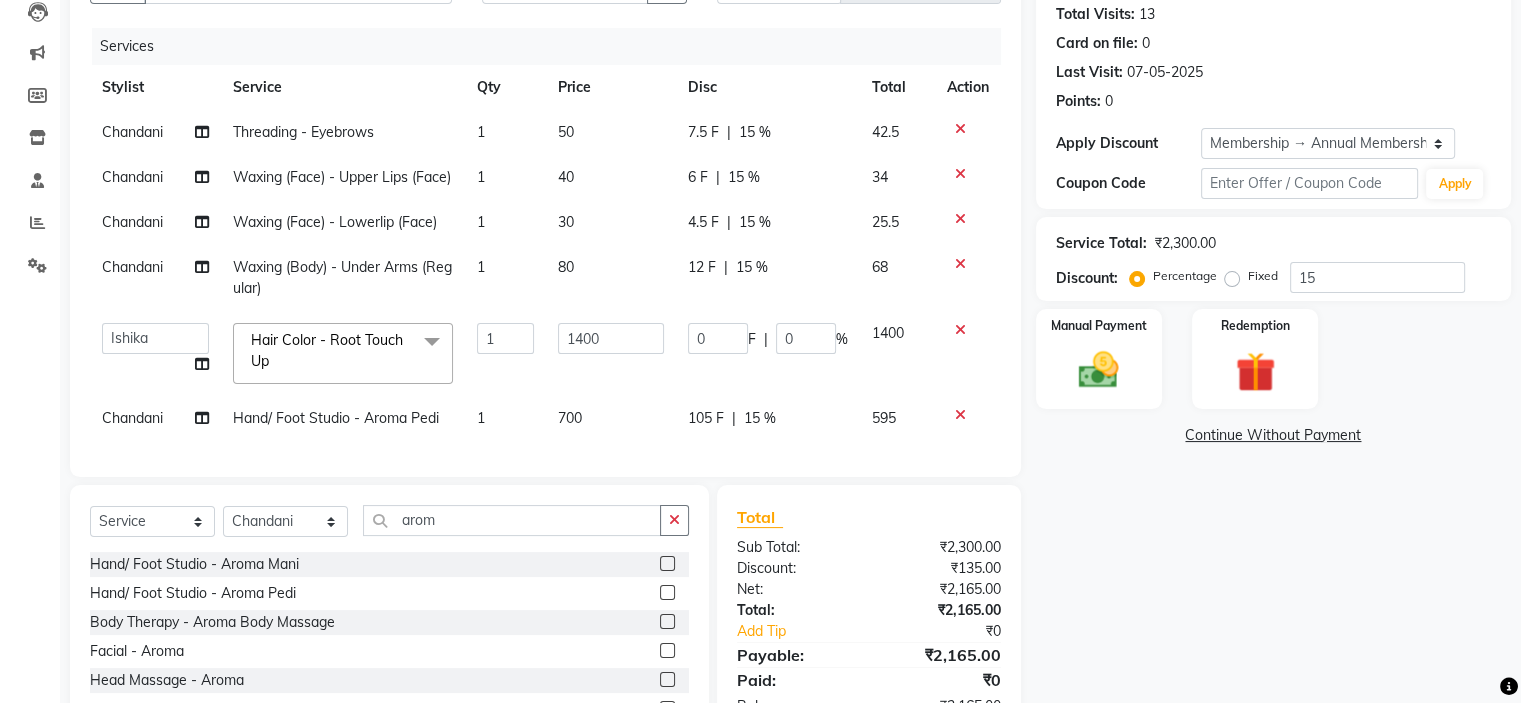 scroll, scrollTop: 180, scrollLeft: 0, axis: vertical 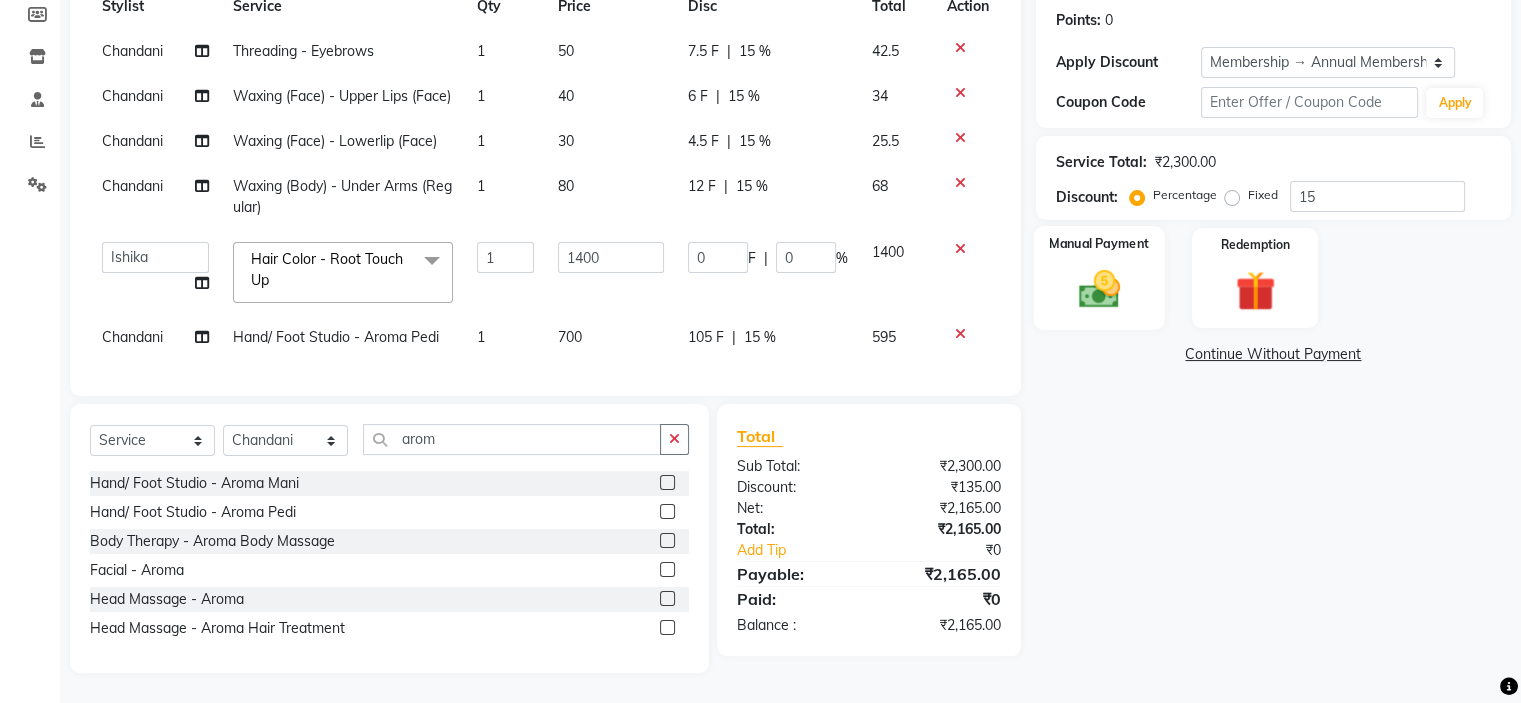 click 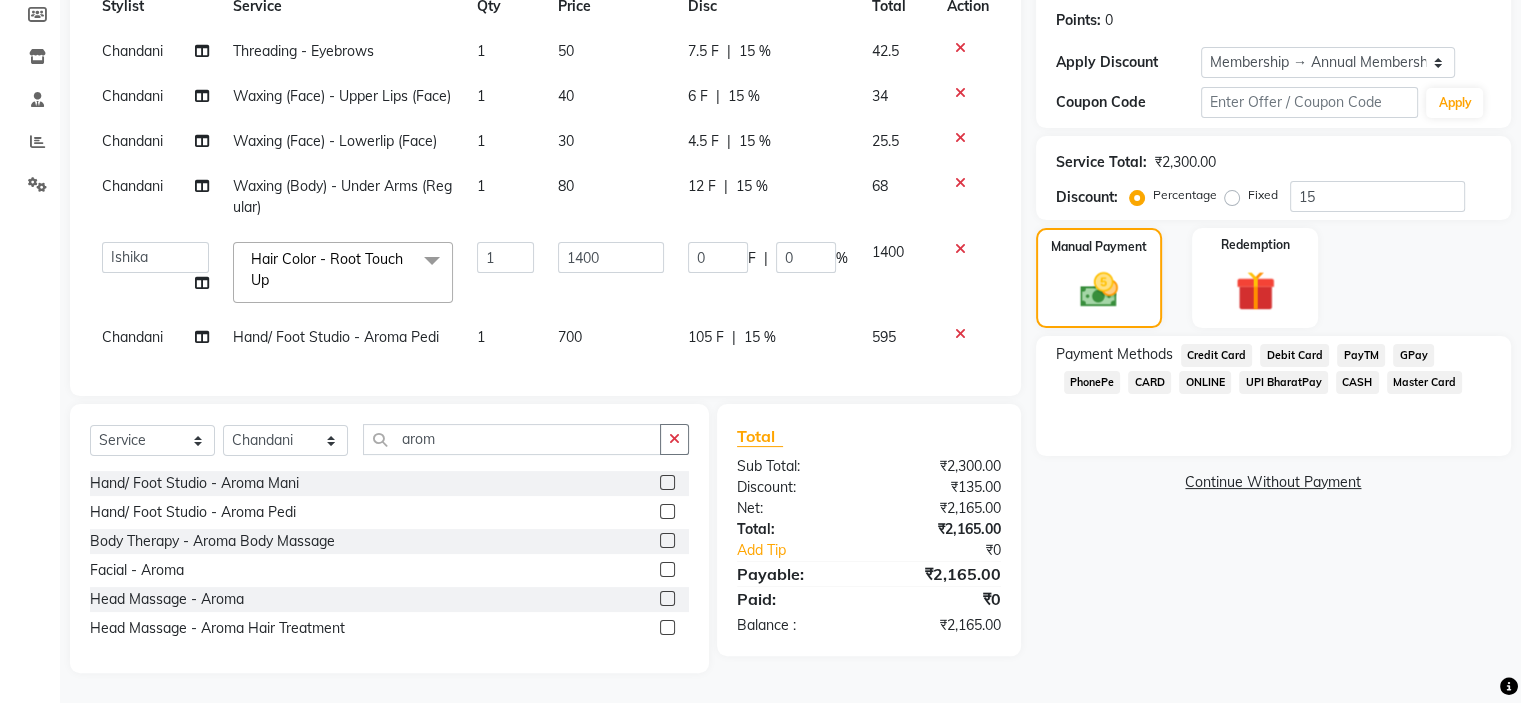 click on "CASH" 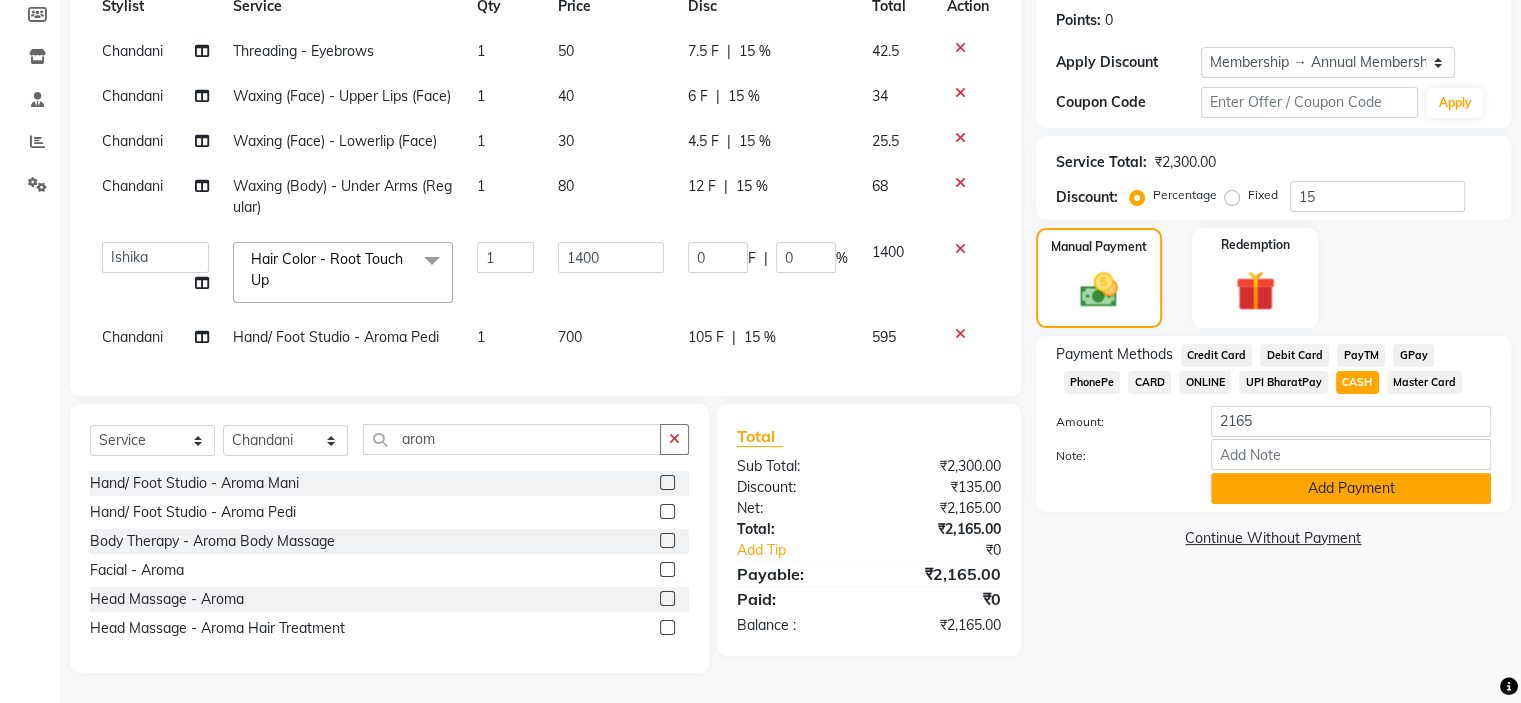 click on "Add Payment" 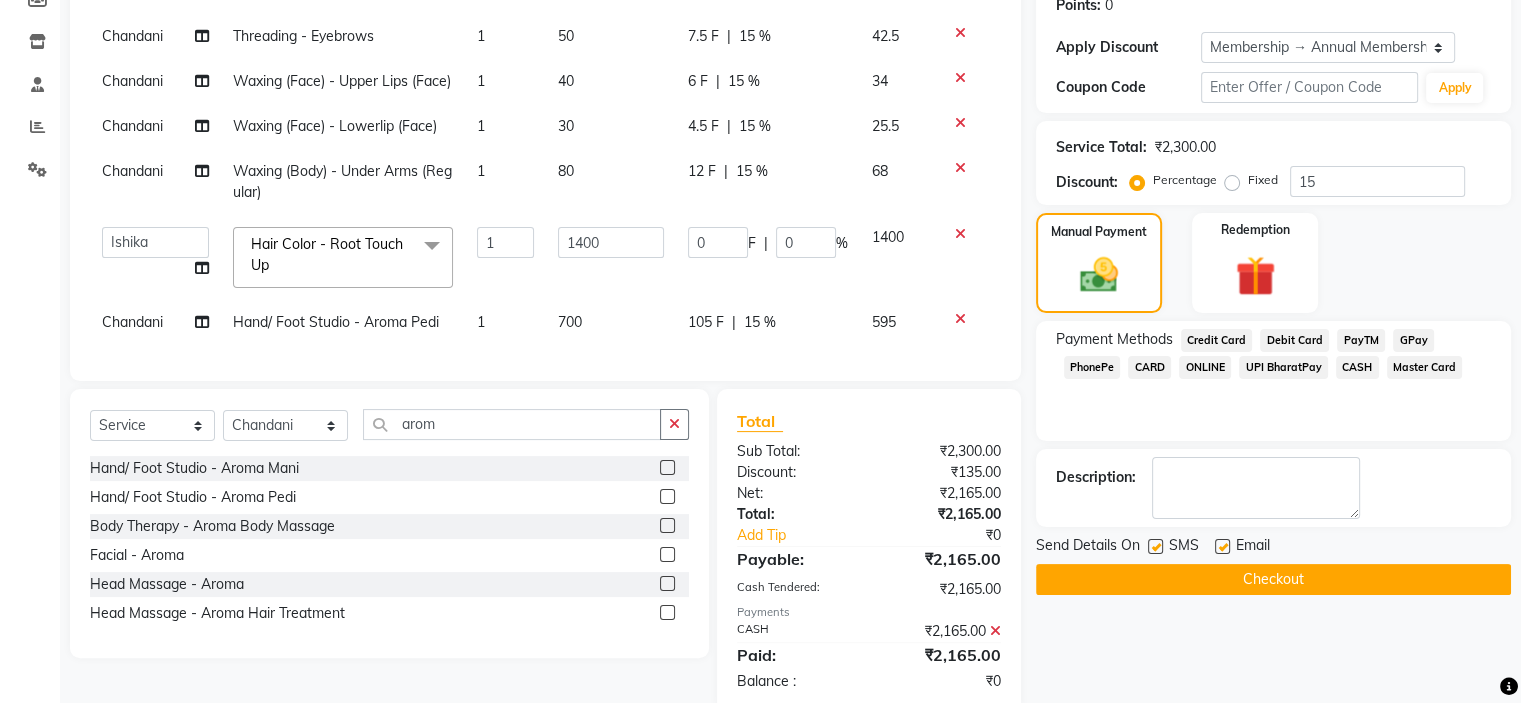 scroll, scrollTop: 369, scrollLeft: 0, axis: vertical 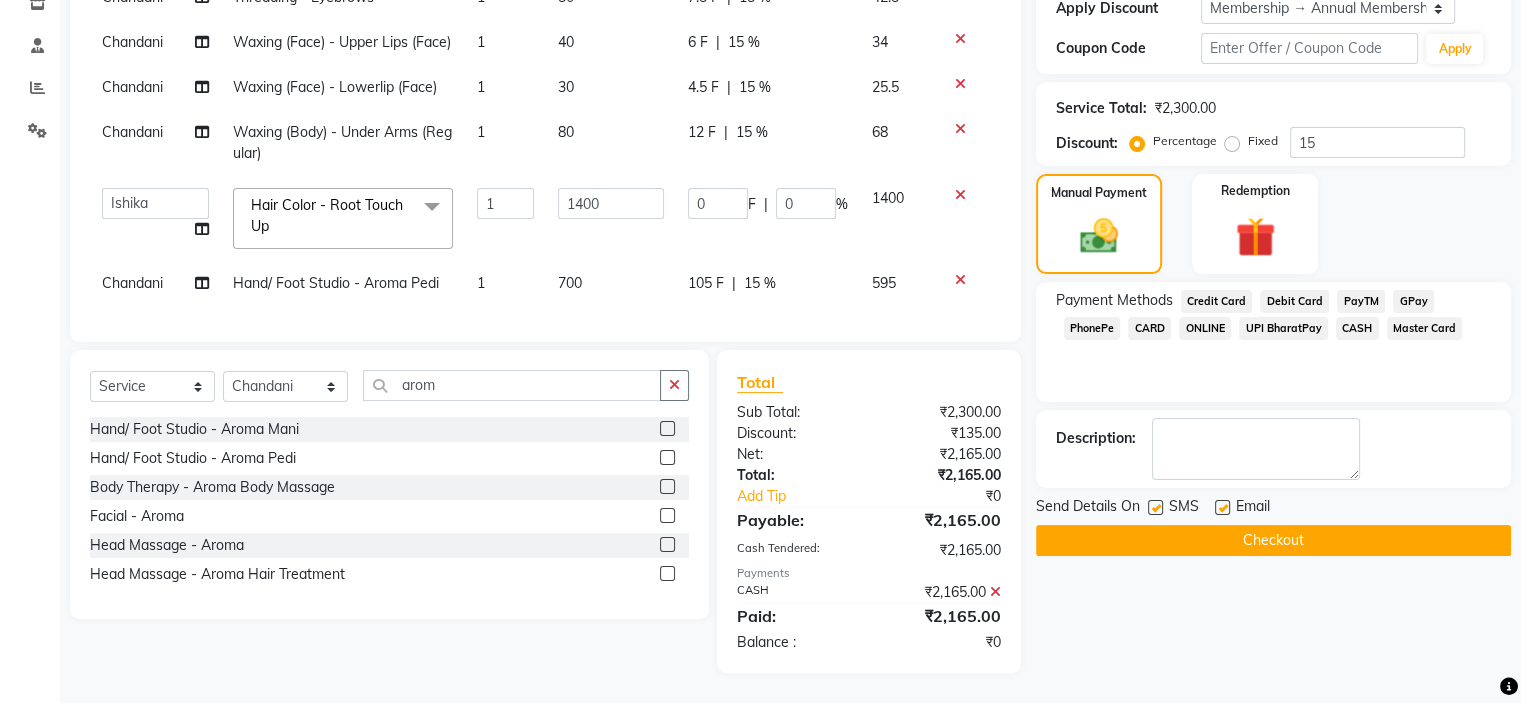 click on "Checkout" 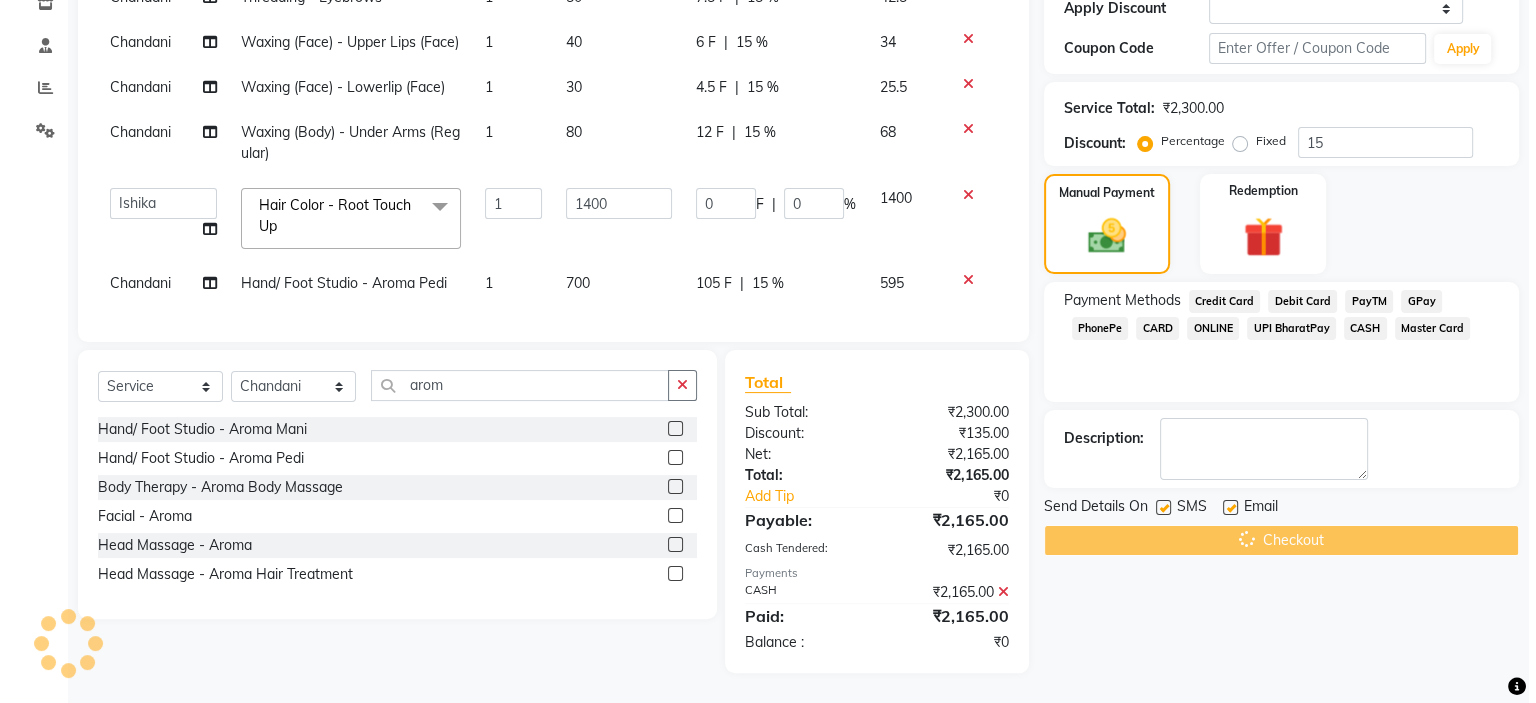 scroll, scrollTop: 0, scrollLeft: 0, axis: both 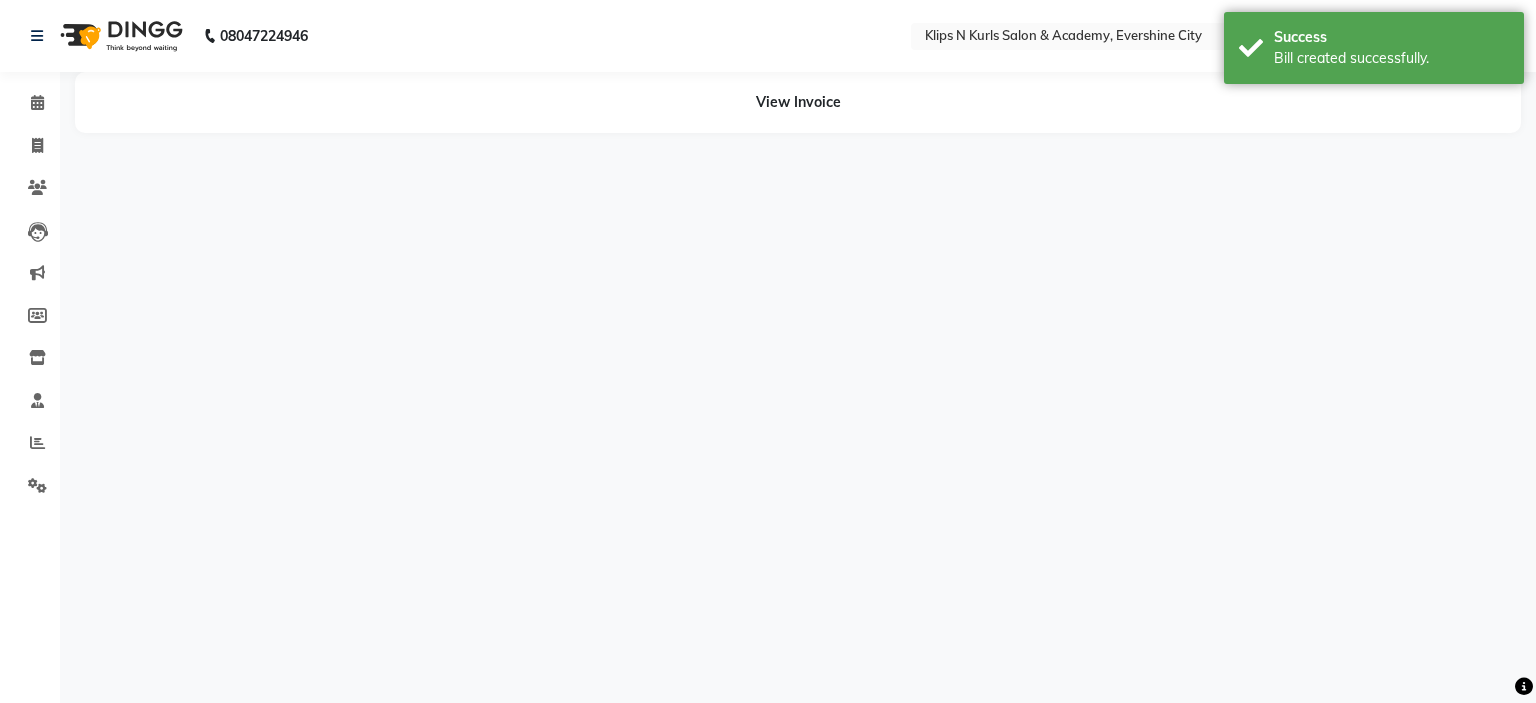 select on "84310" 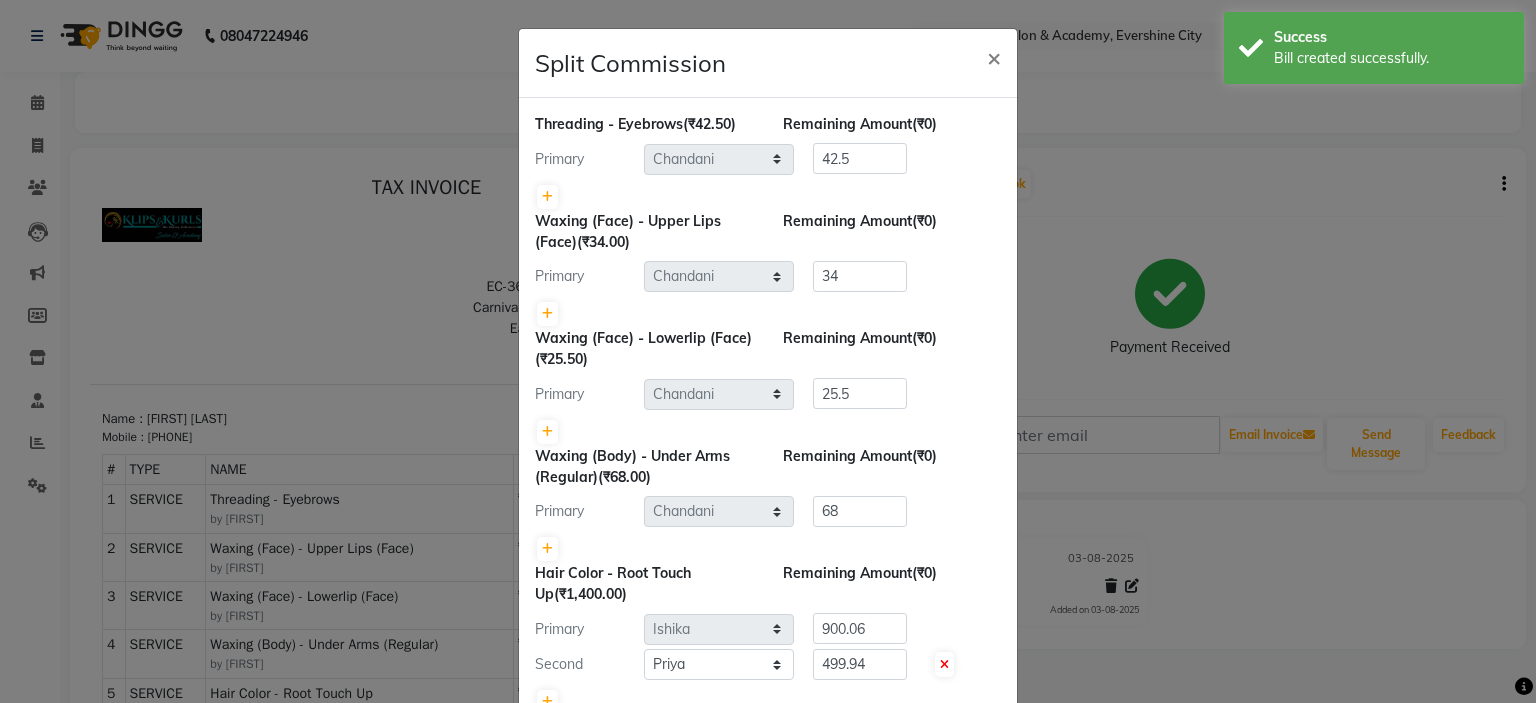 scroll, scrollTop: 0, scrollLeft: 0, axis: both 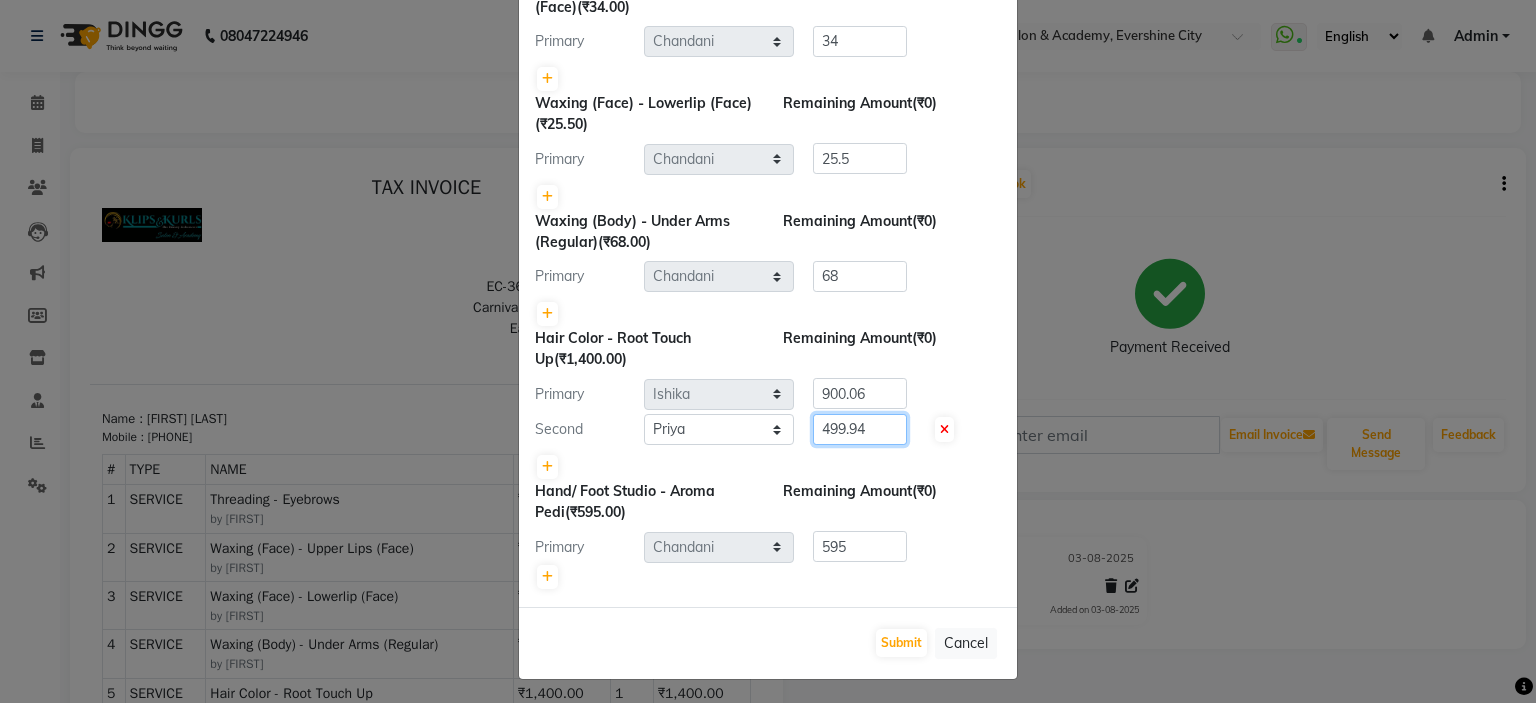 click on "499.94" 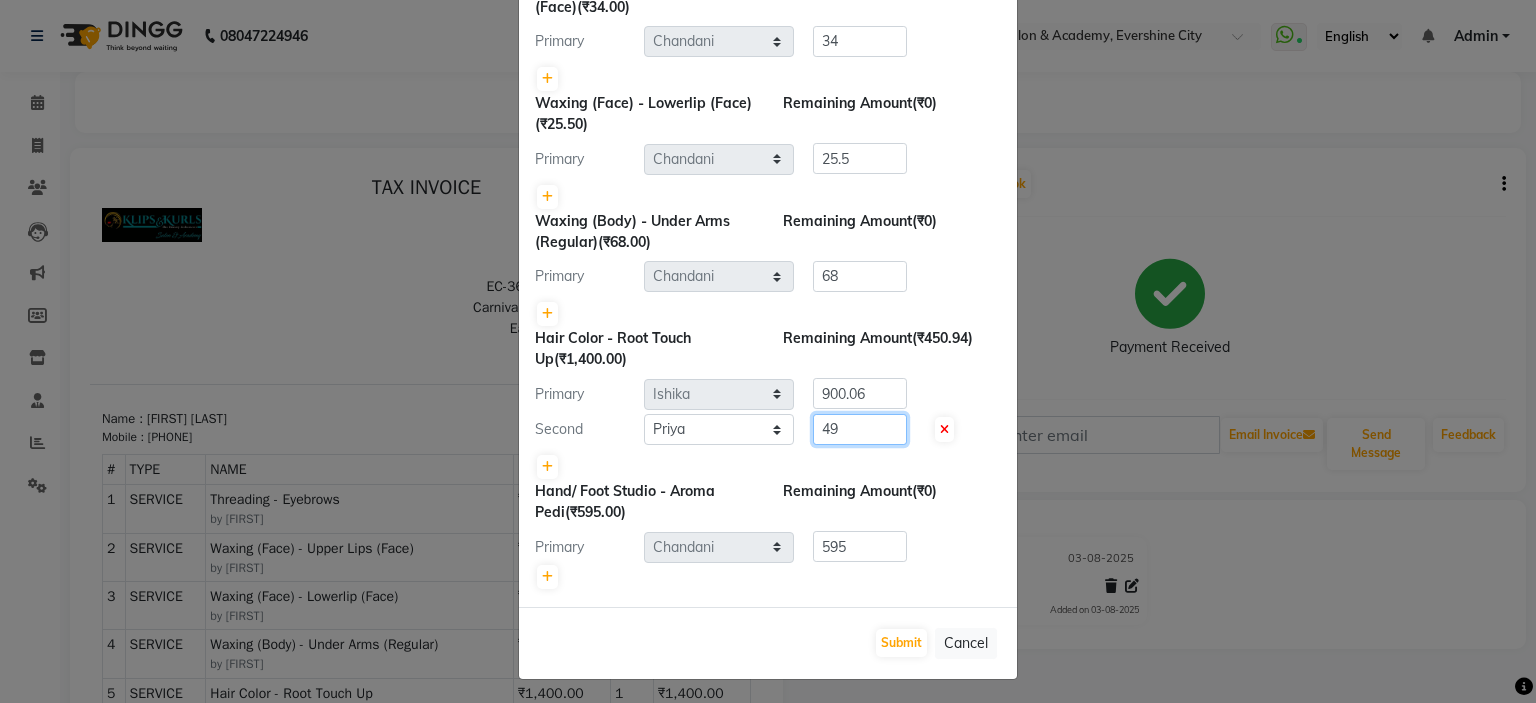 type on "4" 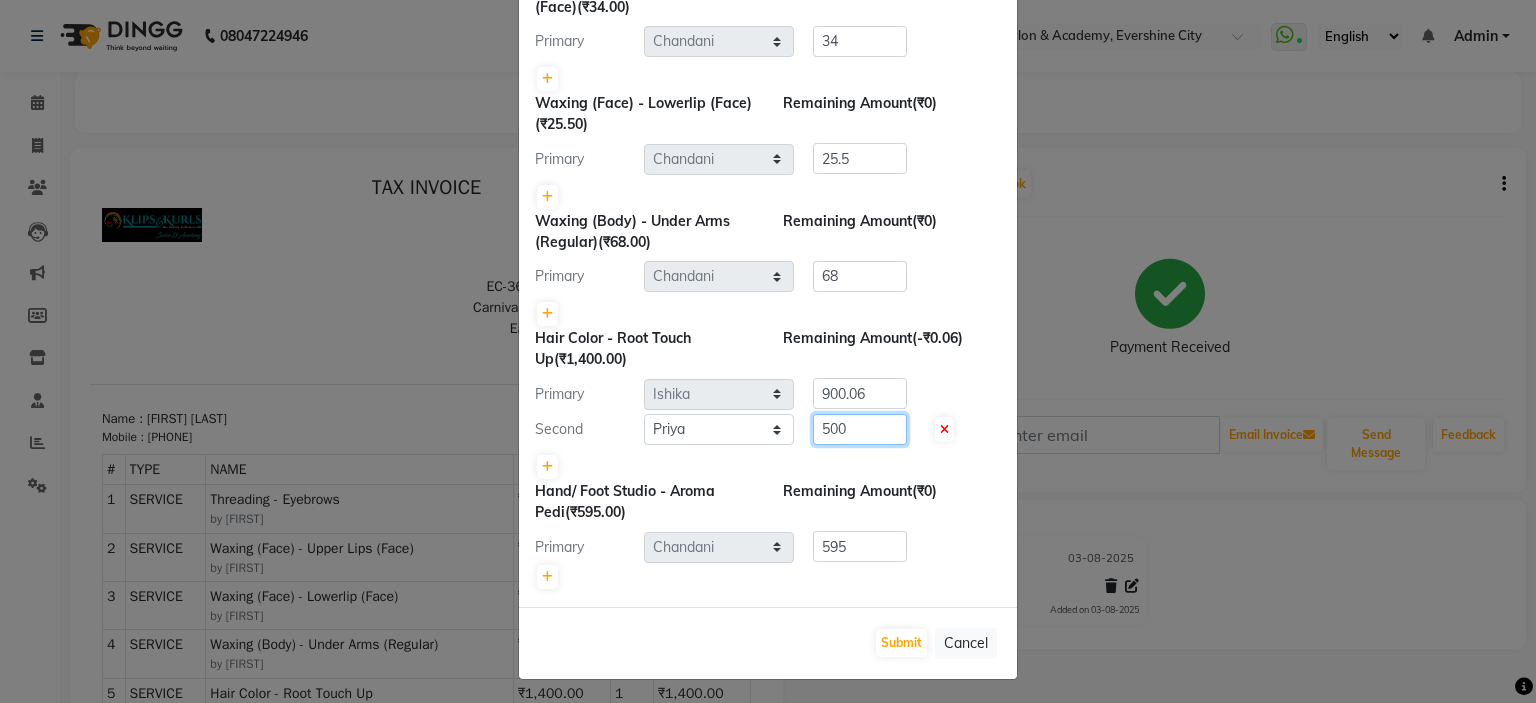 type on "500" 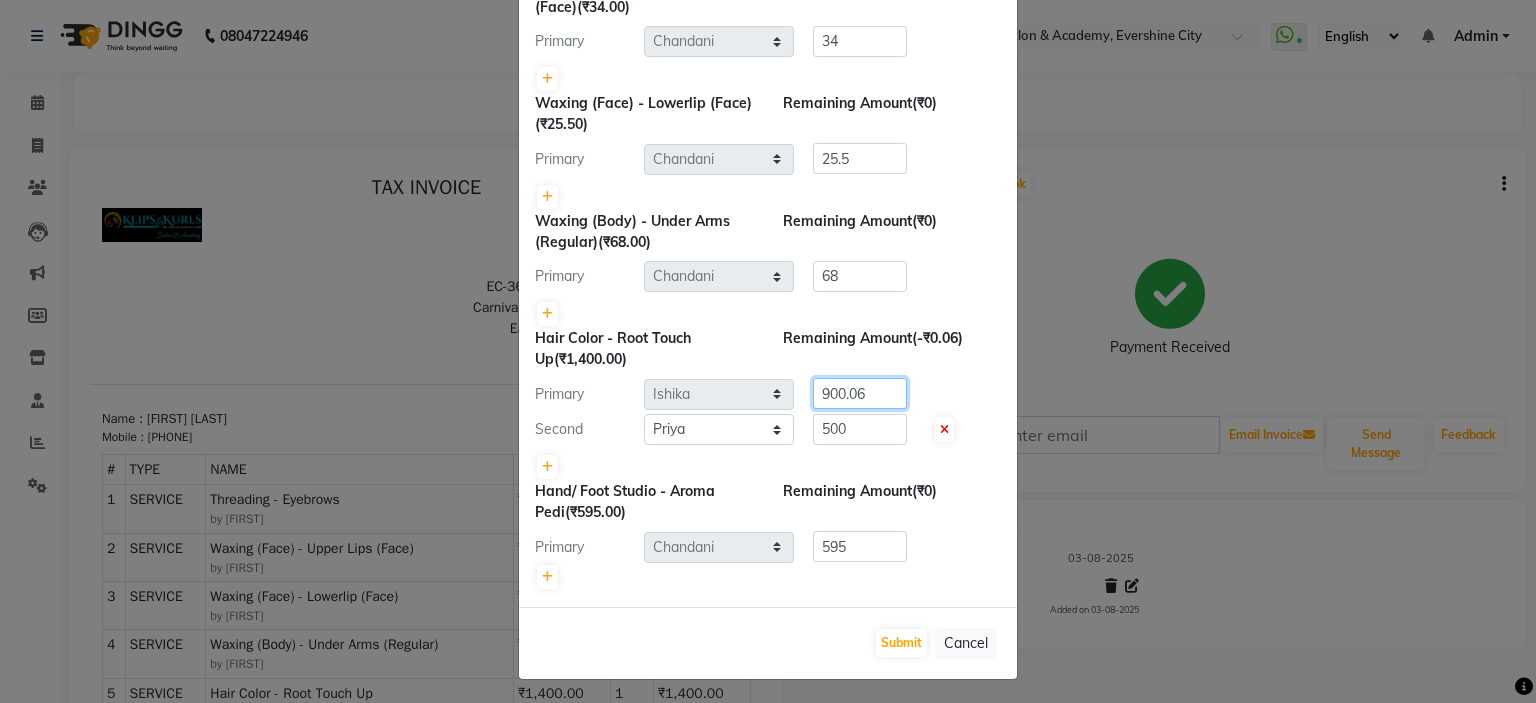 click on "900.06" 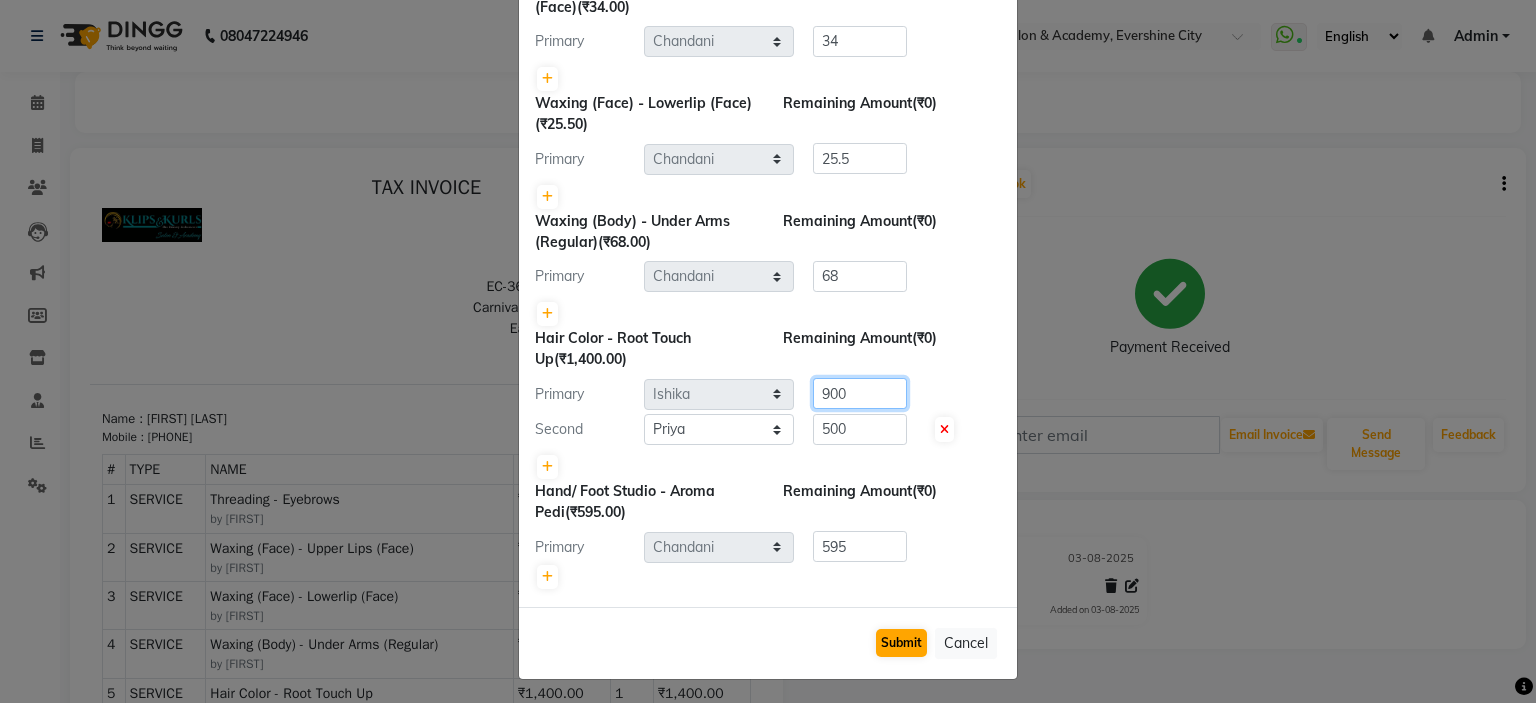 type on "900" 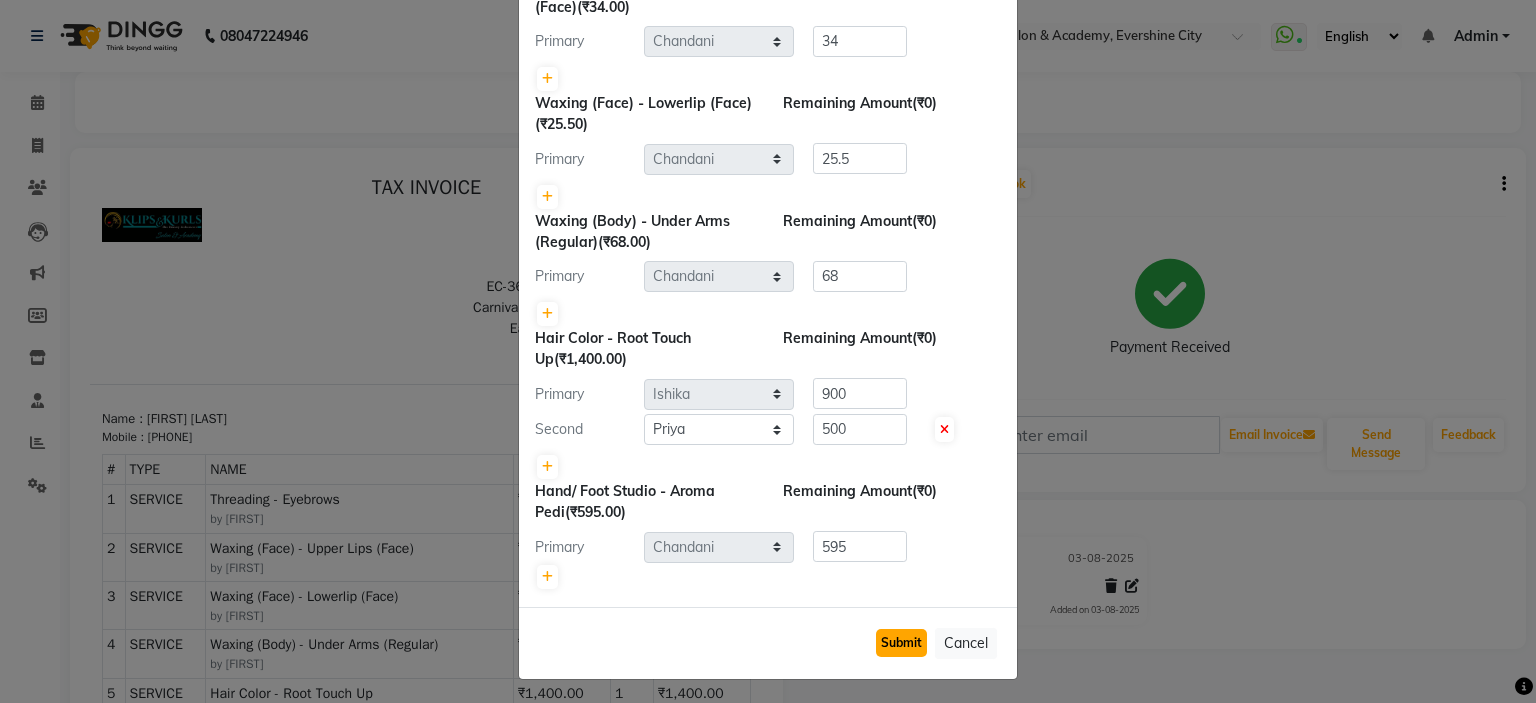 click on "Submit" 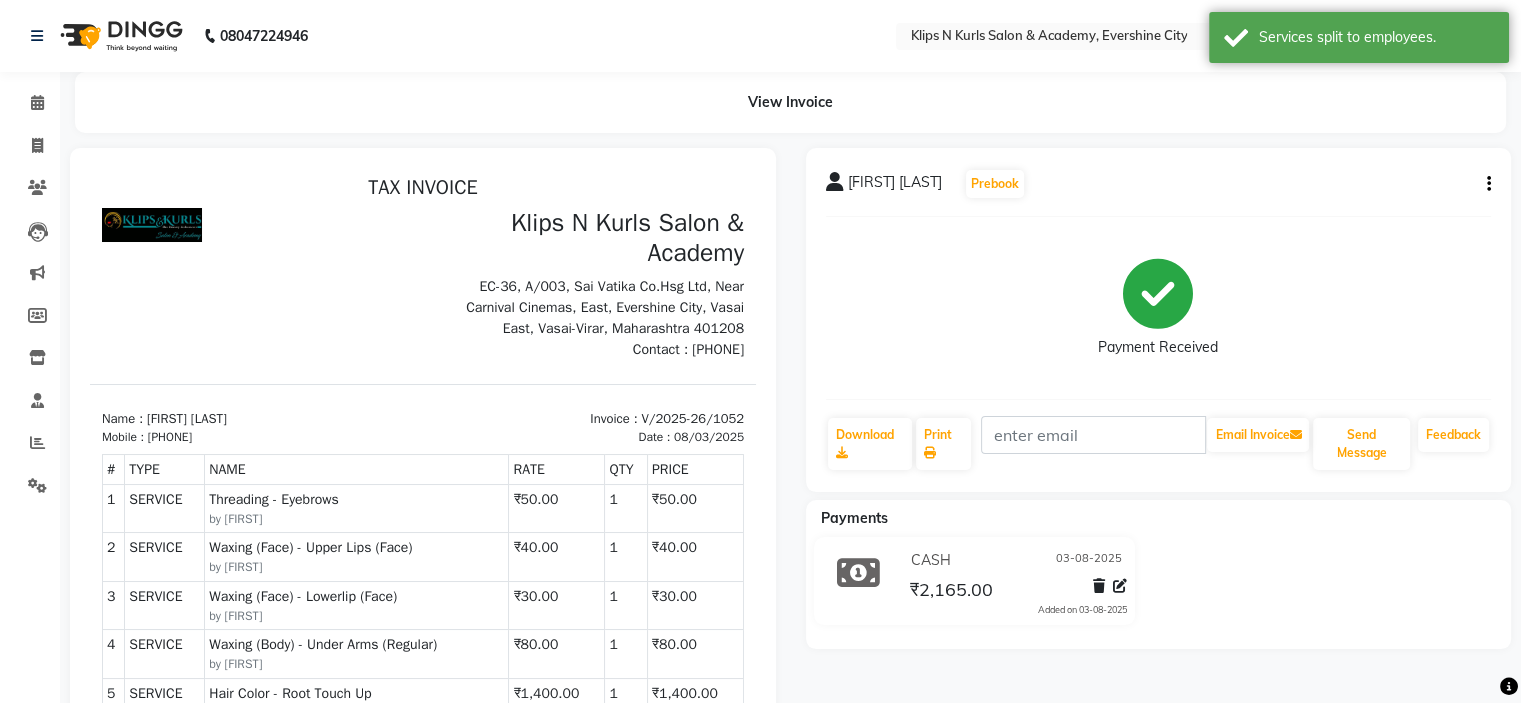 scroll, scrollTop: 376, scrollLeft: 0, axis: vertical 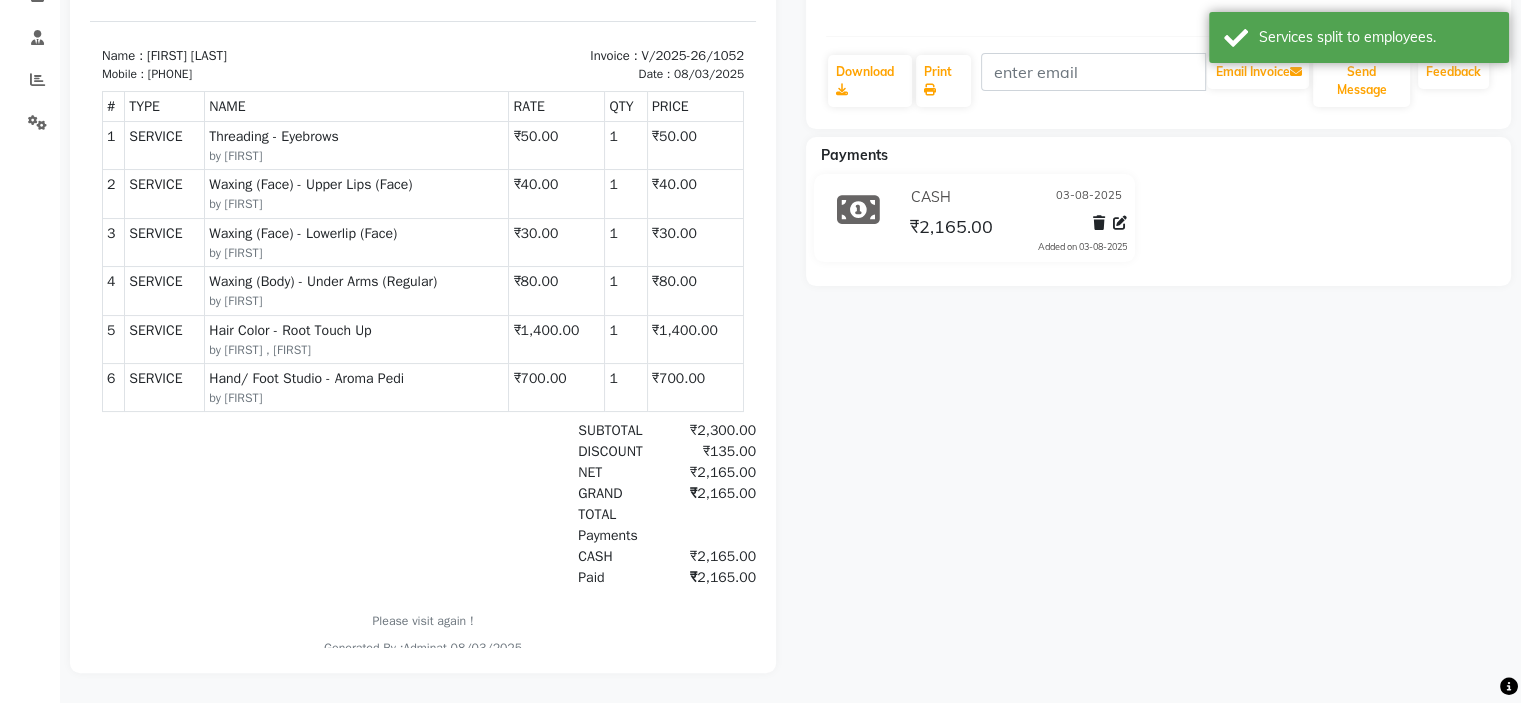 drag, startPoint x: 525, startPoint y: 368, endPoint x: 376, endPoint y: 372, distance: 149.05368 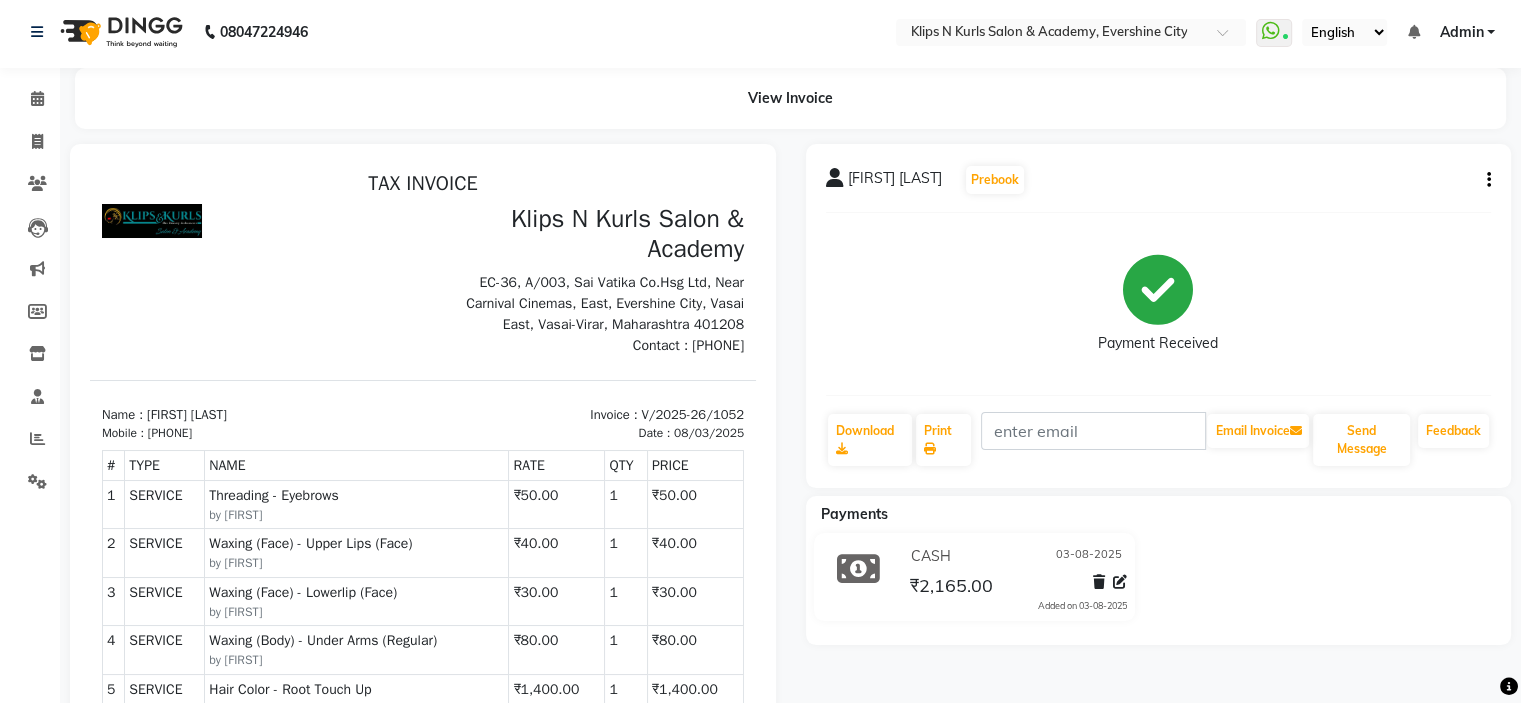 scroll, scrollTop: 0, scrollLeft: 0, axis: both 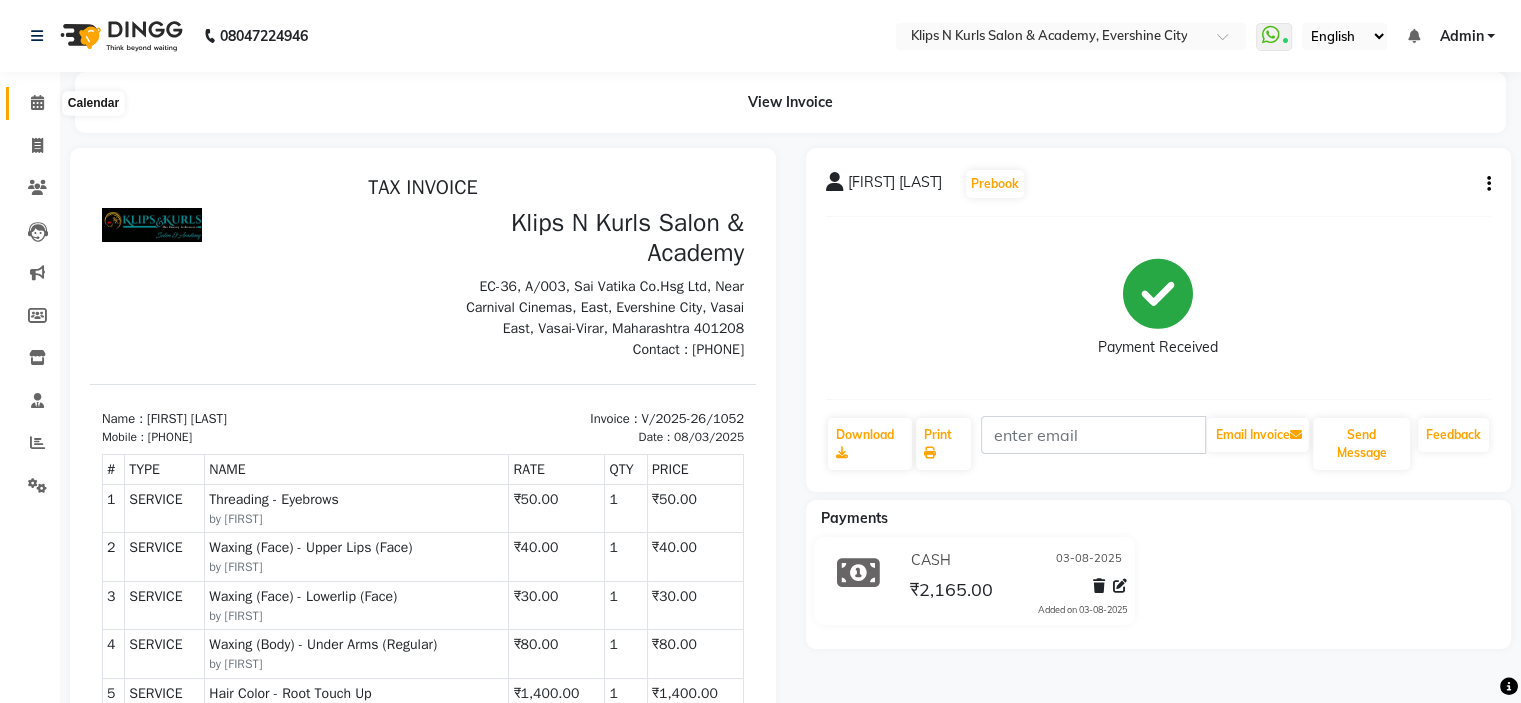 click 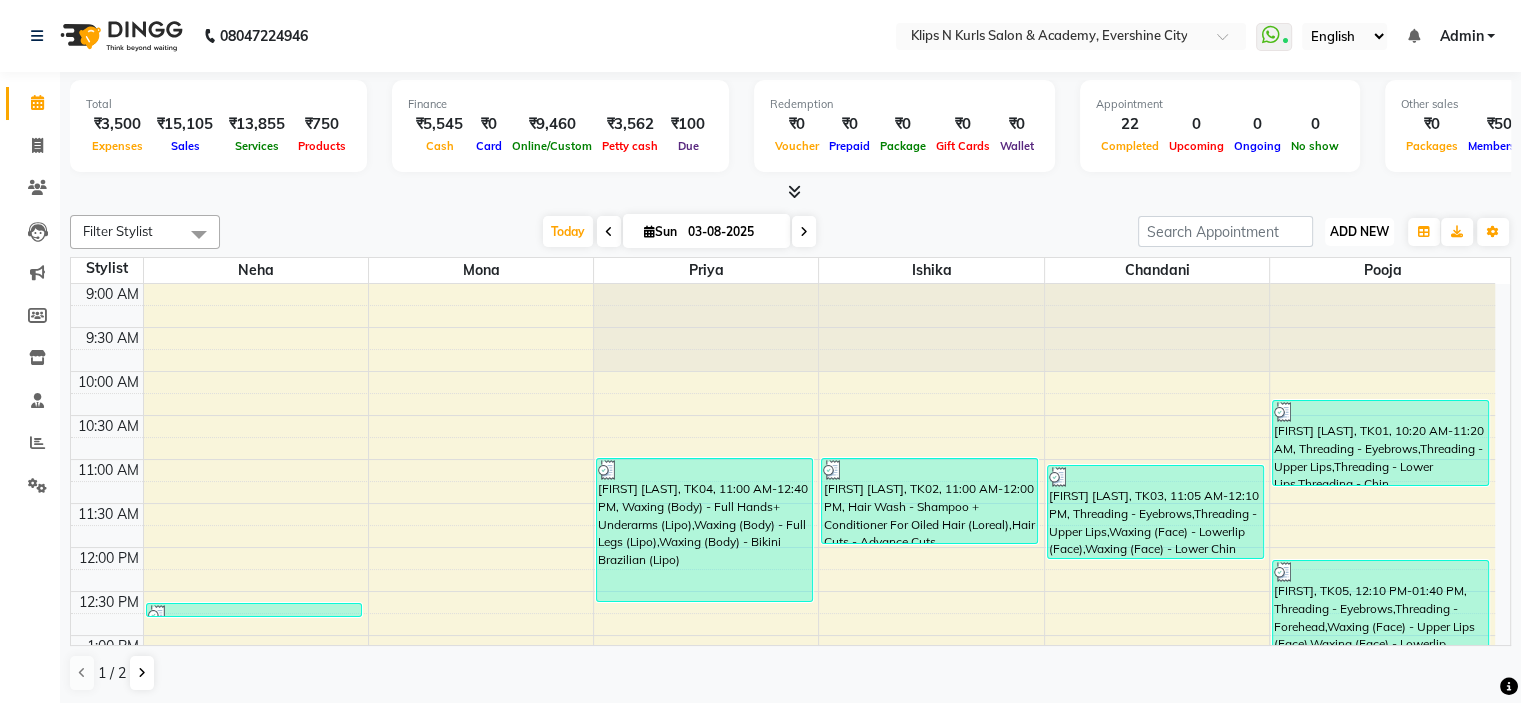 click on "ADD NEW Toggle Dropdown" at bounding box center [1359, 232] 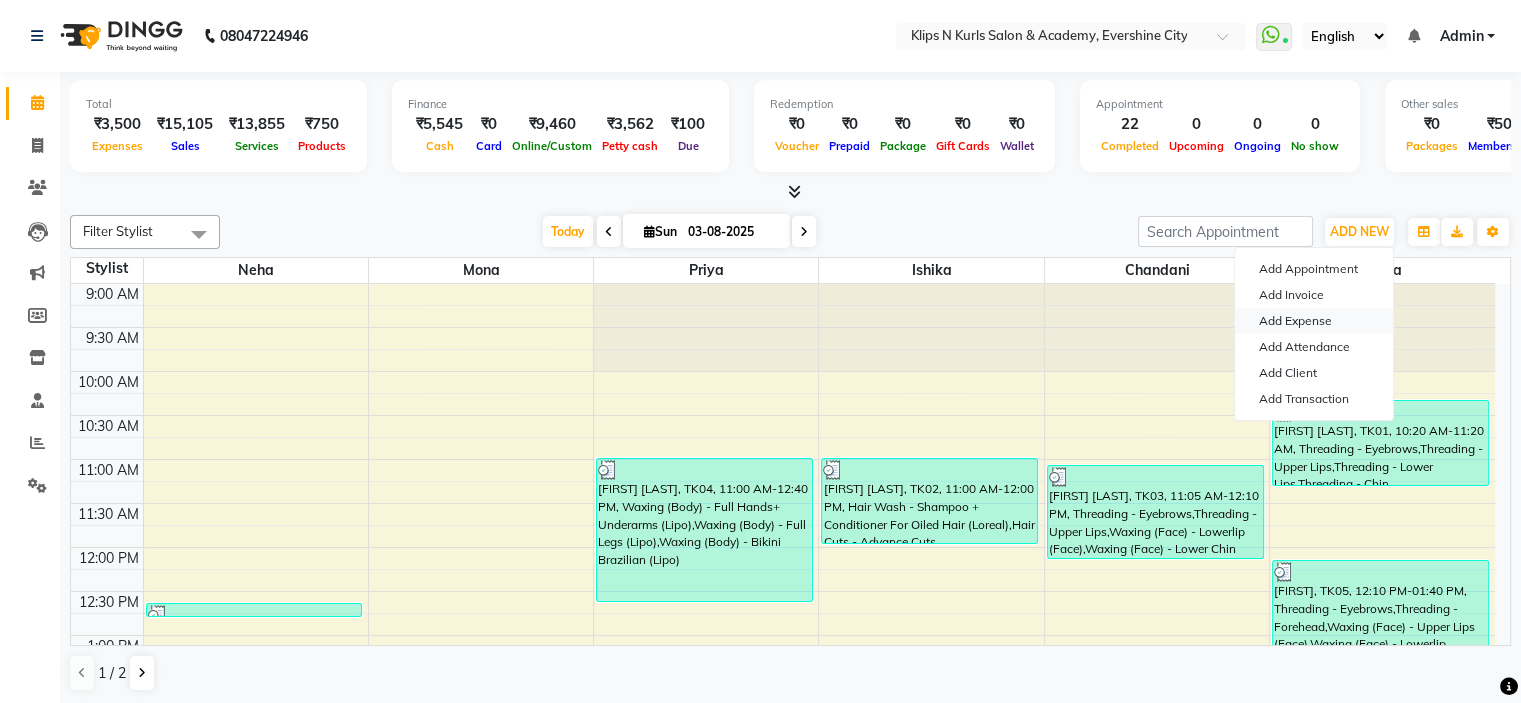 click on "Add Expense" at bounding box center [1314, 321] 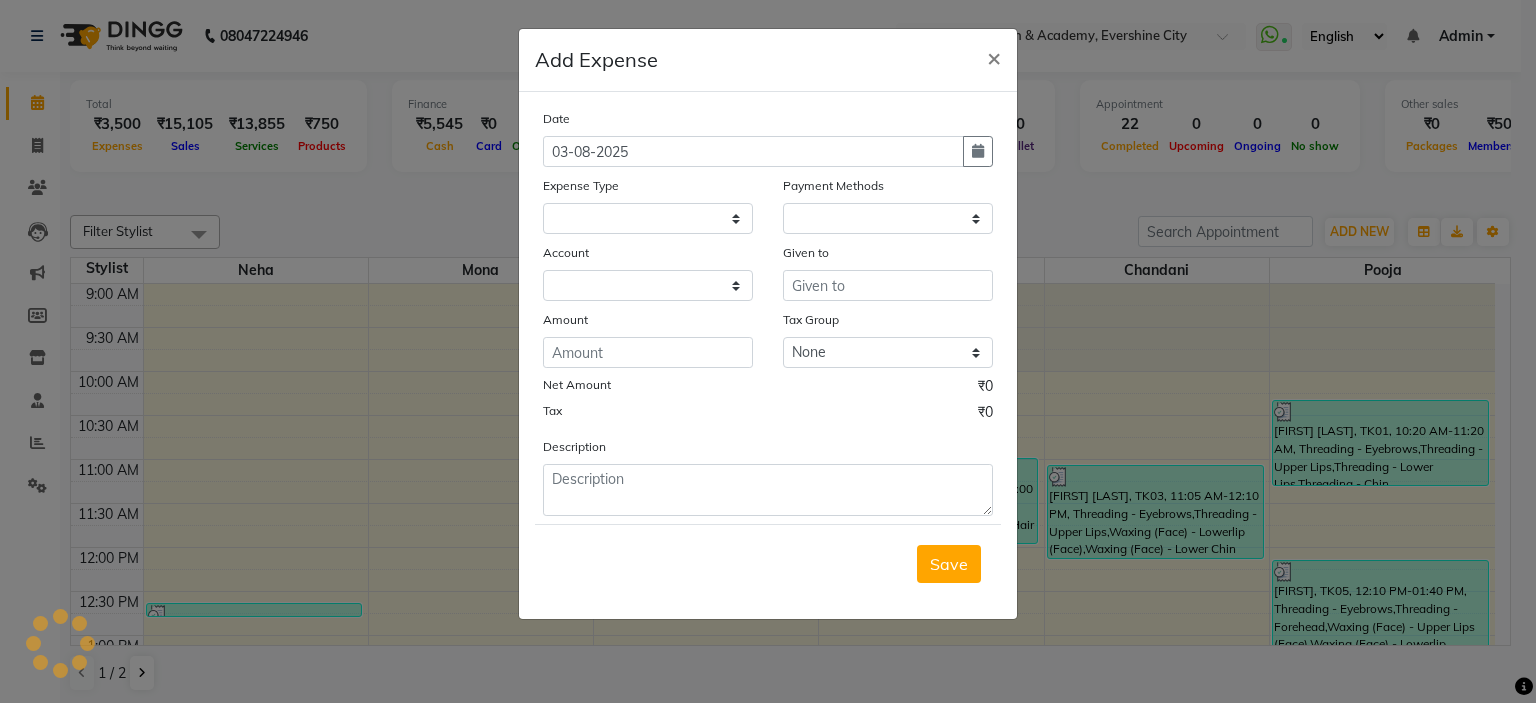 select on "1" 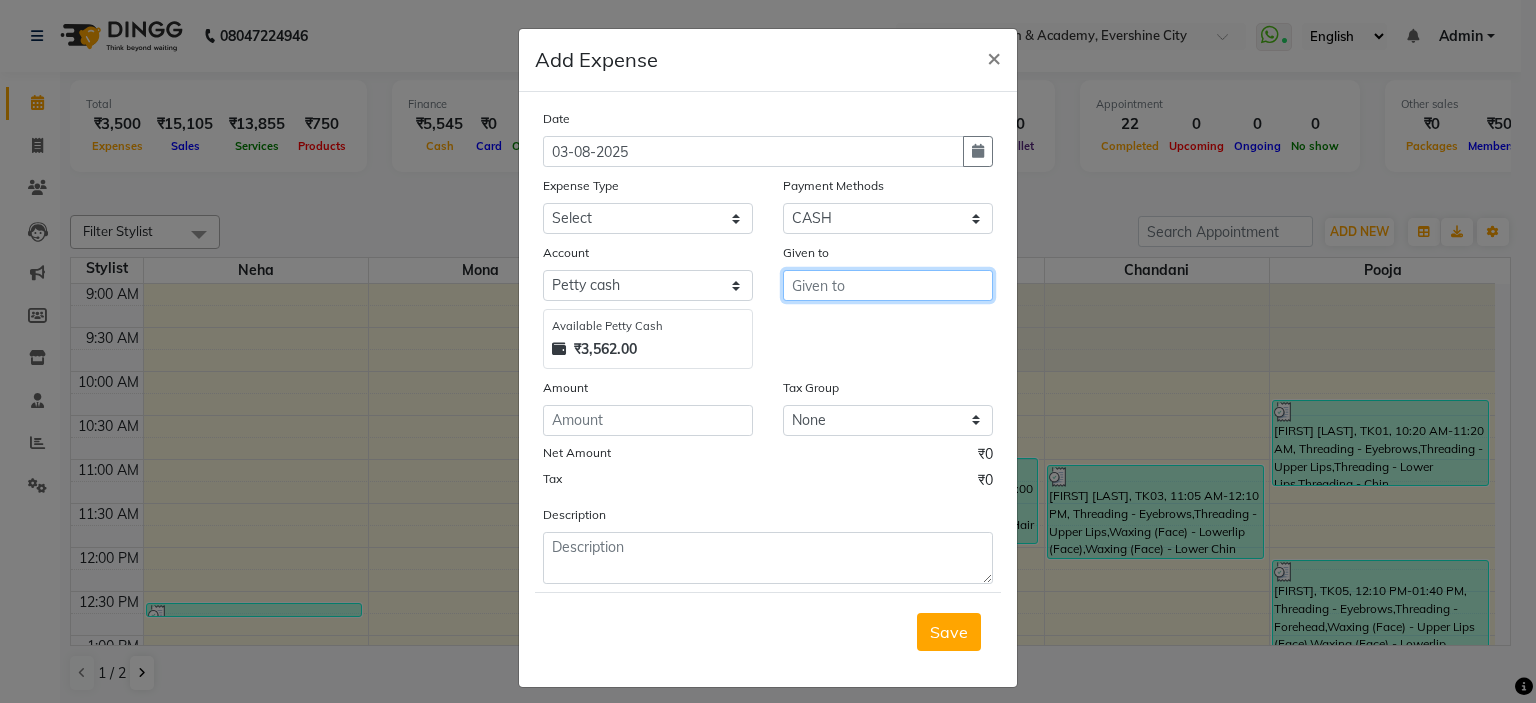 click at bounding box center (888, 285) 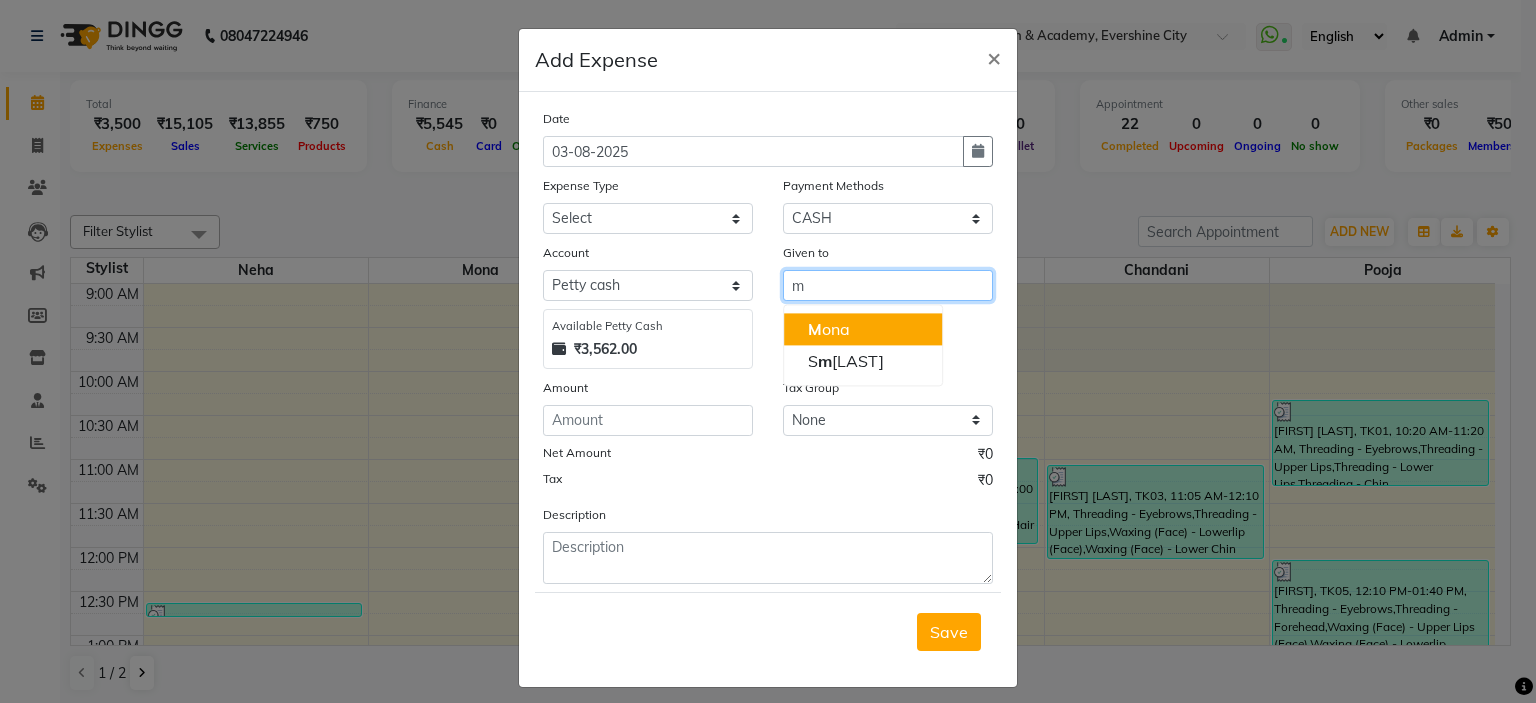 click on "M ona" at bounding box center [863, 329] 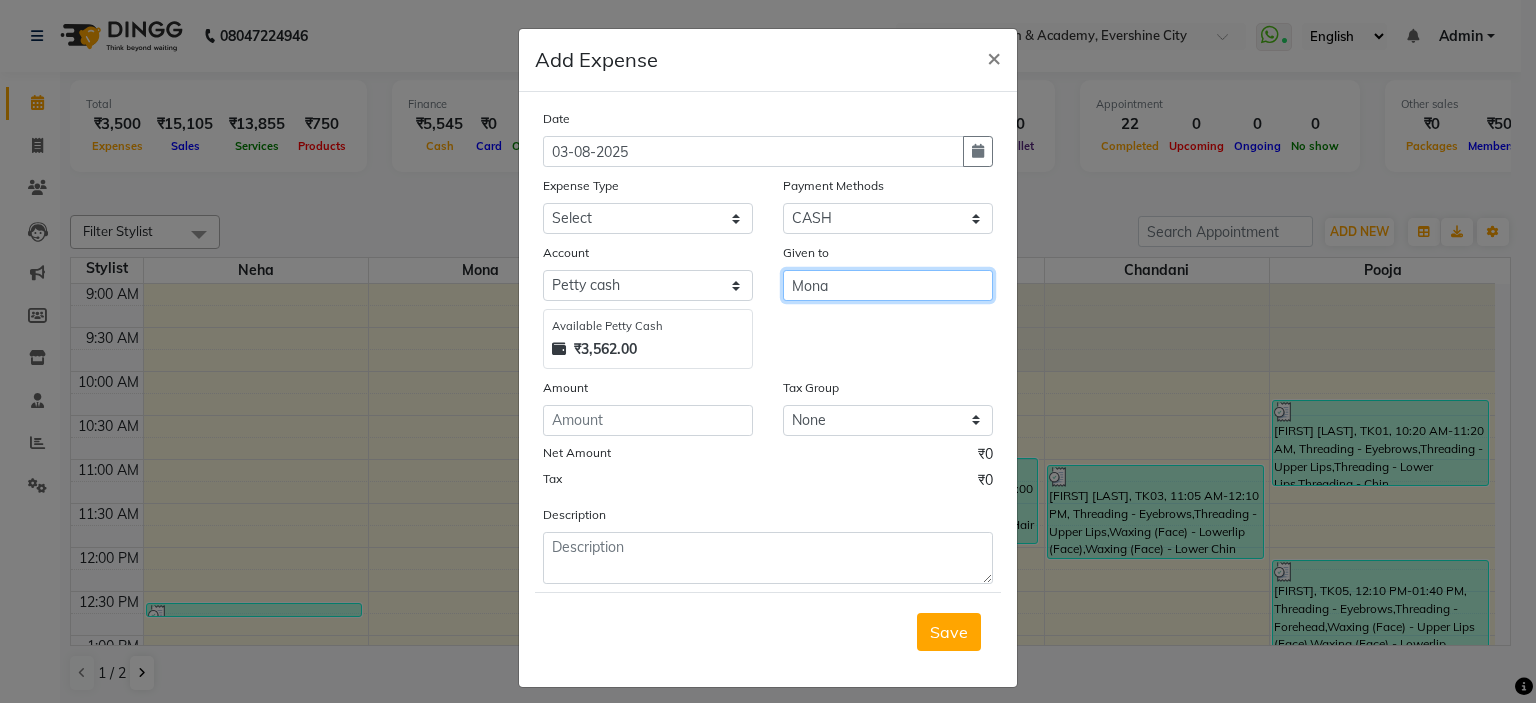 type on "Mona" 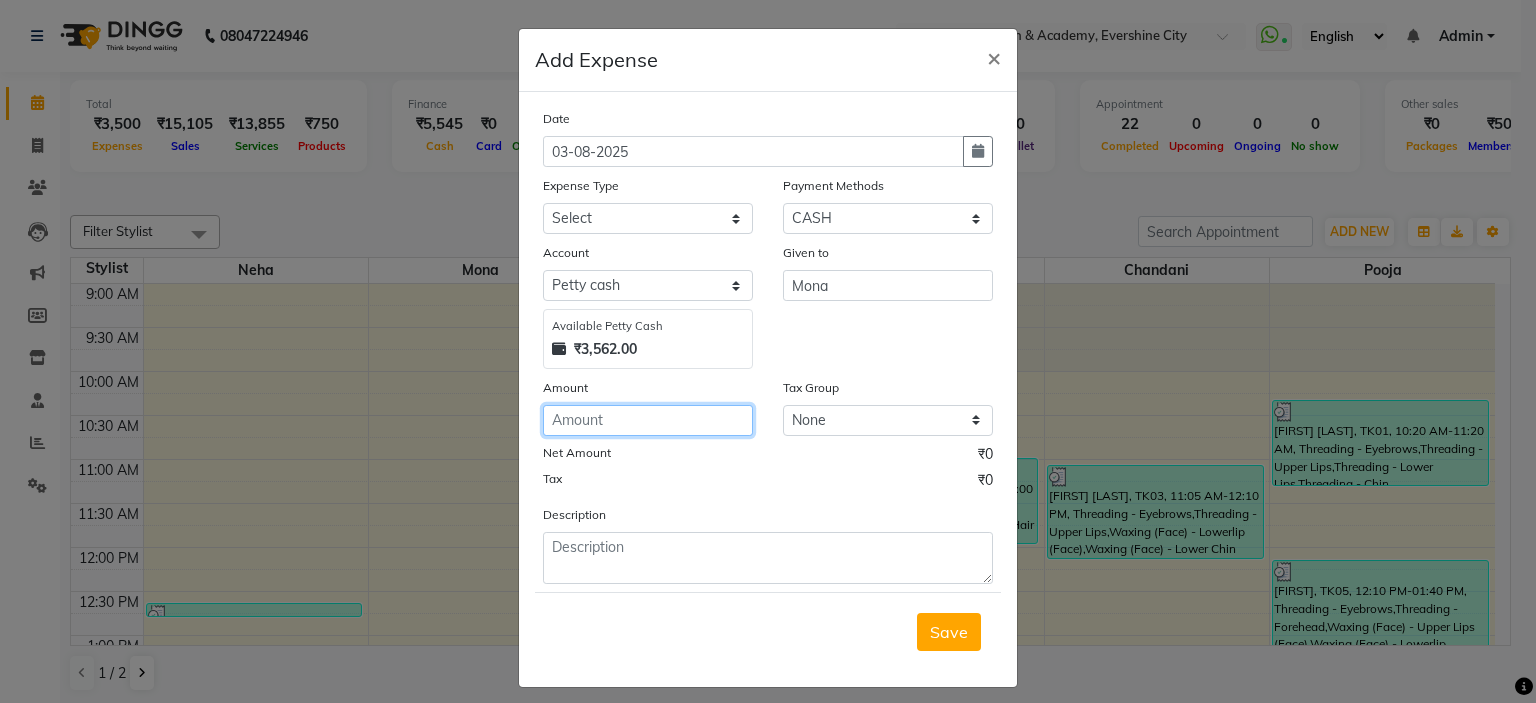 click 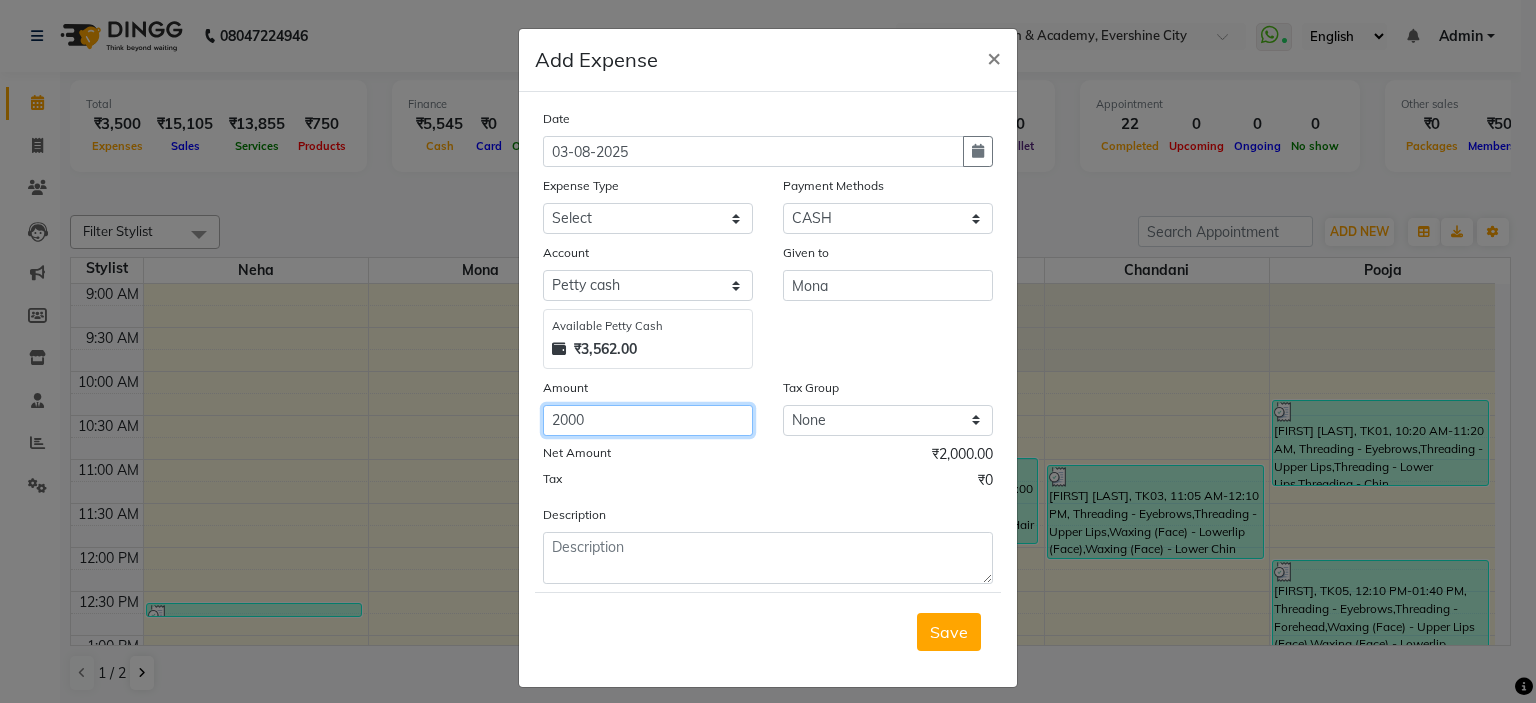 type on "2000" 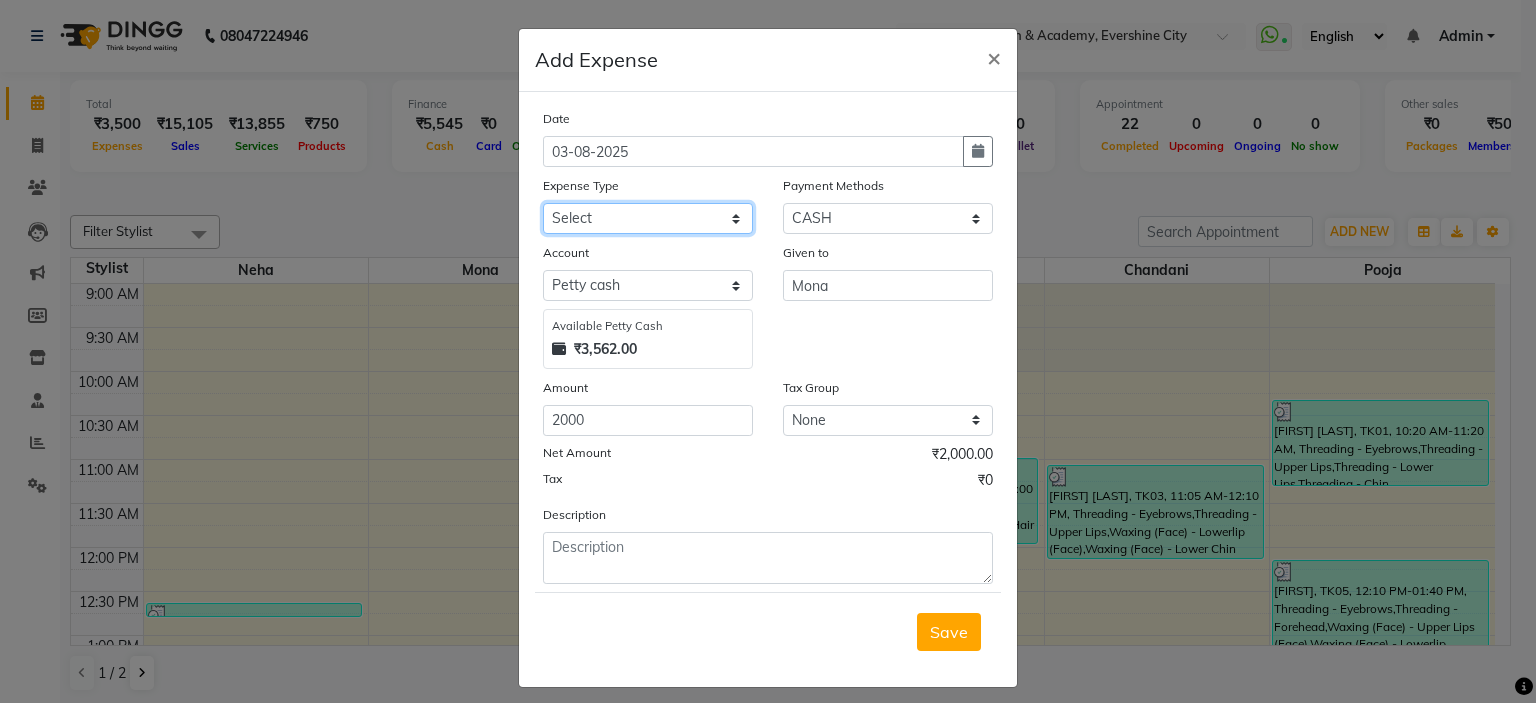 click on "Select Advance Salary Bank charges Brownie food Car maintenance  Cash transfer to bank Cash transfer to hub Client Snacks Clinical charges Equipment Fuel Govt fee Incentive Insurance International purchase Loan Repayment Maintenance Marketing Miscellaneous MRA Other Pantry Product Rent Salary Staff Snacks Tax Tea & Refreshment Utilities" 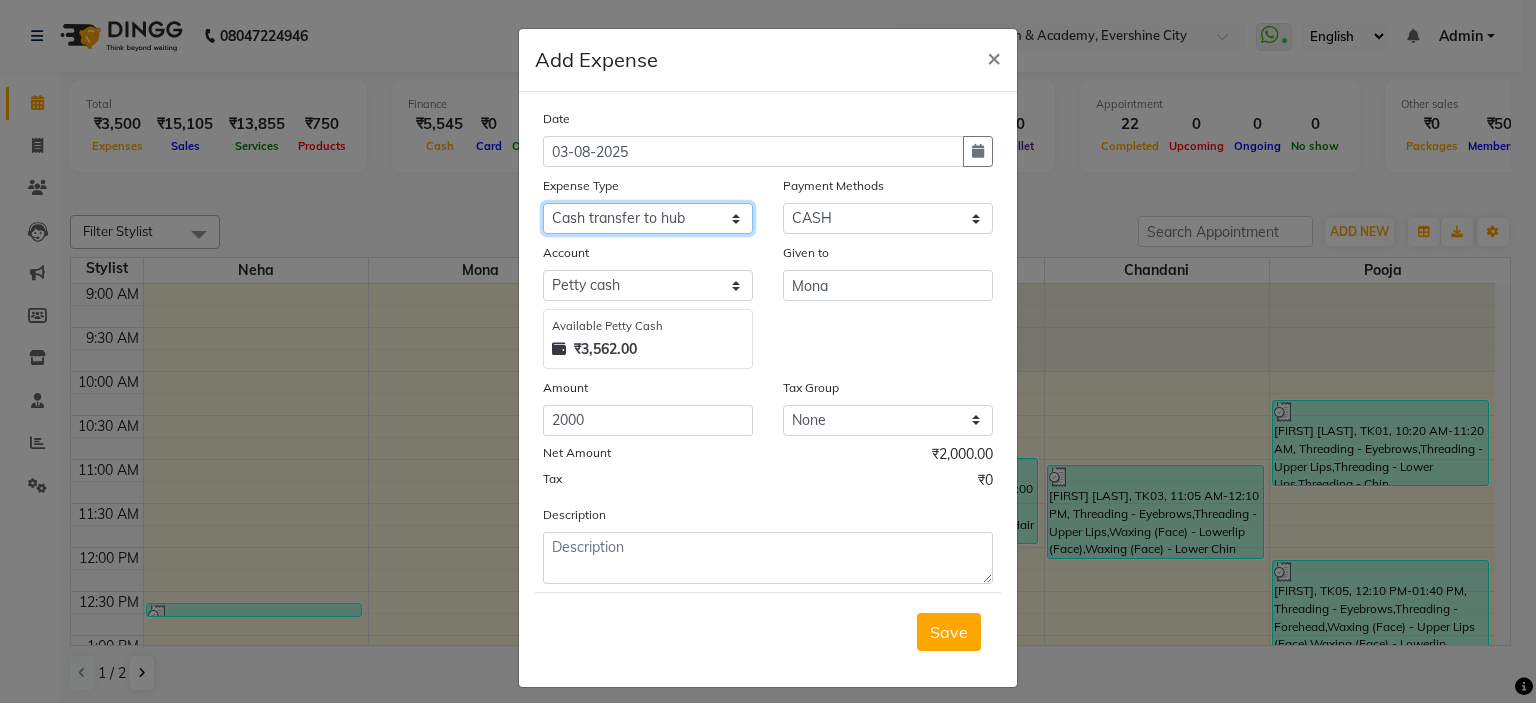 click on "Select Advance Salary Bank charges Brownie food Car maintenance  Cash transfer to bank Cash transfer to hub Client Snacks Clinical charges Equipment Fuel Govt fee Incentive Insurance International purchase Loan Repayment Maintenance Marketing Miscellaneous MRA Other Pantry Product Rent Salary Staff Snacks Tax Tea & Refreshment Utilities" 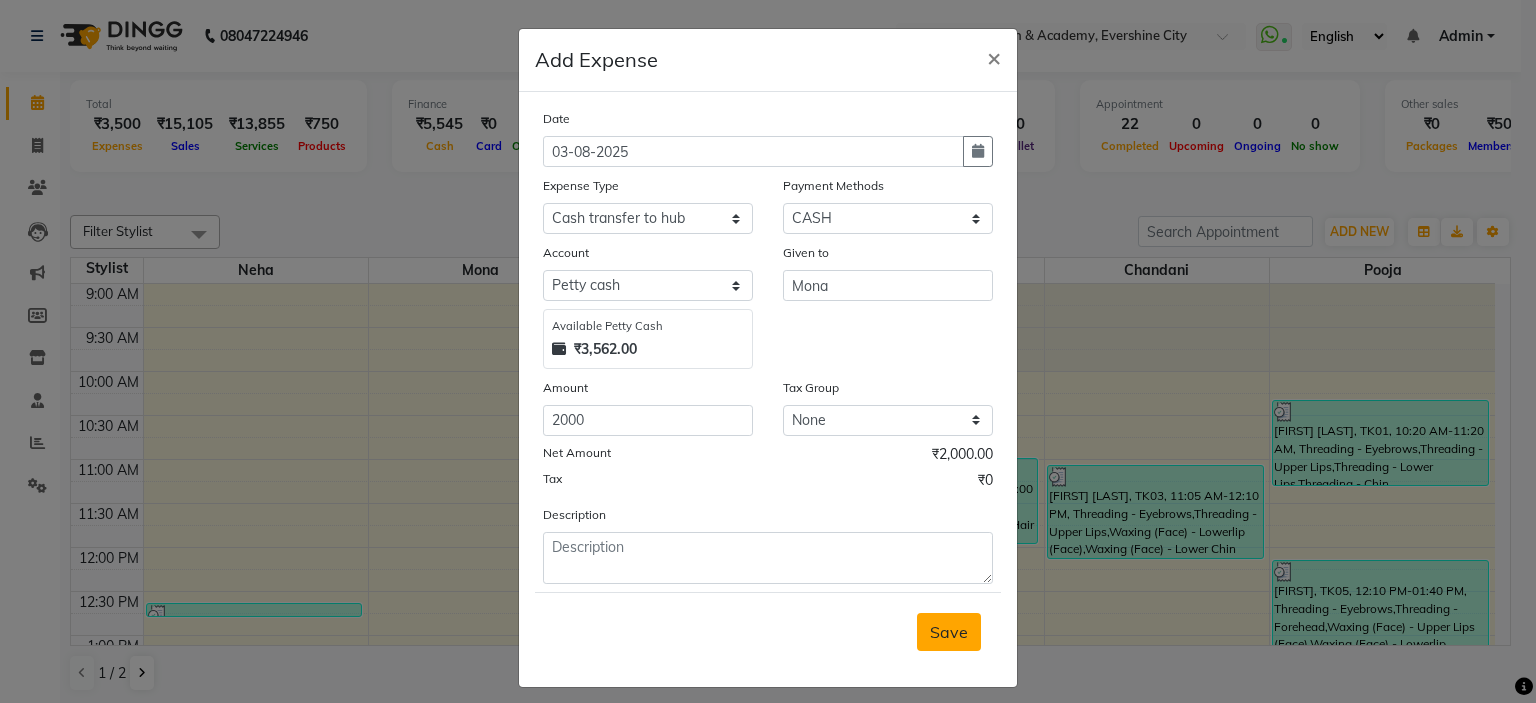 click on "Save" at bounding box center (949, 632) 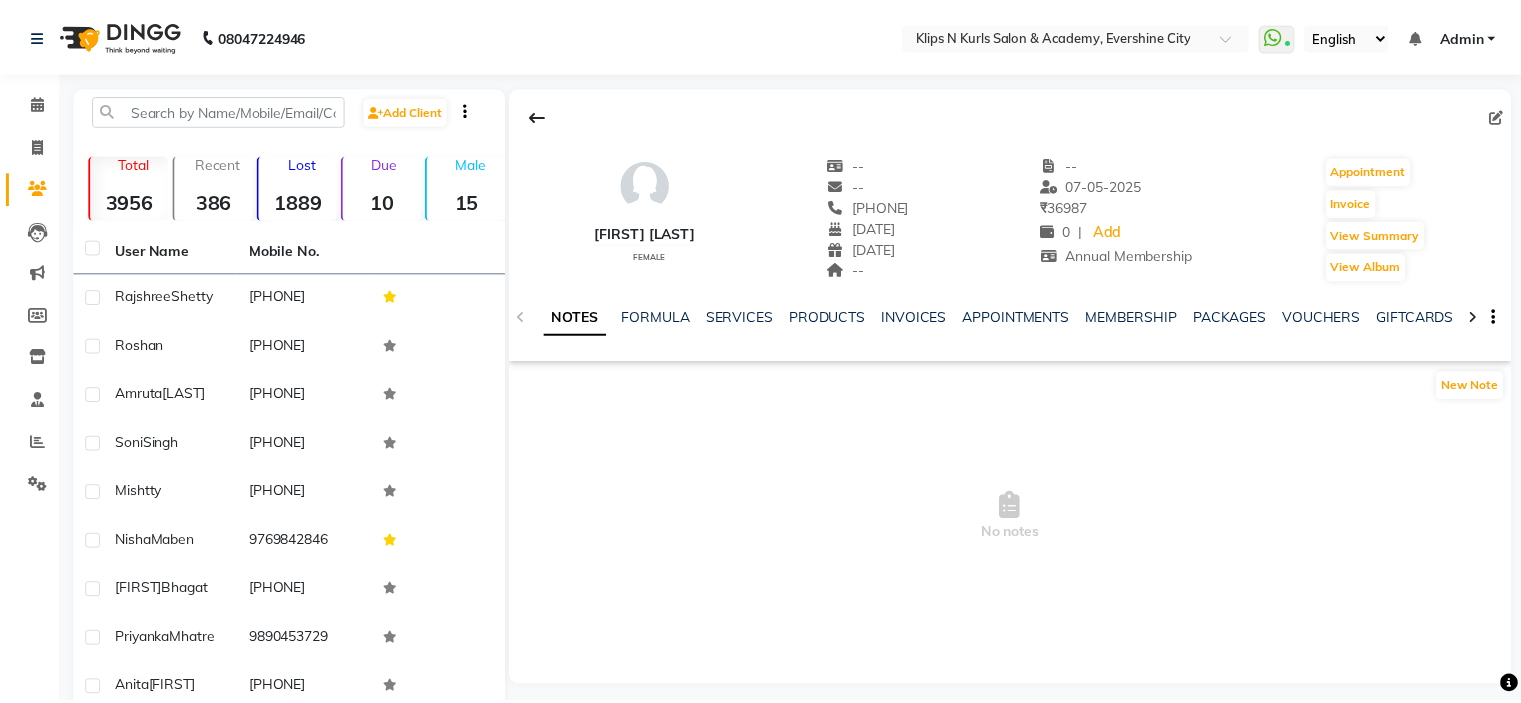scroll, scrollTop: 0, scrollLeft: 0, axis: both 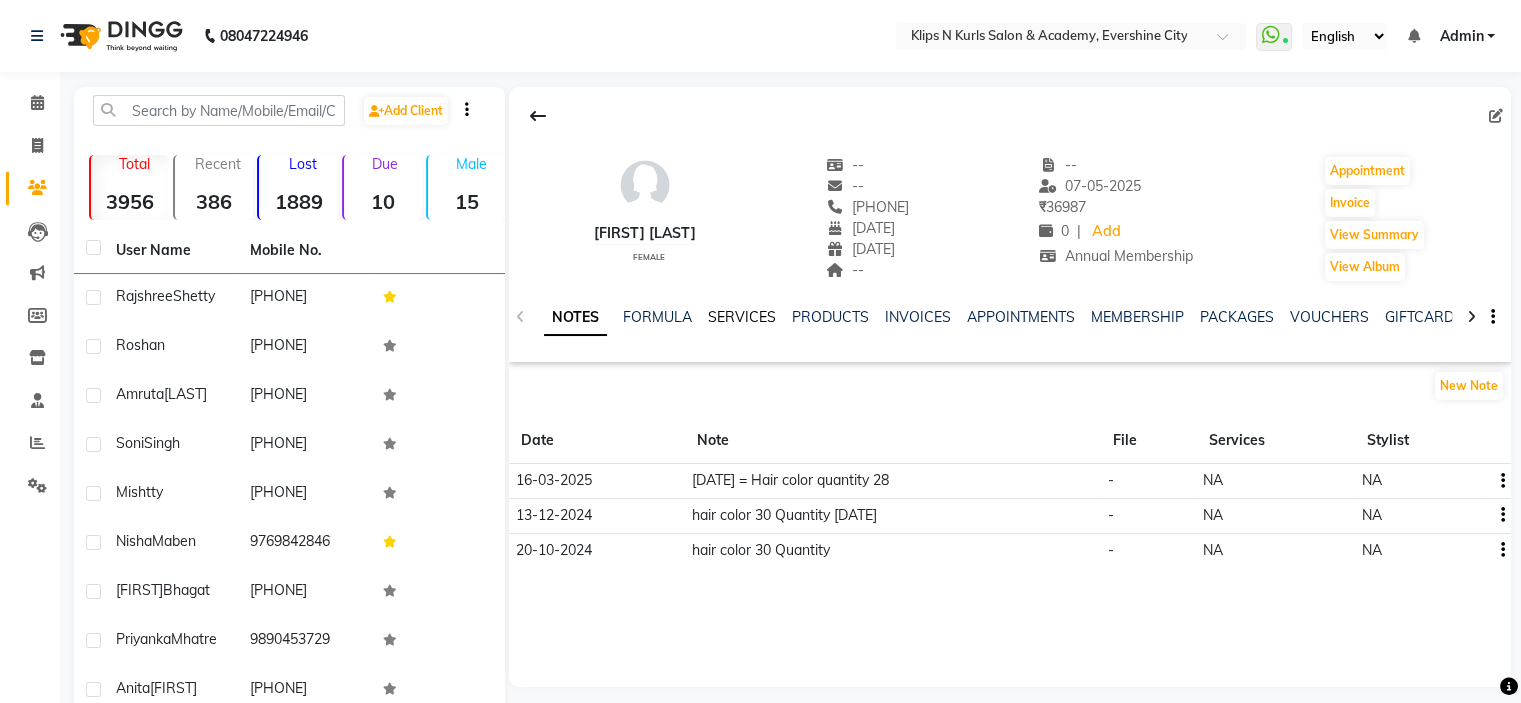click on "SERVICES" 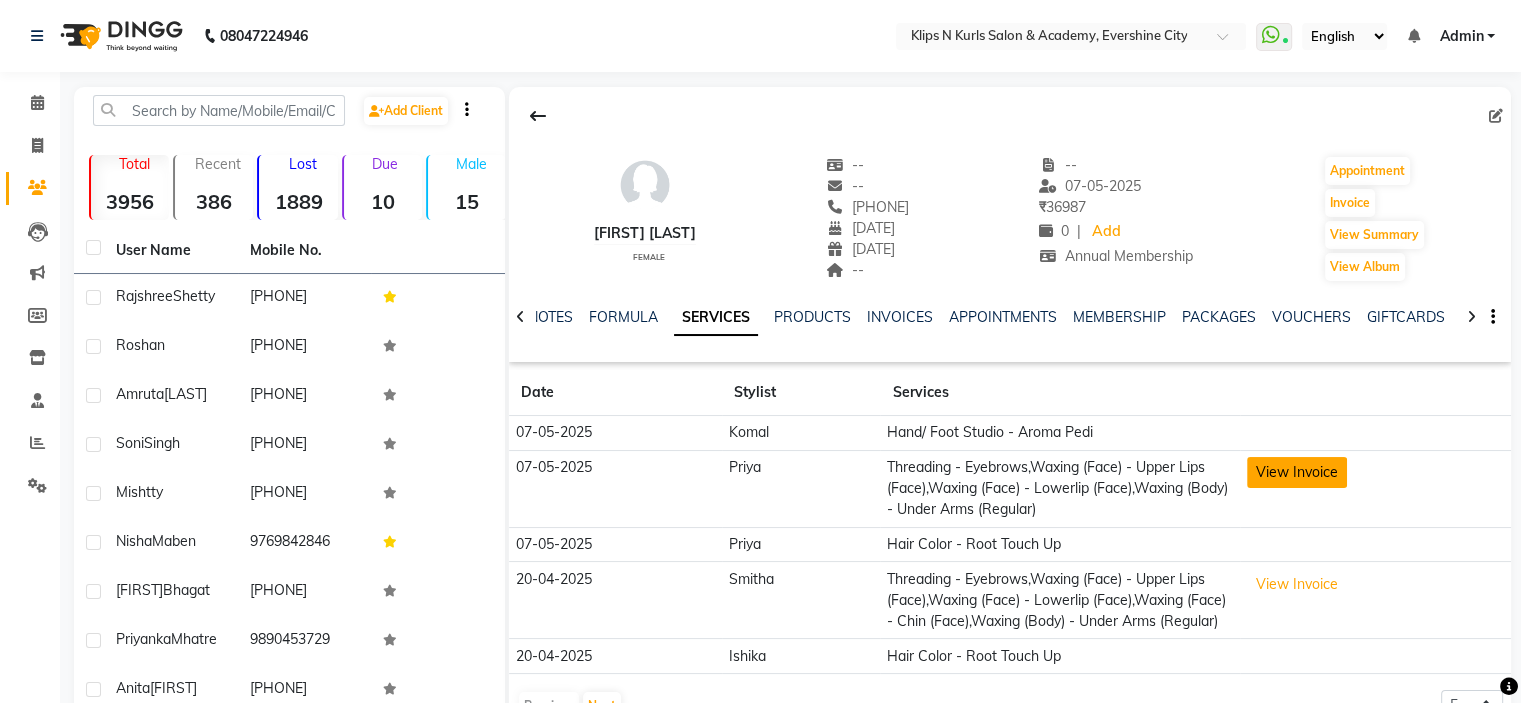 click on "View Invoice" 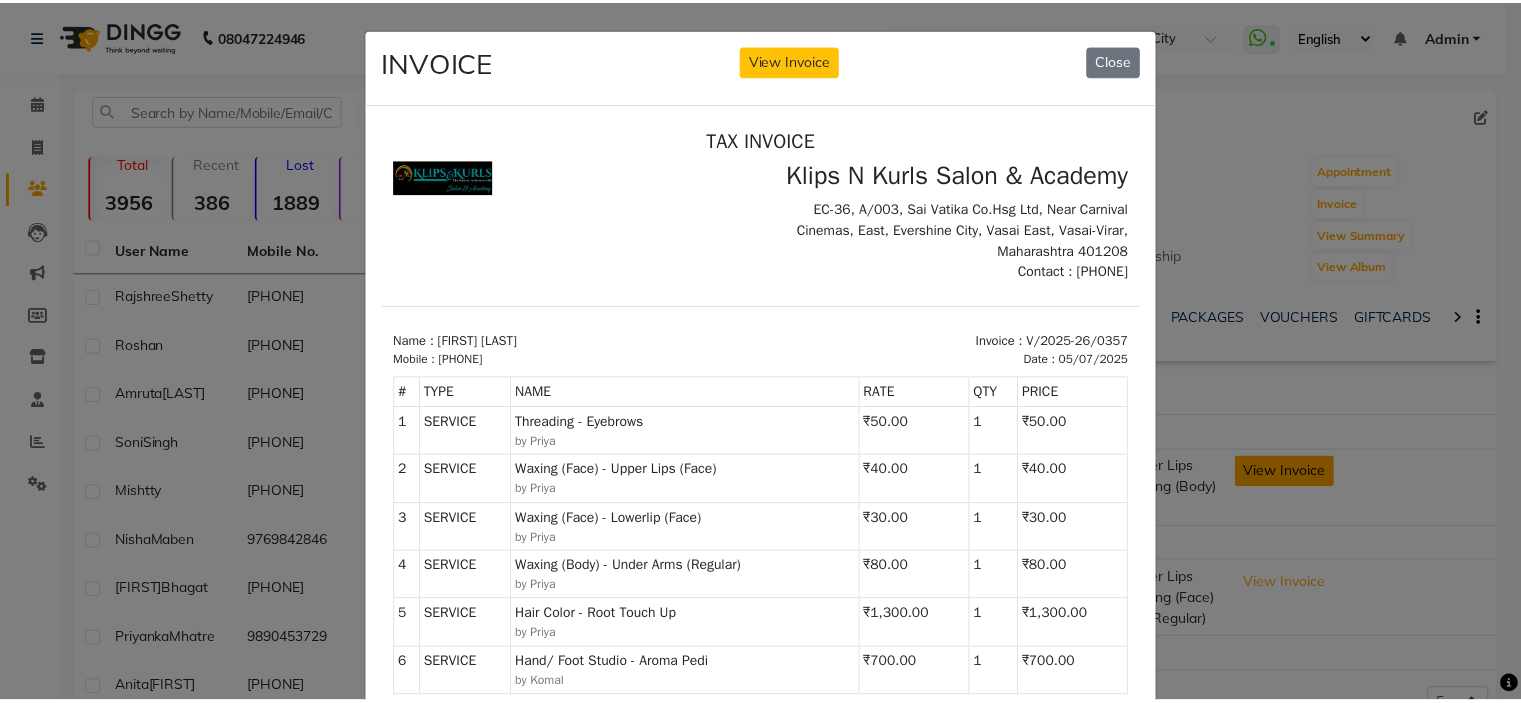 scroll, scrollTop: 0, scrollLeft: 0, axis: both 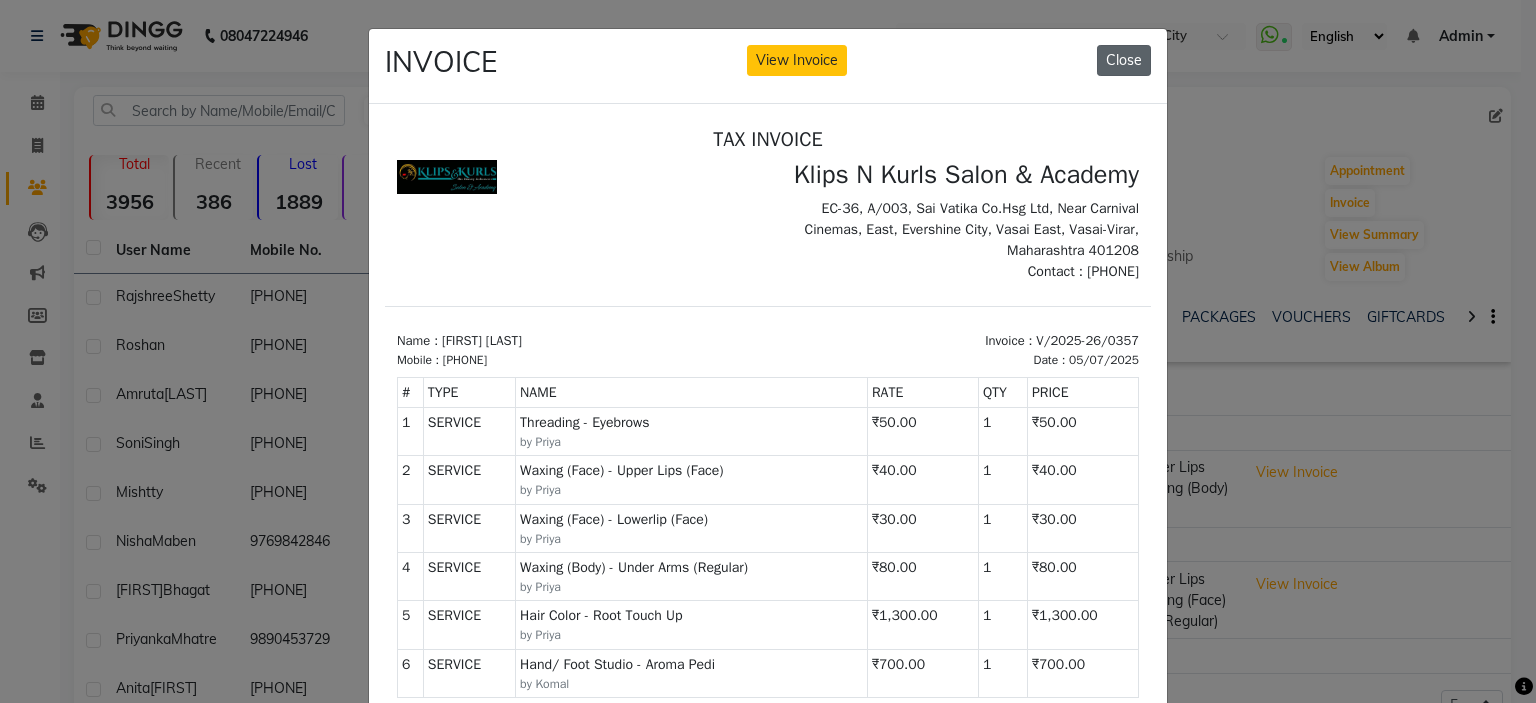 click on "Close" 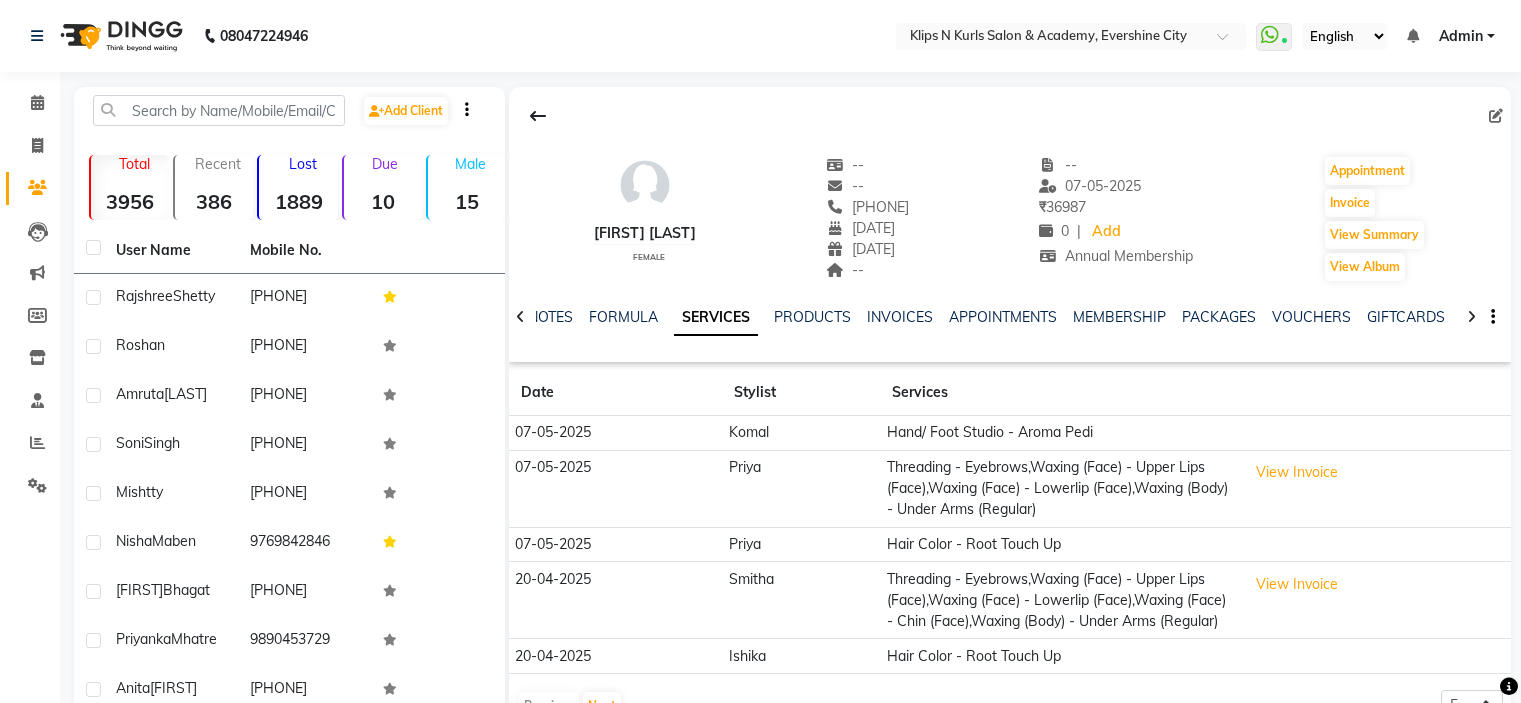 scroll, scrollTop: 0, scrollLeft: 0, axis: both 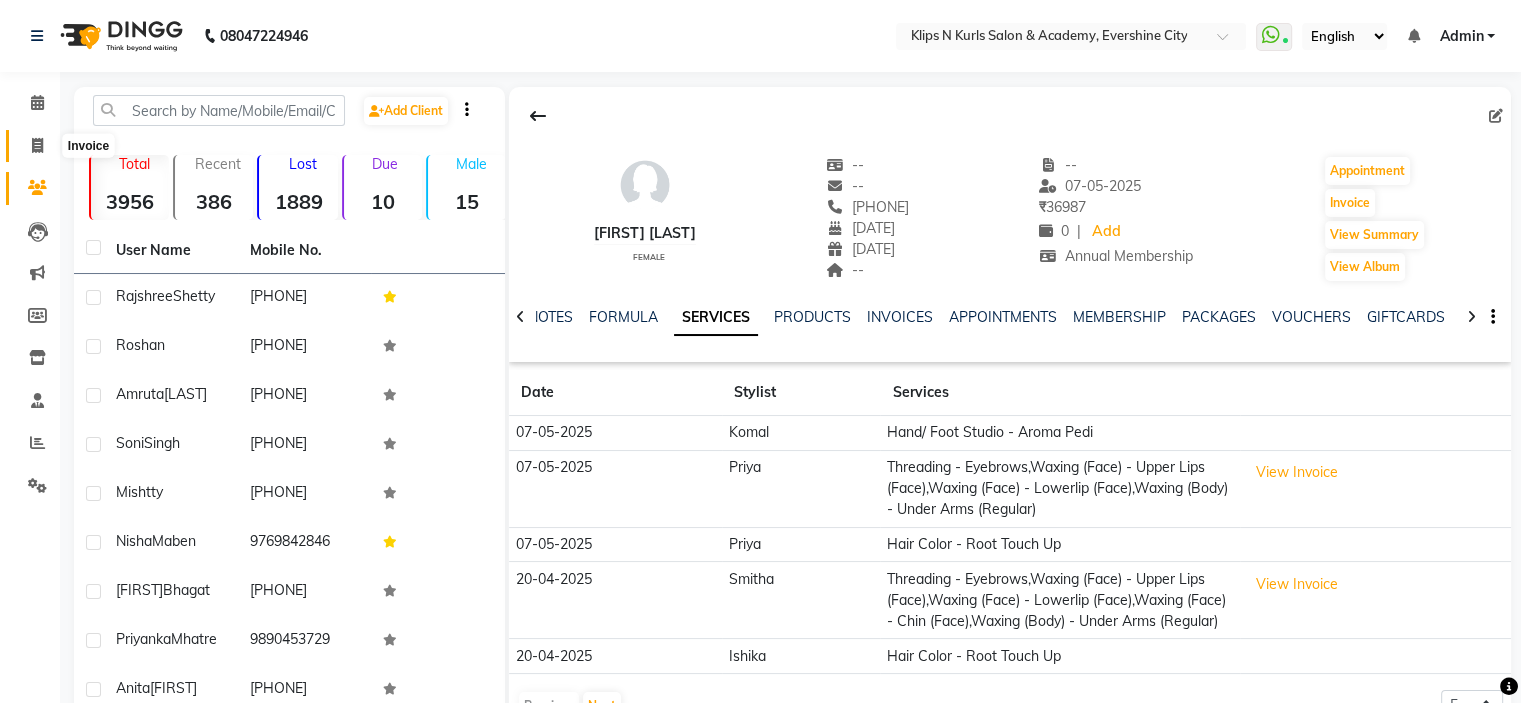 click 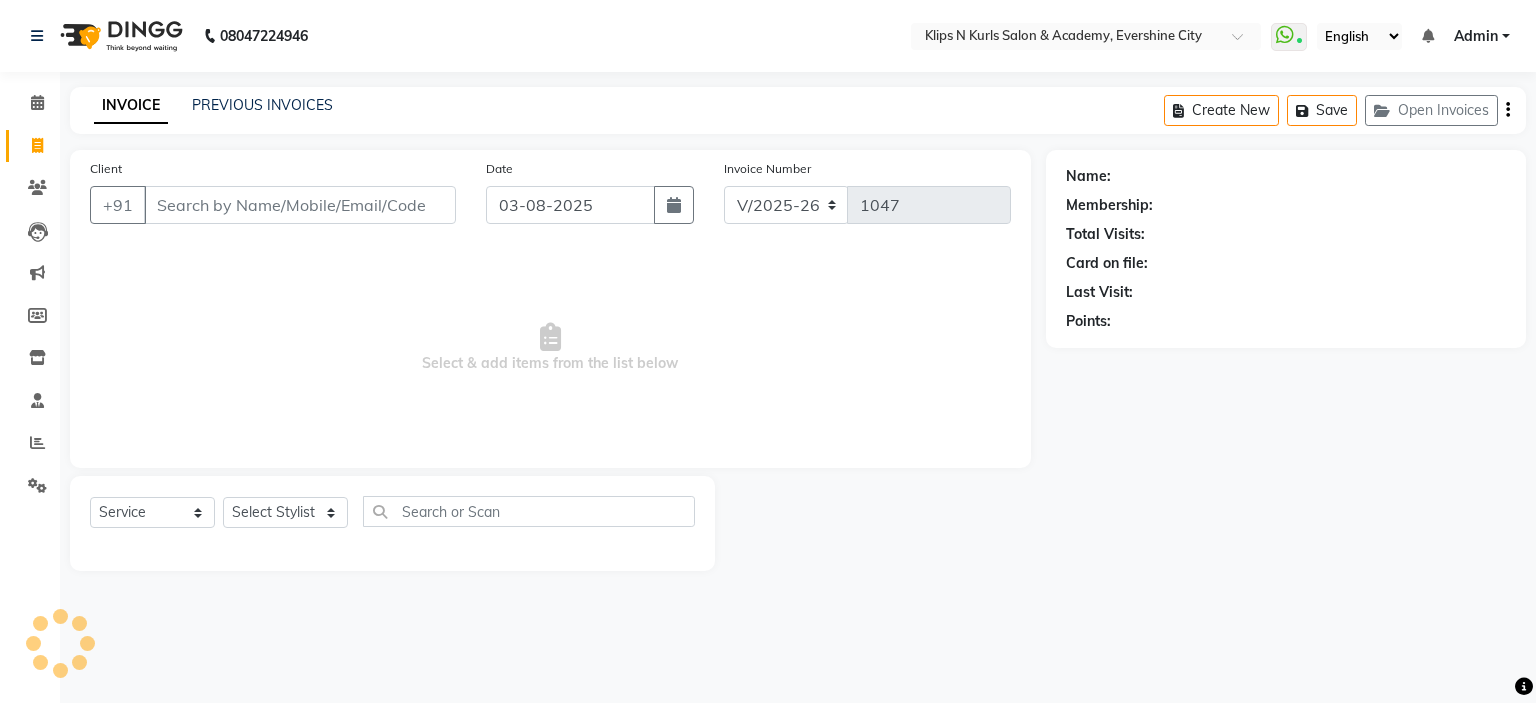 click on "Client" at bounding box center [300, 205] 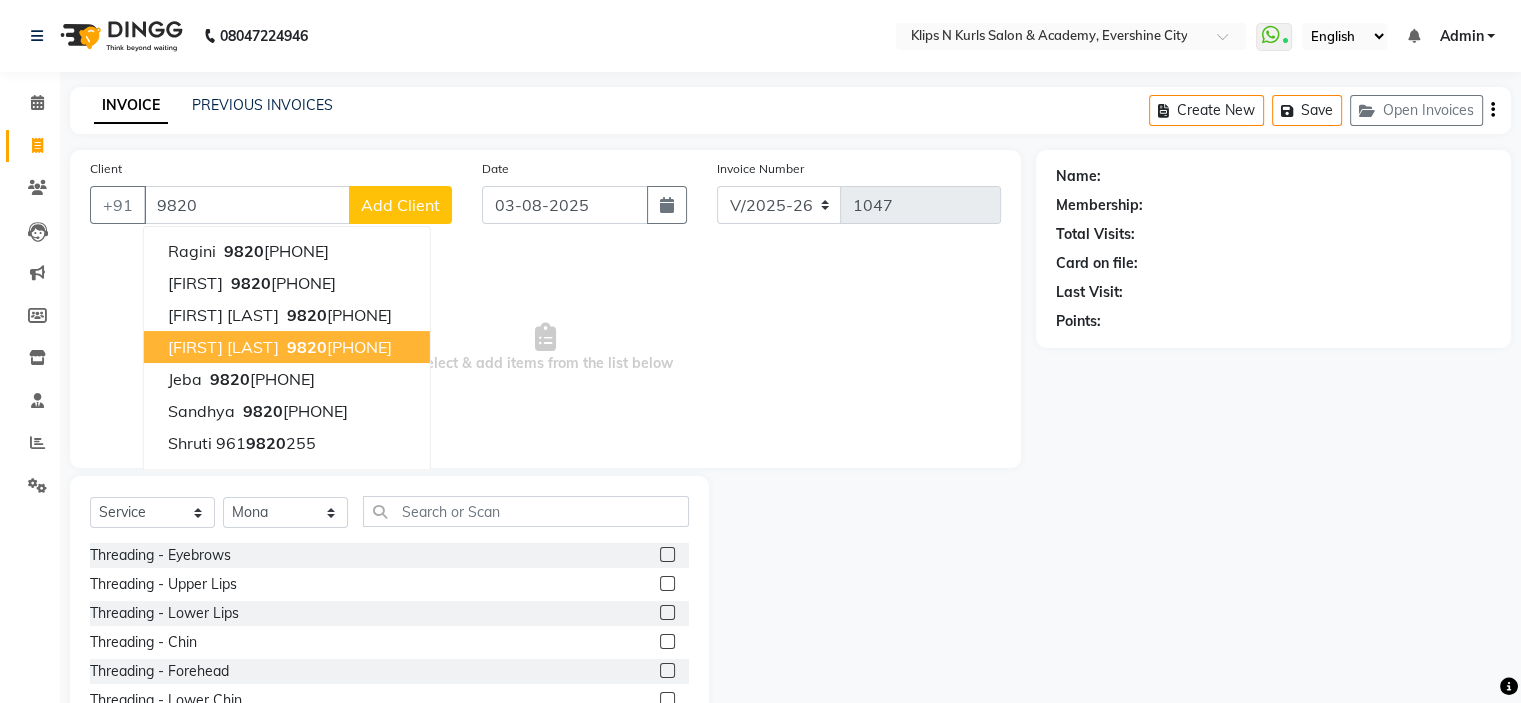 click on "9820" at bounding box center (307, 347) 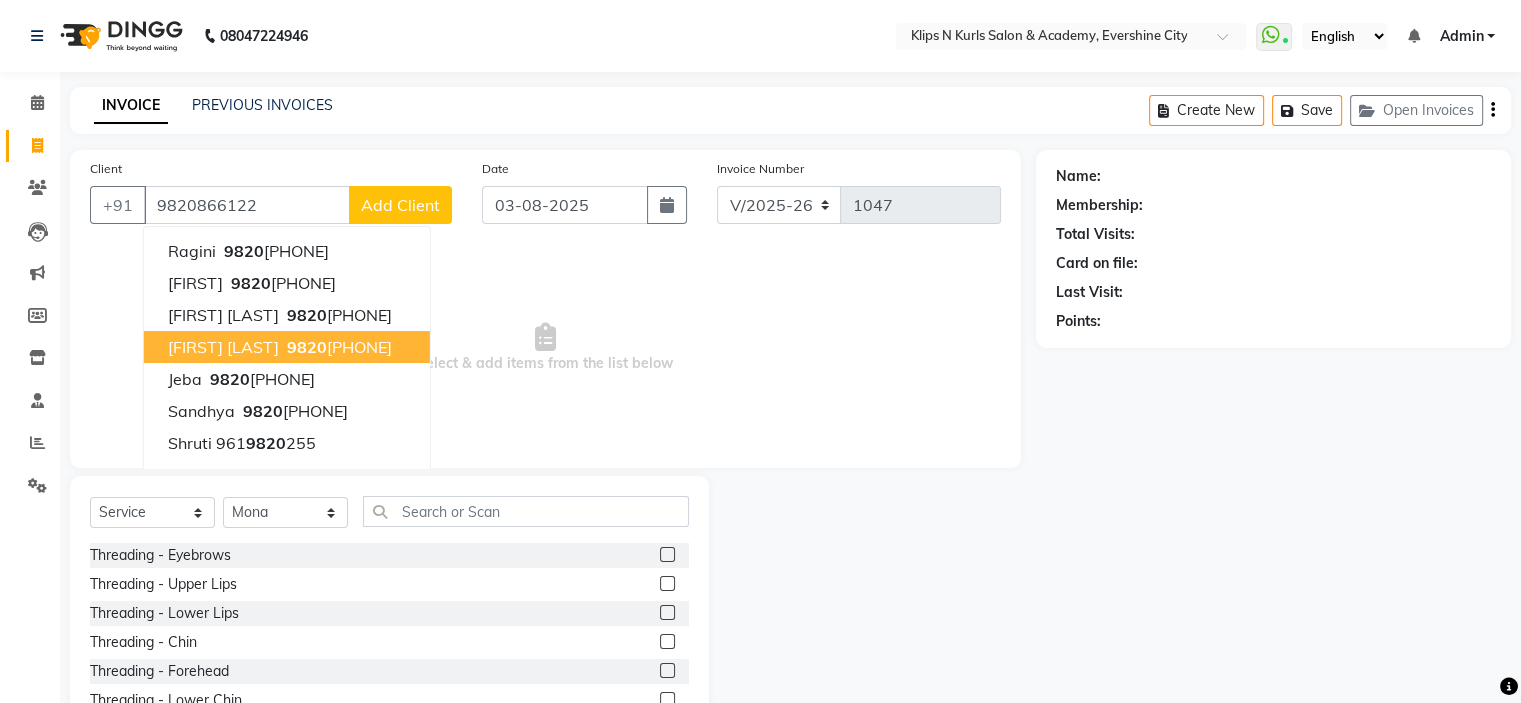 type on "9820866122" 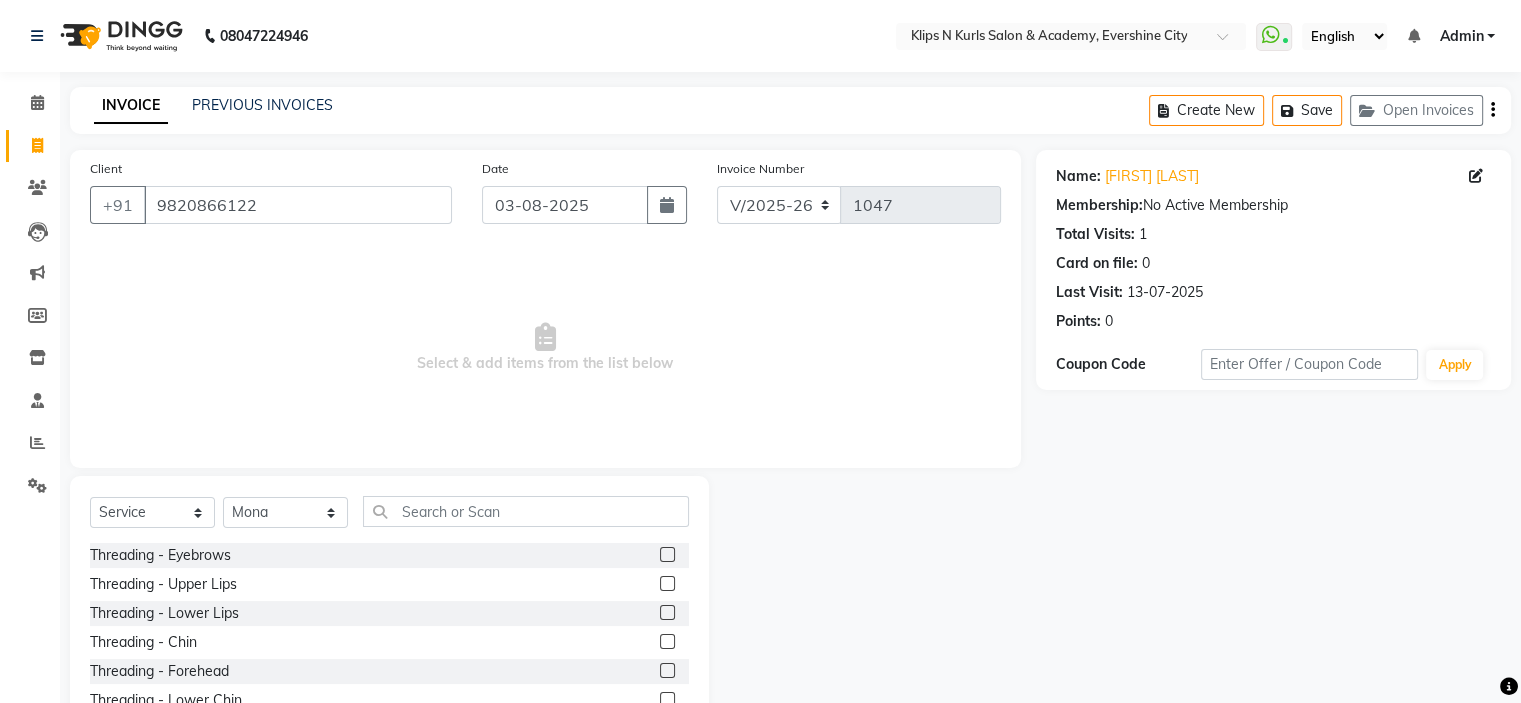 click 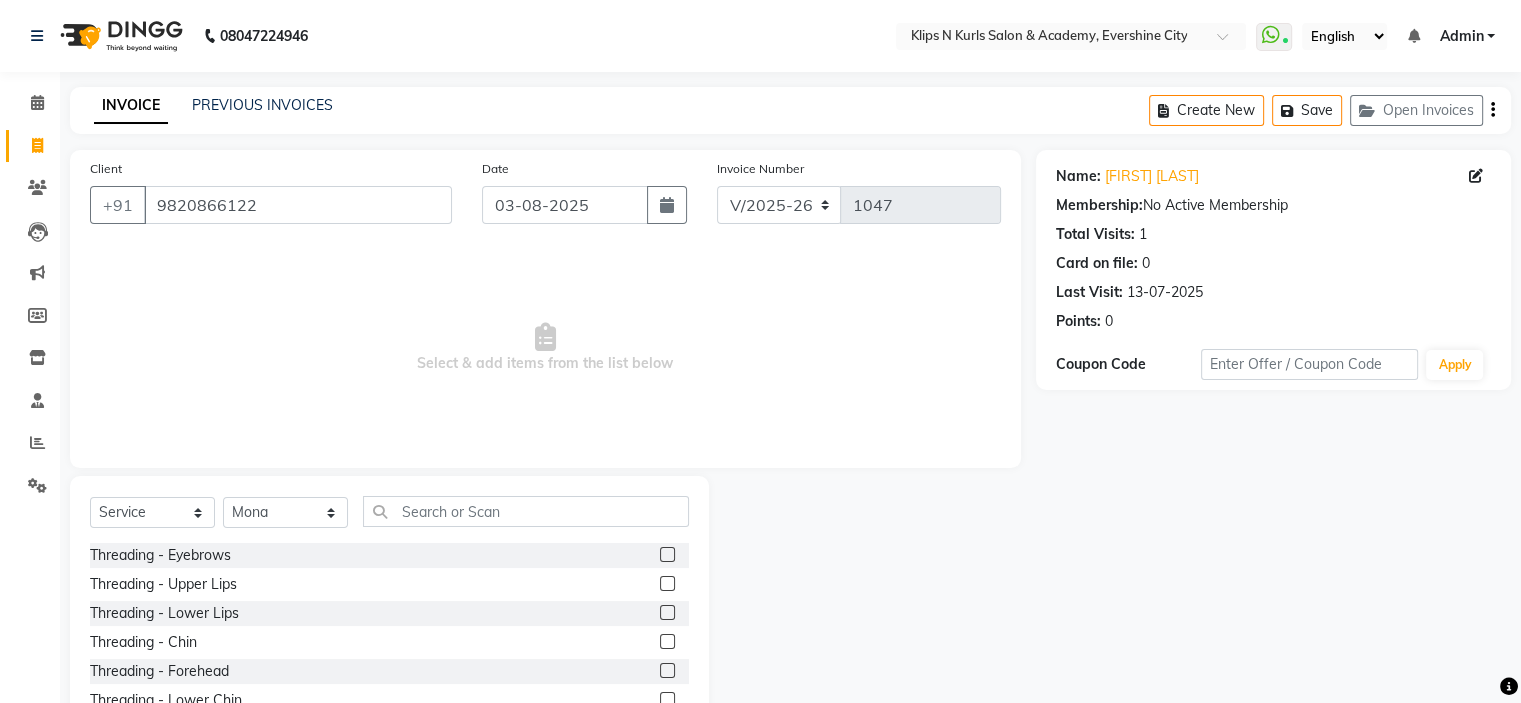 click at bounding box center [666, 555] 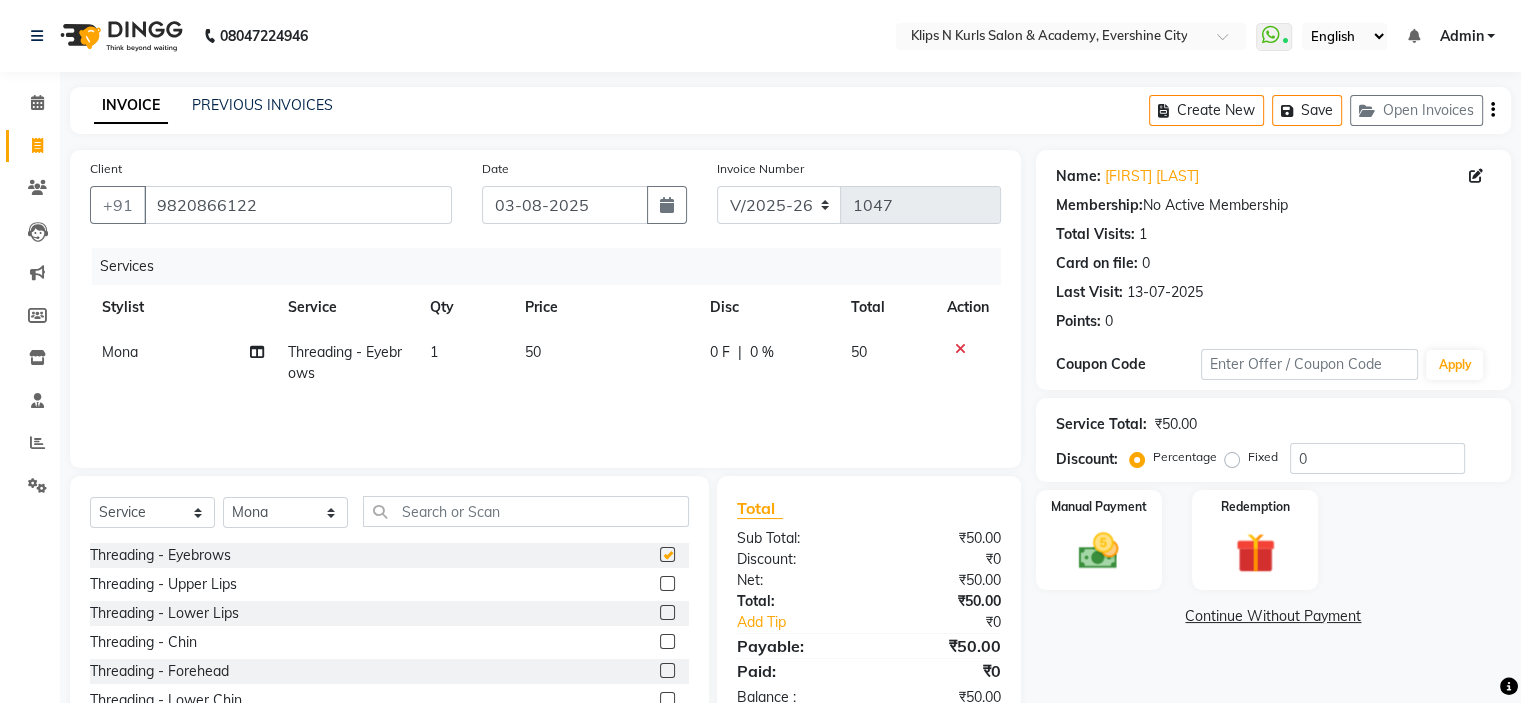 checkbox on "false" 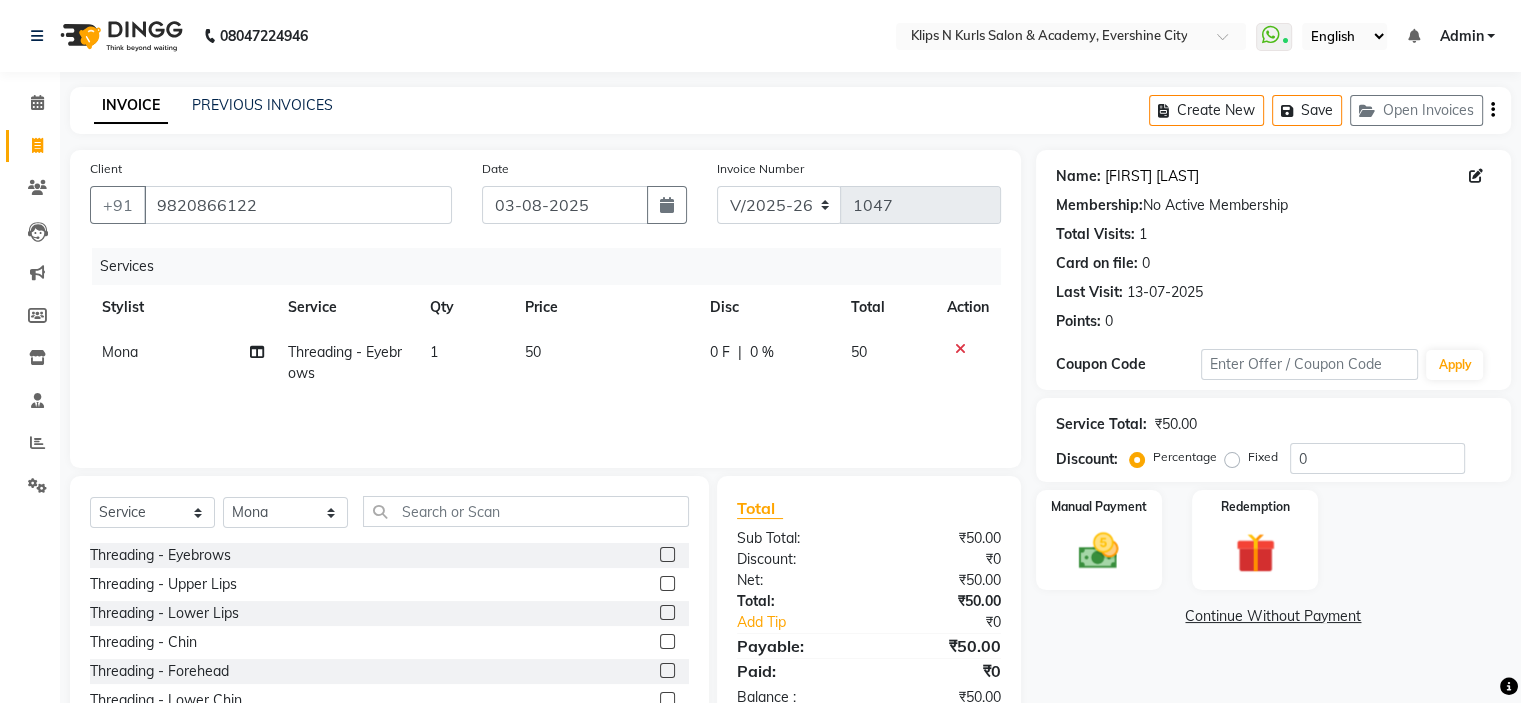 click on "Hitika Mehra" 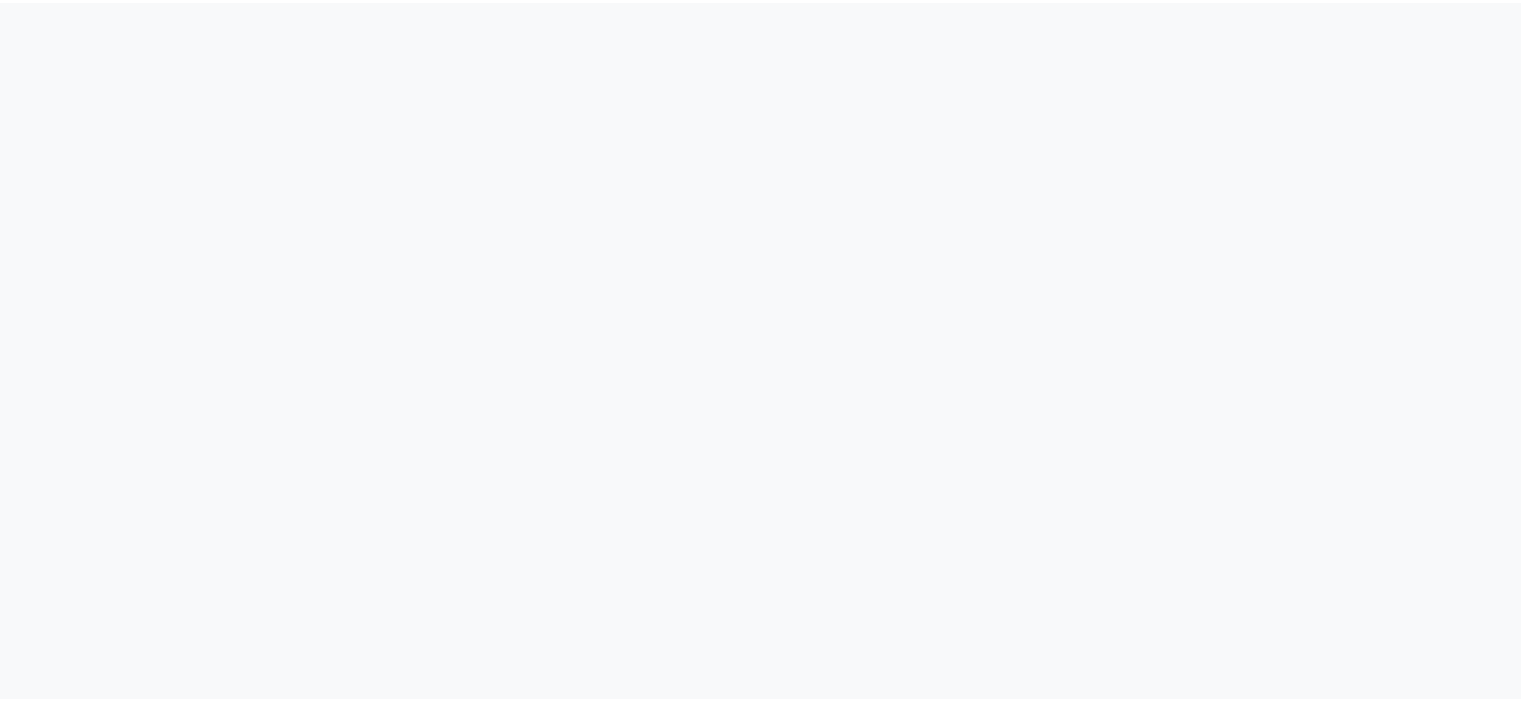 scroll, scrollTop: 0, scrollLeft: 0, axis: both 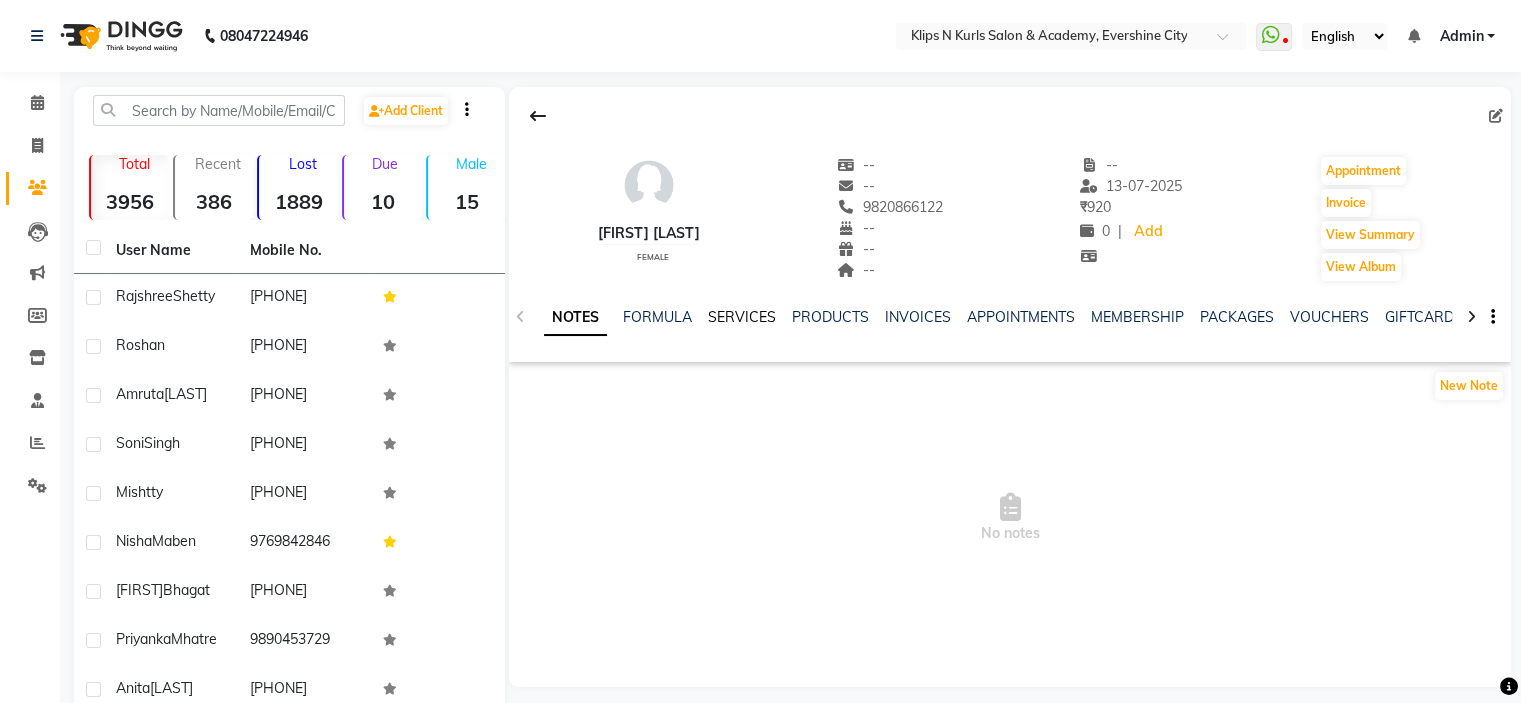 click on "SERVICES" 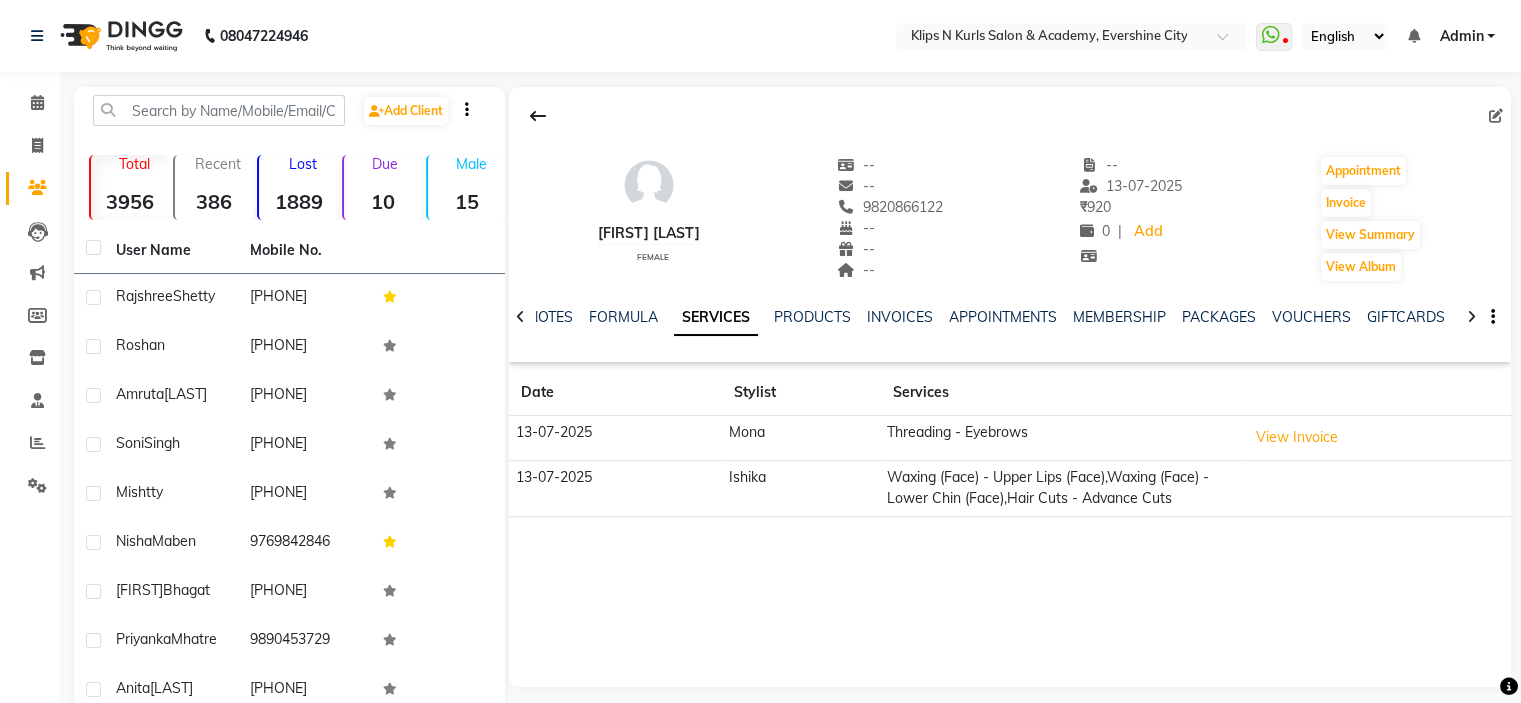 click on "SERVICES" 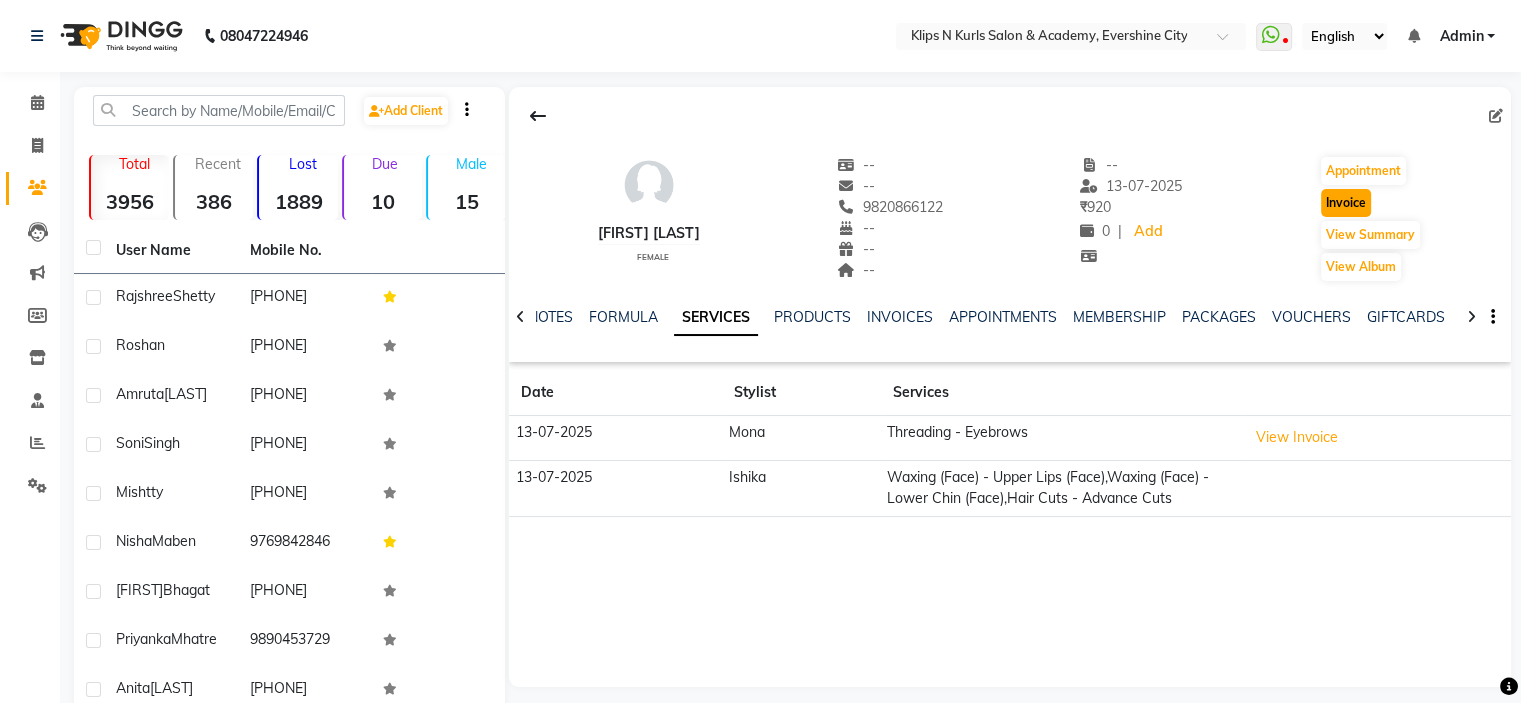 click on "Invoice" 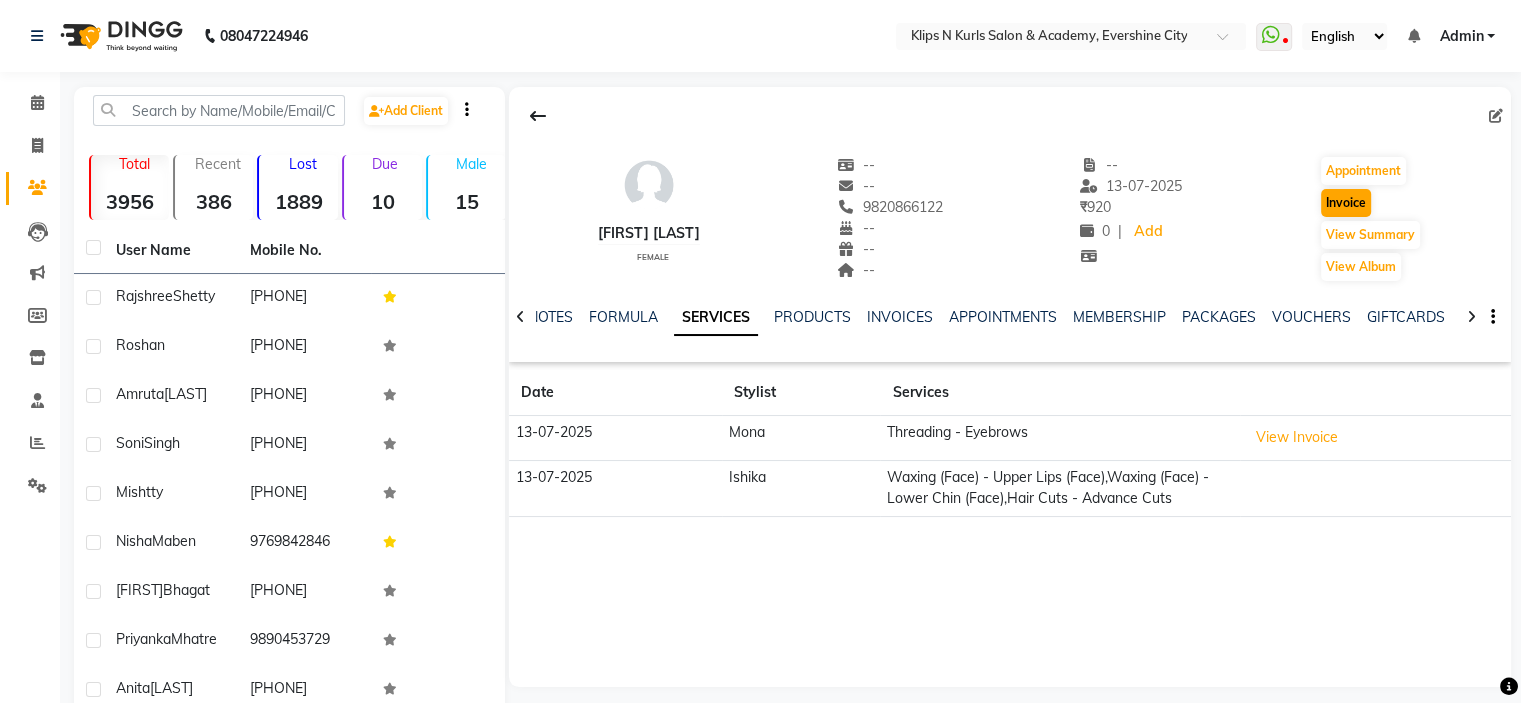 select on "124" 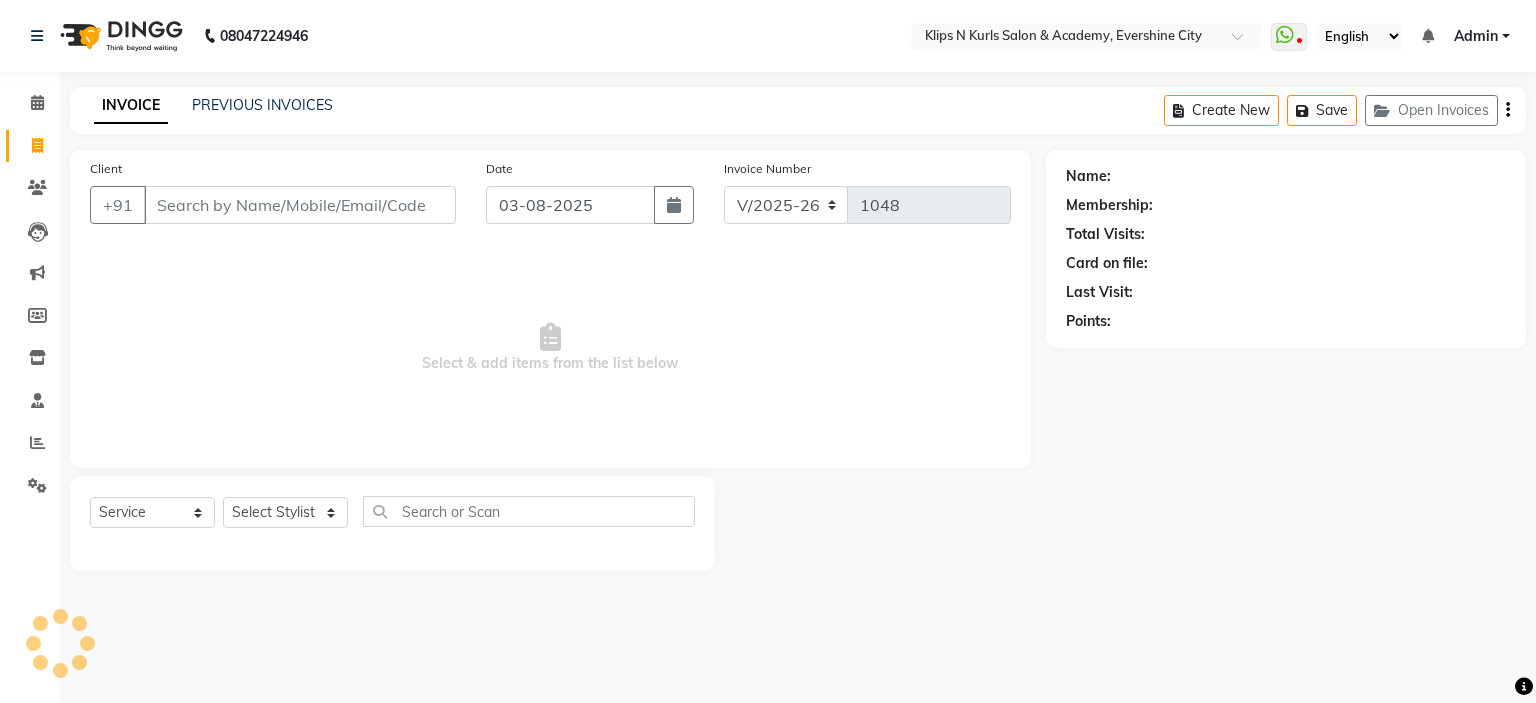 type on "9820866122" 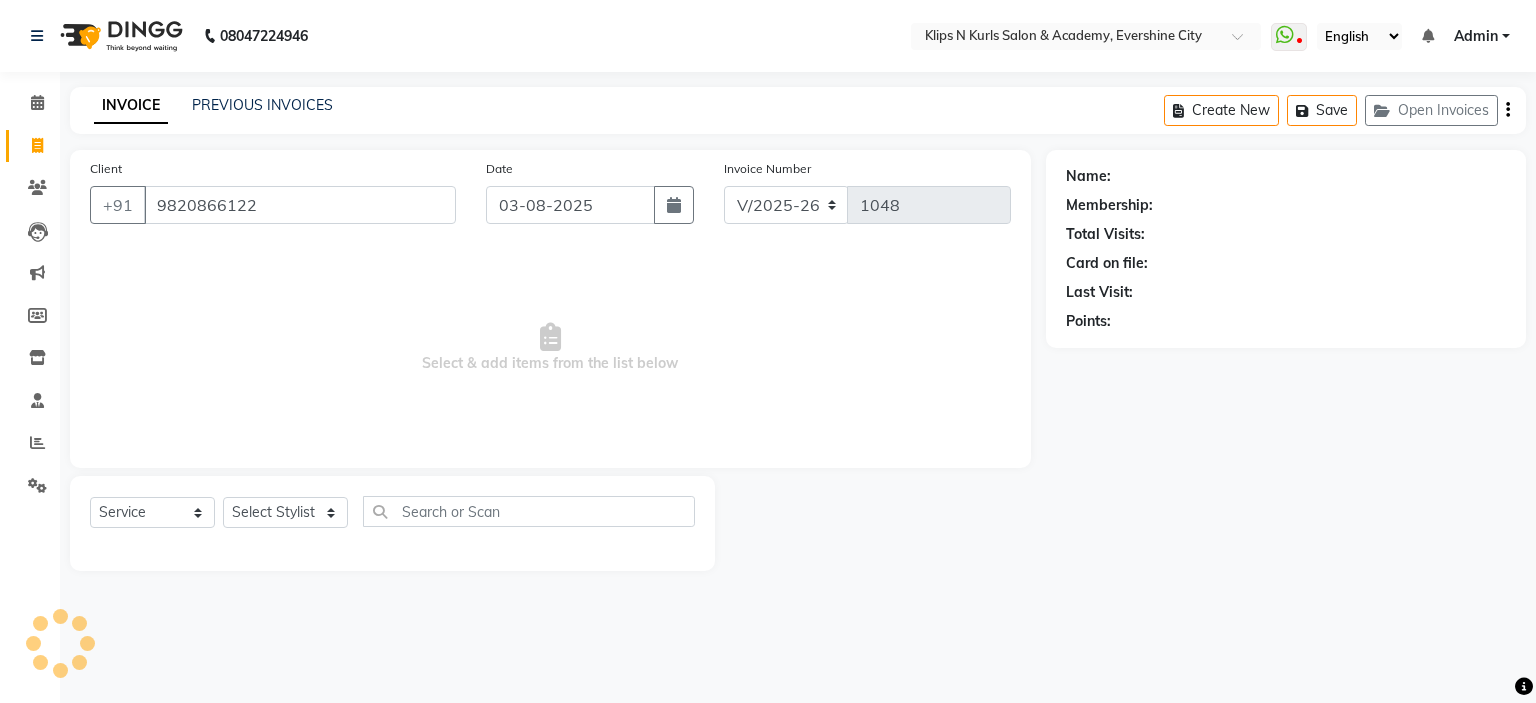 select on "3852" 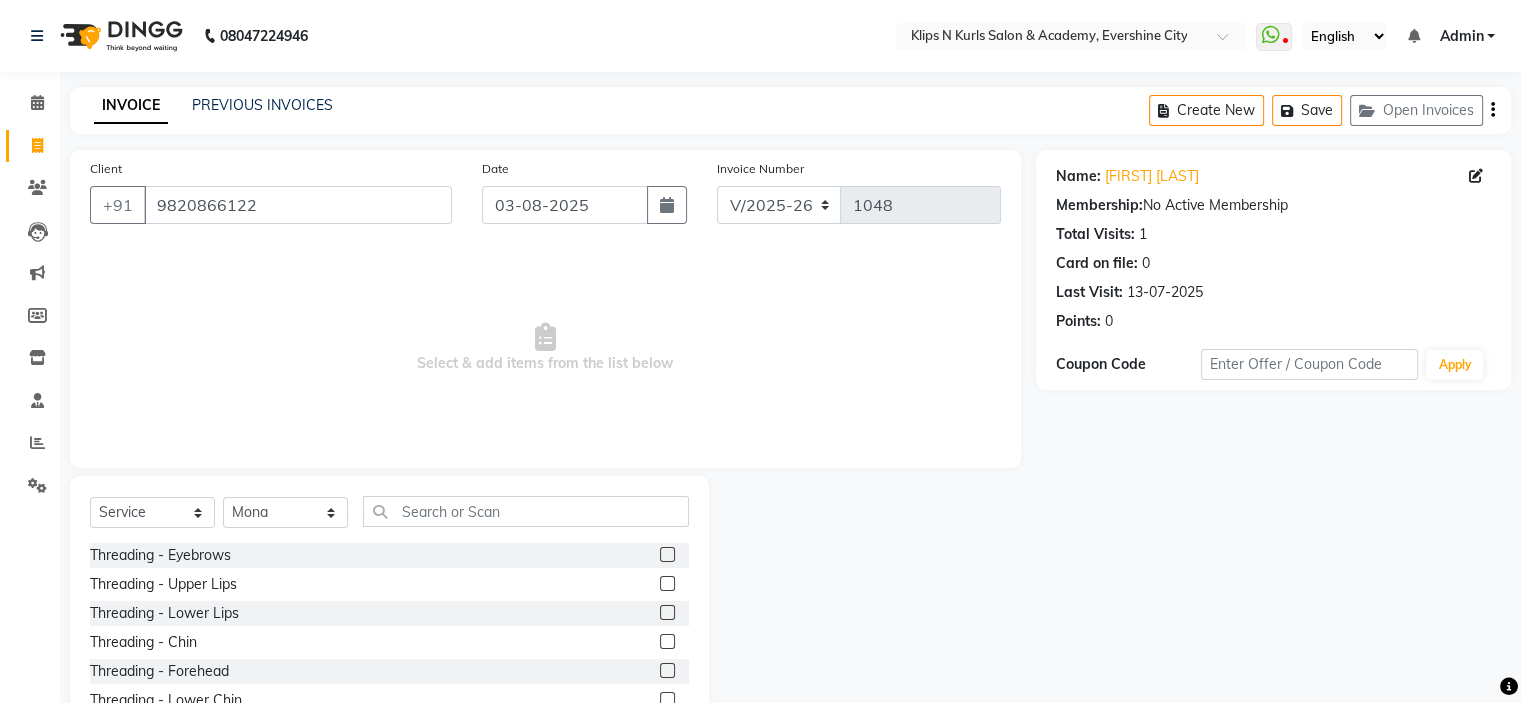 click 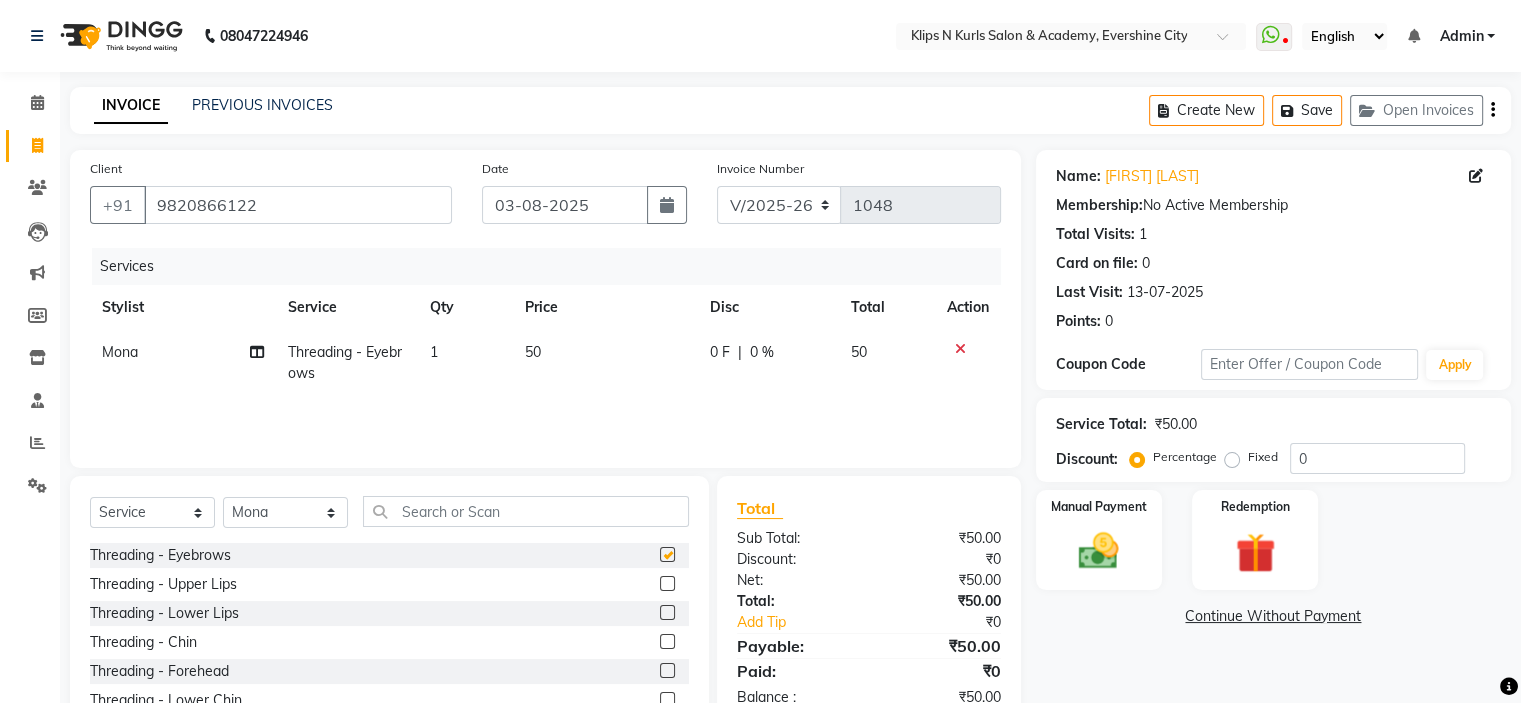 checkbox on "false" 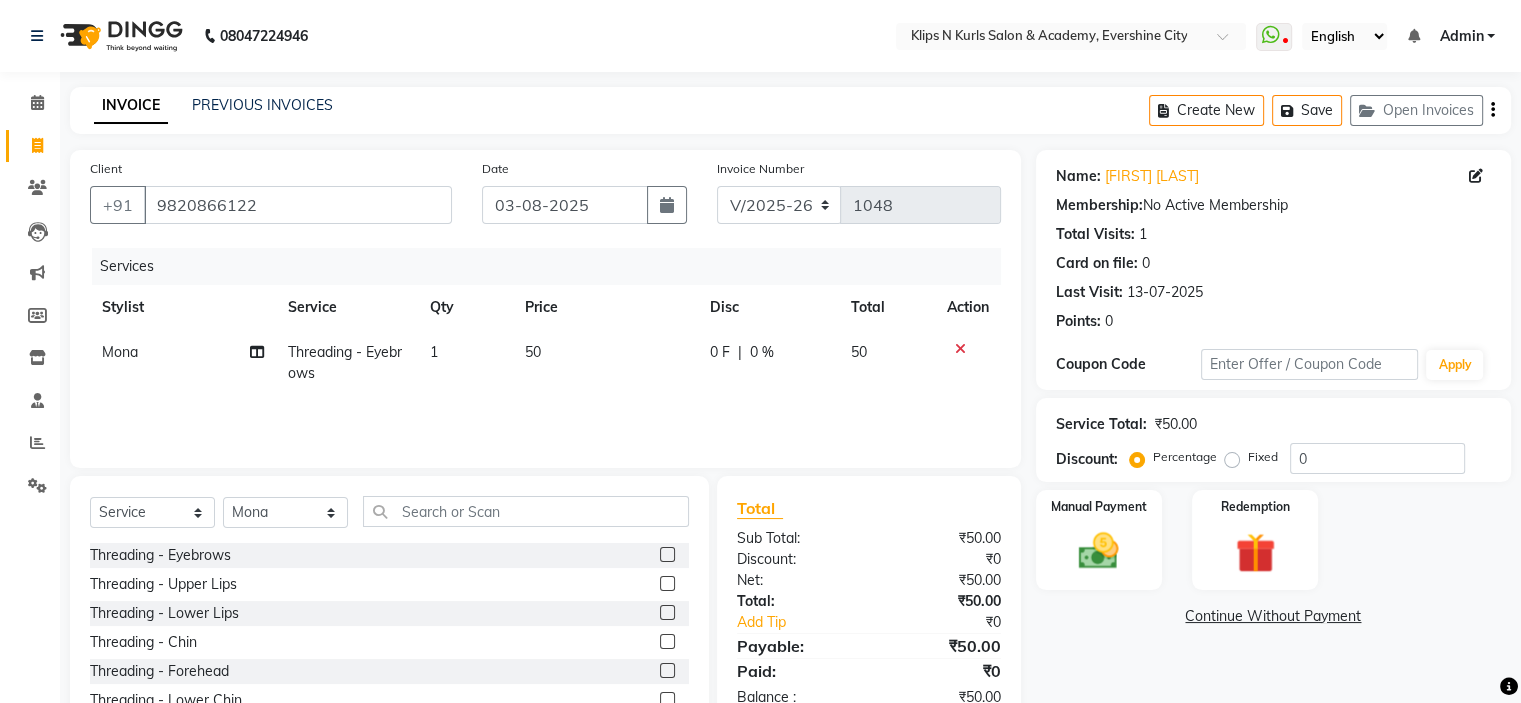 click on "50" 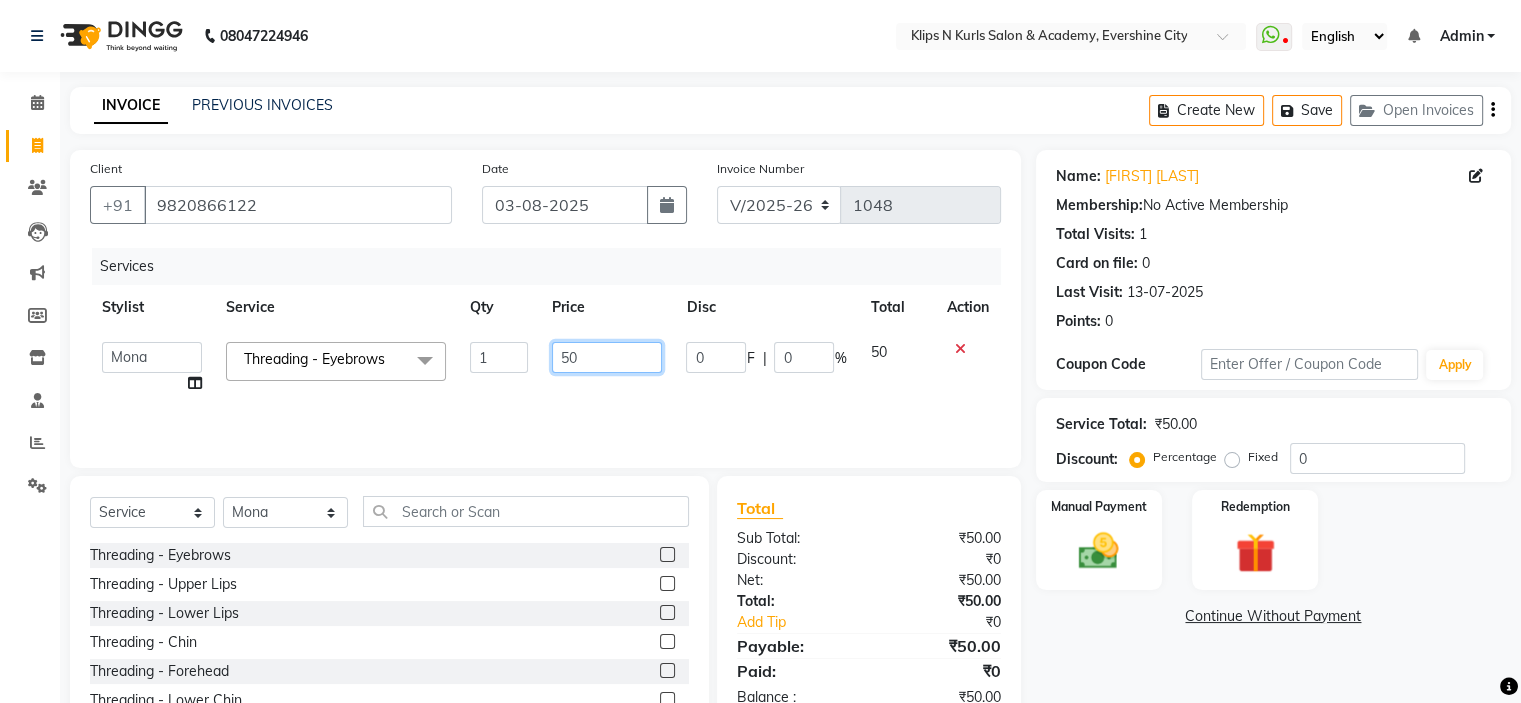 click on "50" 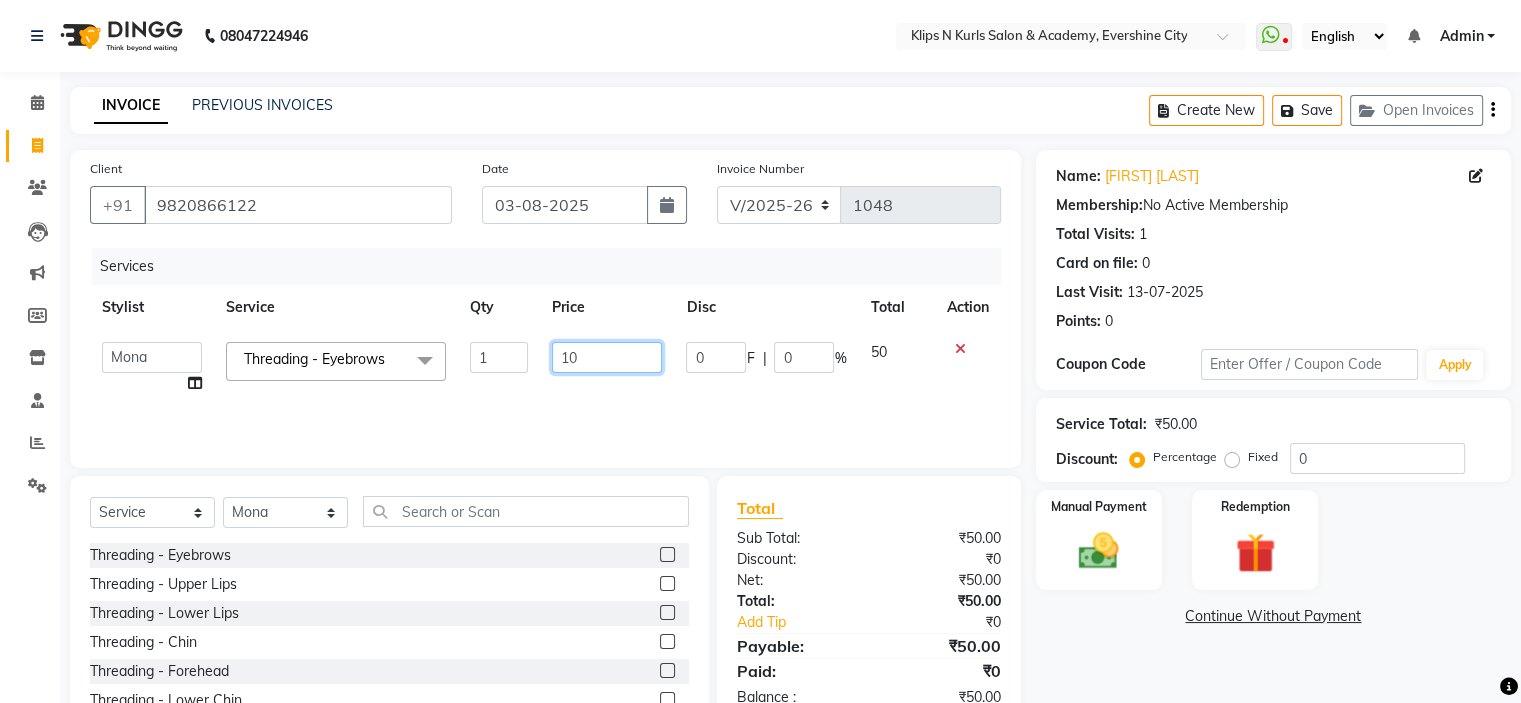 type on "100" 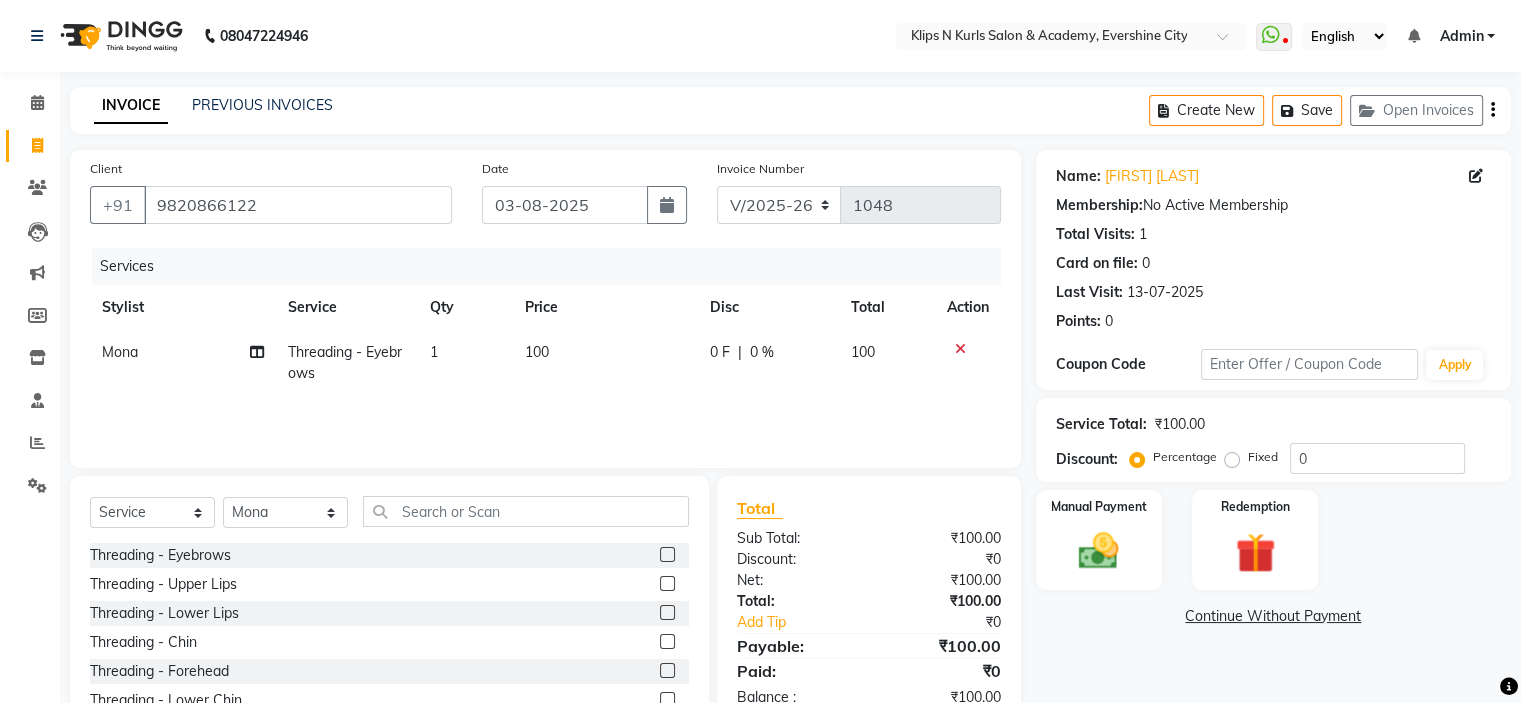 click on "Name: [FIRST] [LAST] Membership:  No Active Membership  Total Visits:  1 Card on file:  0 Last Visit:   [DATE] Points:   0  Coupon Code Apply Service Total:  ₹100.00  Discount:  Percentage   Fixed  0 Manual Payment Redemption  Continue Without Payment" 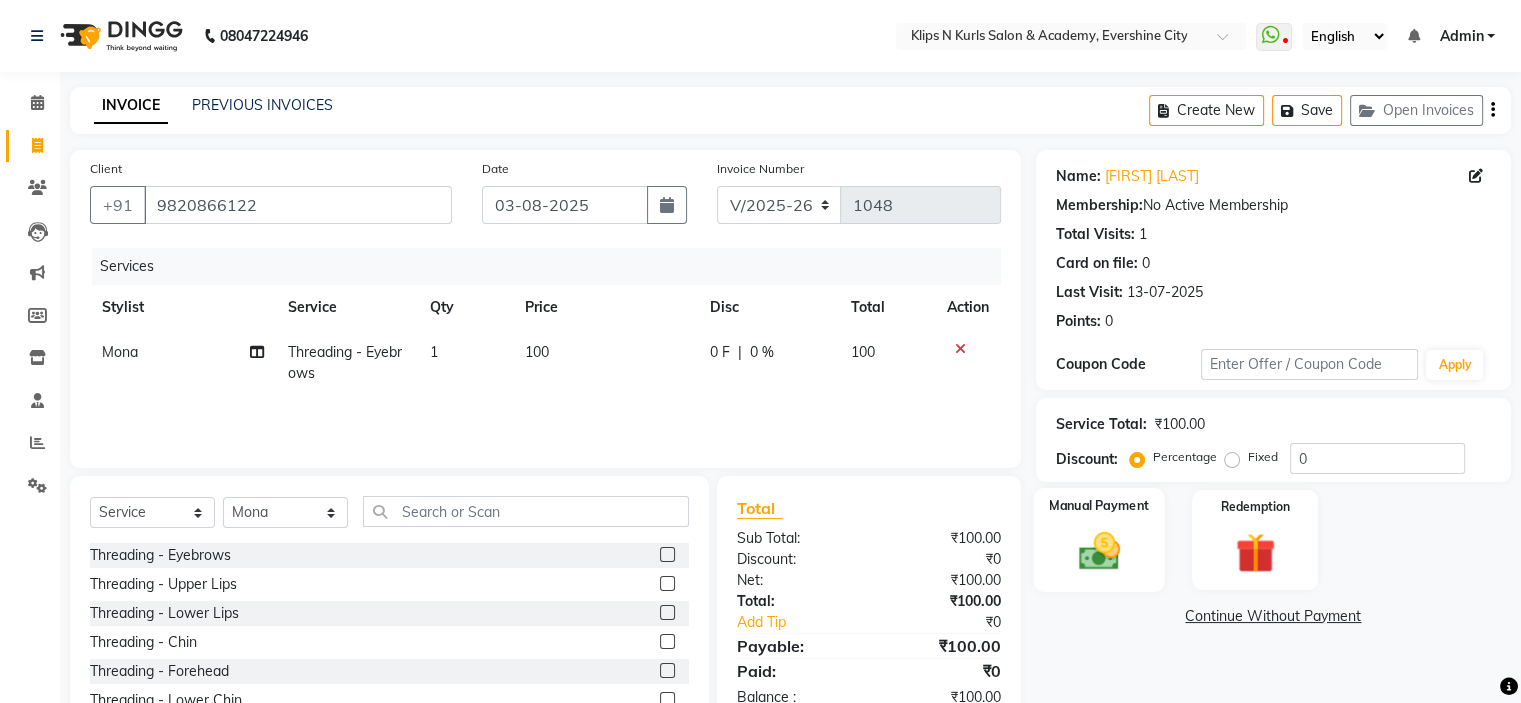 click 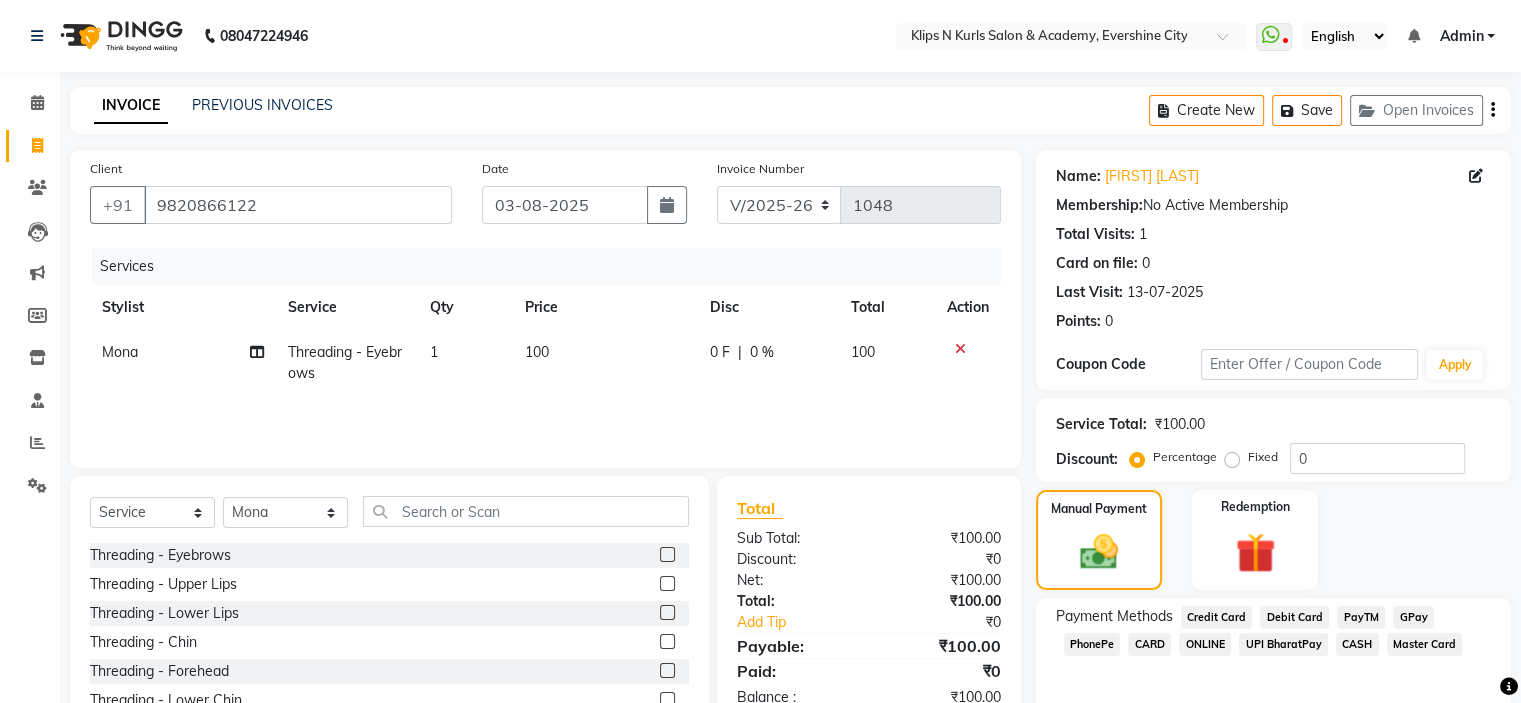 click on "GPay" 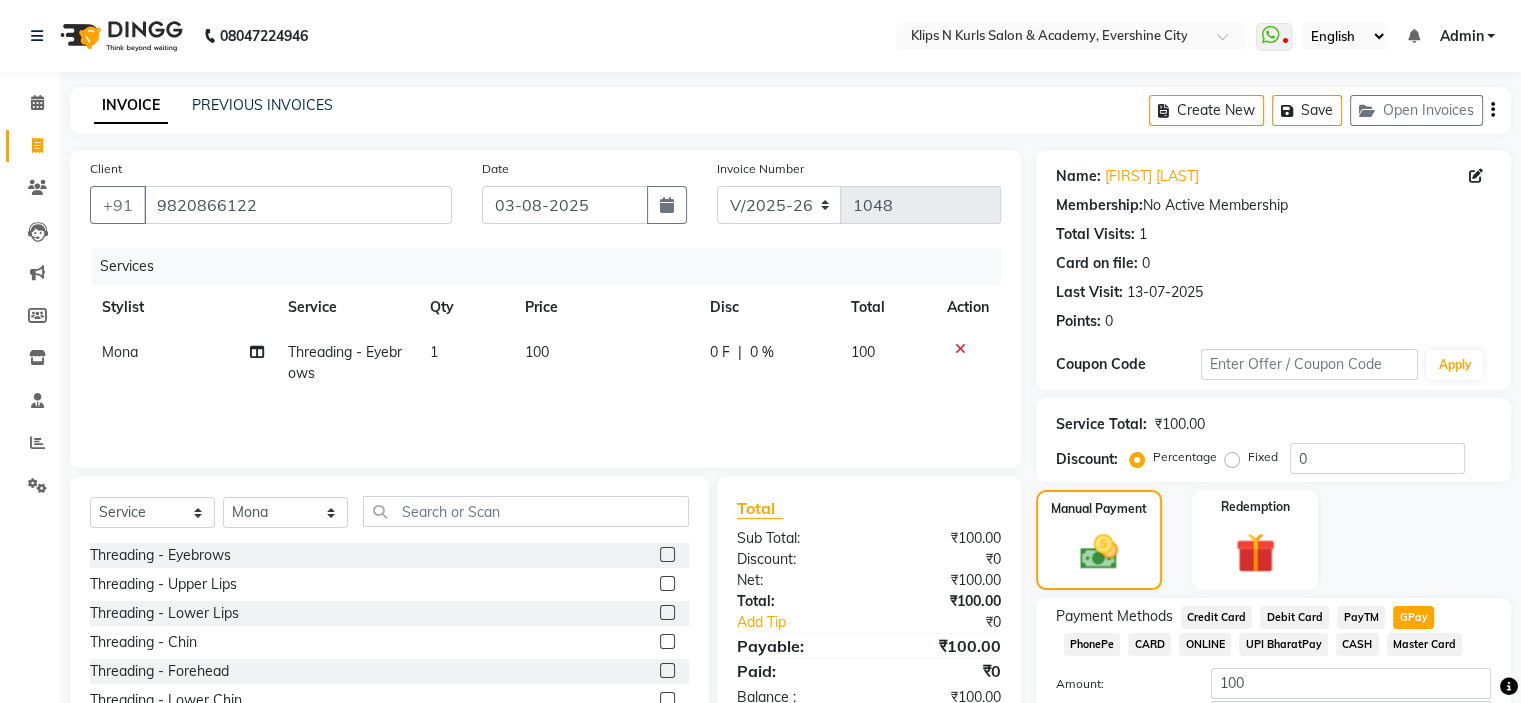 scroll, scrollTop: 144, scrollLeft: 0, axis: vertical 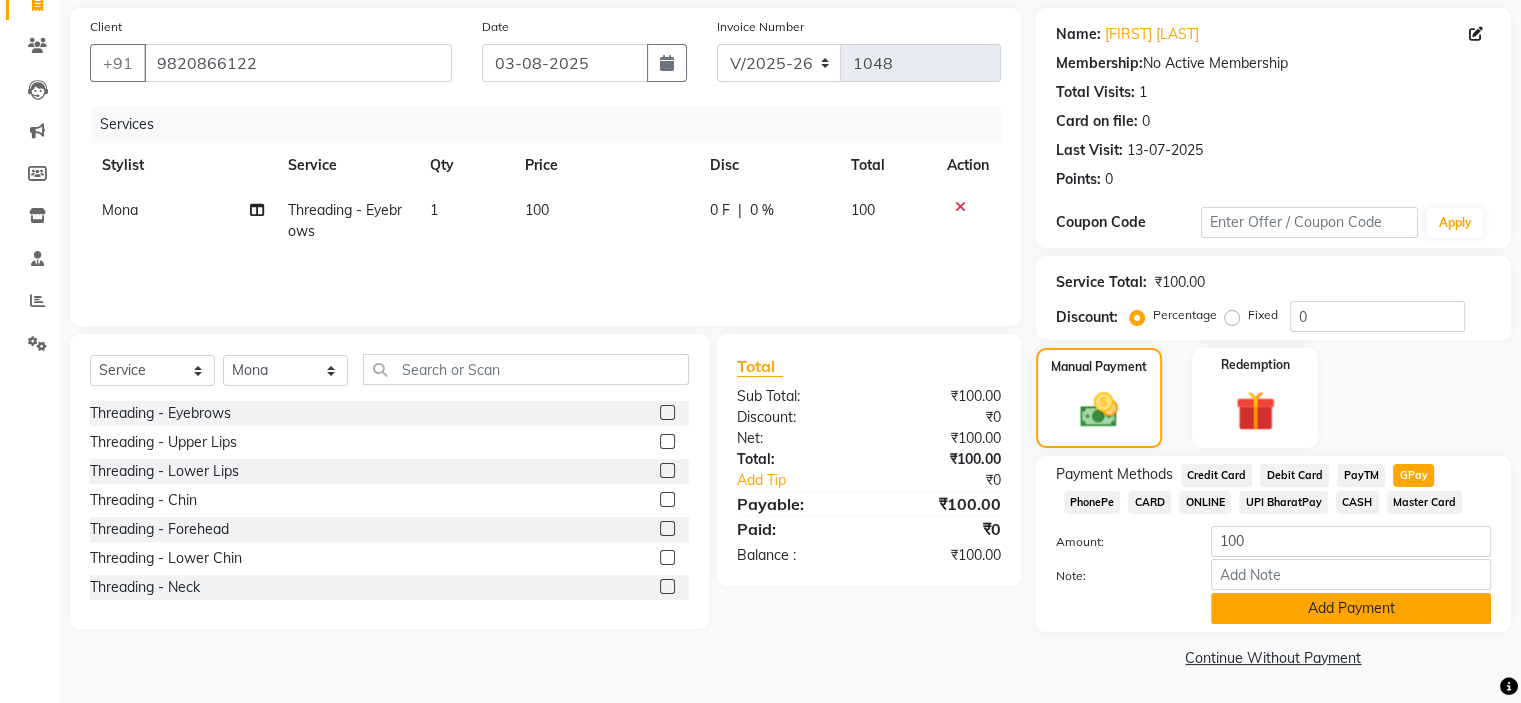 click on "Add Payment" 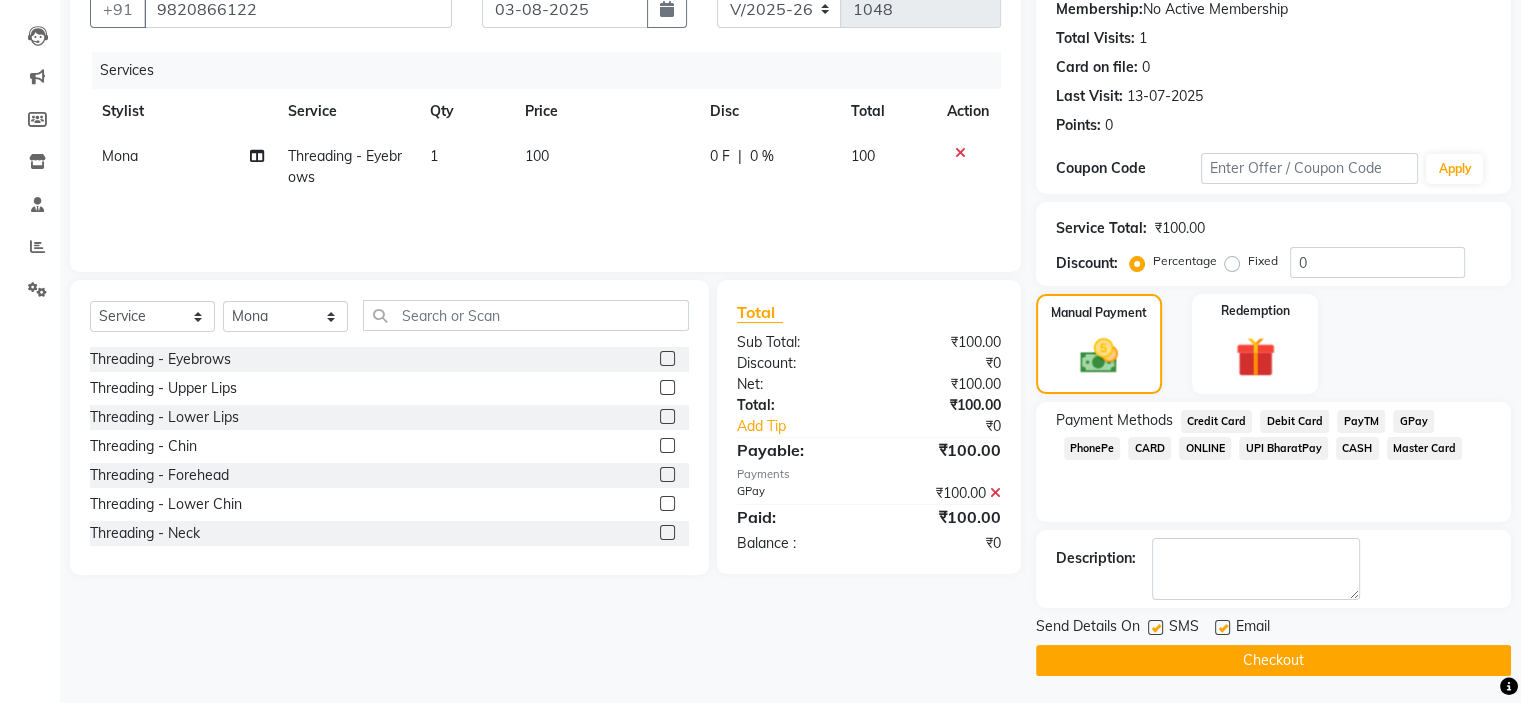 scroll, scrollTop: 197, scrollLeft: 0, axis: vertical 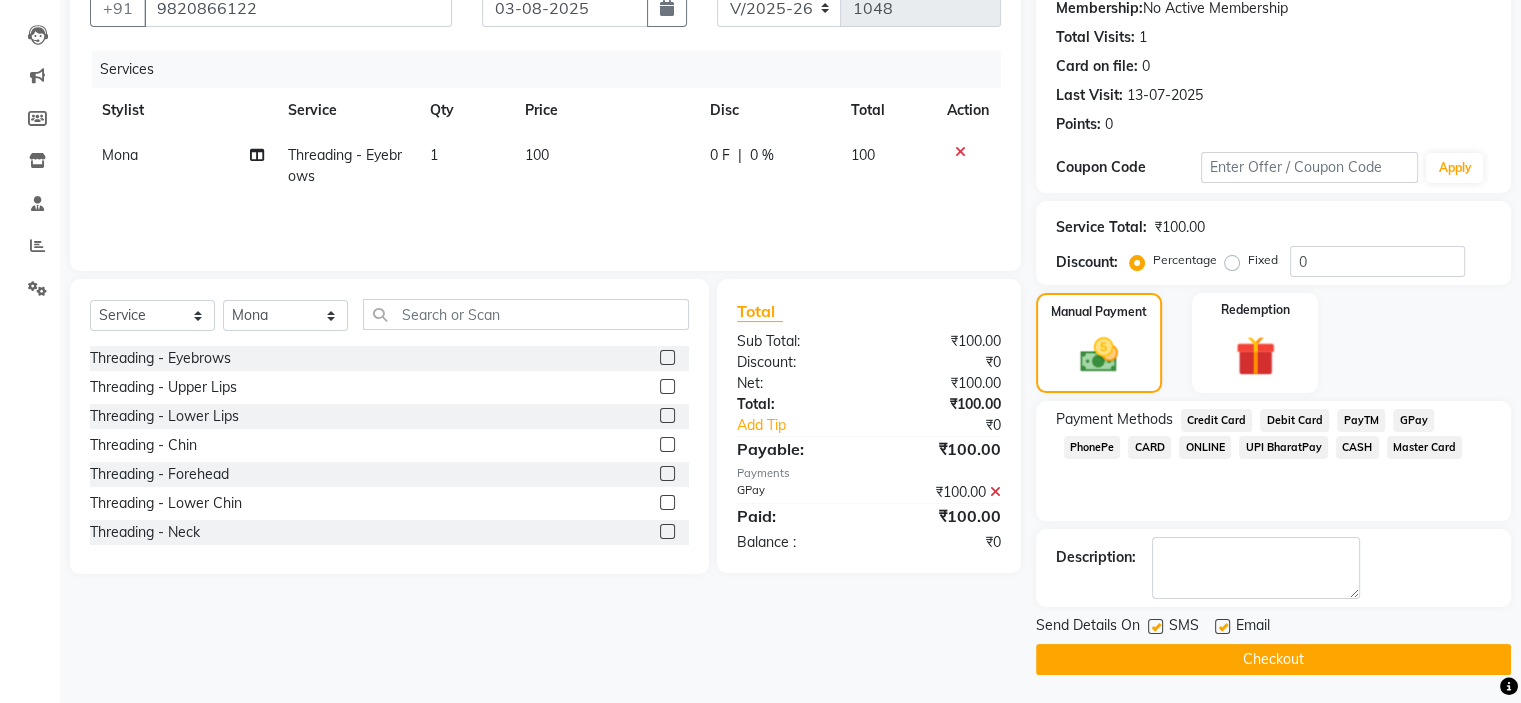 click on "Checkout" 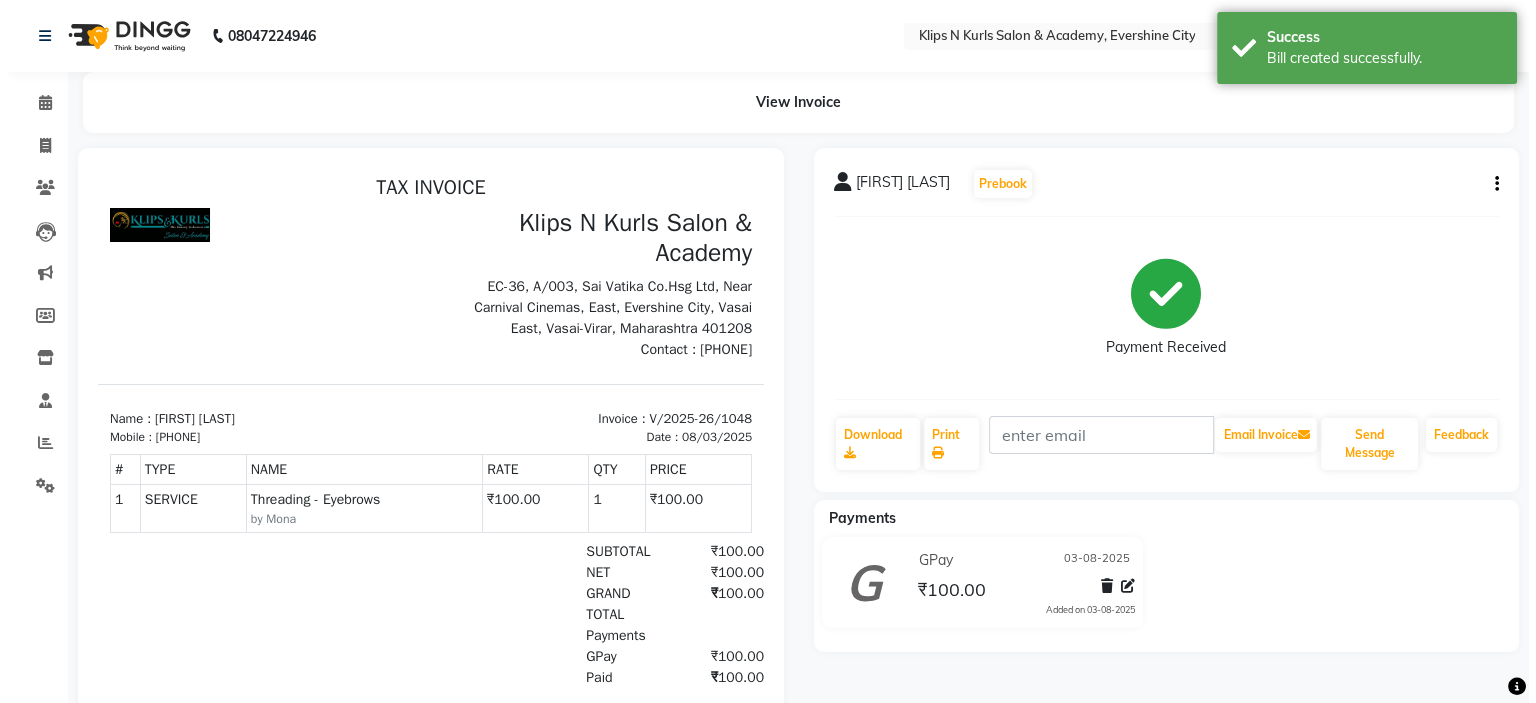 scroll, scrollTop: 0, scrollLeft: 0, axis: both 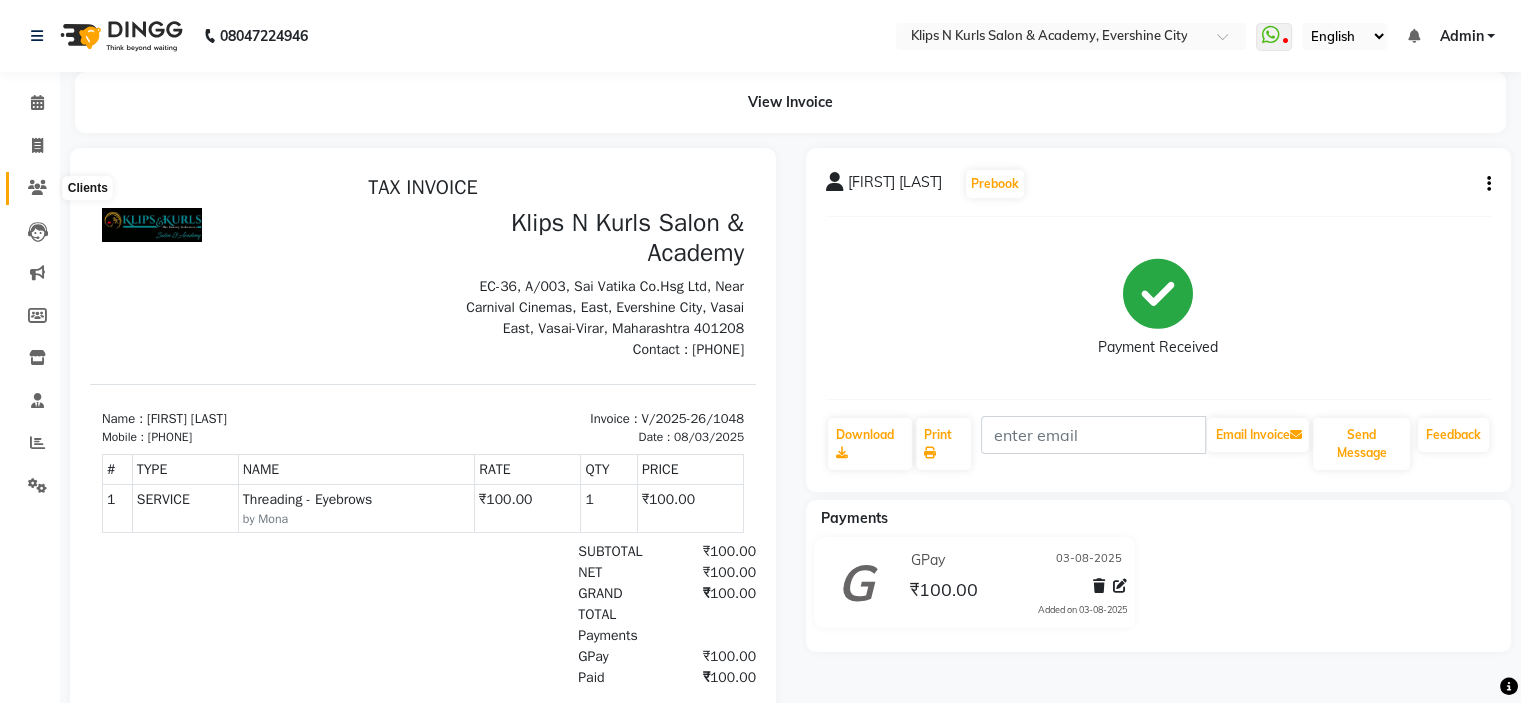 click 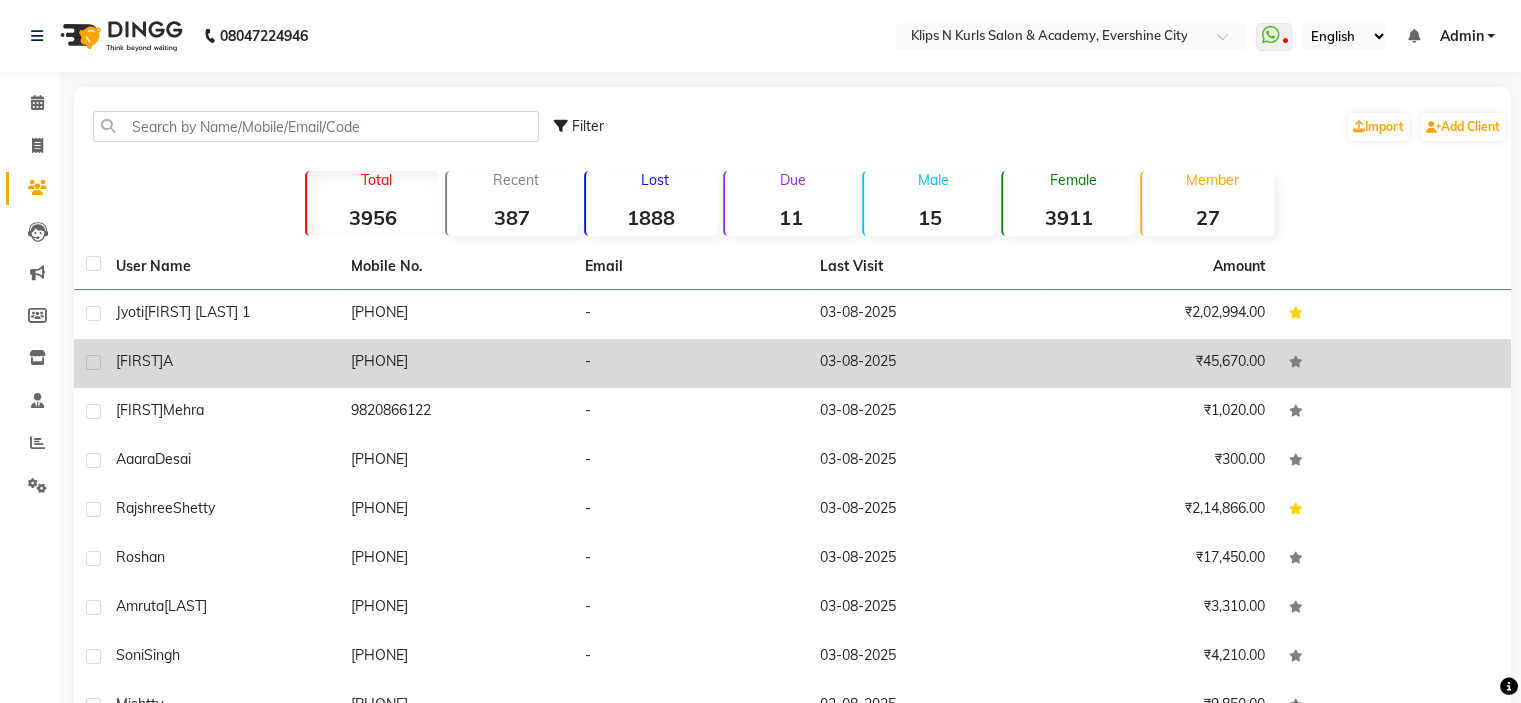 click on "Averil  A" 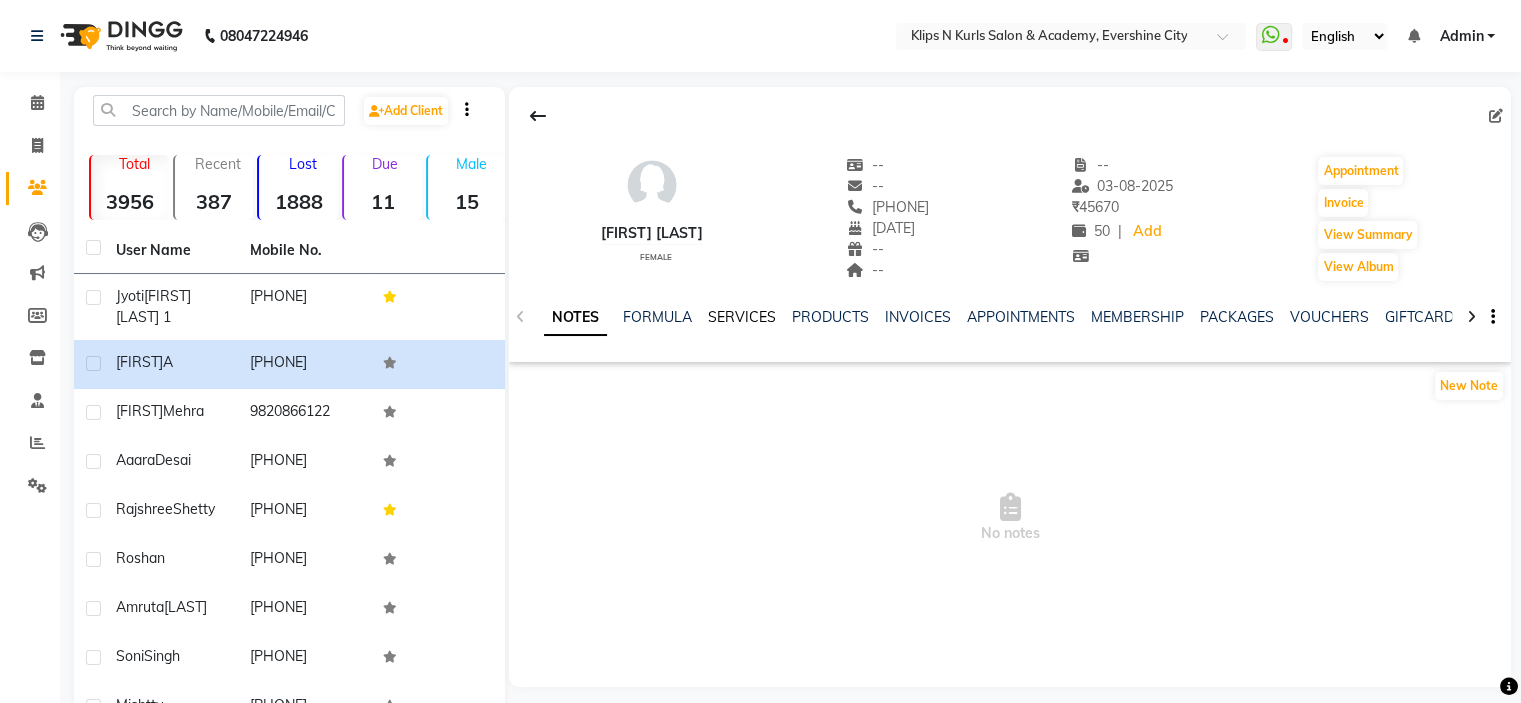 click on "SERVICES" 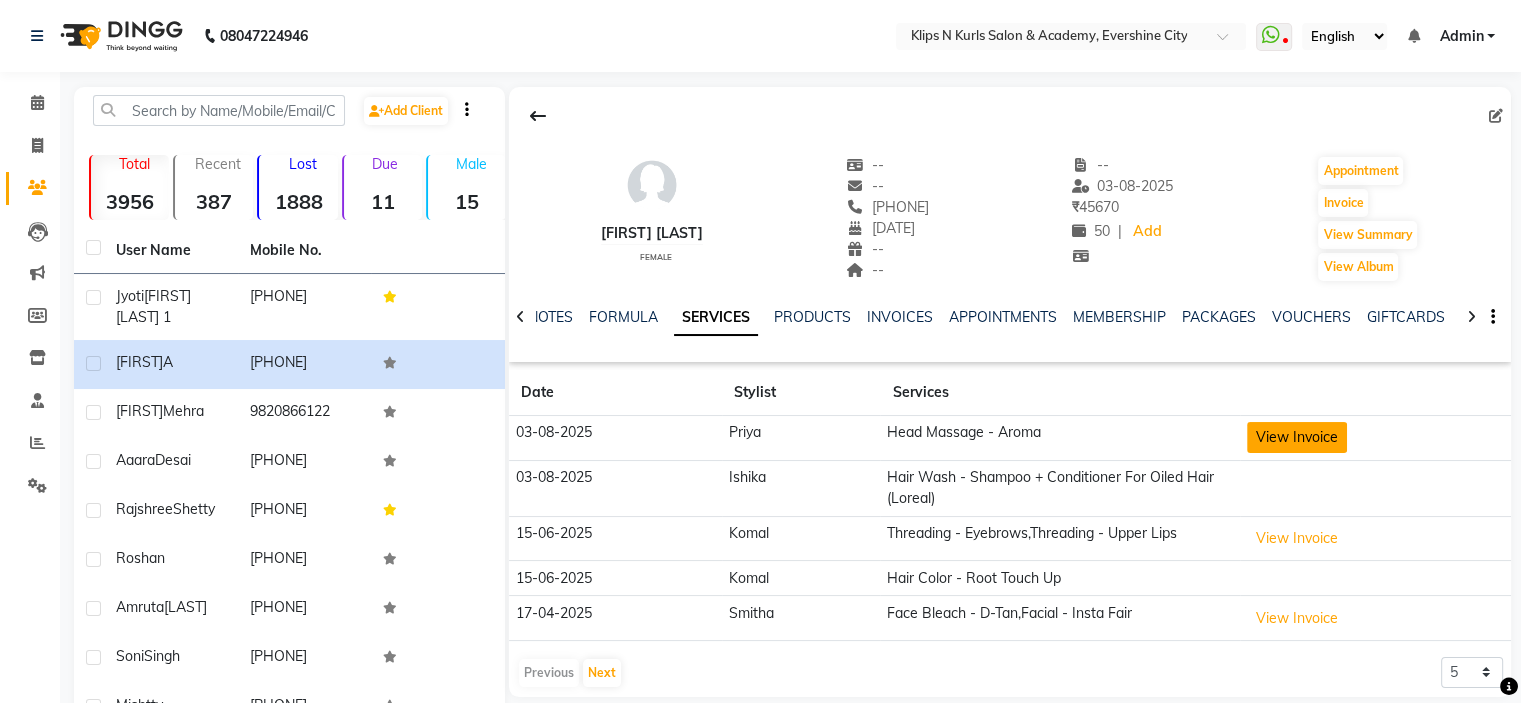 click on "View Invoice" 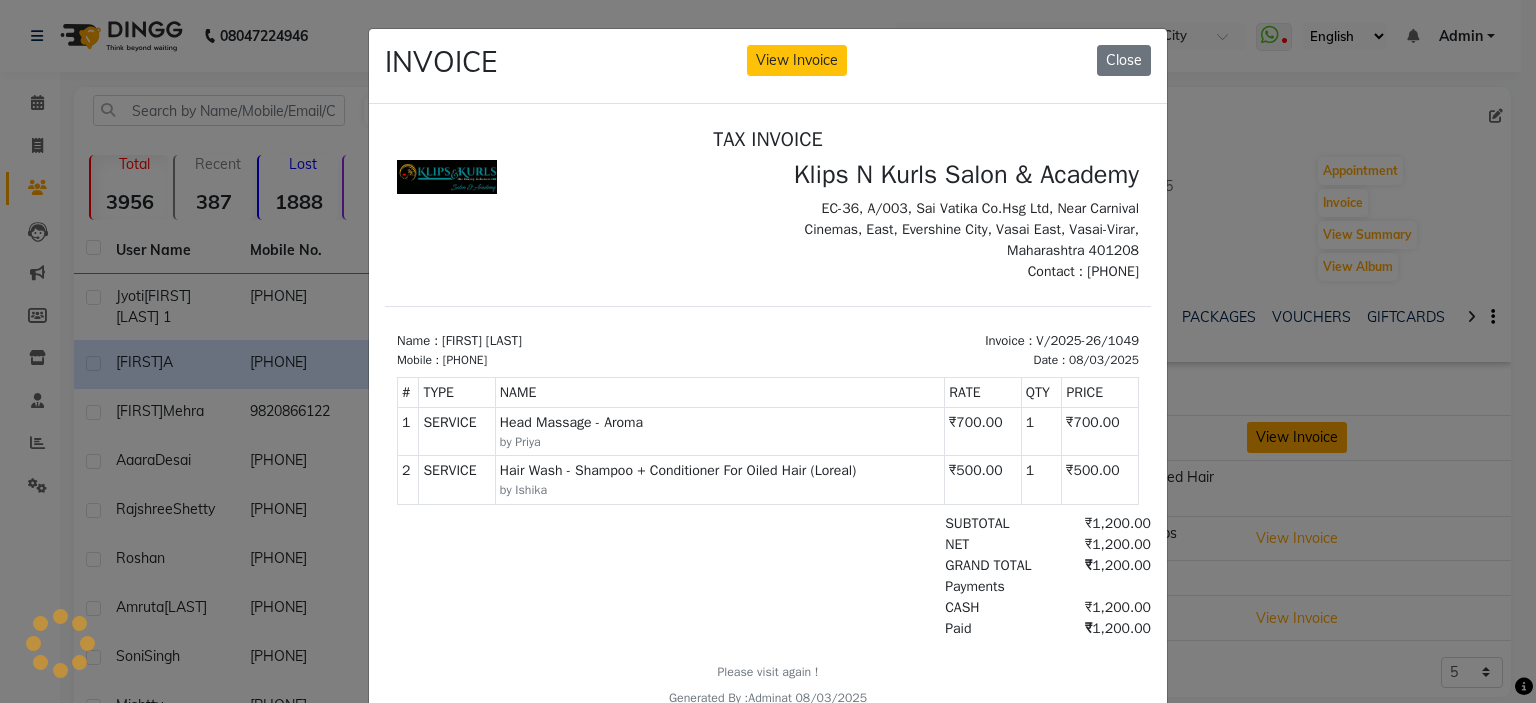 scroll, scrollTop: 0, scrollLeft: 0, axis: both 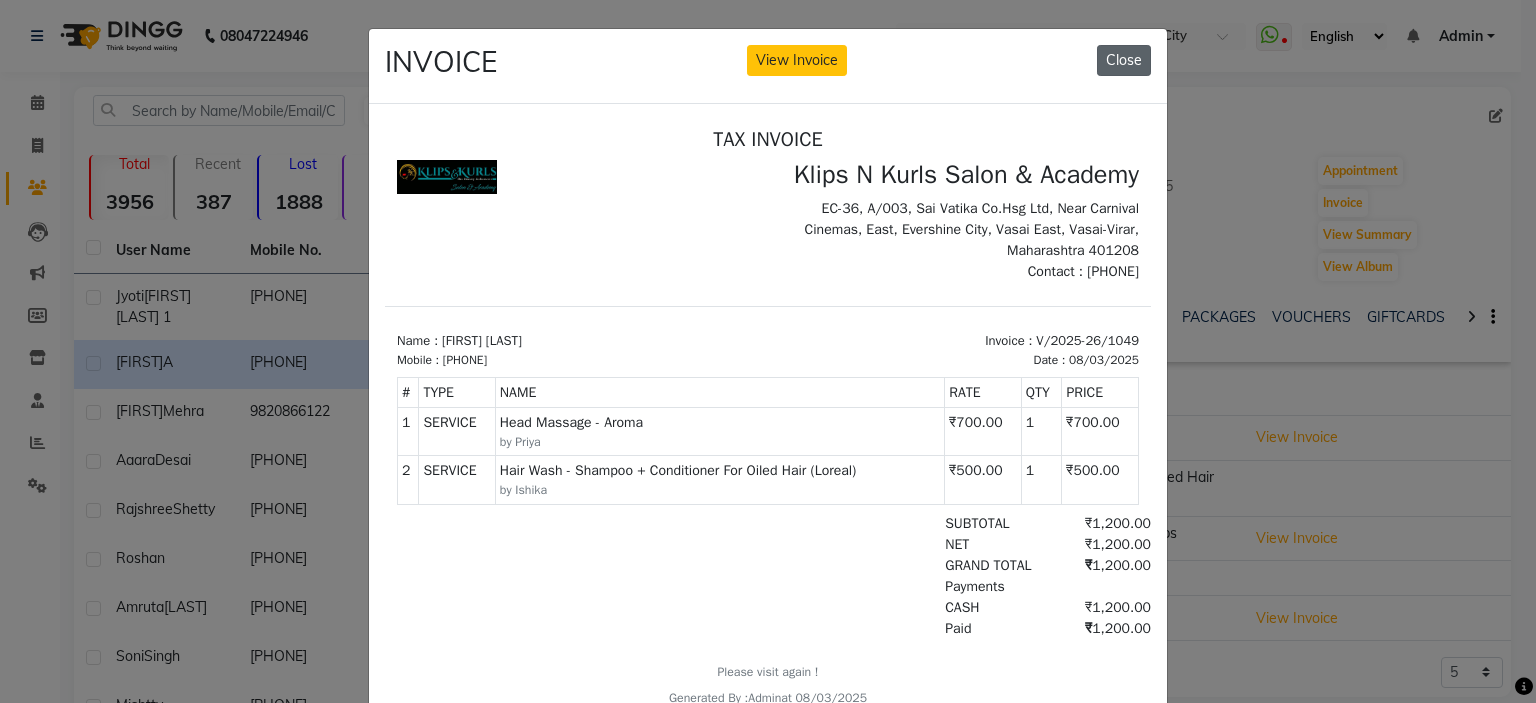 click on "Close" 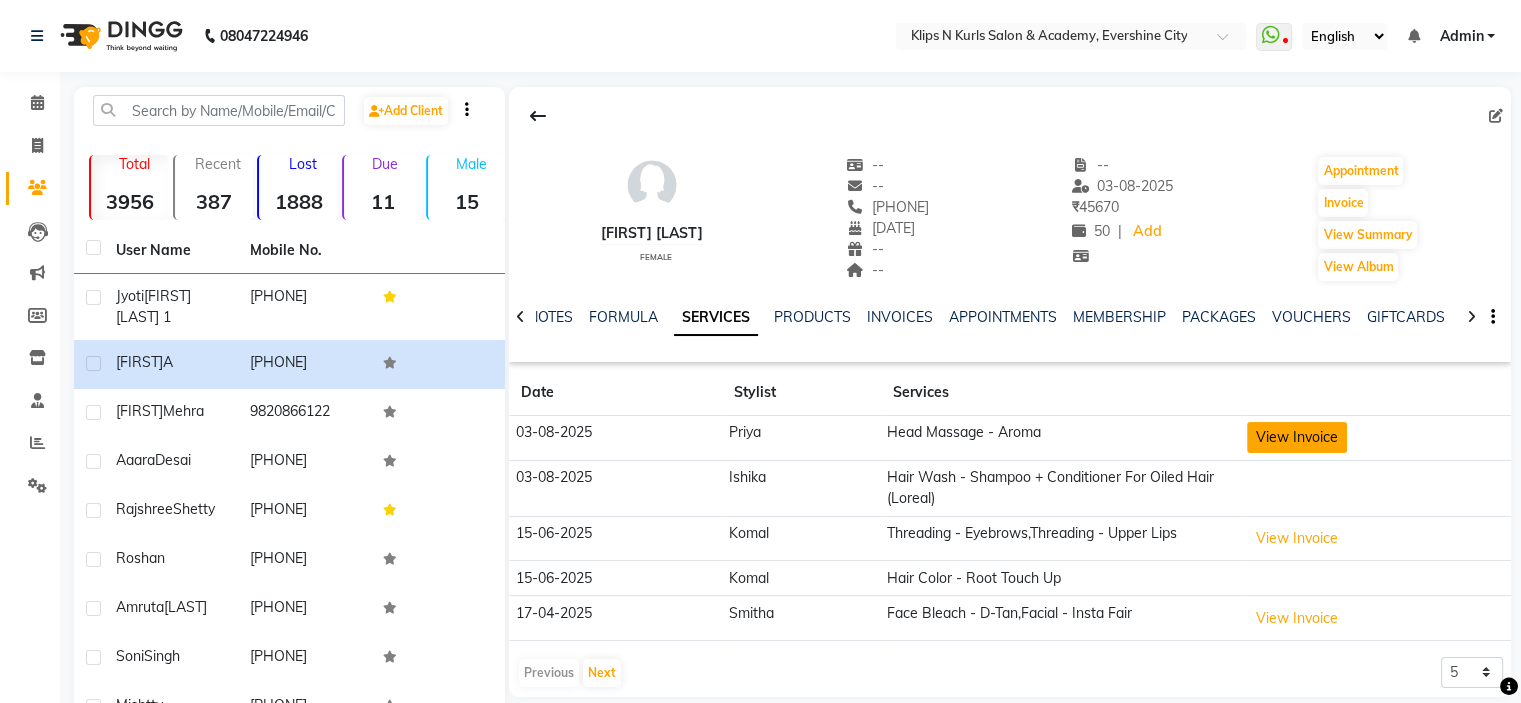 click on "View Invoice" 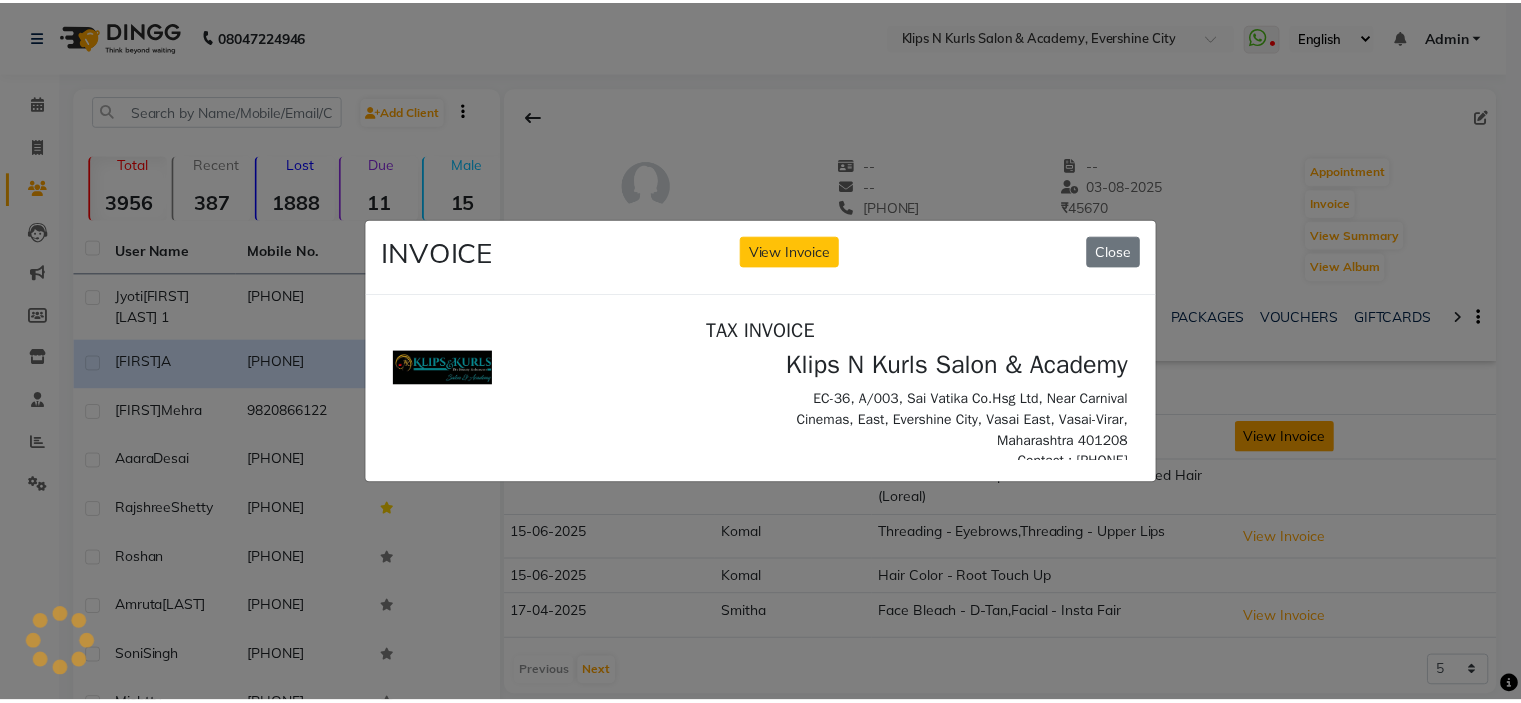 scroll, scrollTop: 0, scrollLeft: 0, axis: both 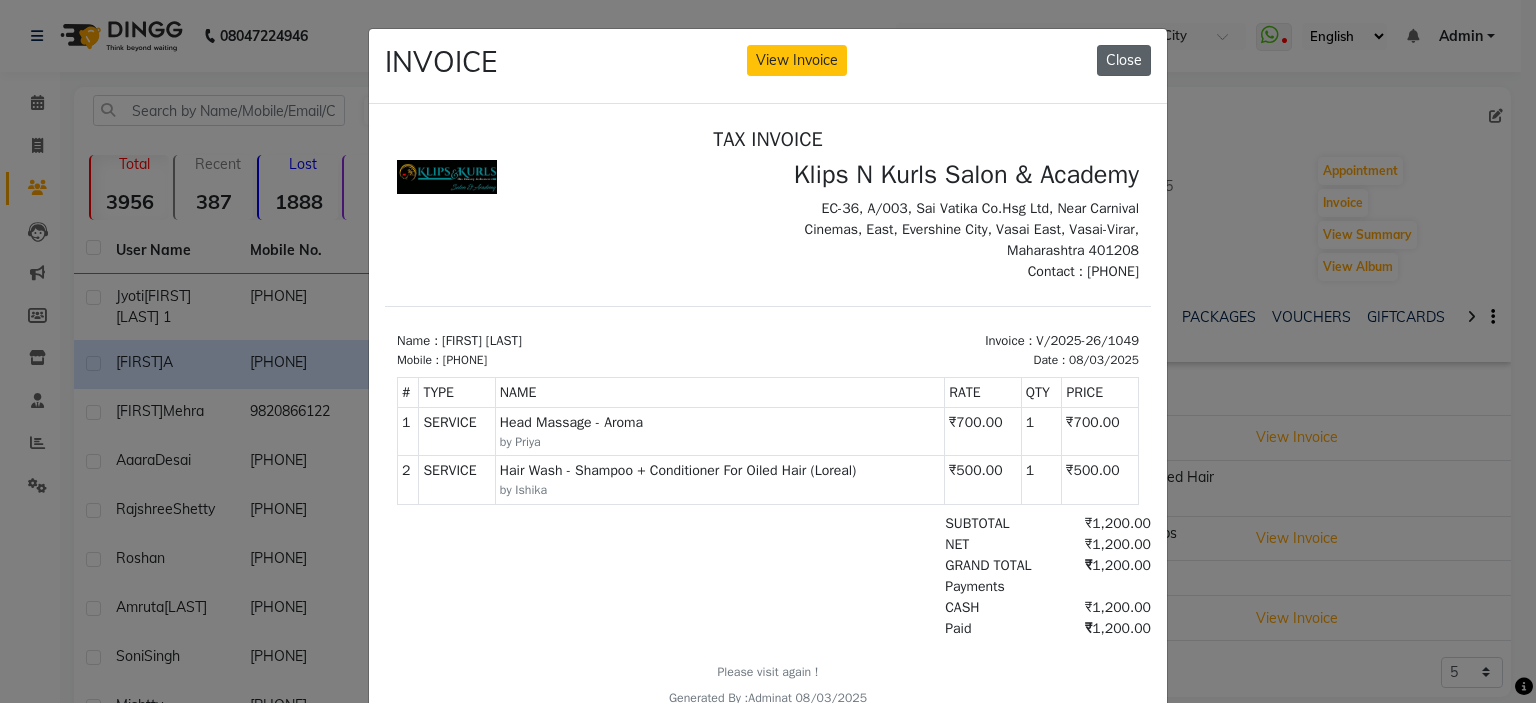 click on "Close" 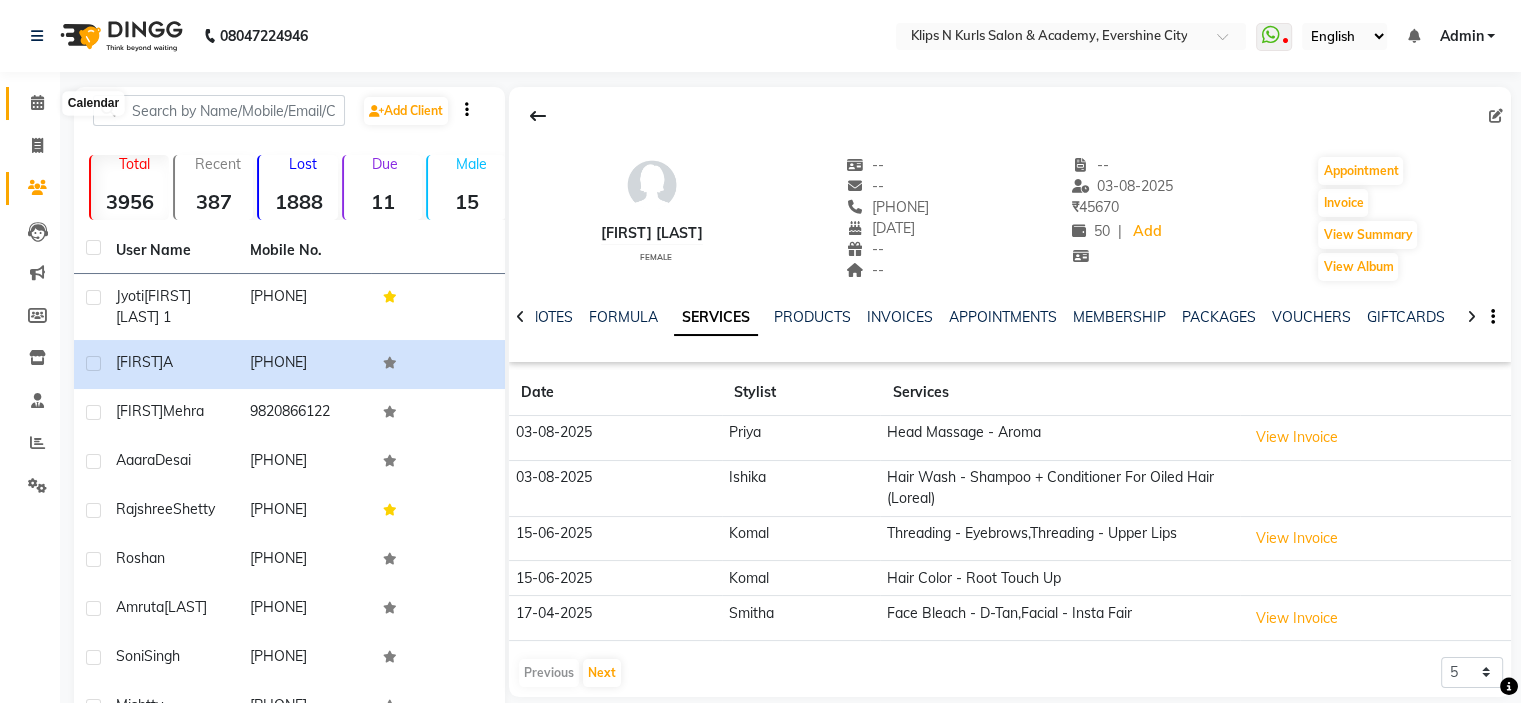 click 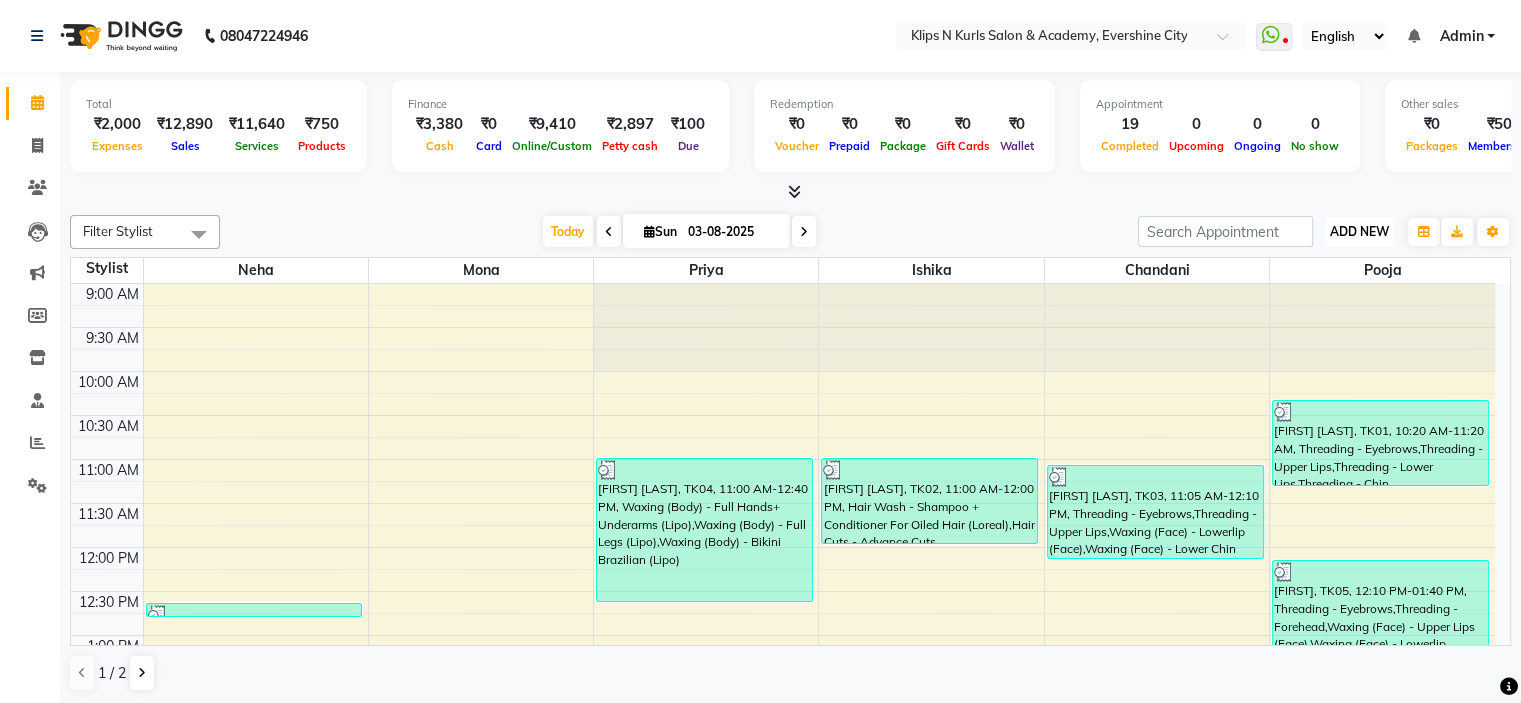 click on "ADD NEW" at bounding box center [1359, 231] 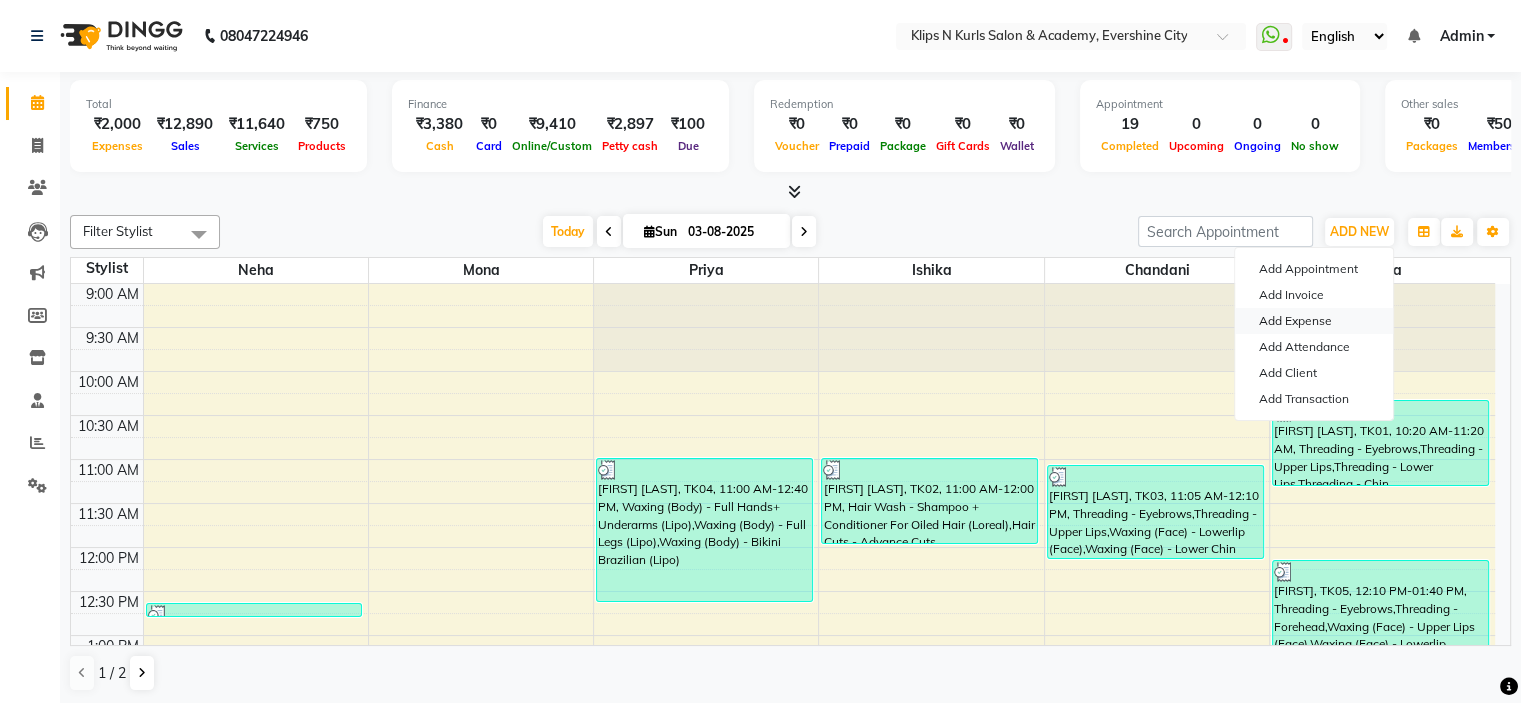 click on "Add Expense" at bounding box center [1314, 321] 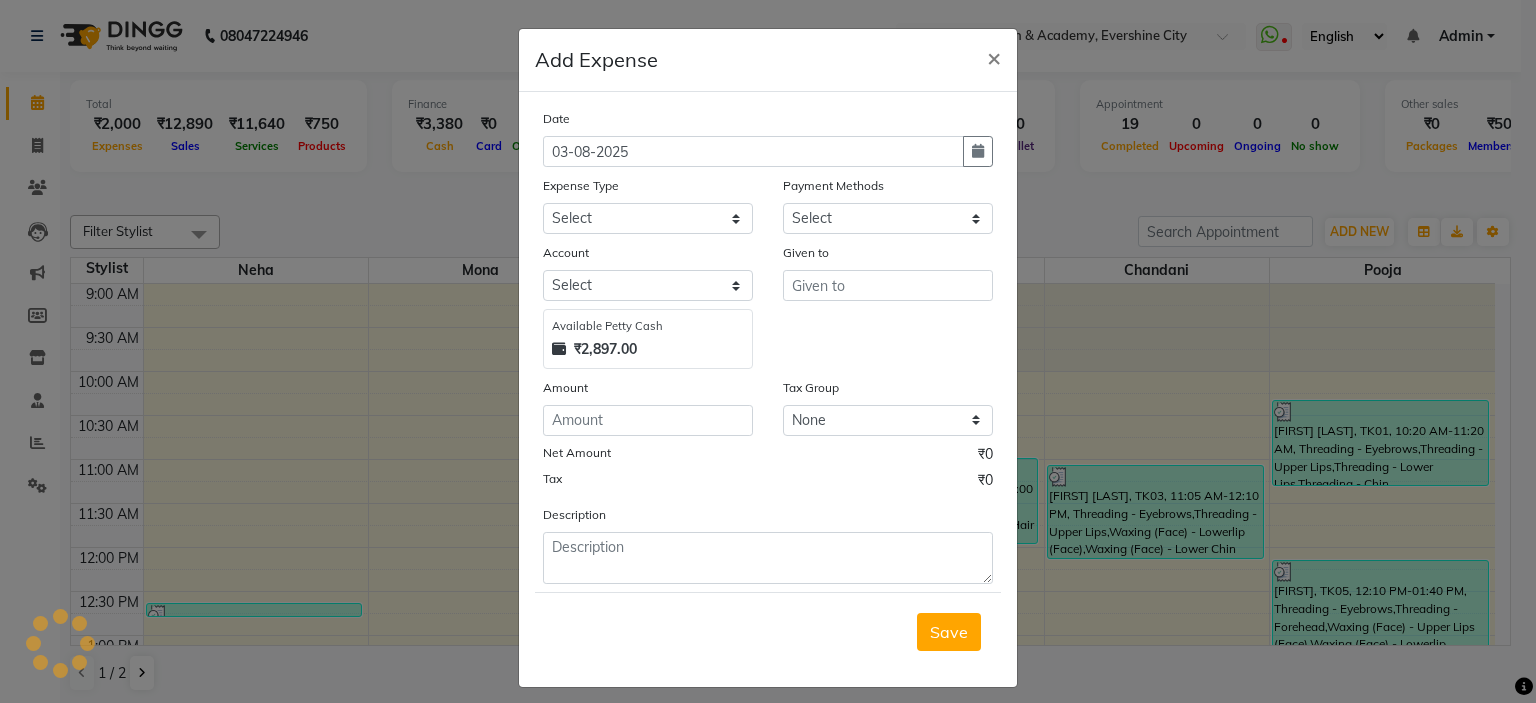select on "1" 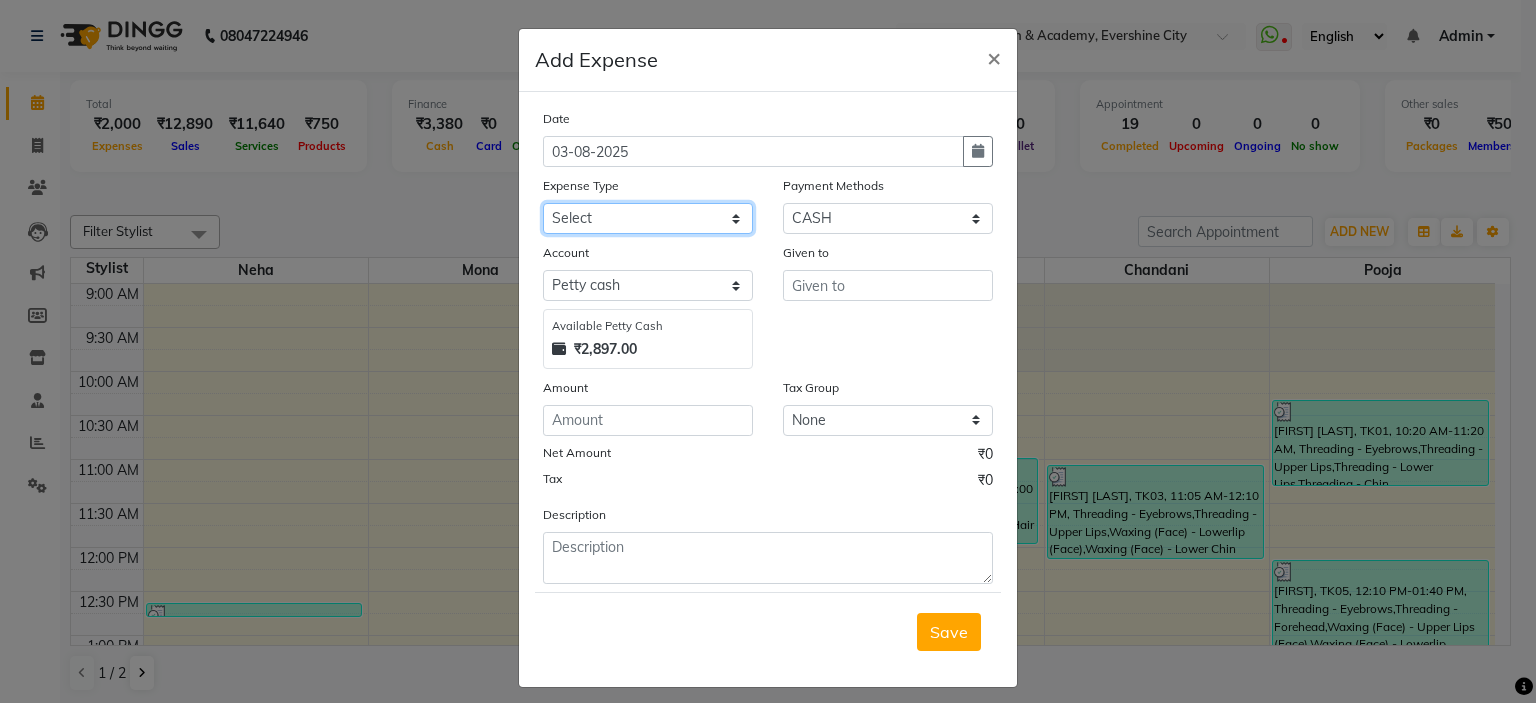 click on "Select Advance Salary Bank charges Brownie food Car maintenance  Cash transfer to bank Cash transfer to hub Client Snacks Clinical charges Equipment Fuel Govt fee Incentive Insurance International purchase Loan Repayment Maintenance Marketing Miscellaneous MRA Other Pantry Product Rent Salary Staff Snacks Tax Tea & Refreshment Utilities" 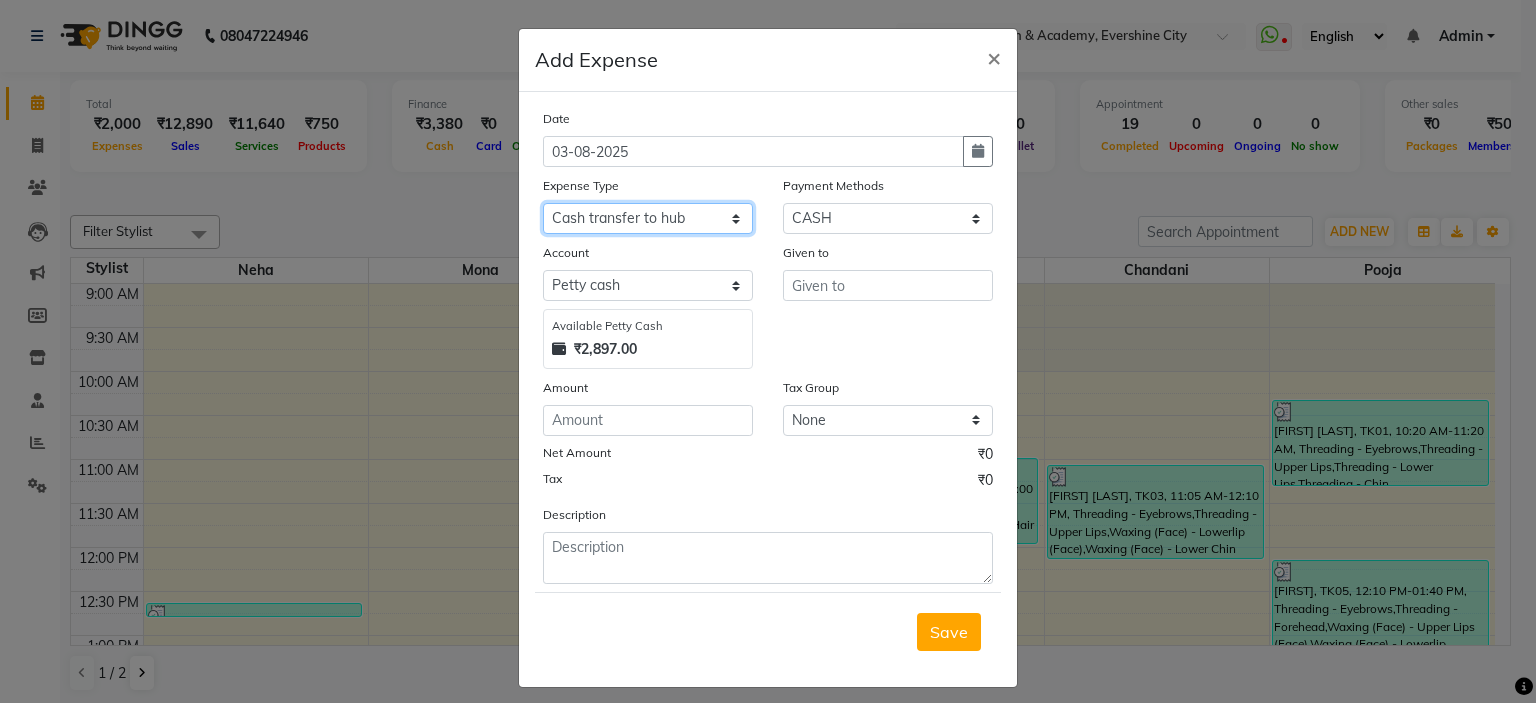 click on "Select Advance Salary Bank charges Brownie food Car maintenance  Cash transfer to bank Cash transfer to hub Client Snacks Clinical charges Equipment Fuel Govt fee Incentive Insurance International purchase Loan Repayment Maintenance Marketing Miscellaneous MRA Other Pantry Product Rent Salary Staff Snacks Tax Tea & Refreshment Utilities" 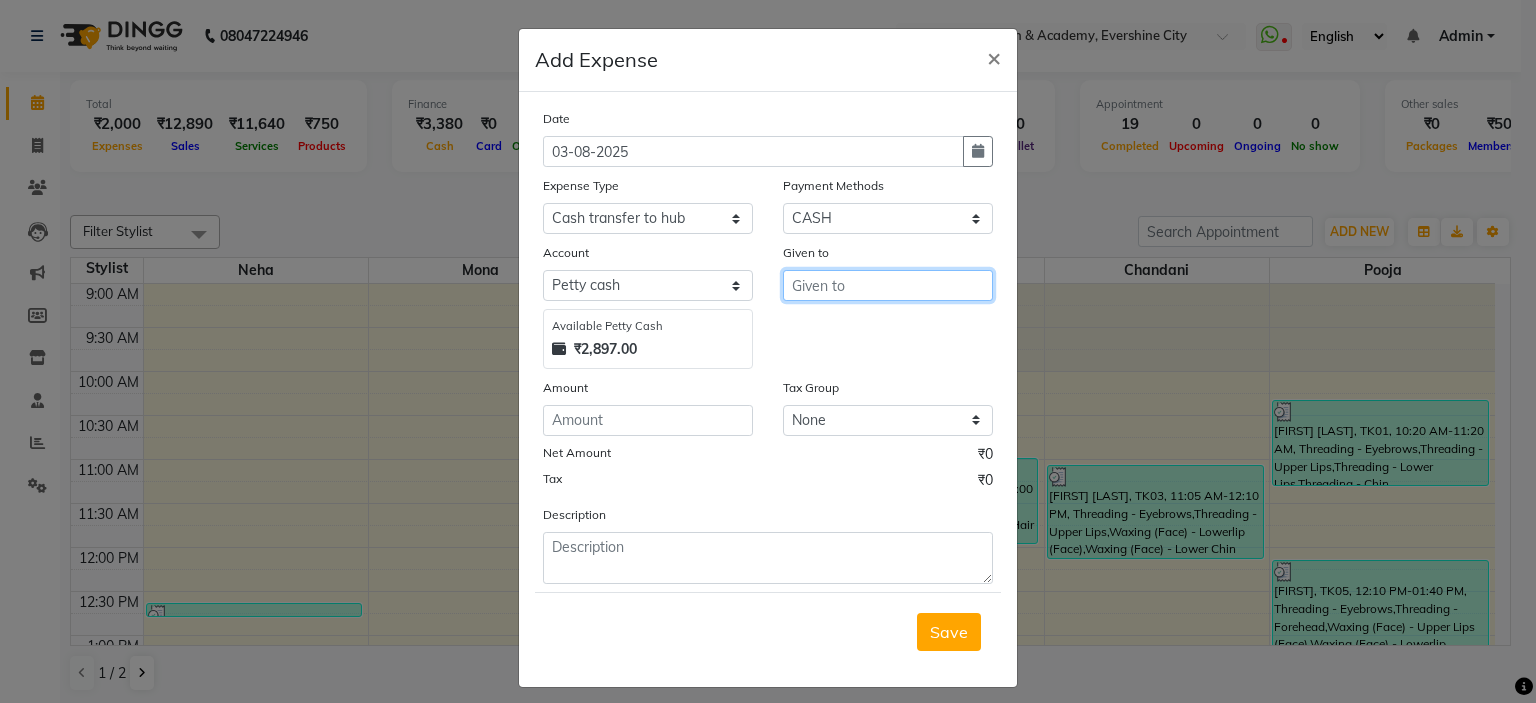 click at bounding box center (888, 285) 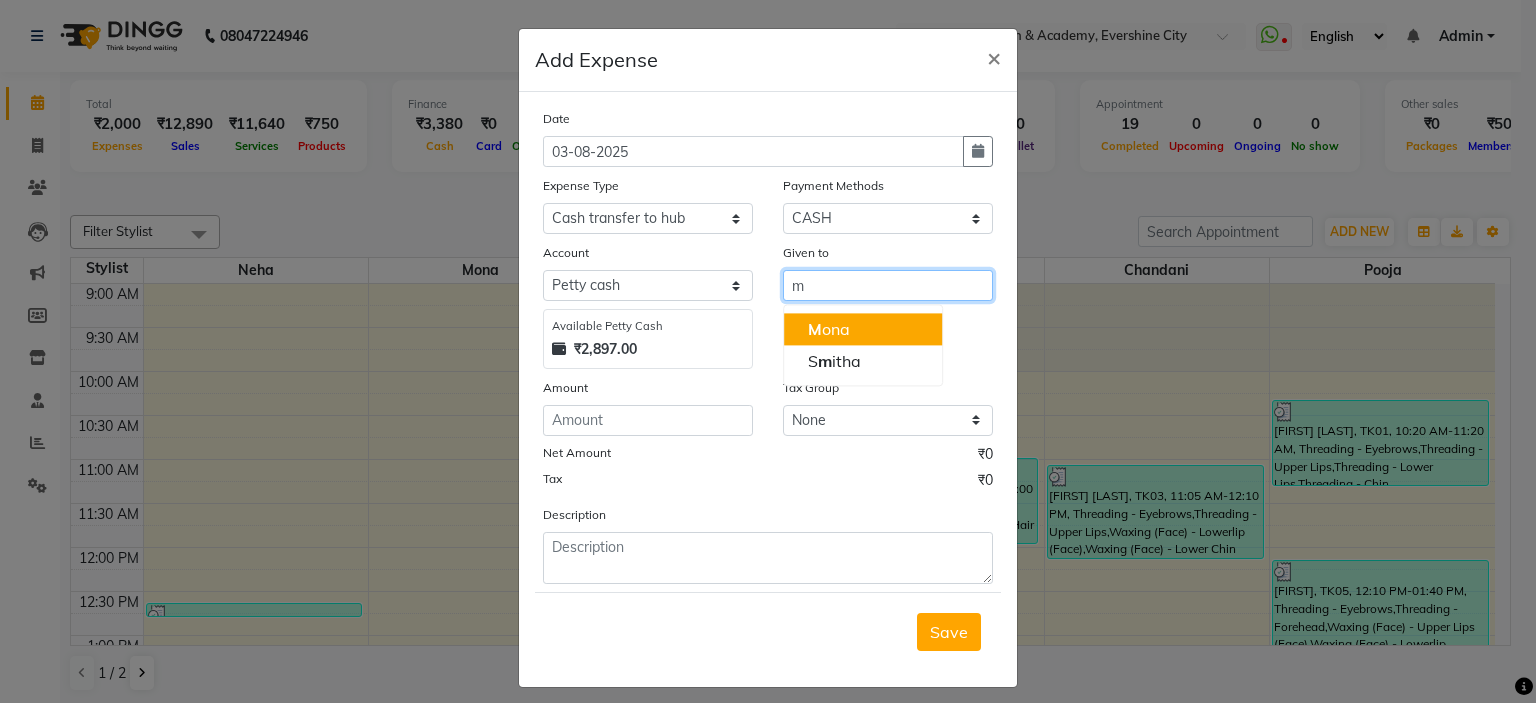 click on "M ona" at bounding box center (829, 329) 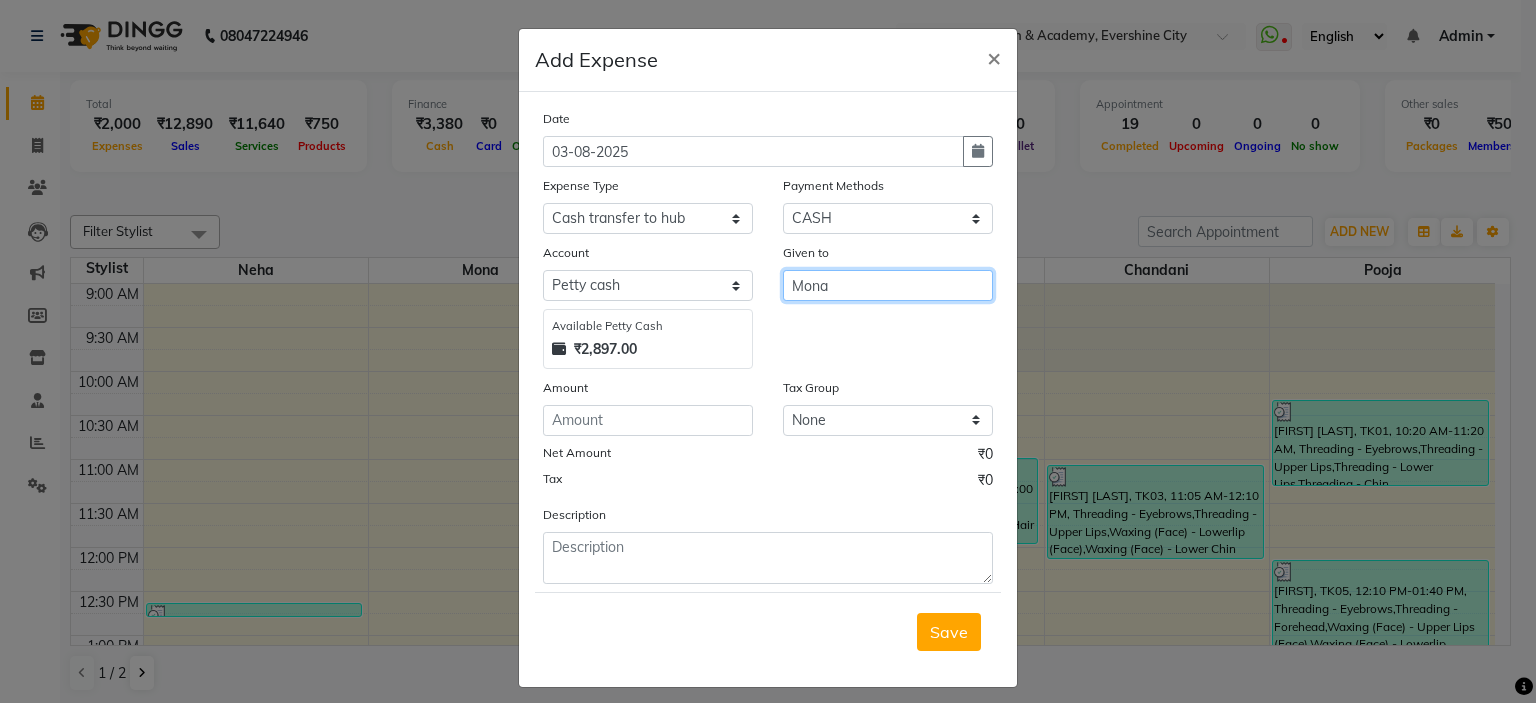 type on "Mona" 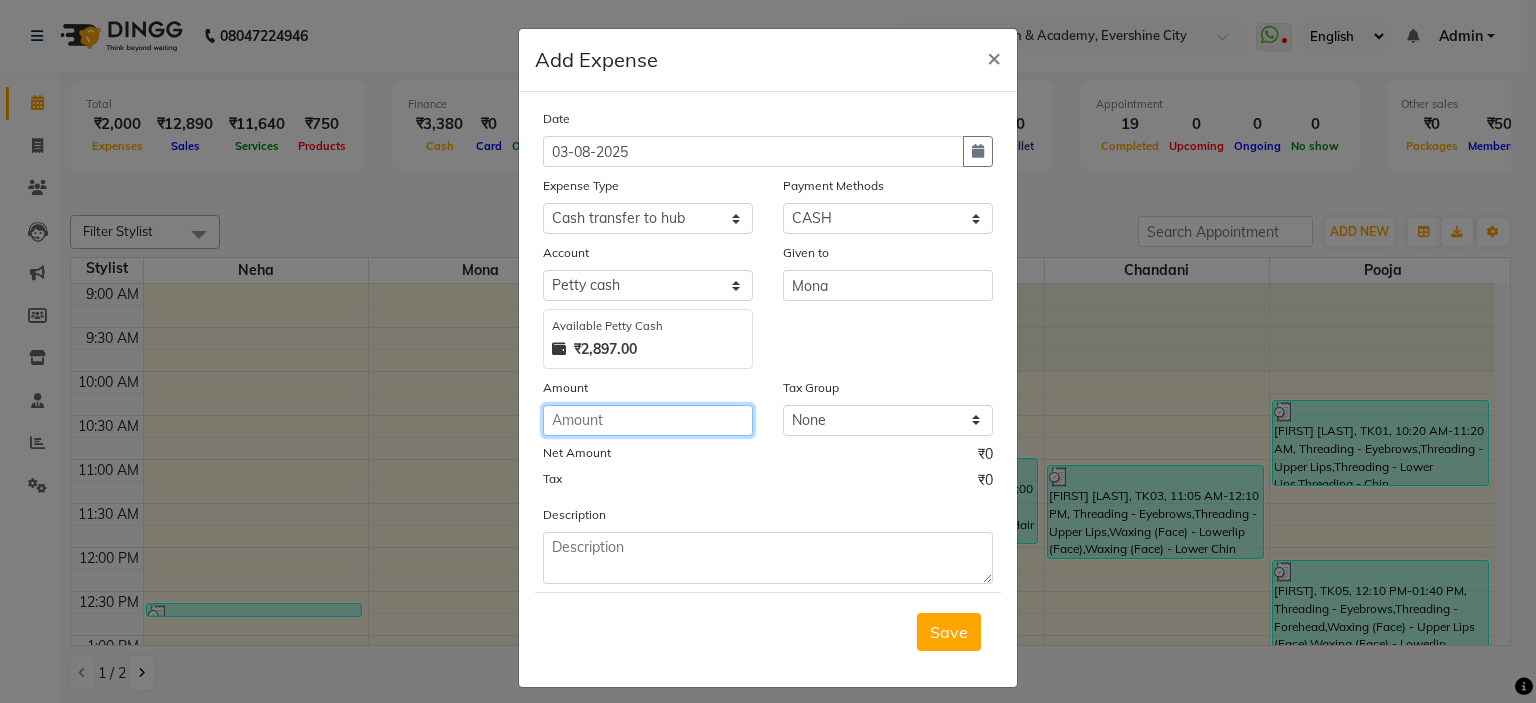 click 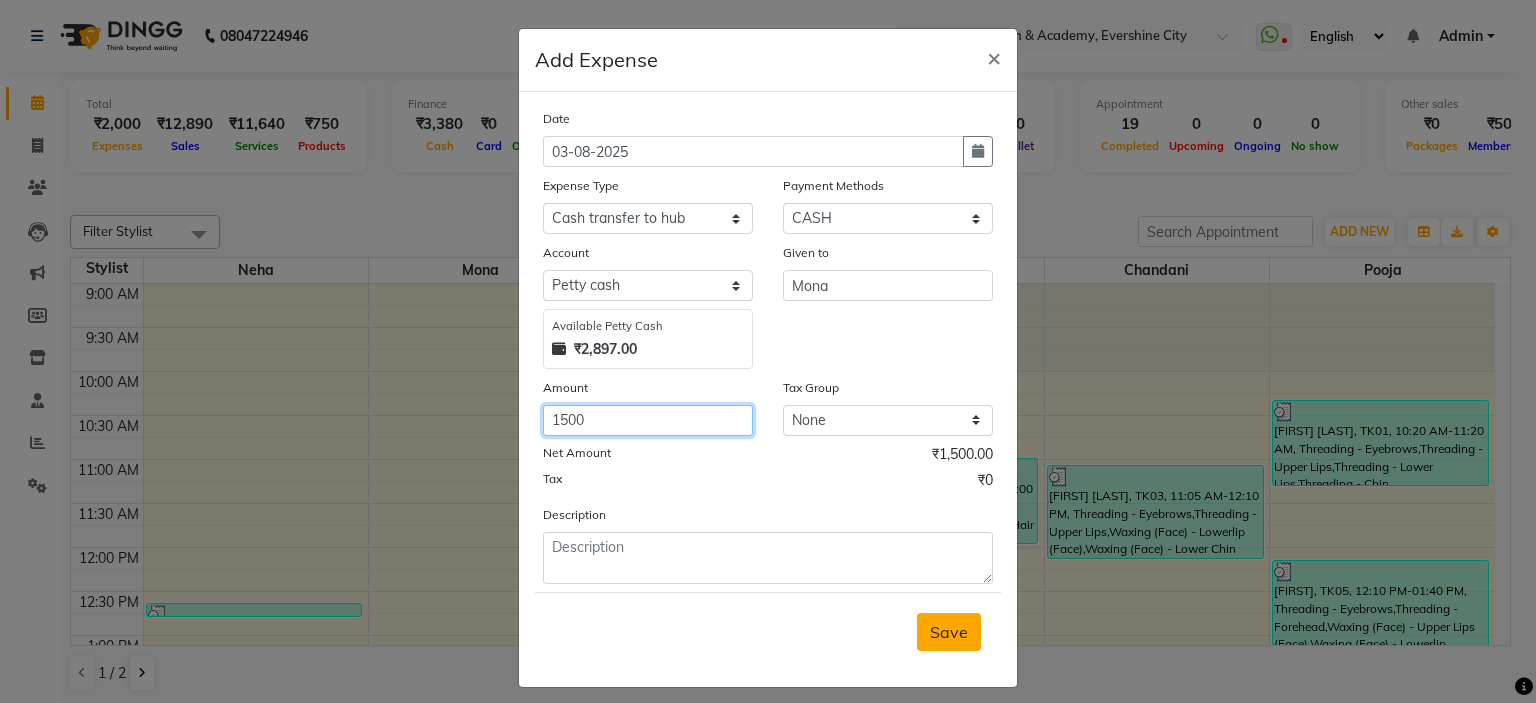 type on "1500" 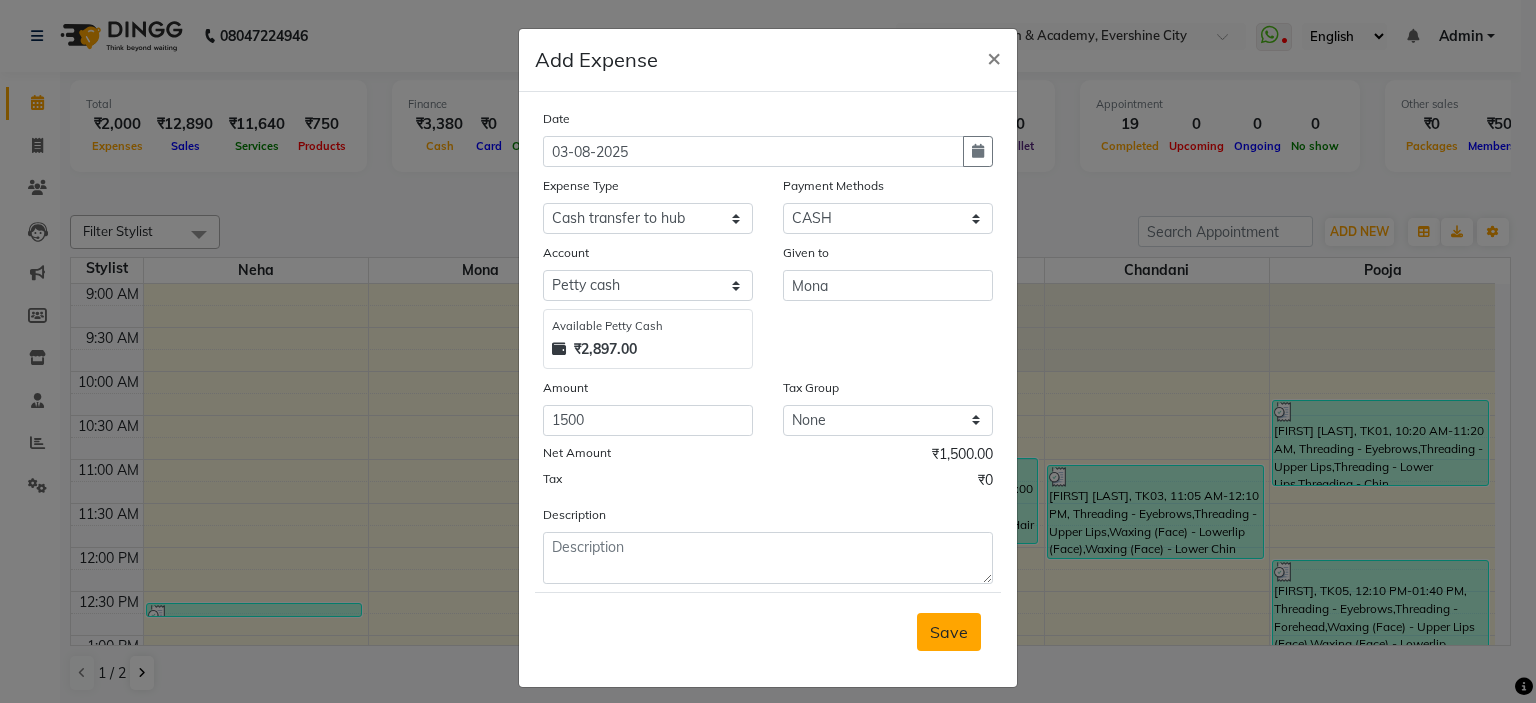 click on "Save" at bounding box center (949, 632) 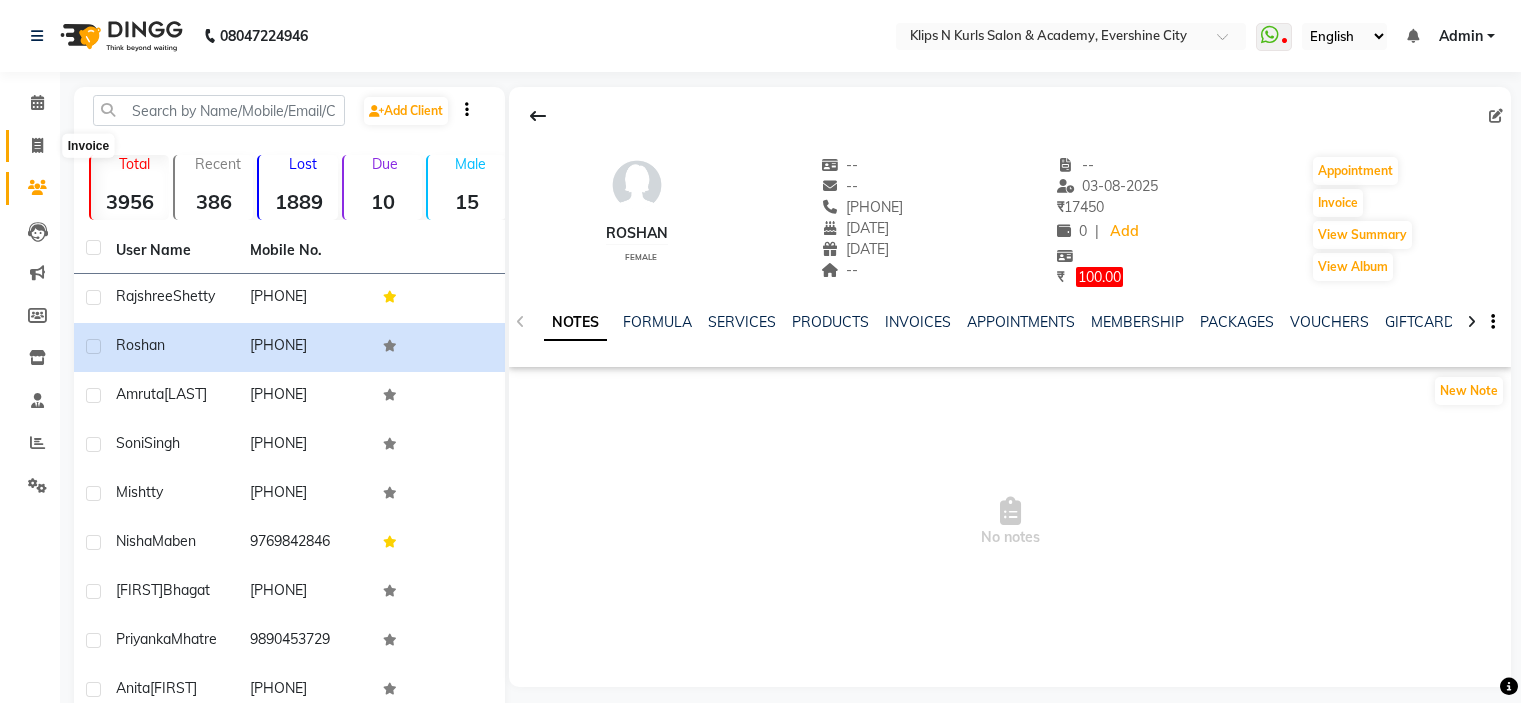 scroll, scrollTop: 0, scrollLeft: 0, axis: both 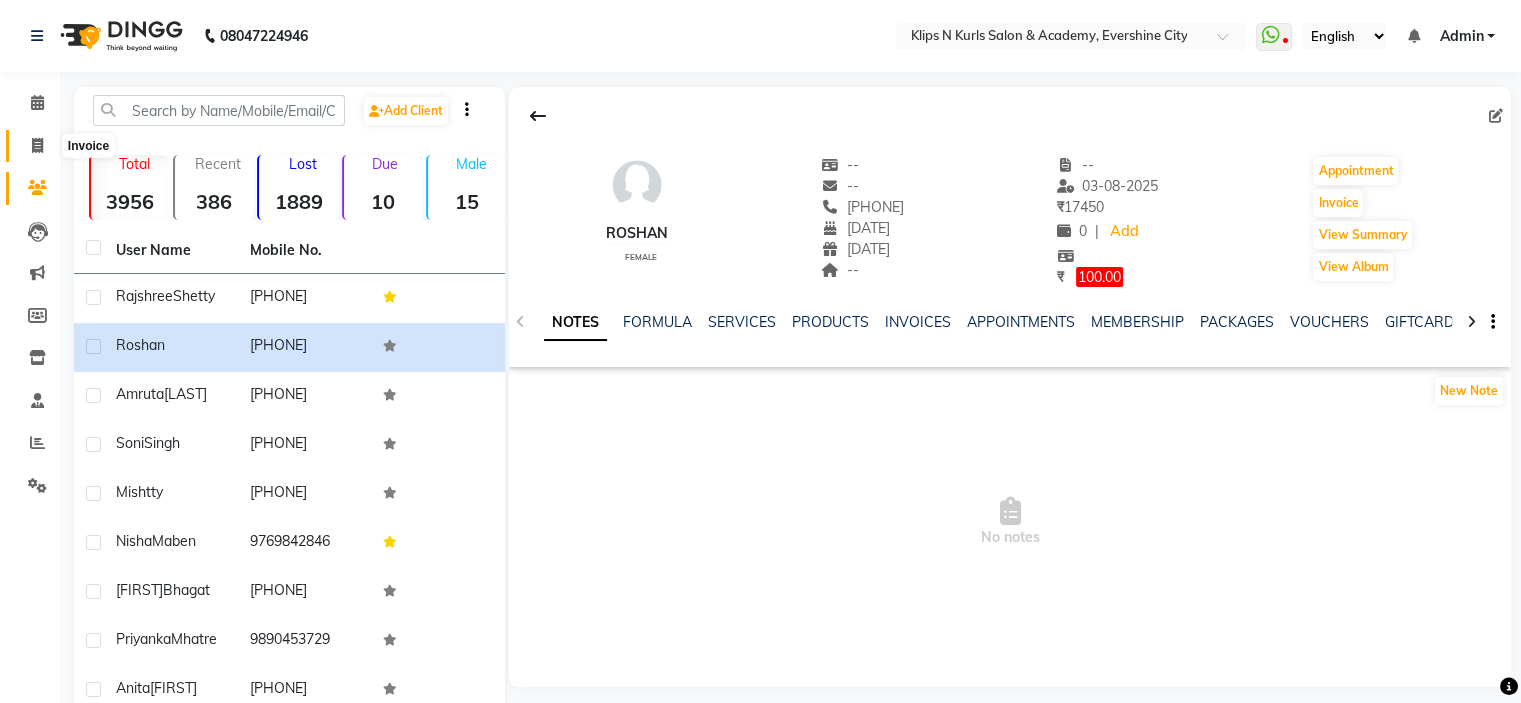 click 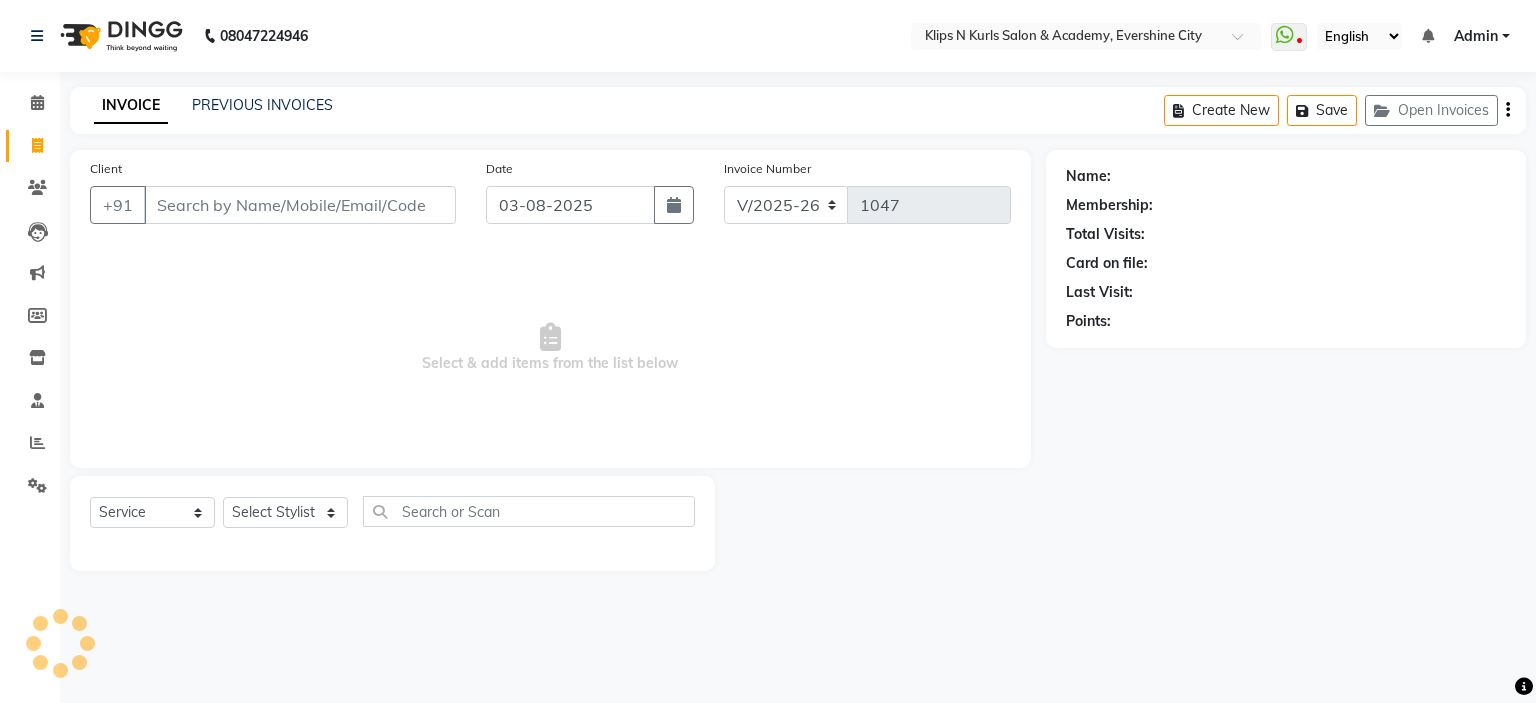 select on "3852" 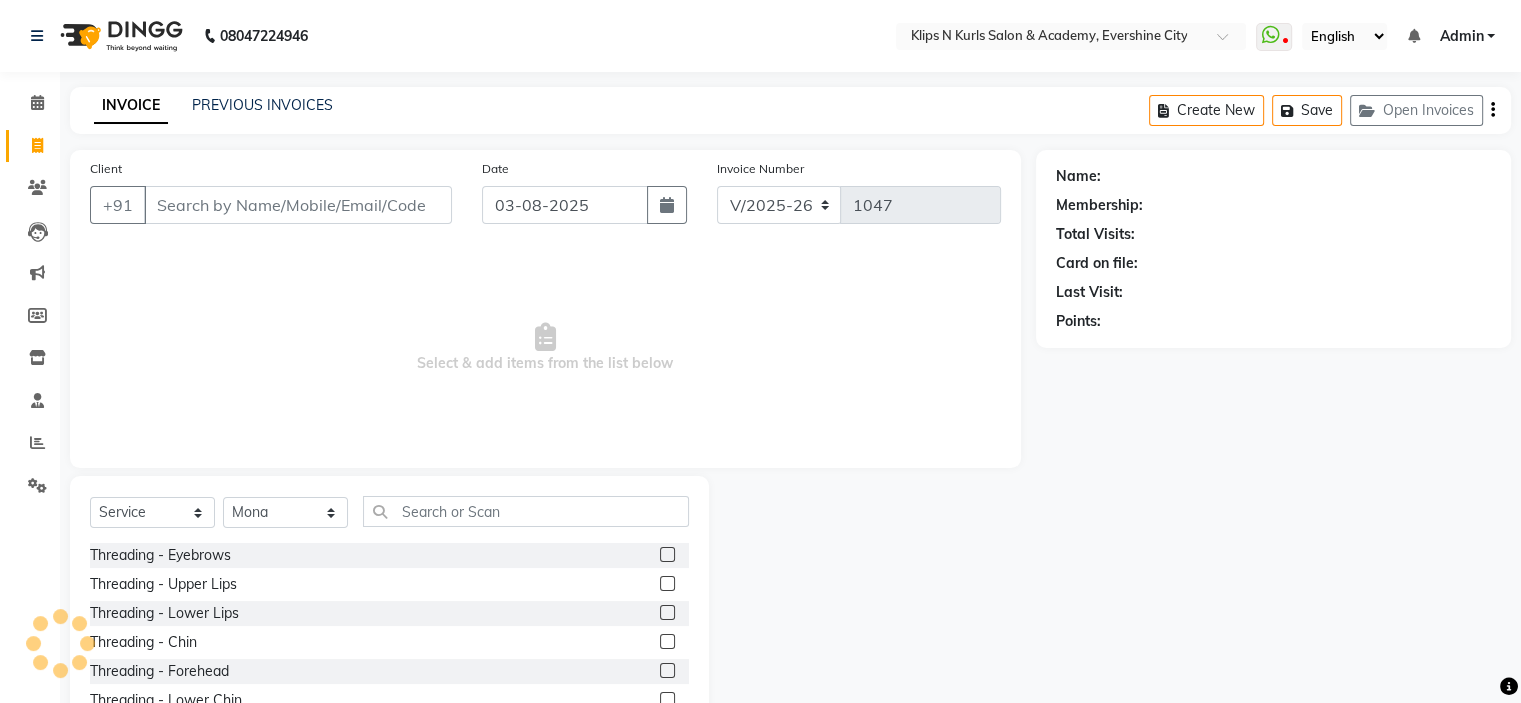 click on "Client" at bounding box center [298, 205] 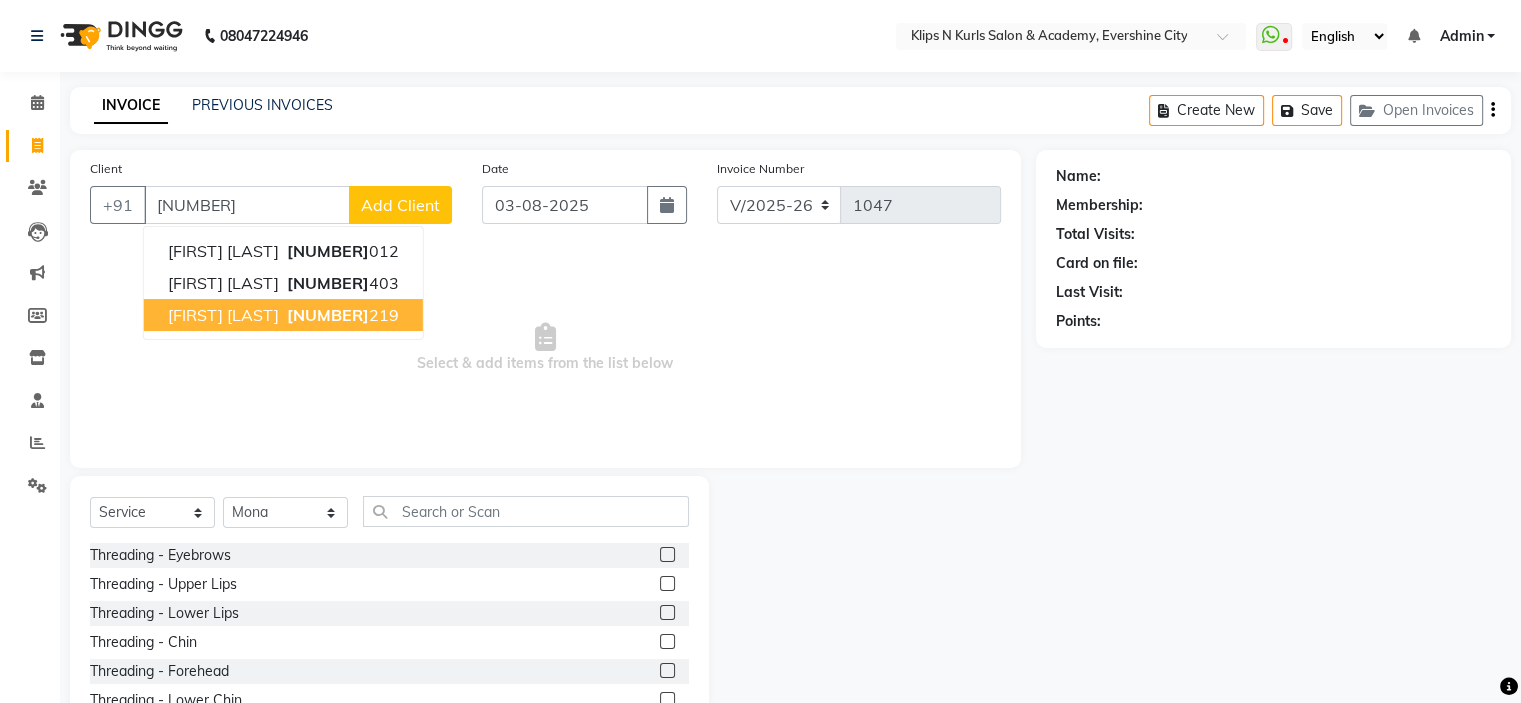 click on "[FIRST] [LAST] [NUMBER] [NUMBER]" at bounding box center [283, 315] 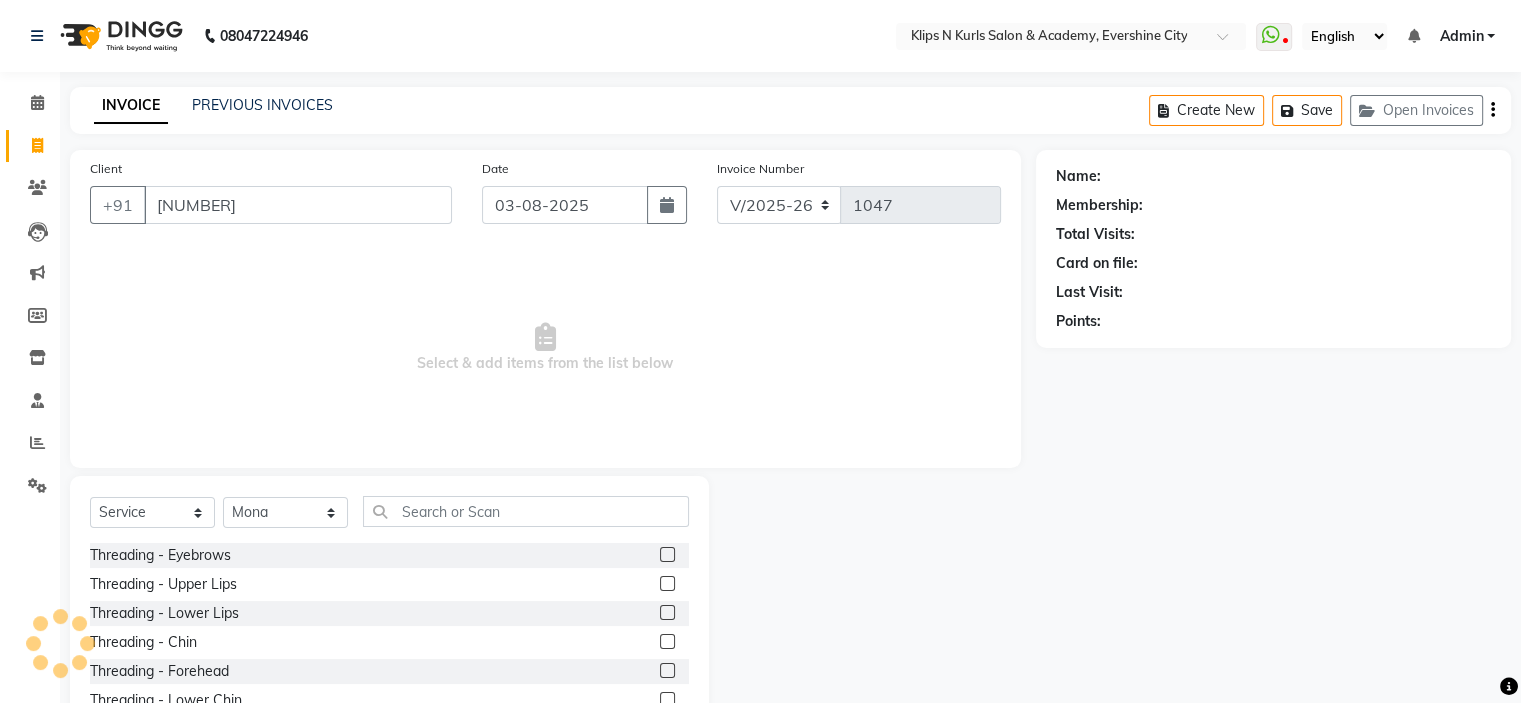 type on "[NUMBER]" 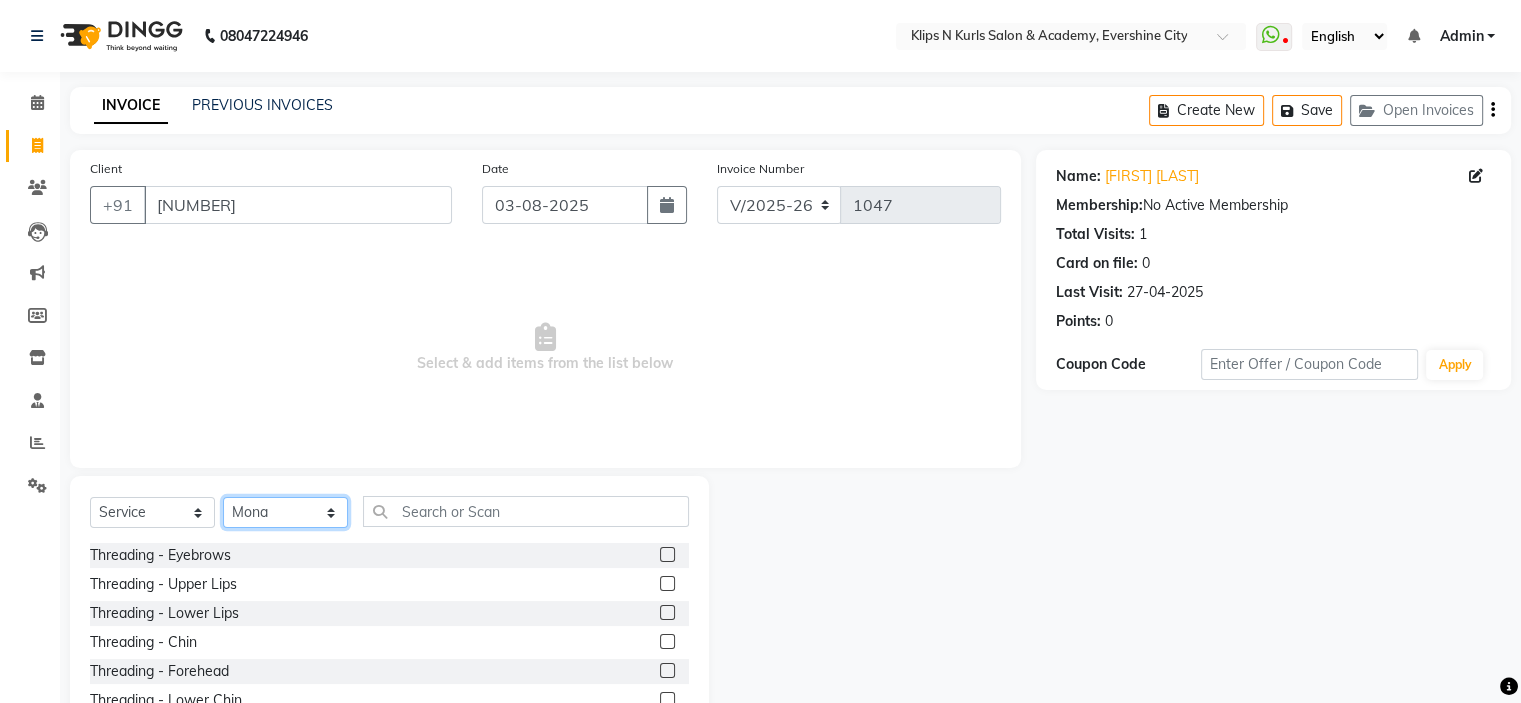 click on "Select Stylist Chandani Front Desk Ishika  Mona Neha Pooja Priya Smitha" 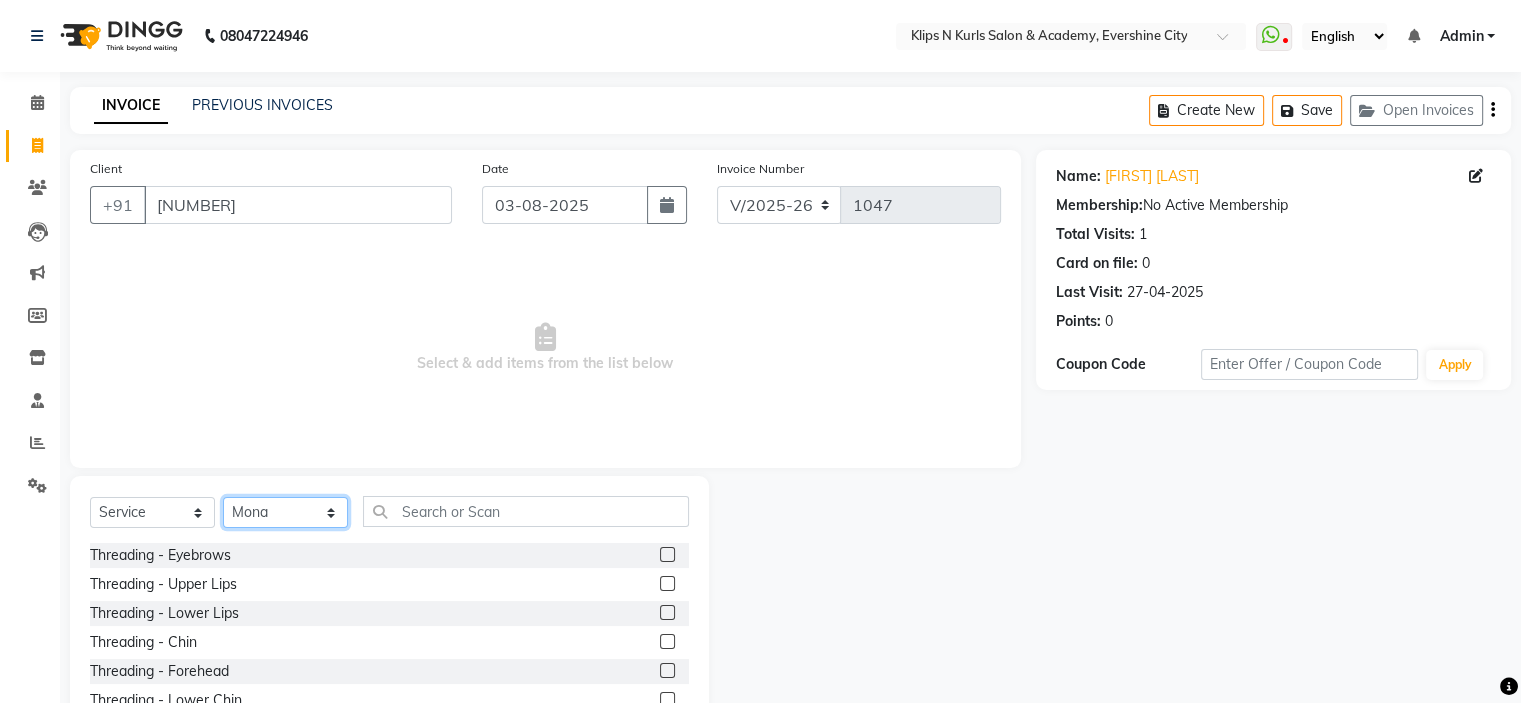 select on "86065" 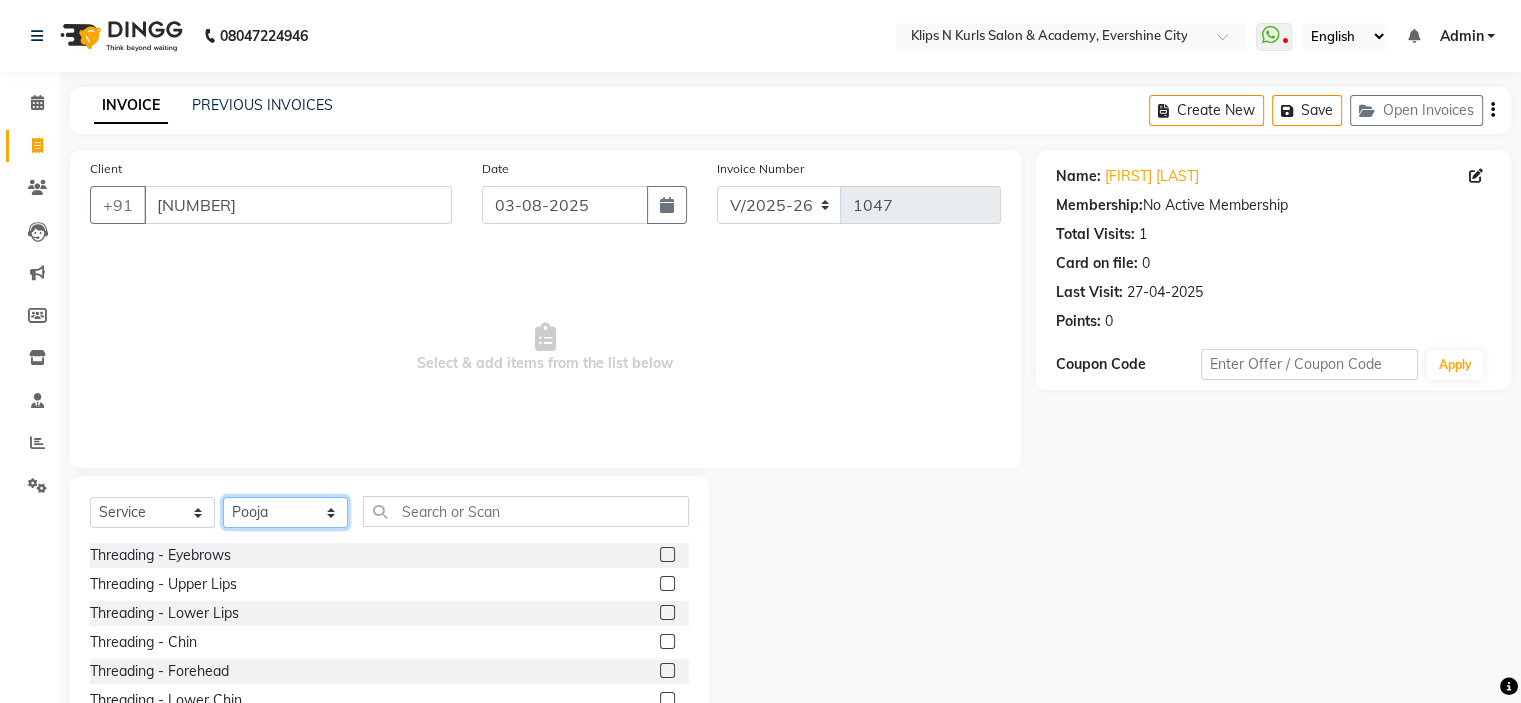 click on "Select Stylist Chandani Front Desk Ishika  Mona Neha Pooja Priya Smitha" 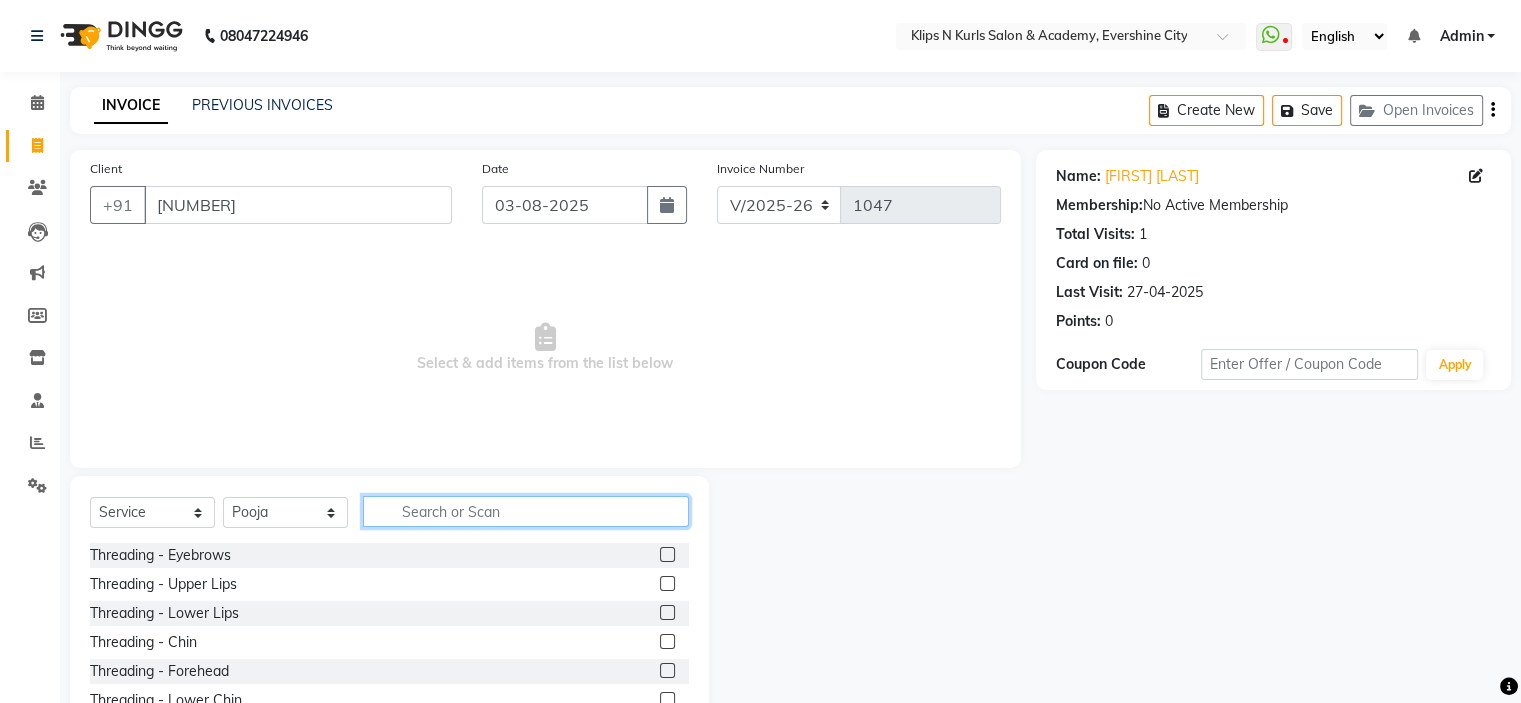 click 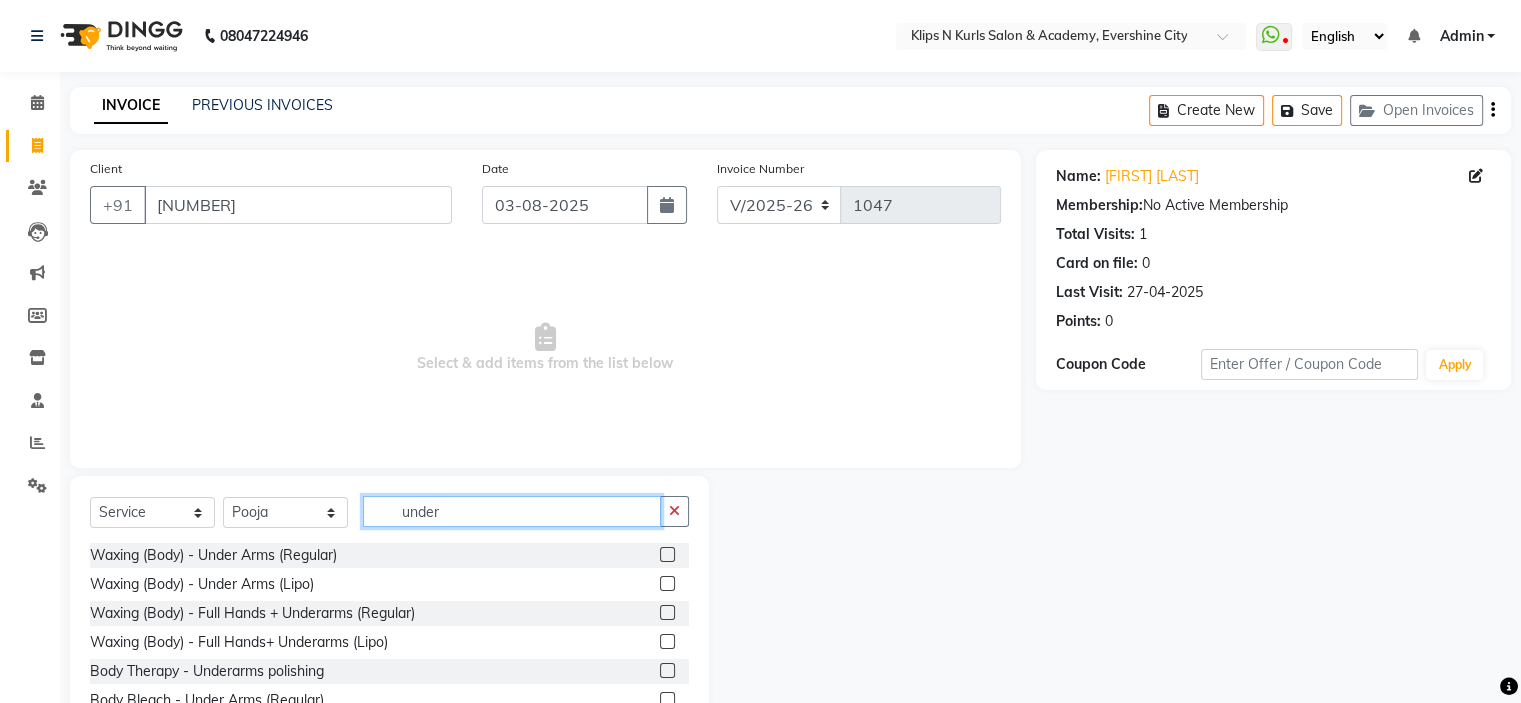 type on "under" 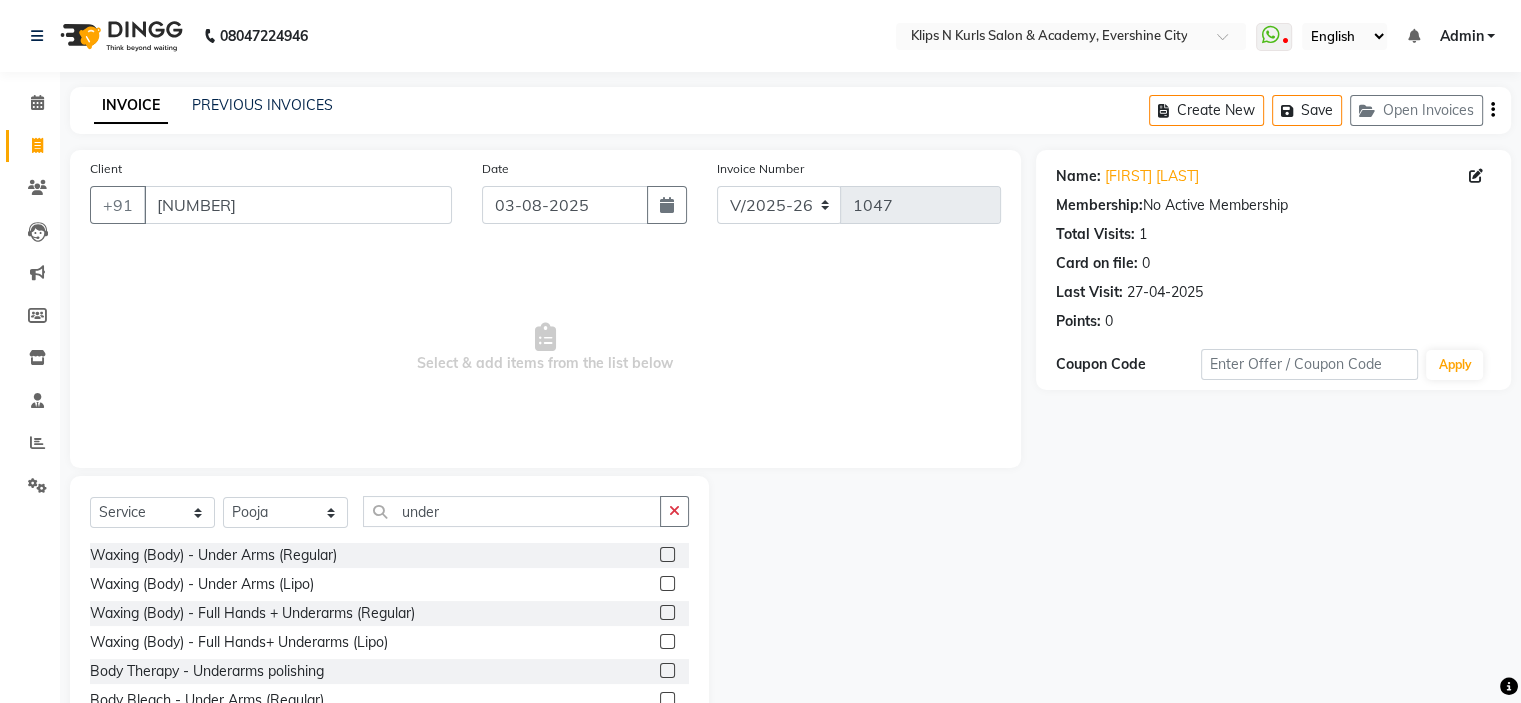 click 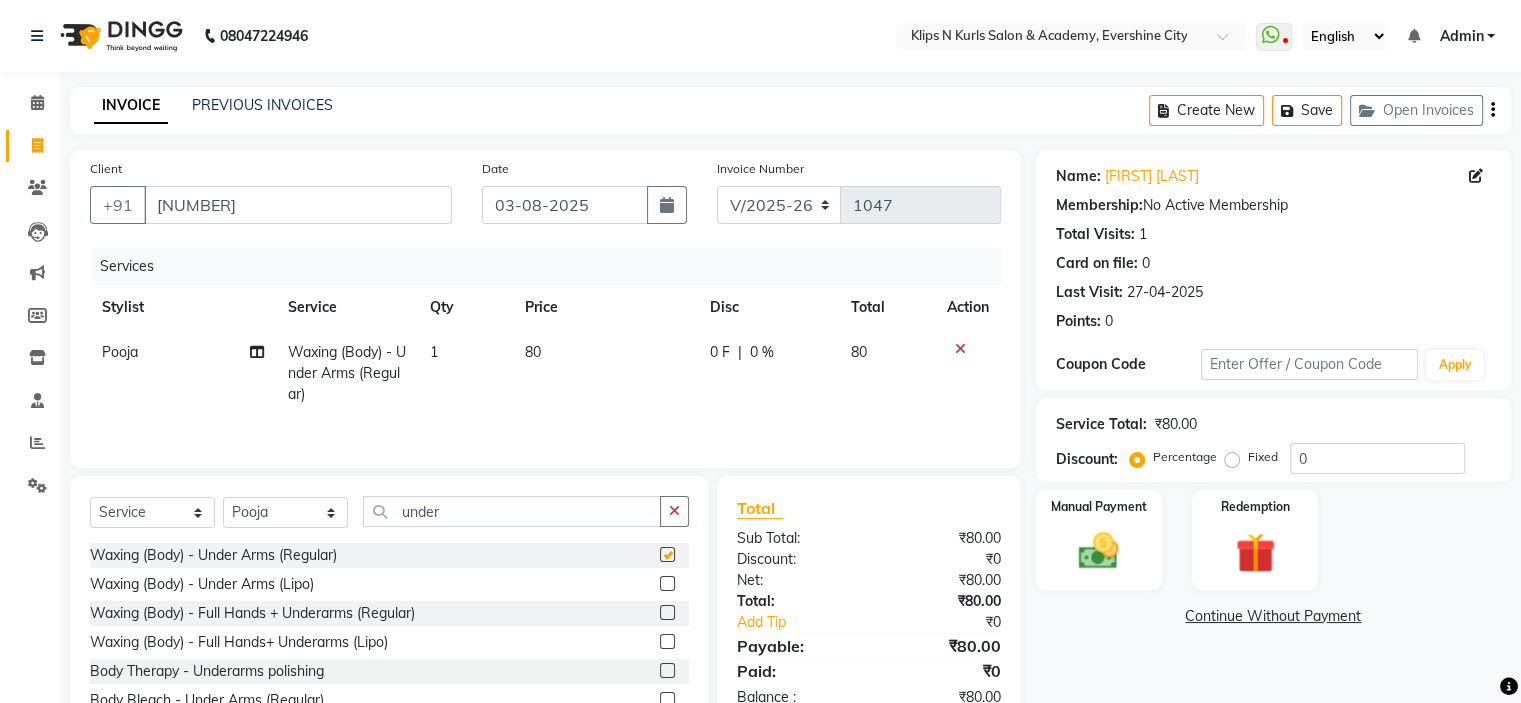 checkbox on "false" 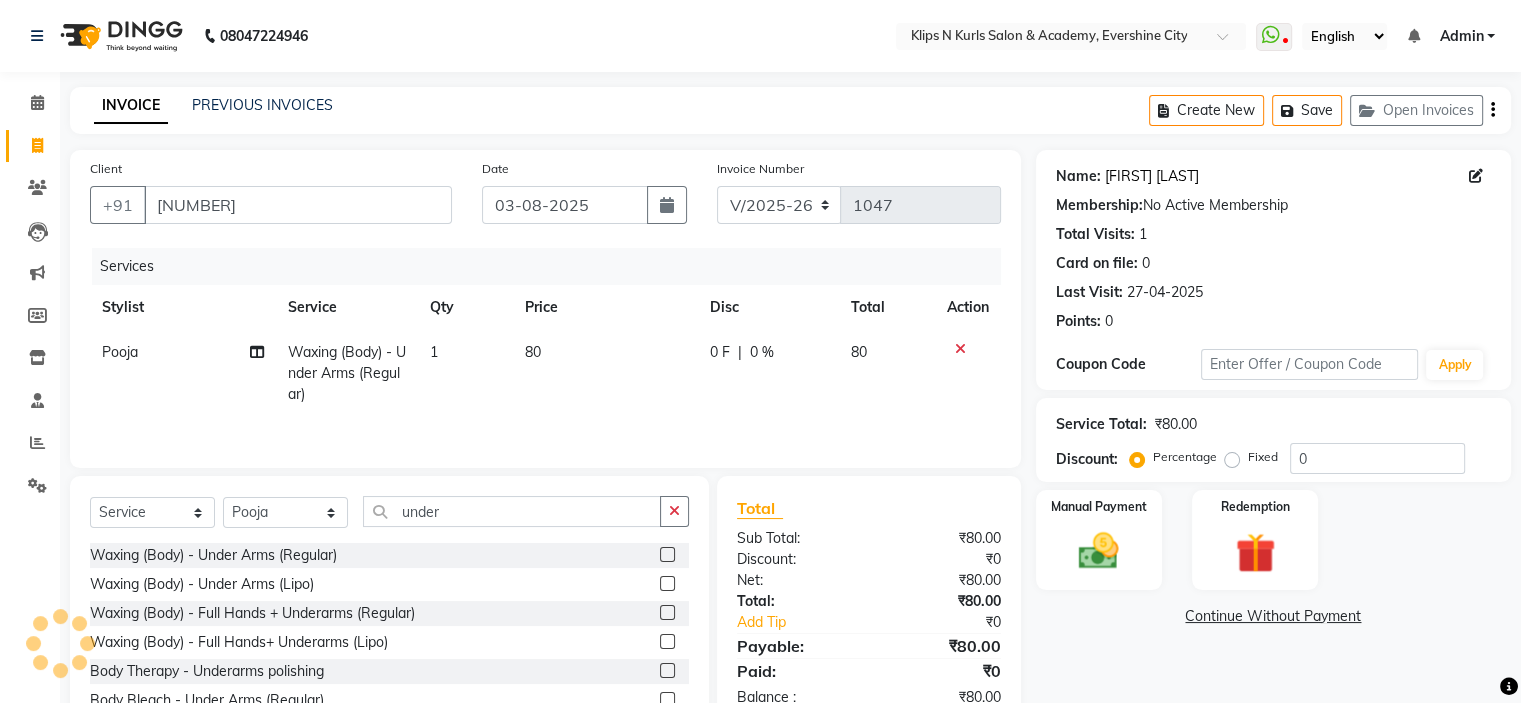 click on "[FIRST] [LAST]" 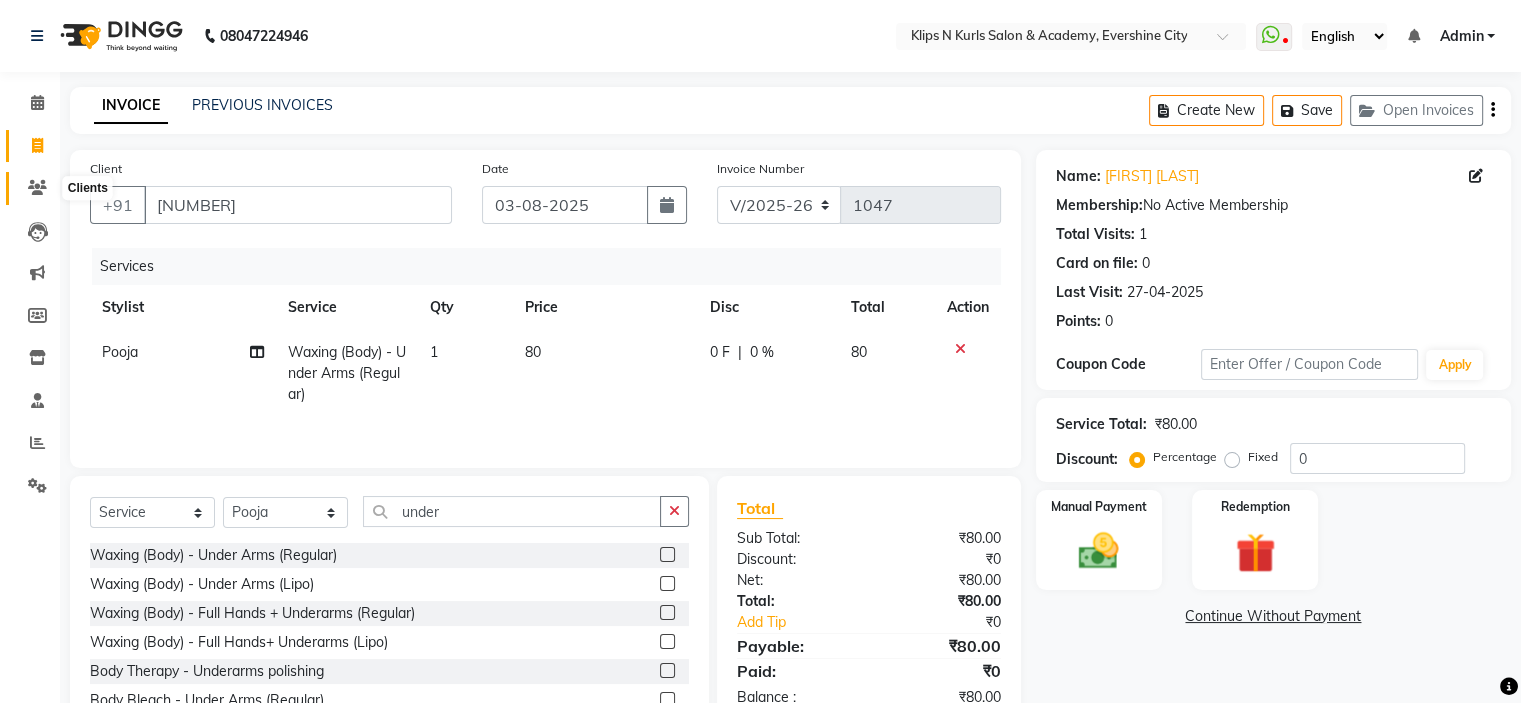click 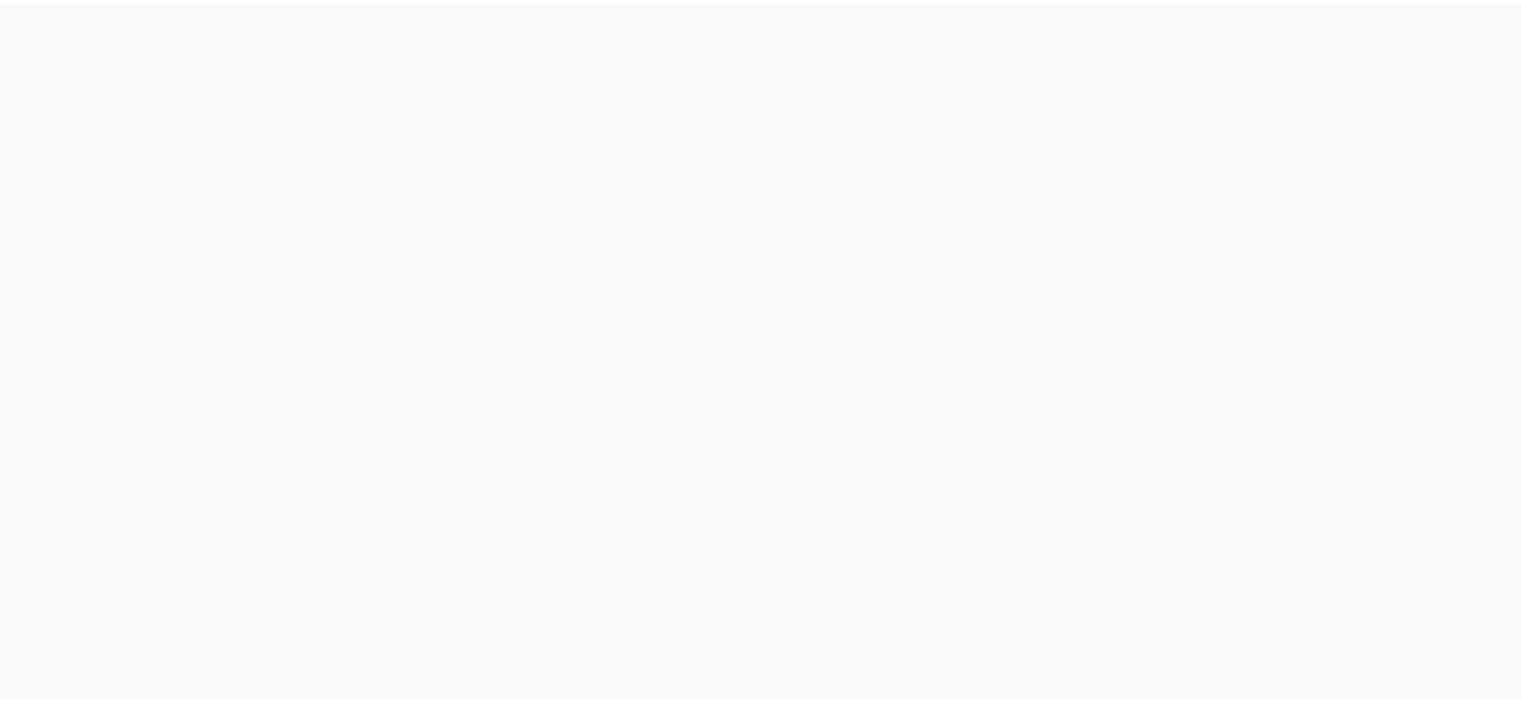 scroll, scrollTop: 0, scrollLeft: 0, axis: both 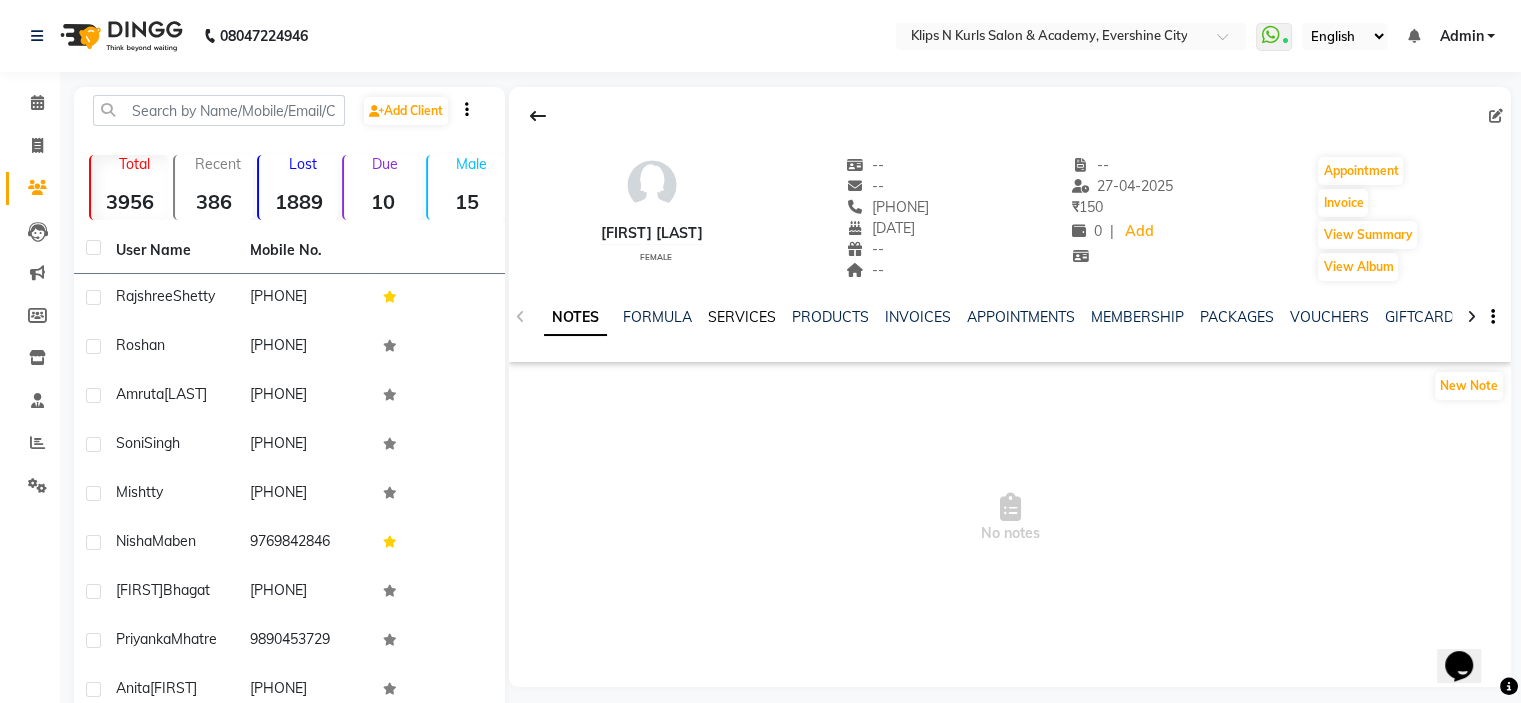 click on "SERVICES" 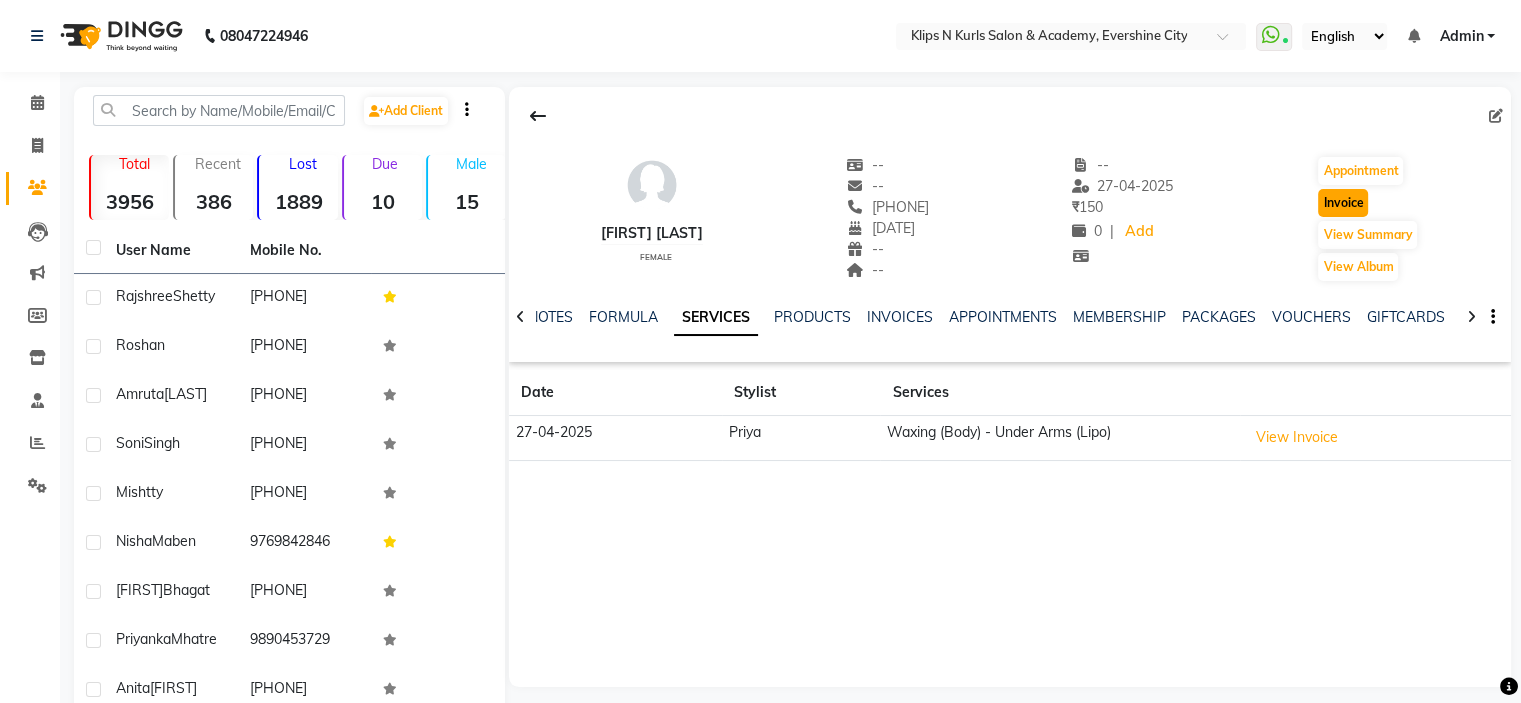 click on "Invoice" 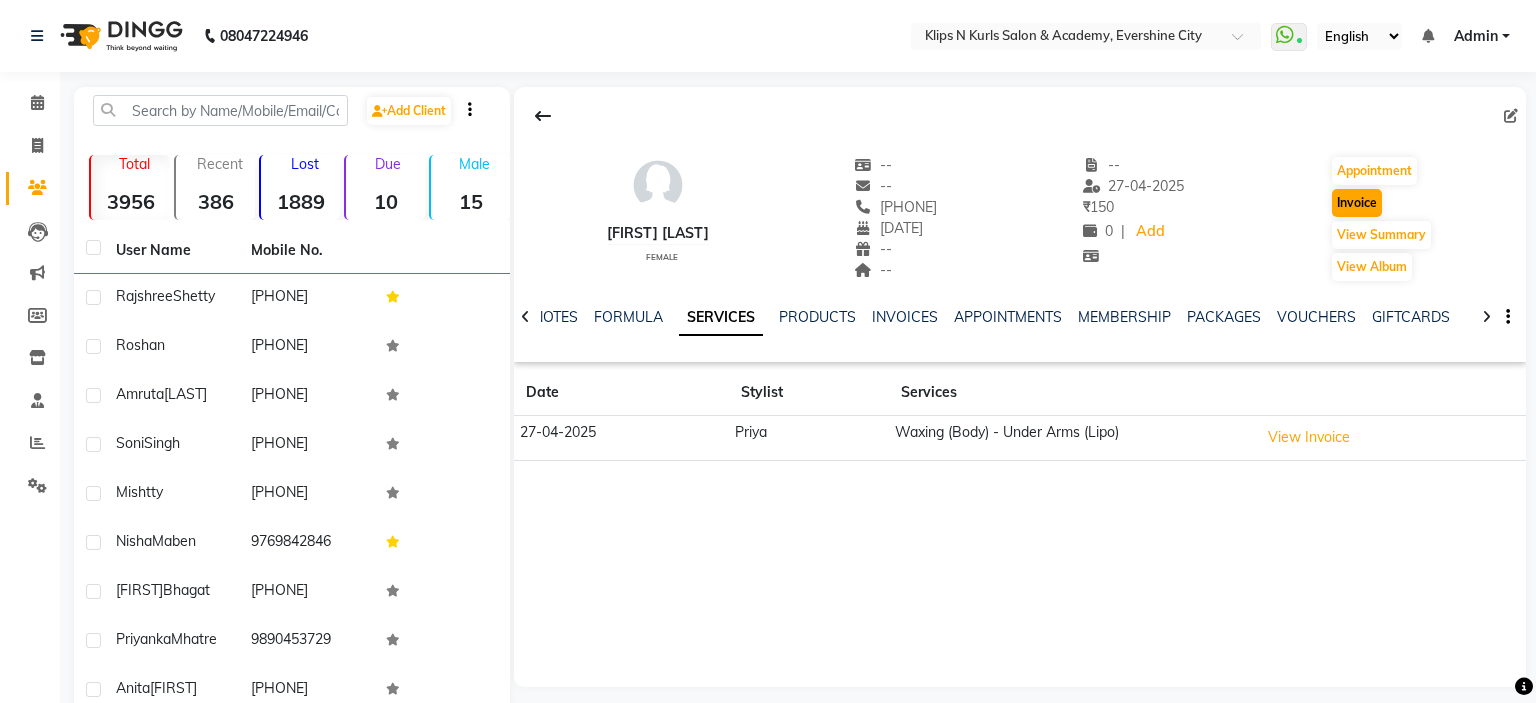select on "service" 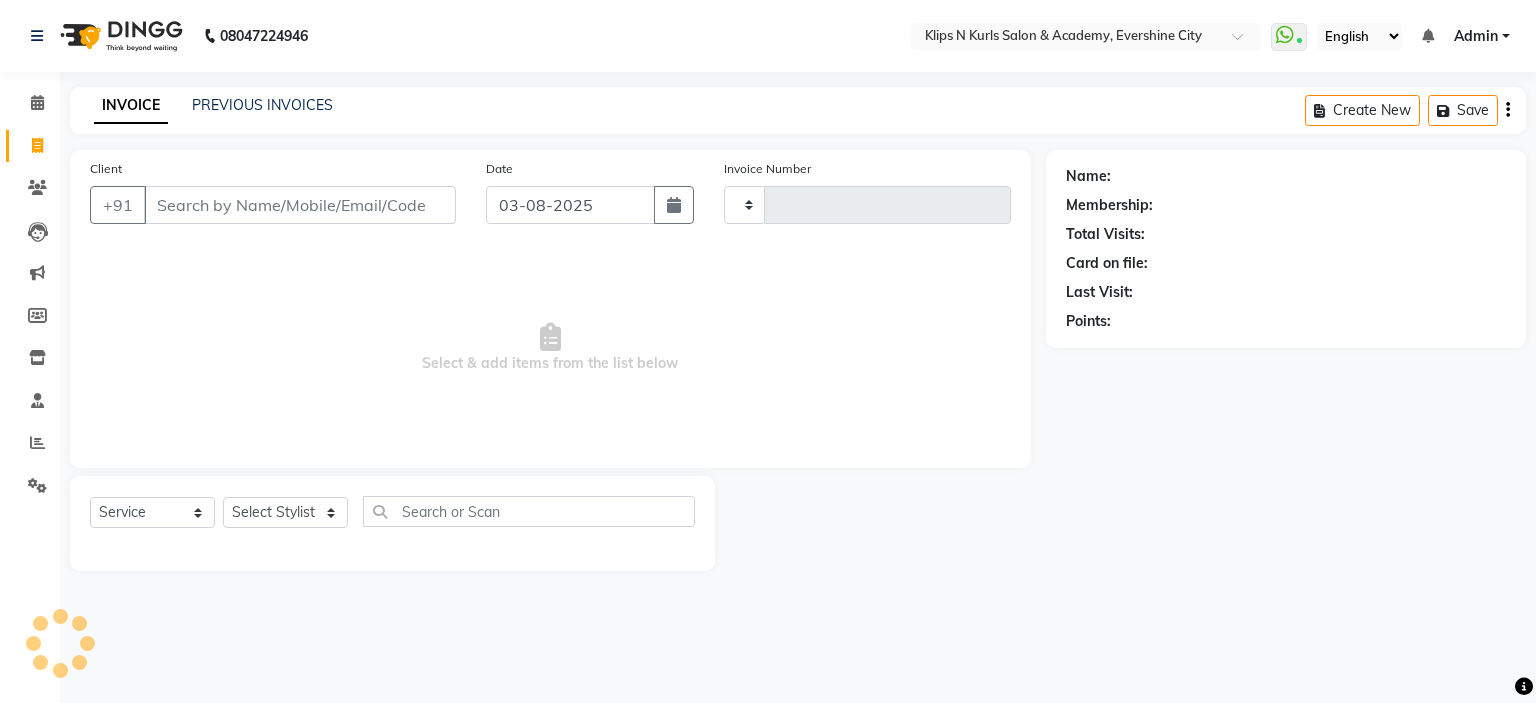type on "1047" 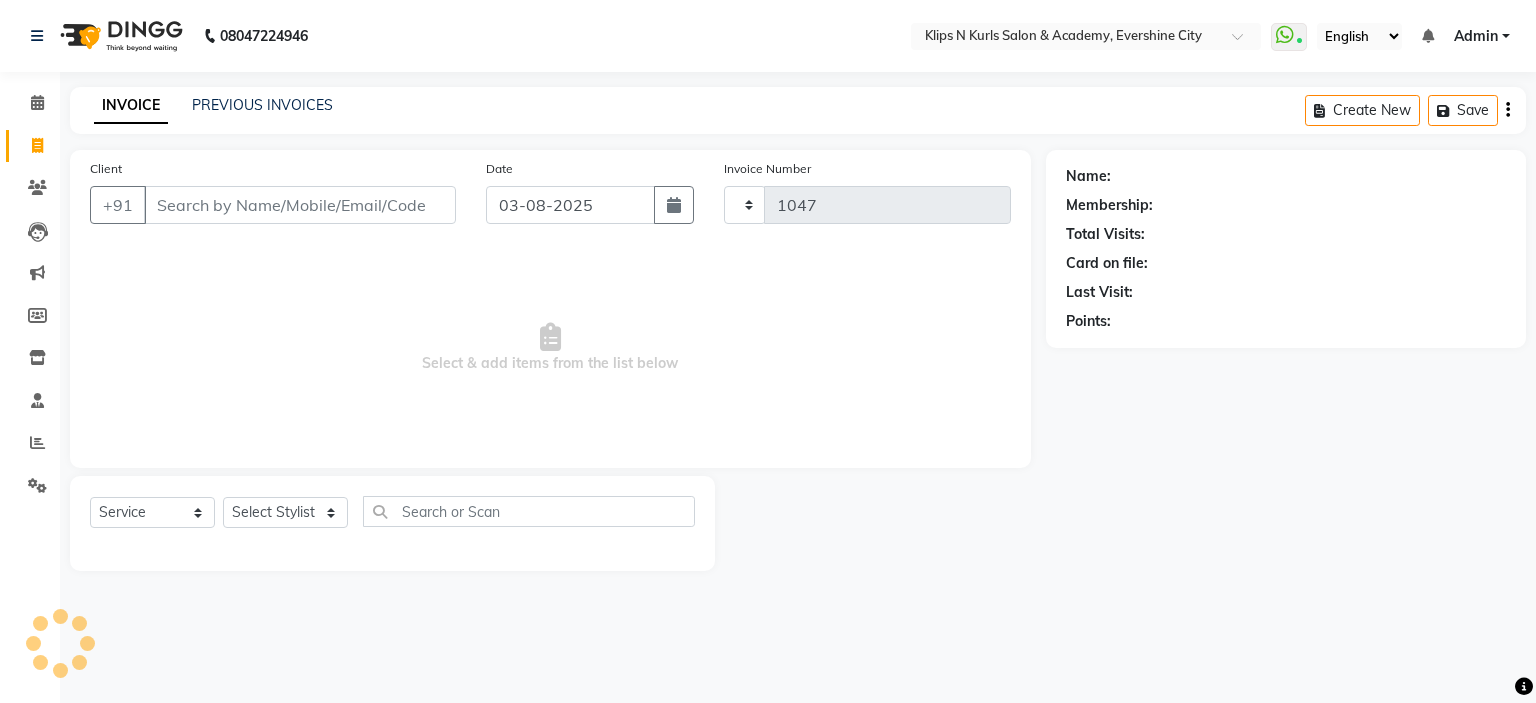 select on "124" 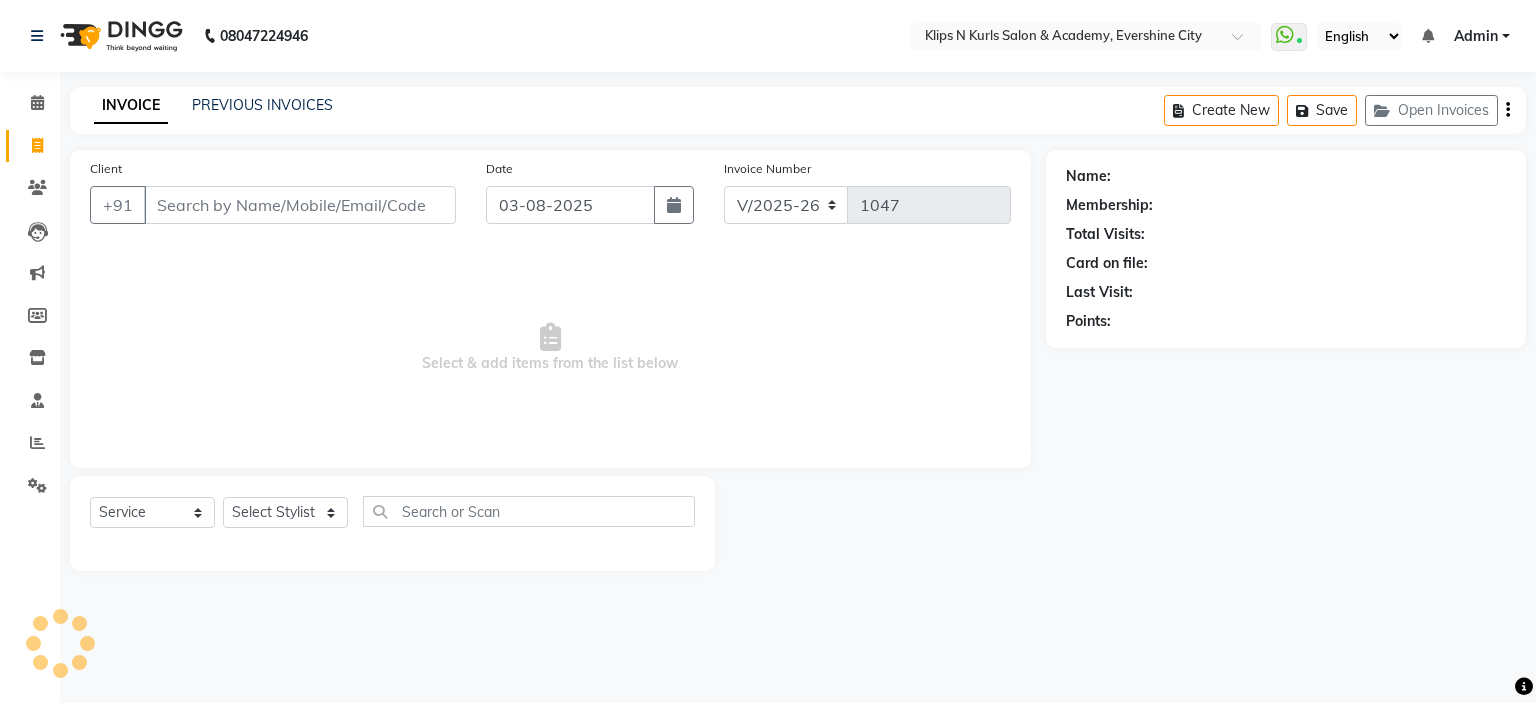 type on "[PHONE]" 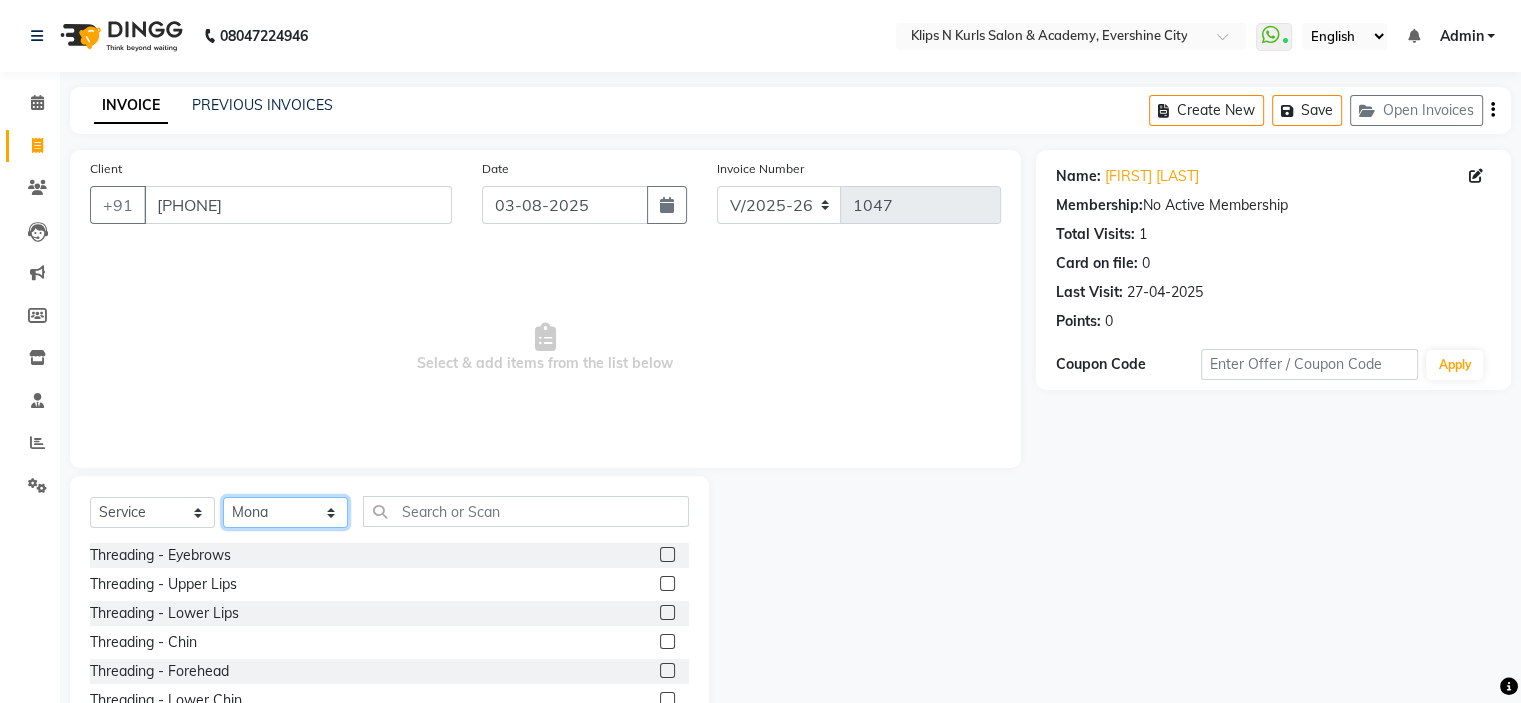 click on "Select Stylist Chandani Front Desk Ishika  Mona Neha Pooja Priya Smitha" 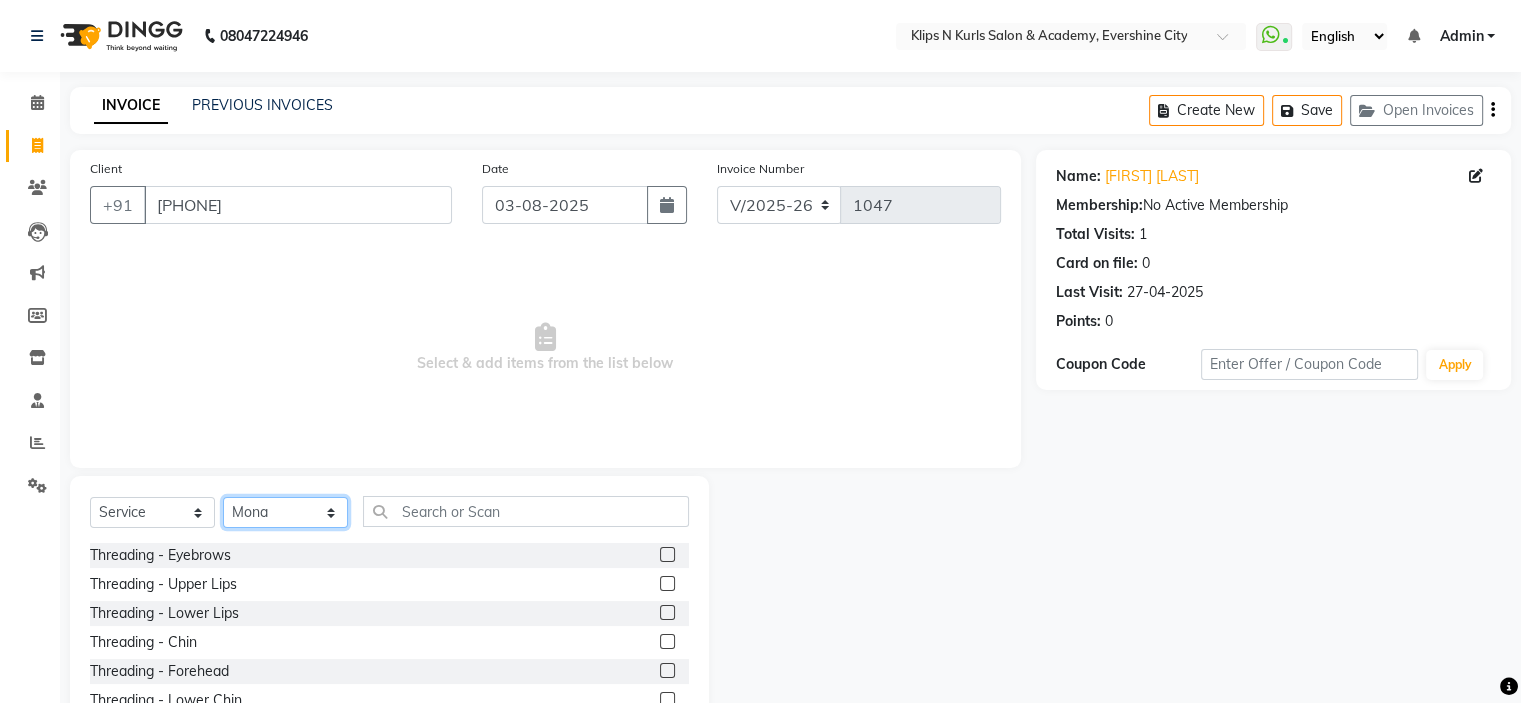 select on "86065" 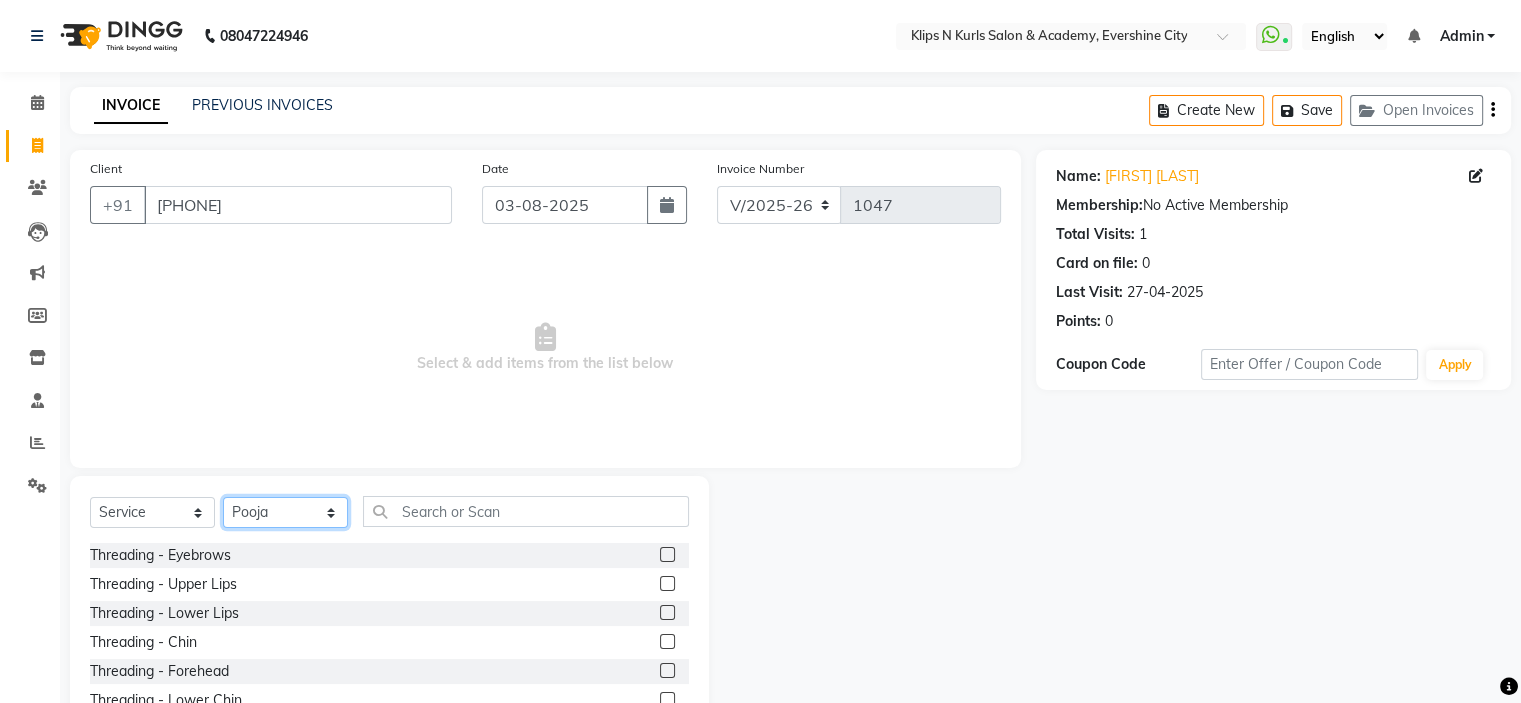 click on "Select Stylist Chandani Front Desk Ishika  Mona Neha Pooja Priya Smitha" 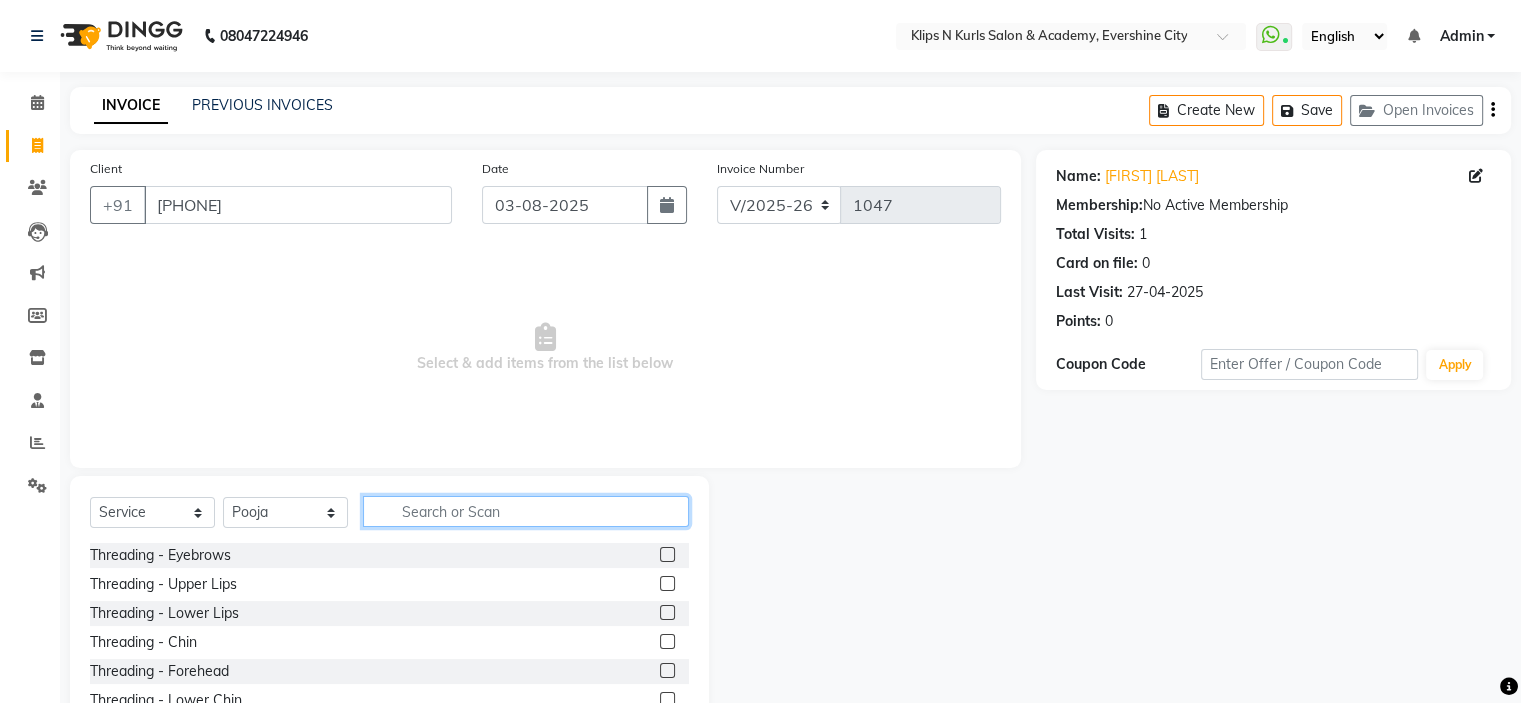 click 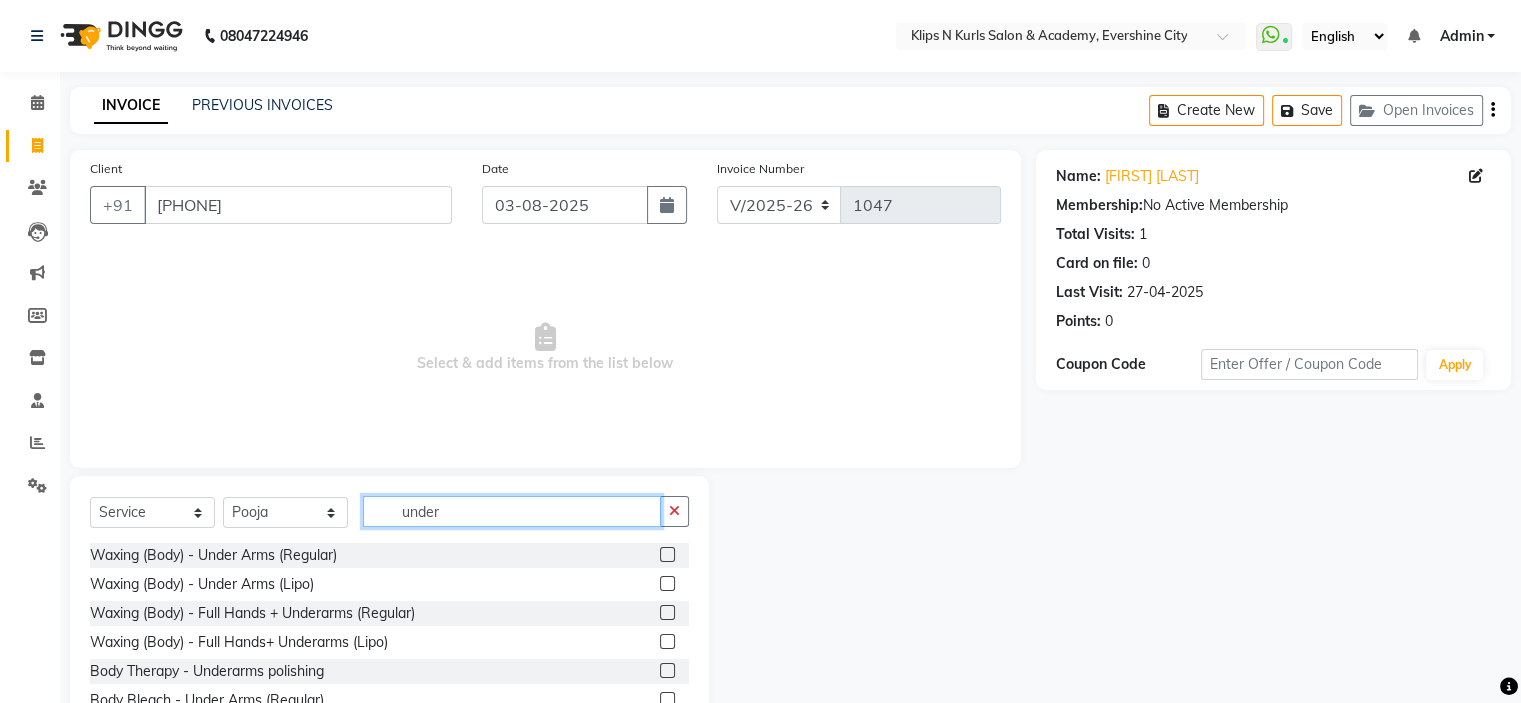 type on "under" 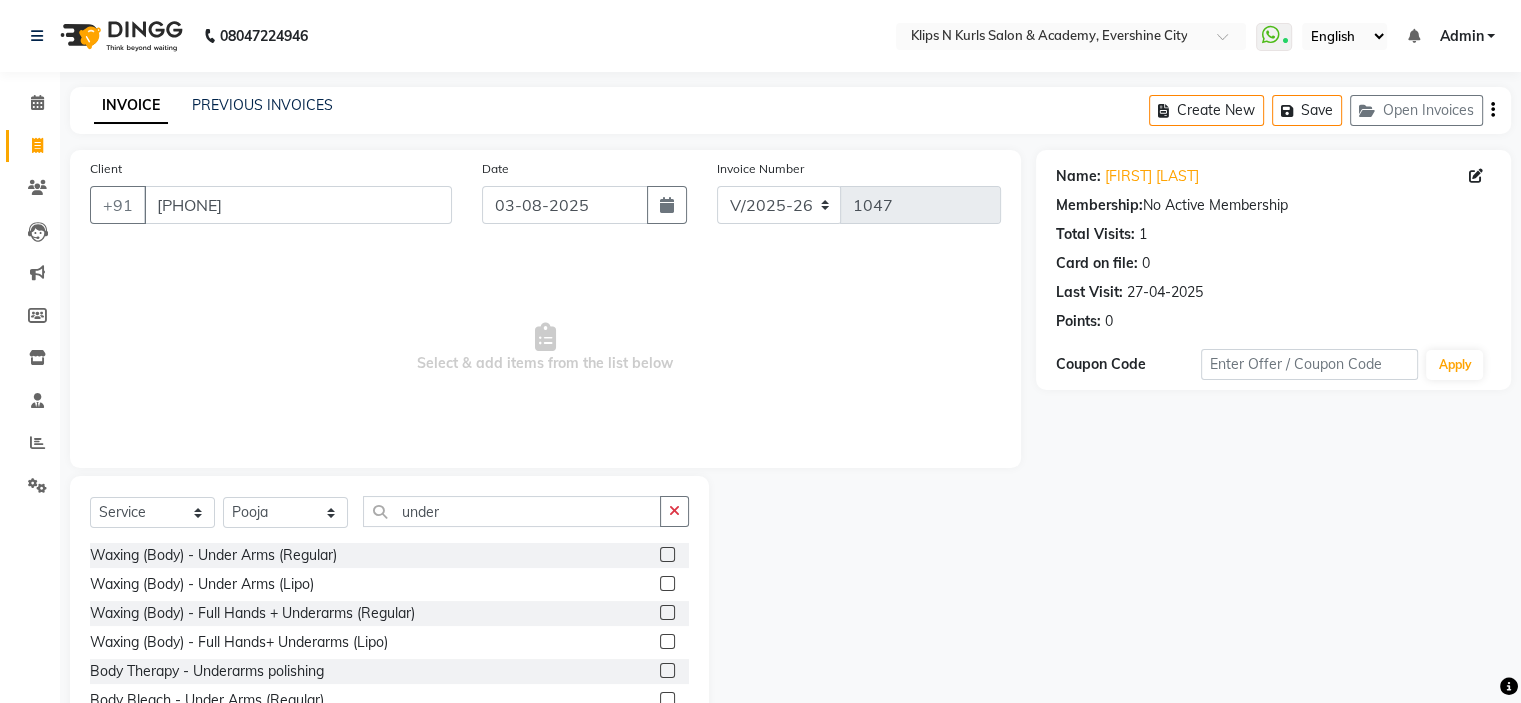 click 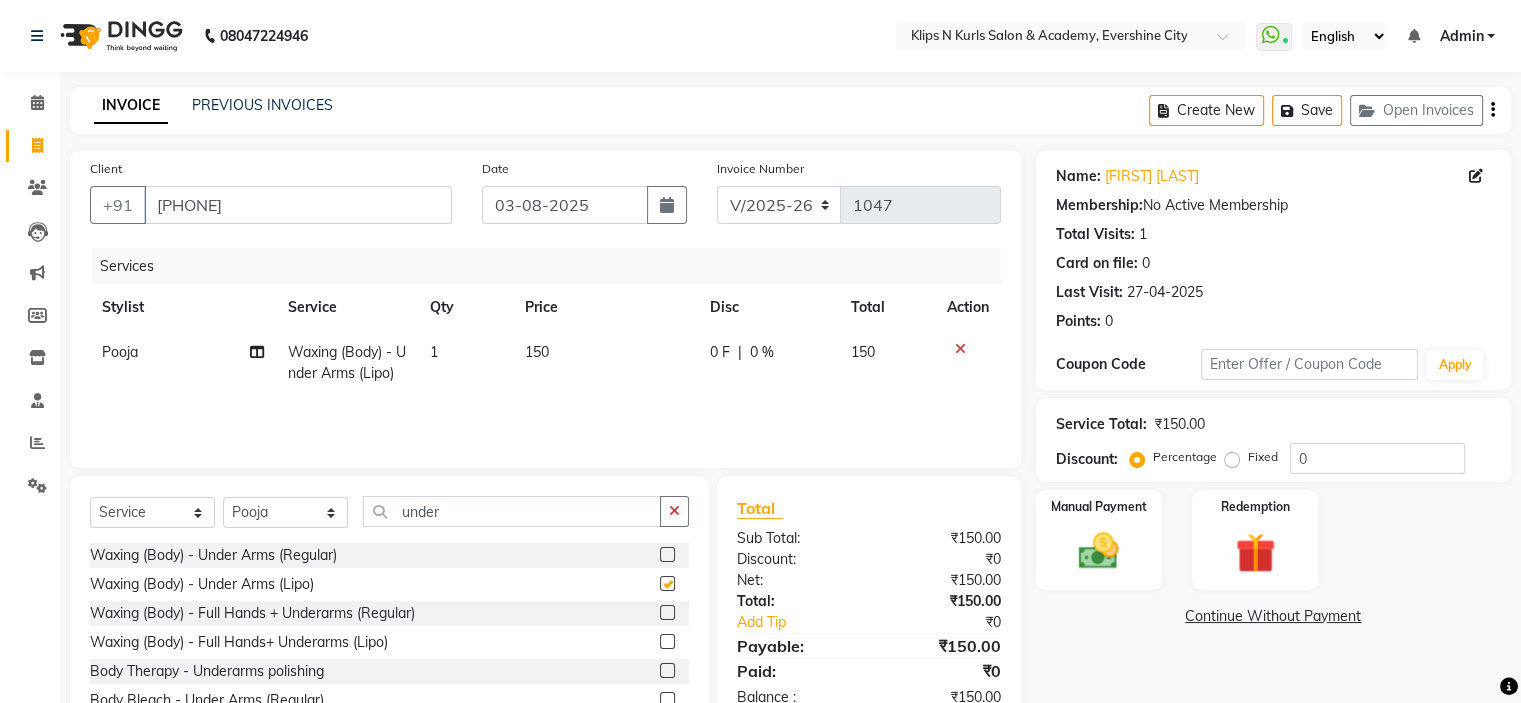 checkbox on "false" 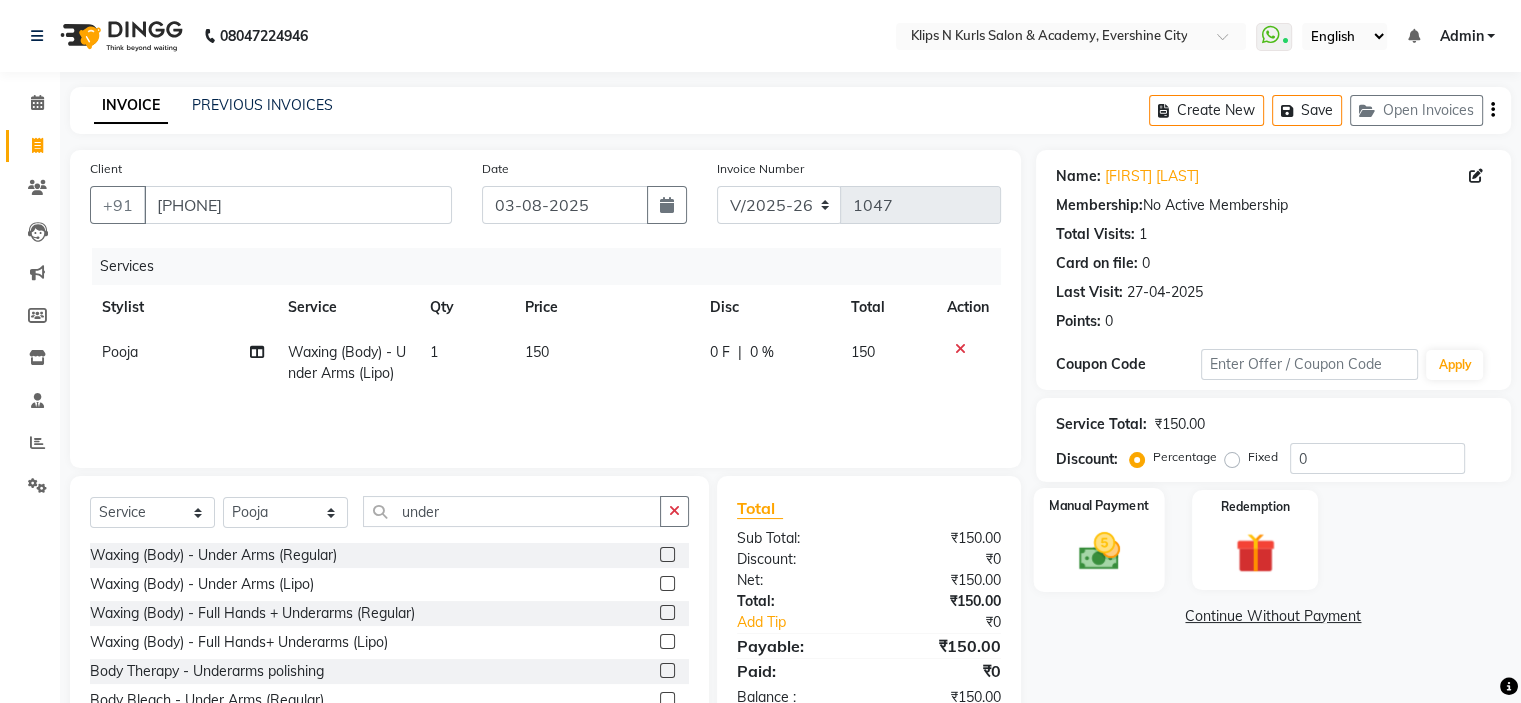 click 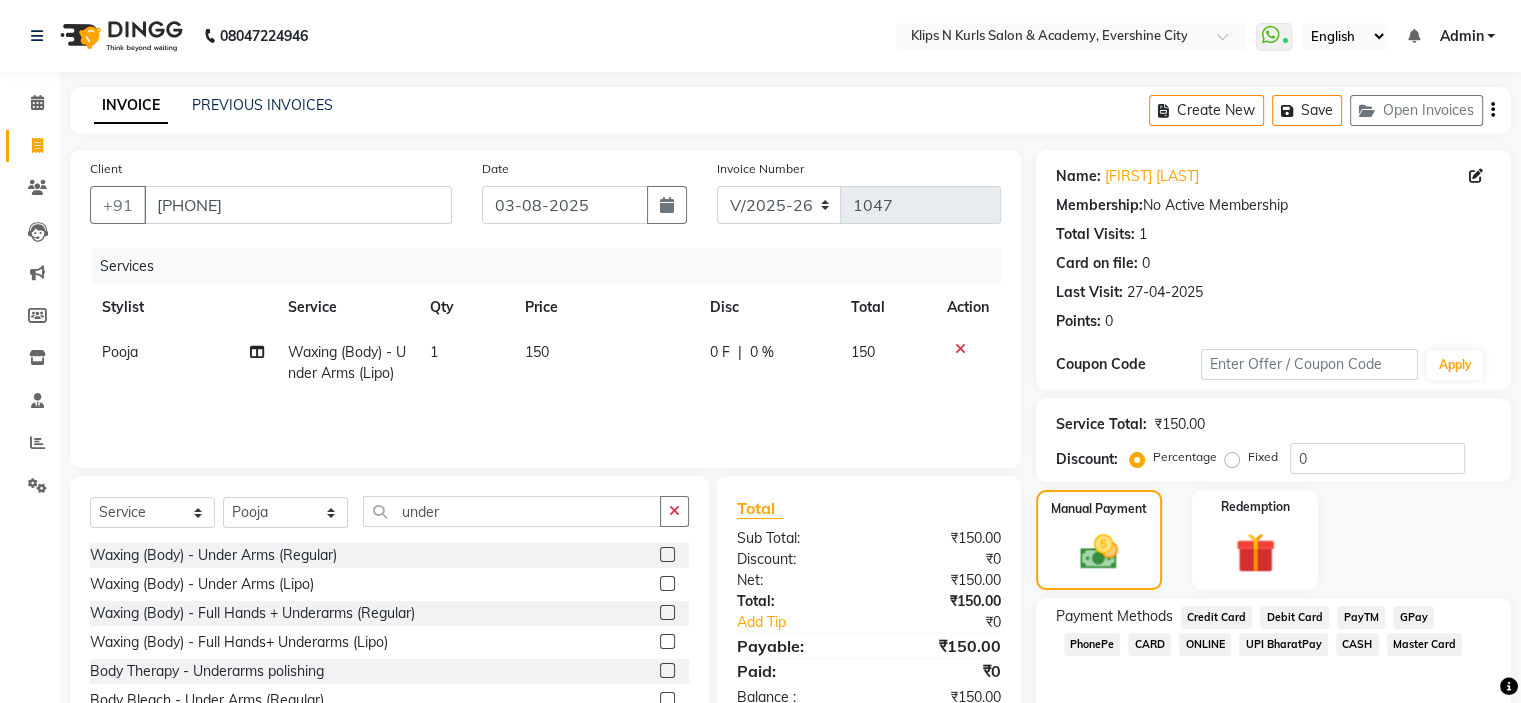 click on "GPay" 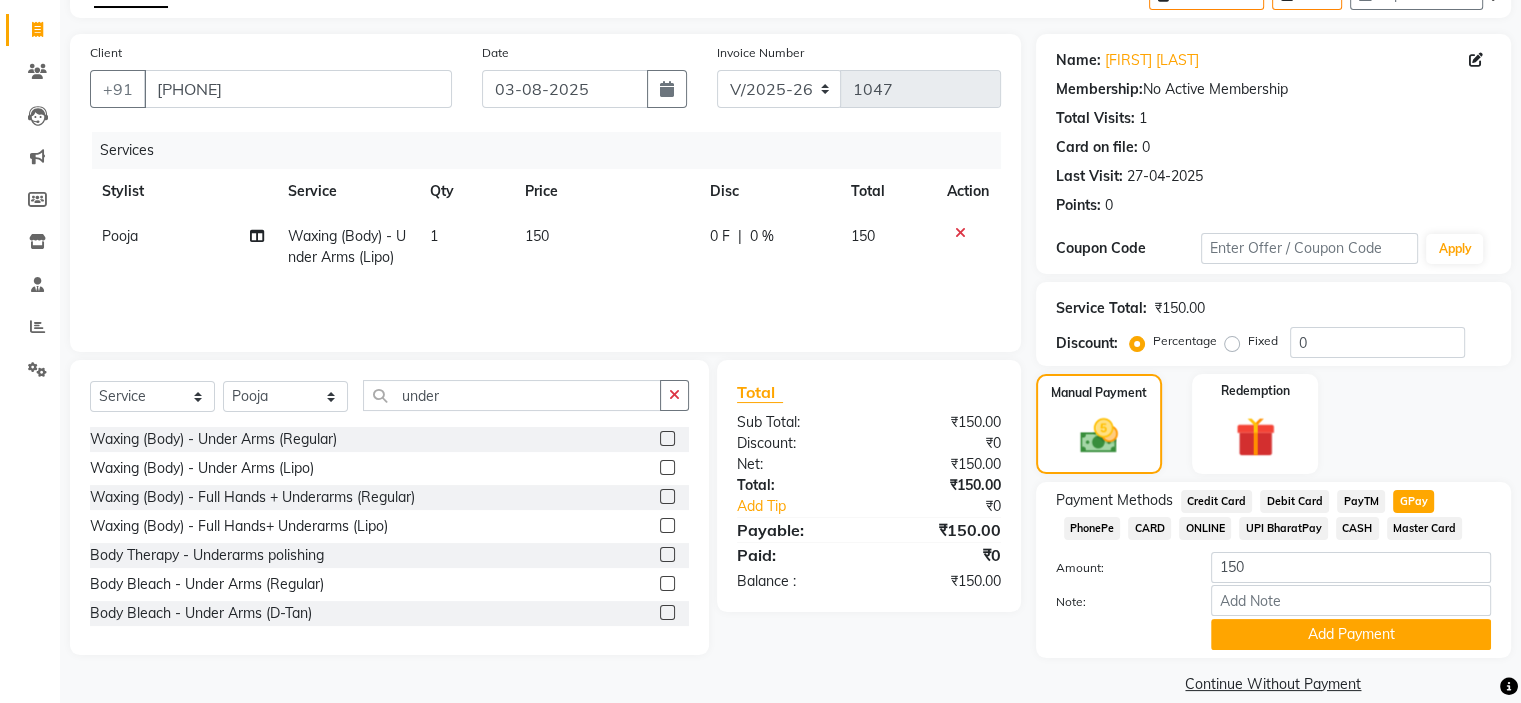 scroll, scrollTop: 144, scrollLeft: 0, axis: vertical 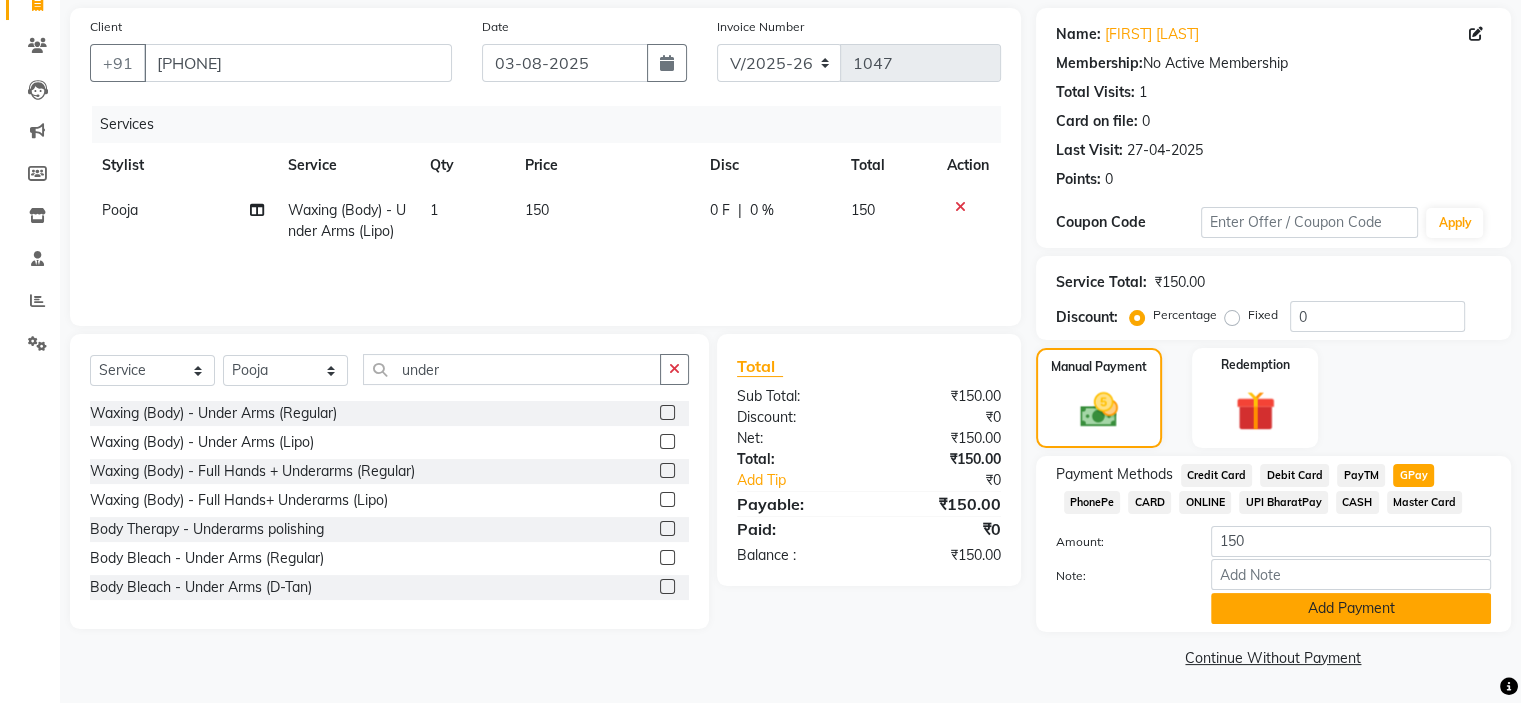 click on "Add Payment" 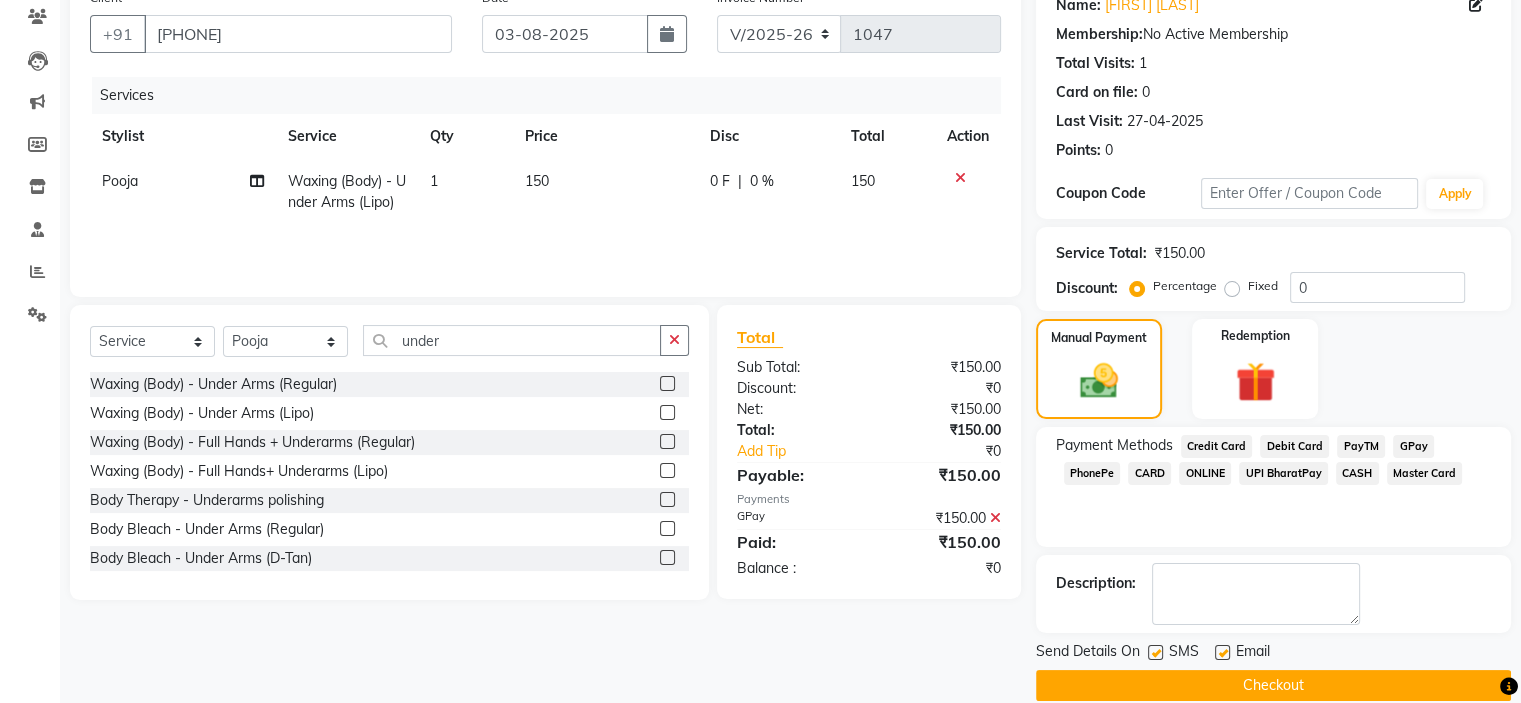 scroll, scrollTop: 197, scrollLeft: 0, axis: vertical 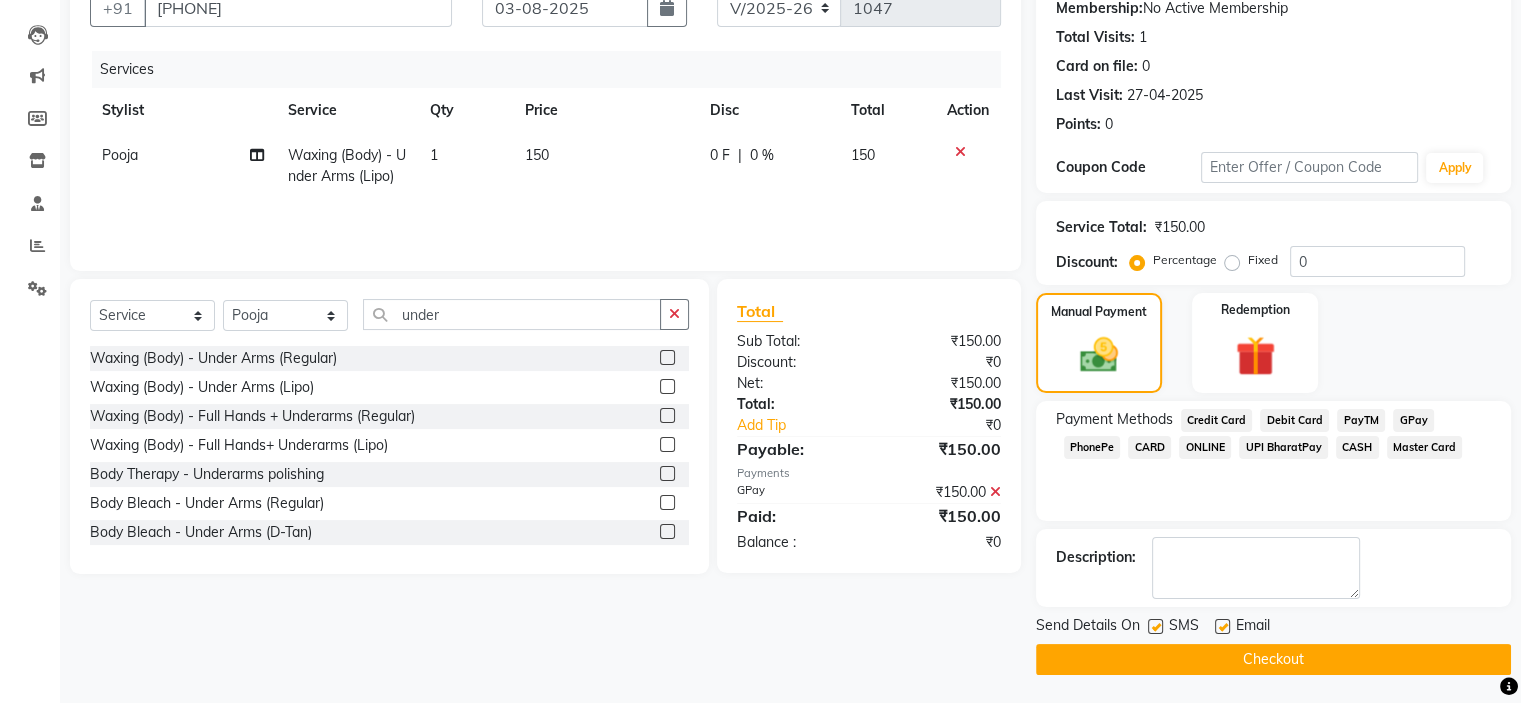 click on "Checkout" 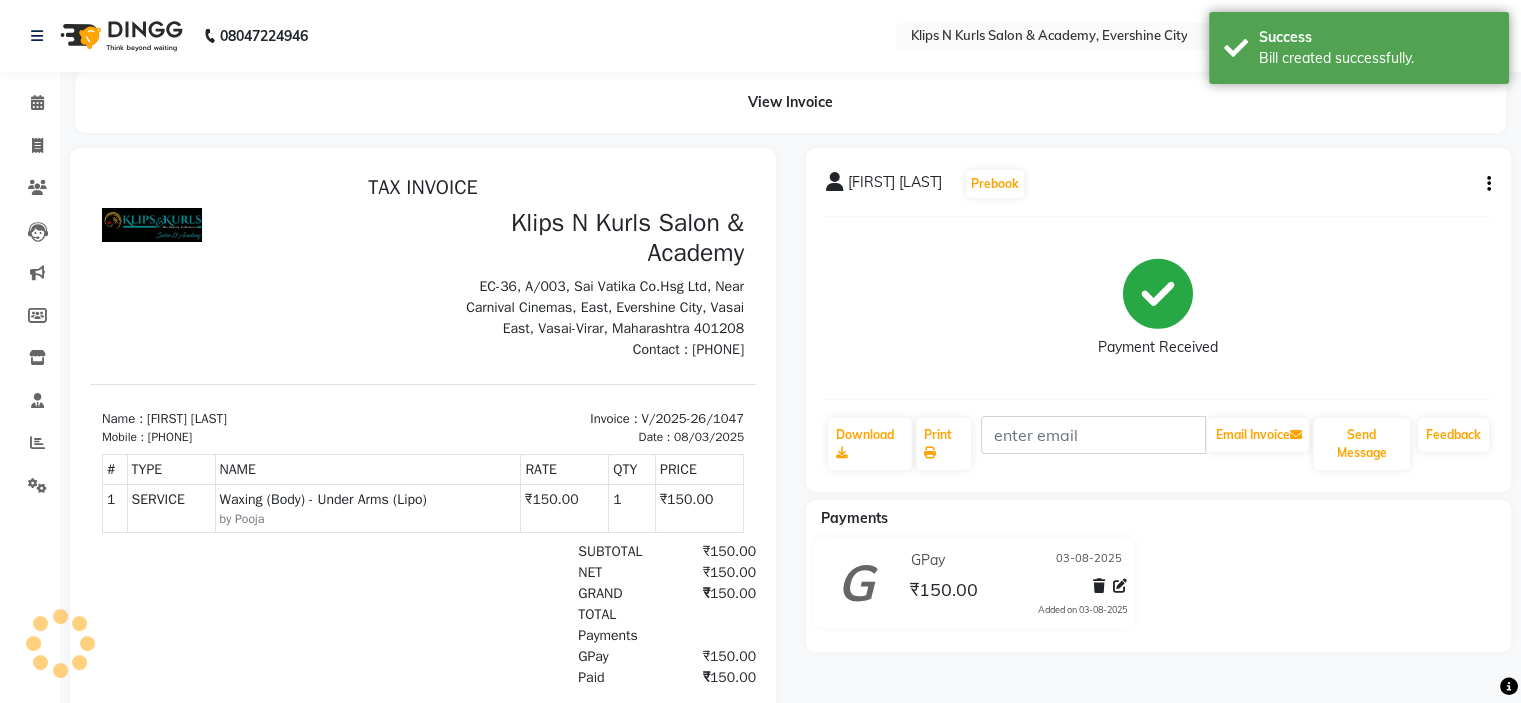 scroll, scrollTop: 0, scrollLeft: 0, axis: both 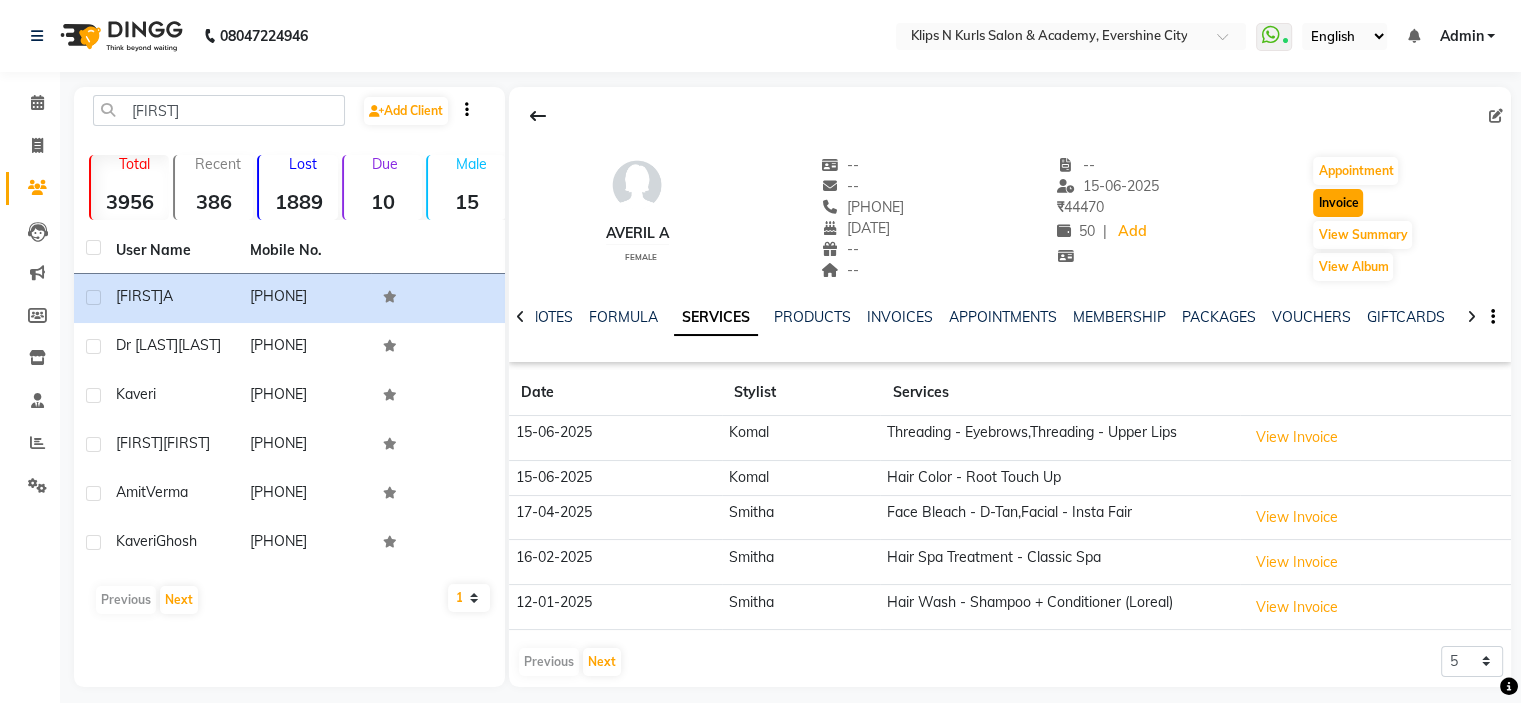 click on "Invoice" 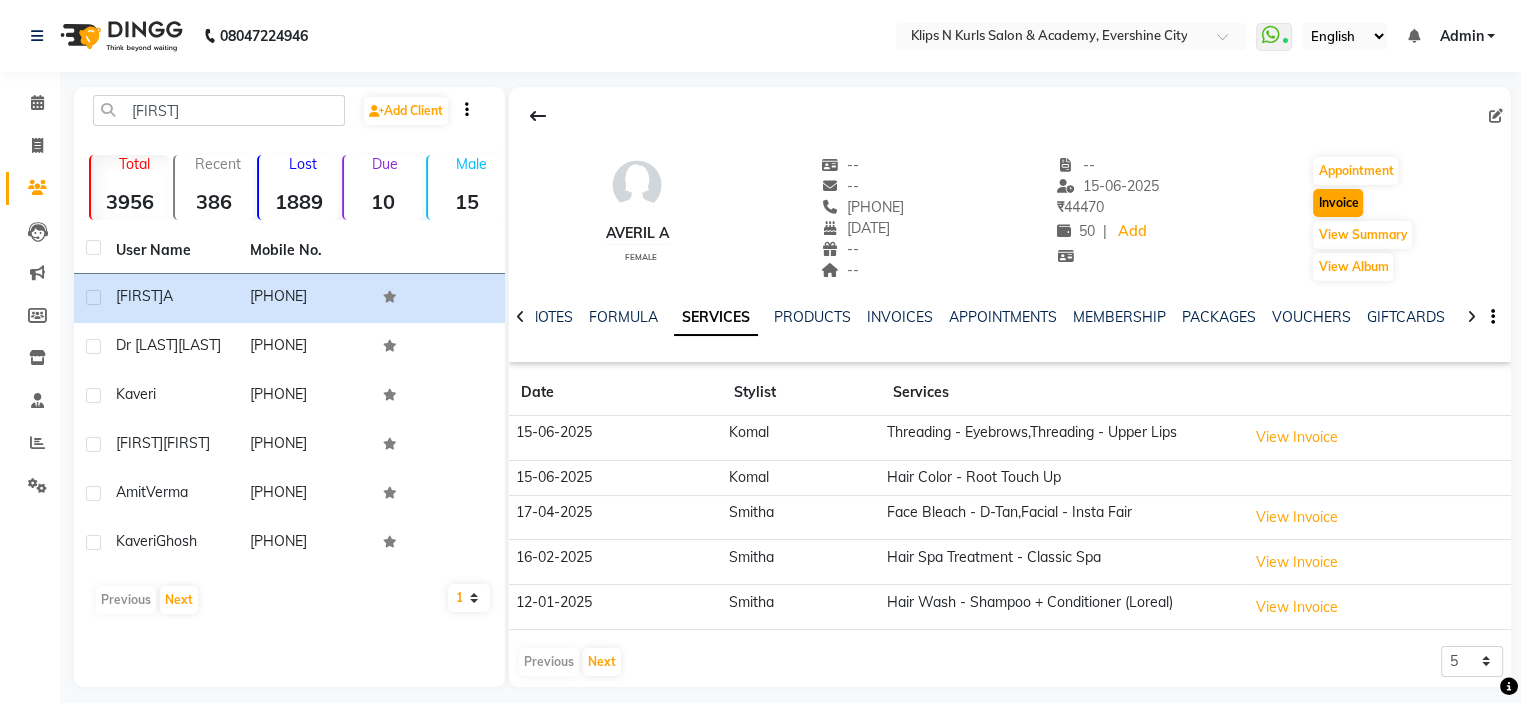select on "124" 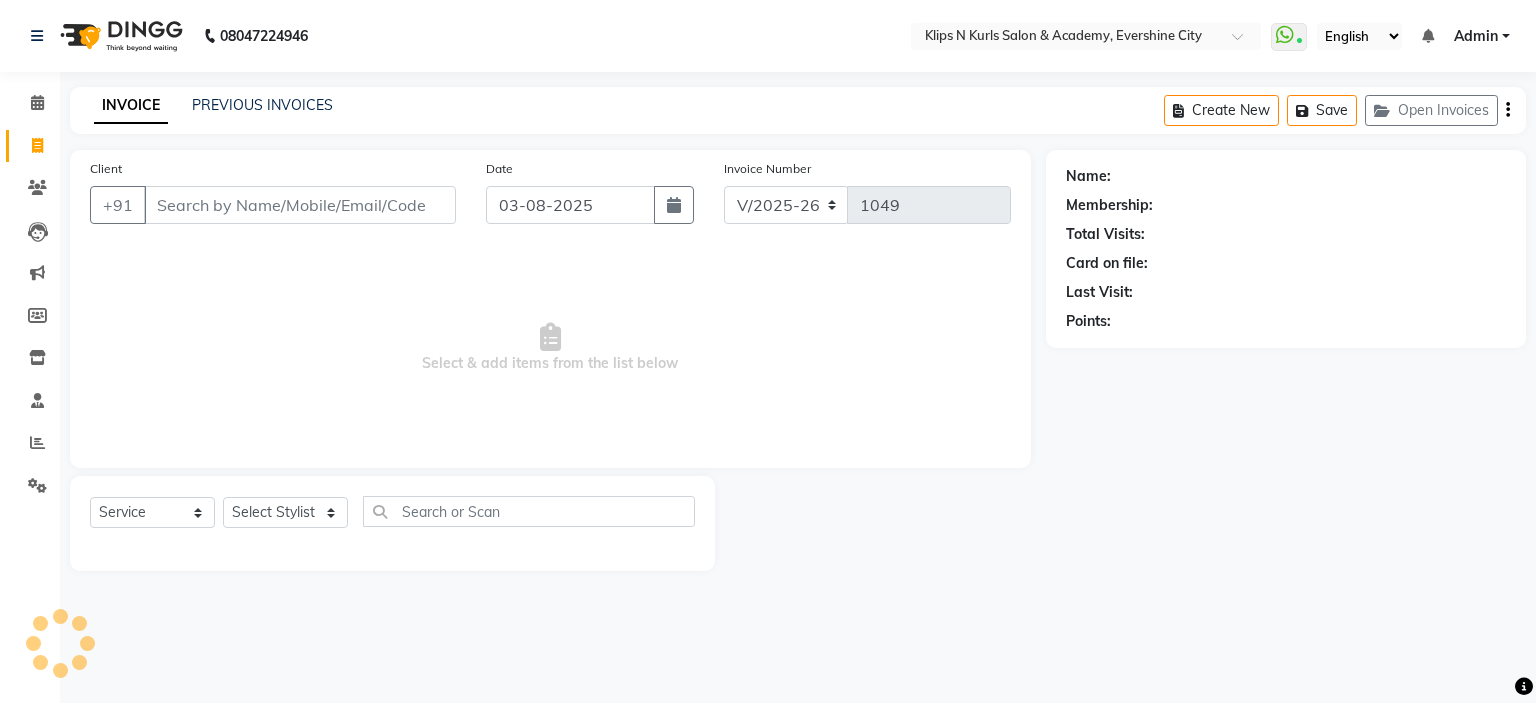 type on "[PHONE]" 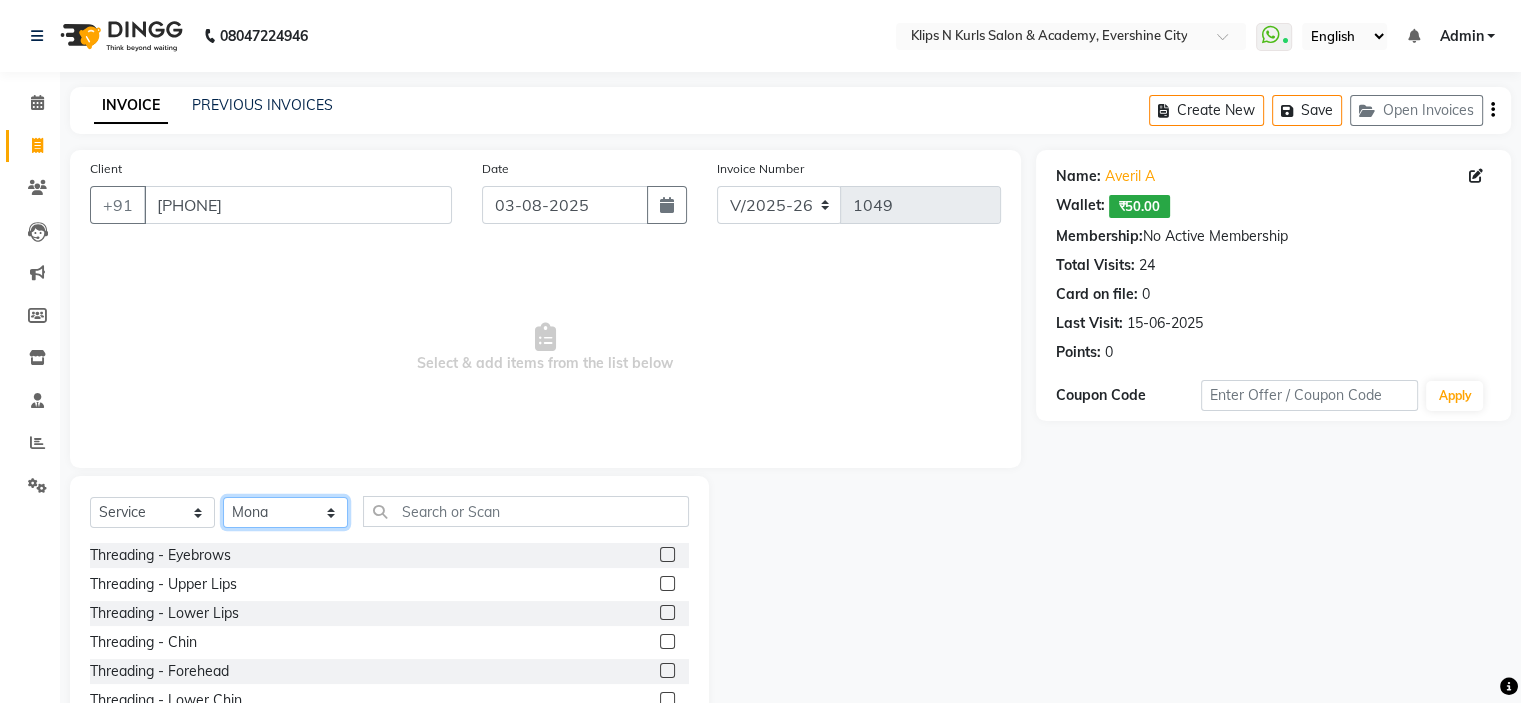 click on "Select Stylist Chandani Front Desk Ishika  Mona Neha Pooja Priya Smitha" 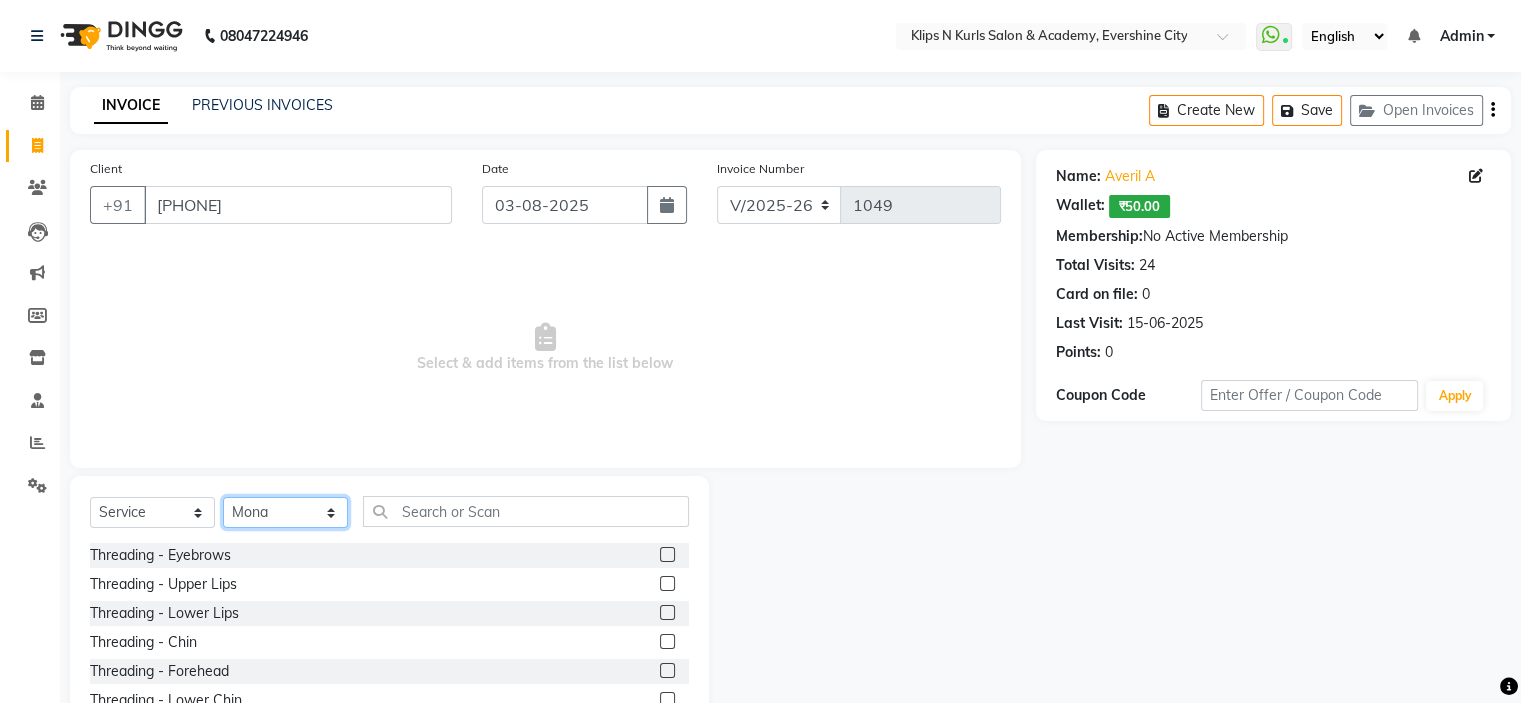 select on "61904" 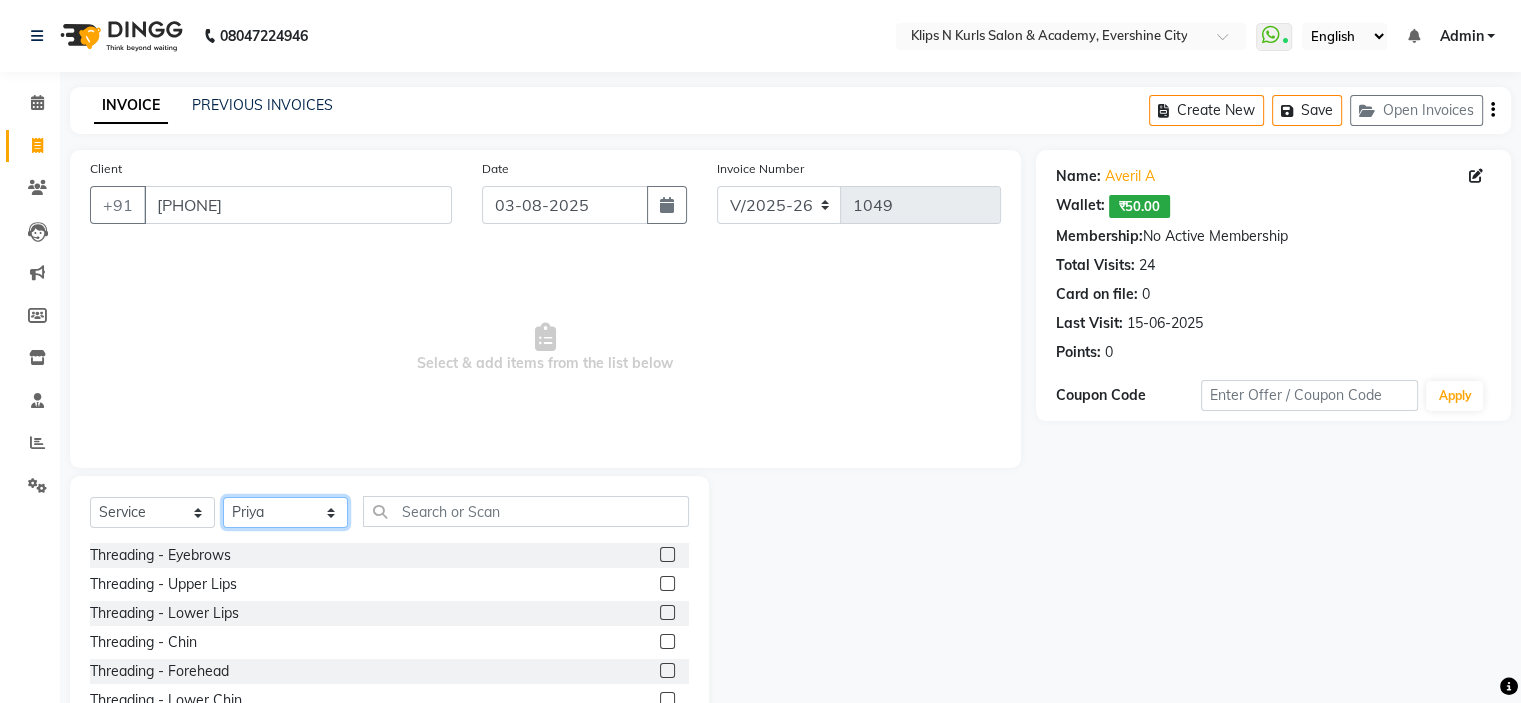 click on "Select Stylist Chandani Front Desk Ishika  Mona Neha Pooja Priya Smitha" 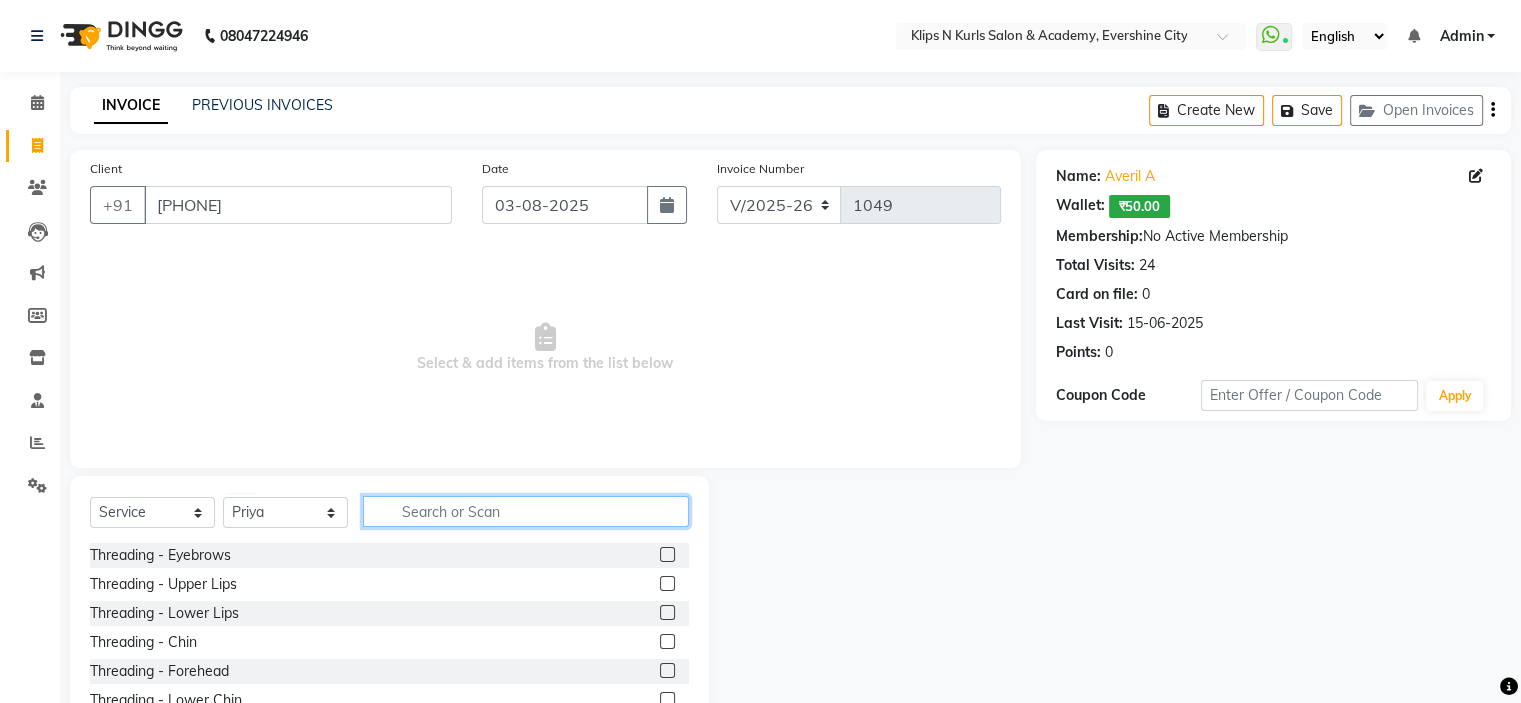 click 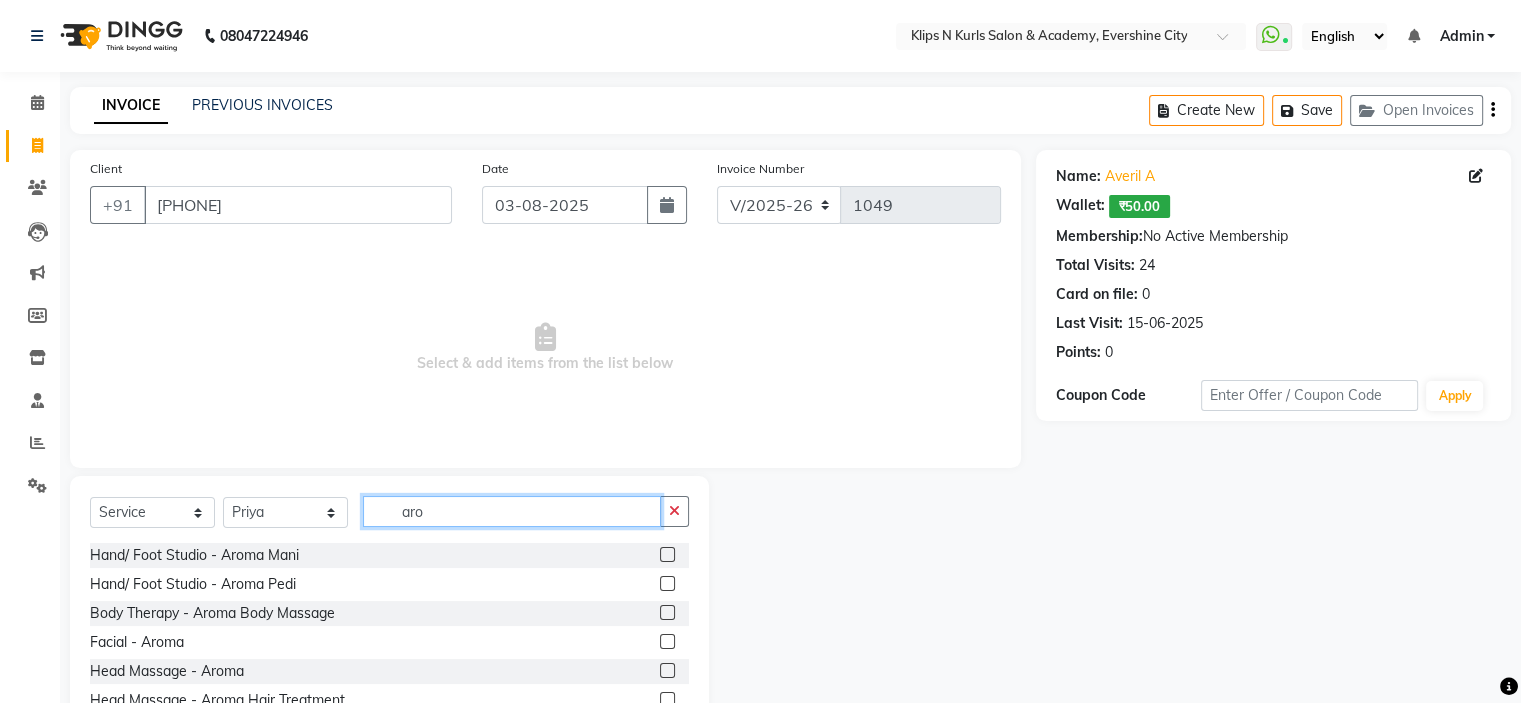 type on "aro" 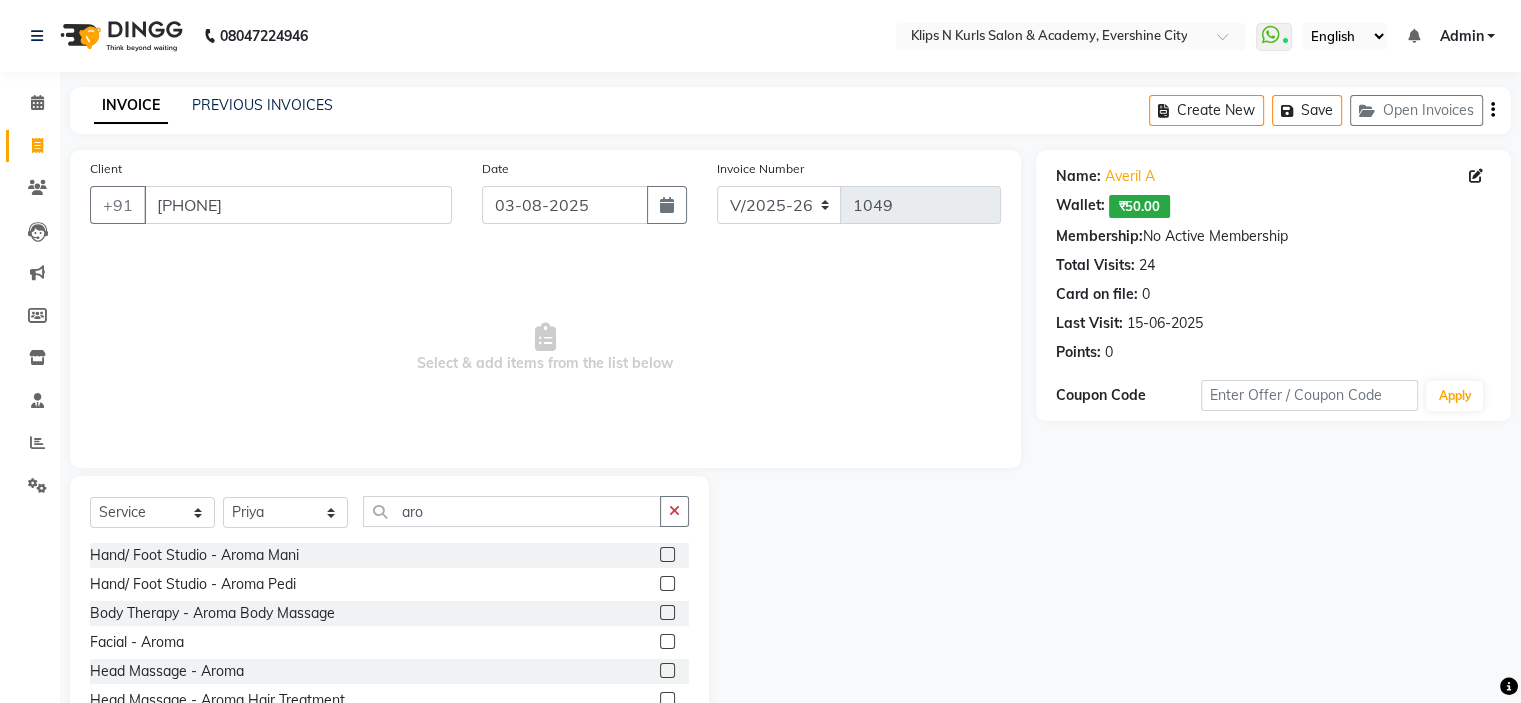 click 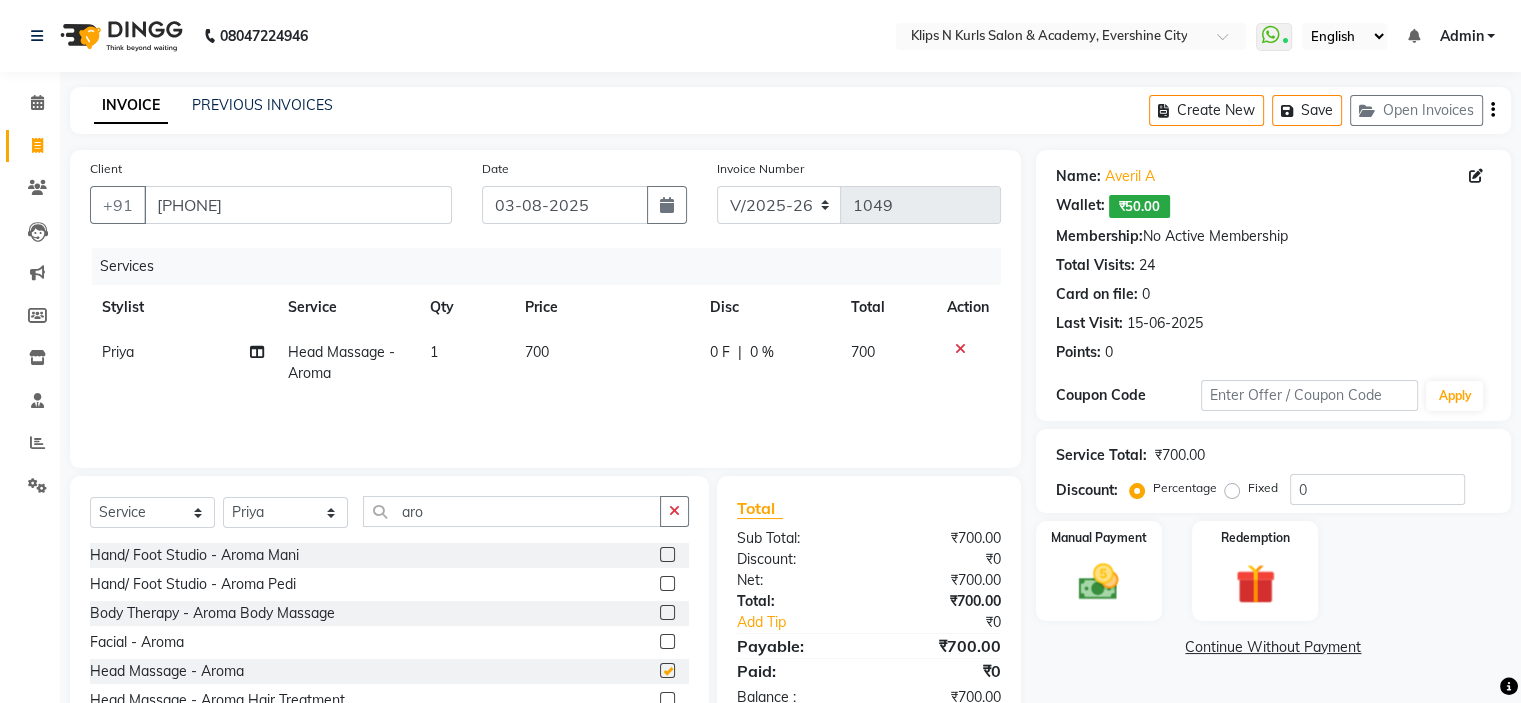 checkbox on "false" 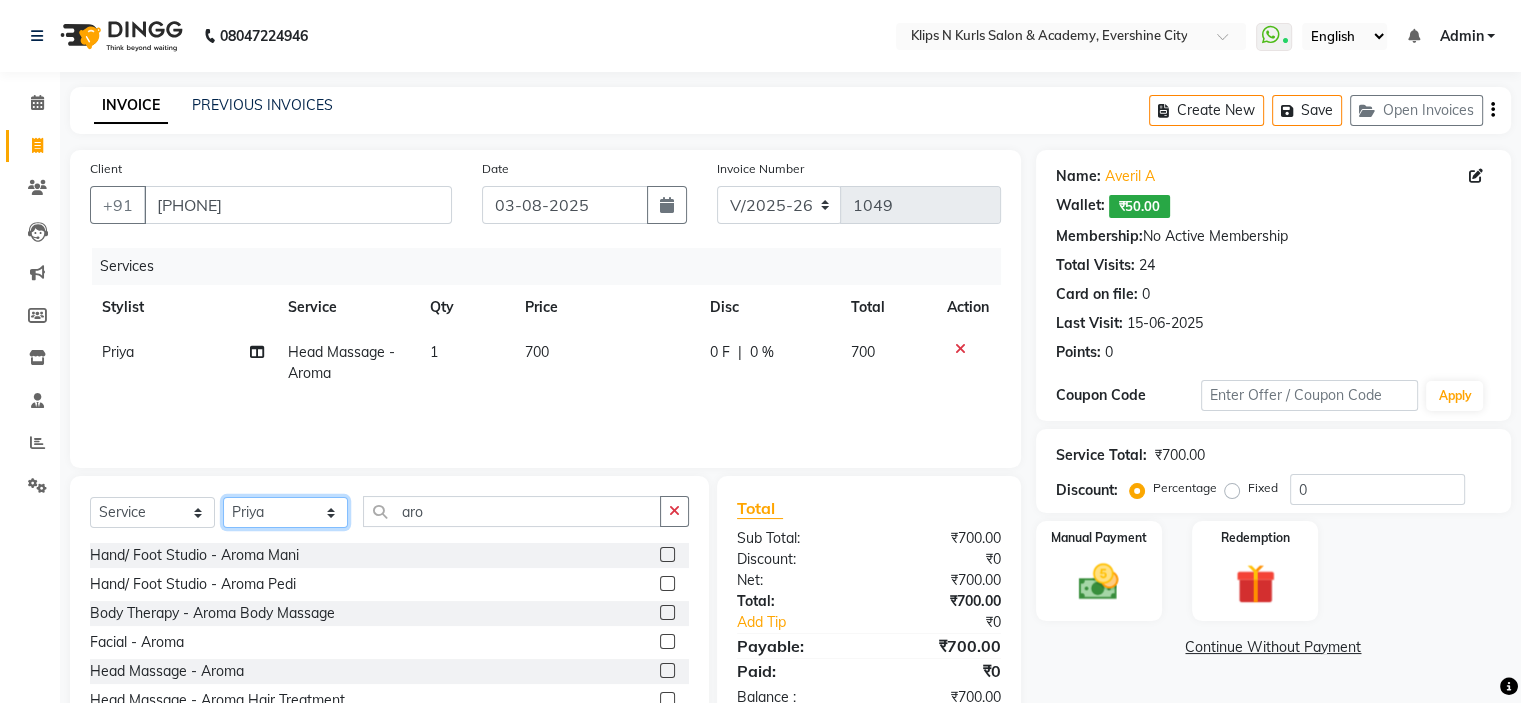 click on "Select Stylist Chandani Front Desk Ishika  Mona Neha Pooja Priya Smitha" 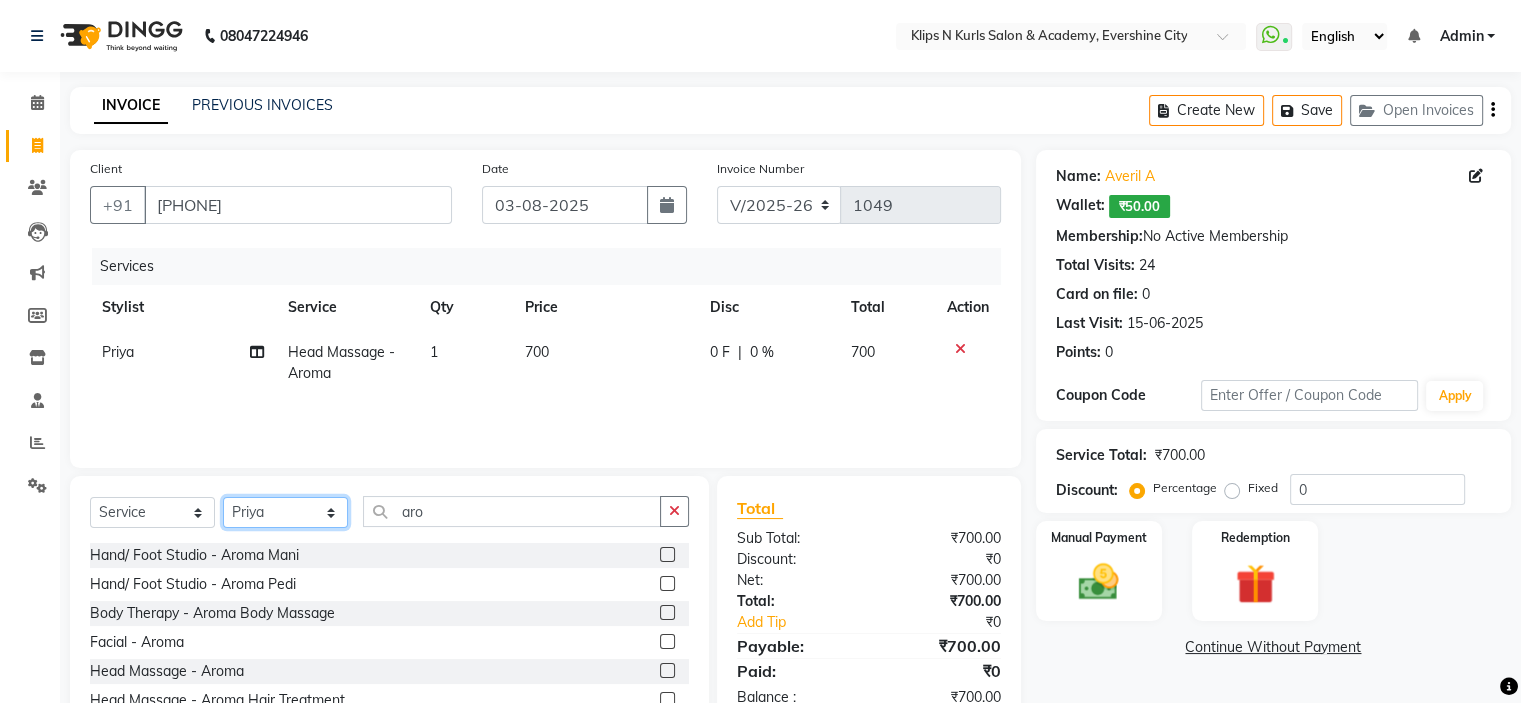 select on "71846" 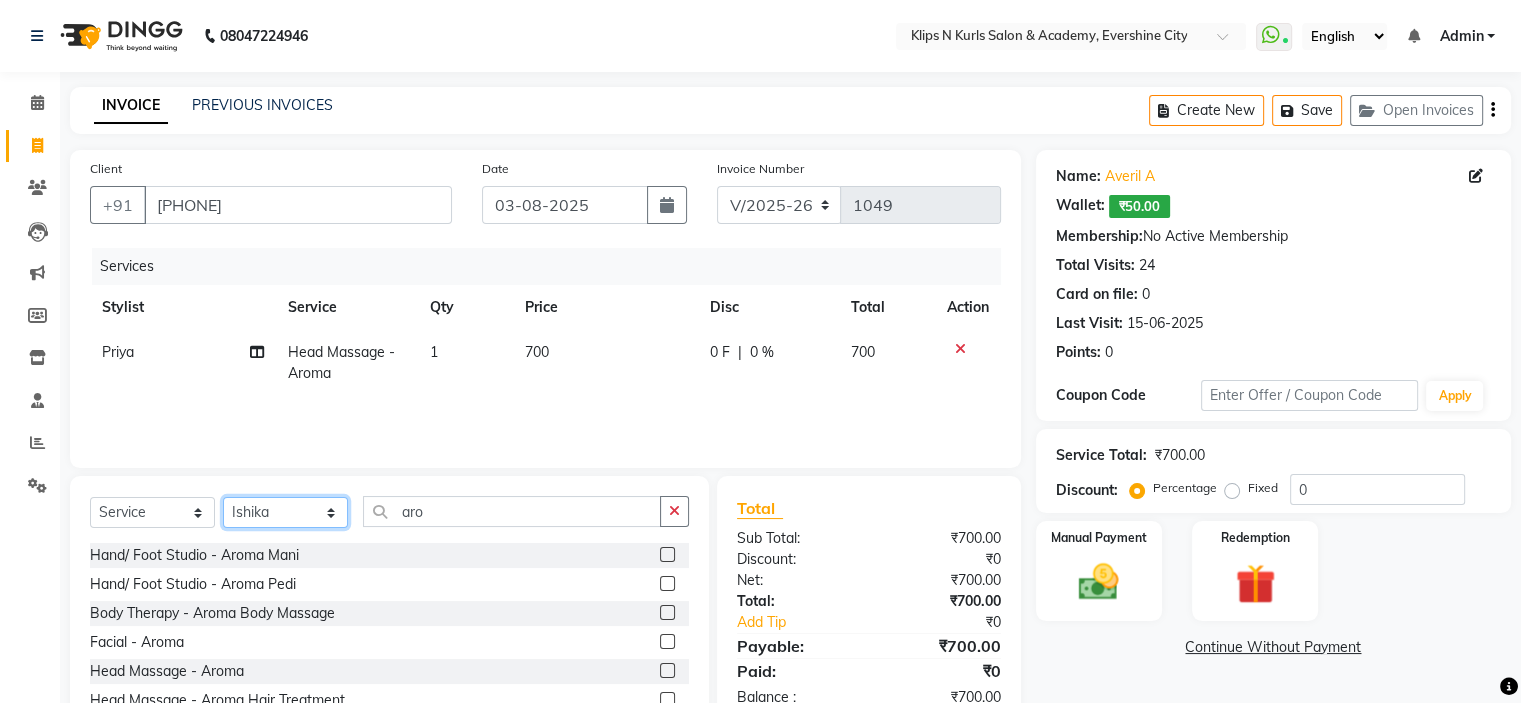 click on "Select Stylist Chandani Front Desk Ishika  Mona Neha Pooja Priya Smitha" 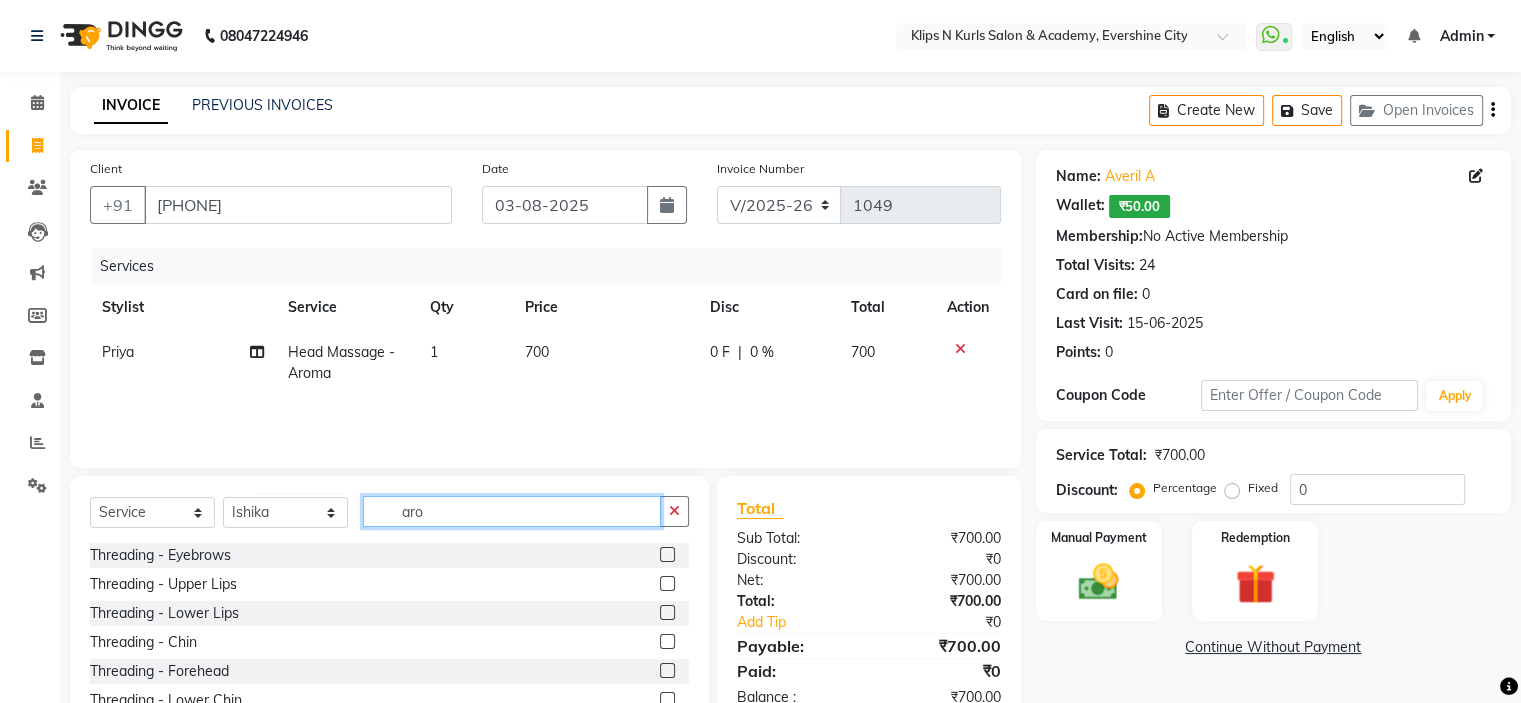 click on "aro" 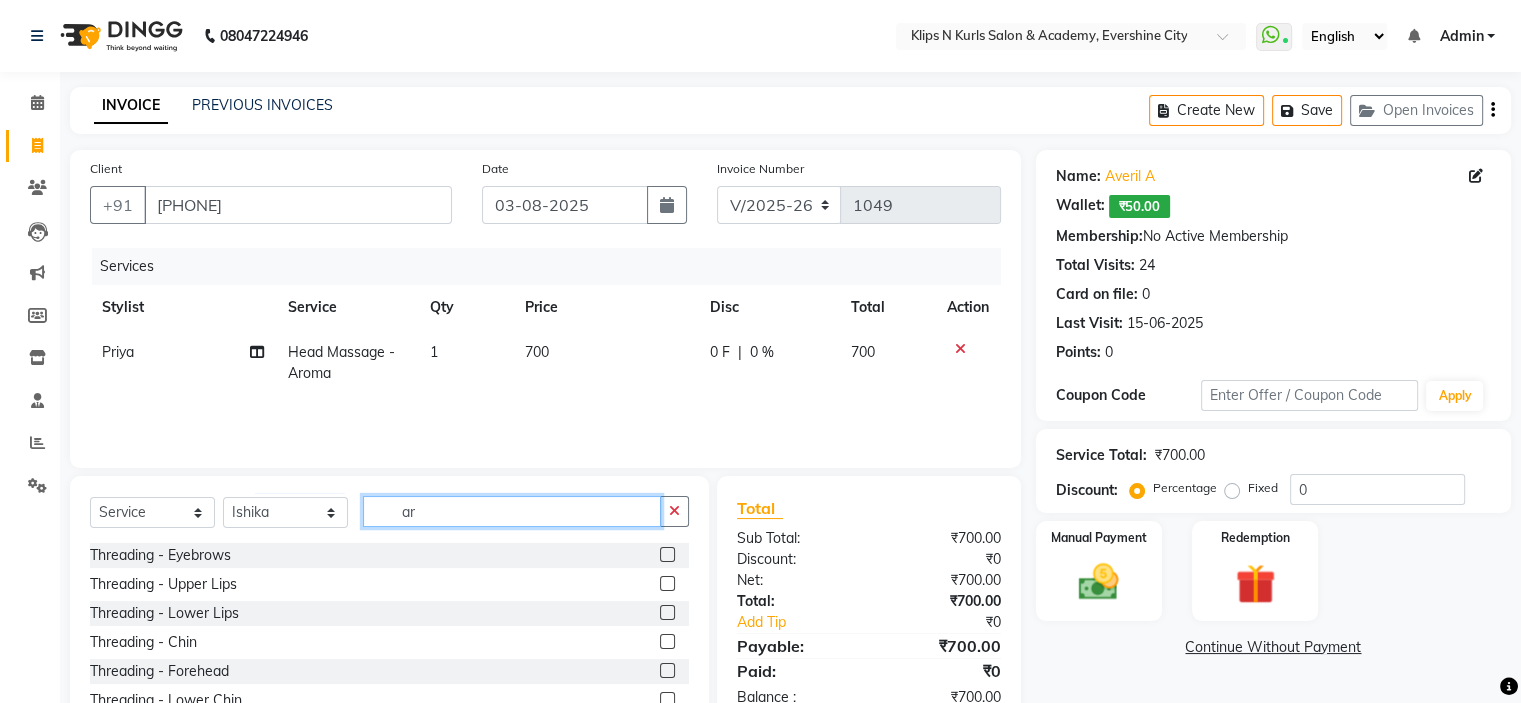 type on "a" 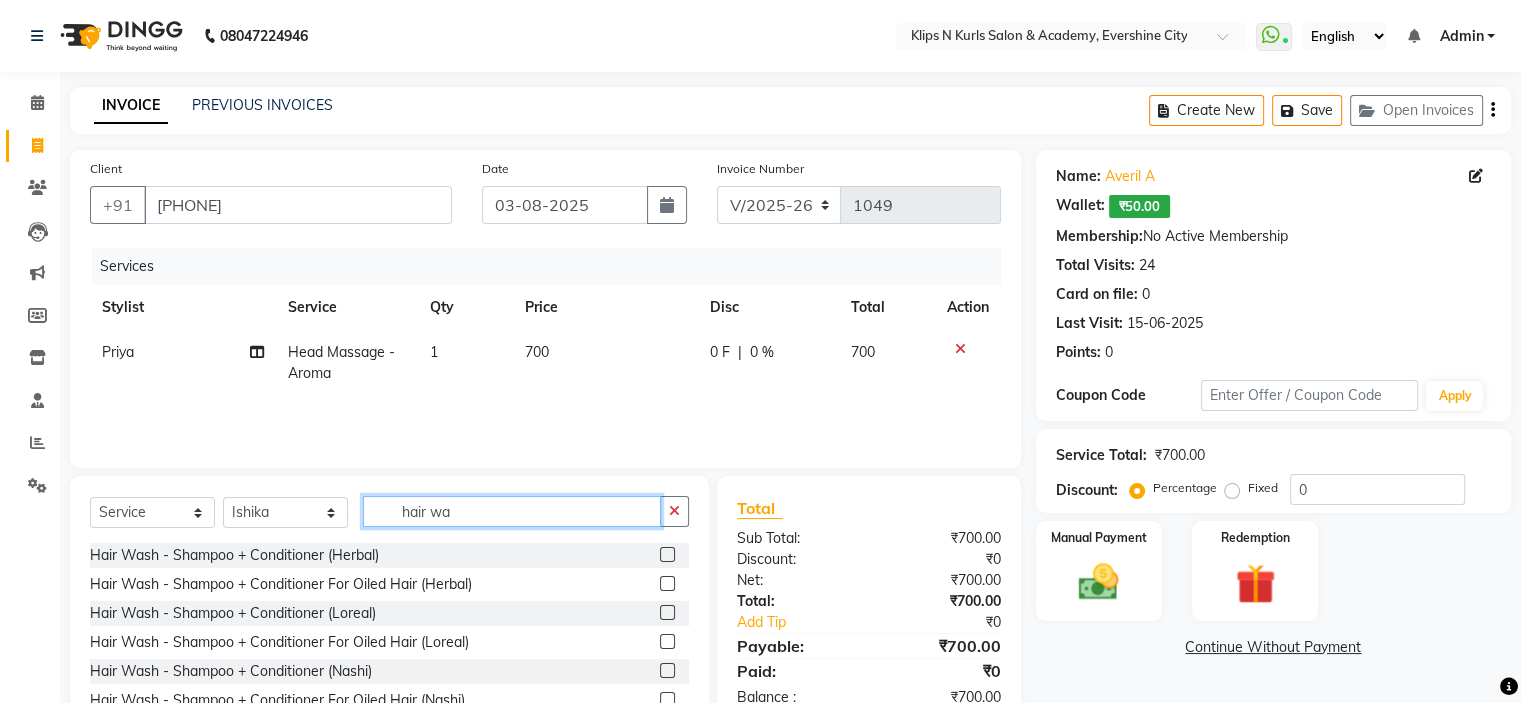type on "hair wa" 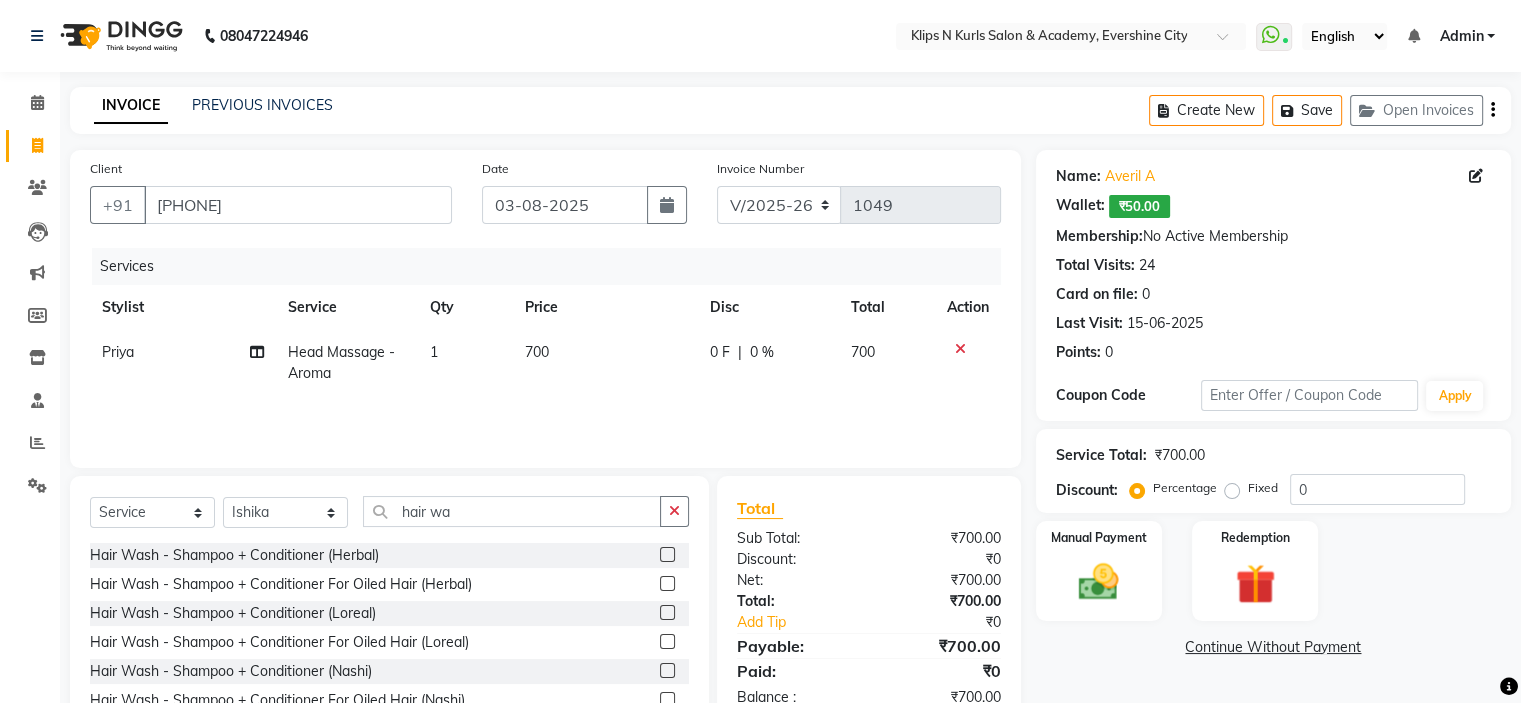 click 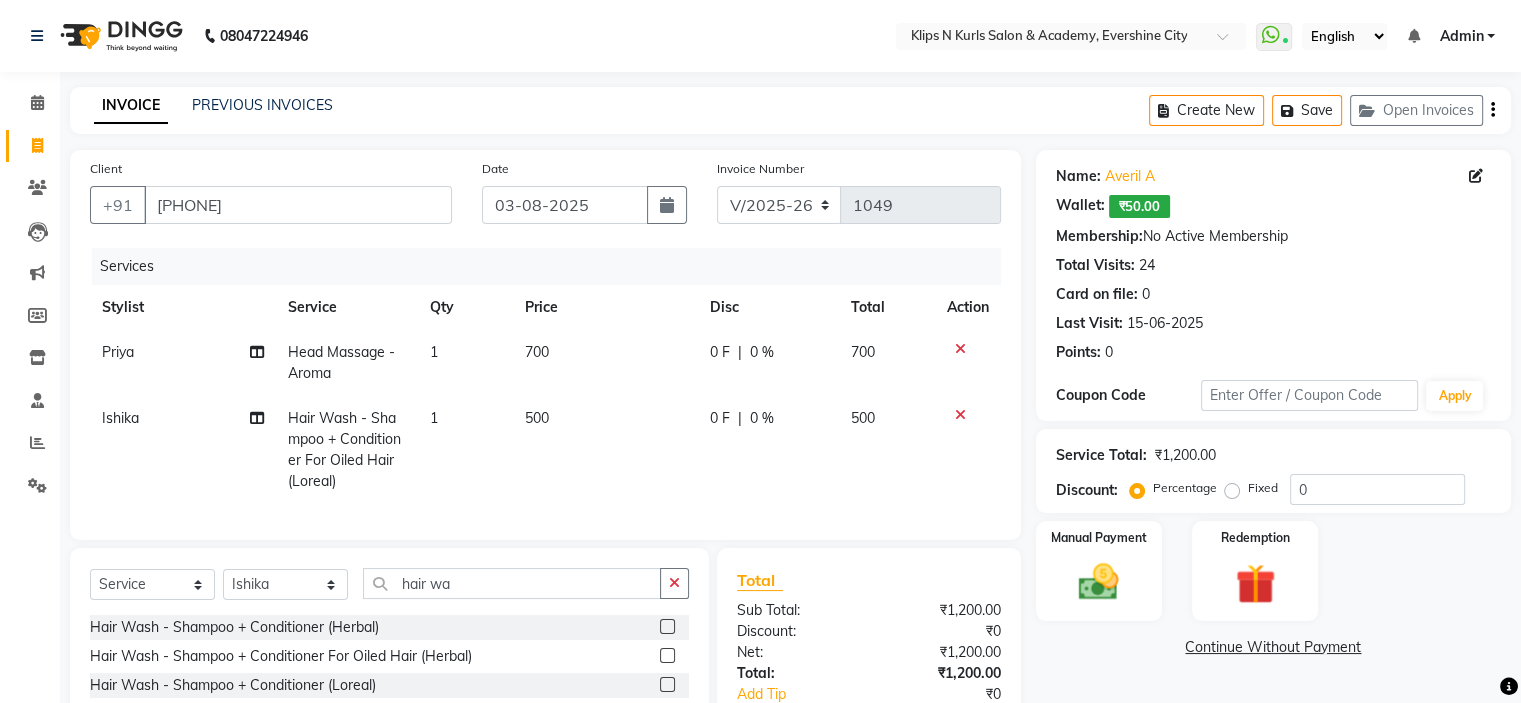 checkbox on "false" 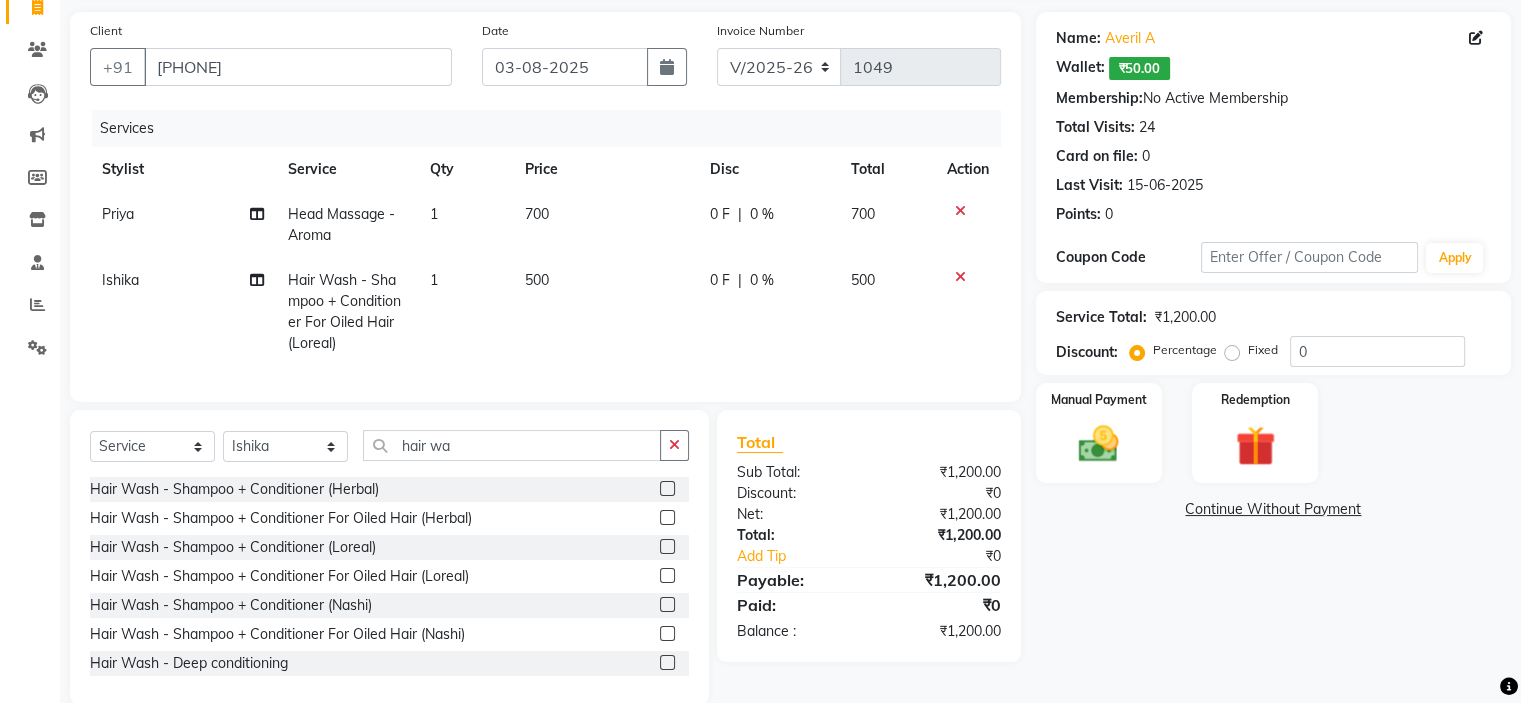 scroll, scrollTop: 185, scrollLeft: 0, axis: vertical 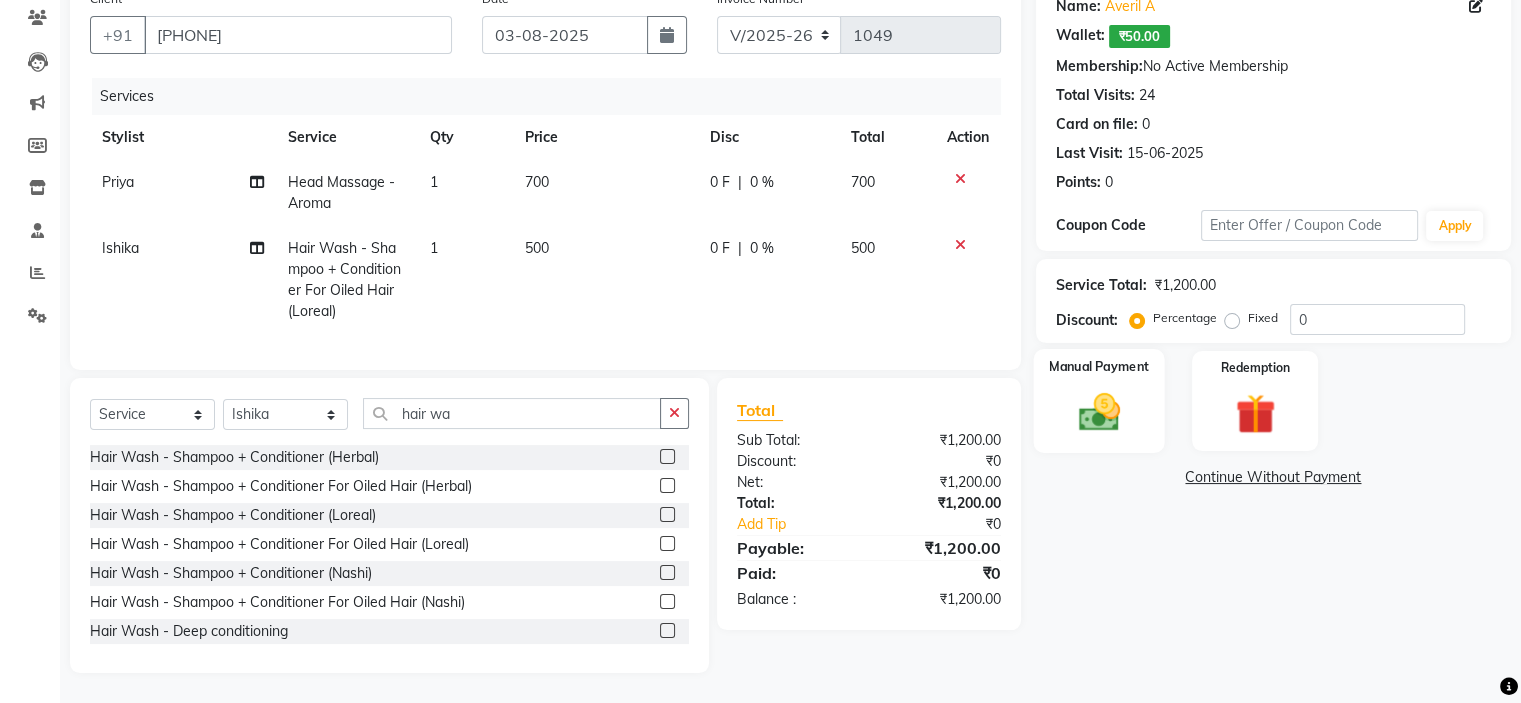 click 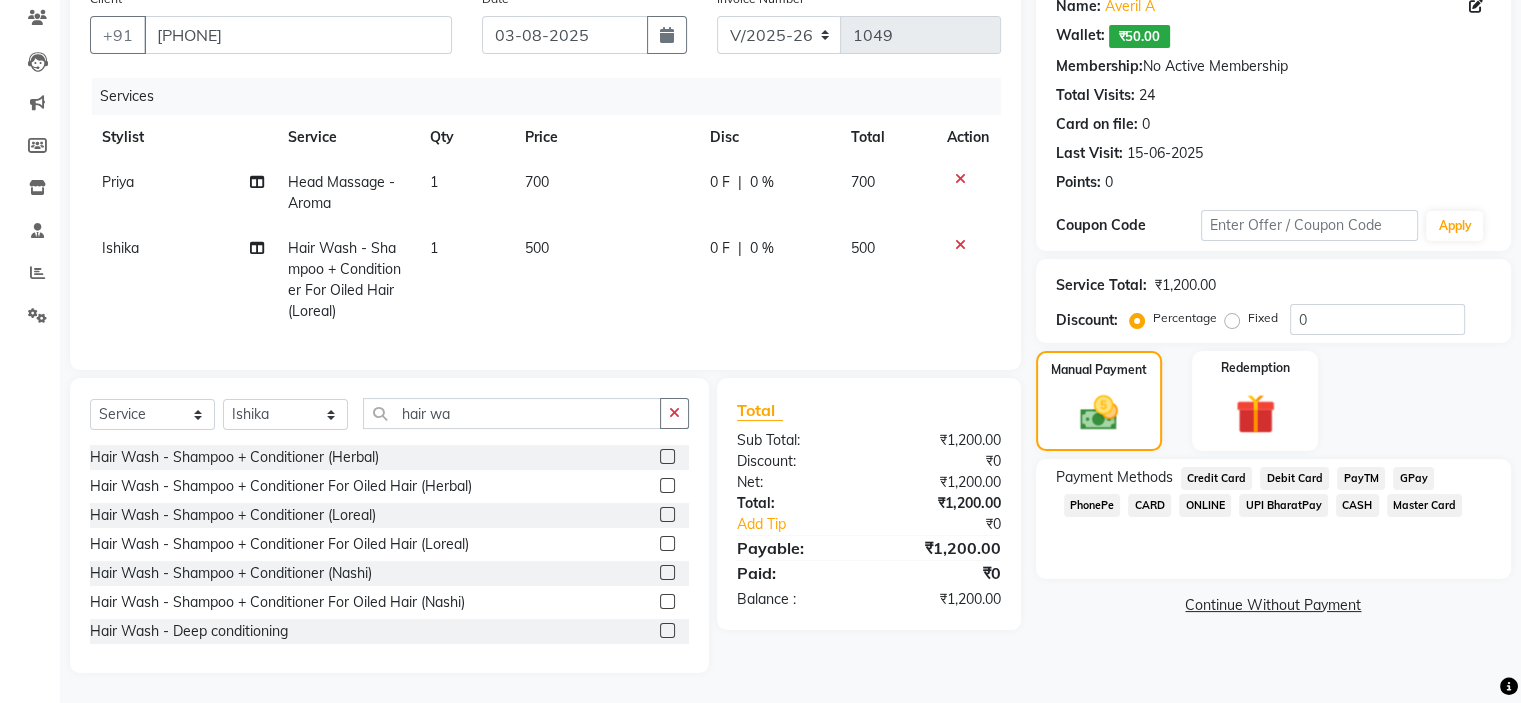 click on "CASH" 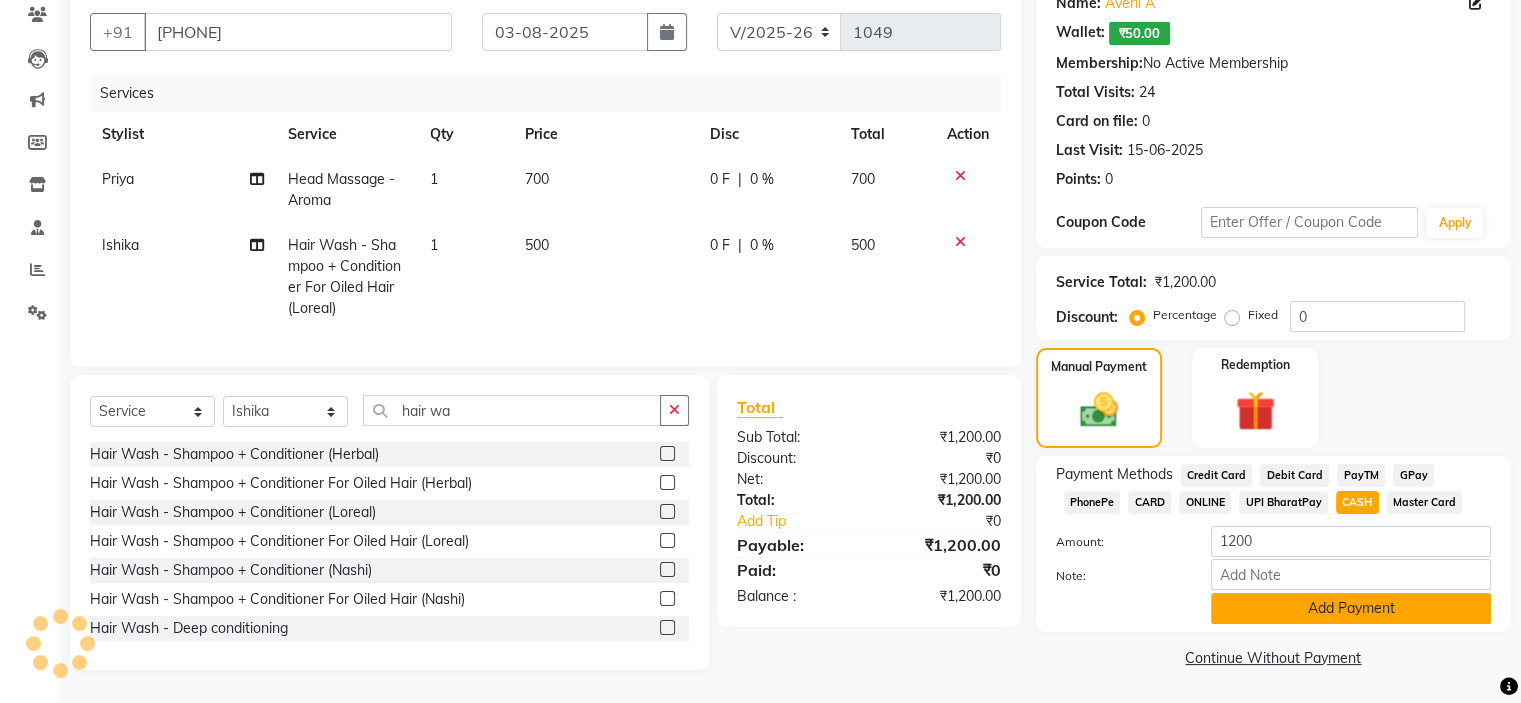 click on "Add Payment" 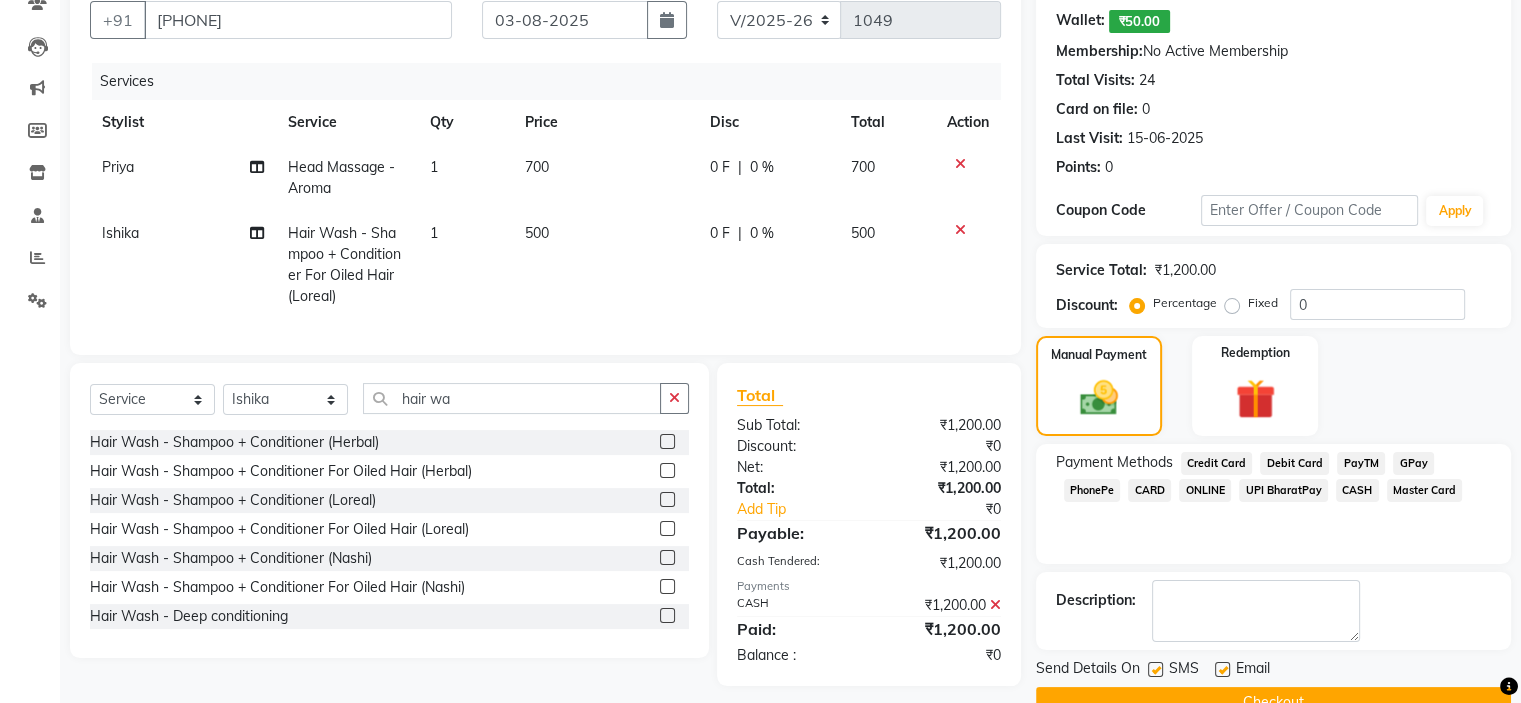 scroll, scrollTop: 228, scrollLeft: 0, axis: vertical 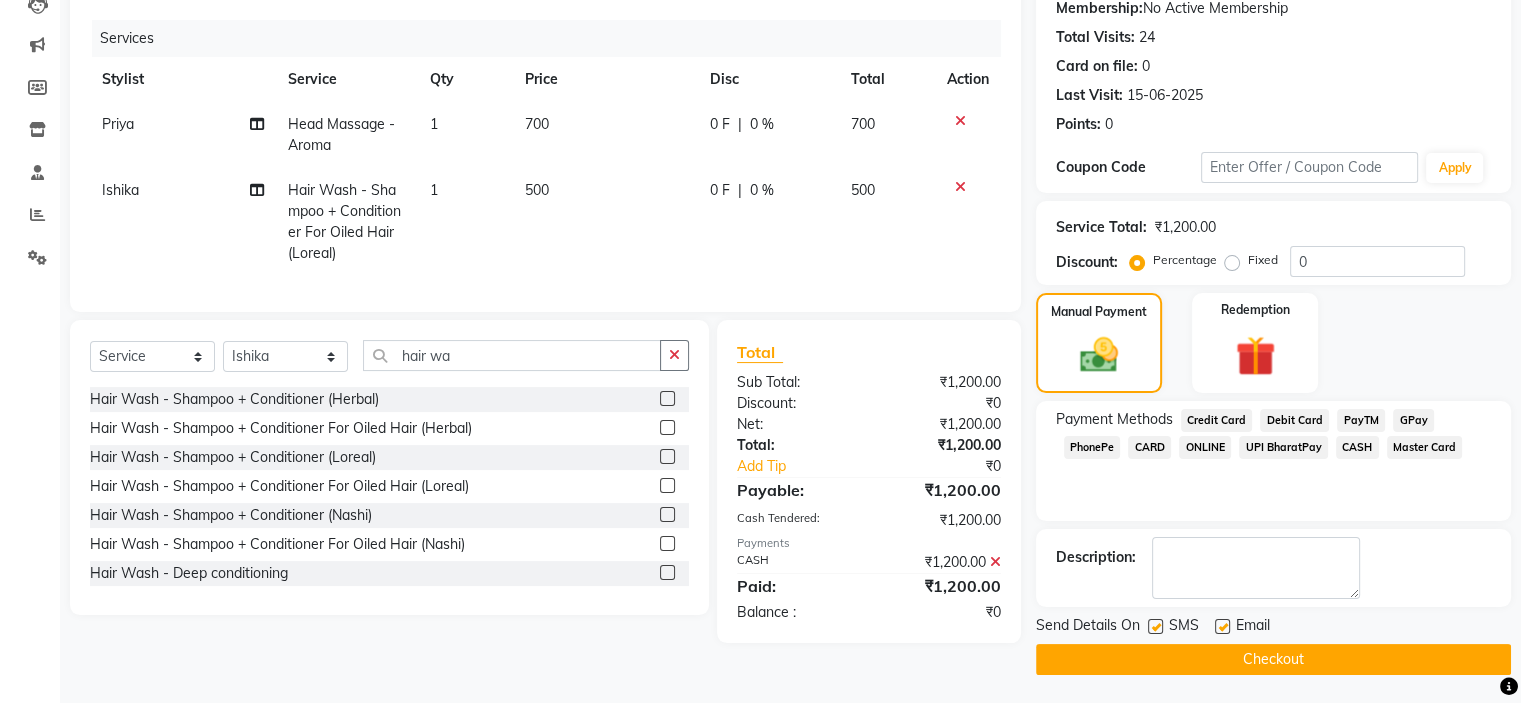 click on "Checkout" 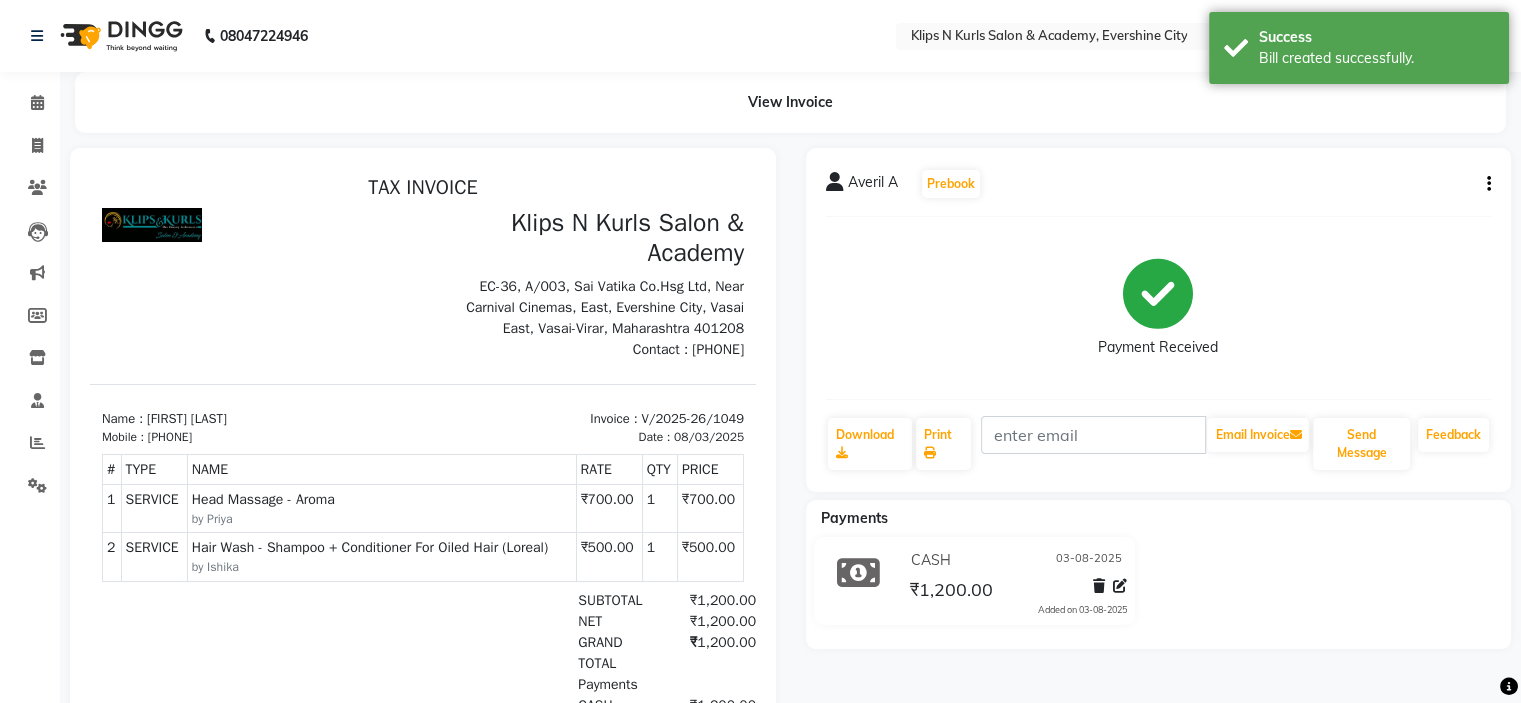 scroll, scrollTop: 0, scrollLeft: 0, axis: both 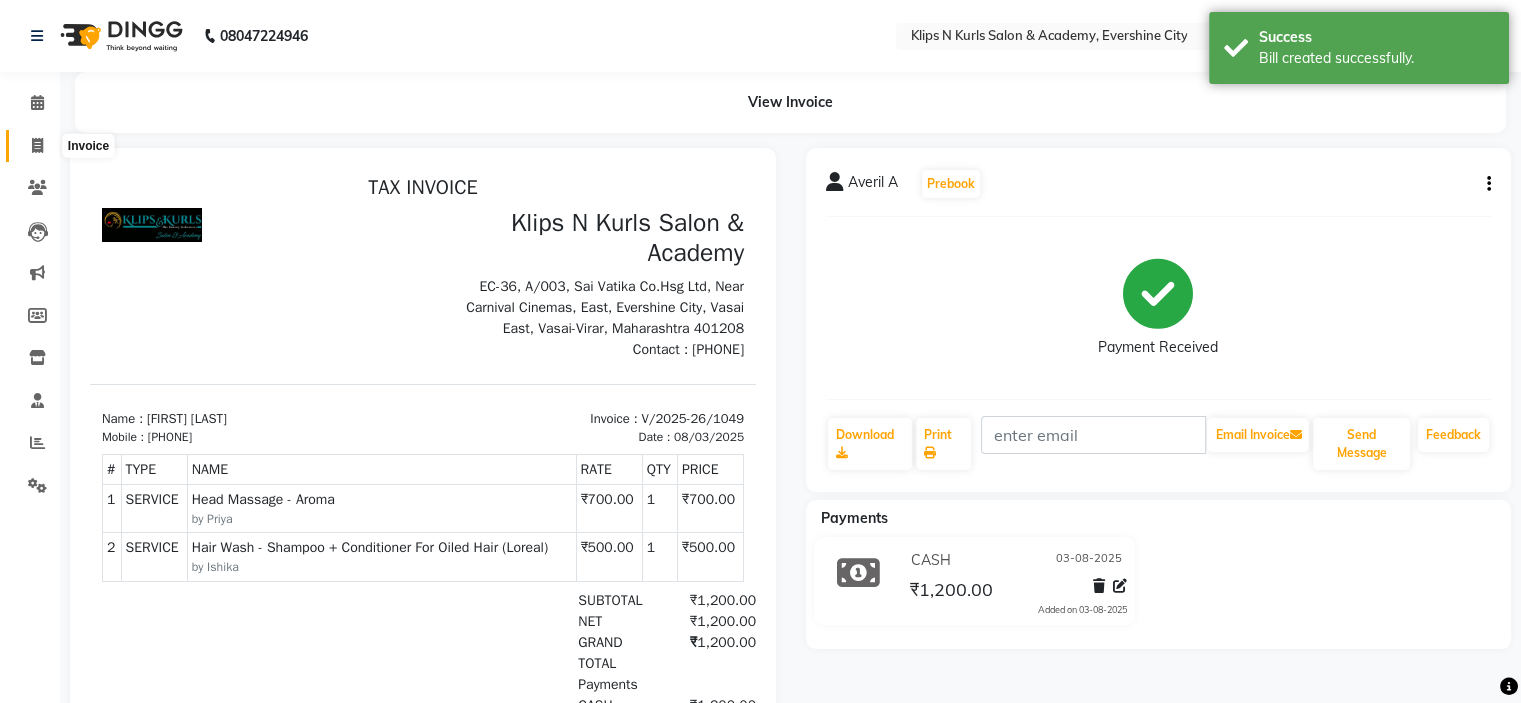 click 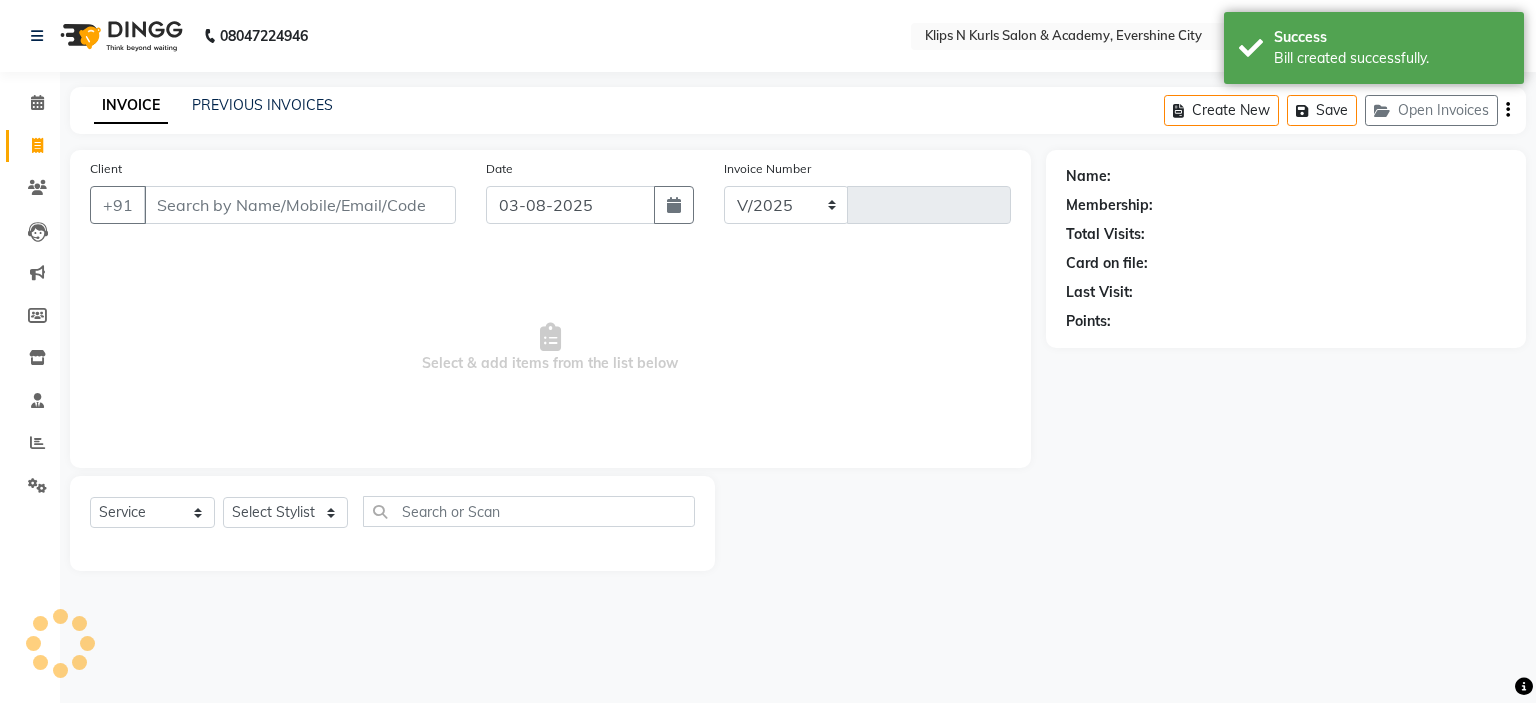 select on "124" 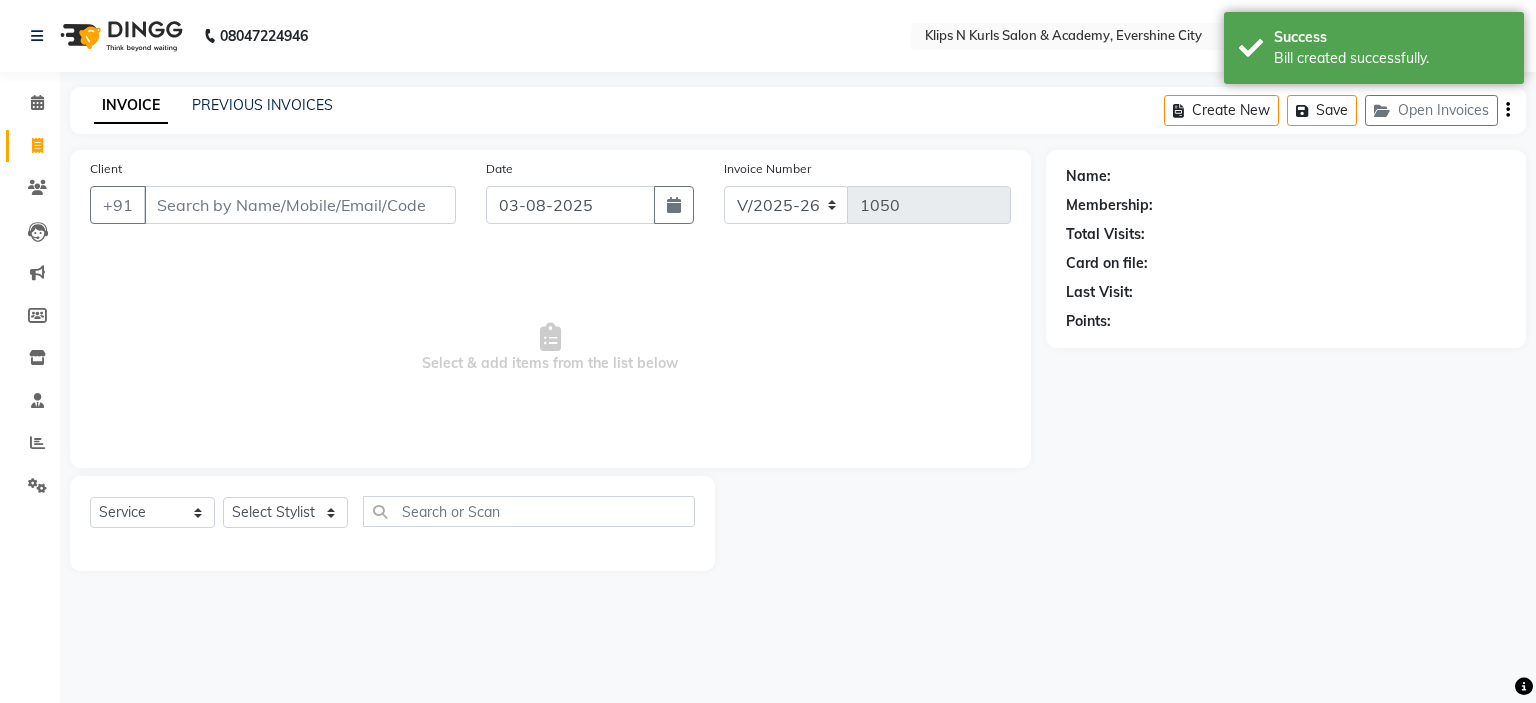select on "3852" 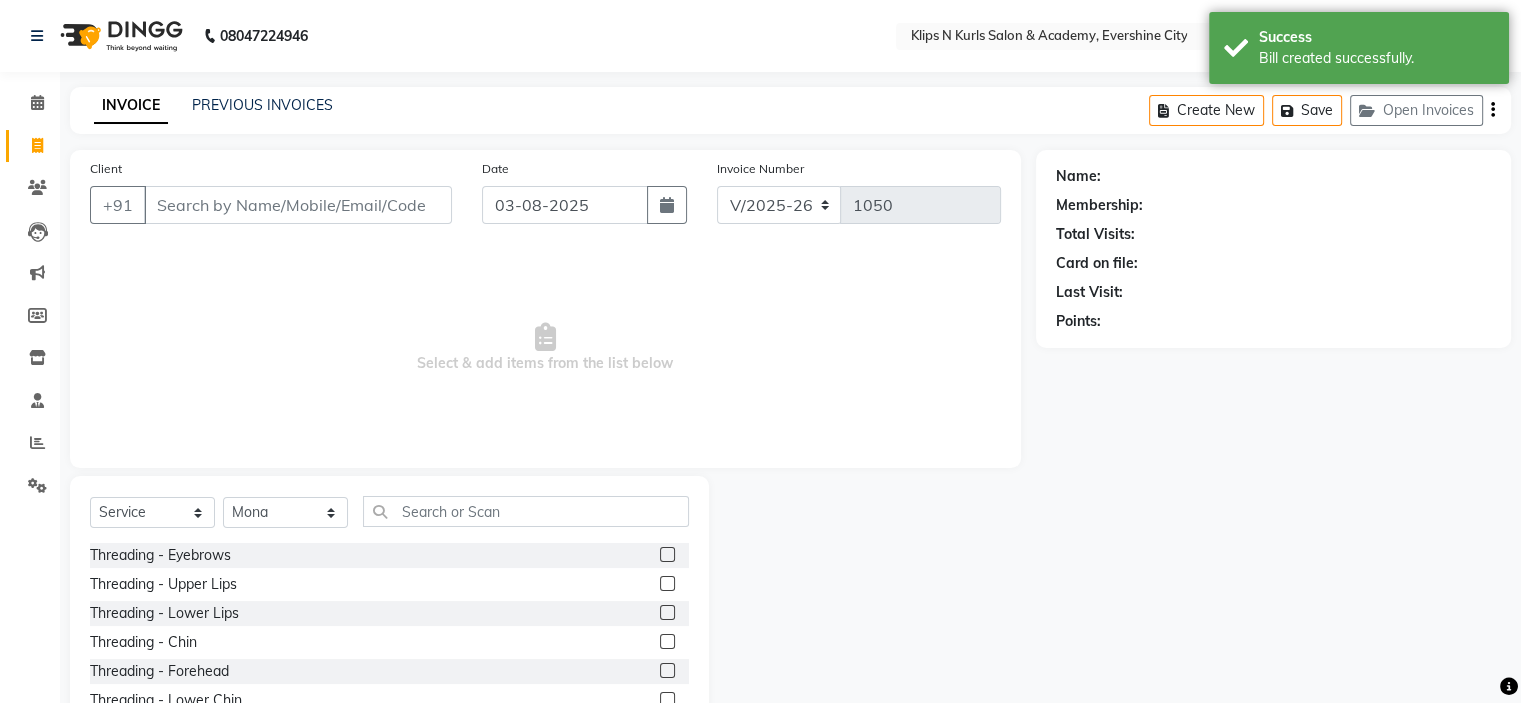 click on "Client" at bounding box center [298, 205] 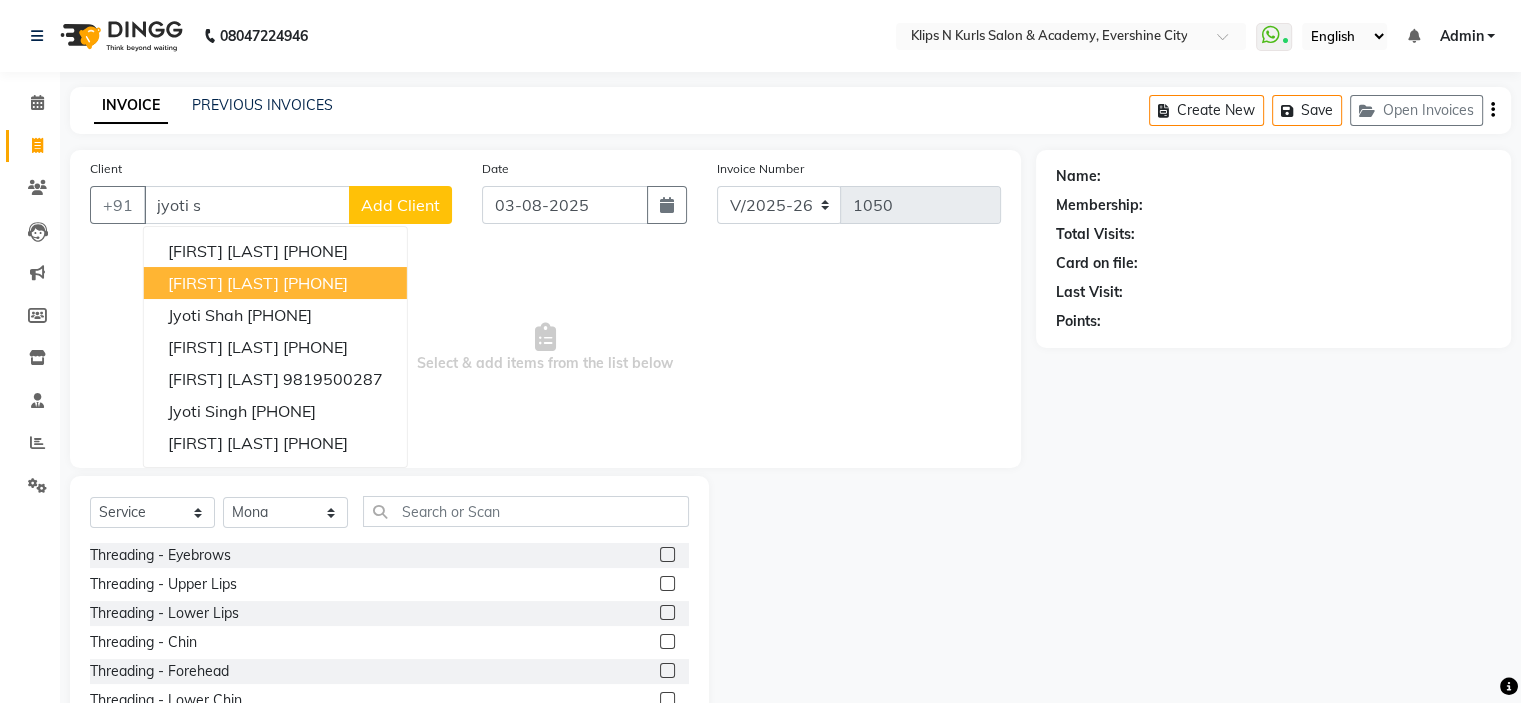 click on "9175397922" at bounding box center (315, 283) 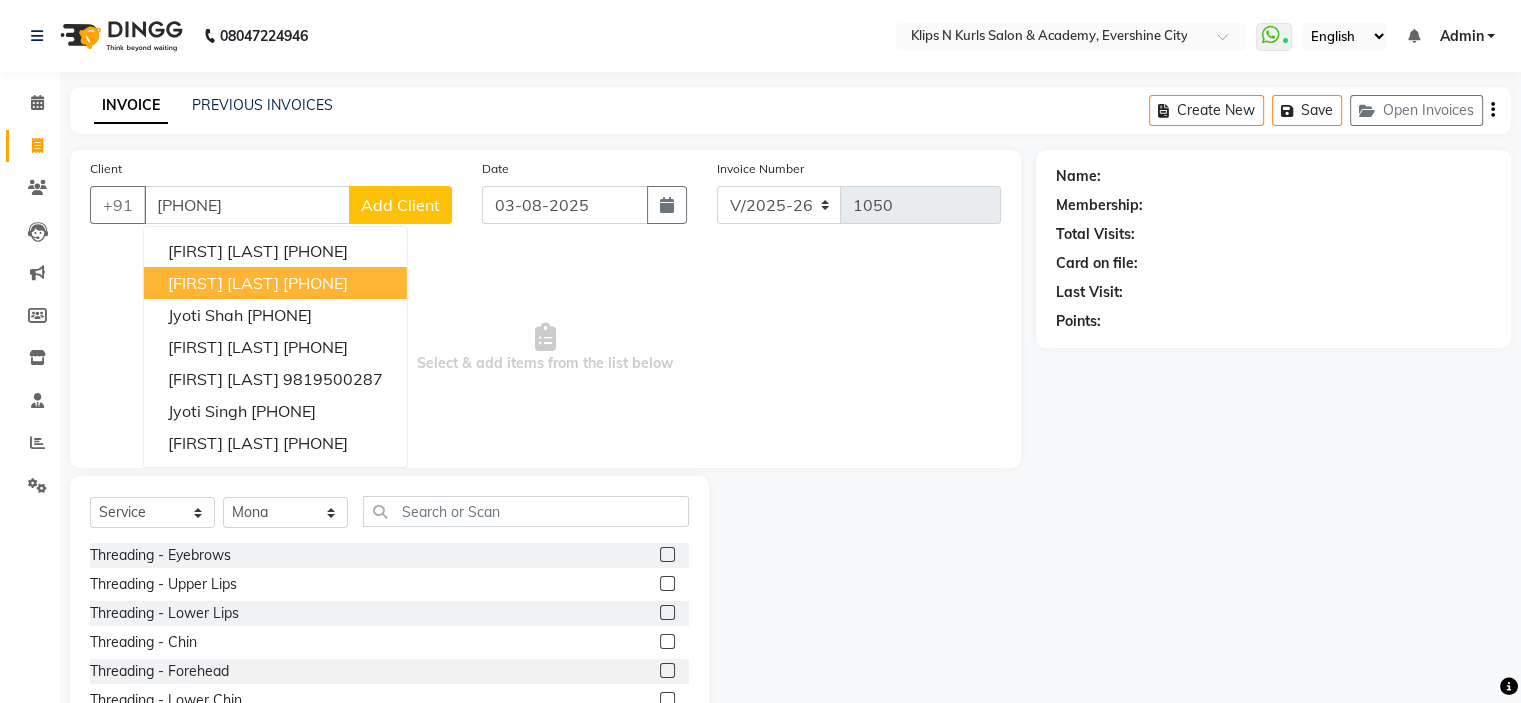 type on "9175397922" 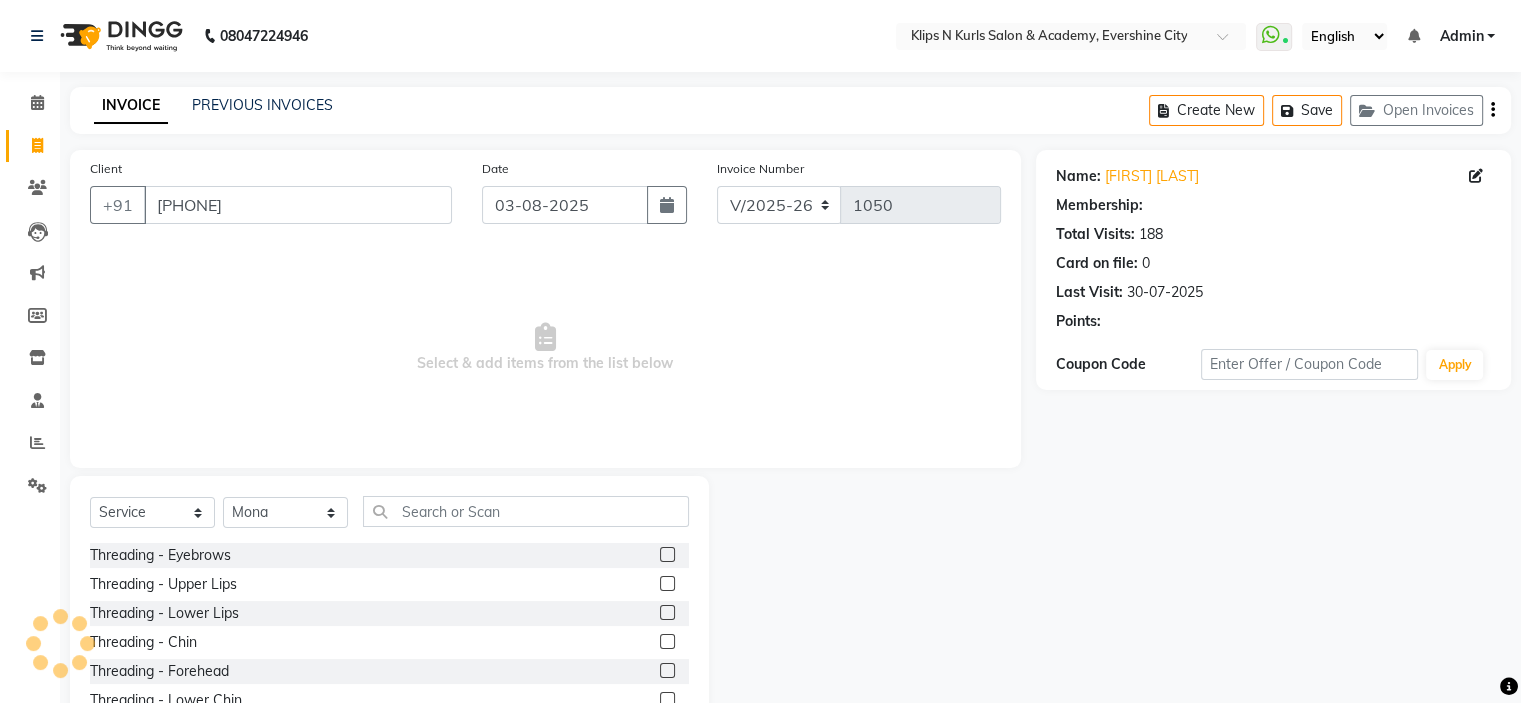 select on "1: Object" 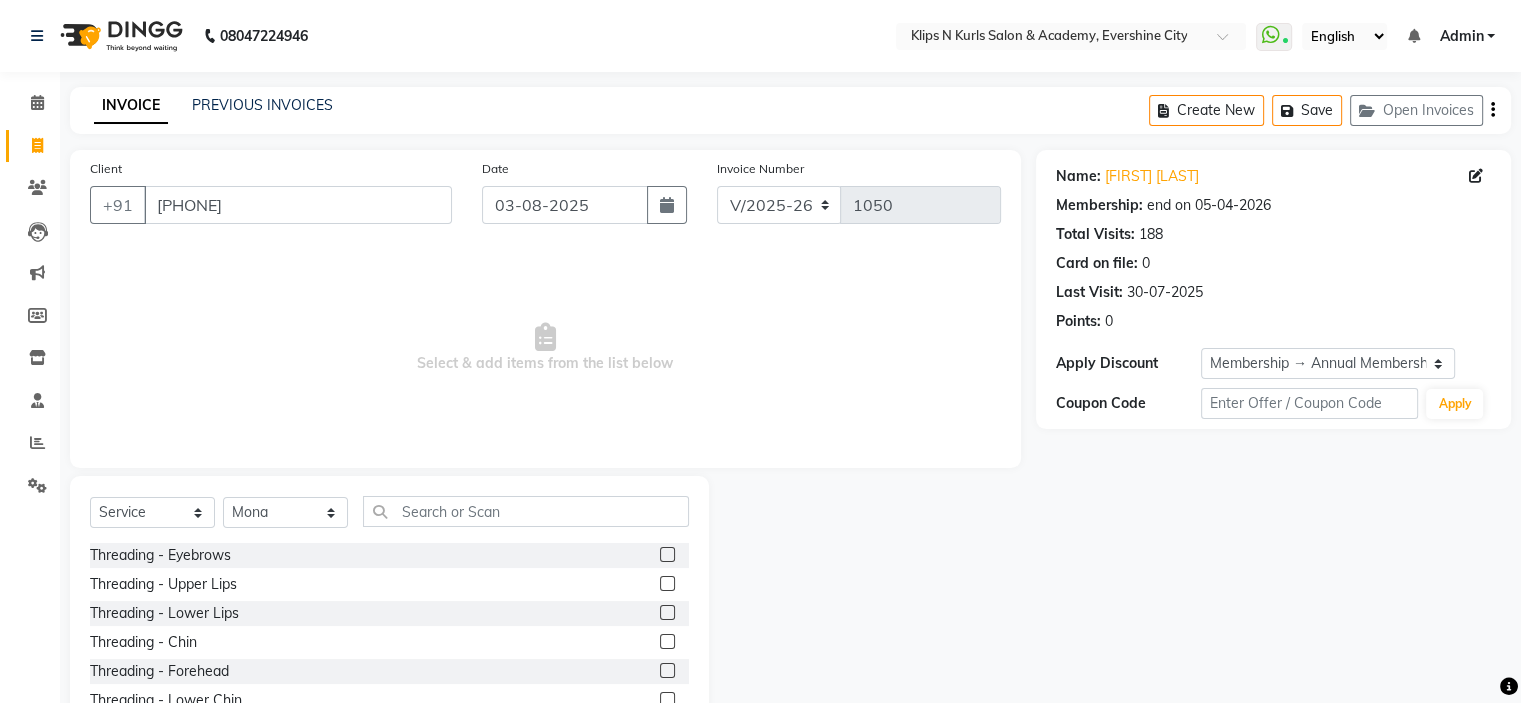 click 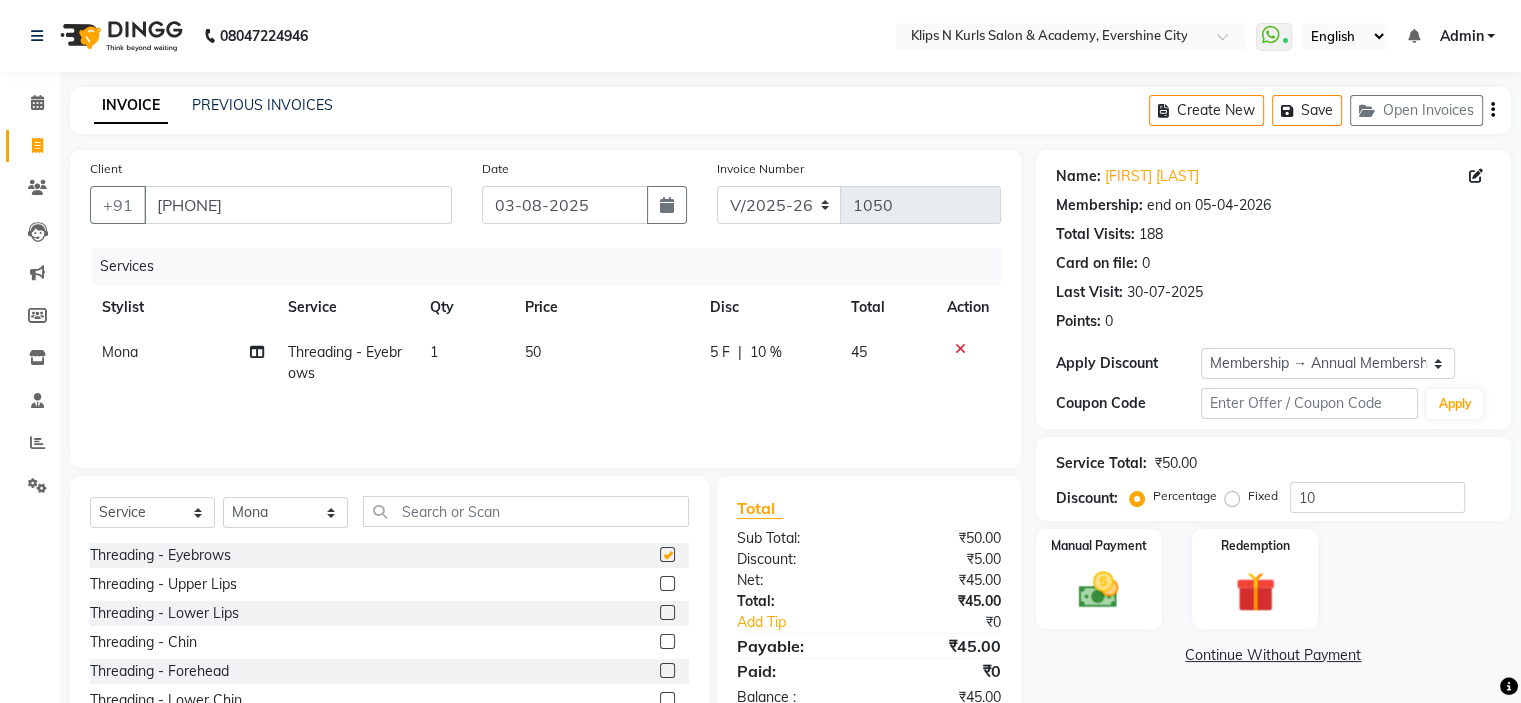 checkbox on "false" 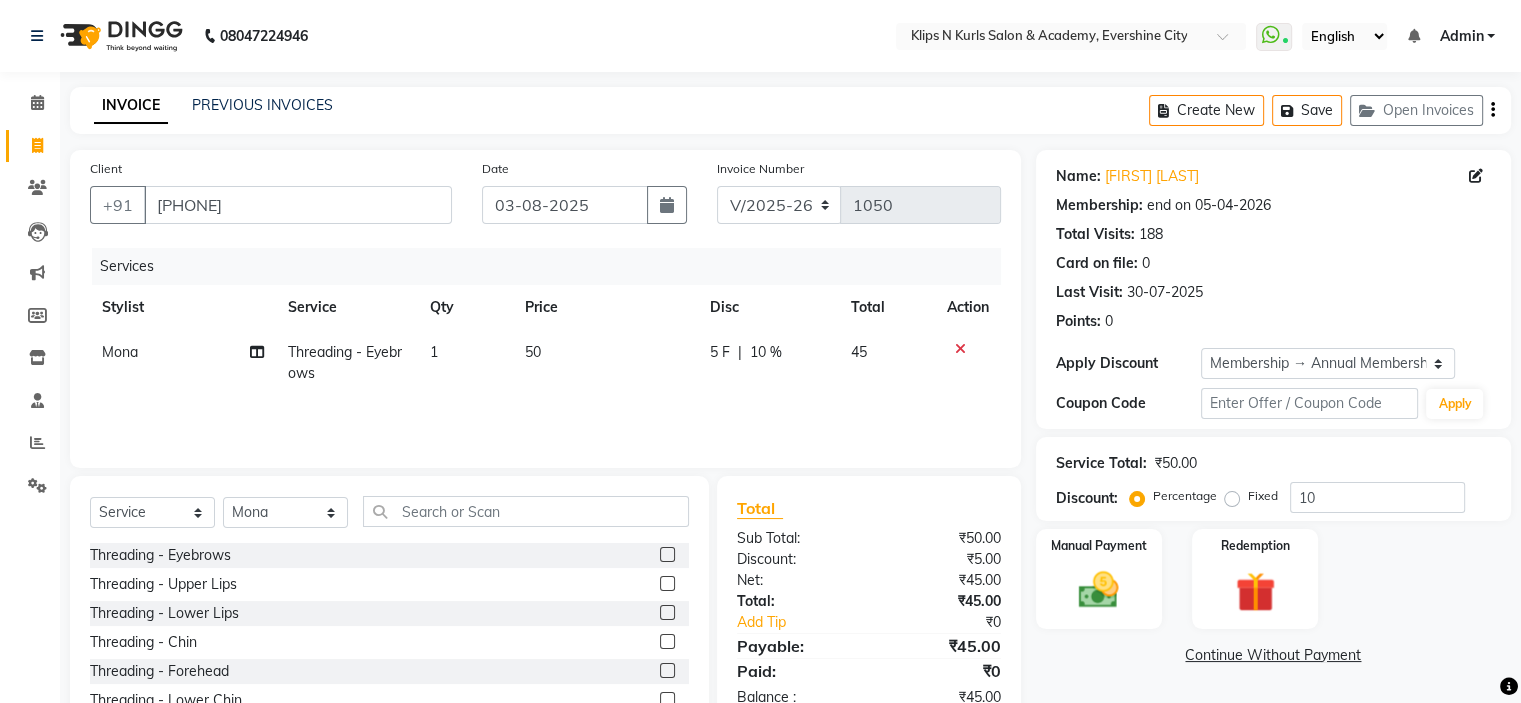 click on "50" 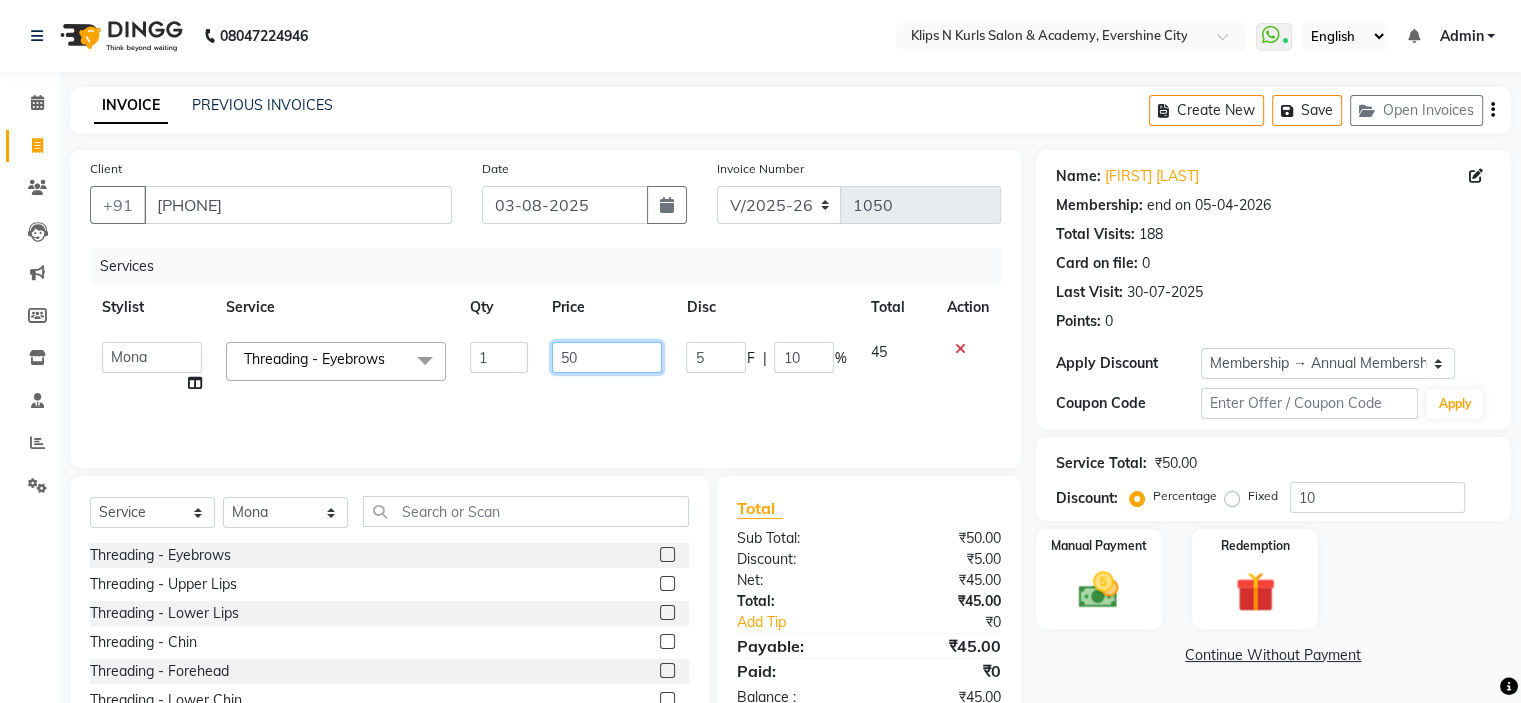 click on "50" 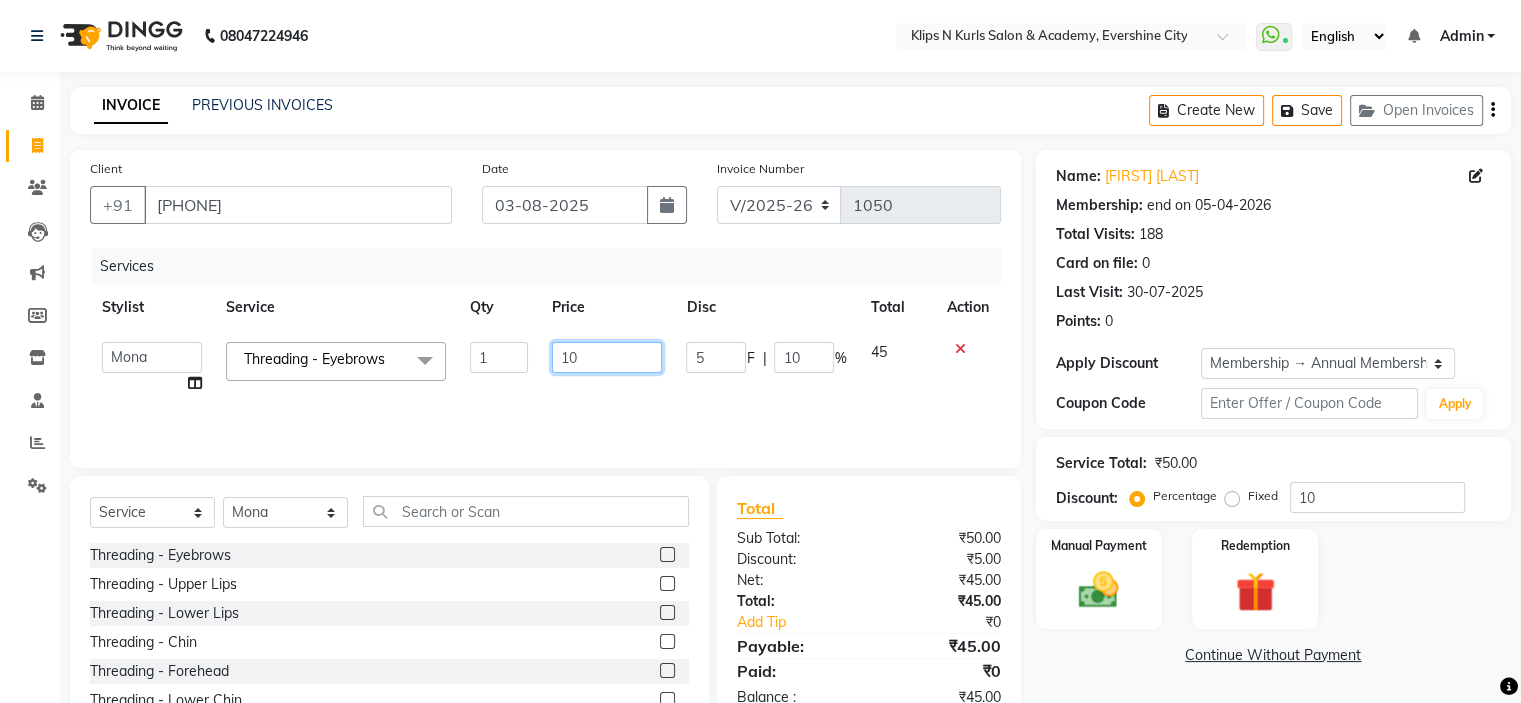 type on "100" 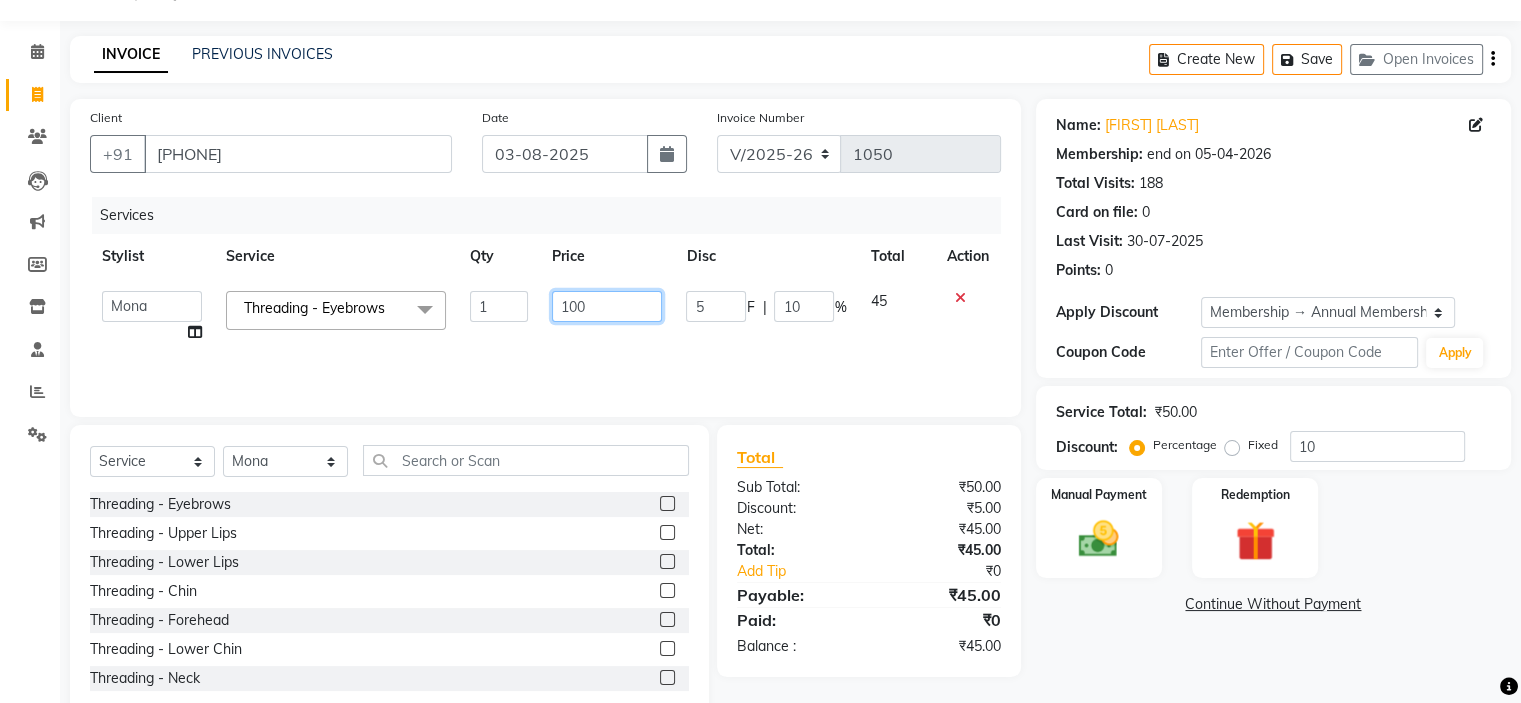 scroll, scrollTop: 98, scrollLeft: 0, axis: vertical 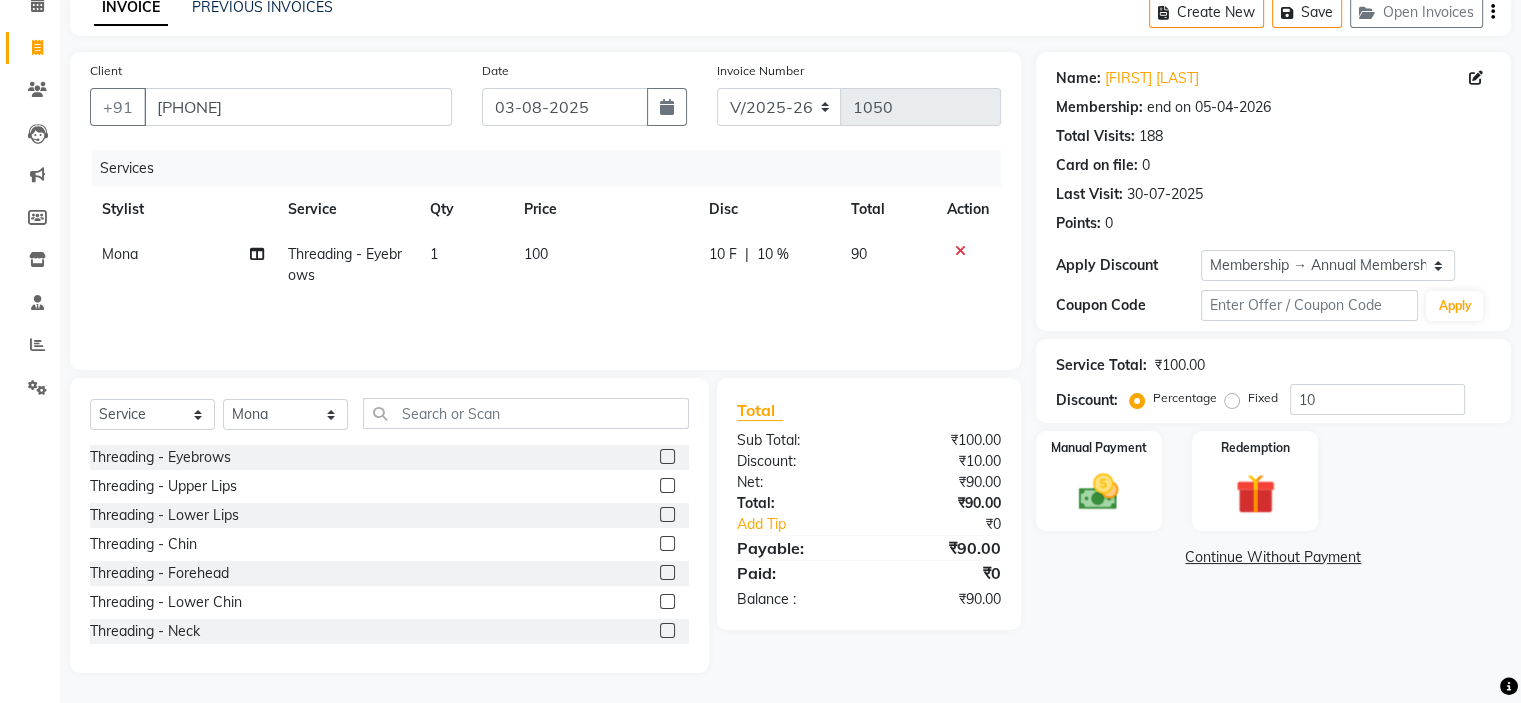 click on "10 %" 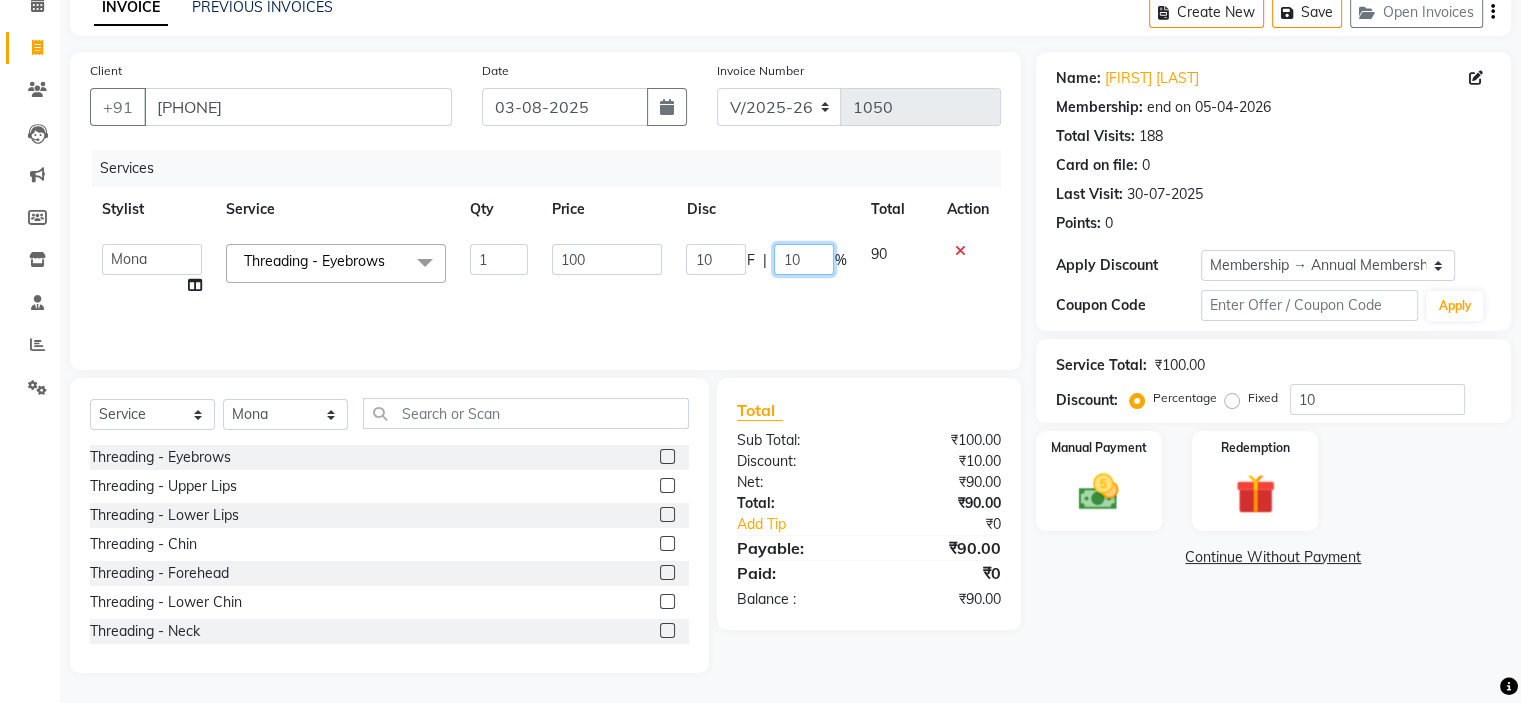 click on "10" 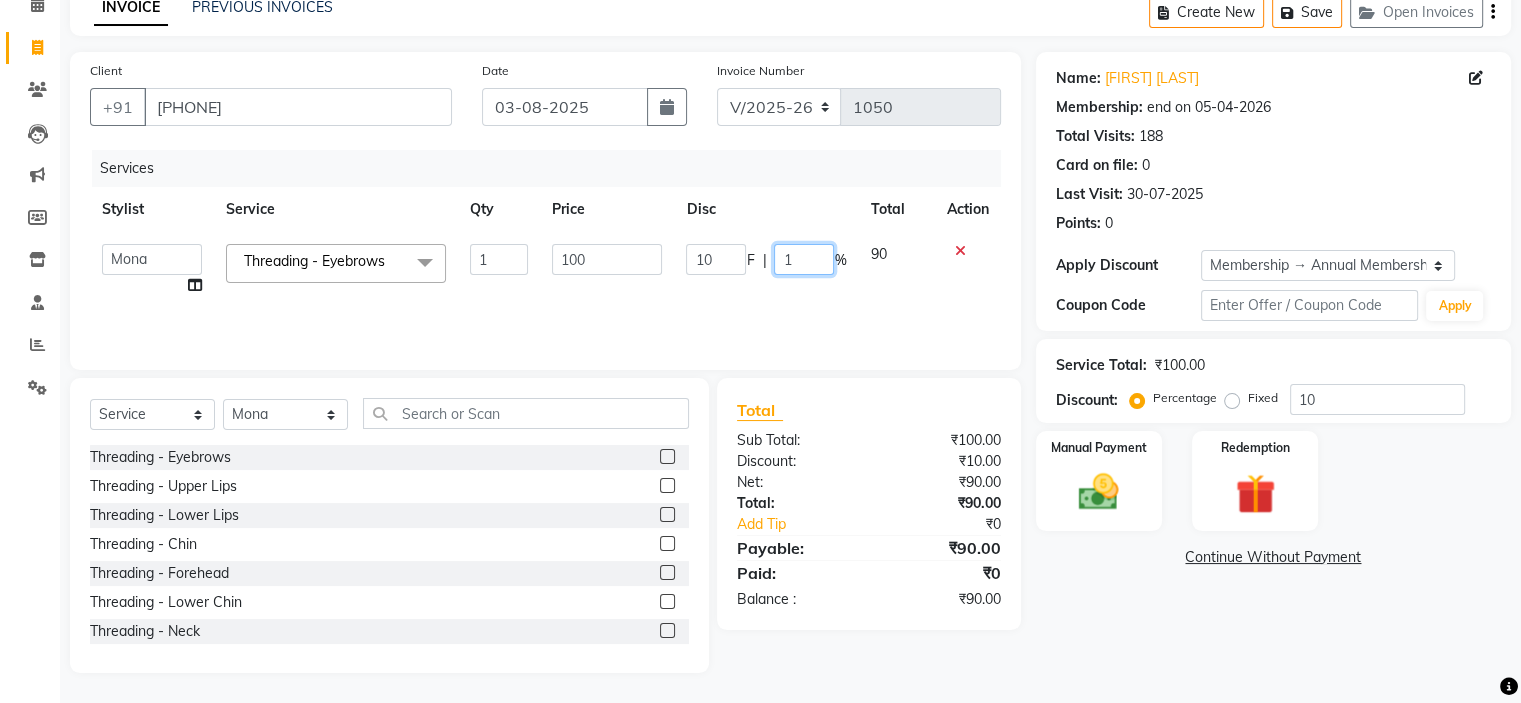 type 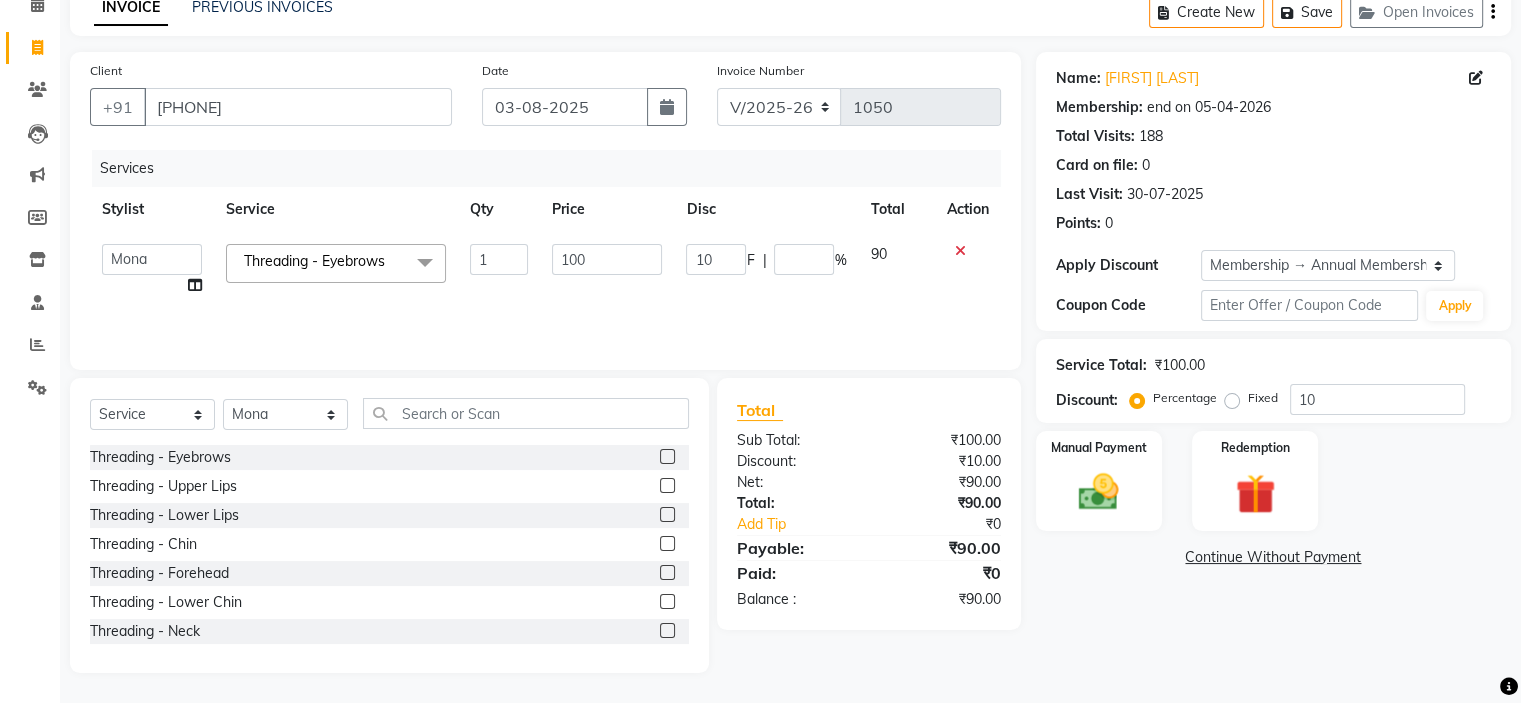 click on "Name: Jyoti Singh 1 Membership: end on 05-04-2026 Total Visits:  188 Card on file:  0 Last Visit:   30-07-2025 Points:   0  Apply Discount Select Membership → Annual Membership Coupon Code Apply Service Total:  ₹100.00  Discount:  Percentage   Fixed  10 Manual Payment Redemption  Continue Without Payment" 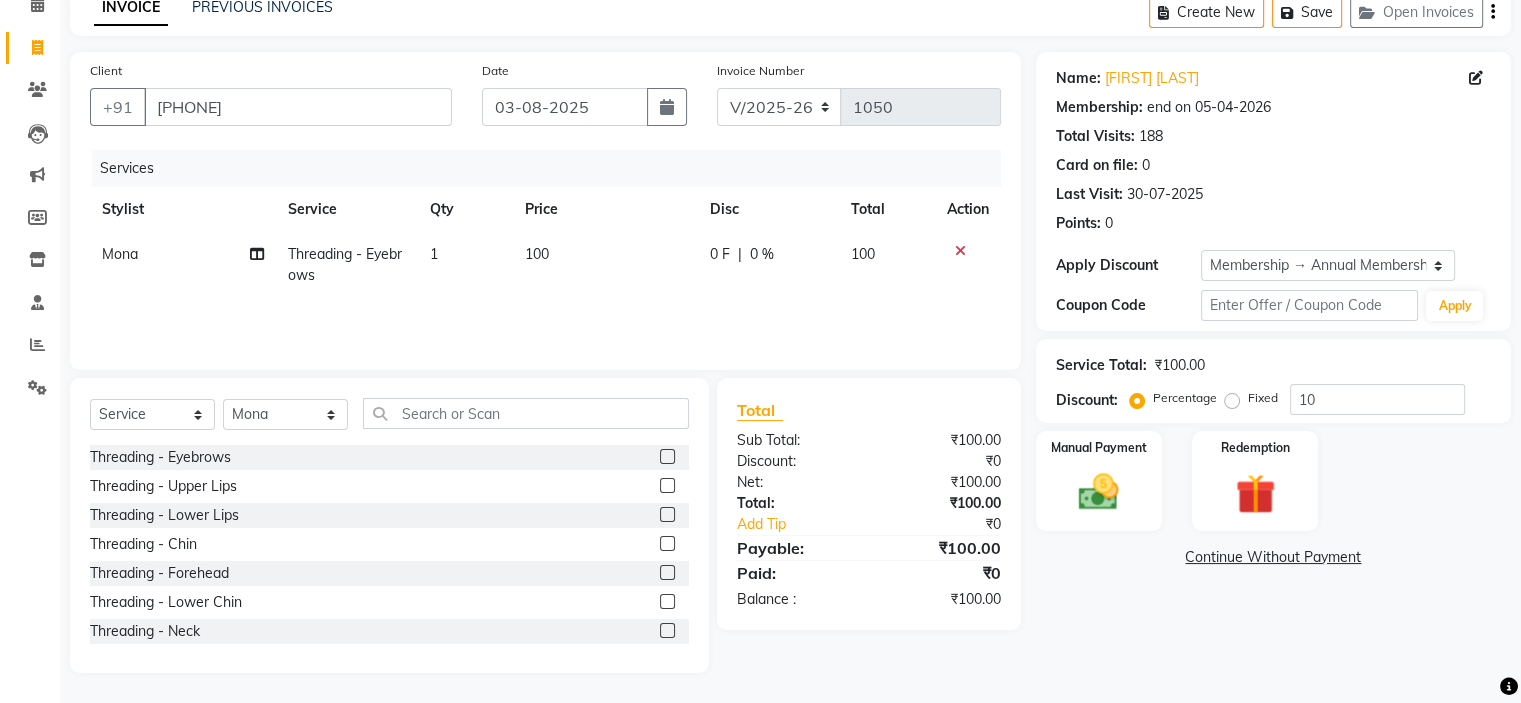 click on "Continue Without Payment" 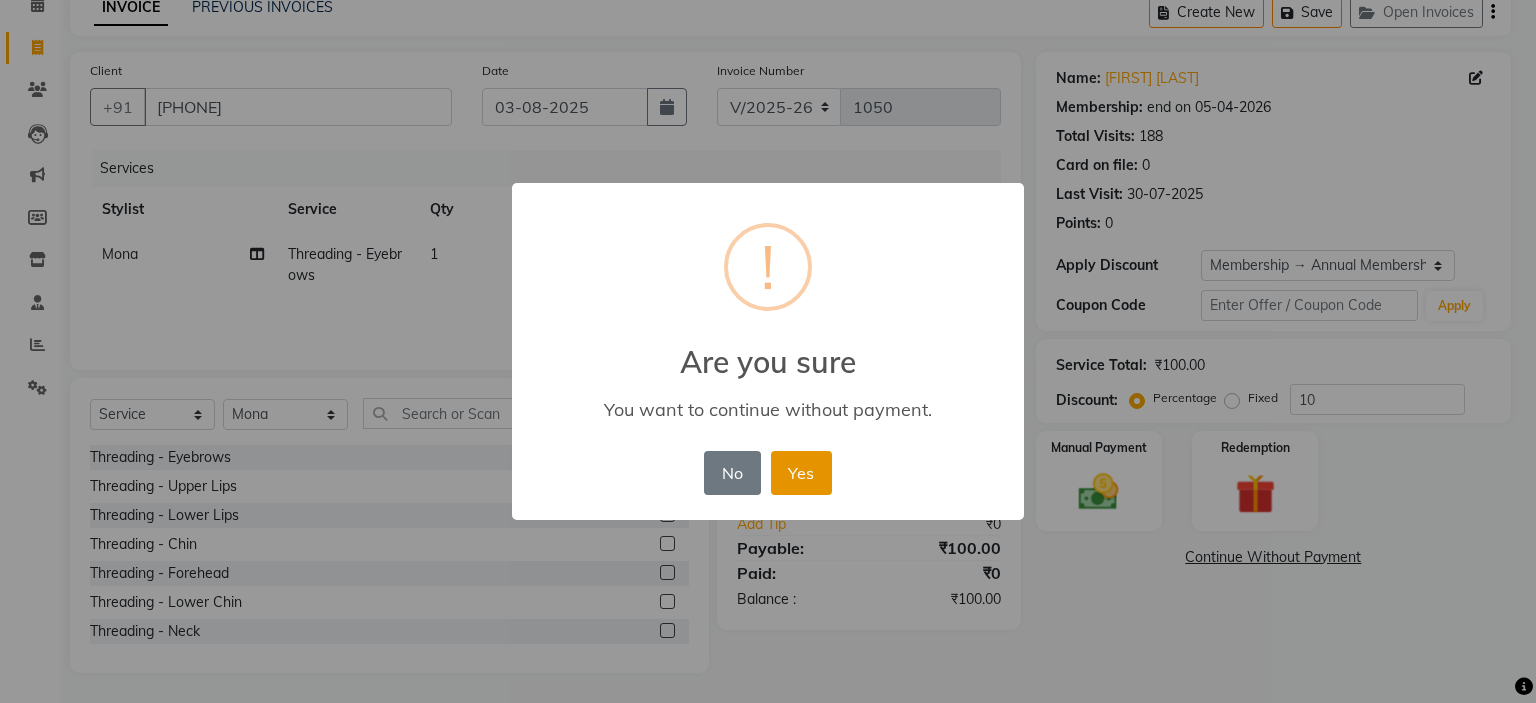 click on "Yes" at bounding box center (801, 473) 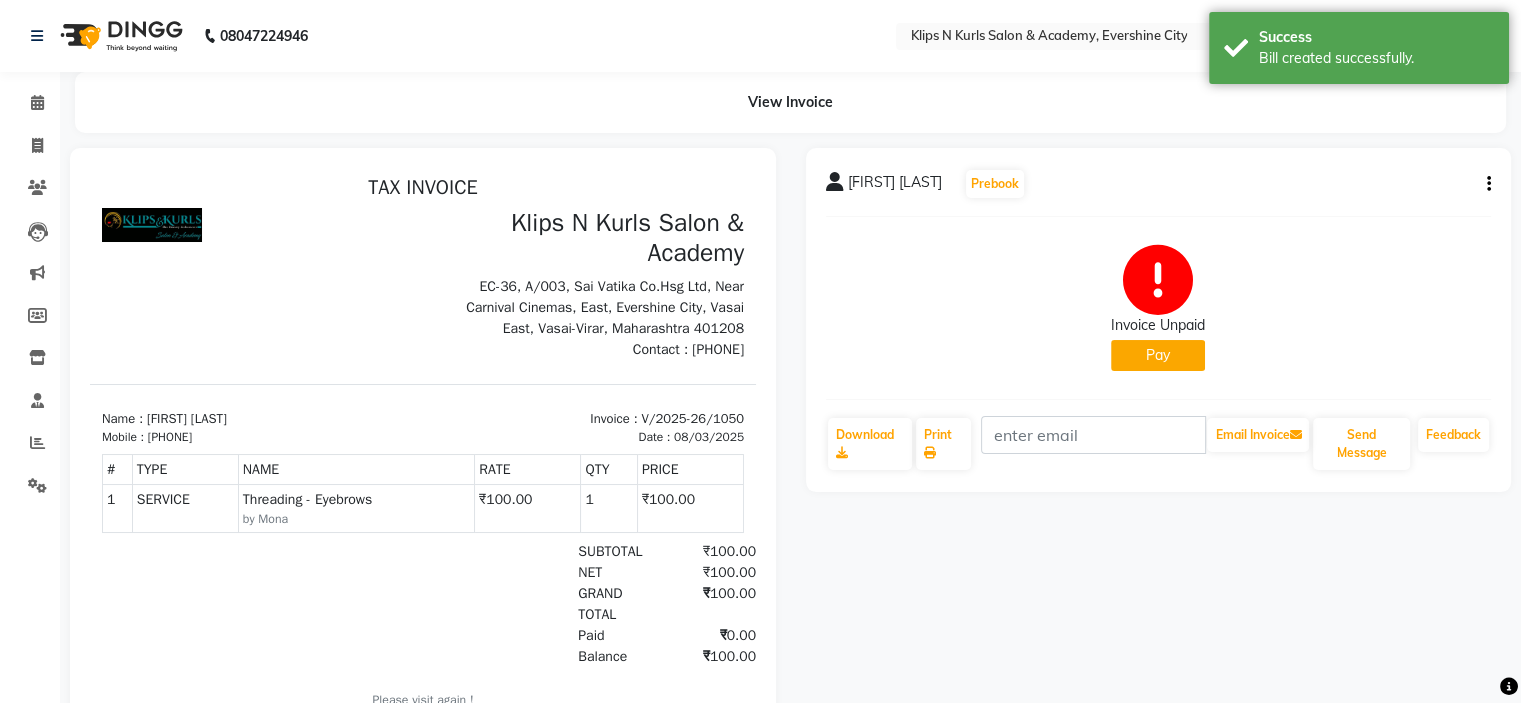 scroll, scrollTop: 0, scrollLeft: 0, axis: both 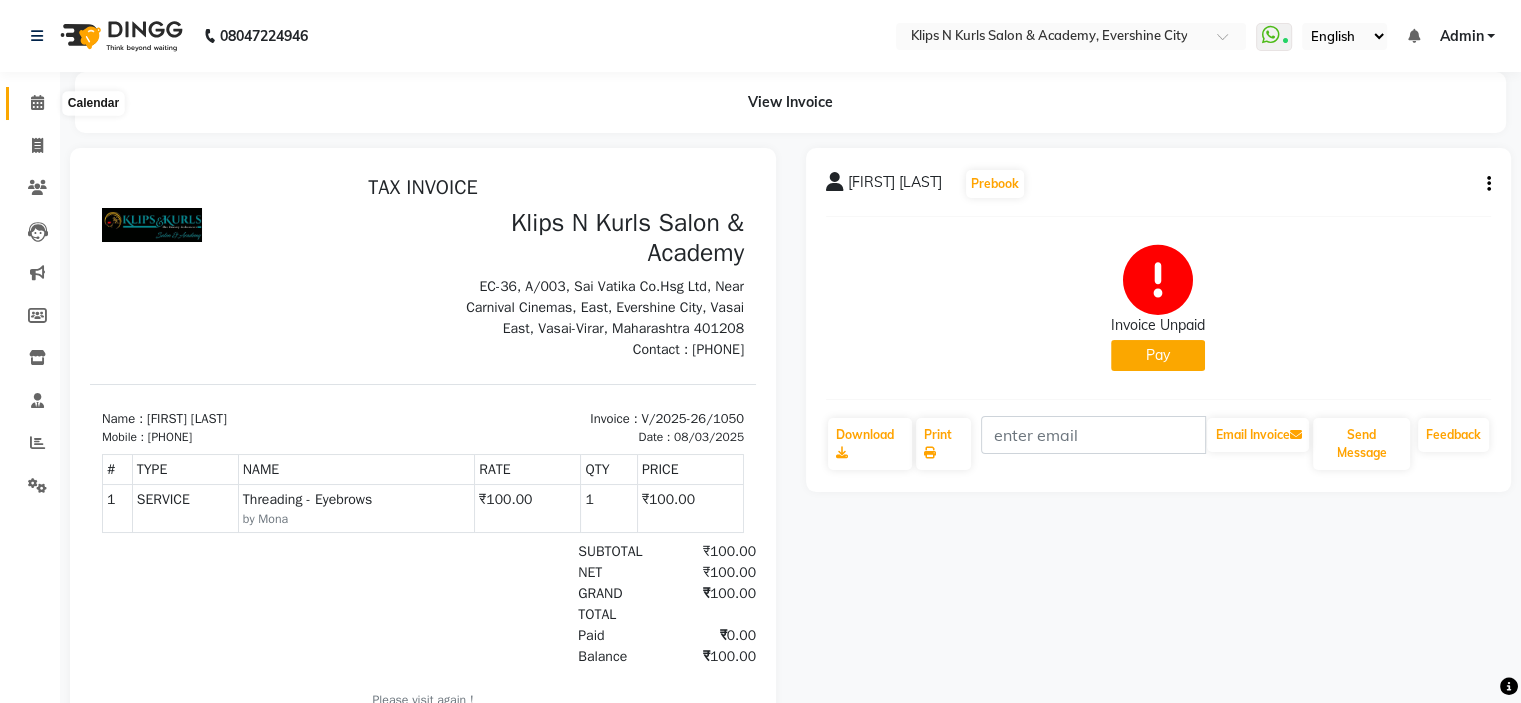 click 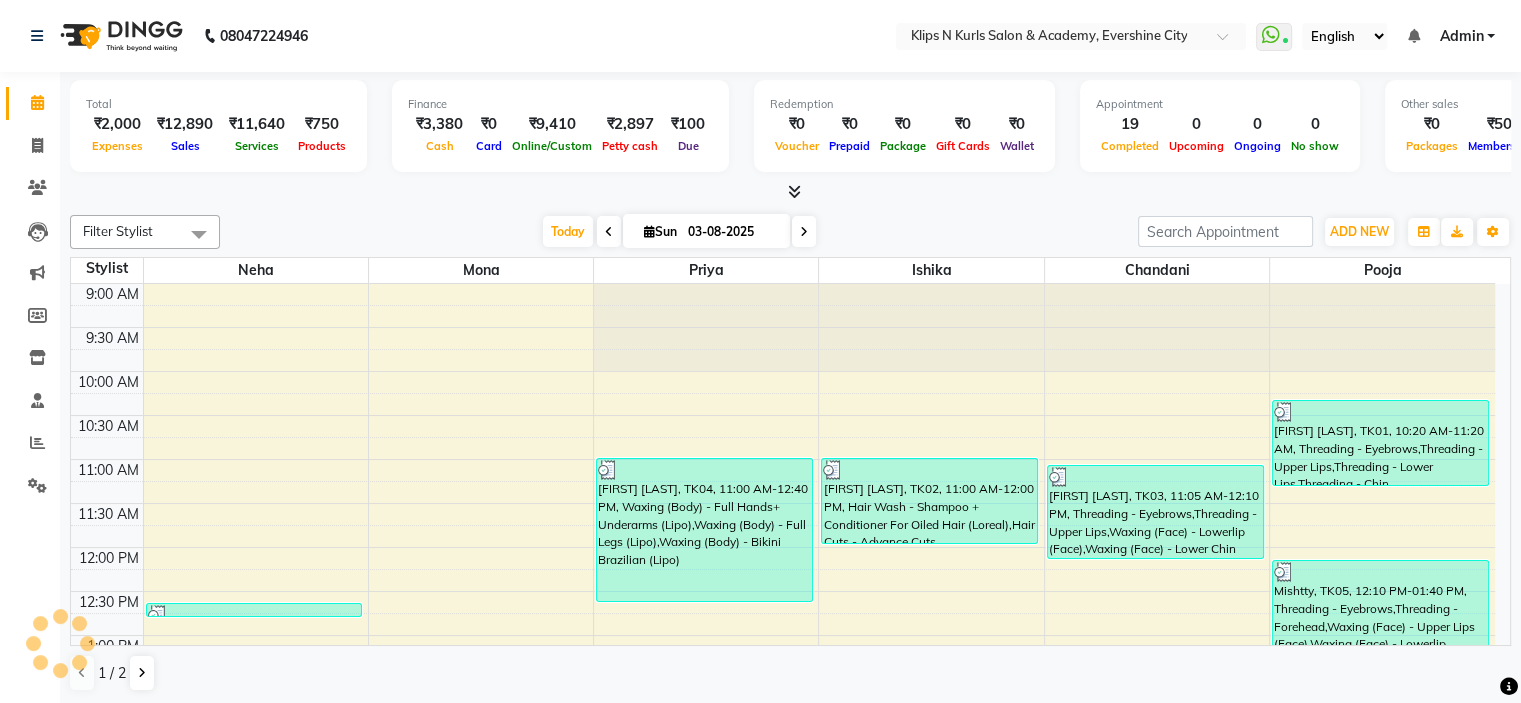 scroll, scrollTop: 0, scrollLeft: 0, axis: both 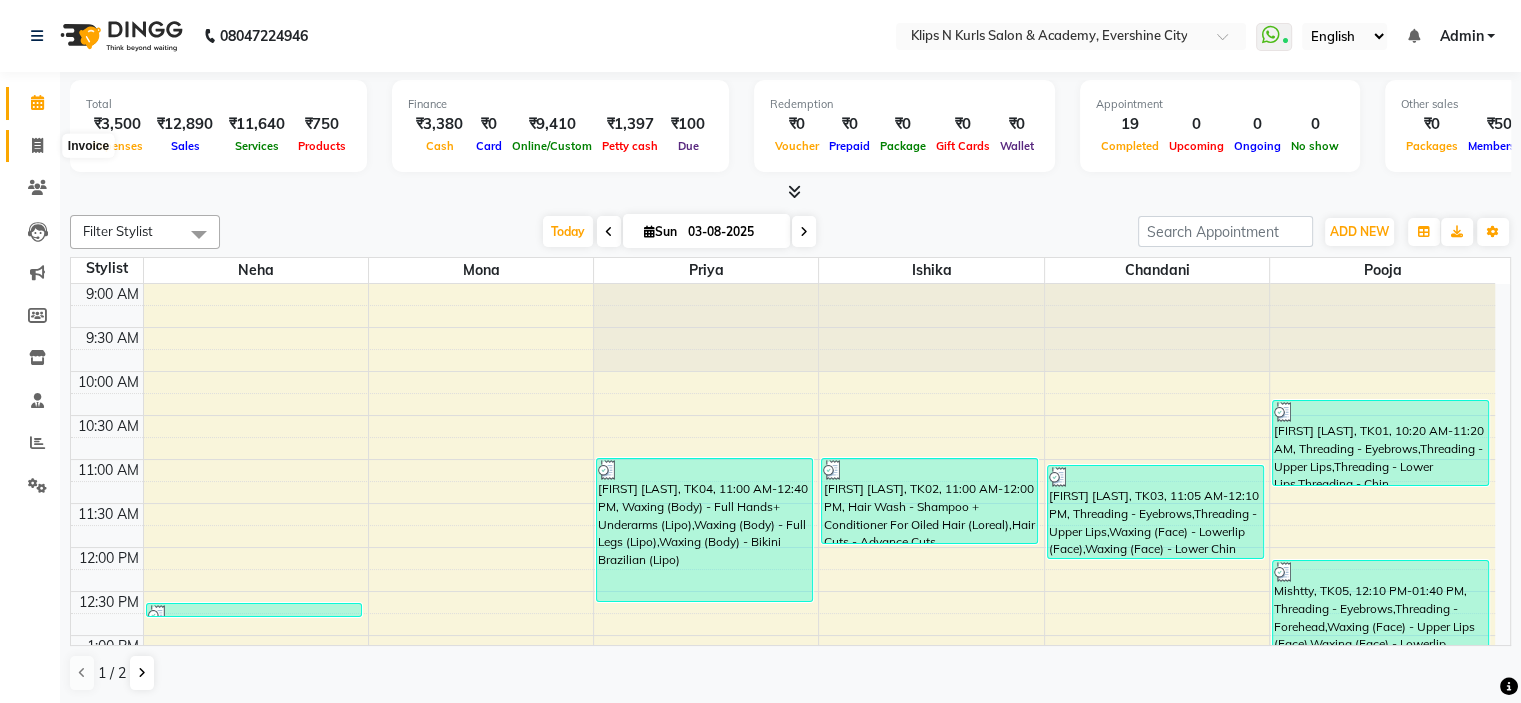 click 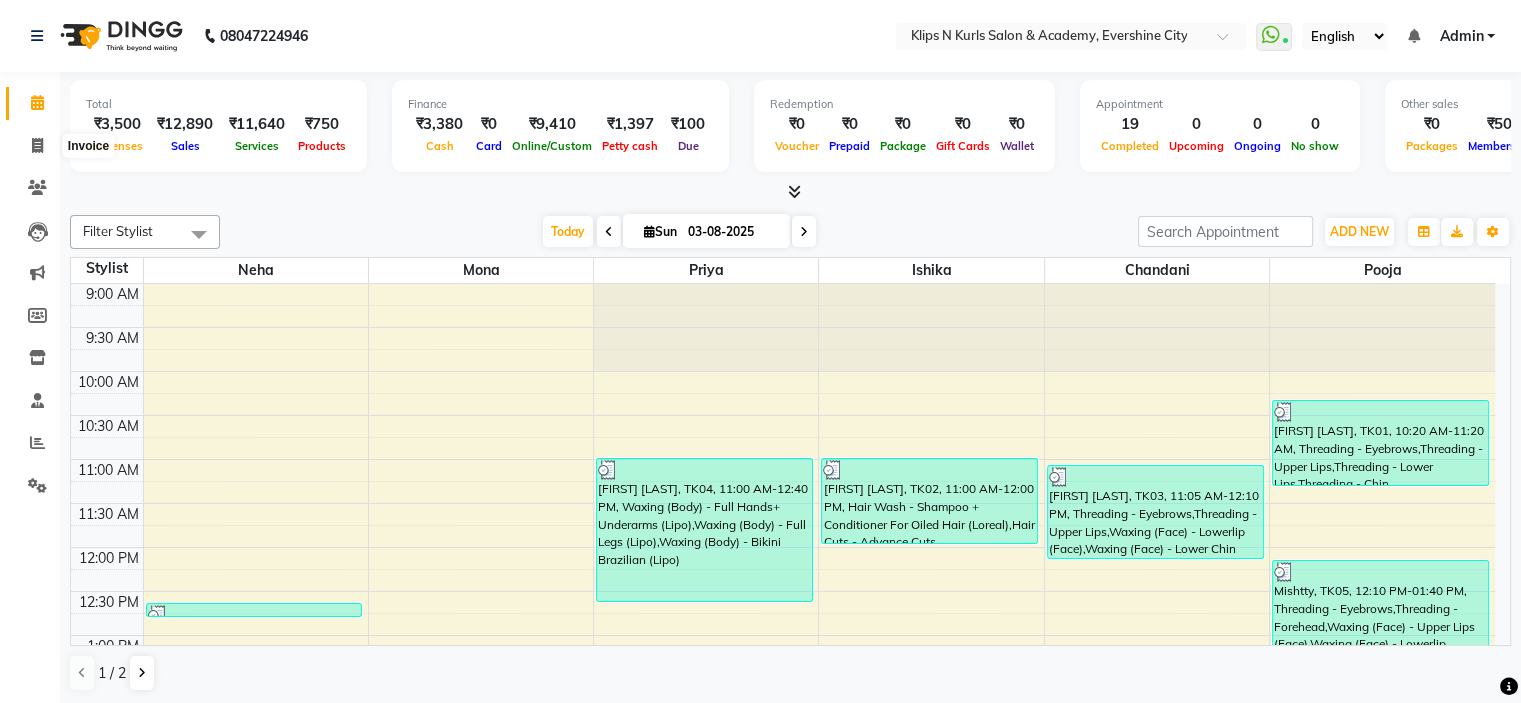 select on "service" 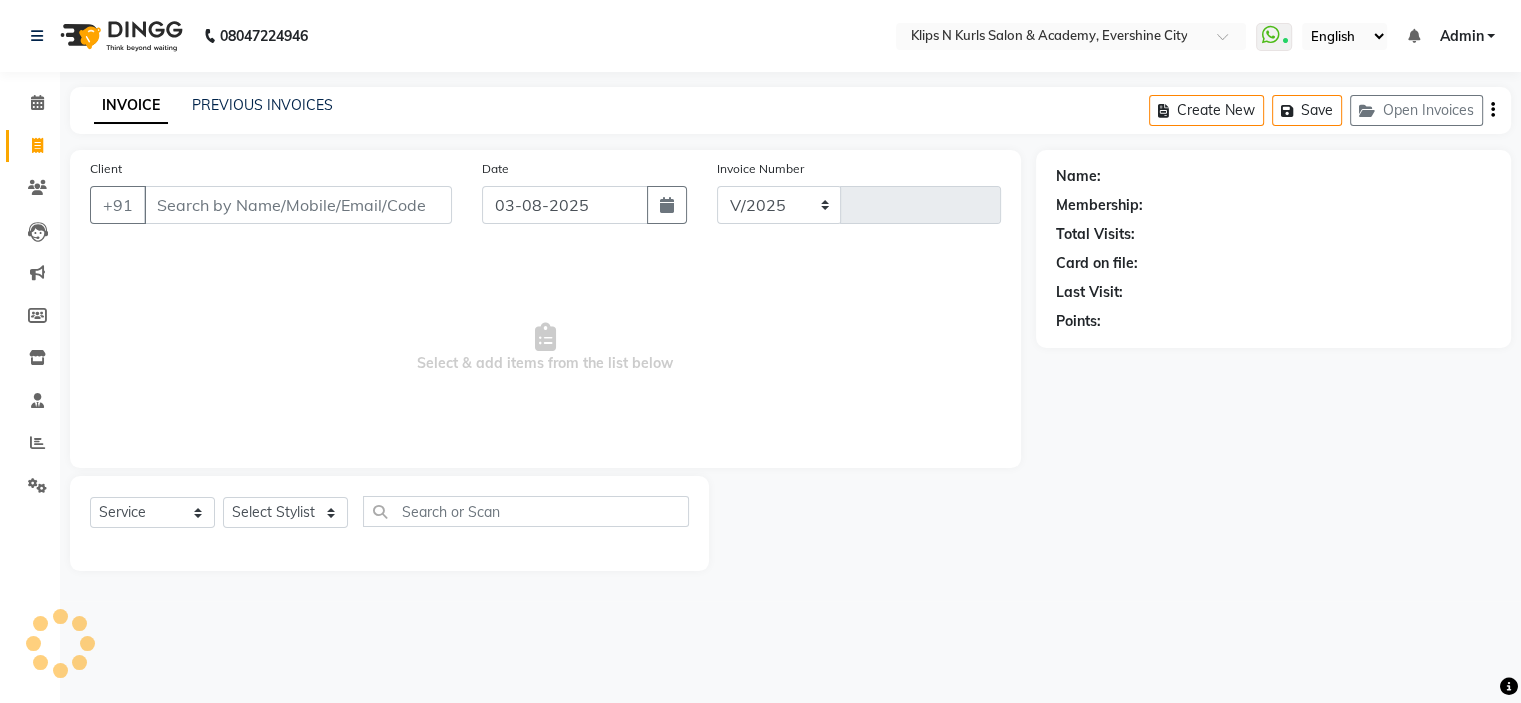 select on "124" 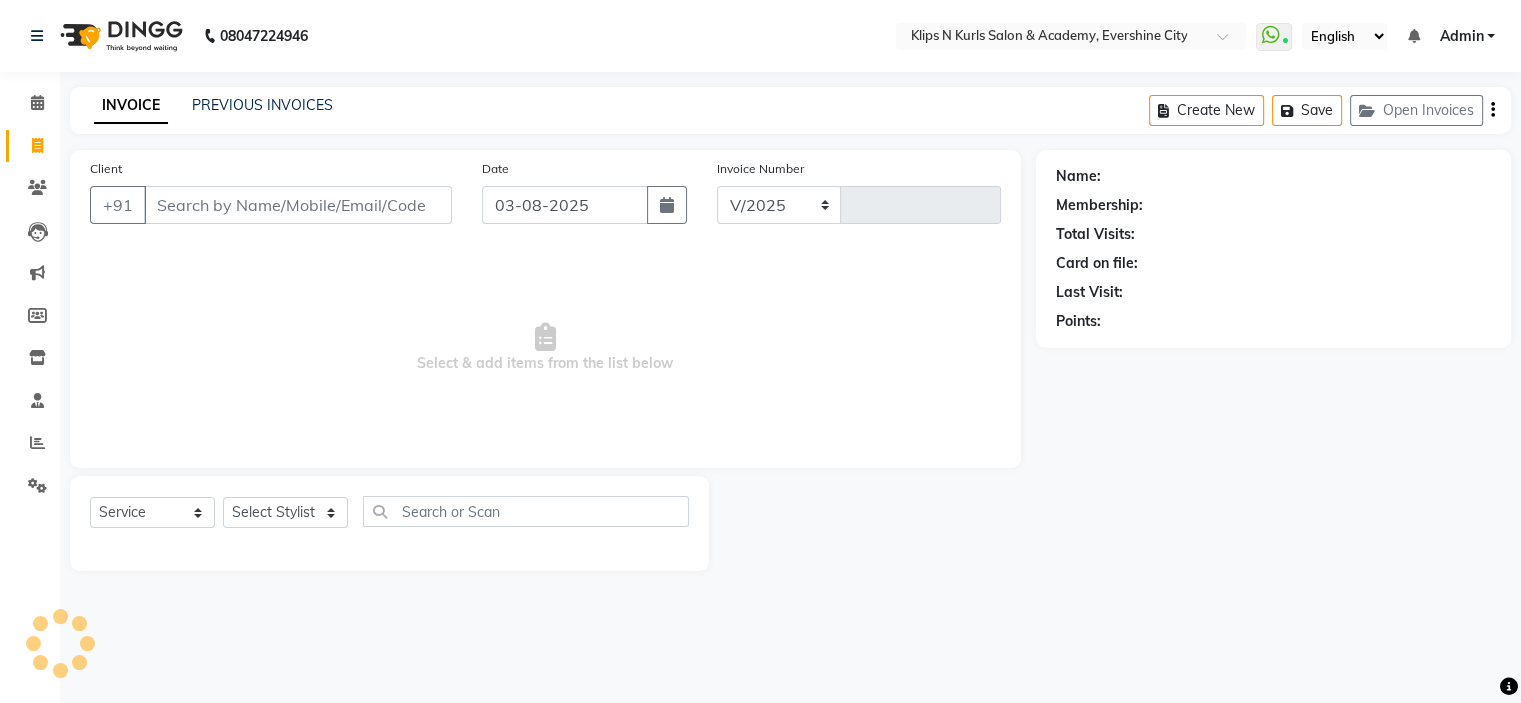 type on "1051" 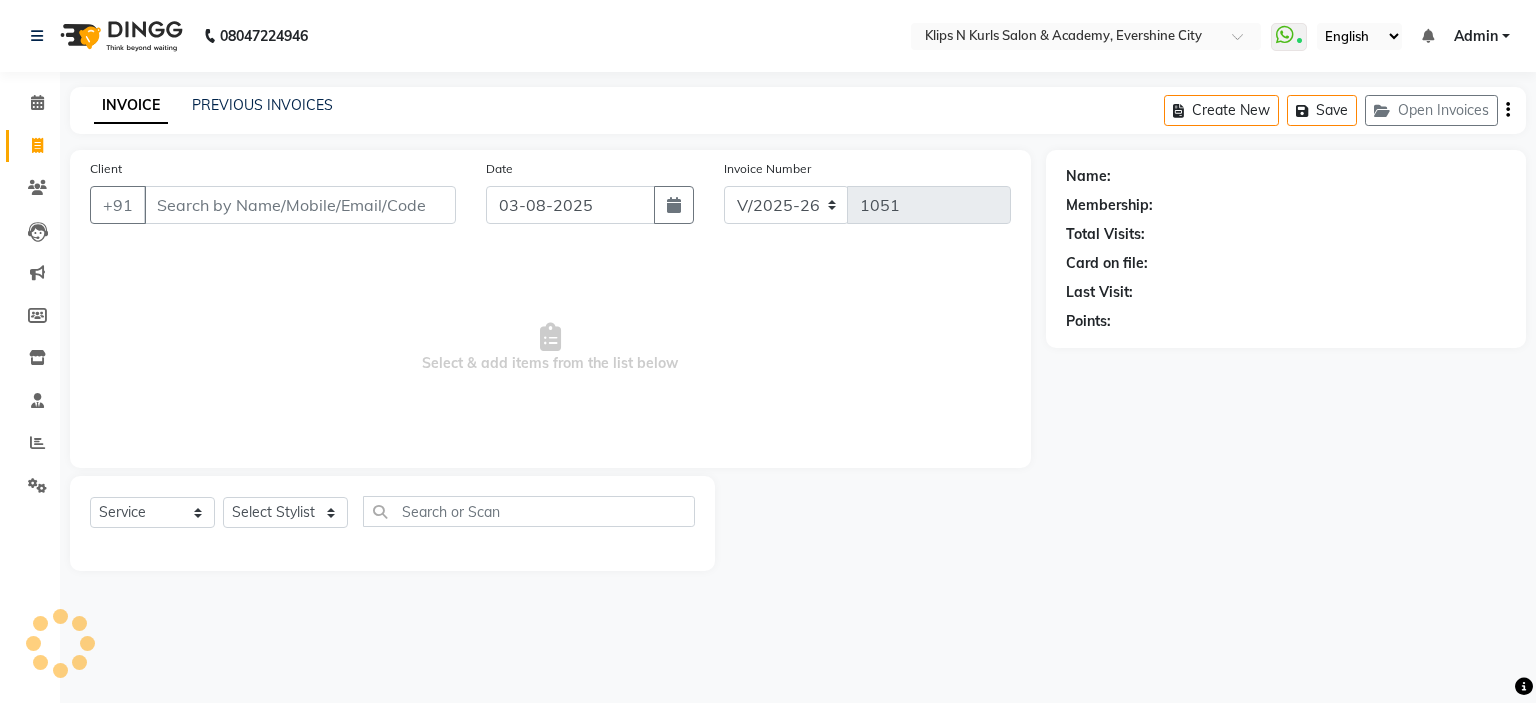 click on "Client +91" 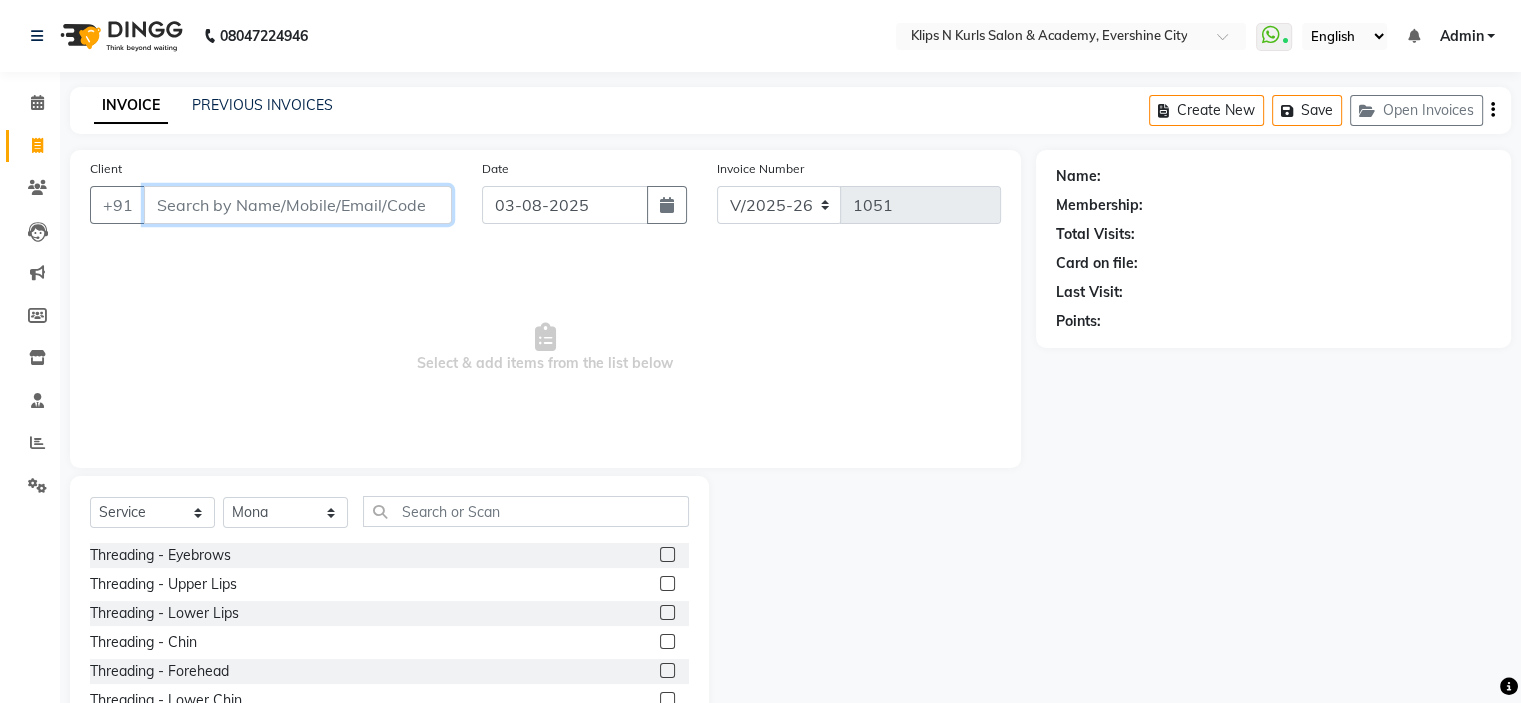 click on "Client" at bounding box center [298, 205] 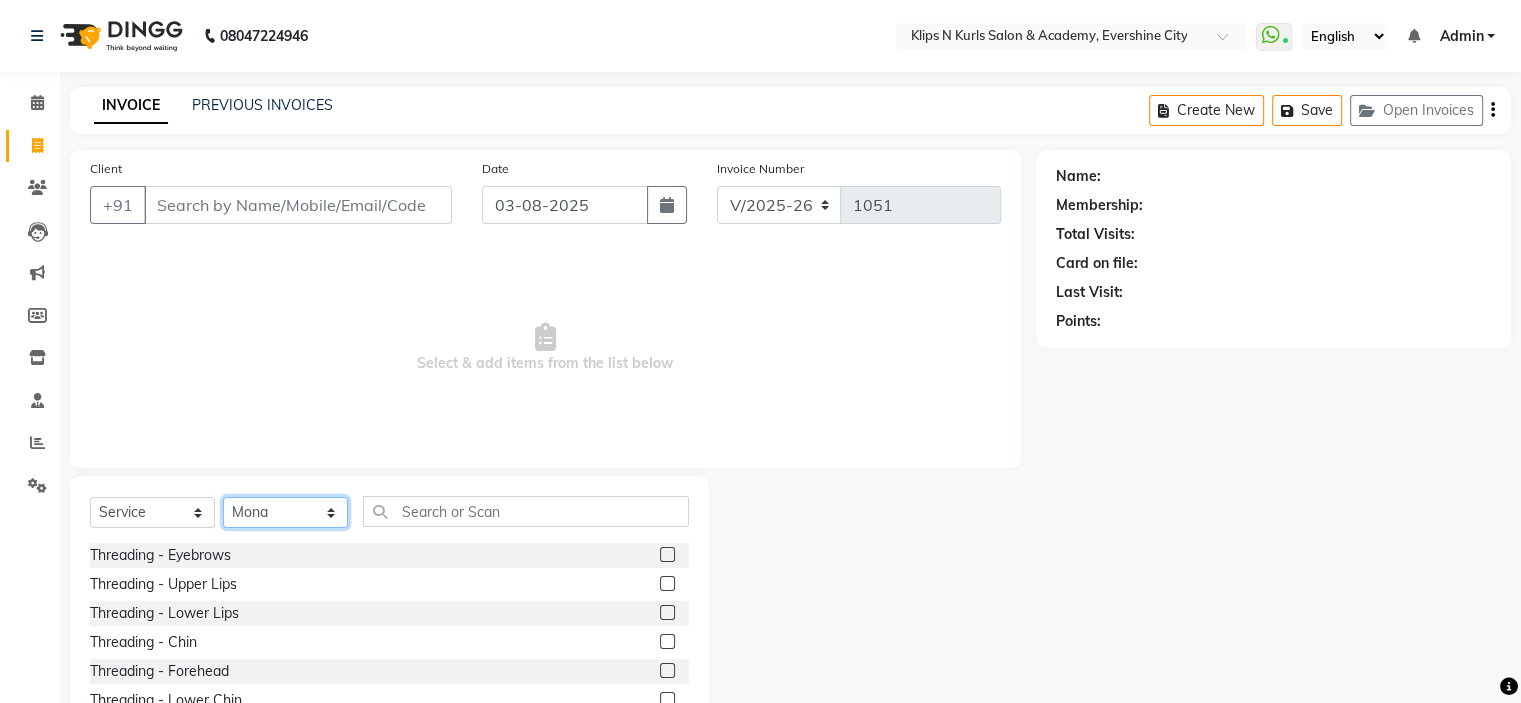 click on "Select Stylist Chandani Front Desk Ishika  Mona Neha Pooja Priya Smitha" 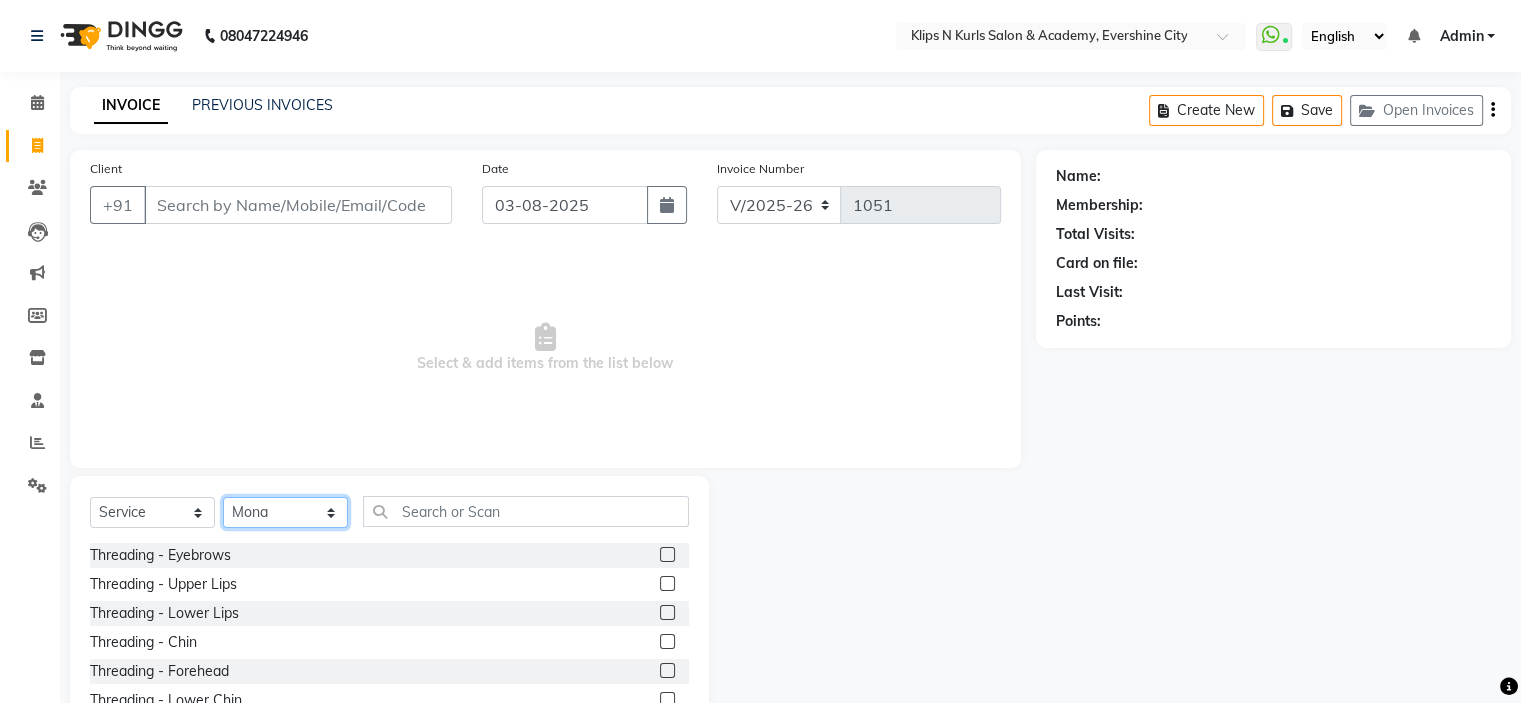 select on "86065" 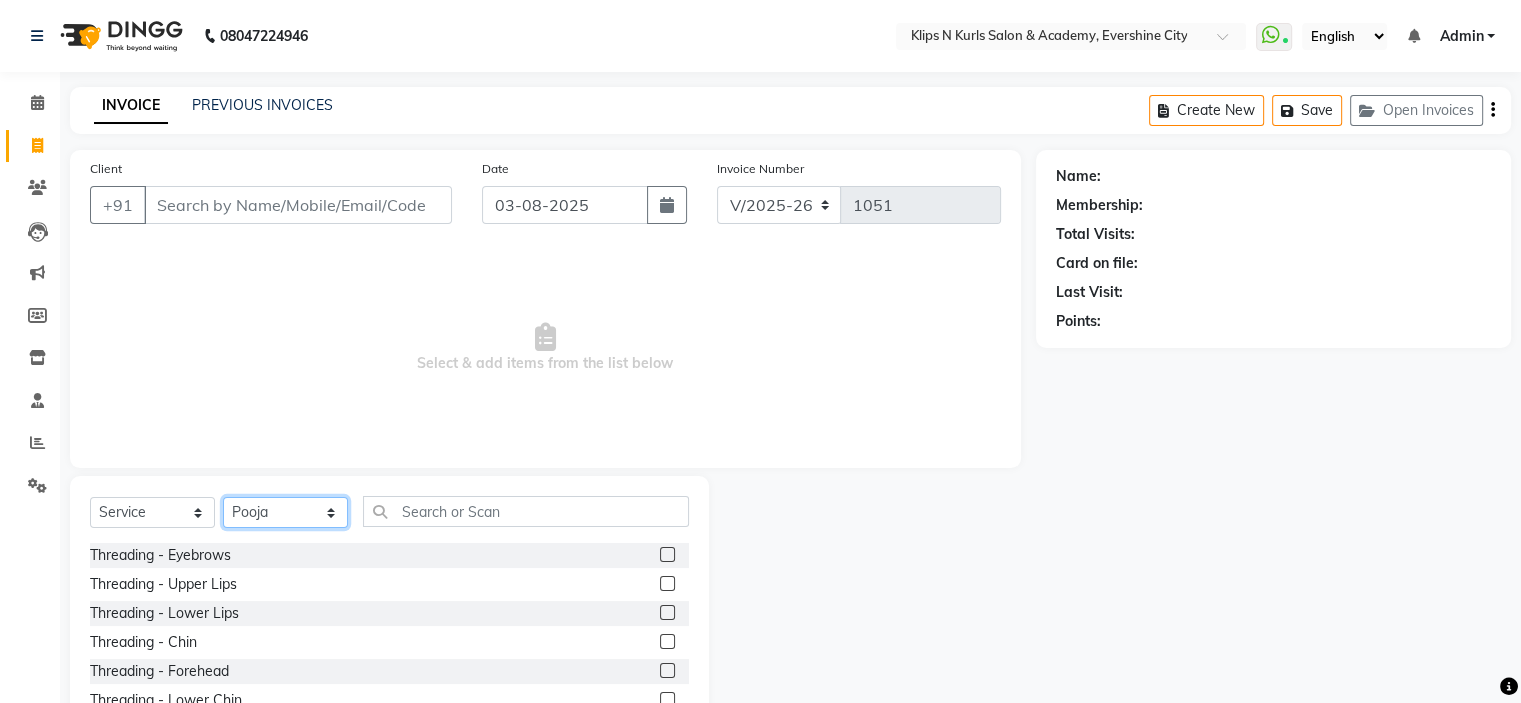 click on "Select Stylist Chandani Front Desk Ishika  Mona Neha Pooja Priya Smitha" 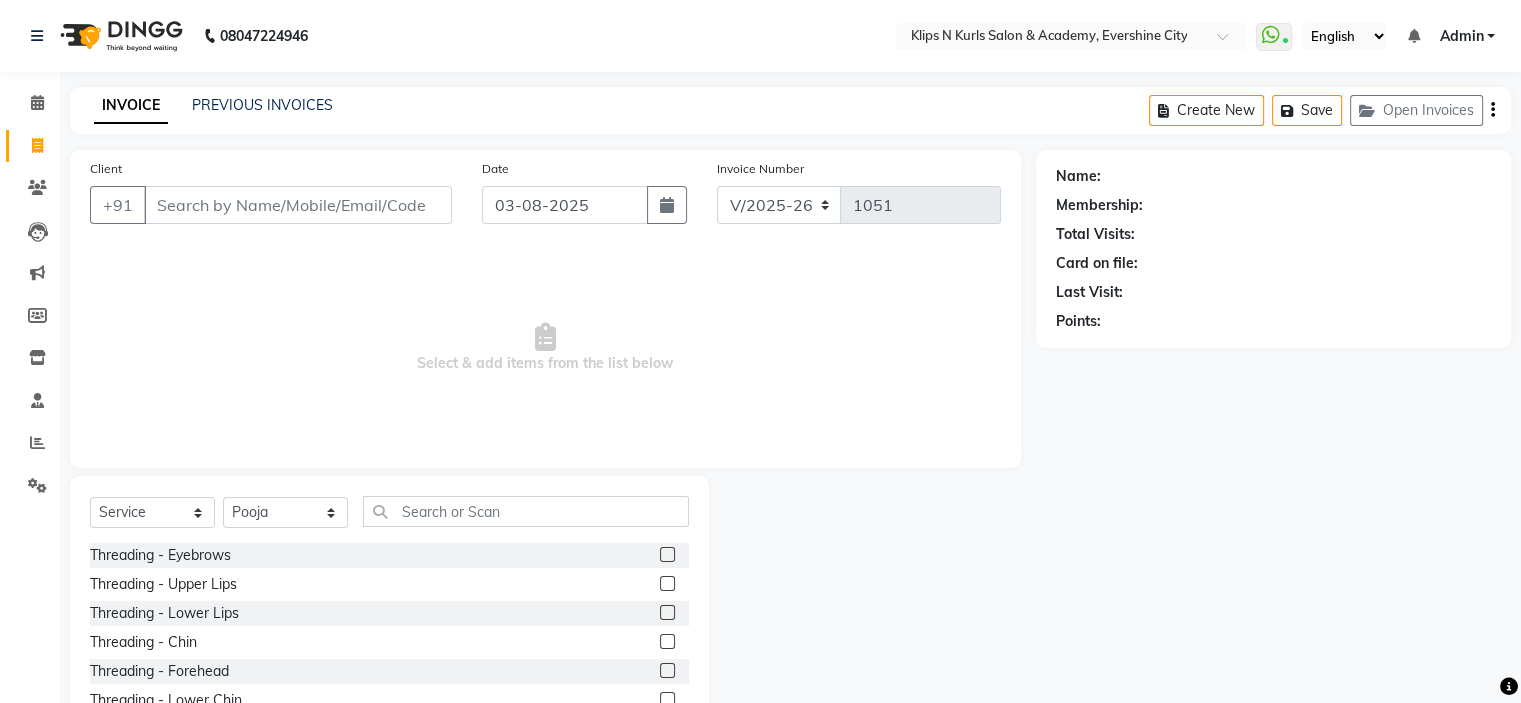 click 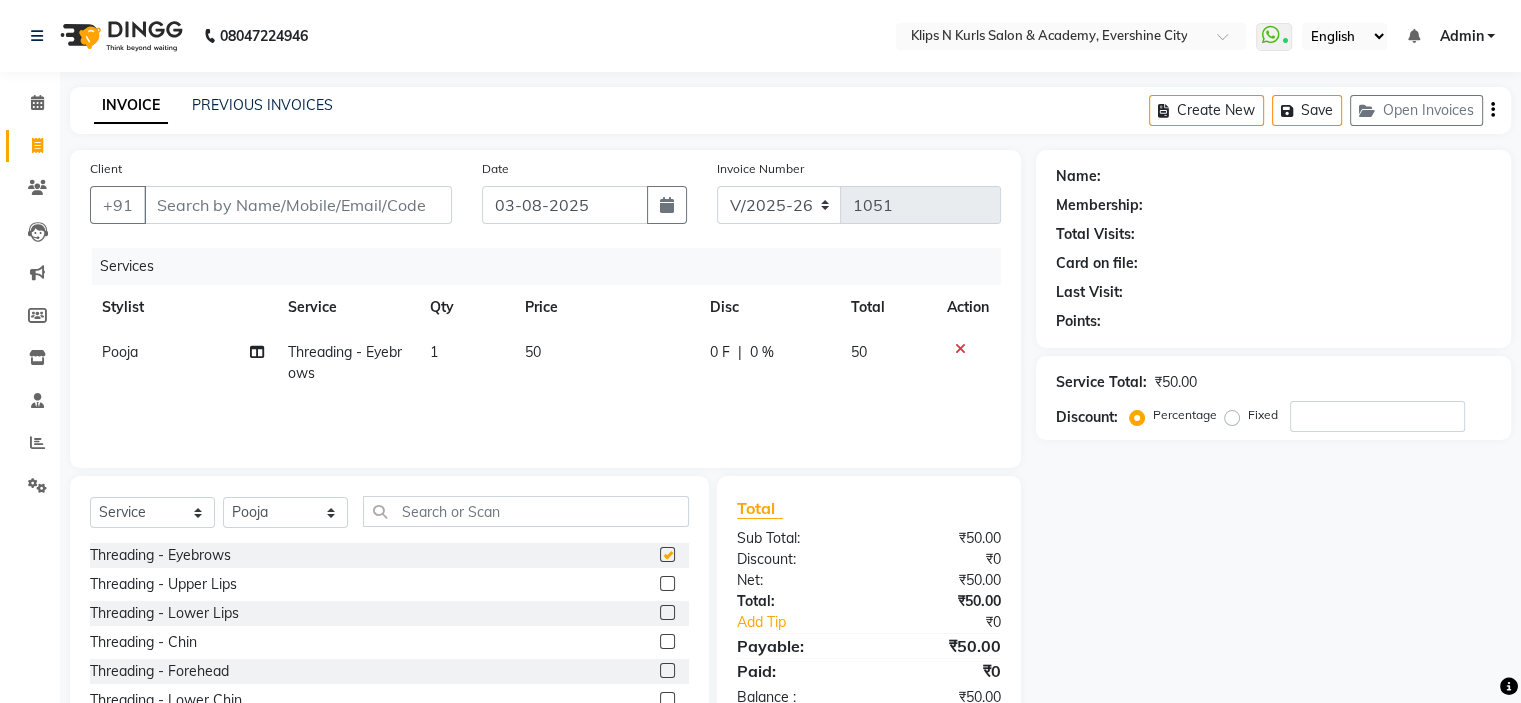 checkbox on "false" 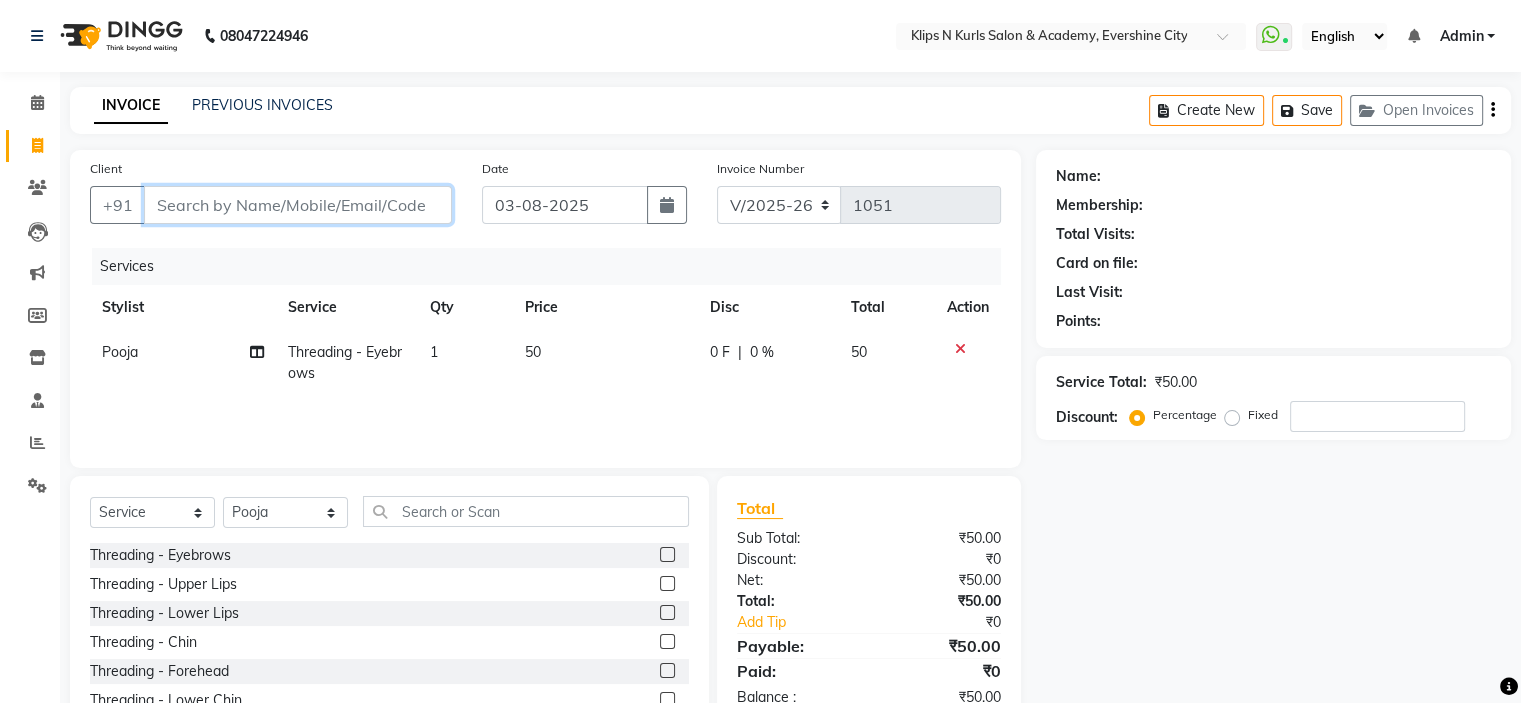 click on "Client" at bounding box center [298, 205] 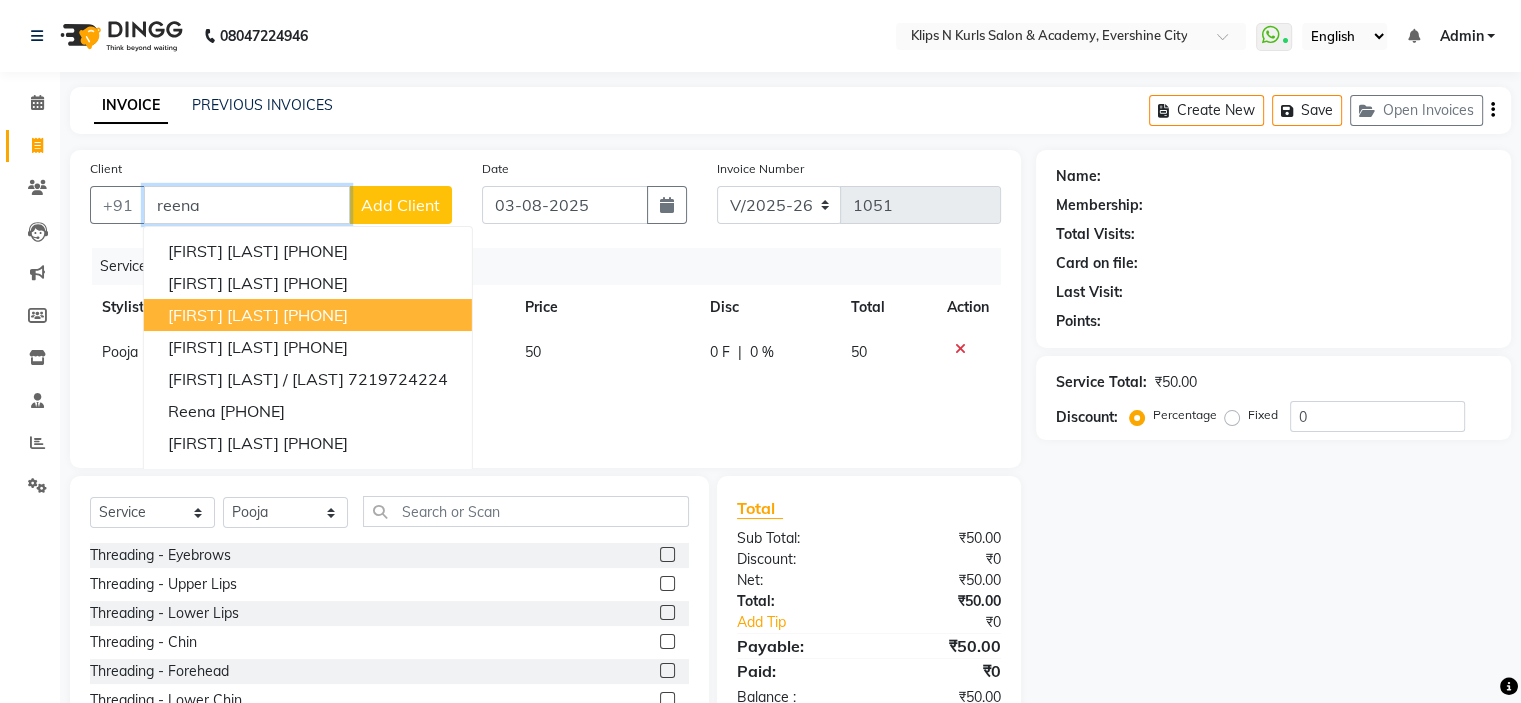 click on "9930882091" at bounding box center (315, 315) 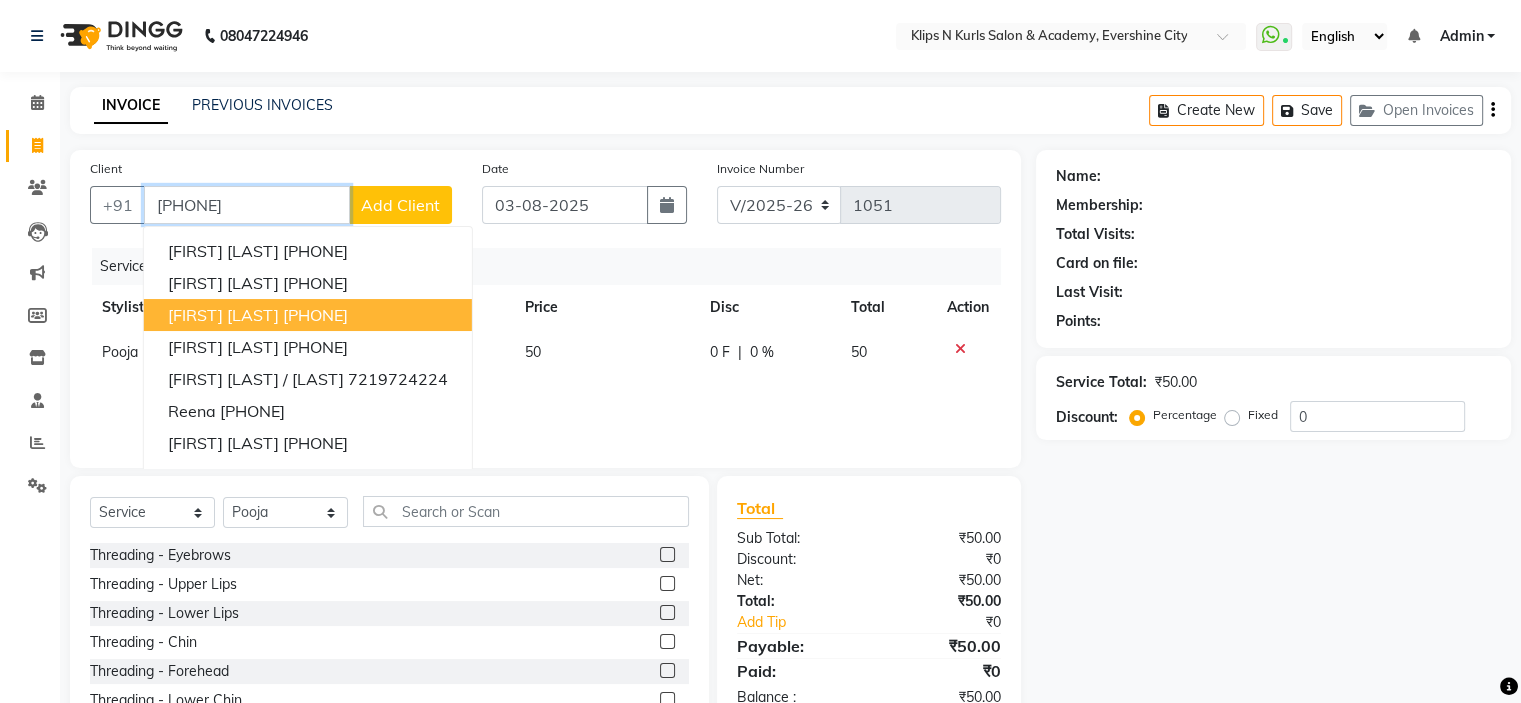 type on "9930882091" 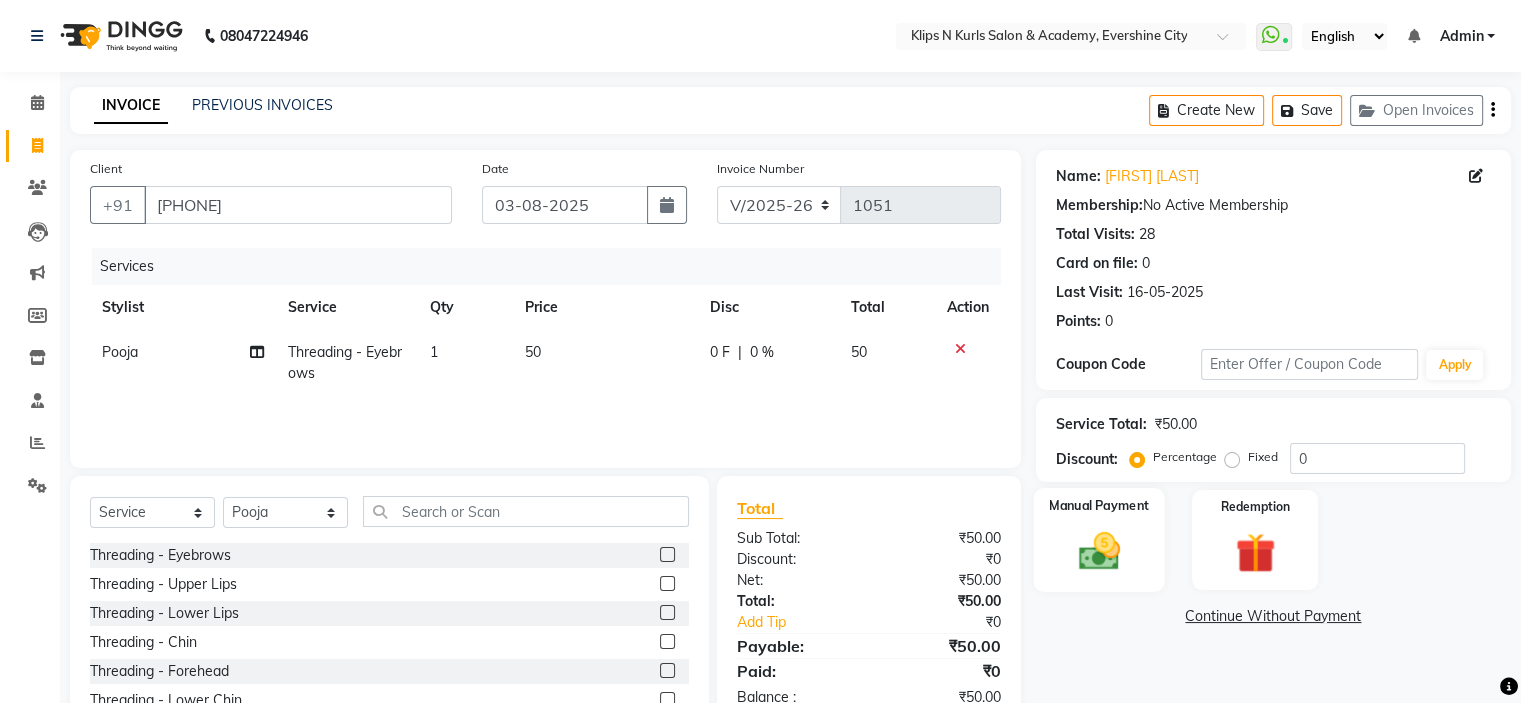 click 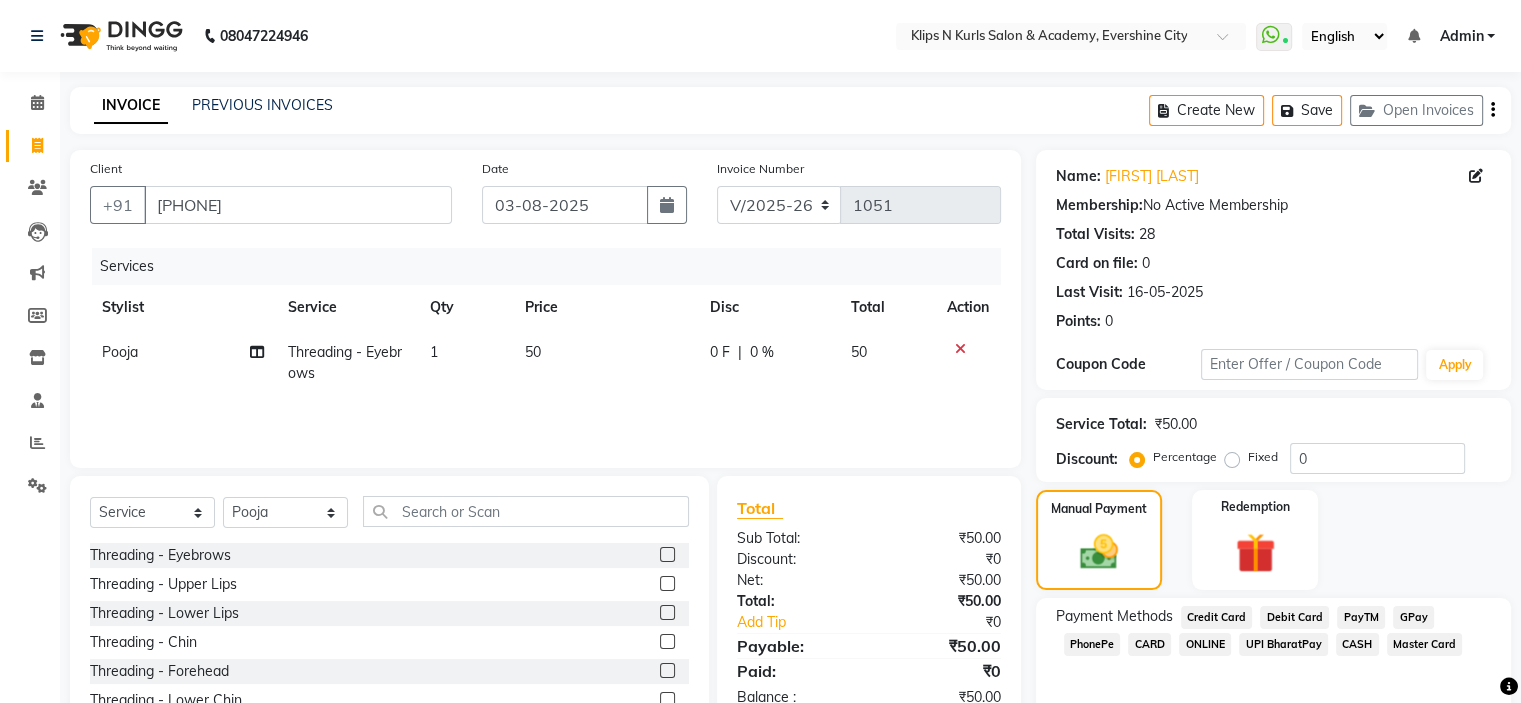 click on "GPay" 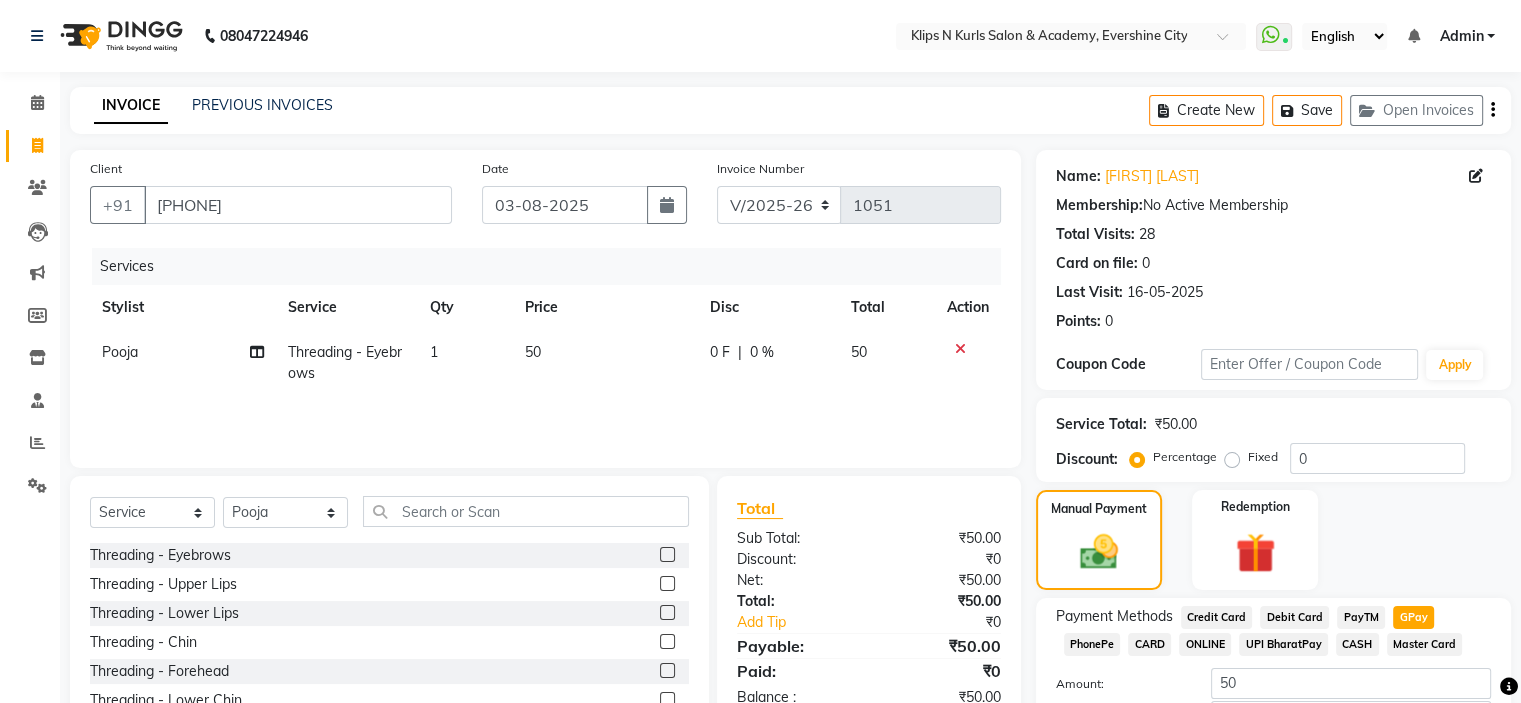 scroll, scrollTop: 144, scrollLeft: 0, axis: vertical 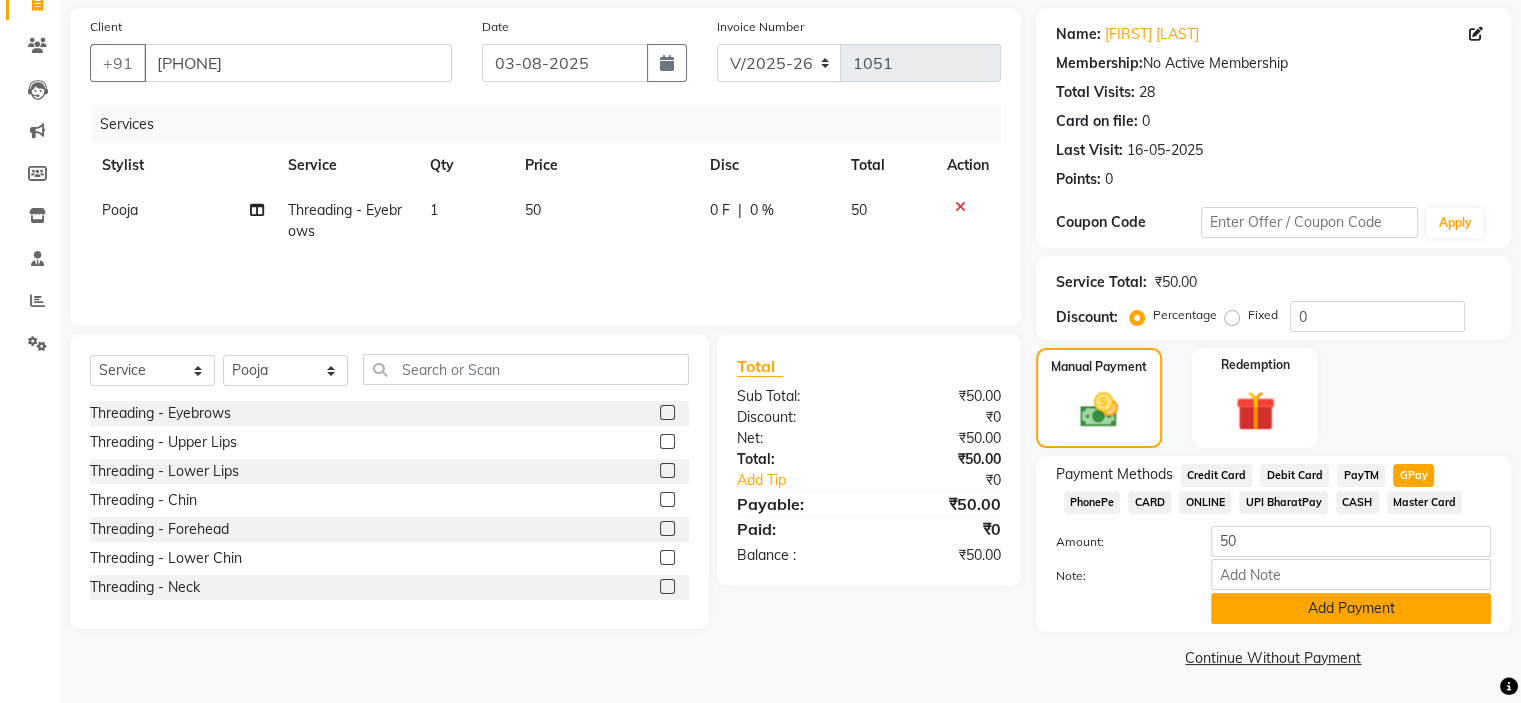 click on "Add Payment" 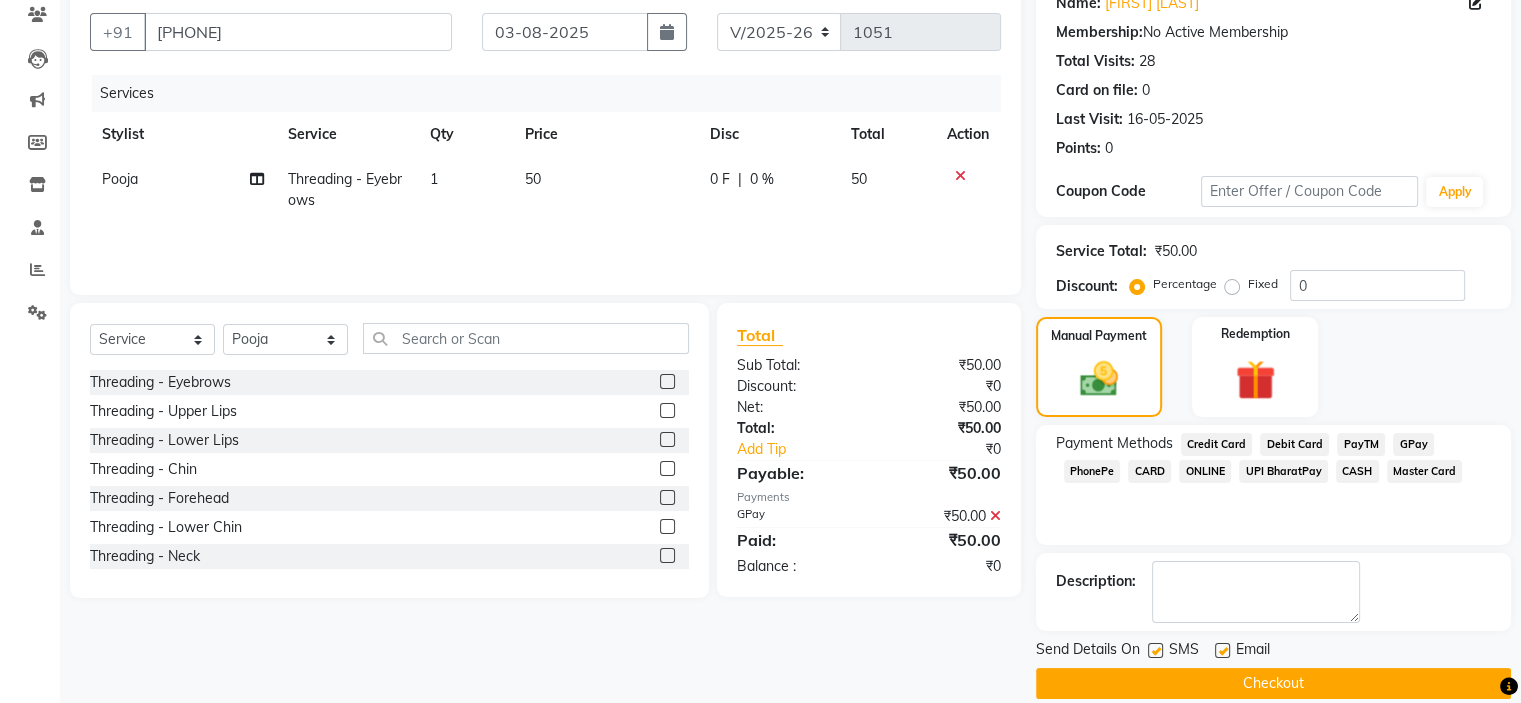 scroll, scrollTop: 197, scrollLeft: 0, axis: vertical 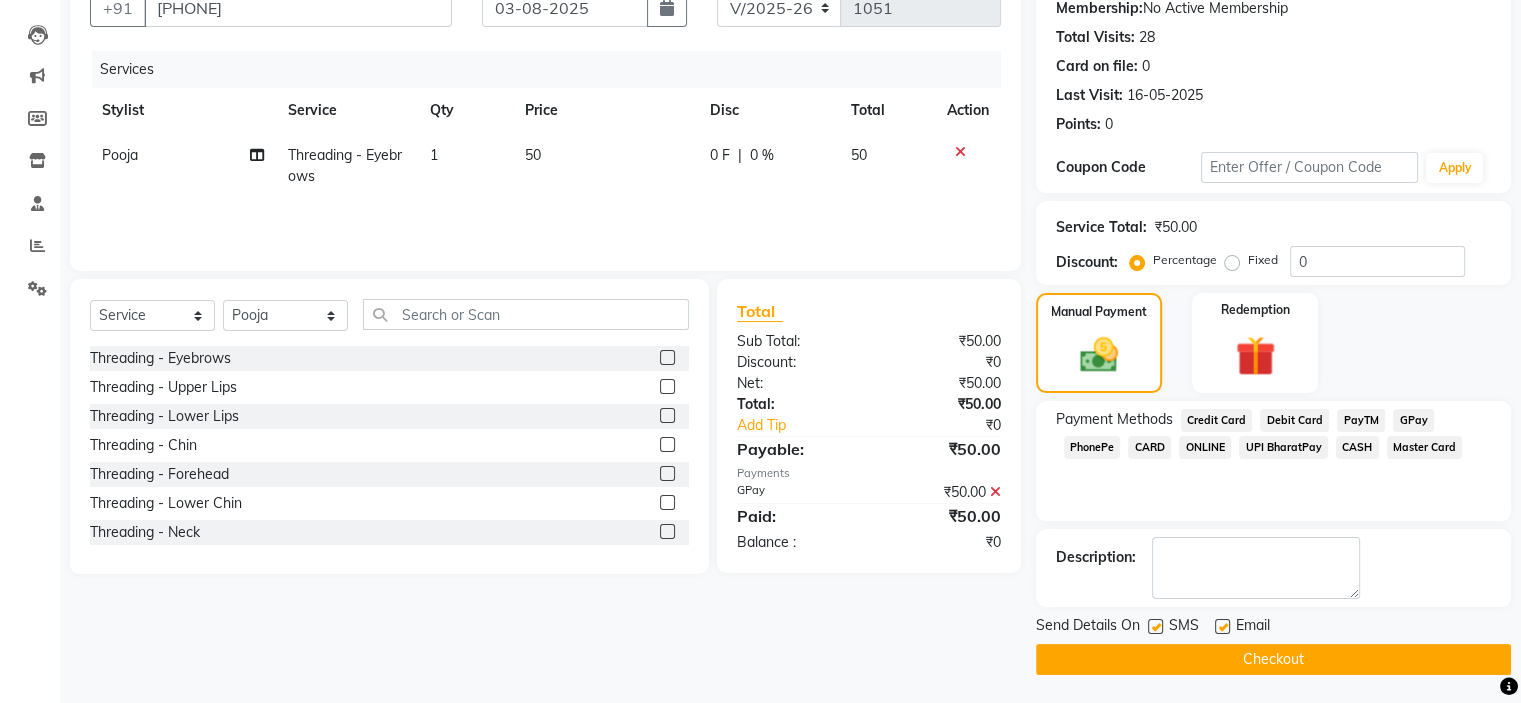 click on "Checkout" 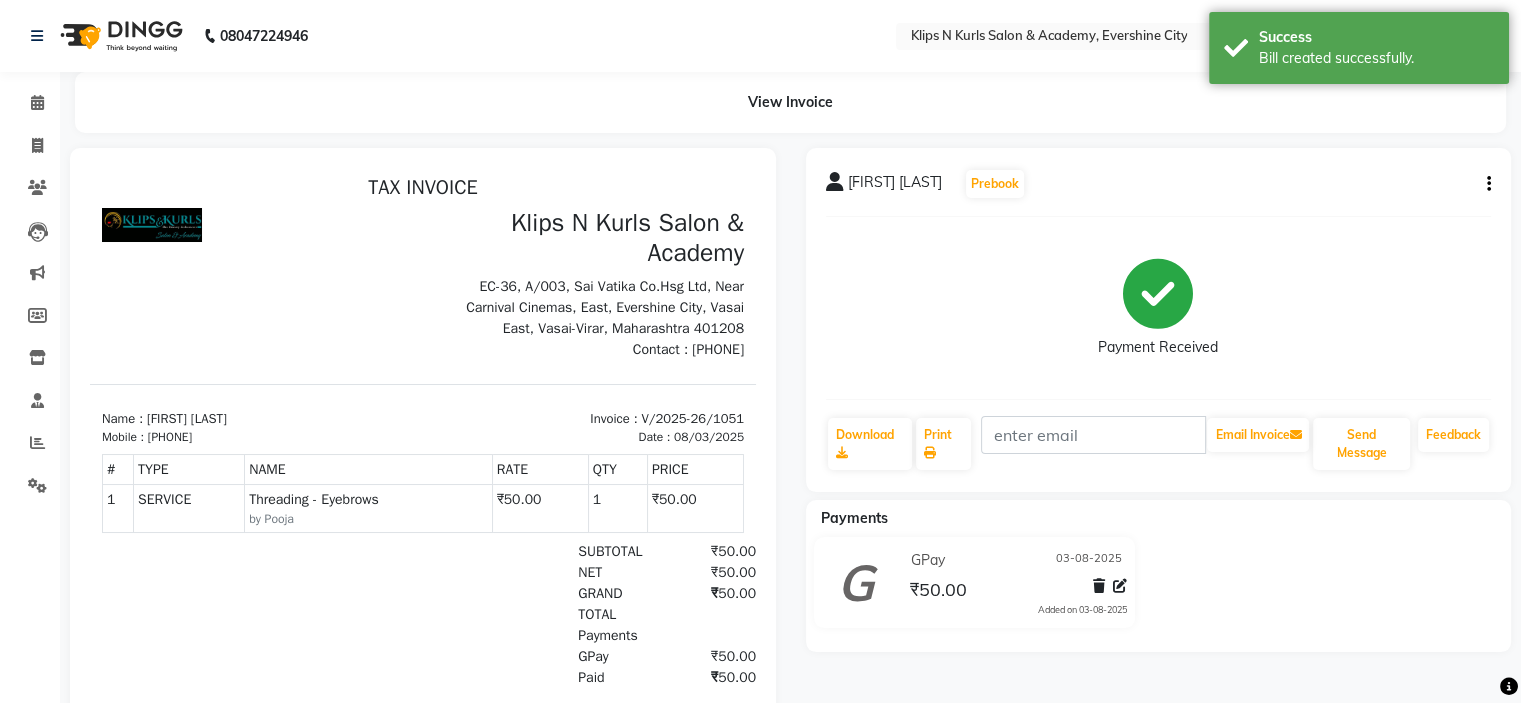 scroll, scrollTop: 0, scrollLeft: 0, axis: both 